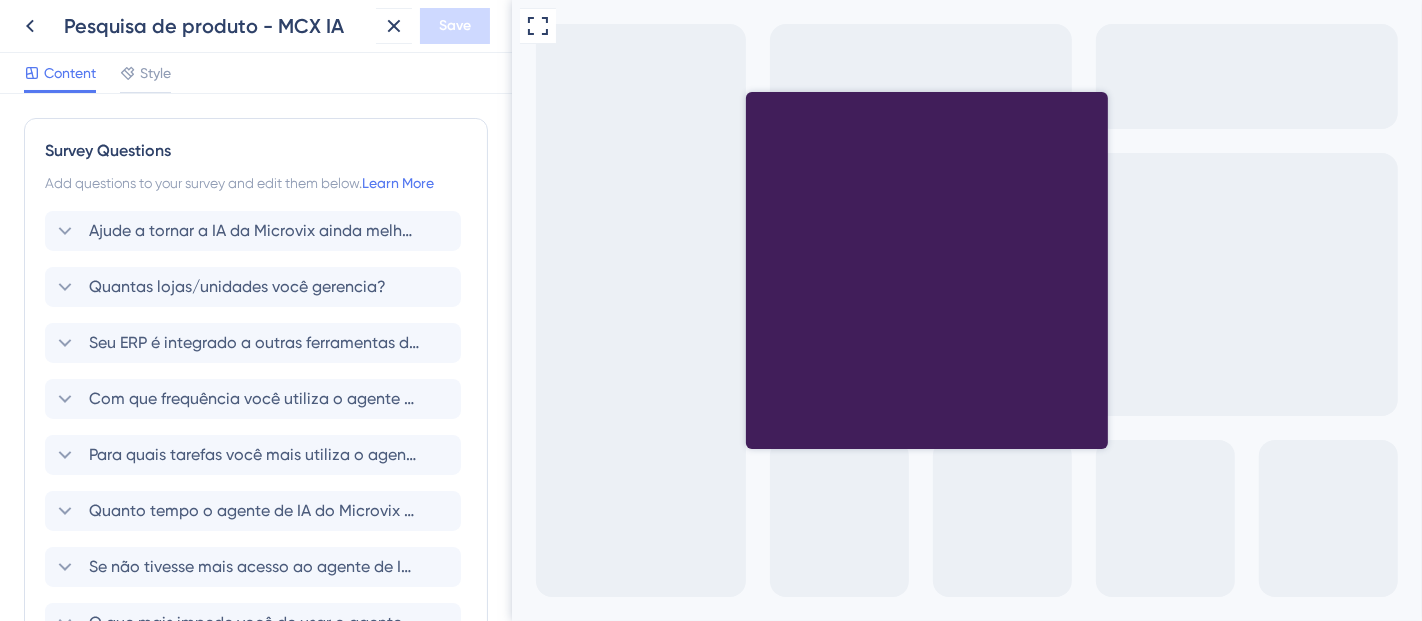 scroll, scrollTop: 0, scrollLeft: 0, axis: both 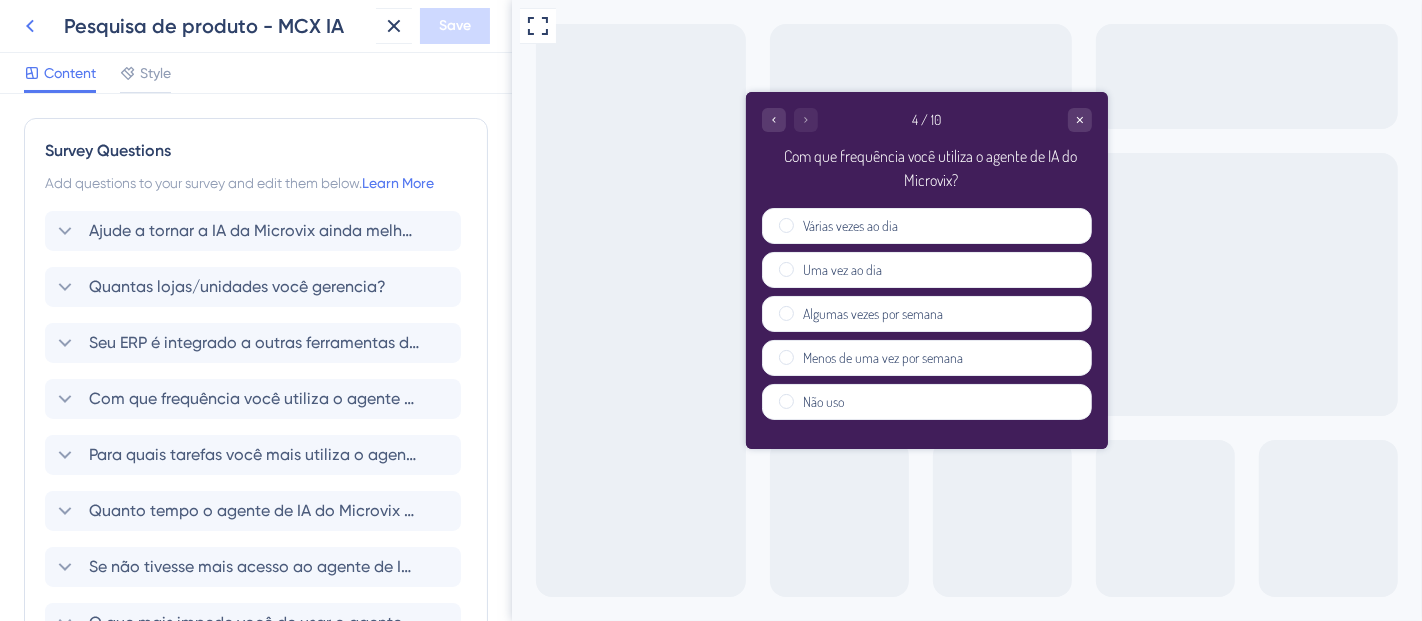 click at bounding box center [30, 26] 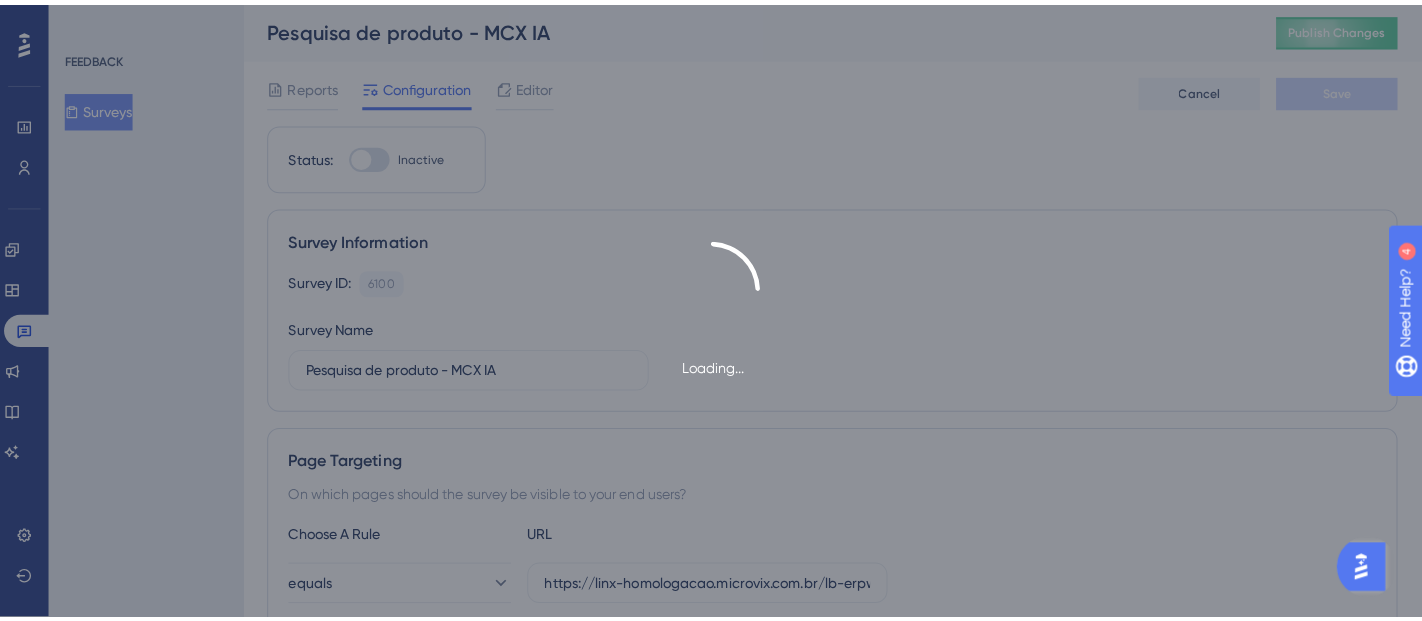 scroll, scrollTop: 0, scrollLeft: 0, axis: both 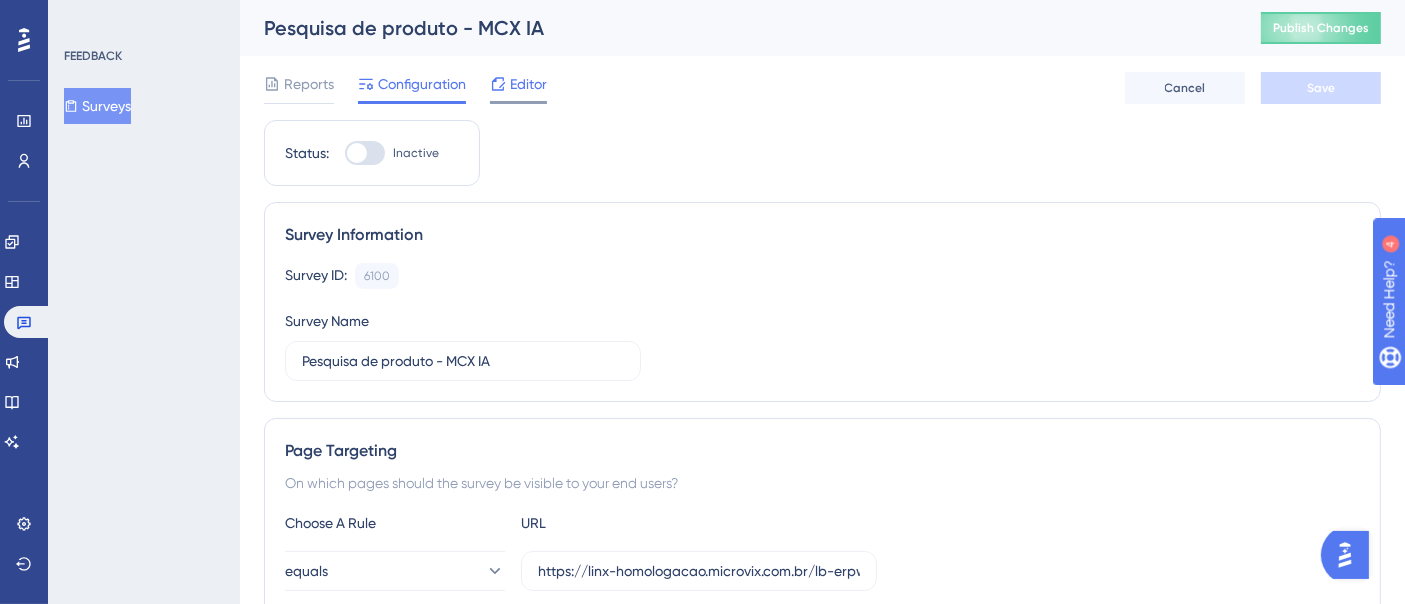 click on "Editor" at bounding box center [518, 88] 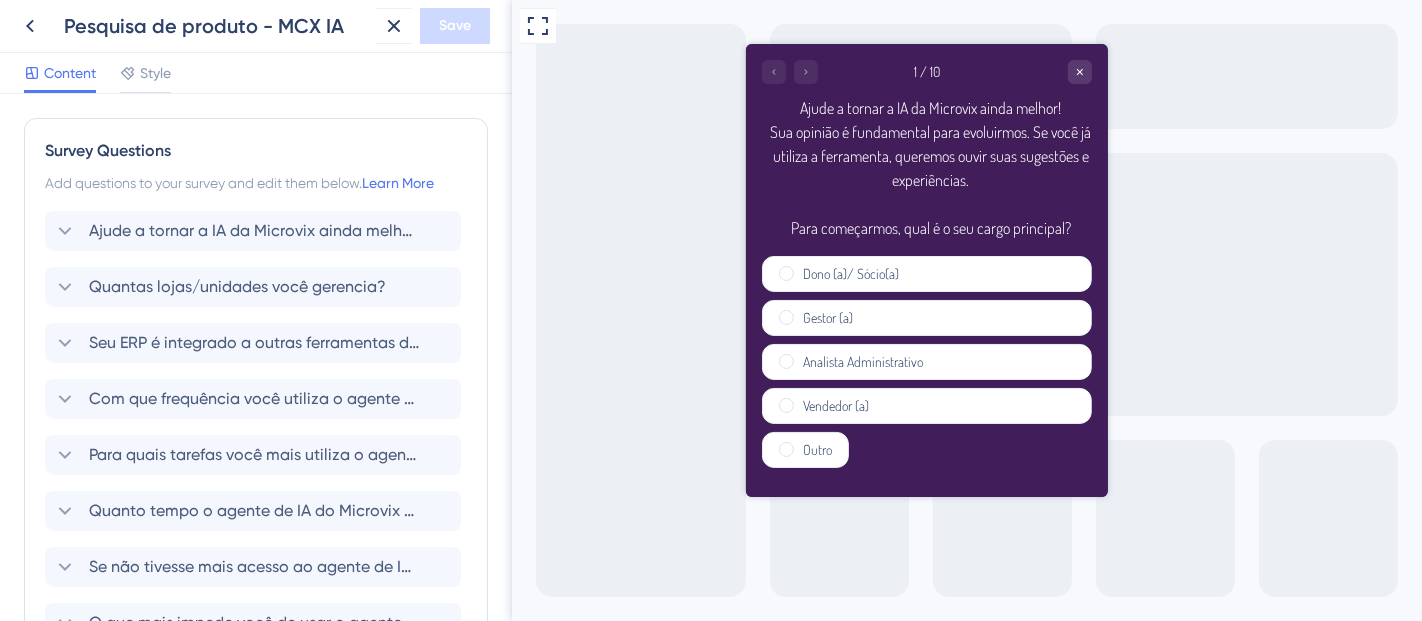 scroll, scrollTop: 0, scrollLeft: 0, axis: both 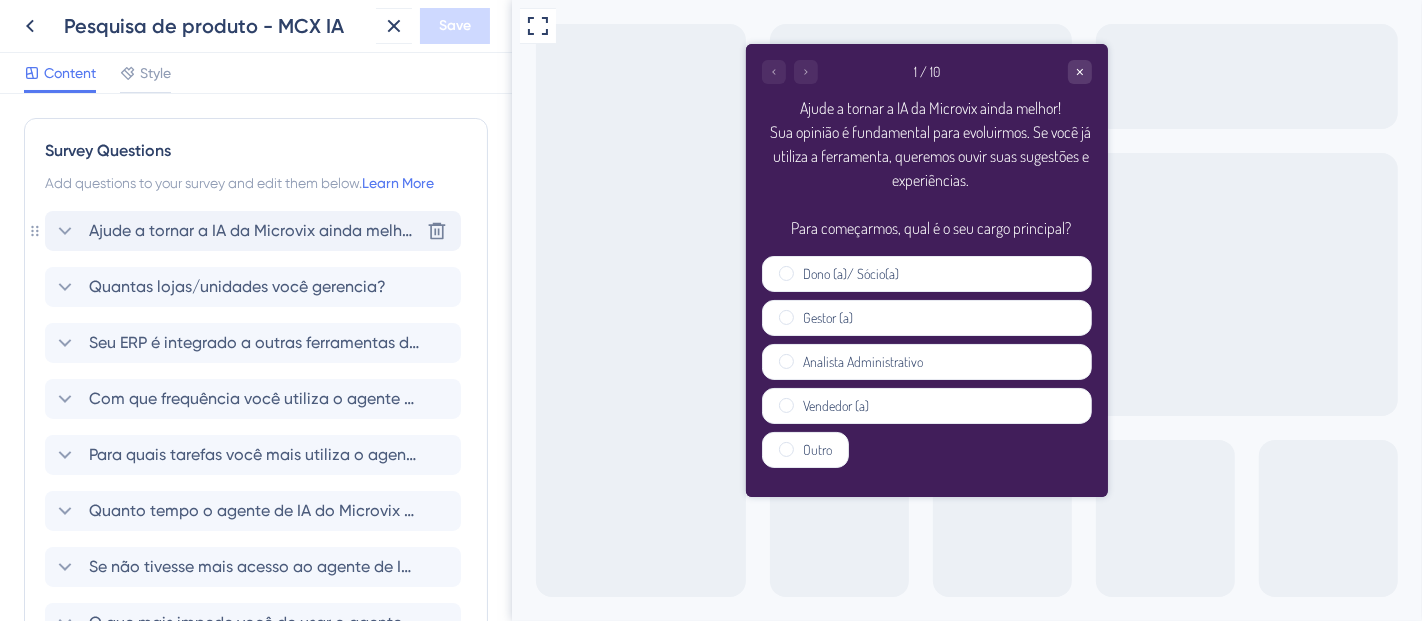 click on "Ajude a tornar a IA da Microvix ainda melhor! Sua opinião é fundamental para evoluirmos. Se você já utiliza a ferramenta, queremos ouvir suas sugestões e experiências.  Para começarmos, qual é o seu cargo principal?" at bounding box center [254, 231] 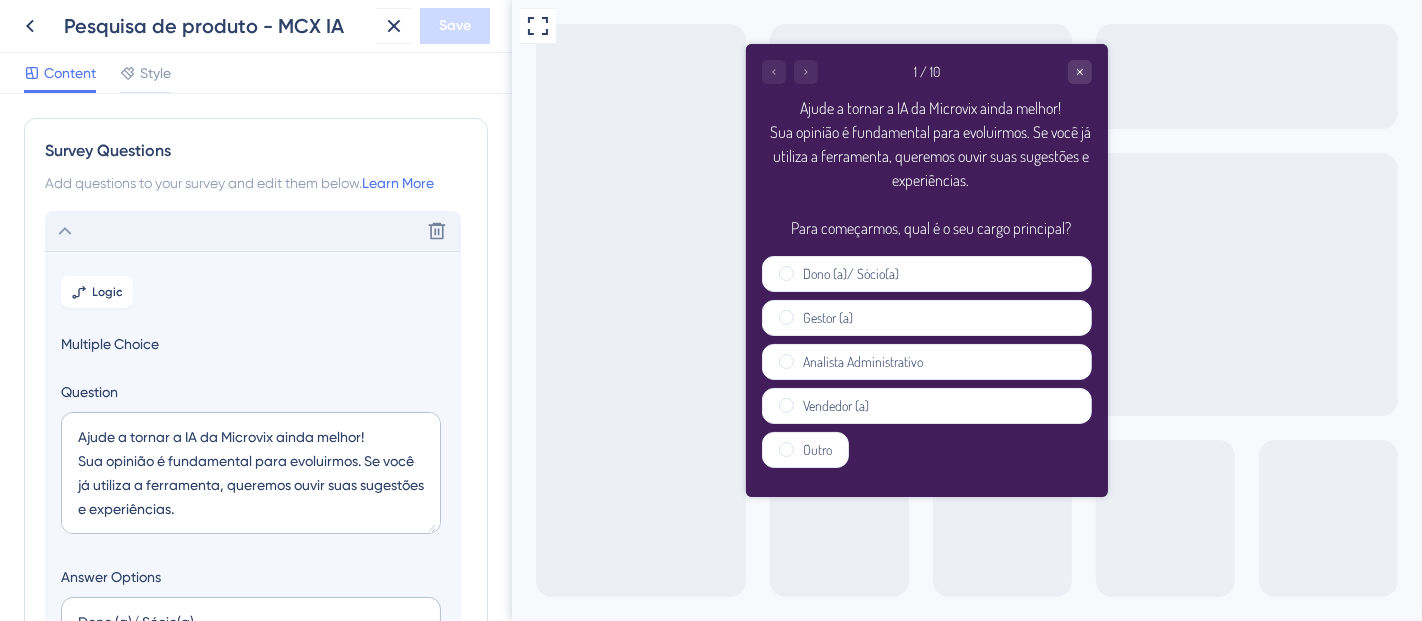 scroll, scrollTop: 117, scrollLeft: 0, axis: vertical 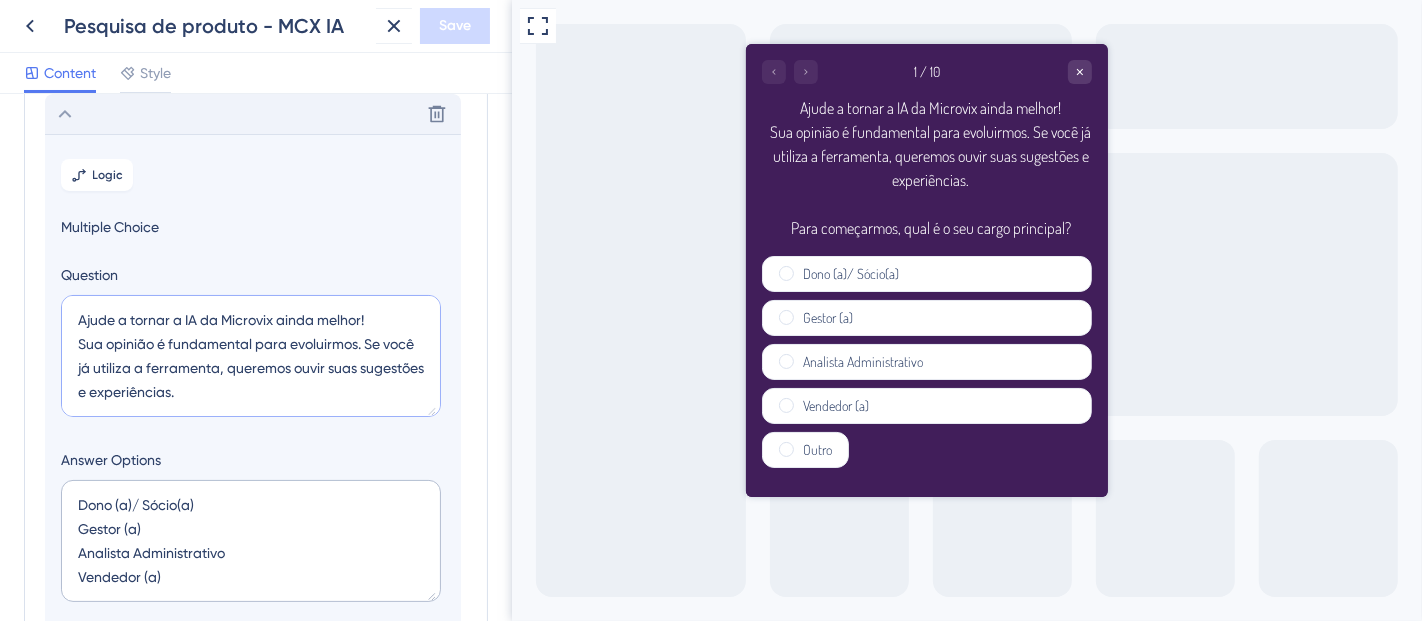 click on "Ajude a tornar a IA da Microvix ainda melhor!
Sua opinião é fundamental para evoluirmos. Se você já utiliza a ferramenta, queremos ouvir suas sugestões e experiências.
Para começarmos, qual é o seu cargo principal?" at bounding box center [251, 356] 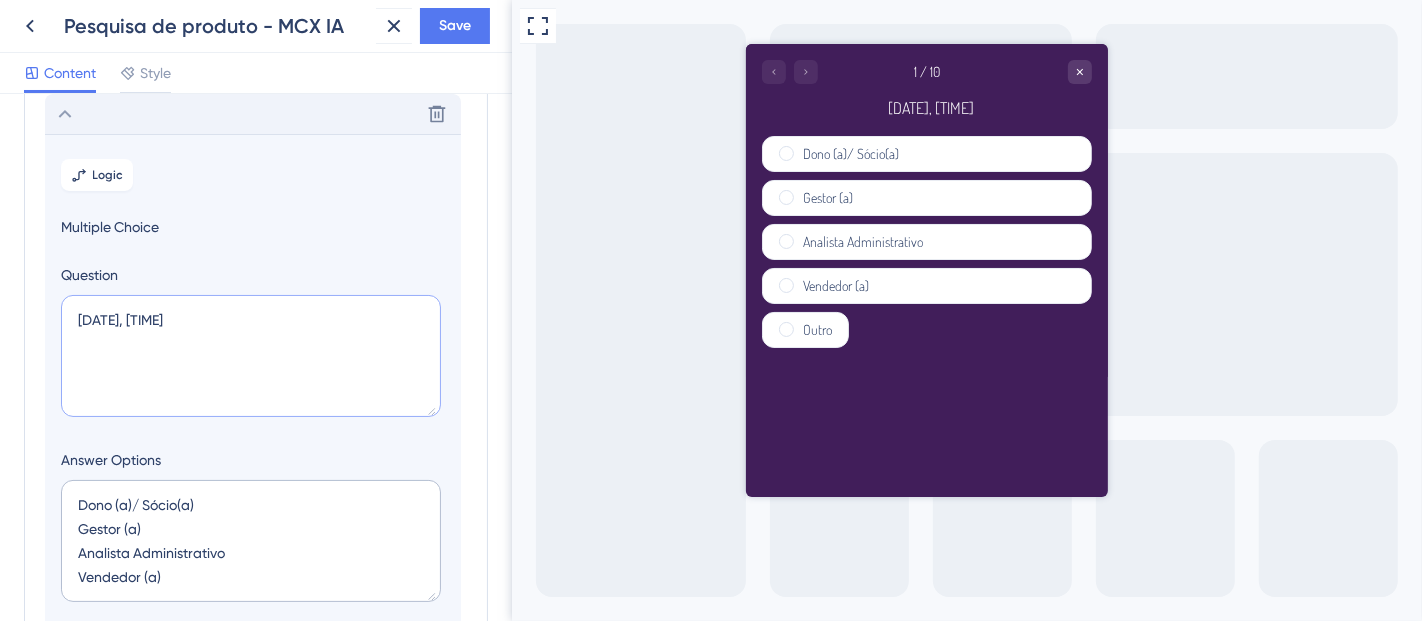 drag, startPoint x: 362, startPoint y: 341, endPoint x: 257, endPoint y: 363, distance: 107.28001 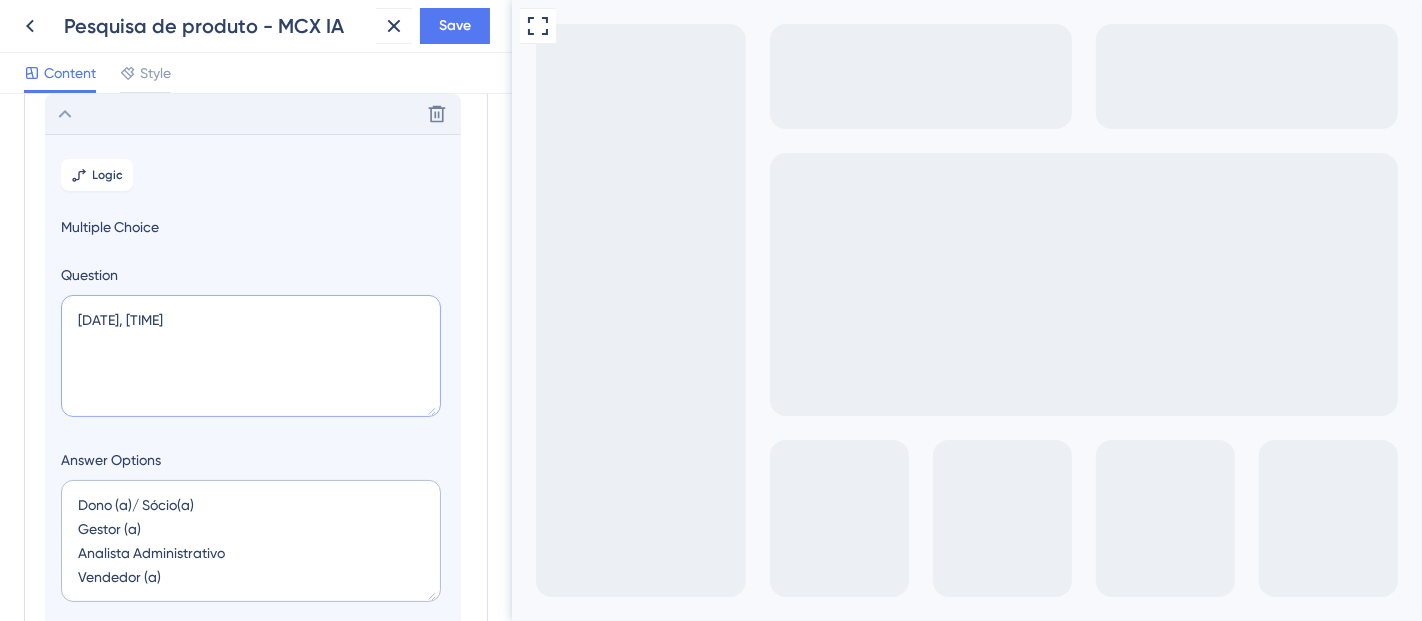 type on "Ajude a tornar a IA do Microvix ainda melhor!
Sua opinião é fundamental para evoluirmos.
Para começarmos, qual é o seu cargo principal?" 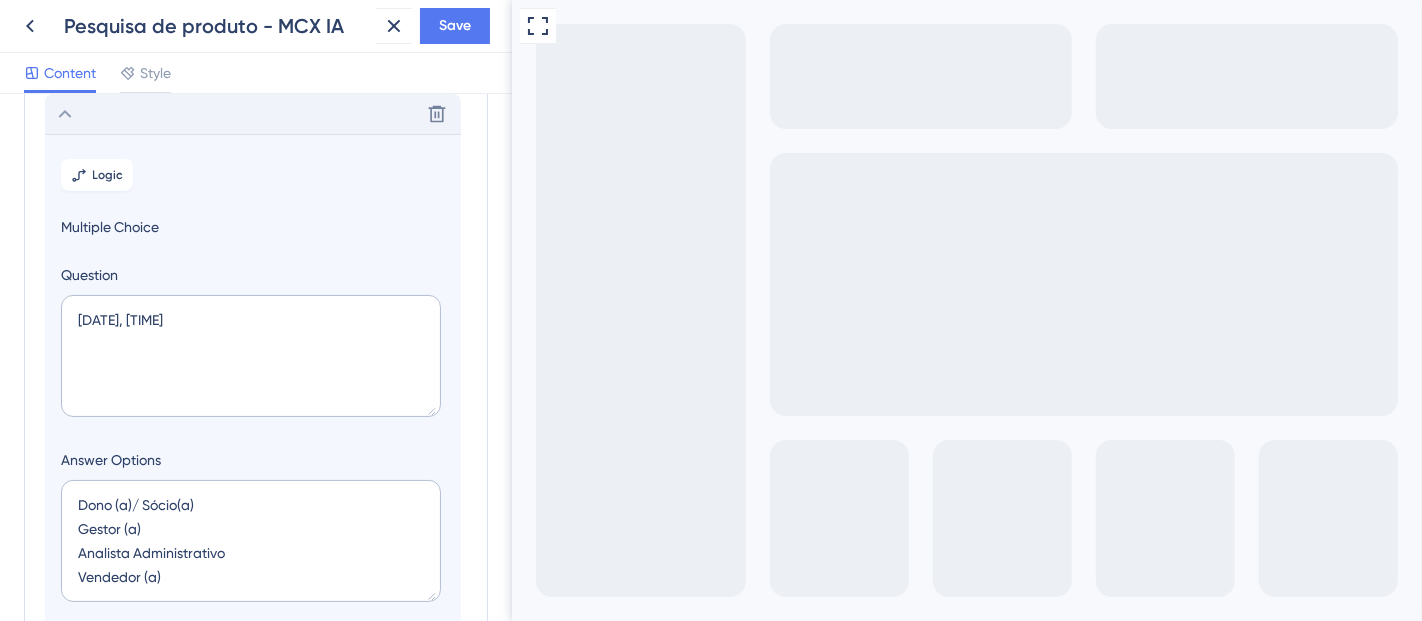click on "Outro" at bounding box center (582, 906) 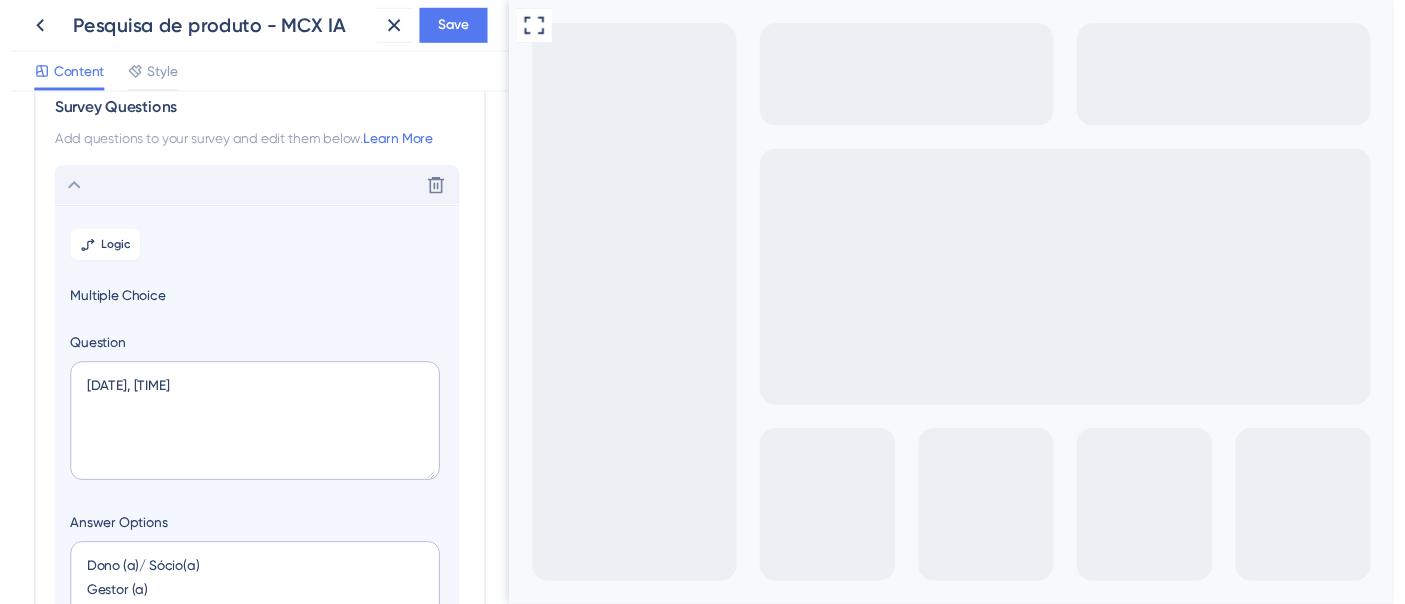 scroll, scrollTop: 0, scrollLeft: 0, axis: both 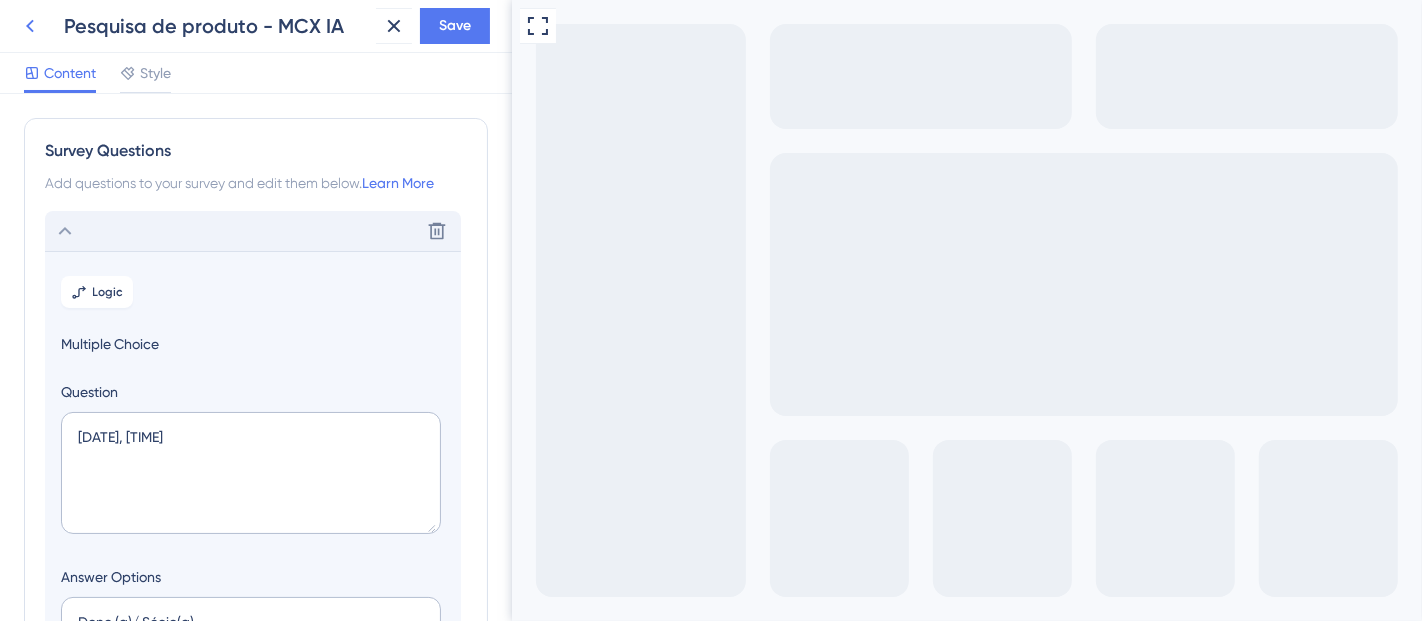 click at bounding box center [30, 26] 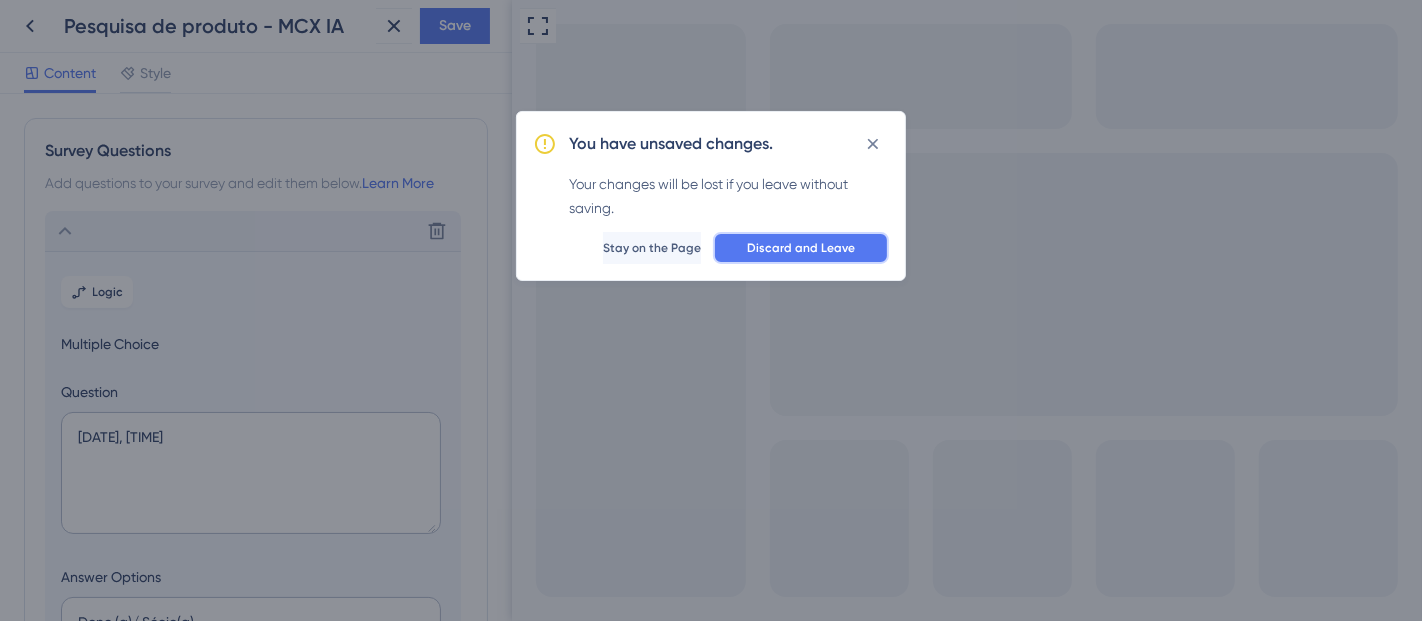 click on "Discard and Leave" at bounding box center [801, 248] 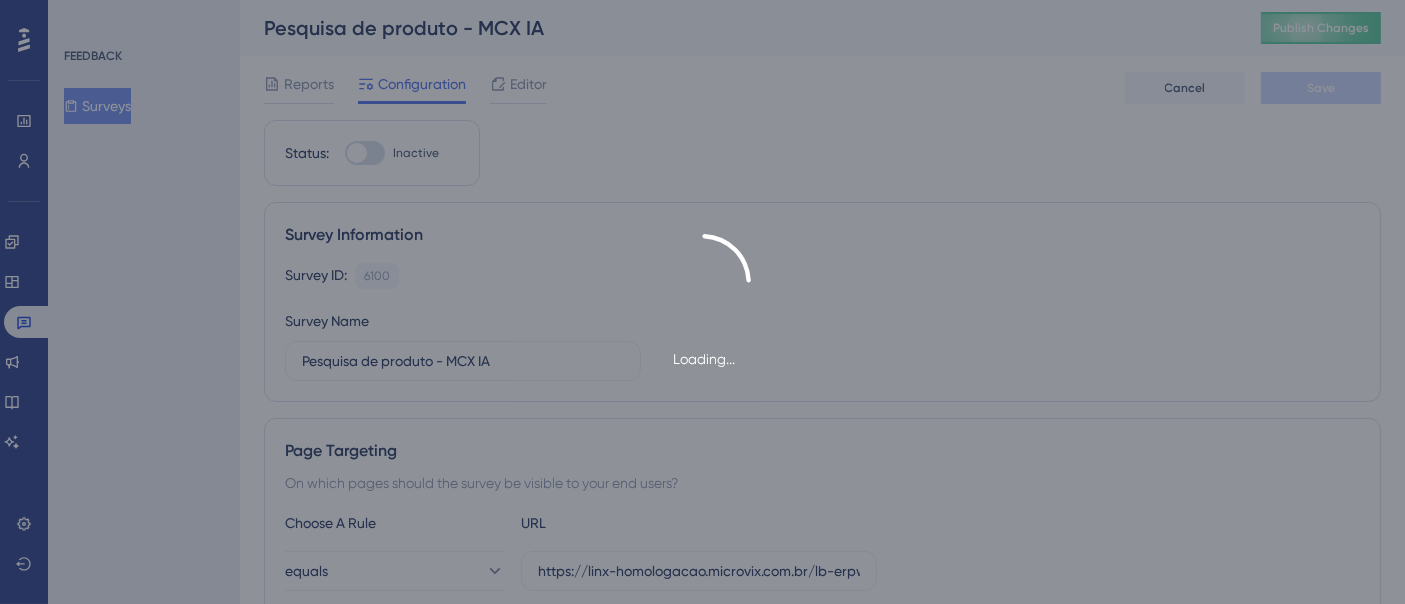 scroll, scrollTop: 0, scrollLeft: 0, axis: both 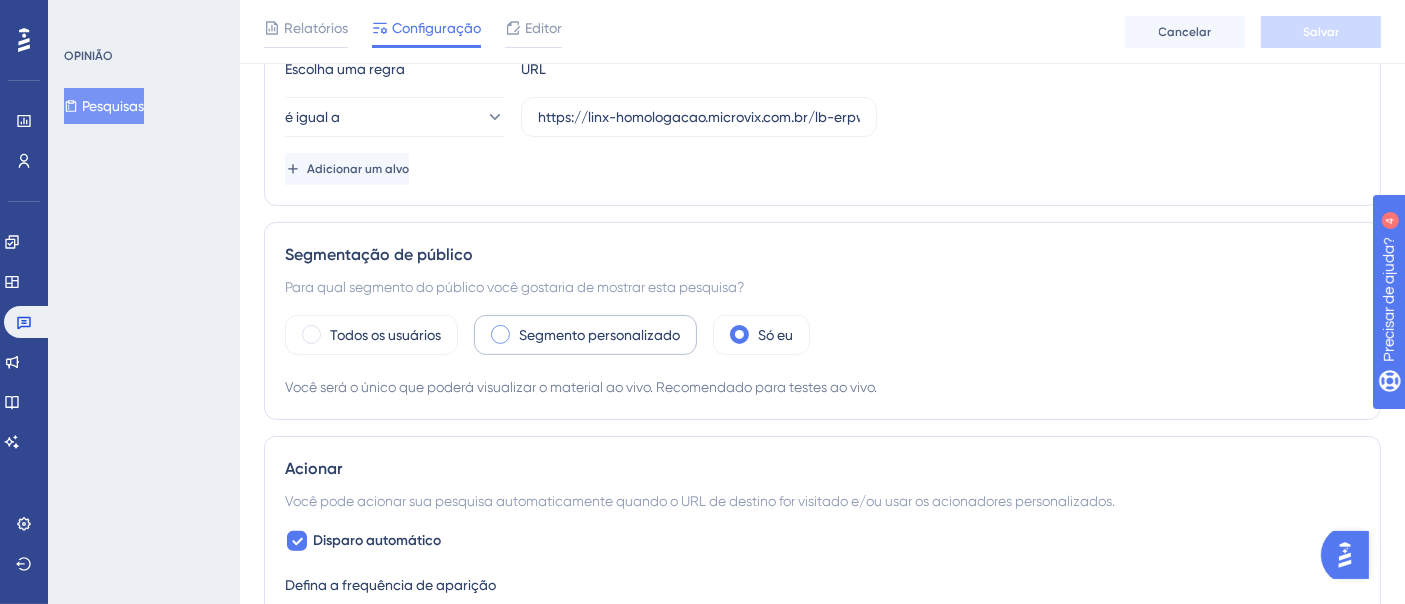 click on "Segmento personalizado" at bounding box center [585, 335] 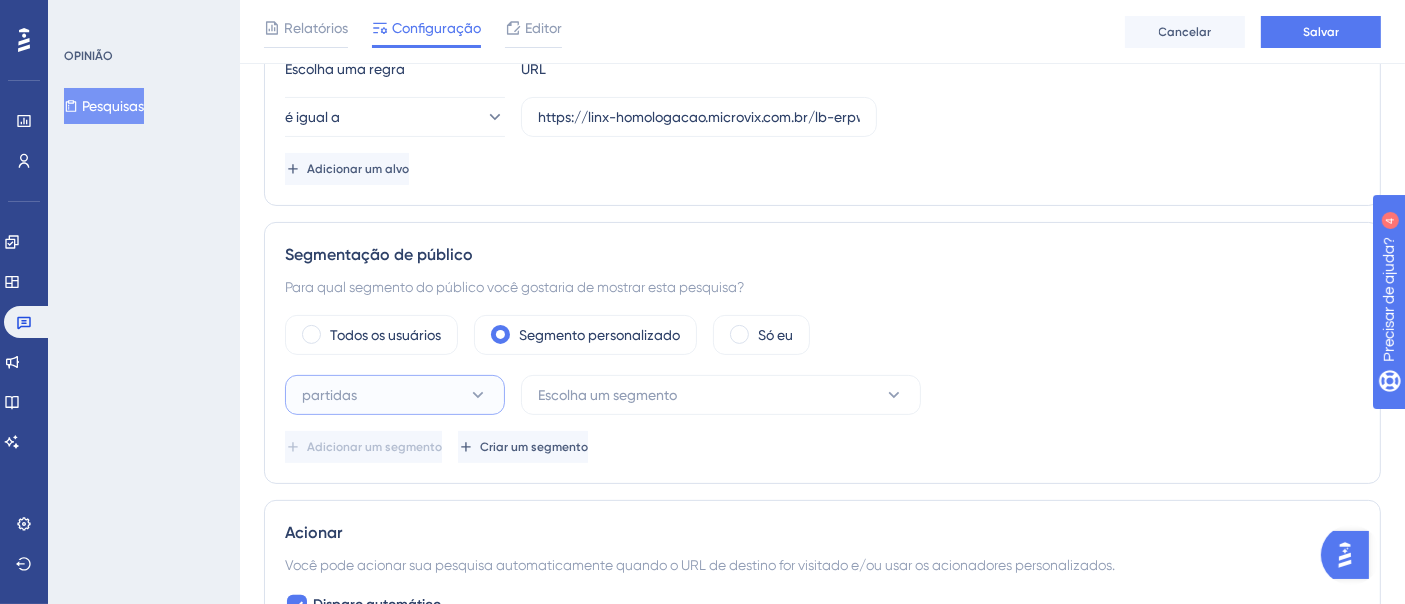 click on "partidas" at bounding box center (395, 395) 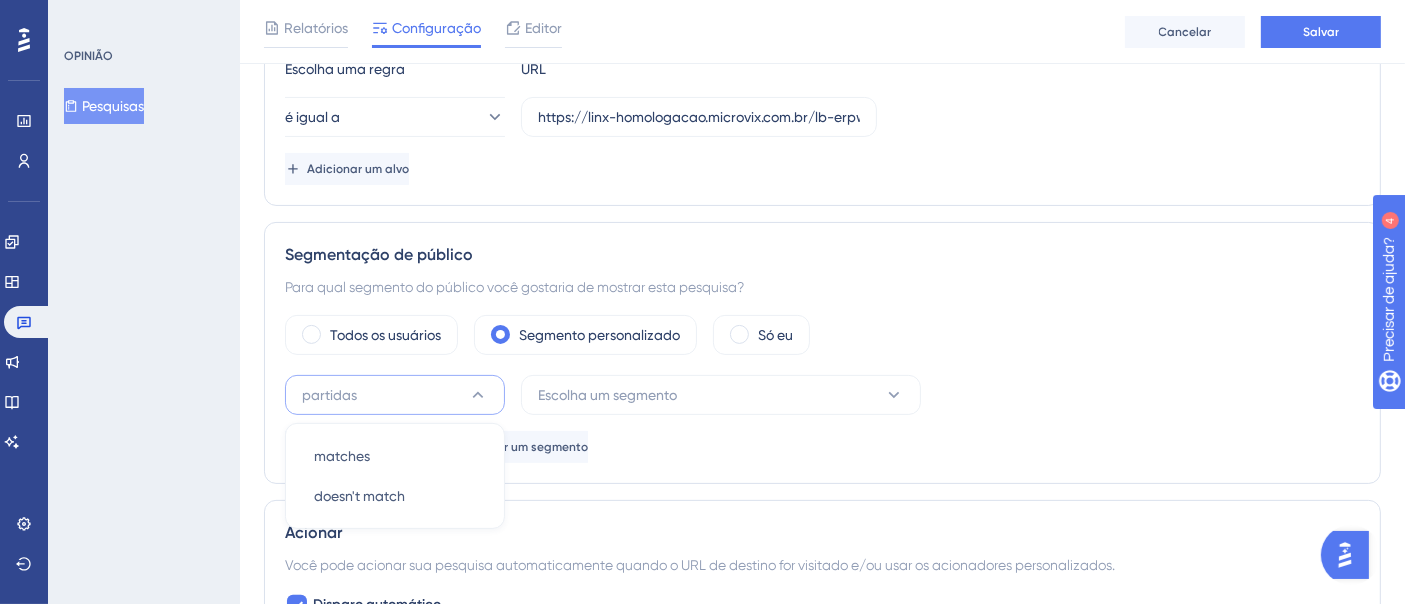 scroll, scrollTop: 632, scrollLeft: 0, axis: vertical 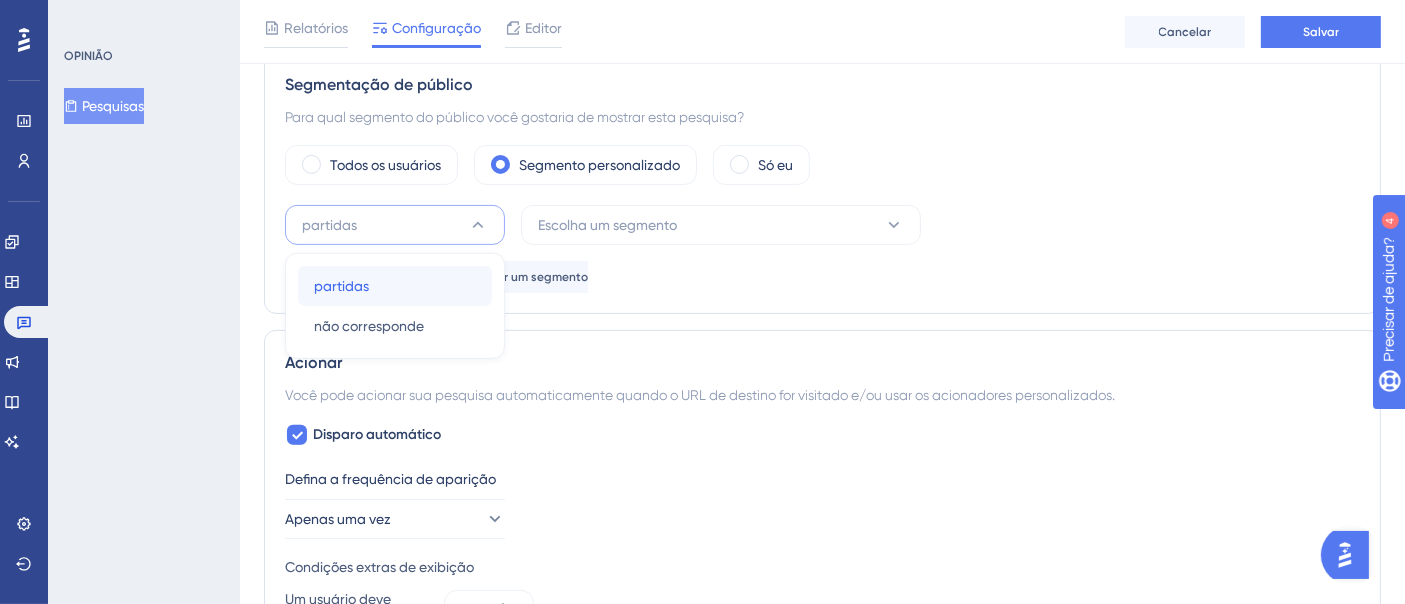 click on "partidas partidas" at bounding box center (395, 286) 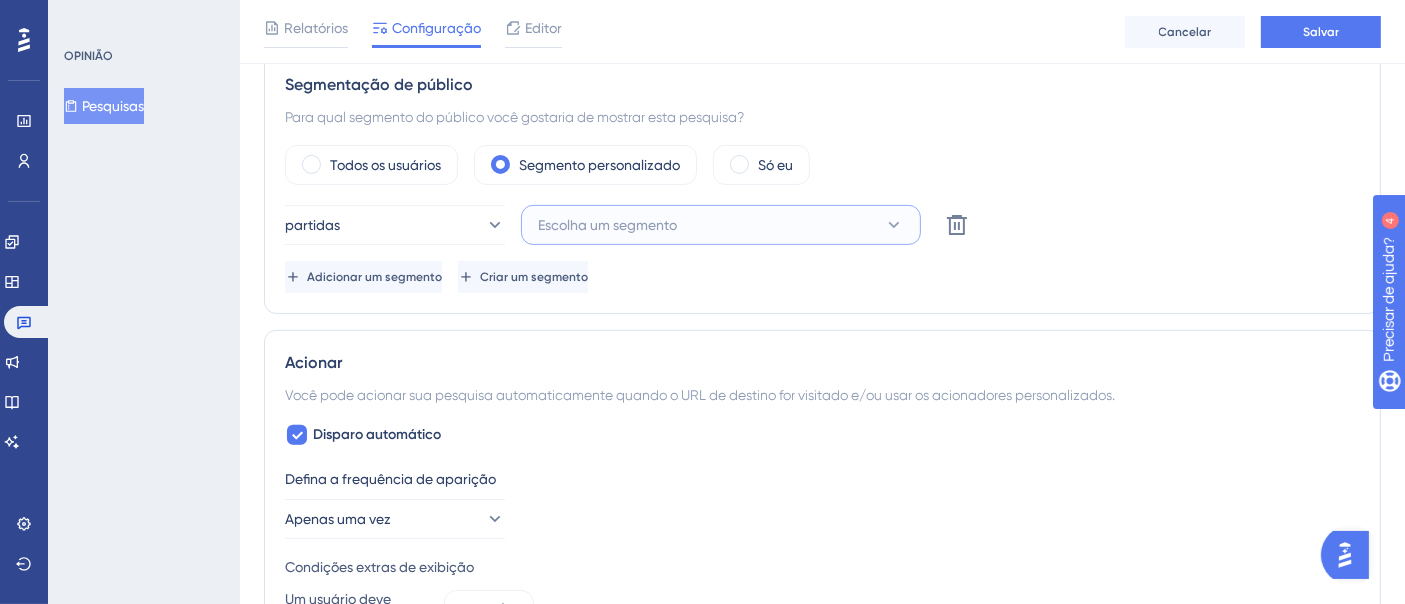 click on "Escolha um segmento" at bounding box center (721, 225) 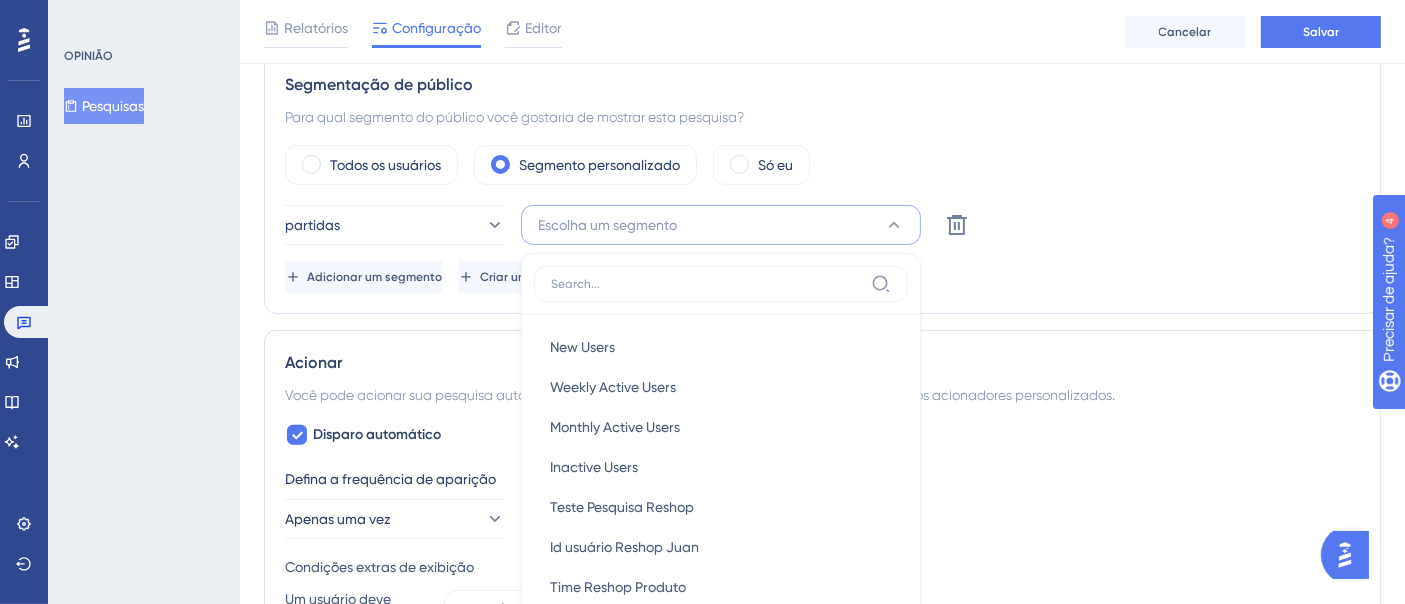 scroll, scrollTop: 765, scrollLeft: 0, axis: vertical 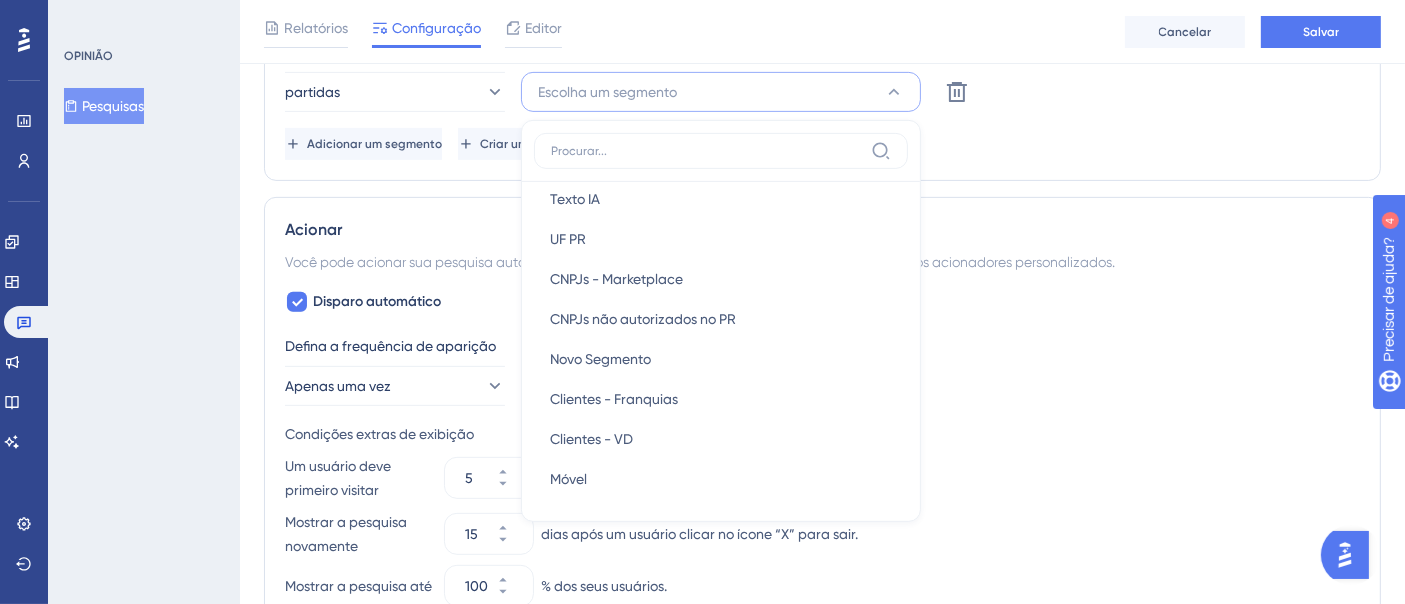 click on "partidas Escolha um segmento Novos usuários Novos usuários Usuários ativos semanais Usuários ativos semanais Usuários ativos mensais Usuários ativos mensais Usuários inativos Usuários inativos Teste Pesquisa Reshop Teste Pesquisa Reshop Id usuário Reshop Juan Id usuário Reshop Juan Time Reshop Produto Time Reshop Produto Conciliador Bancário novo ativado Conciliador Bancário novo ativado Conciliador Bancário Antigo Acionado Conciliador Bancário Antigo Acionado Relojoaria Relojoaria REMOVER PORTAIS DE TA REMOVER PORTAIS DE TA portal 4220 portal 4220 CSS IA CSS IA Texto IA Texto IA UF PR UF PR CNPJs - Marketplace CNPJs - Marketplace CNPJs não autorizados no PR CNPJs não autorizados no PR Novo Segmento Novo Segmento Clientes - Franquias Clientes - Franquias Clientes - VD Clientes - VD Móvel Móvel Excluir" at bounding box center (822, 92) 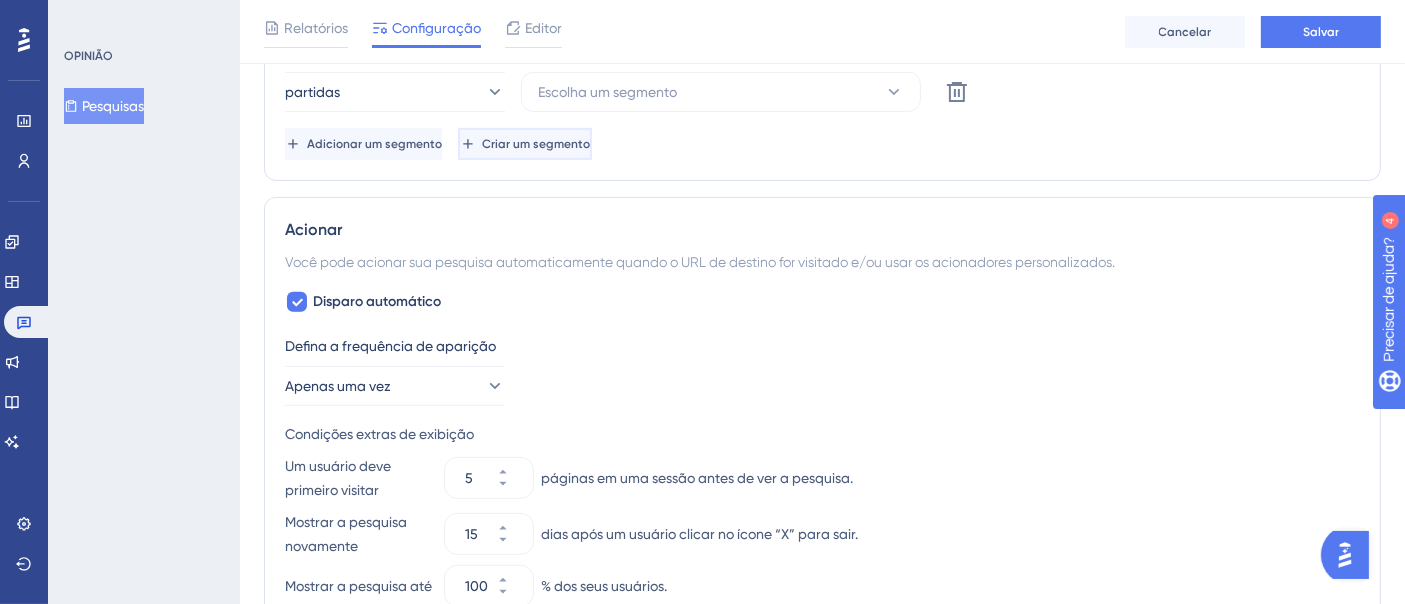 click on "Criar um segmento" at bounding box center [536, 144] 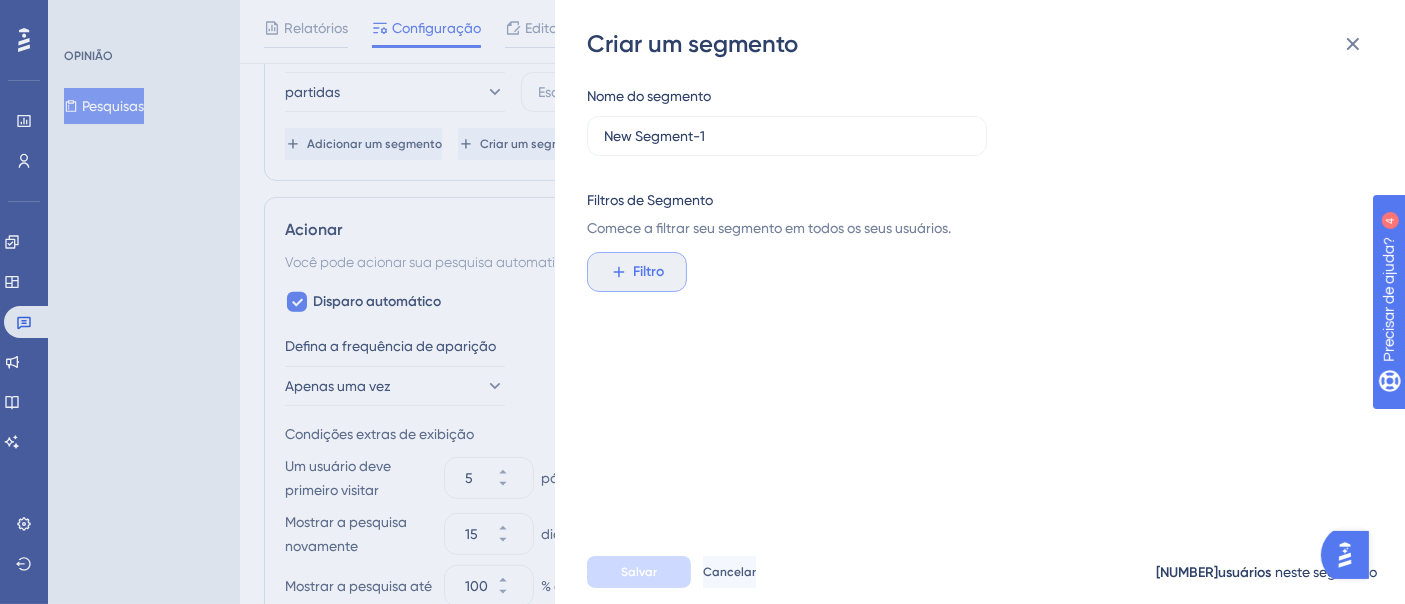 click on "Filtro" at bounding box center (637, 272) 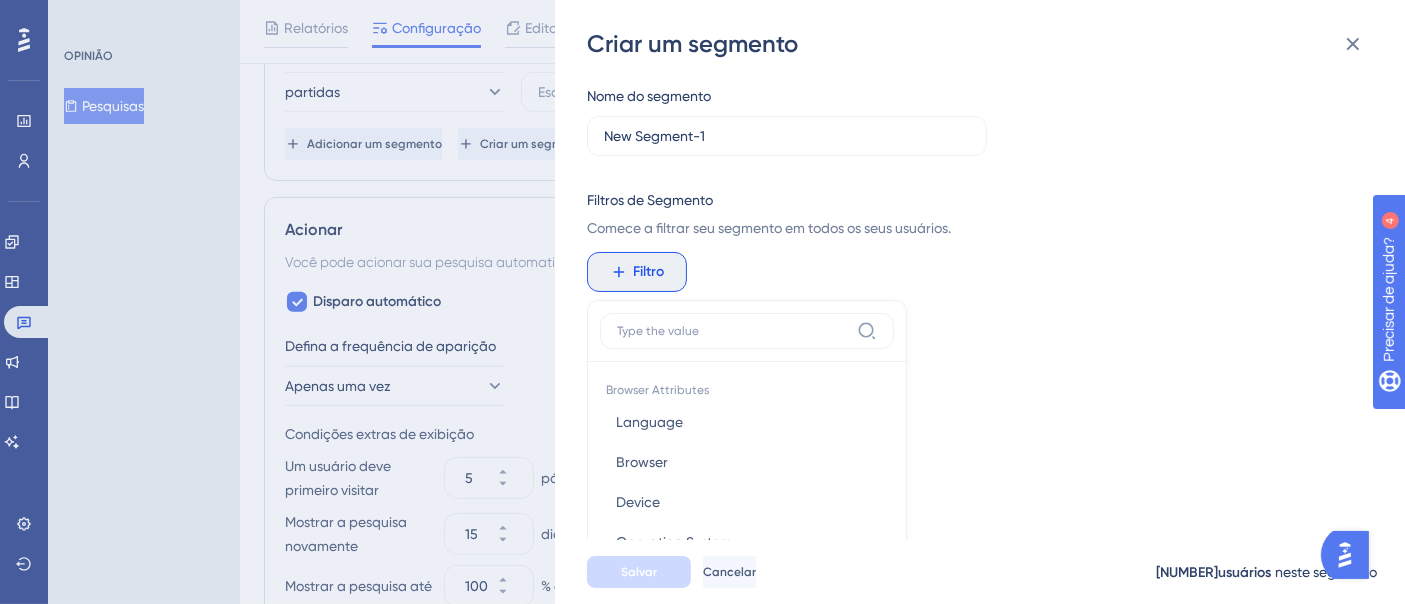 scroll, scrollTop: 191, scrollLeft: 0, axis: vertical 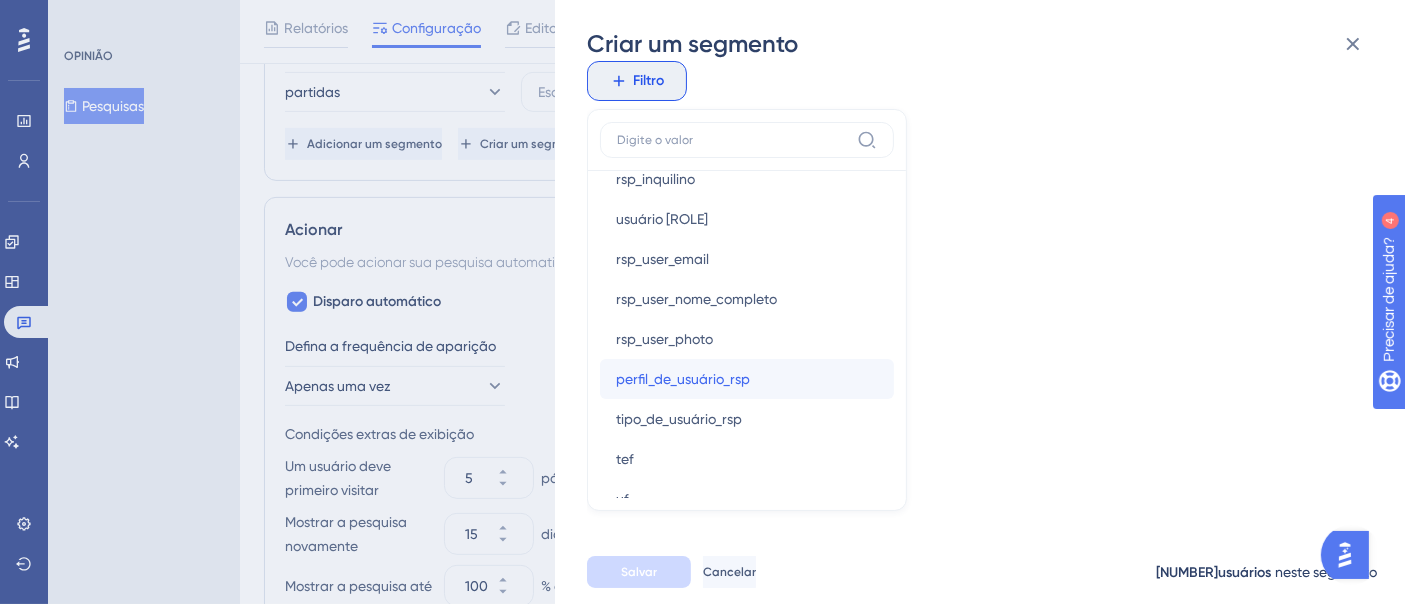 click on "perfil_de_usuário_rsp perfil_de_usuário_rsp" at bounding box center (747, 379) 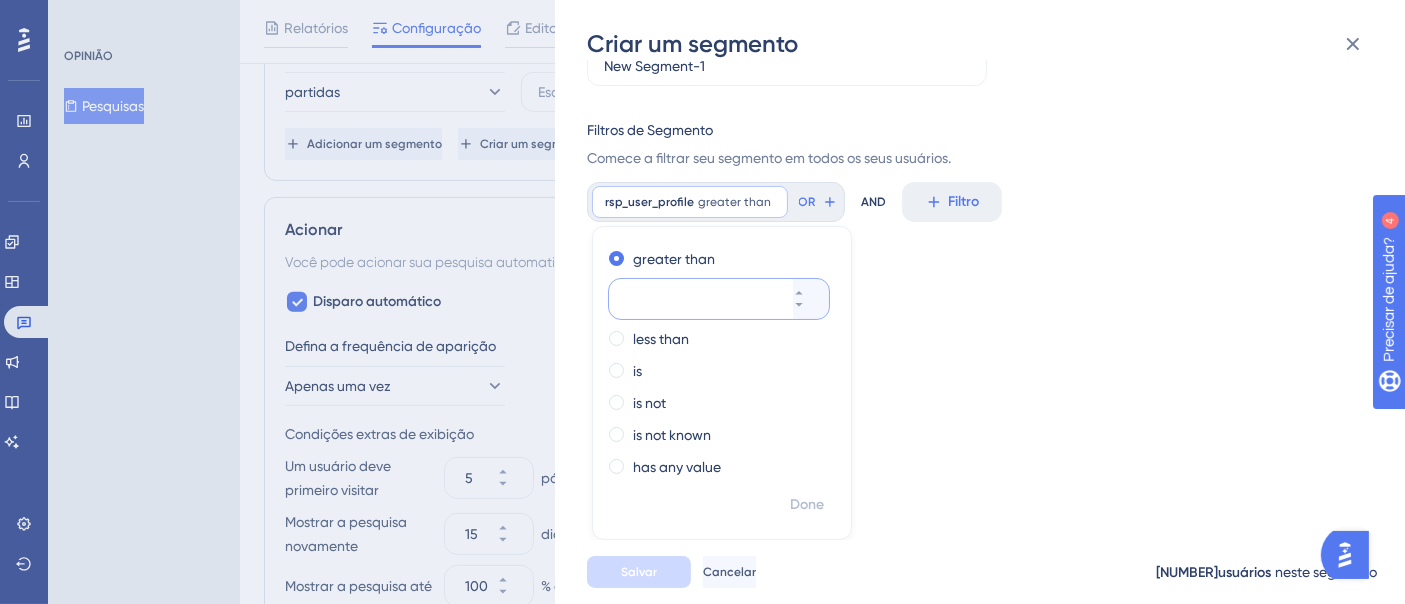 scroll, scrollTop: 51, scrollLeft: 0, axis: vertical 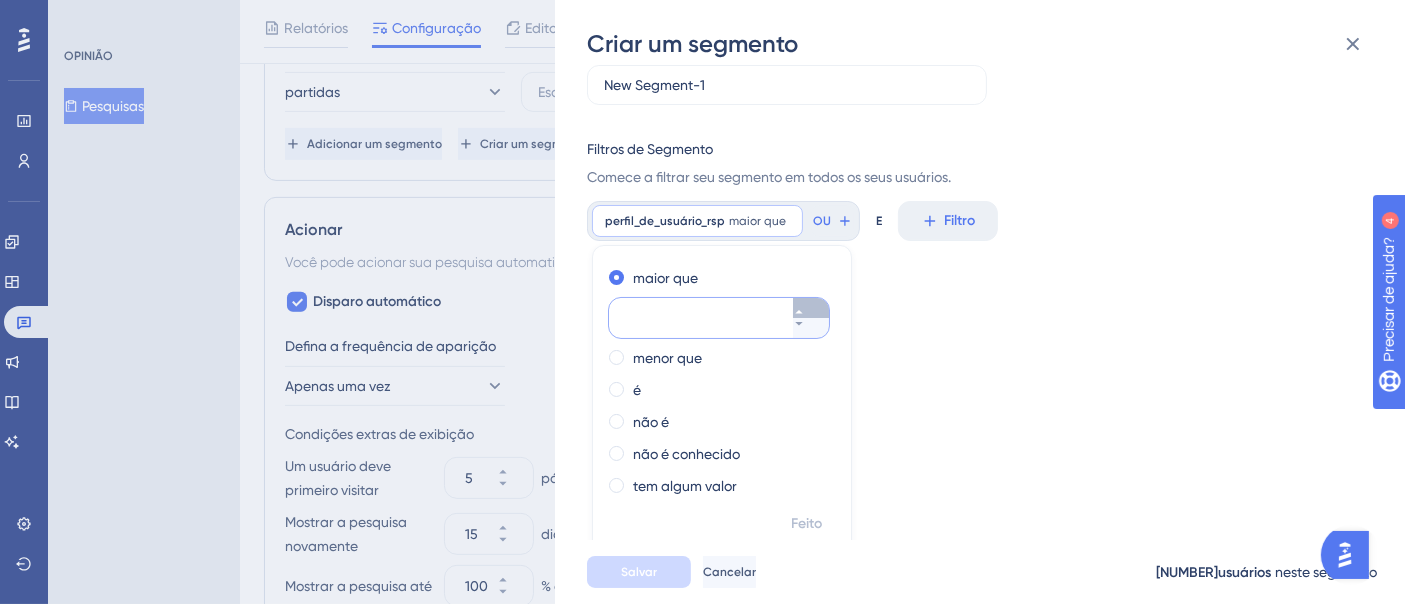 click at bounding box center (811, 308) 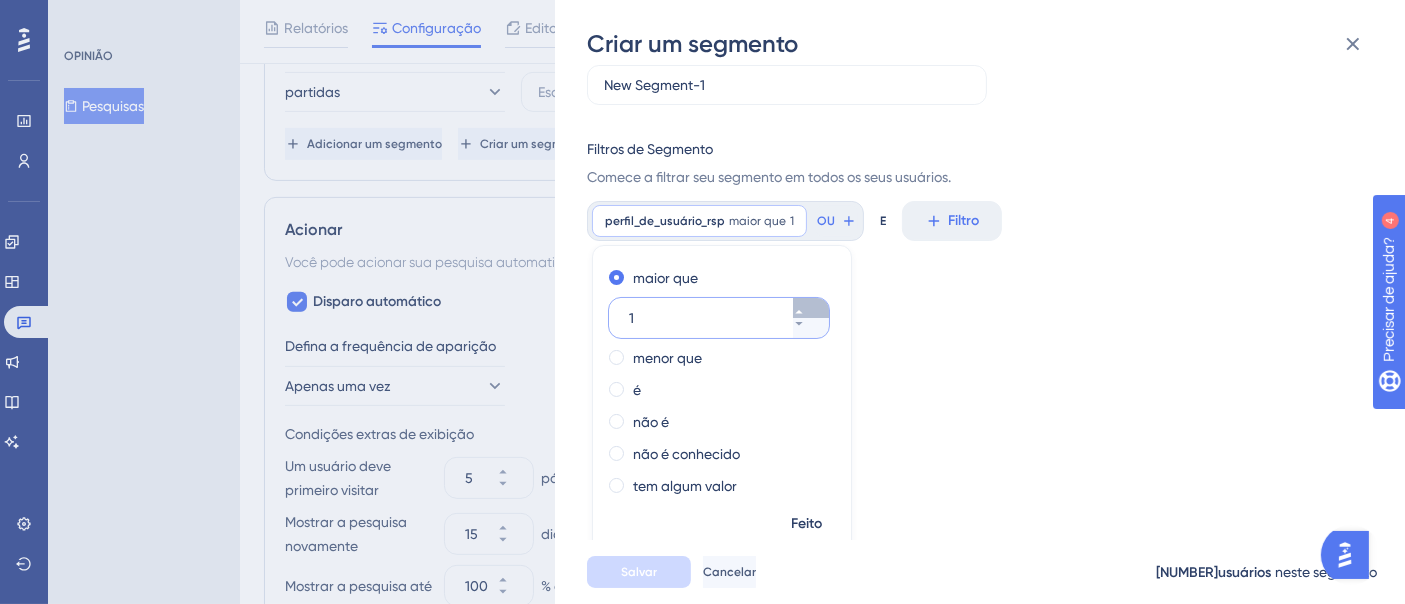 click on "1" at bounding box center (811, 308) 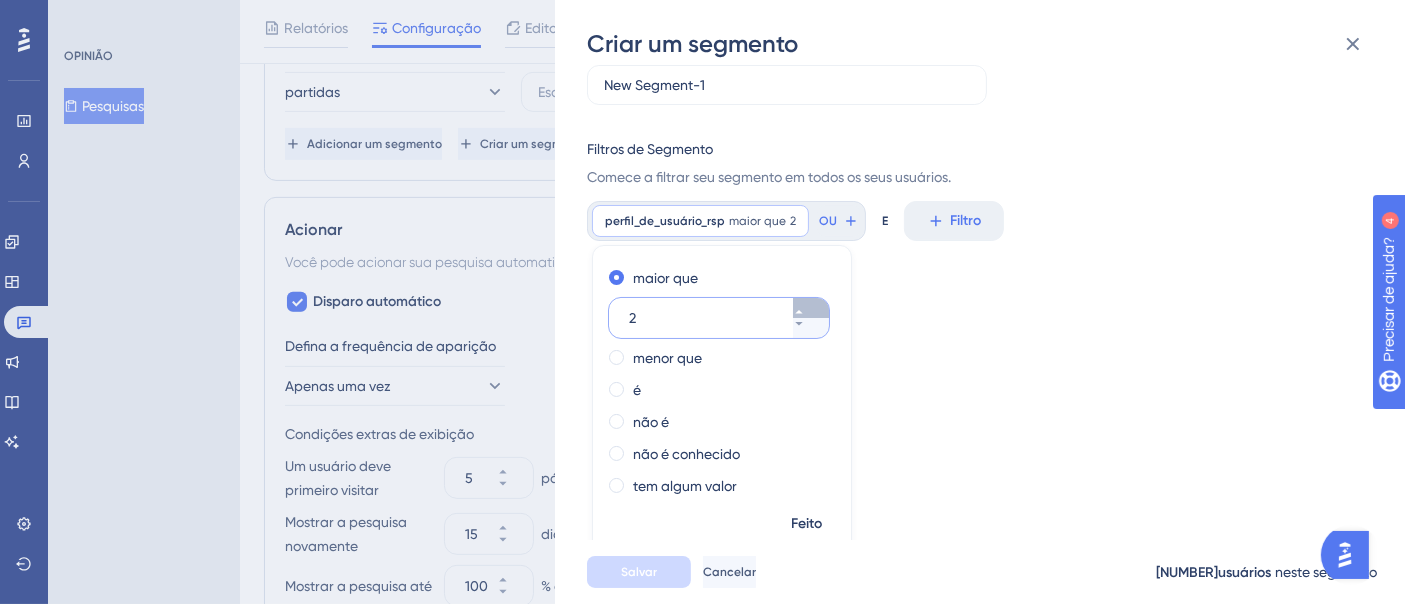 click on "2" at bounding box center [811, 308] 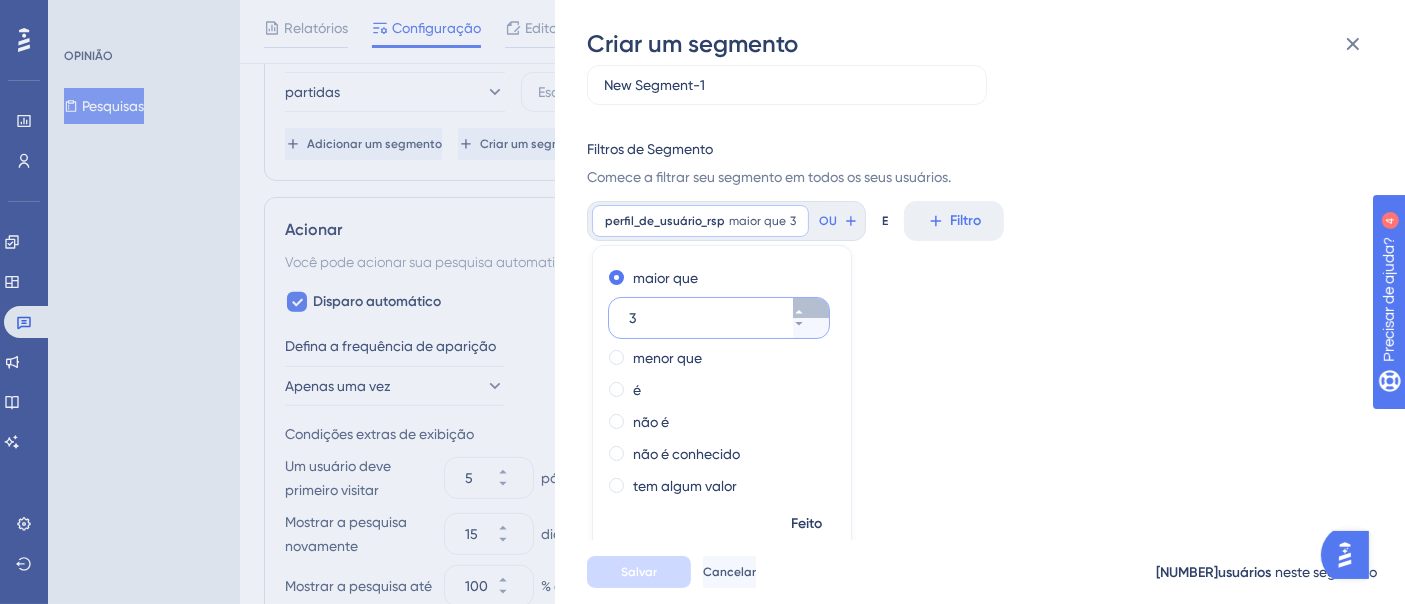 click on "3" at bounding box center (811, 308) 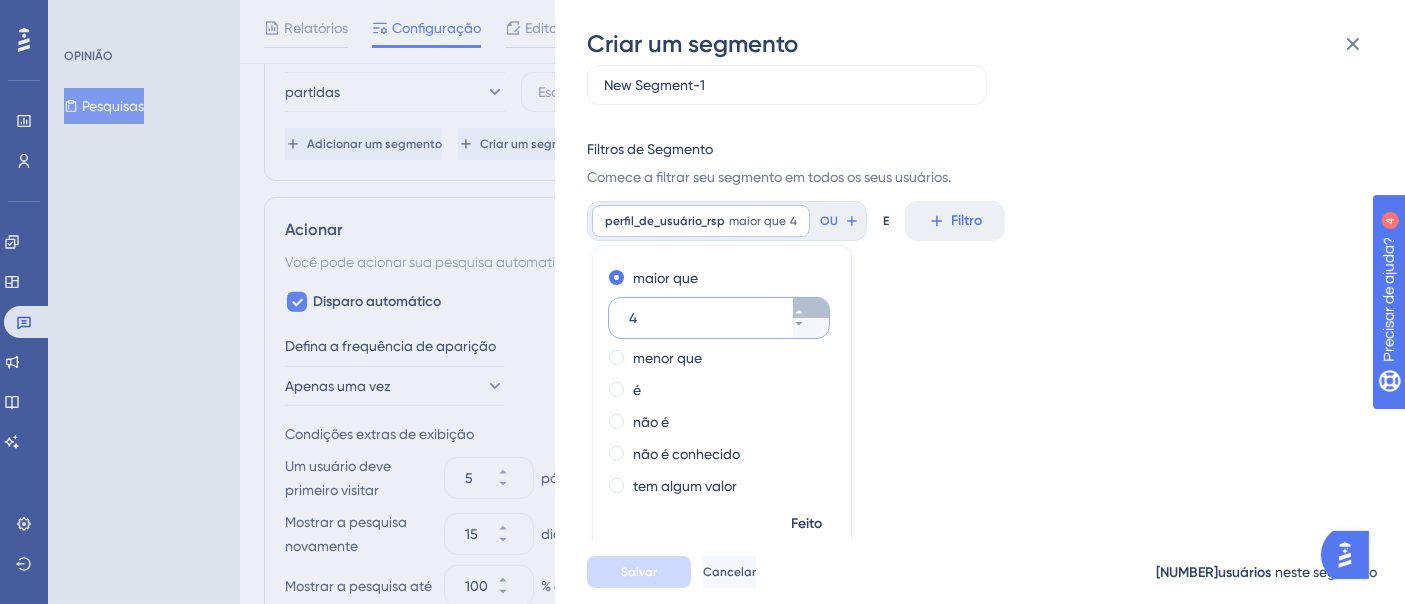 click on "4" at bounding box center (811, 308) 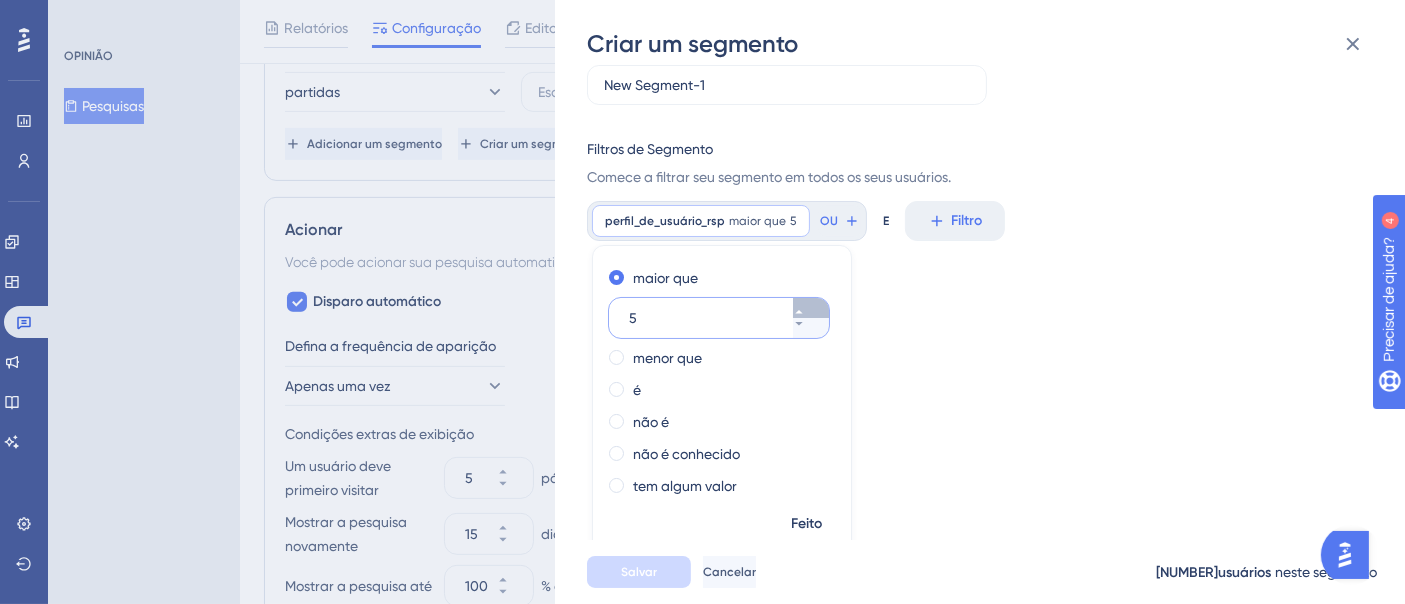 click on "5" at bounding box center [811, 308] 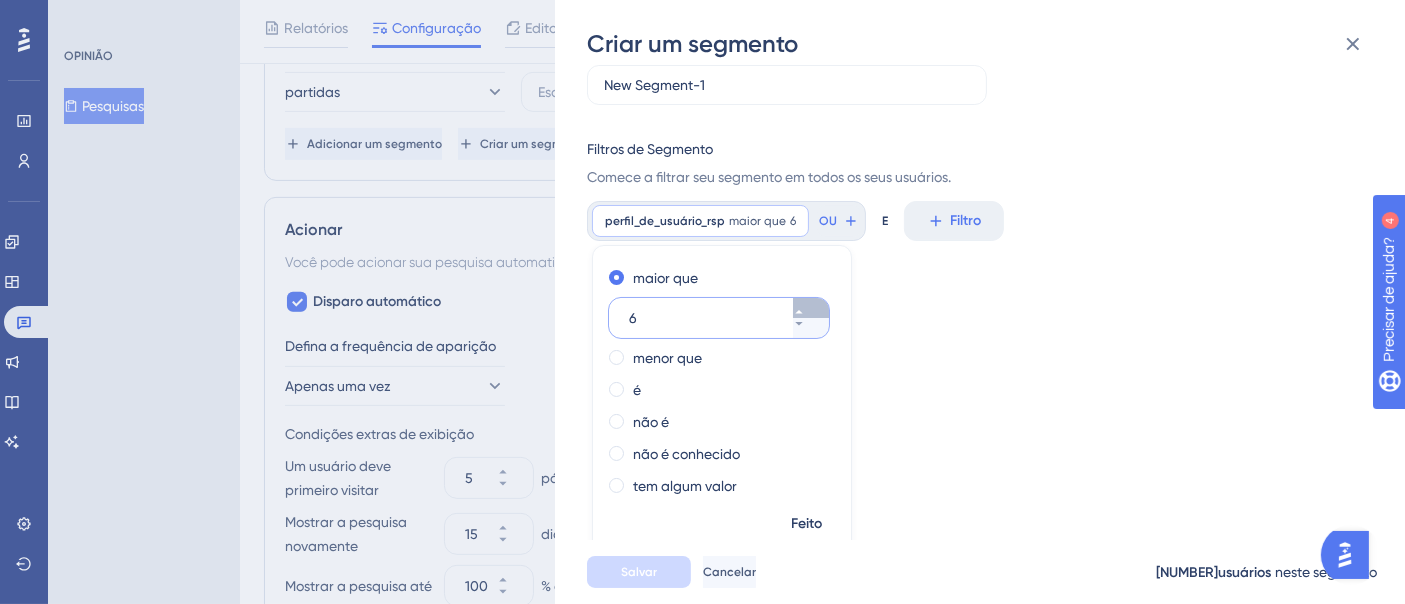 click on "6" at bounding box center (811, 308) 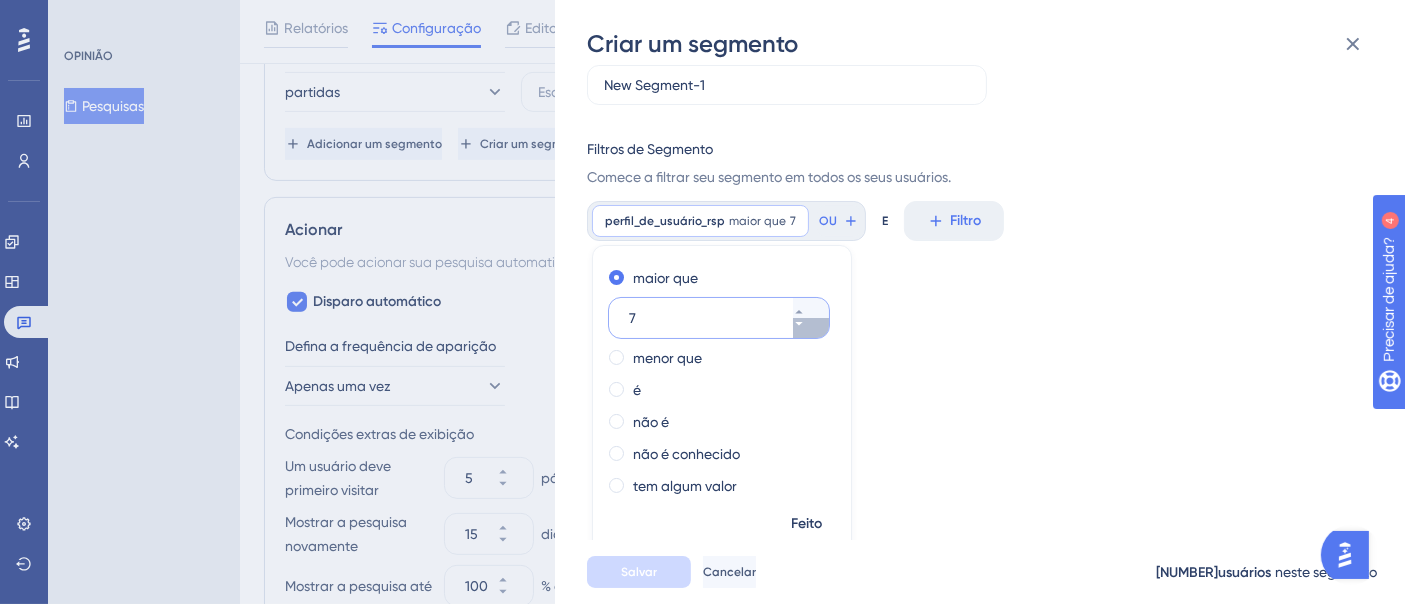 click on "7" at bounding box center [811, 328] 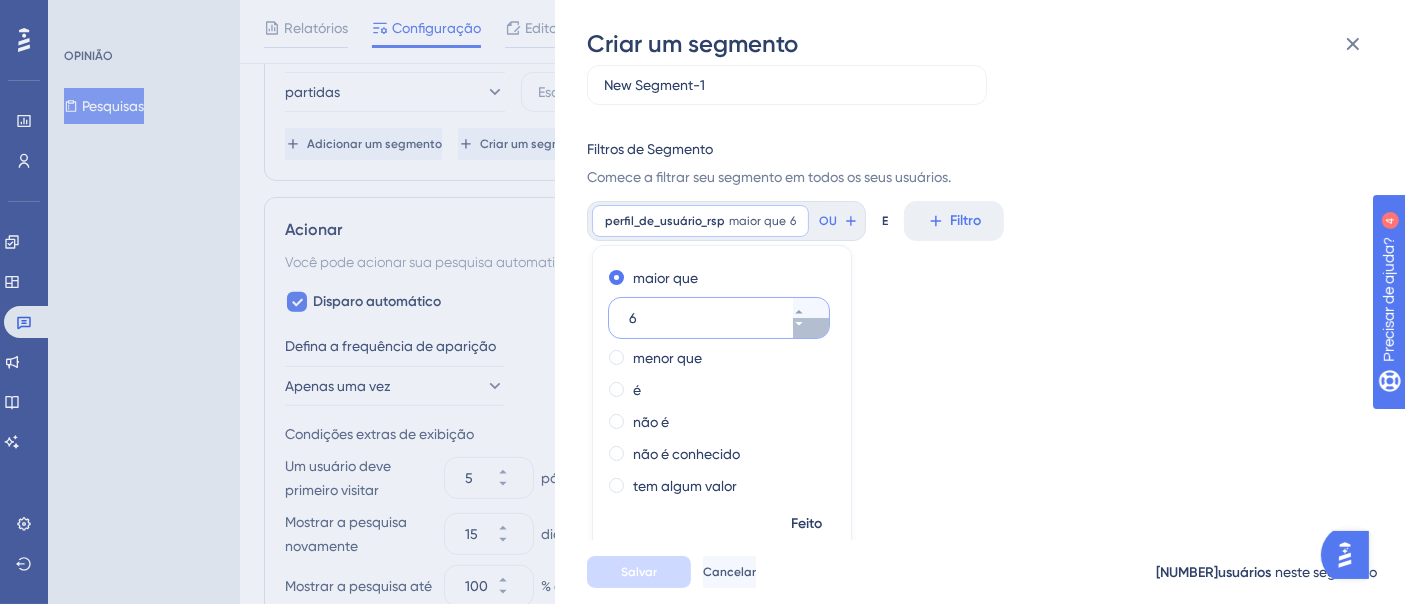 click on "6" at bounding box center (811, 328) 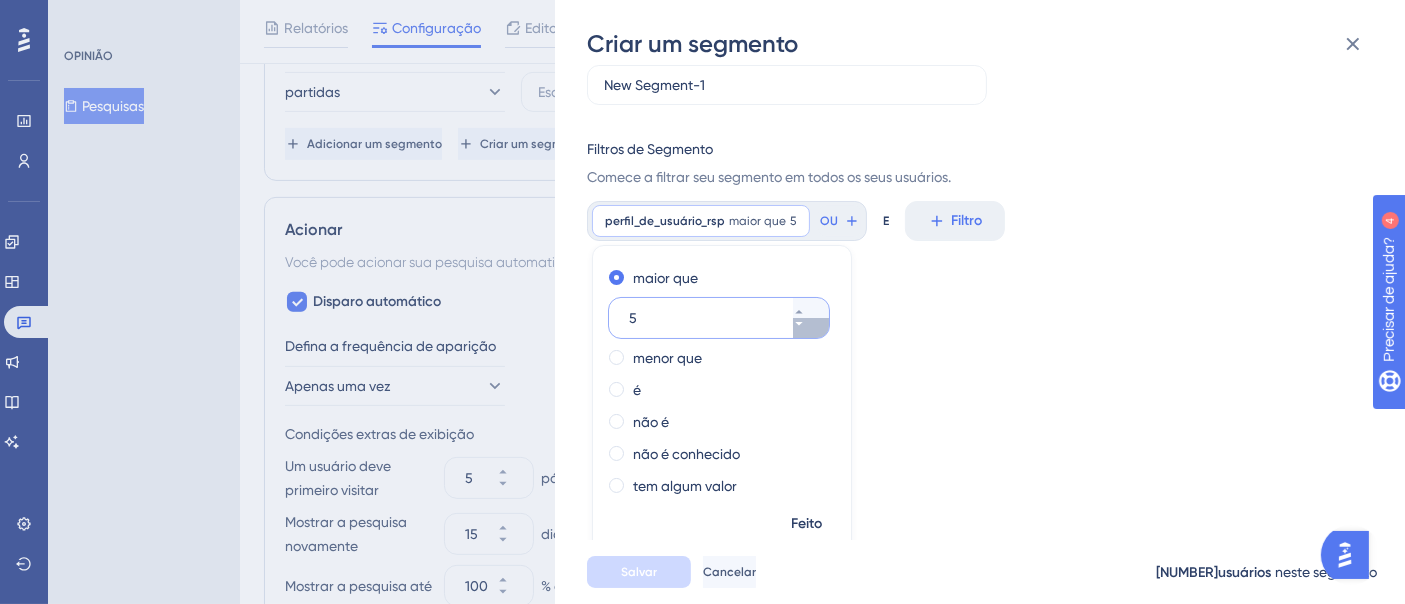 click on "5" at bounding box center [811, 328] 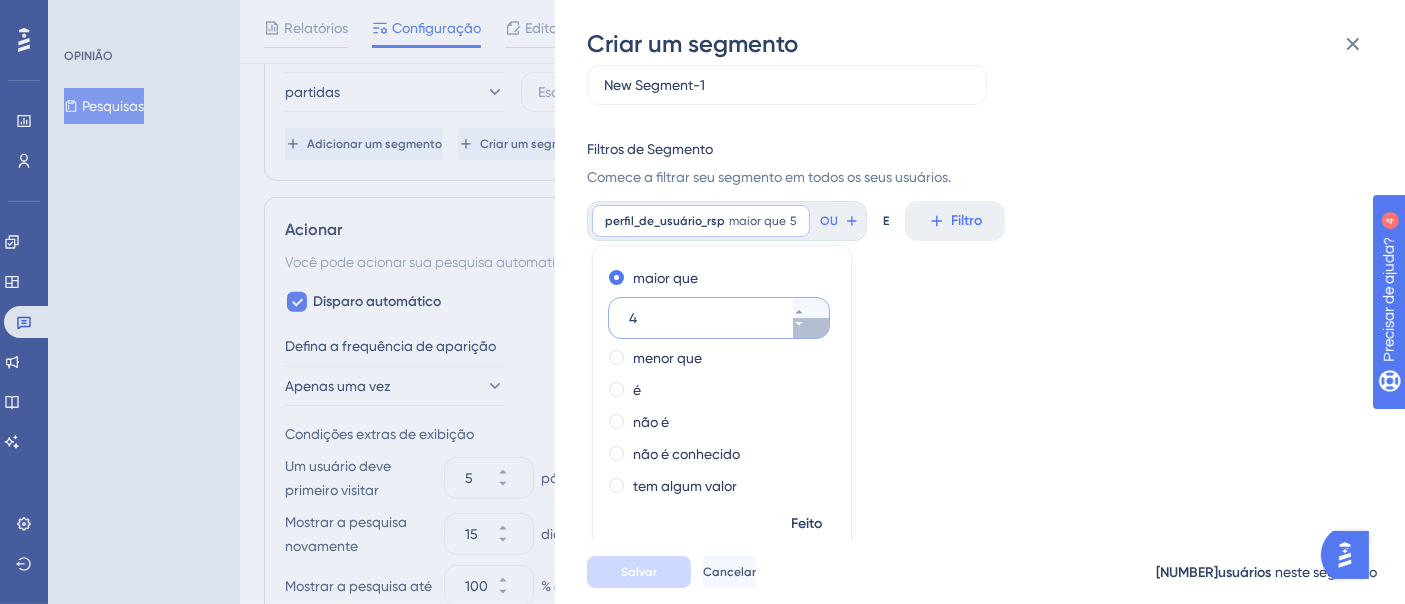 click on "4" at bounding box center (811, 328) 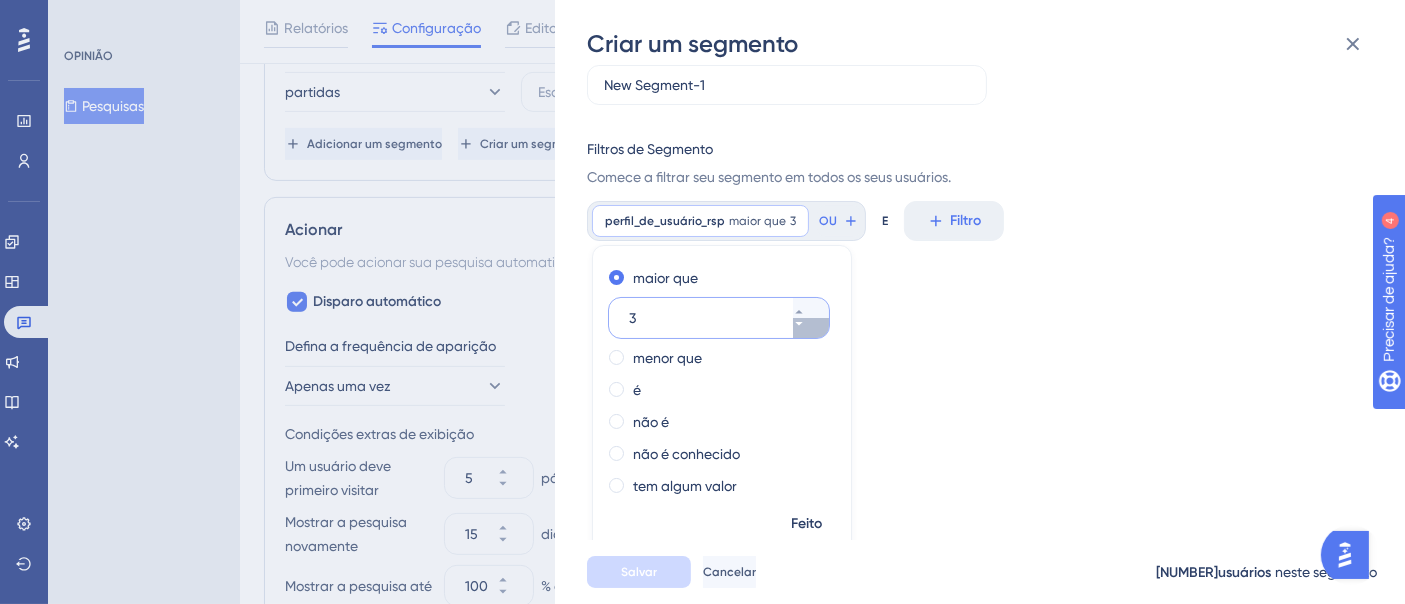 click on "3" at bounding box center (811, 328) 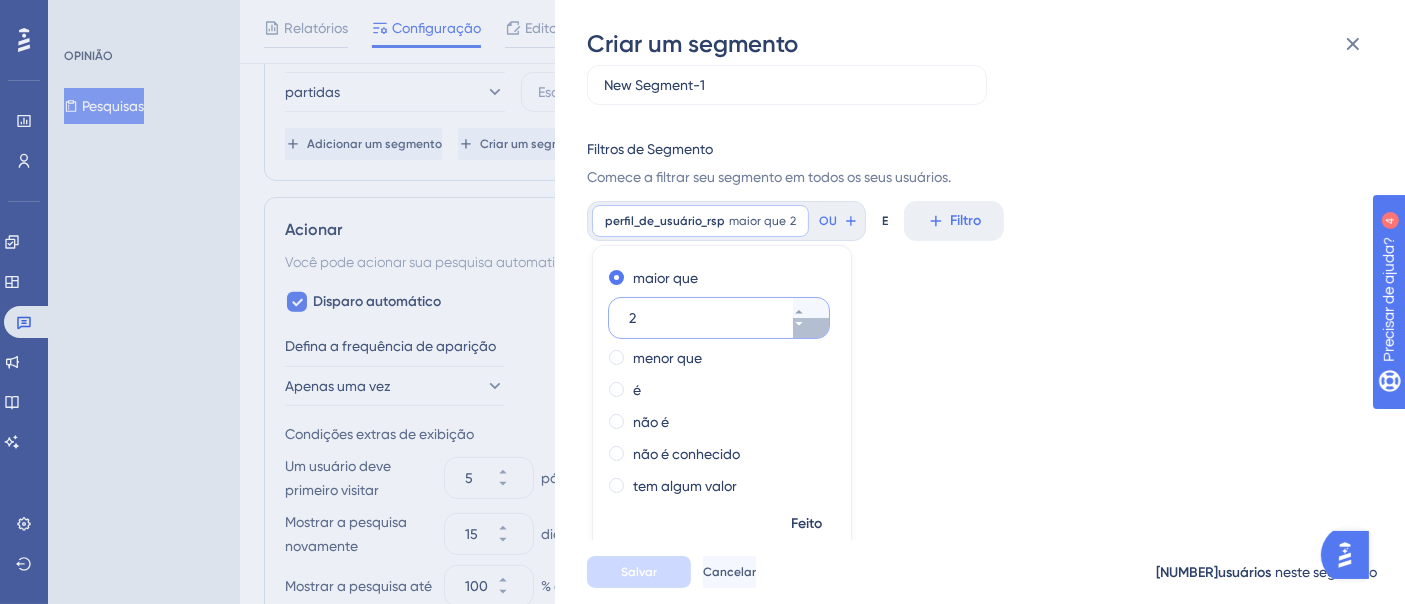 click on "2" at bounding box center [811, 328] 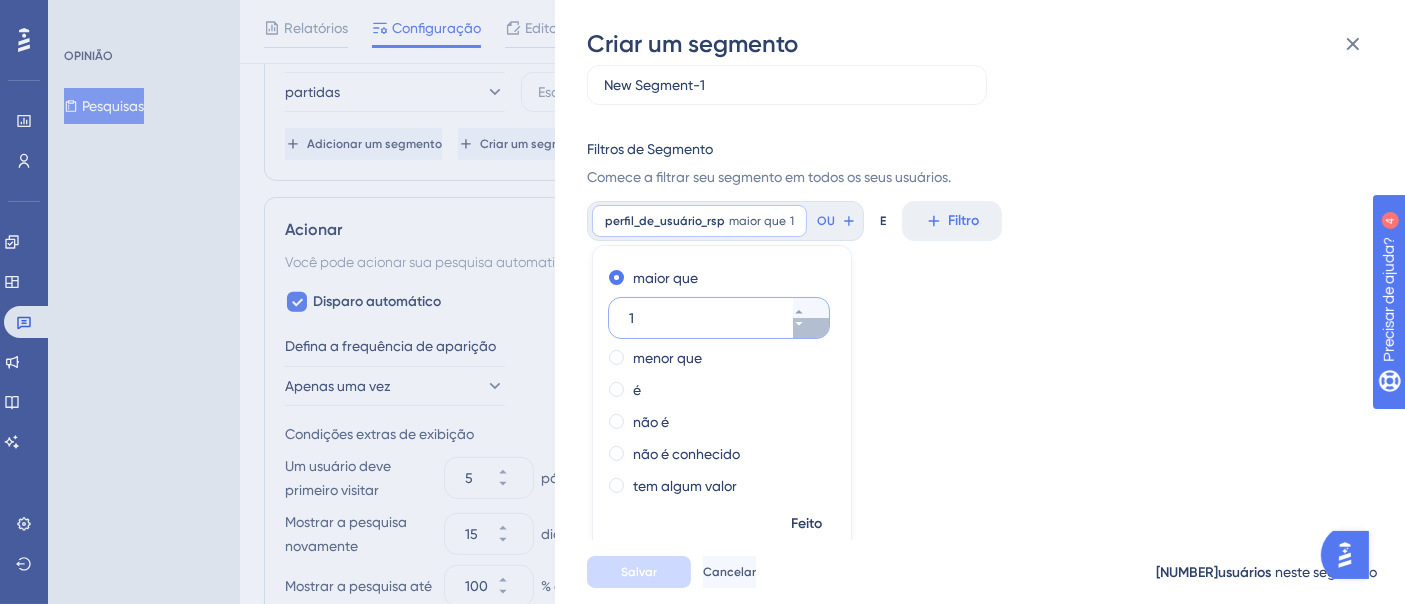click on "1" at bounding box center [811, 328] 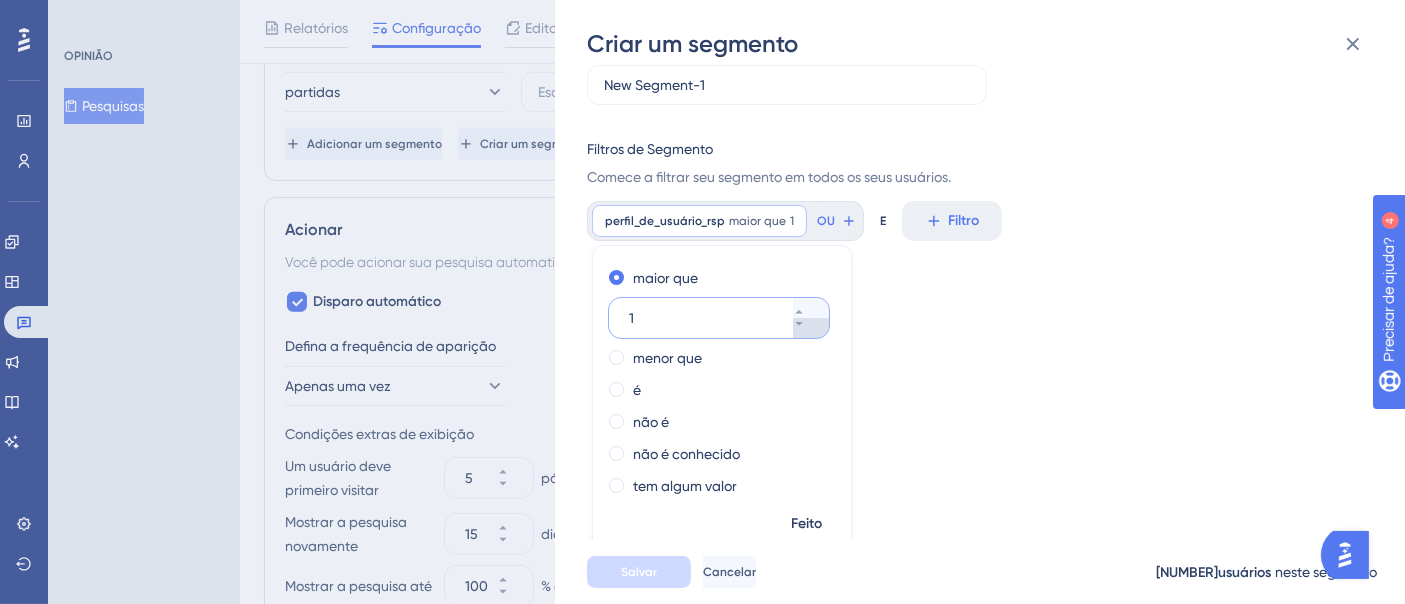 type on "0" 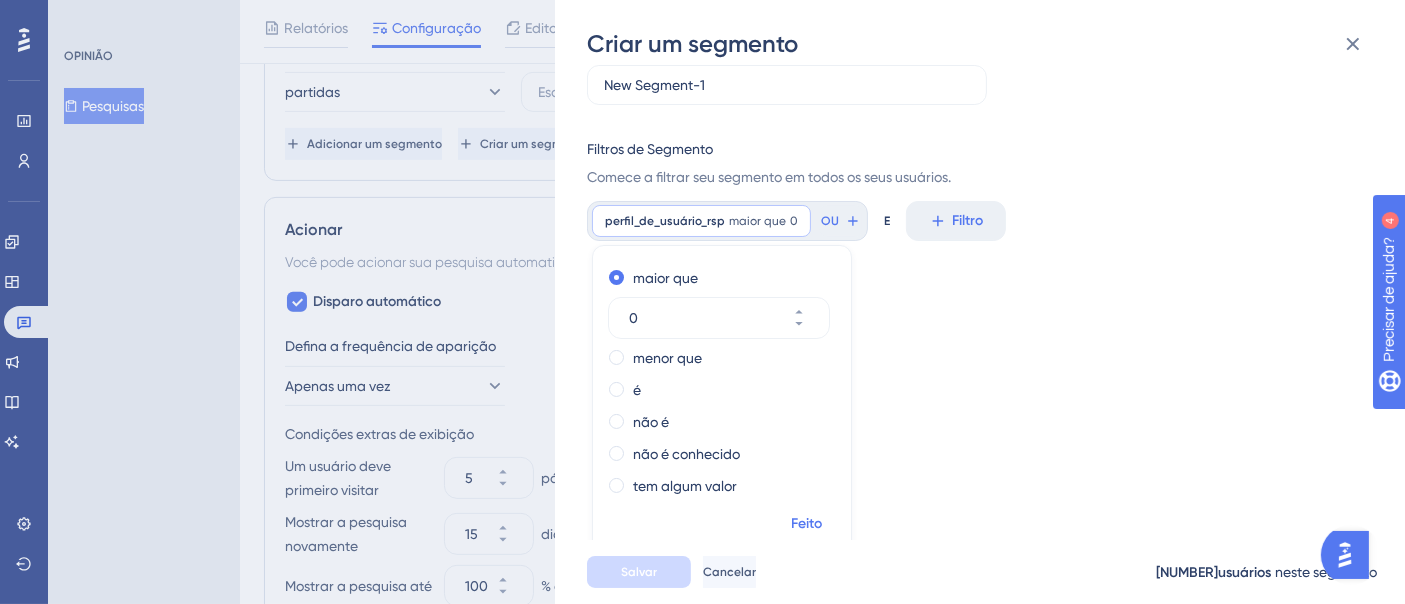 click on "Feito" at bounding box center (807, 524) 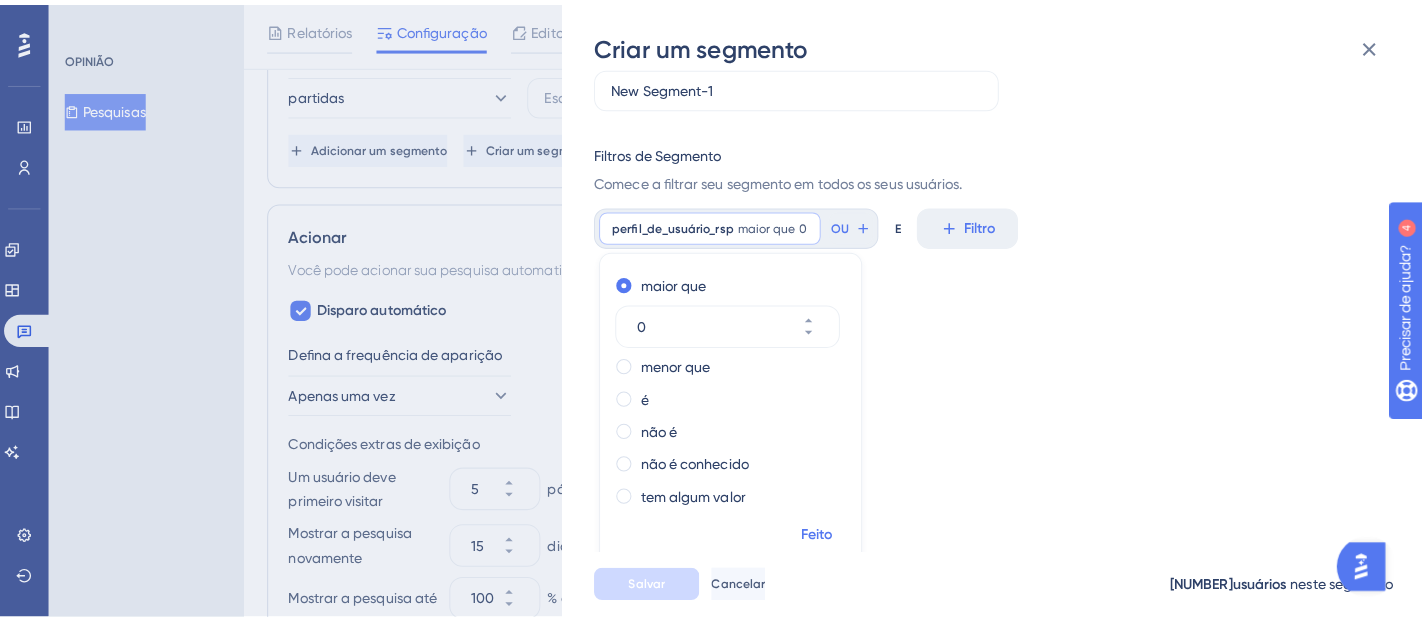 scroll, scrollTop: 0, scrollLeft: 0, axis: both 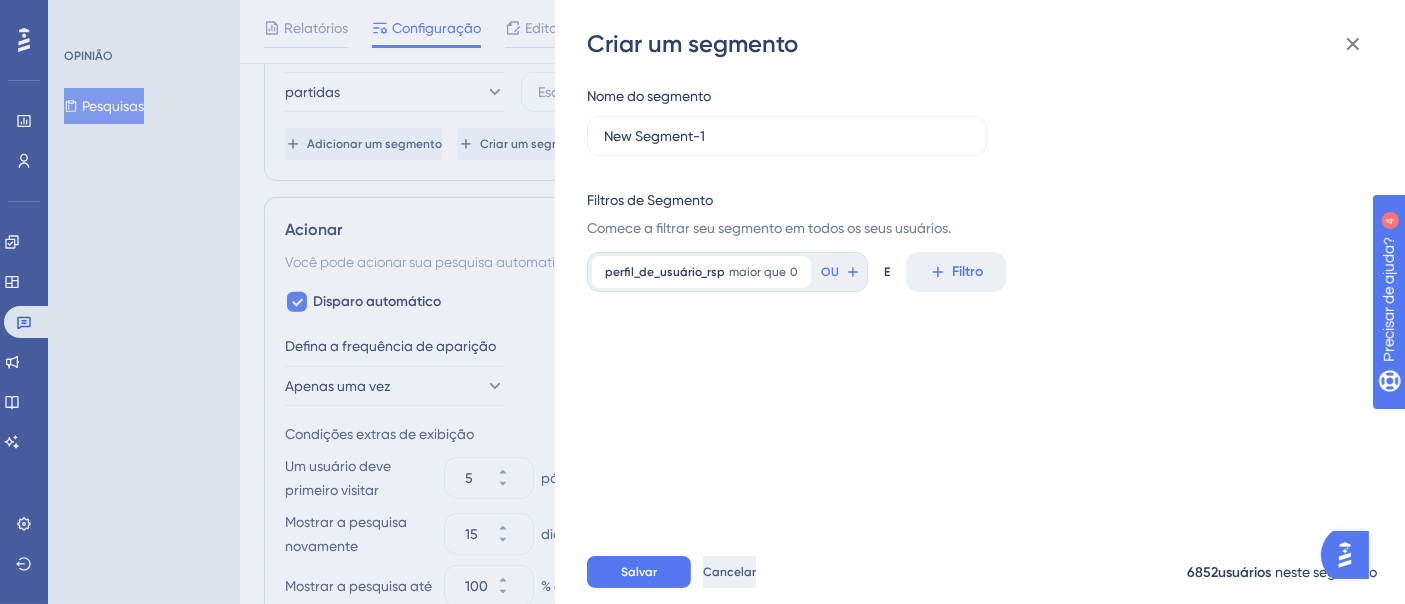 click on "Cancelar" at bounding box center (729, 572) 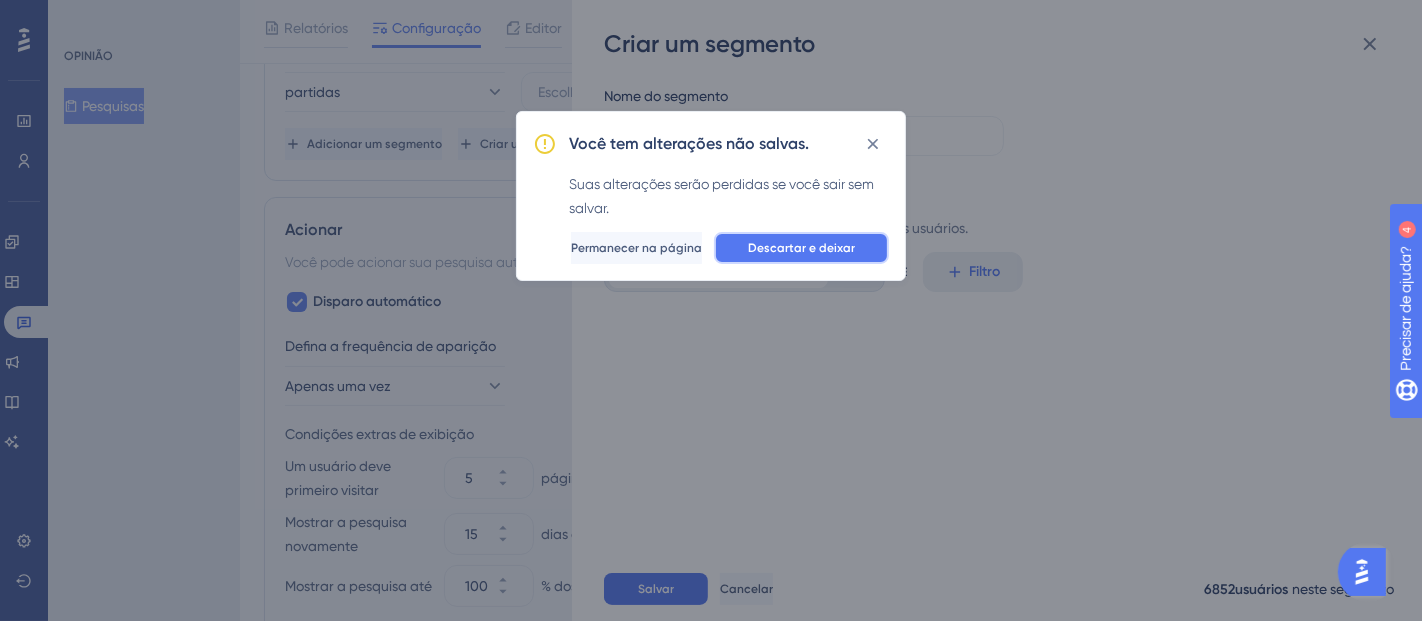 click on "Descartar e deixar" at bounding box center [801, 248] 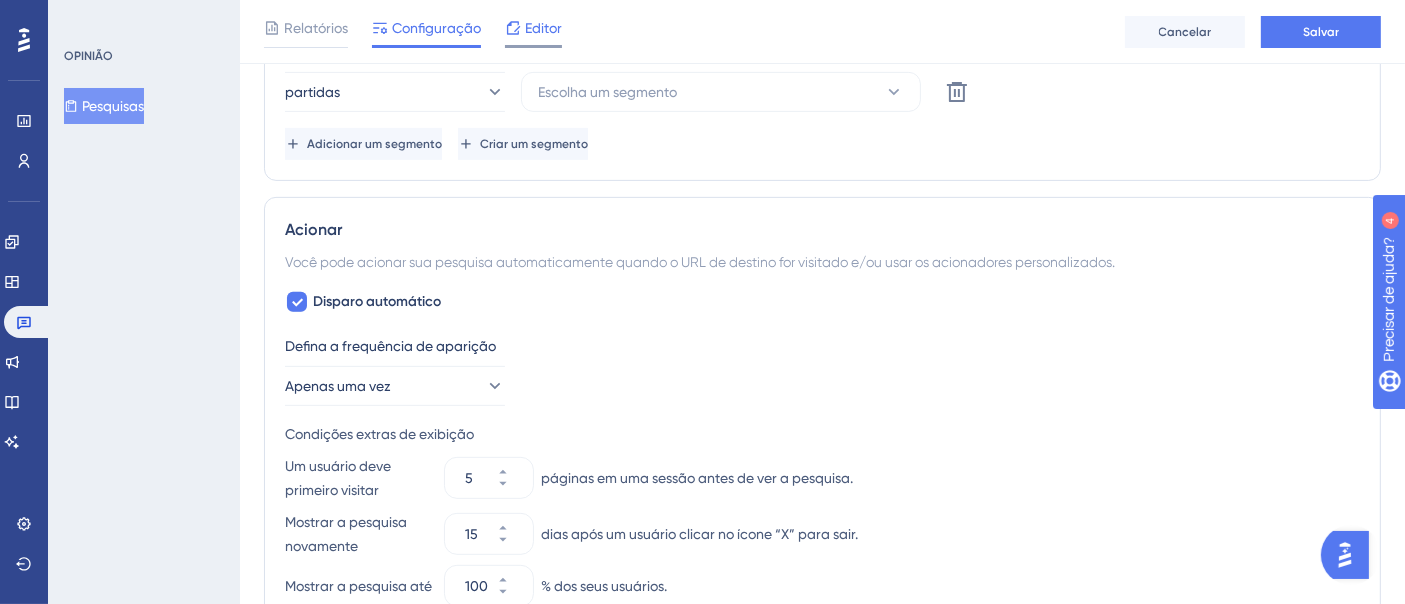 click on "Editor" at bounding box center [543, 28] 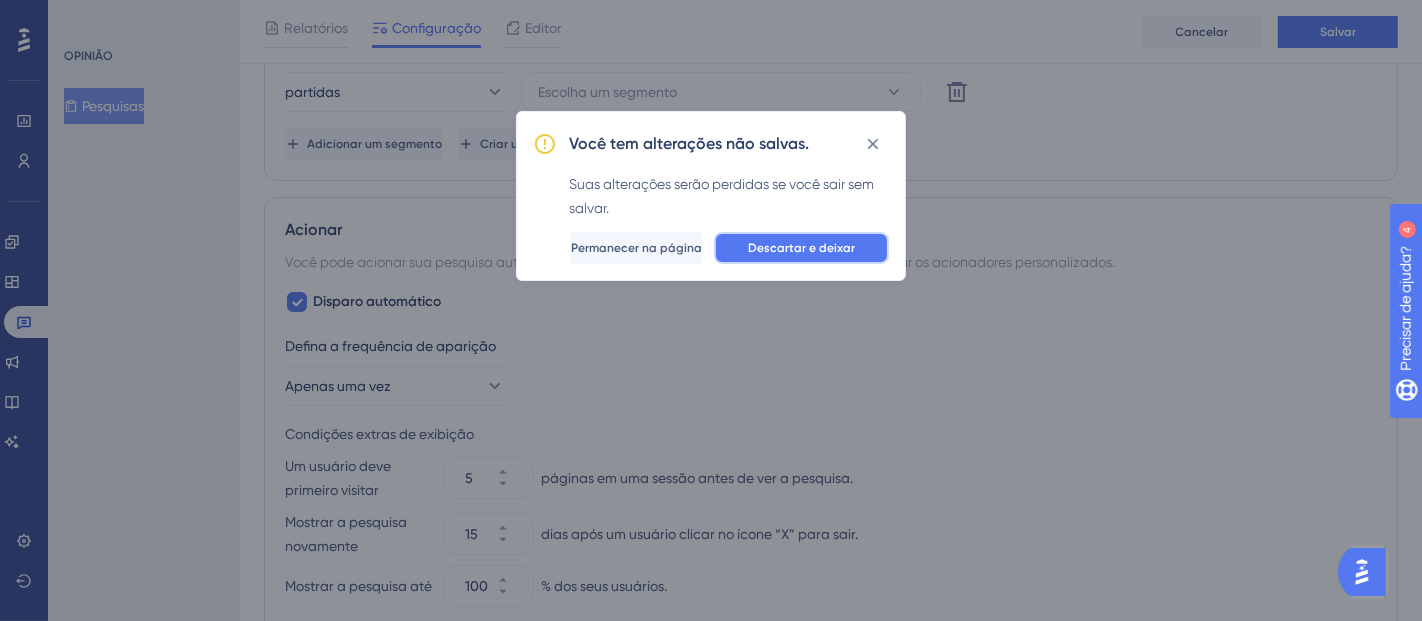 click on "Descartar e deixar" at bounding box center [801, 248] 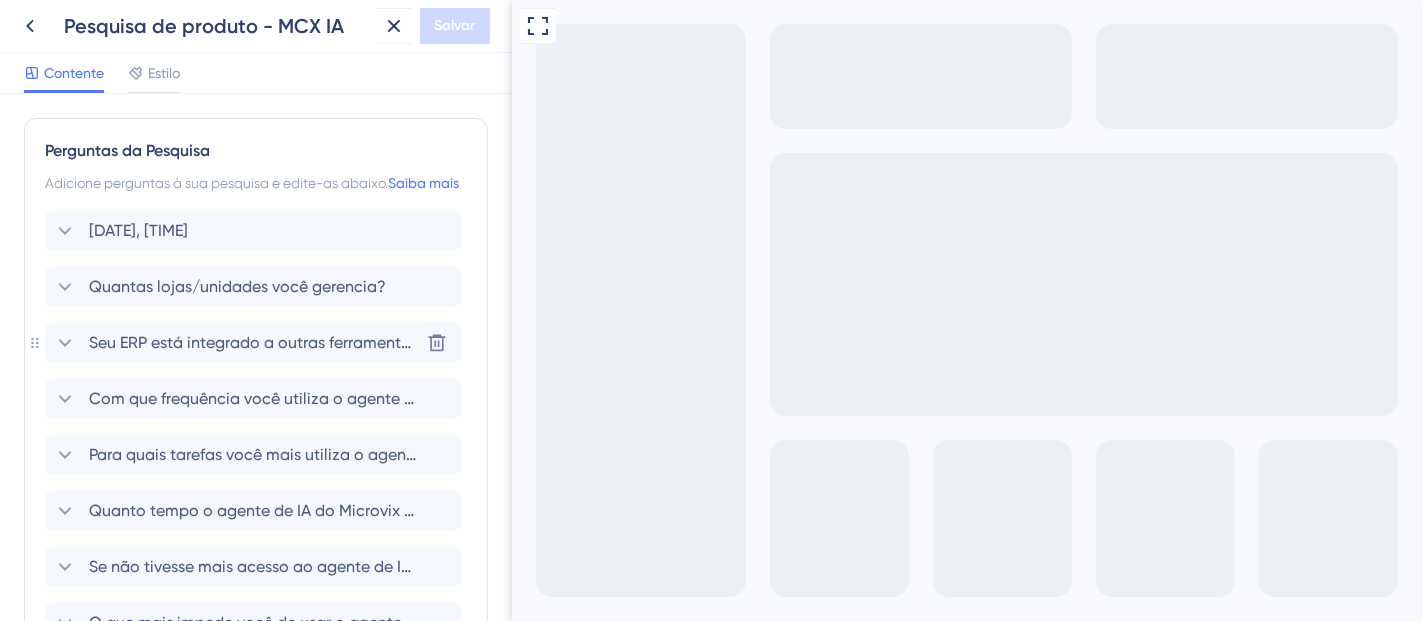 scroll, scrollTop: 0, scrollLeft: 0, axis: both 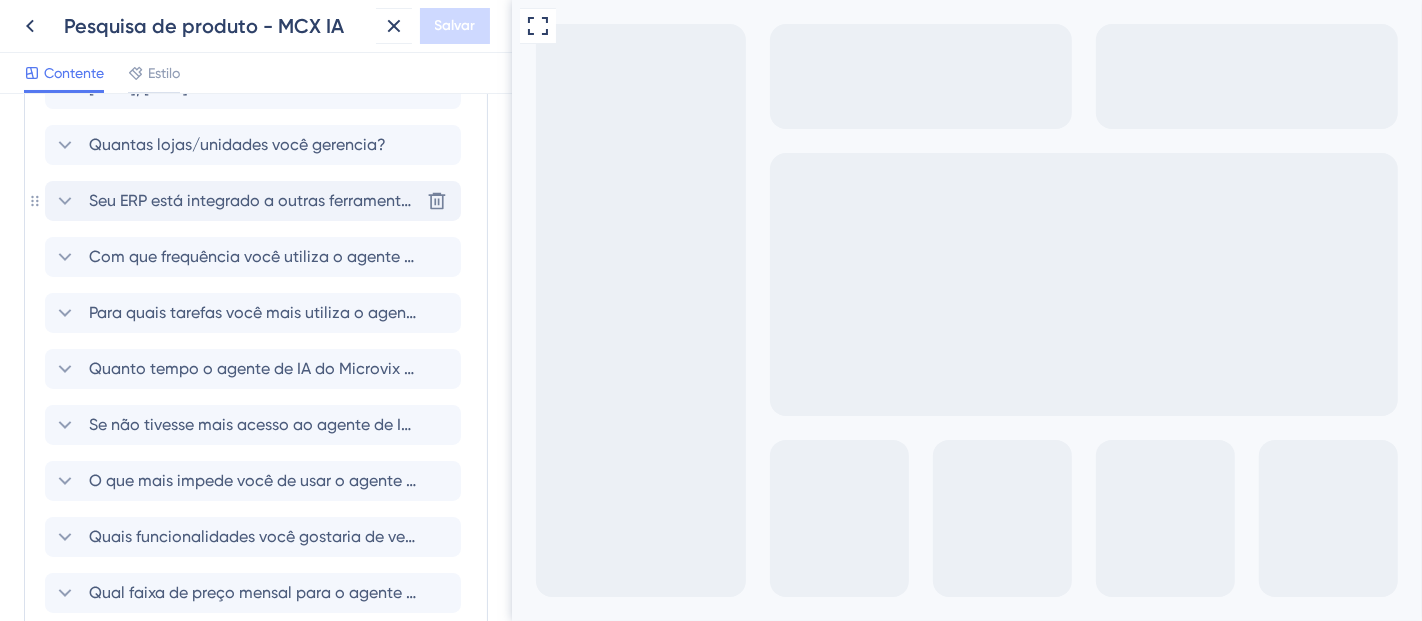click on "Seu ERP está integrado a outras ferramentas de BI?" at bounding box center [278, 200] 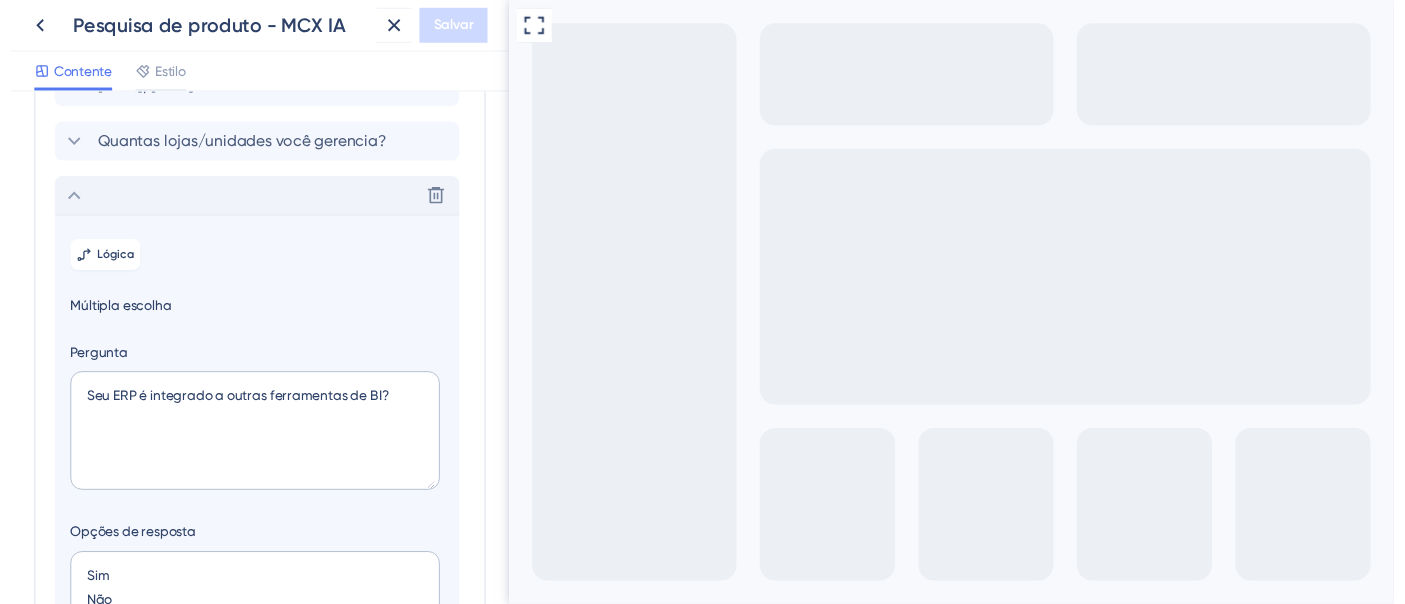 scroll, scrollTop: 252, scrollLeft: 0, axis: vertical 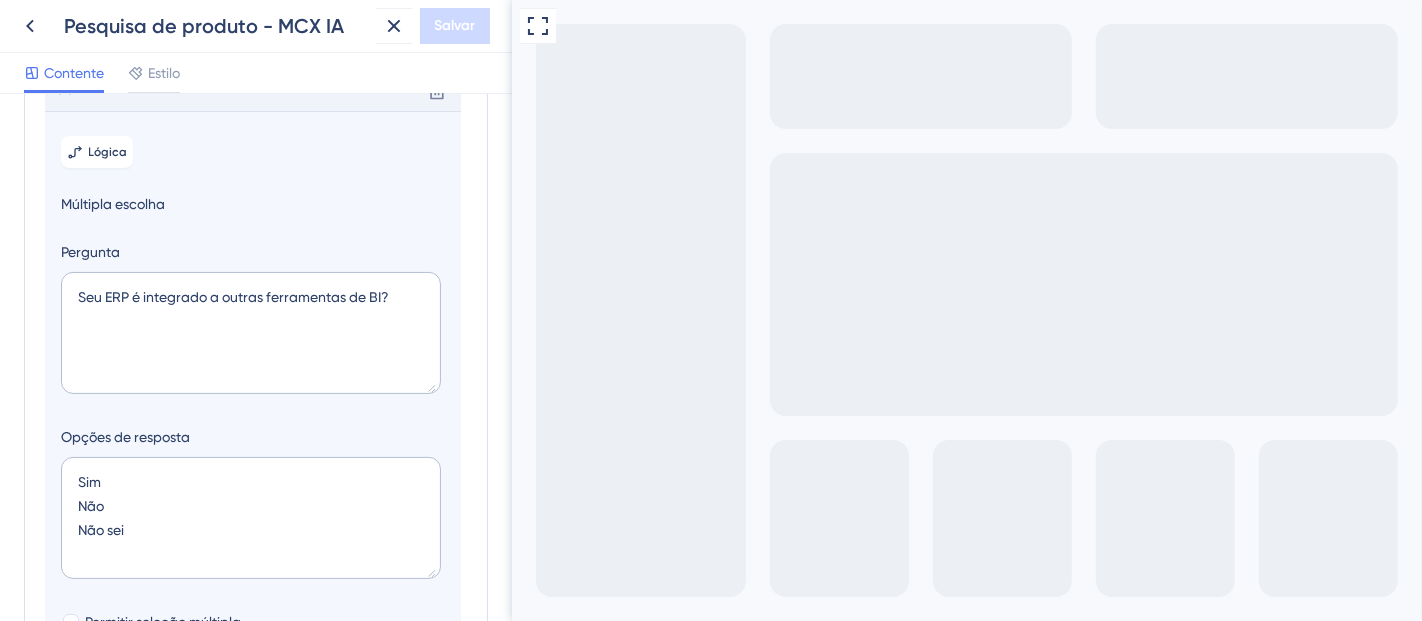 click on "Sim" at bounding box center (692, 730) 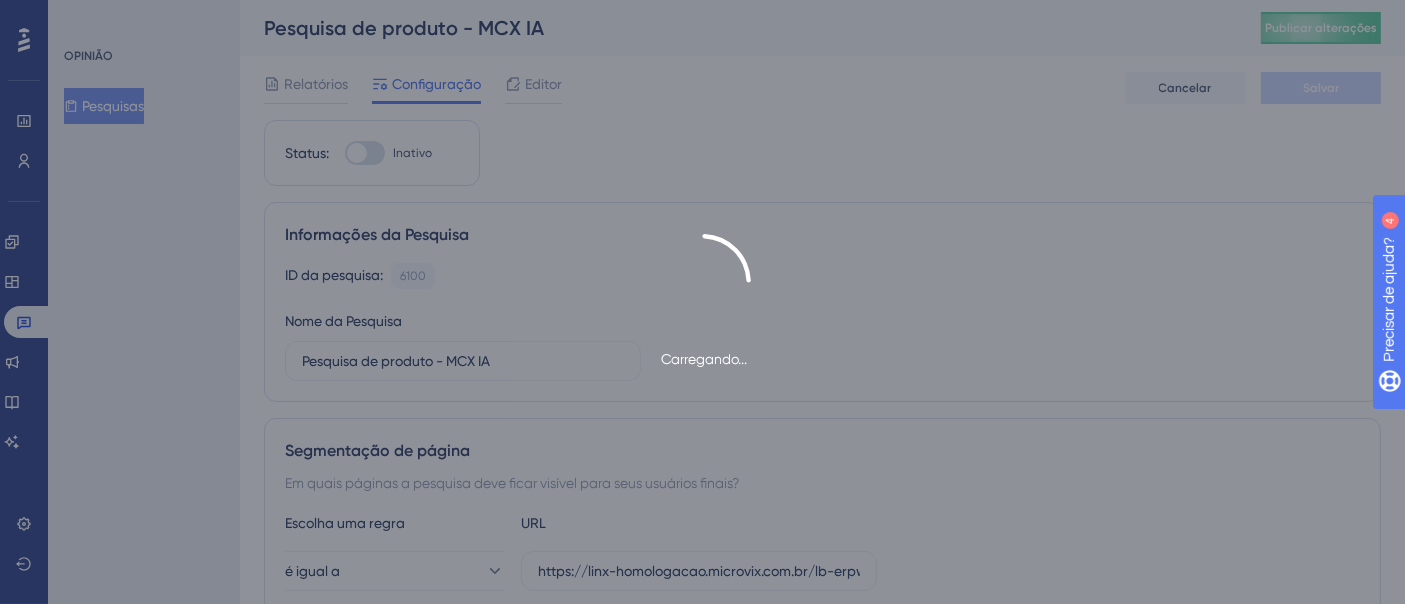 scroll, scrollTop: 0, scrollLeft: 0, axis: both 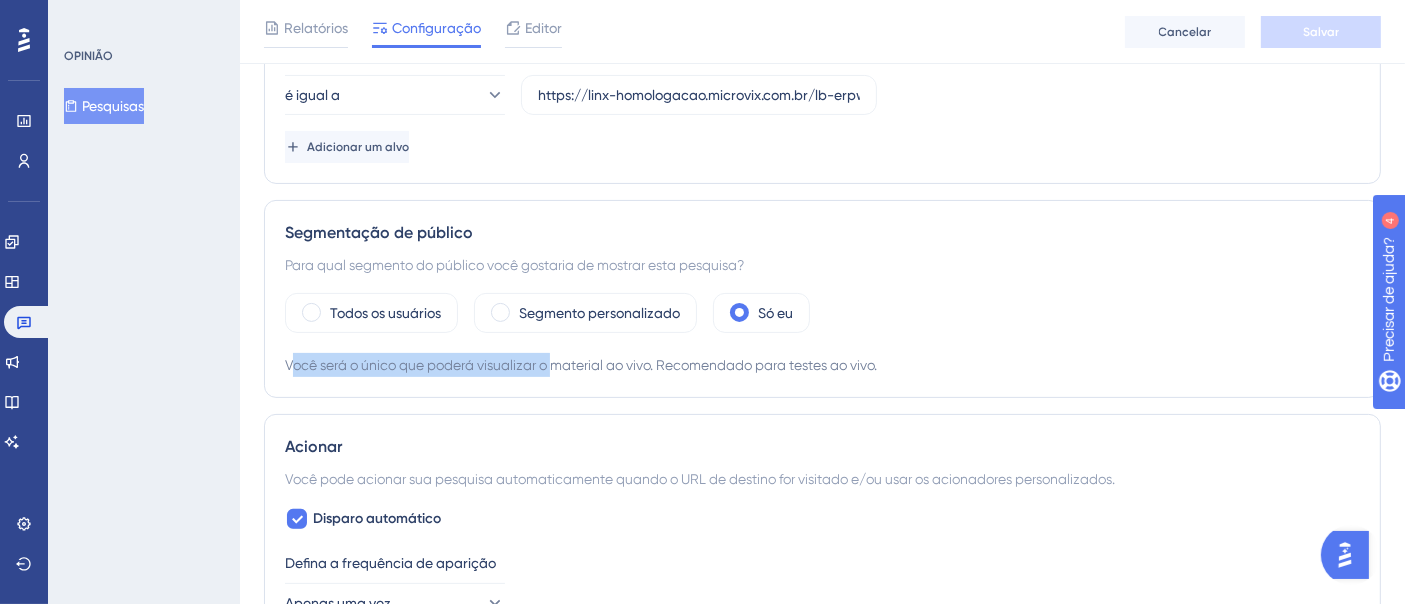 drag, startPoint x: 291, startPoint y: 369, endPoint x: 560, endPoint y: 364, distance: 269.04648 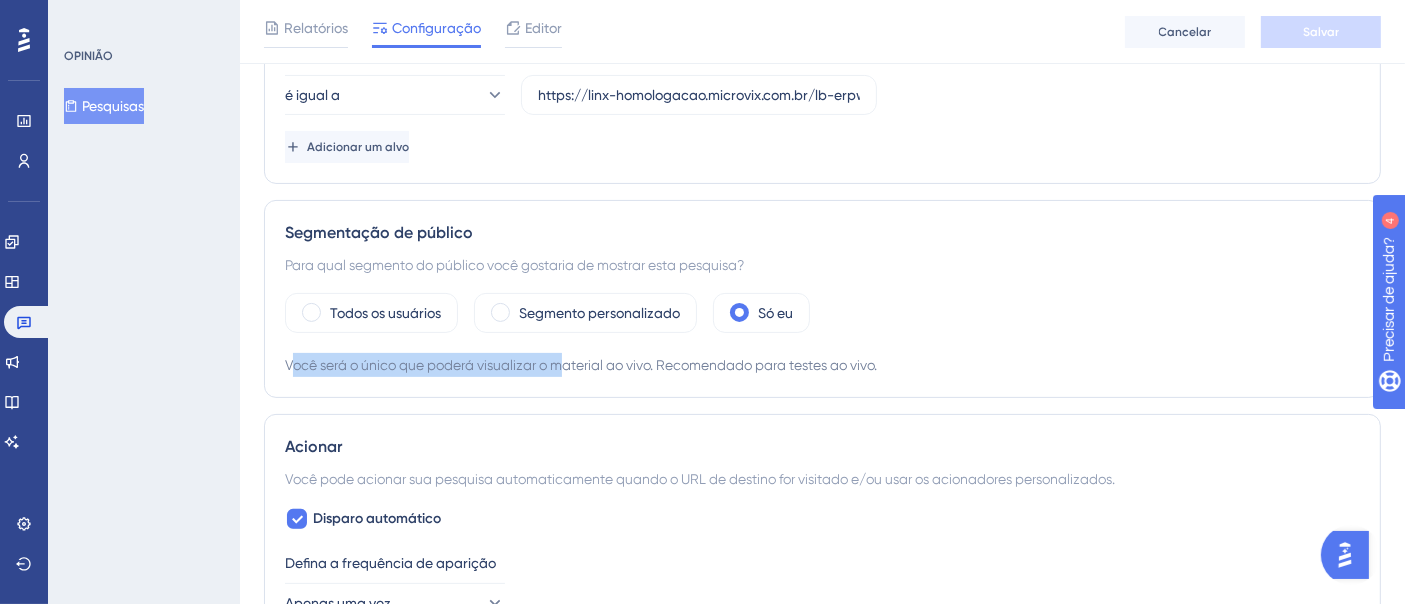 click on "Você será o único que poderá visualizar o material ao vivo. Recomendado para testes ao vivo." at bounding box center [581, 365] 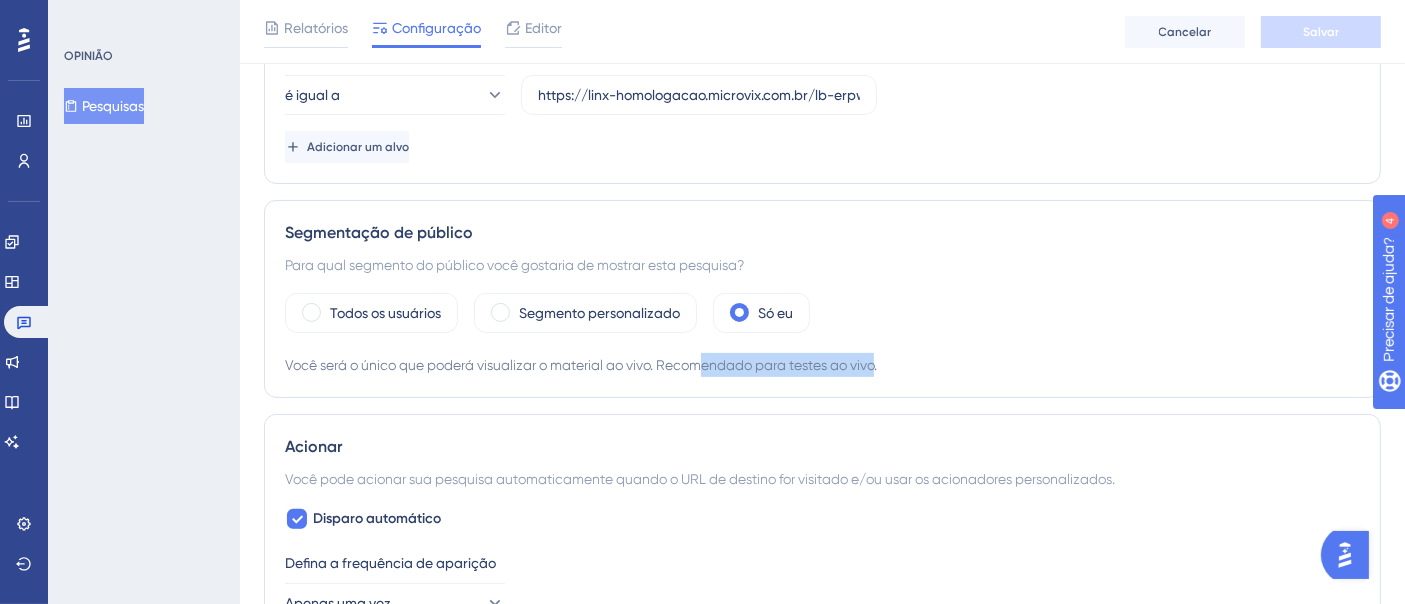 drag, startPoint x: 708, startPoint y: 367, endPoint x: 881, endPoint y: 368, distance: 173.00288 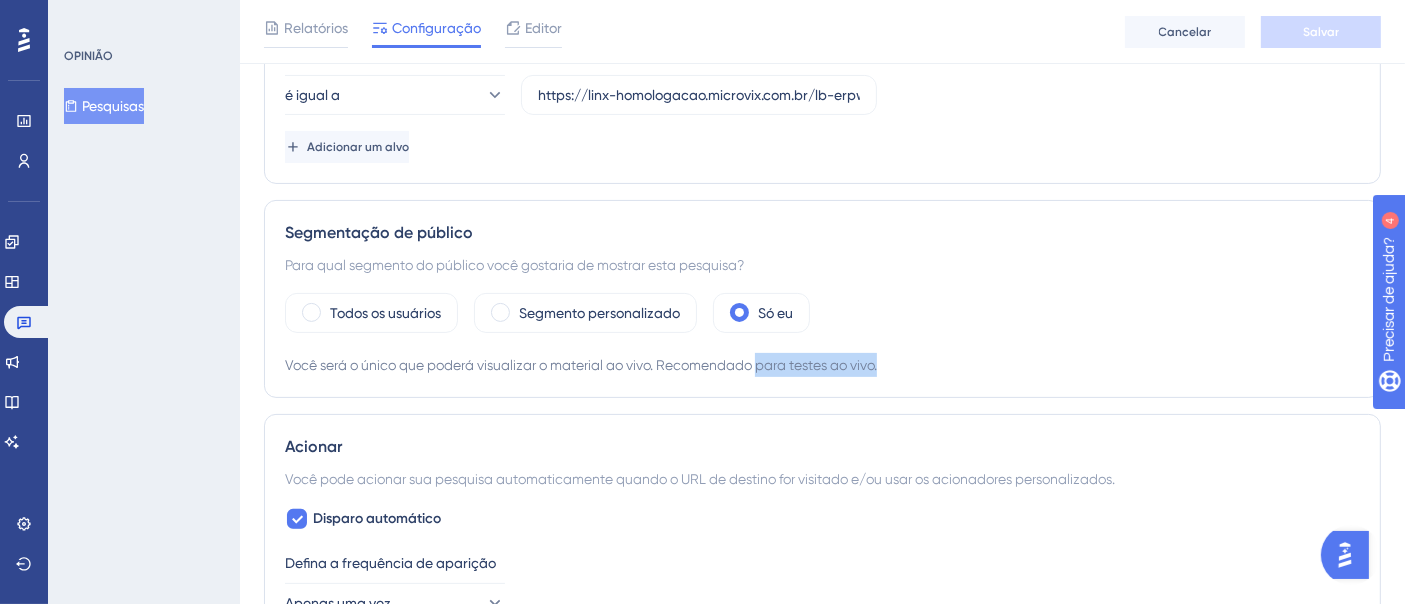 drag, startPoint x: 762, startPoint y: 366, endPoint x: 917, endPoint y: 374, distance: 155.20631 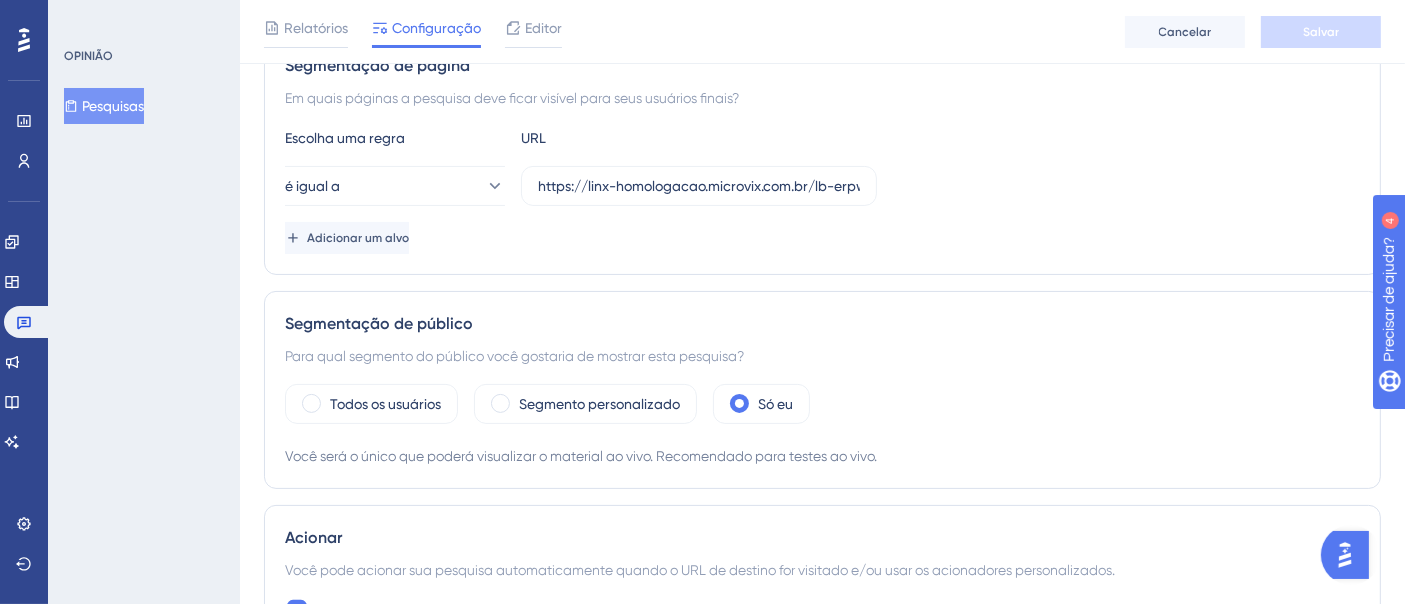 drag, startPoint x: 1416, startPoint y: 278, endPoint x: 195, endPoint y: 13, distance: 1249.4263 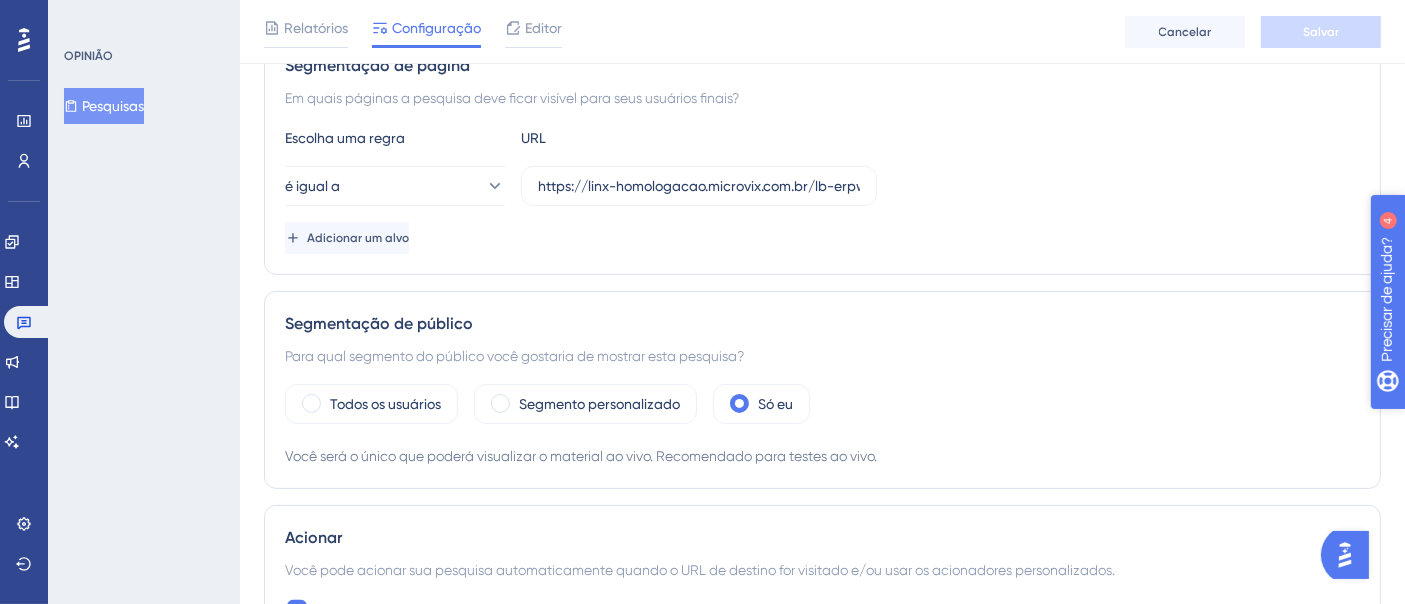 scroll, scrollTop: 255, scrollLeft: 0, axis: vertical 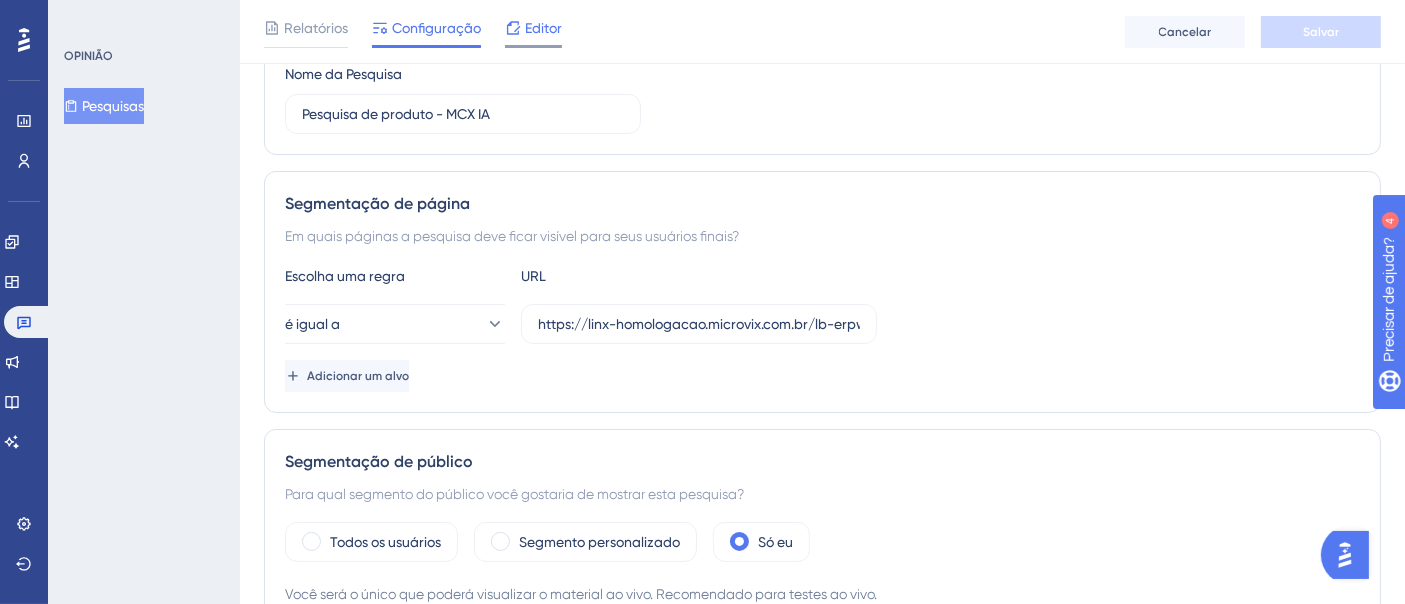 click on "Editor" at bounding box center (543, 28) 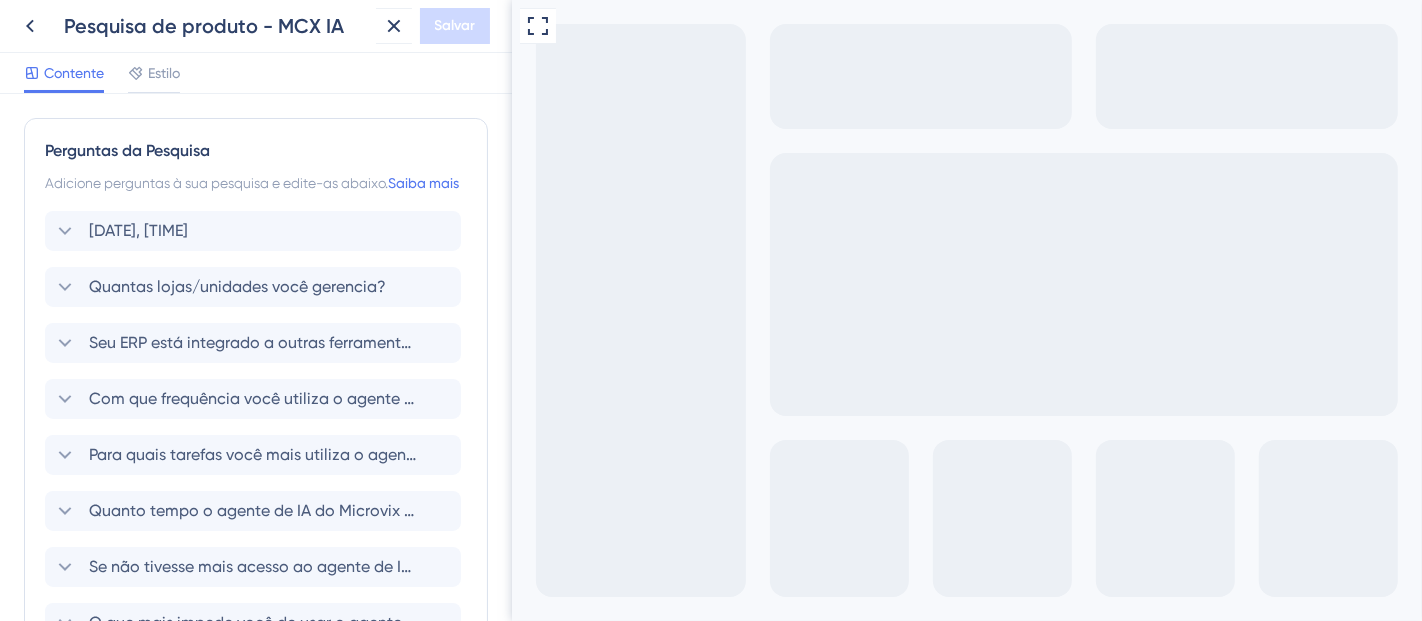 scroll, scrollTop: 0, scrollLeft: 0, axis: both 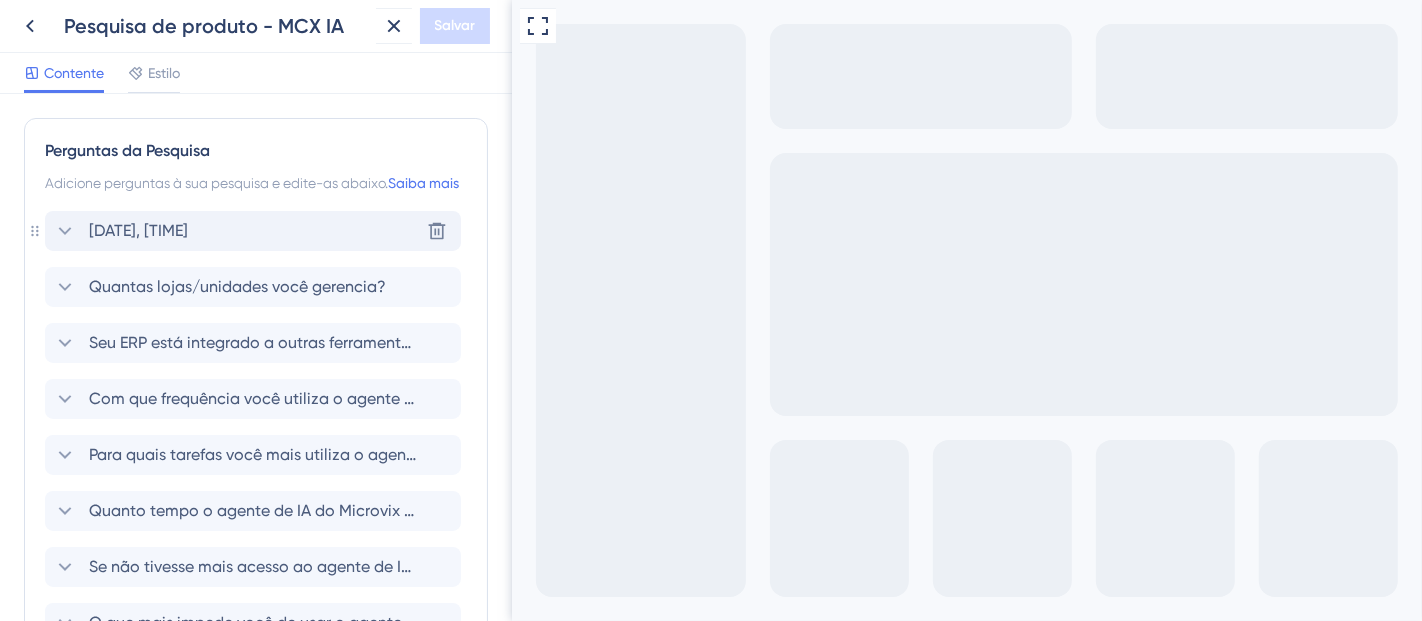 click on "Ajude a tornar a IA da Microvix ainda melhor! Sua opinião é fundamental para evoluirmos. Se você já utiliza a ferramenta, queremos ouvir suas sugestões e experiências. Para começarmos, qual é a sua carga principal?" at bounding box center [138, 230] 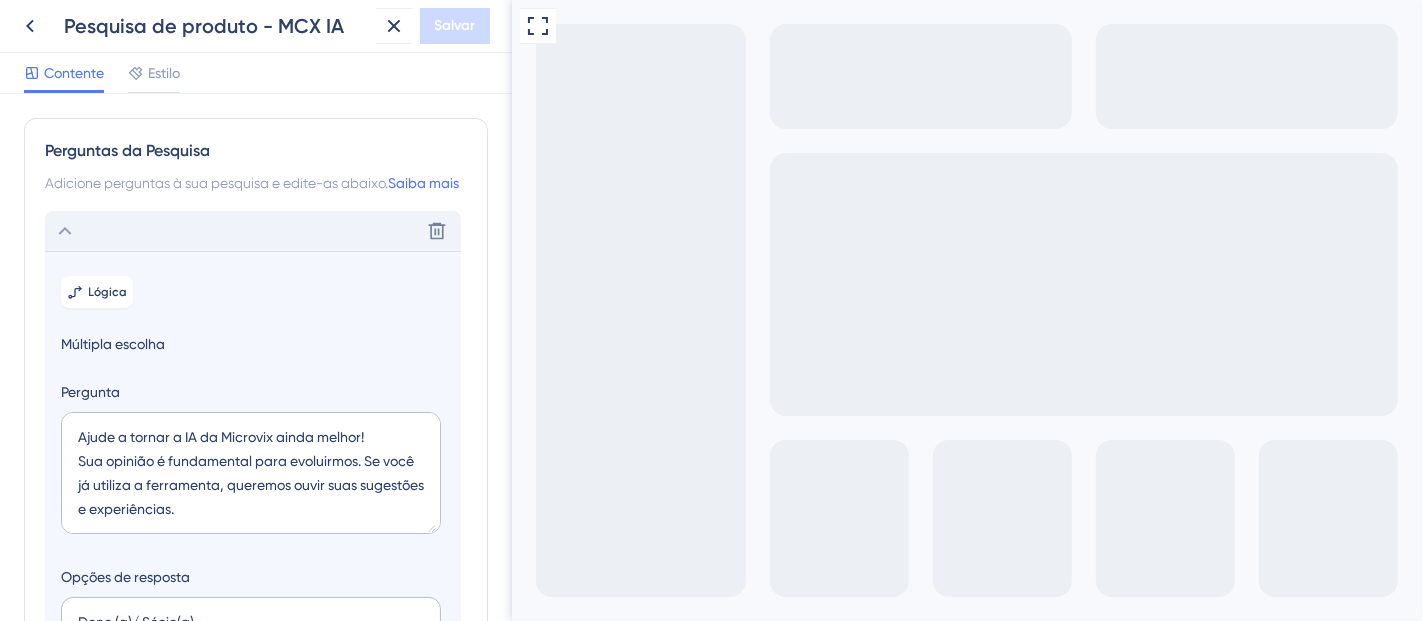 scroll, scrollTop: 140, scrollLeft: 0, axis: vertical 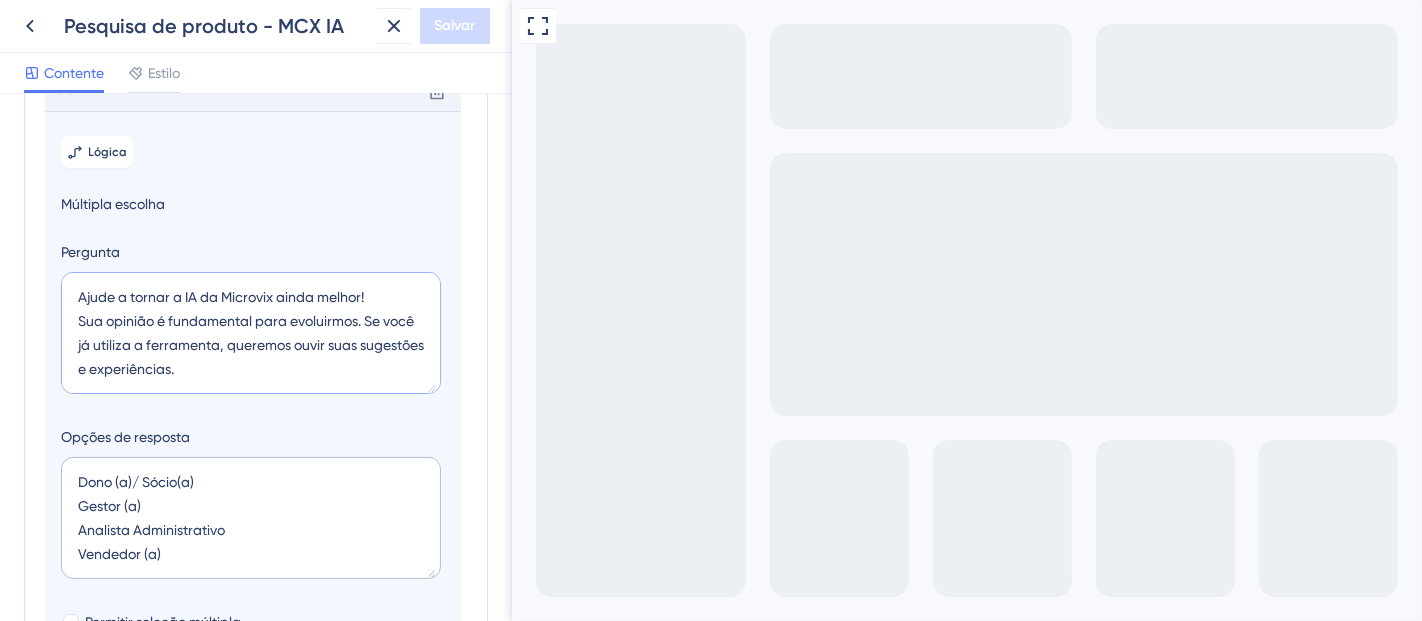 click on "Ajude a tornar a IA da Microvix ainda melhor!
Sua opinião é fundamental para evoluirmos. Se você já utiliza a ferramenta, queremos ouvir suas sugestões e experiências.
Para começarmos, qual é o seu cargo principal?" at bounding box center (251, 333) 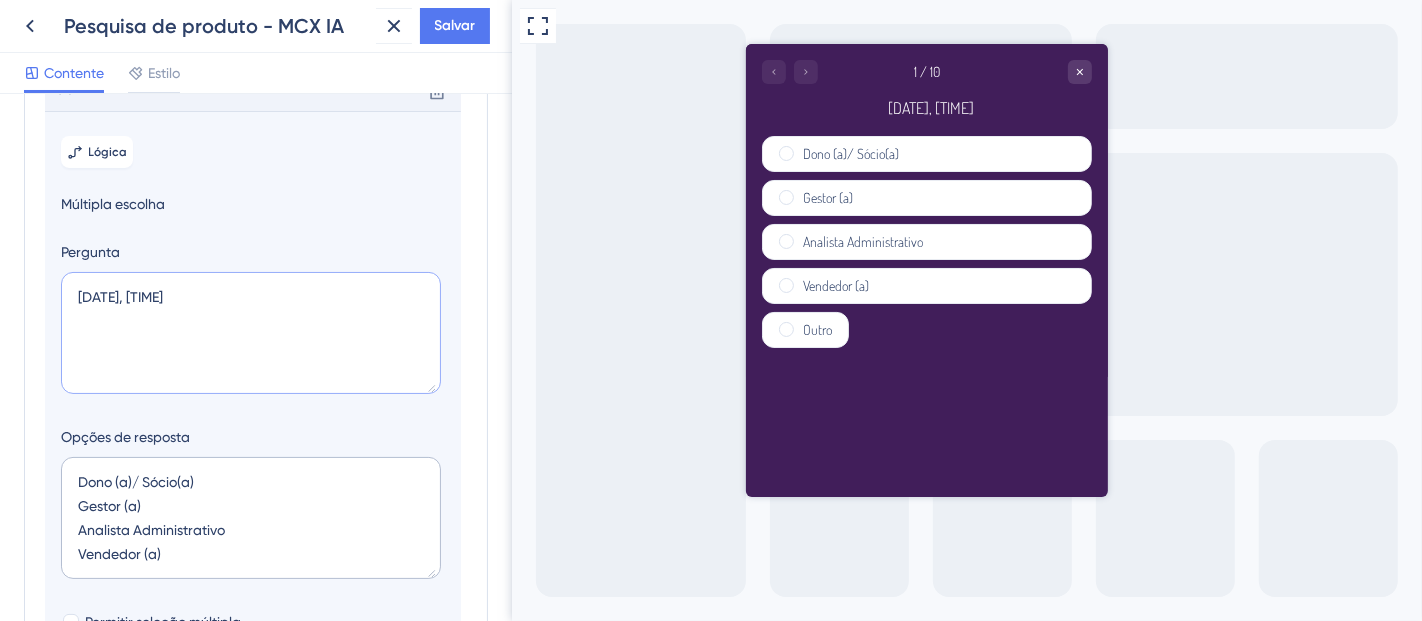 drag, startPoint x: 365, startPoint y: 347, endPoint x: 388, endPoint y: 390, distance: 48.76474 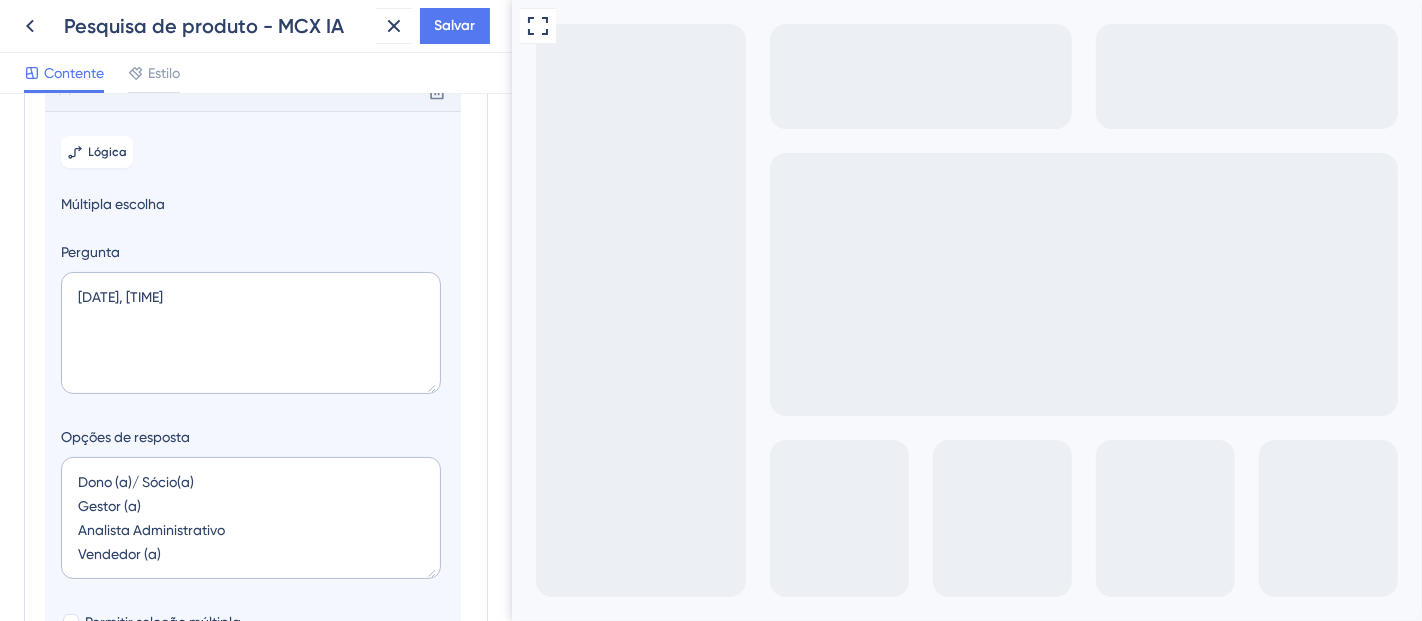 drag, startPoint x: 668, startPoint y: 759, endPoint x: 841, endPoint y: 763, distance: 173.04623 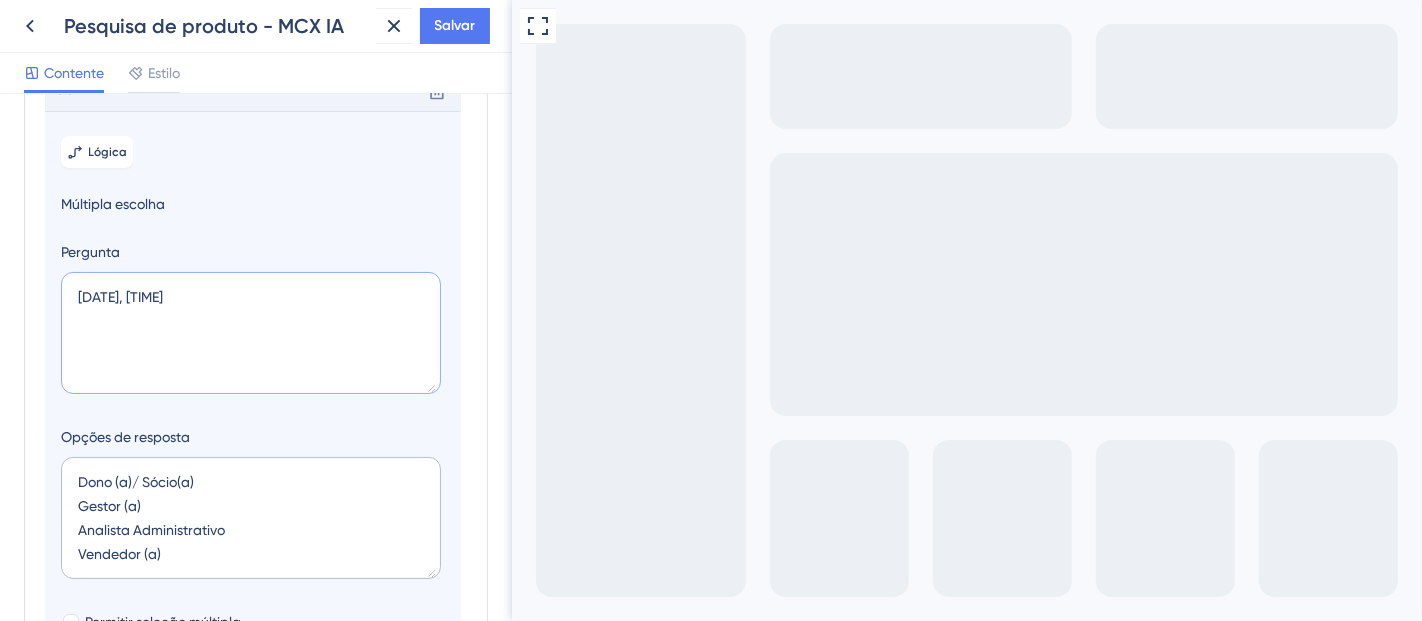 drag, startPoint x: 203, startPoint y: 395, endPoint x: 455, endPoint y: 390, distance: 252.04959 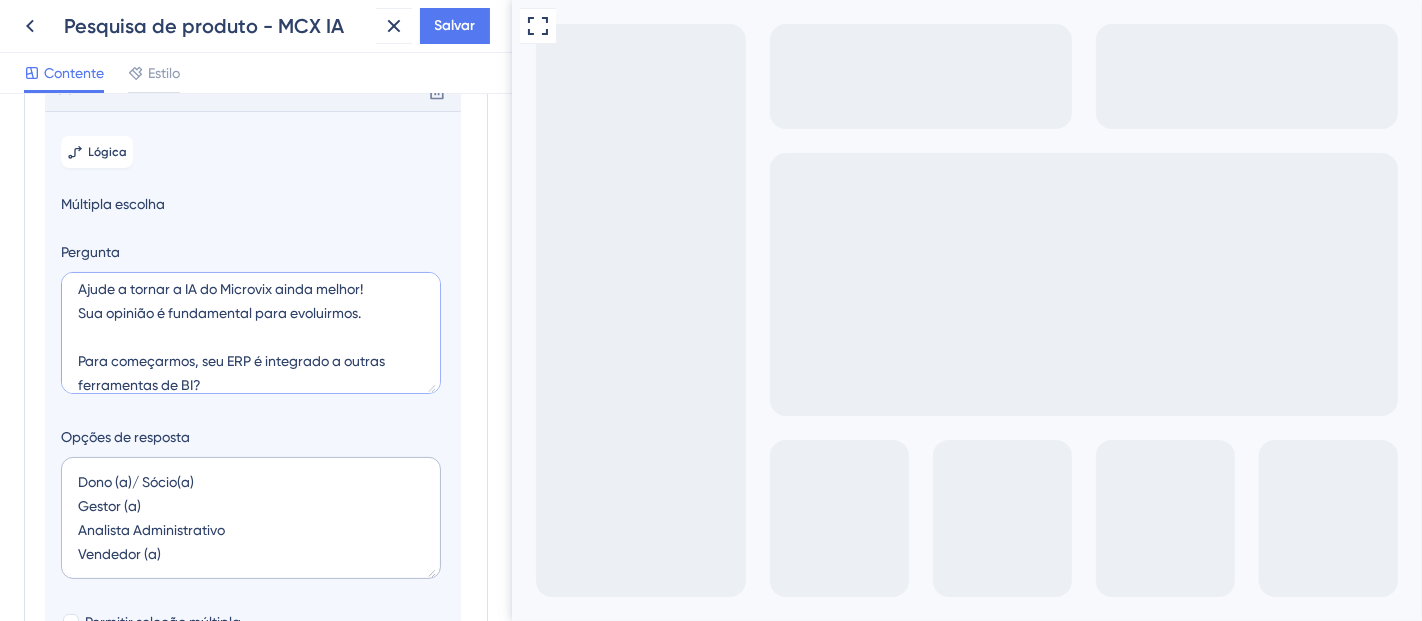 scroll, scrollTop: 23, scrollLeft: 0, axis: vertical 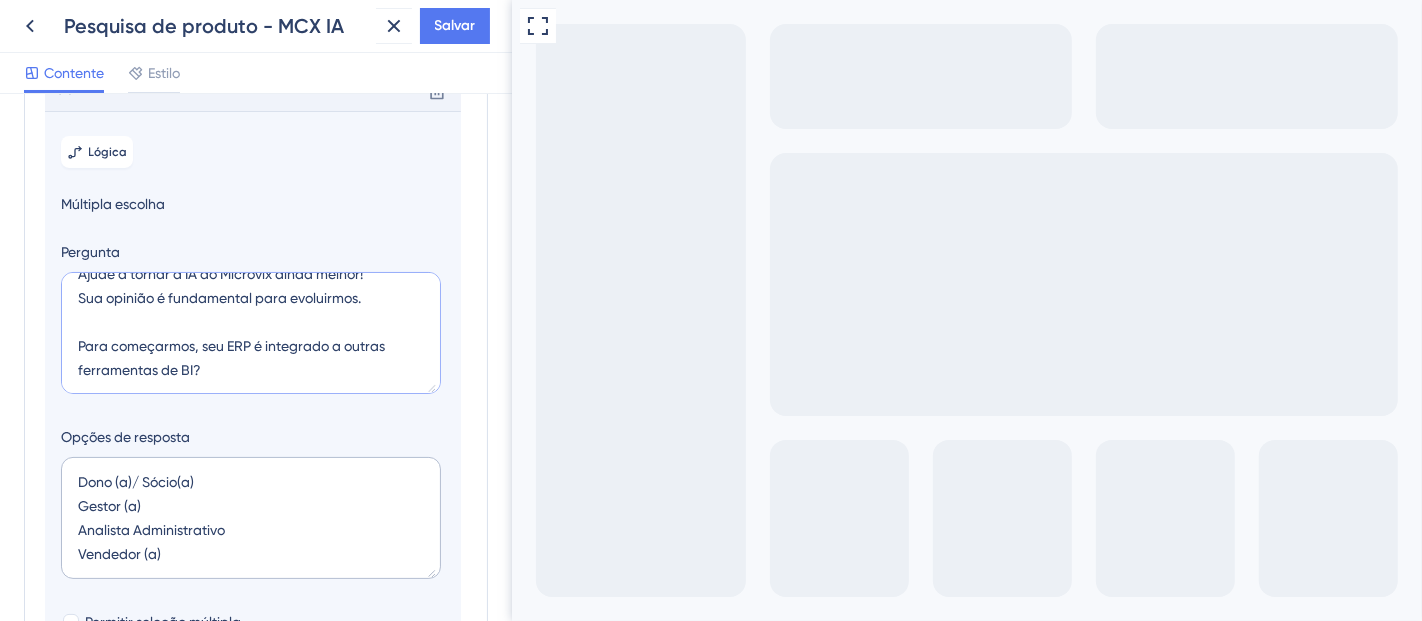 type on "Ajude a tornar a IA do Microvix ainda melhor!
Sua opinião é fundamental para evoluirmos.
Para começarmos, seu ERP é integrado a outras ferramentas de BI?" 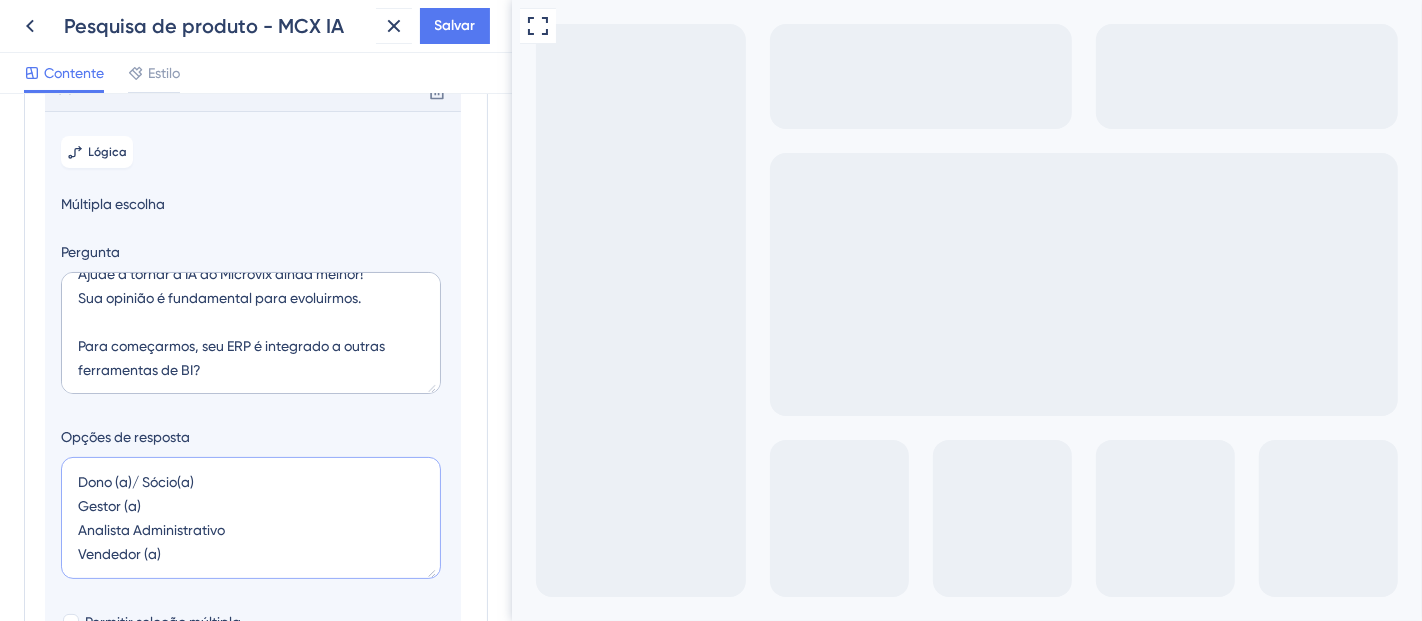 drag, startPoint x: 214, startPoint y: 505, endPoint x: 0, endPoint y: 470, distance: 216.84326 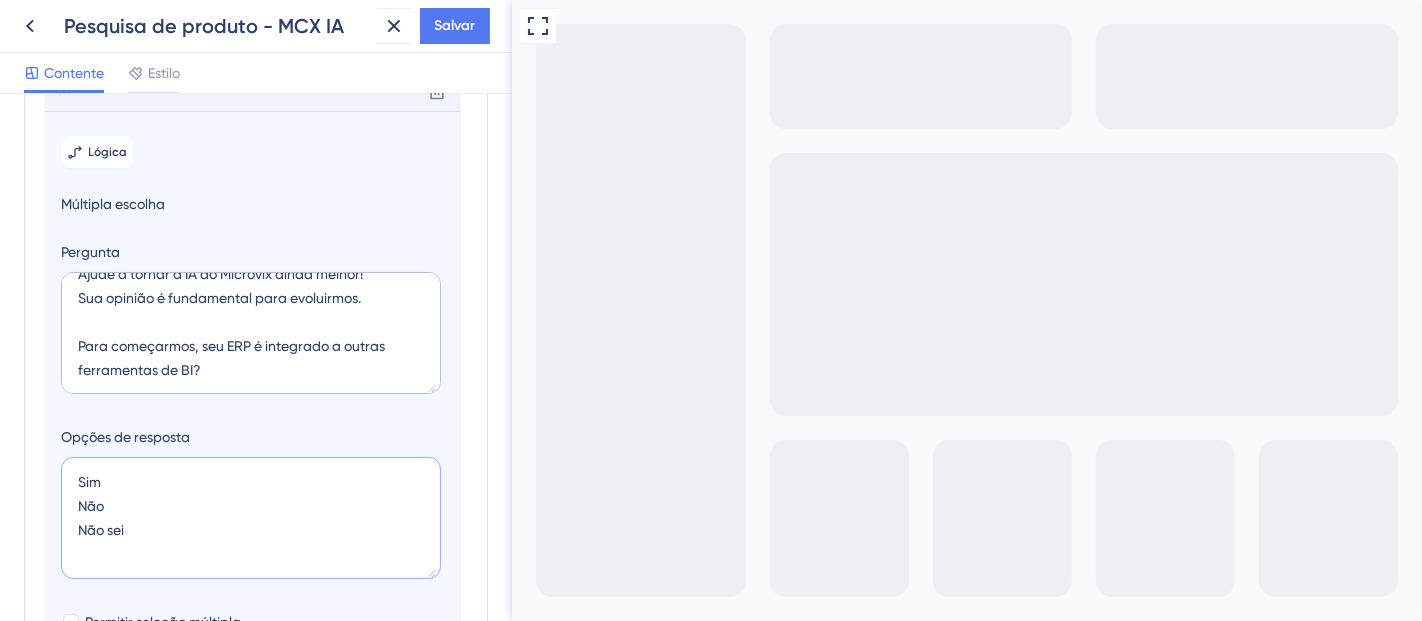 click on "Sim
Não
Não sei" at bounding box center (251, 518) 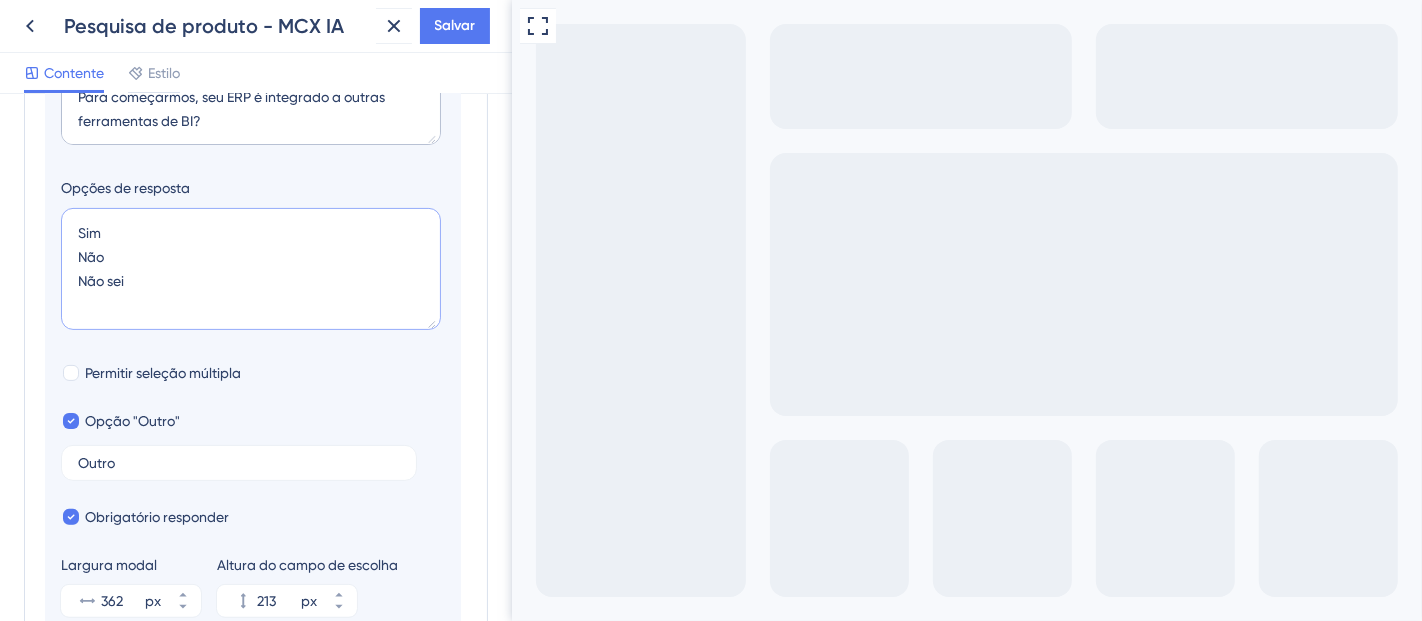 scroll, scrollTop: 391, scrollLeft: 0, axis: vertical 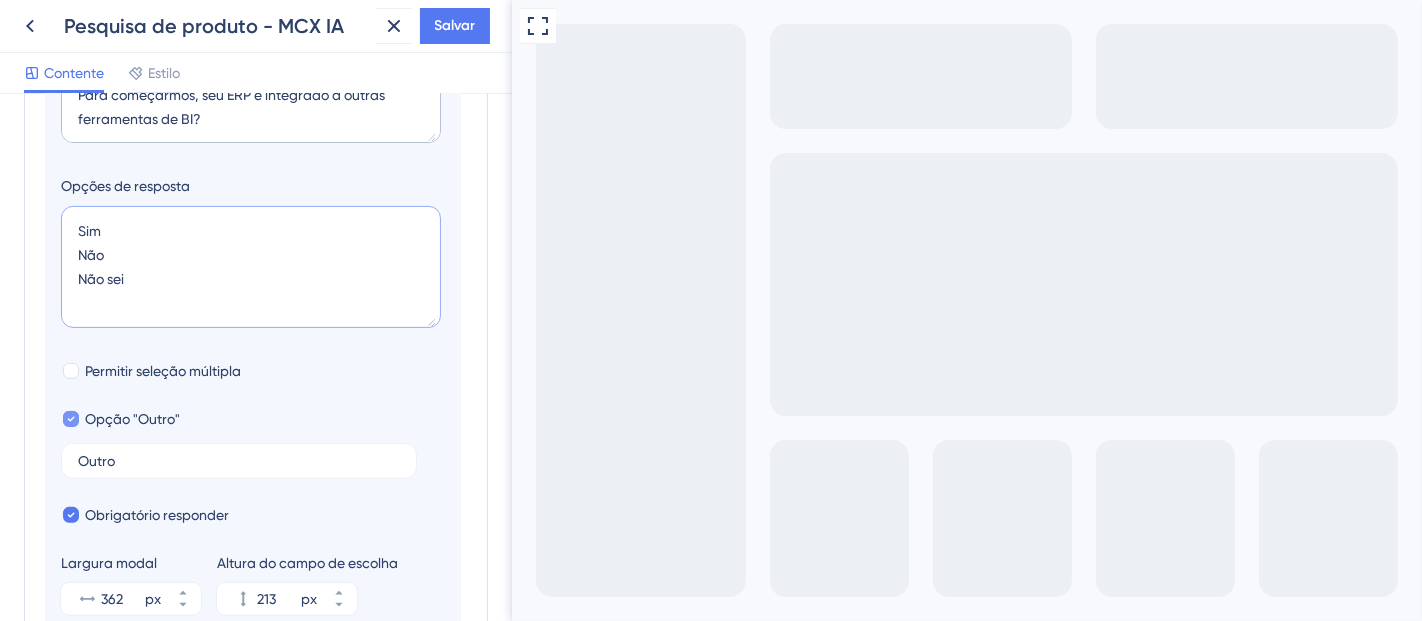 type on "Sim
Não
Não sei" 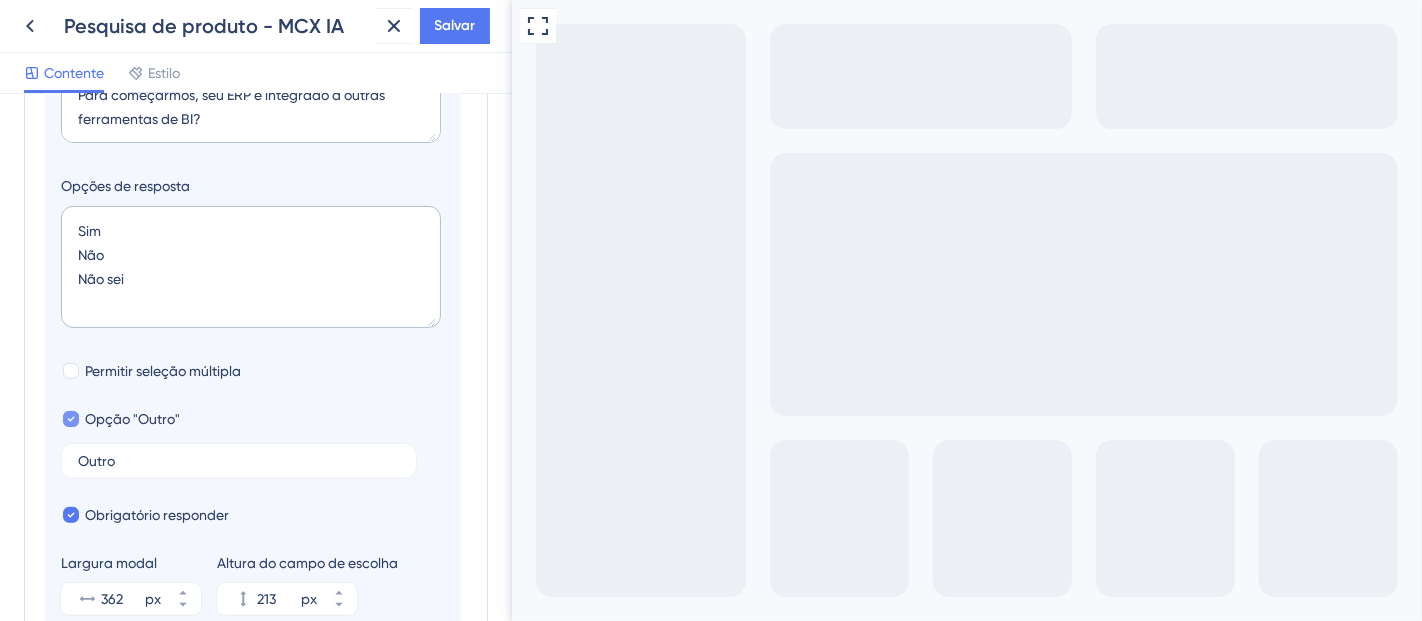 click 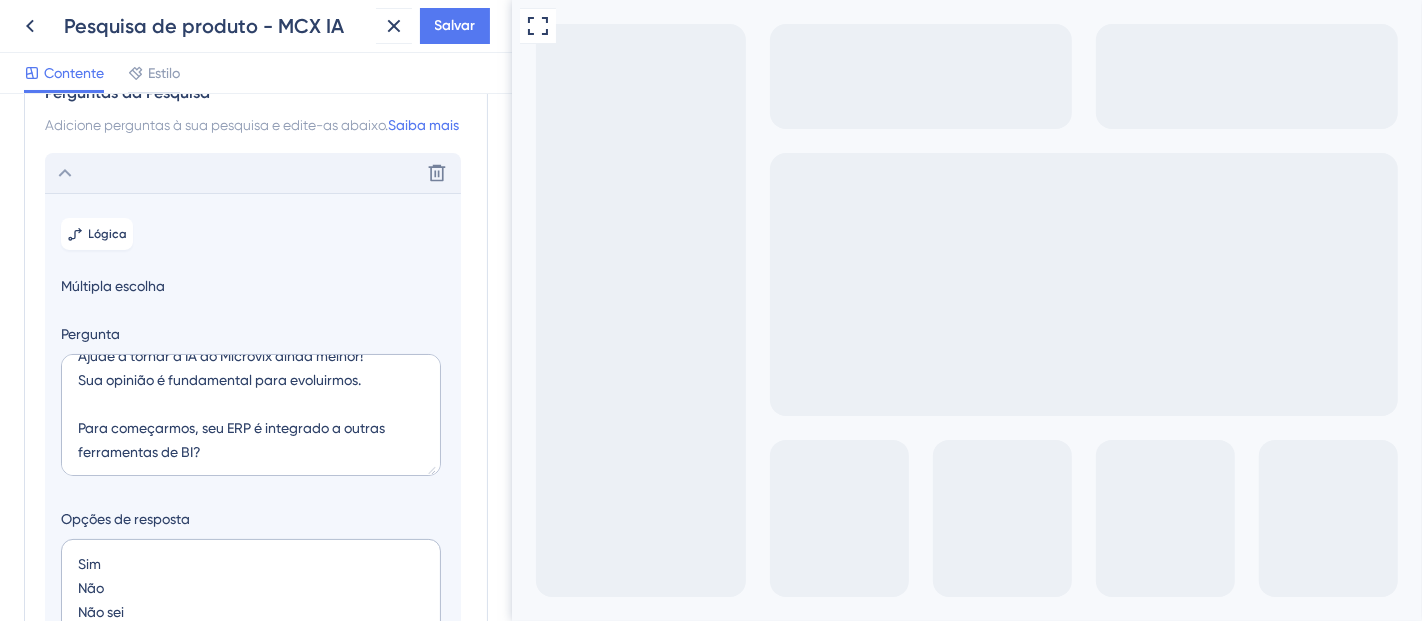 scroll, scrollTop: 0, scrollLeft: 0, axis: both 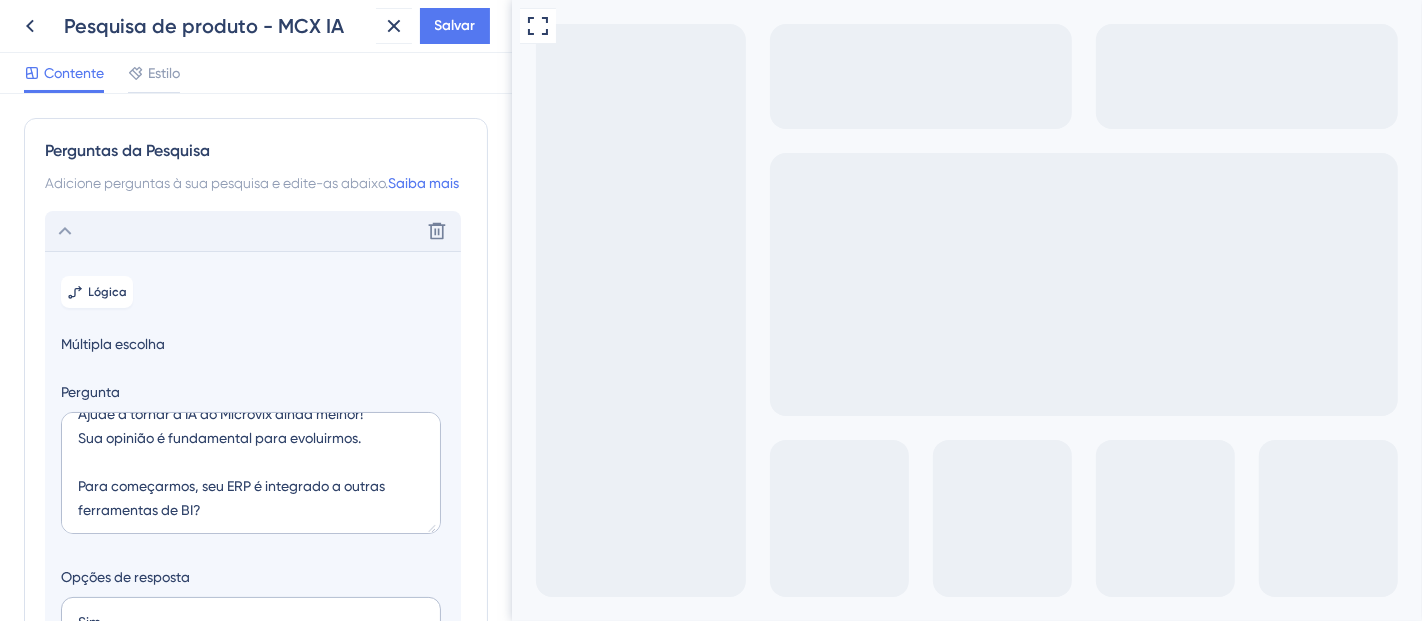 click 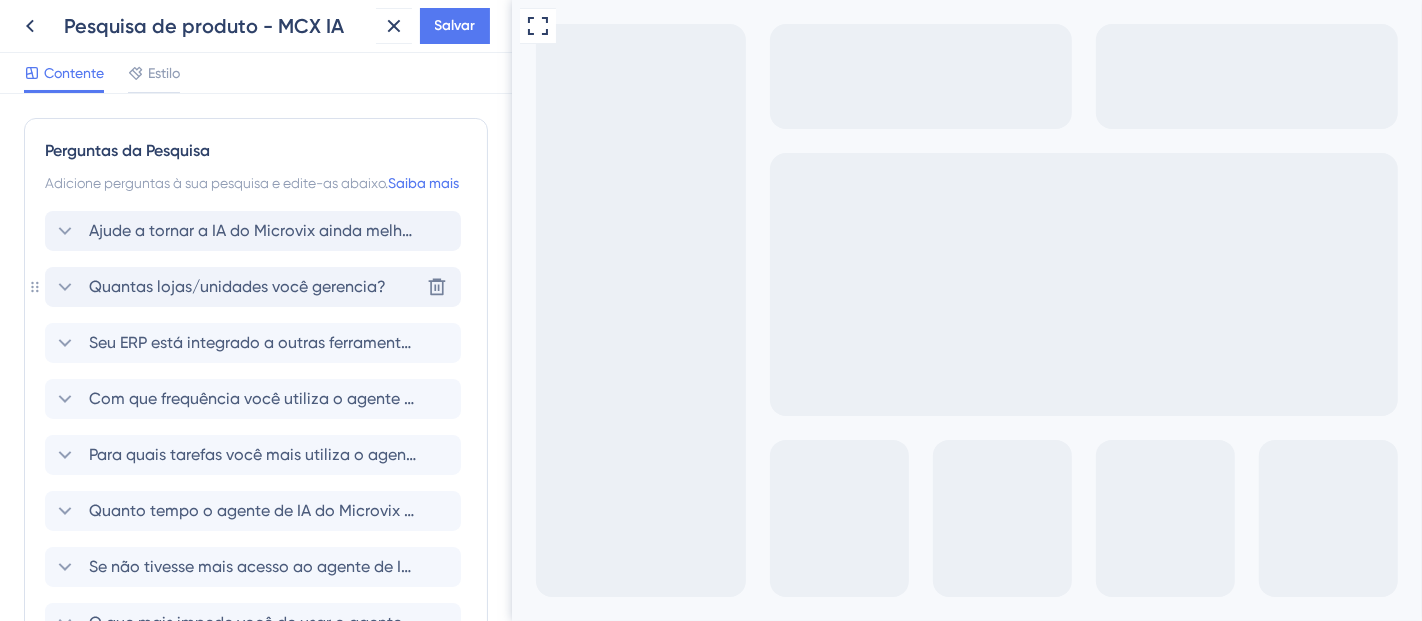 click 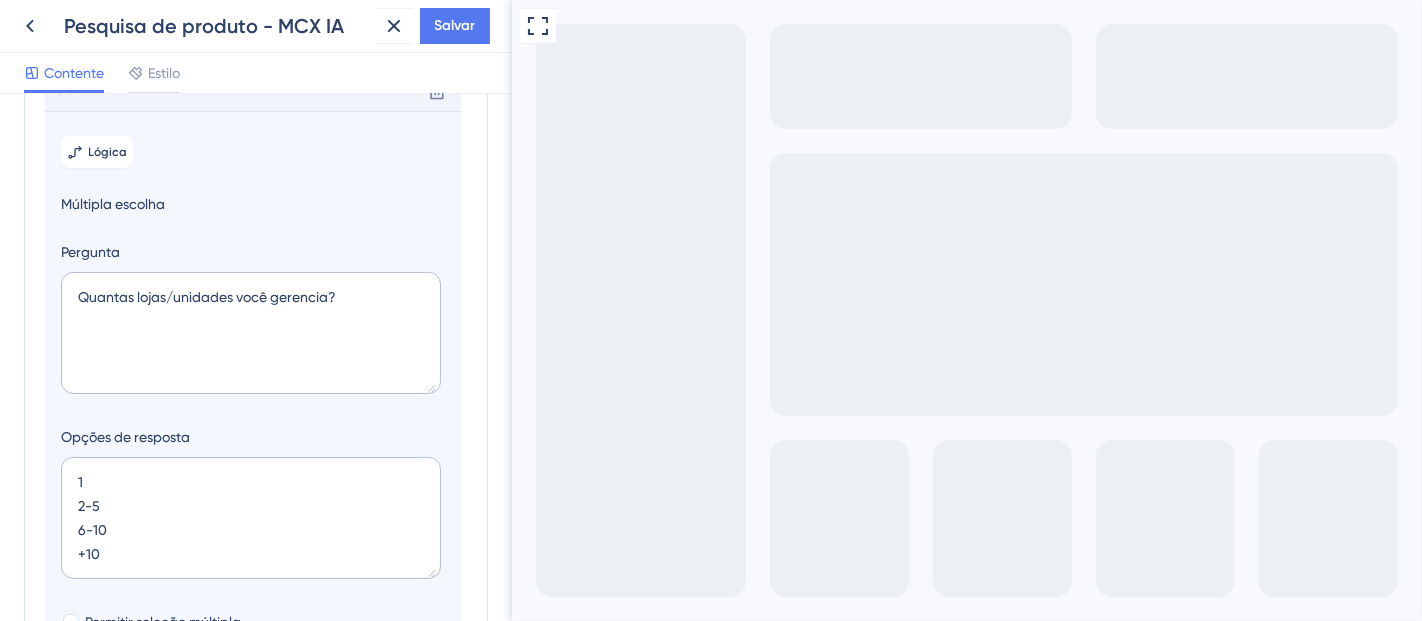 scroll, scrollTop: 197, scrollLeft: 0, axis: vertical 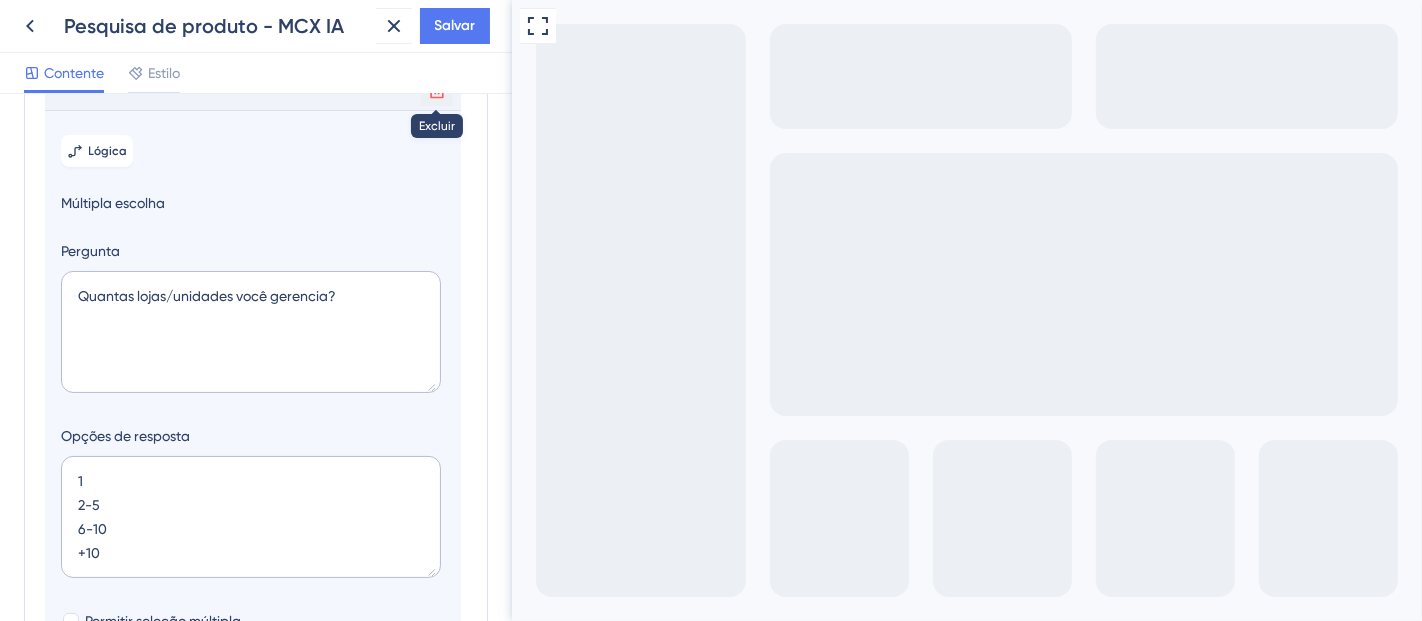 drag, startPoint x: 432, startPoint y: 128, endPoint x: 73, endPoint y: 4, distance: 379.8118 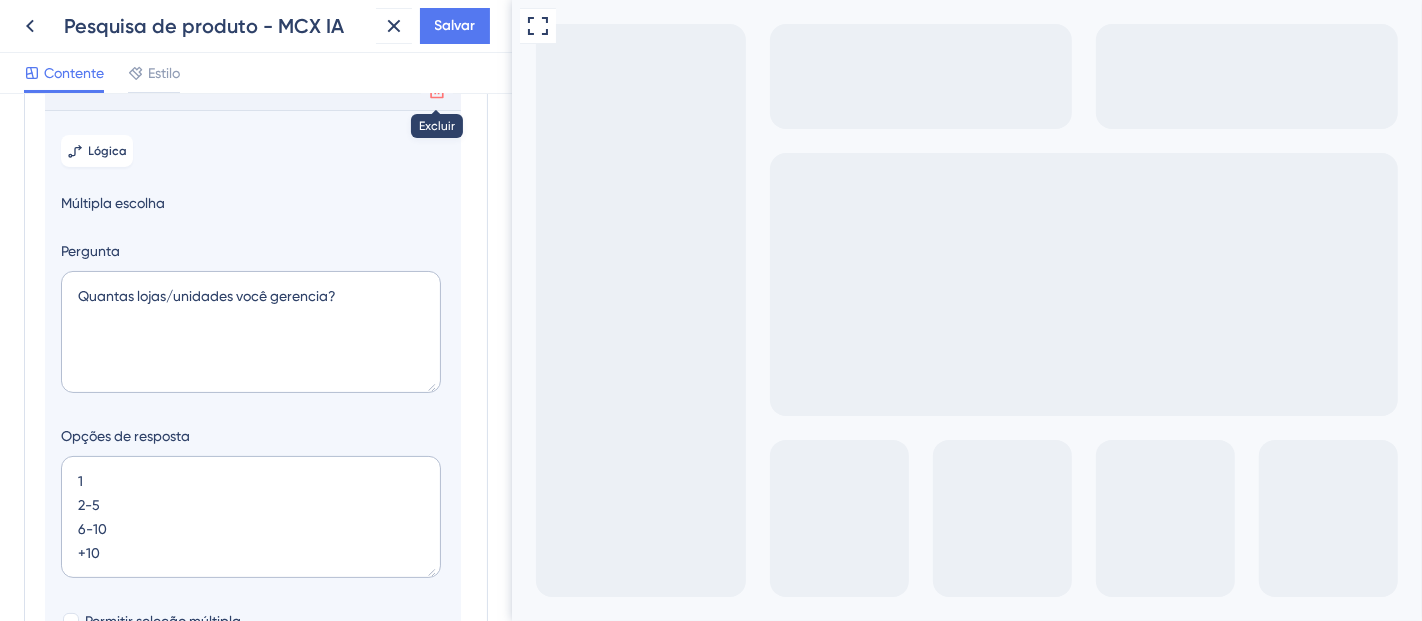 click 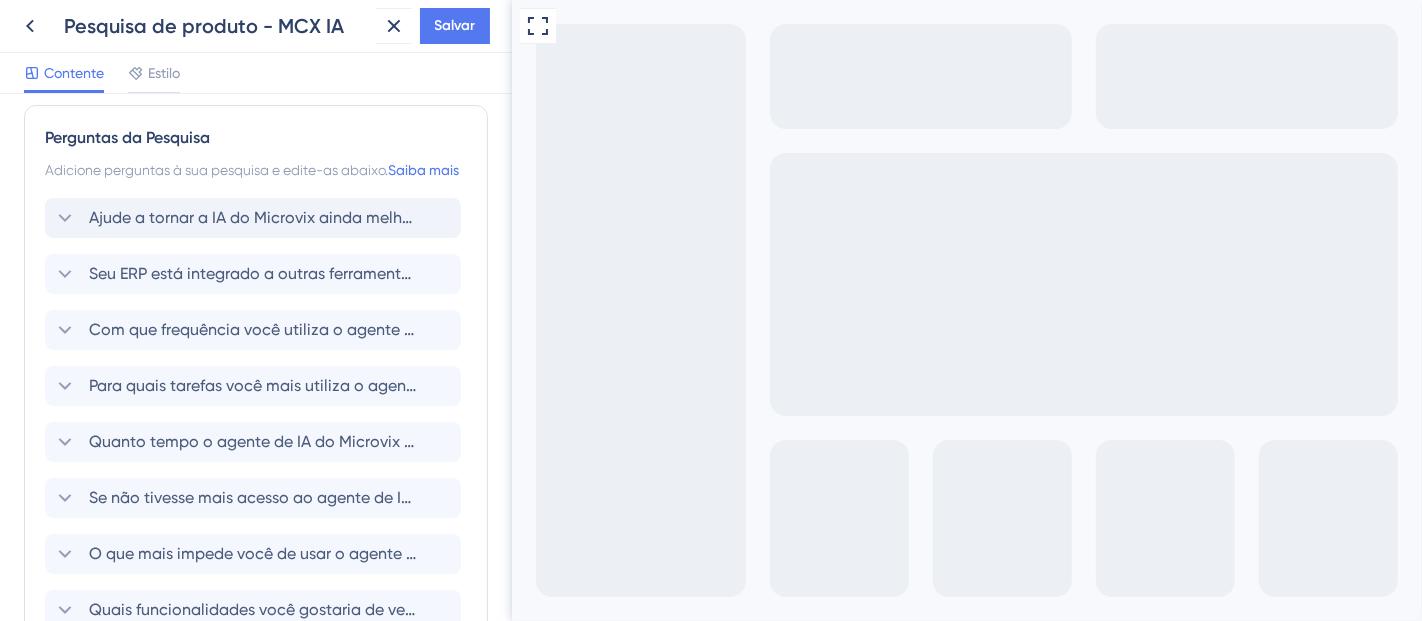 scroll, scrollTop: 0, scrollLeft: 0, axis: both 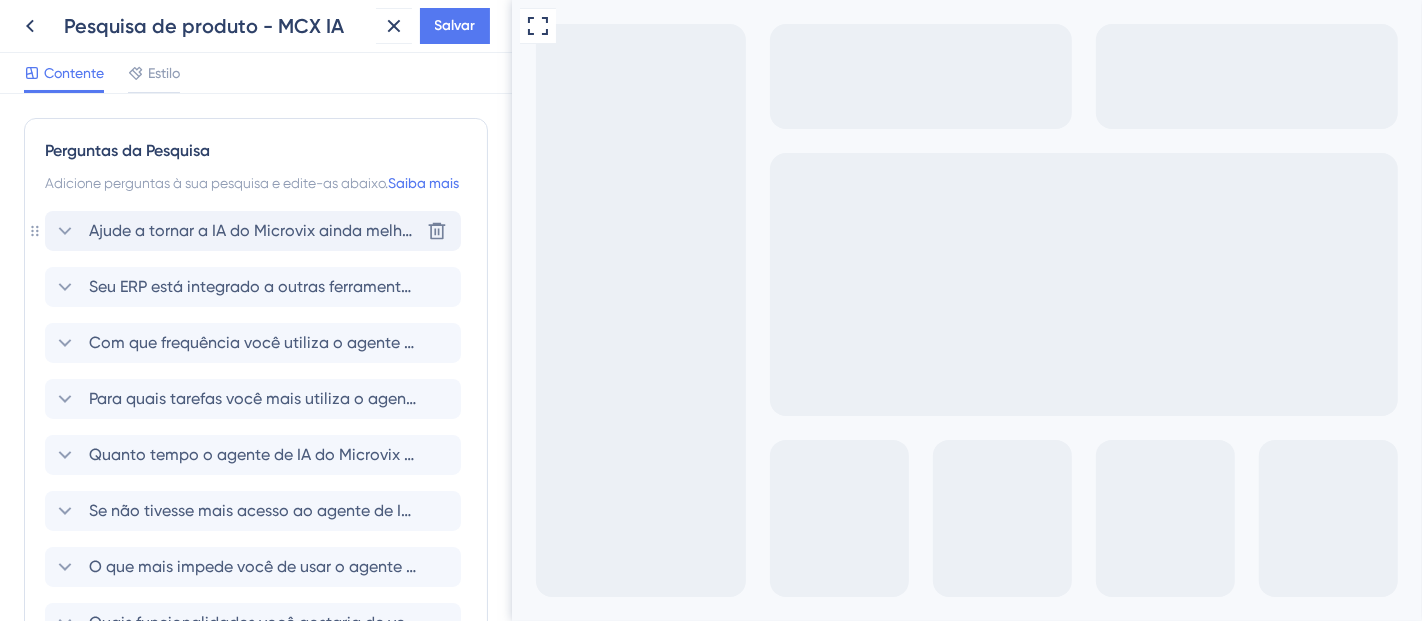 click on "Ajude a tornar a IA do Microvix ainda melhor! Sua opinião é fundamental para evoluirmos. Para começarmos, seu ERP está integrado a outras ferramentas de BI?" at bounding box center (682, 230) 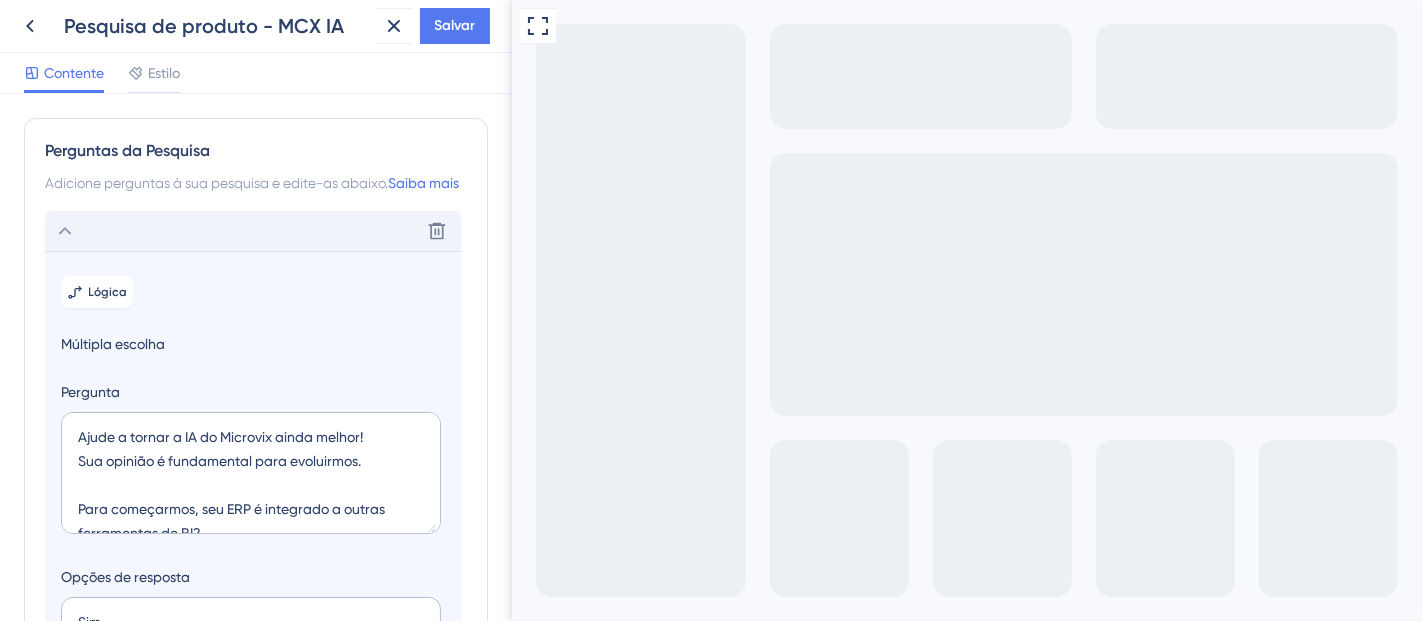scroll, scrollTop: 140, scrollLeft: 0, axis: vertical 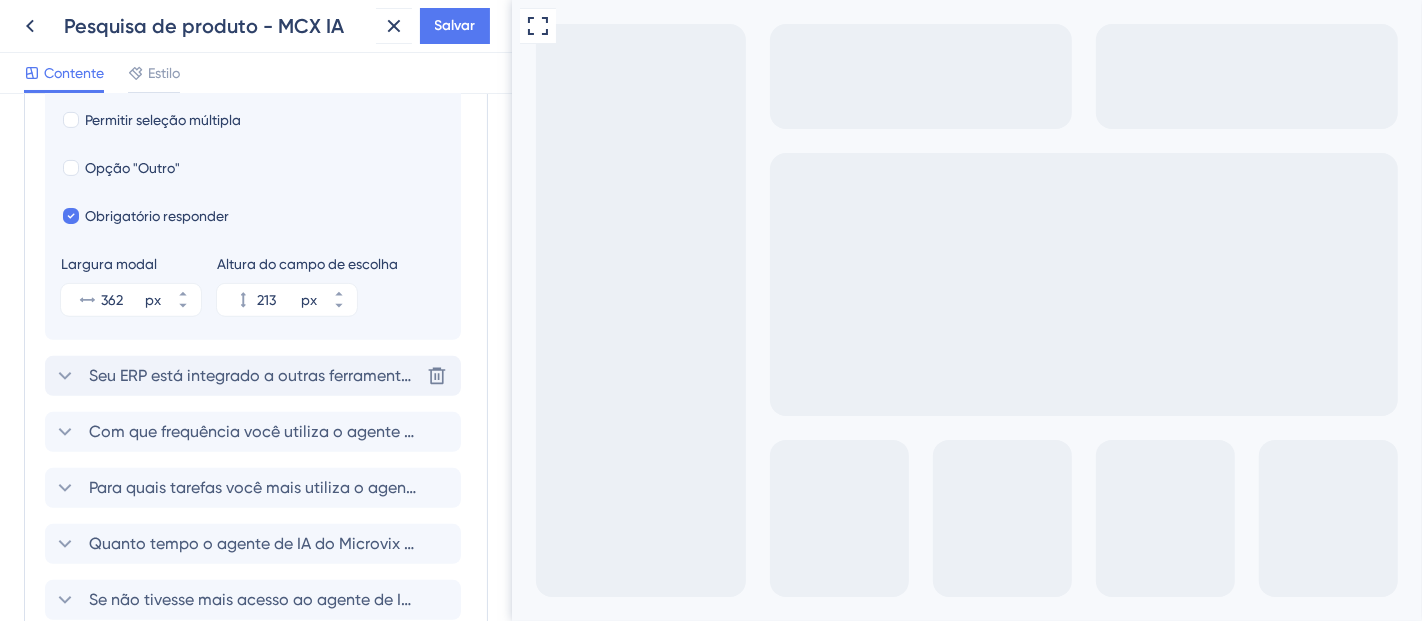 click on "Seu ERP está integrado a outras ferramentas de BI?" at bounding box center [278, 375] 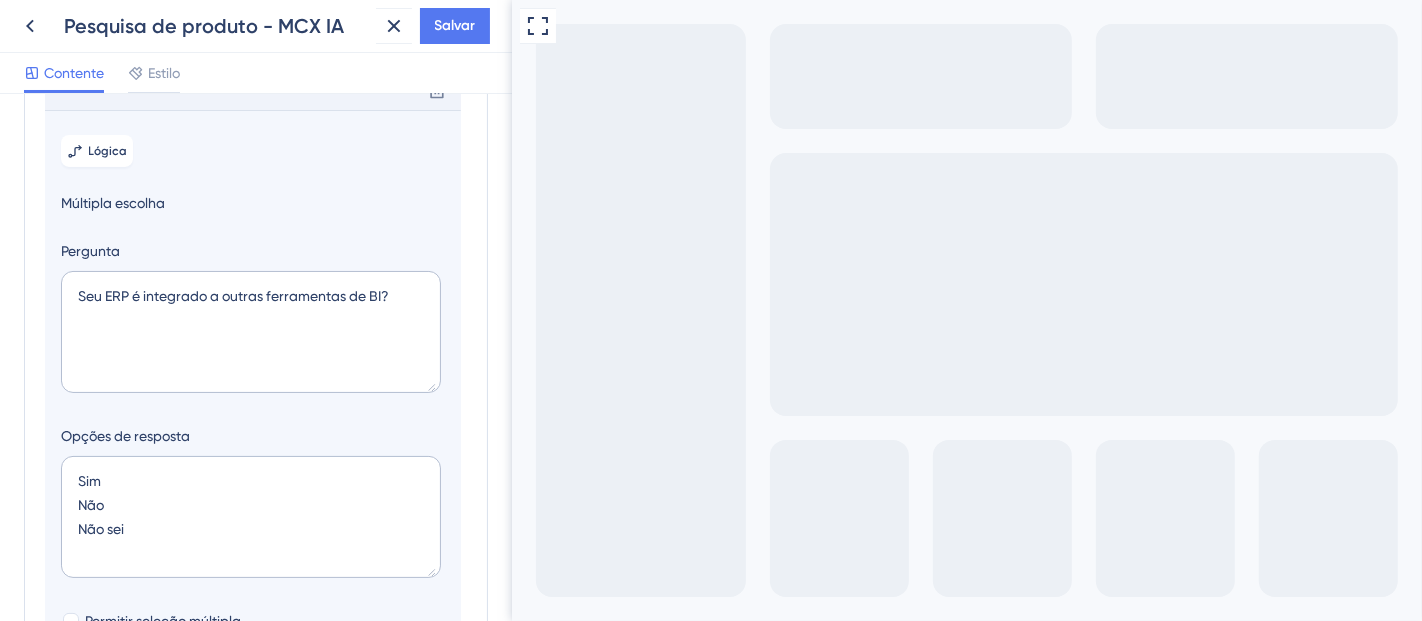 scroll, scrollTop: 197, scrollLeft: 0, axis: vertical 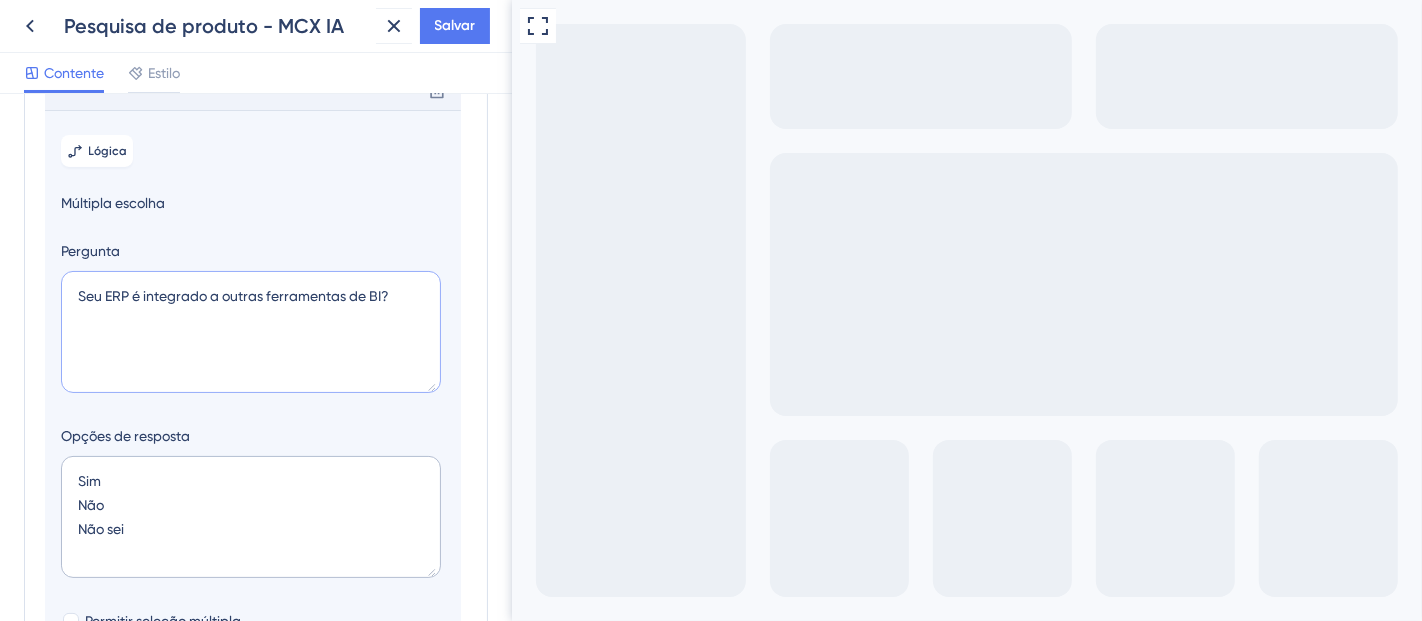 click on "Seu ERP é integrado a outras ferramentas de BI?" at bounding box center (251, 332) 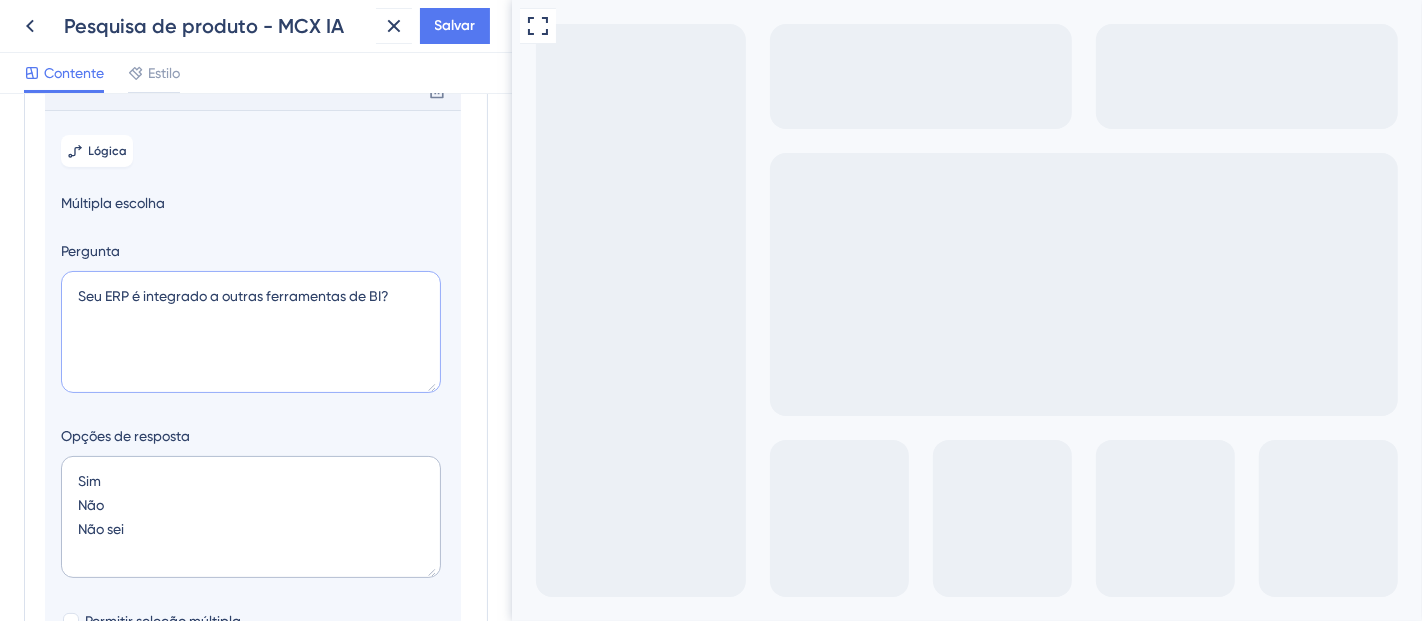 scroll, scrollTop: 0, scrollLeft: 0, axis: both 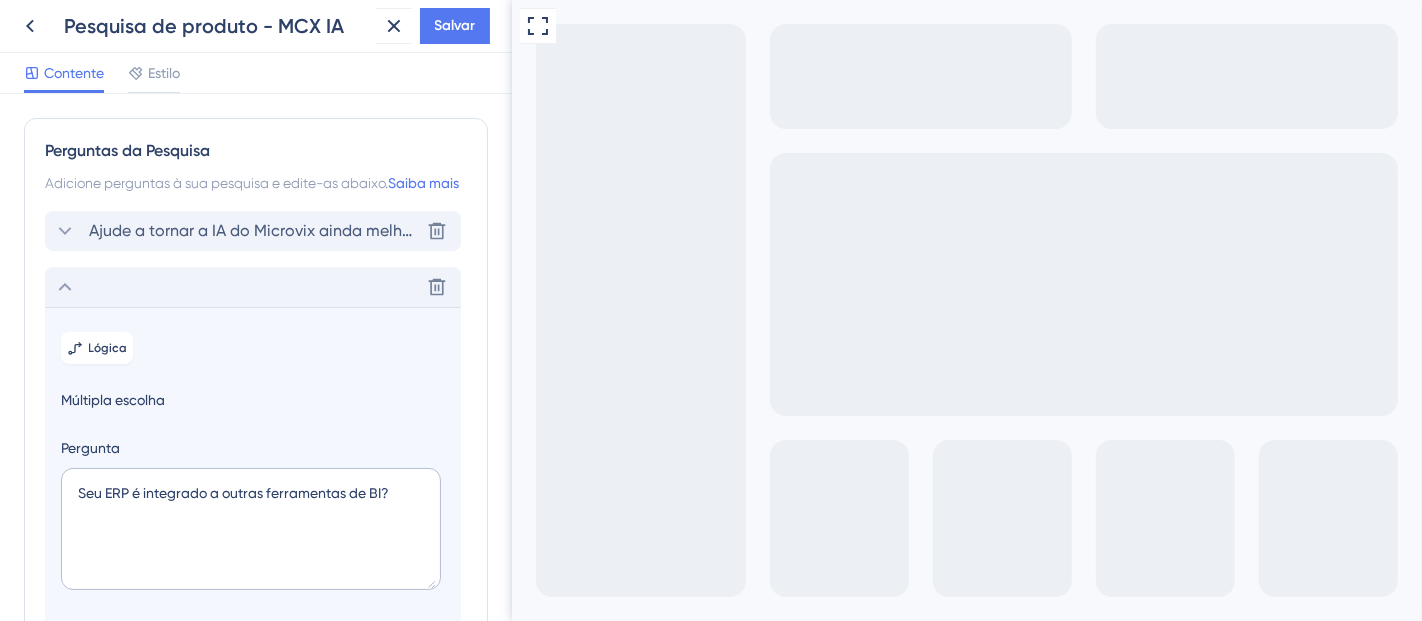 click on "Ajude a tornar a IA do Microvix ainda melhor! Sua opinião é fundamental para evoluirmos. Para começarmos, seu ERP está integrado a outras ferramentas de BI?" at bounding box center [682, 230] 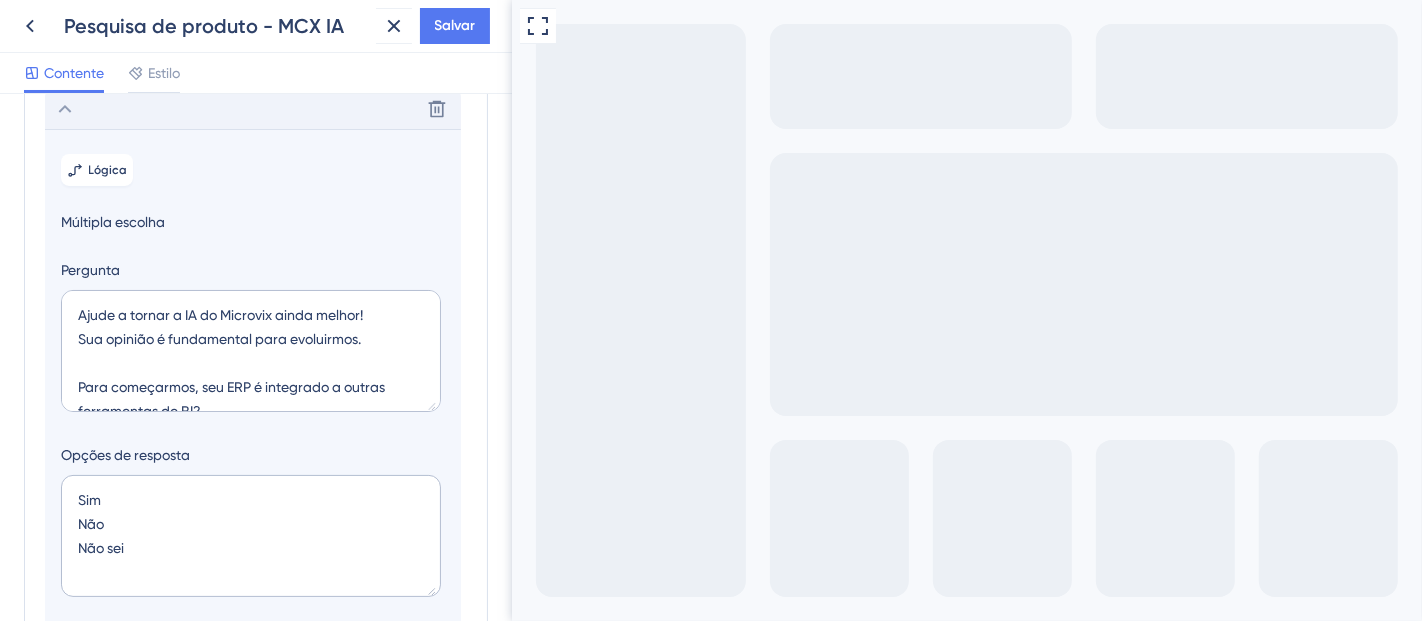 scroll, scrollTop: 140, scrollLeft: 0, axis: vertical 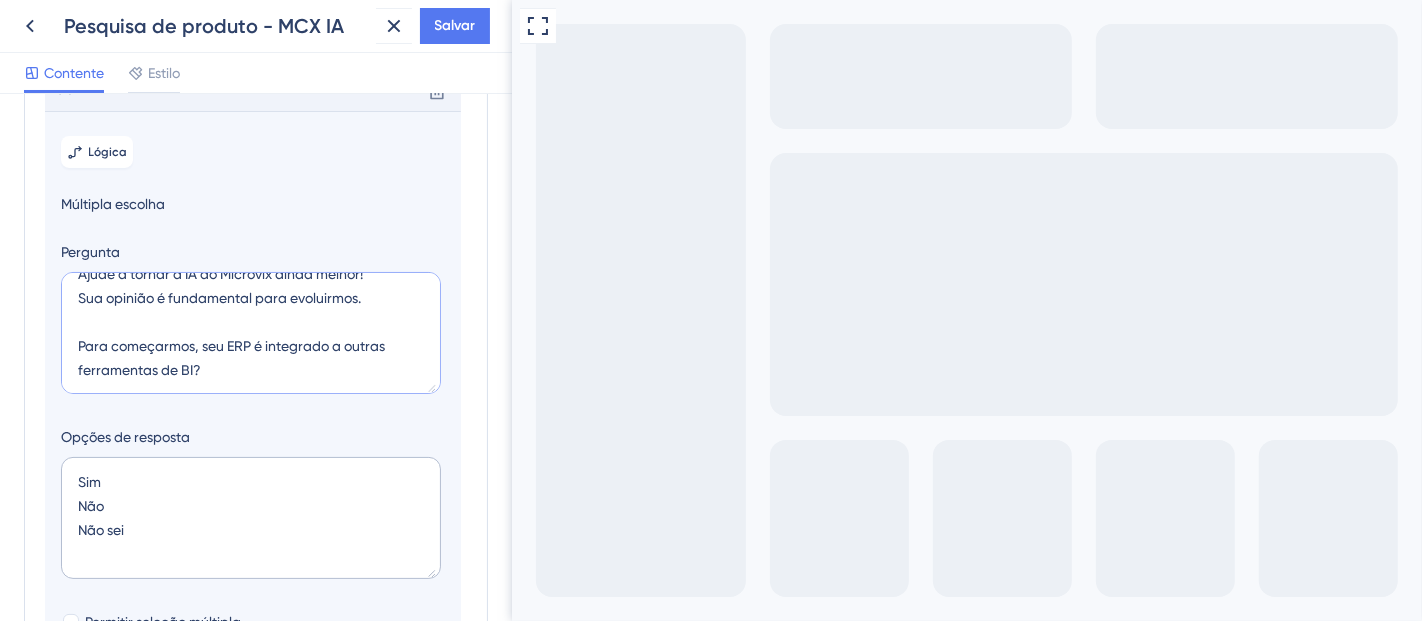 drag, startPoint x: 199, startPoint y: 388, endPoint x: 385, endPoint y: 420, distance: 188.73262 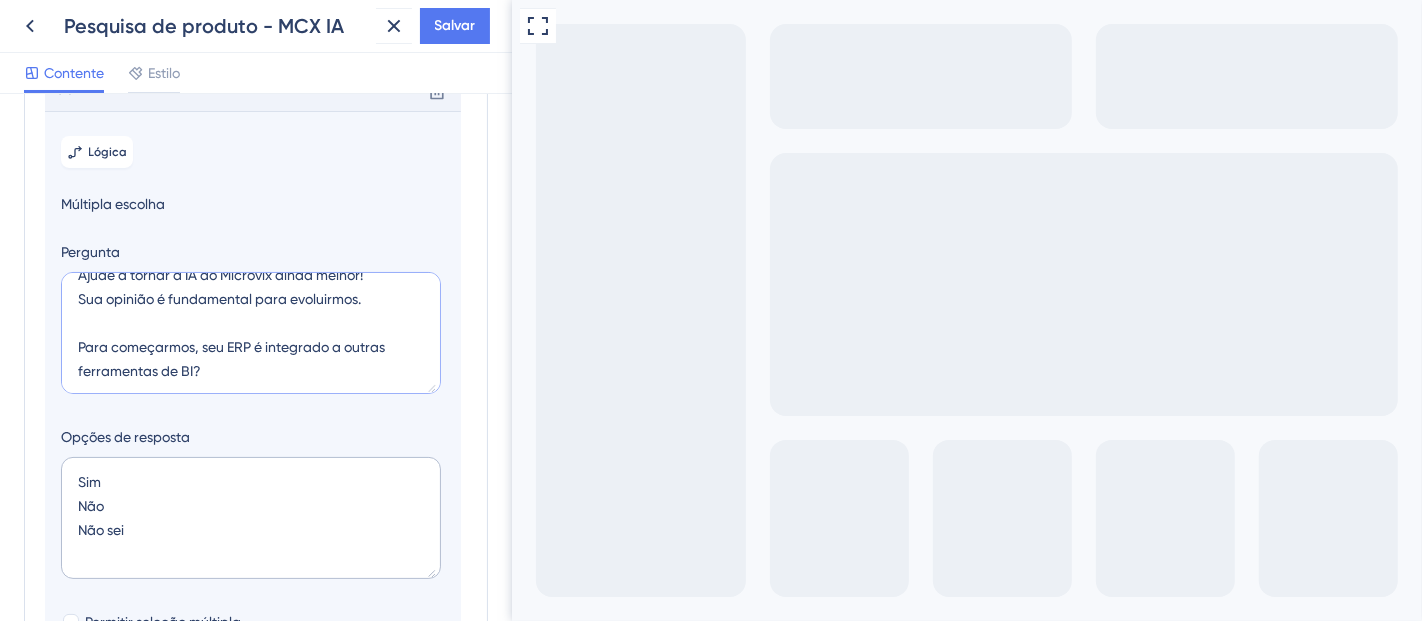 scroll, scrollTop: 23, scrollLeft: 0, axis: vertical 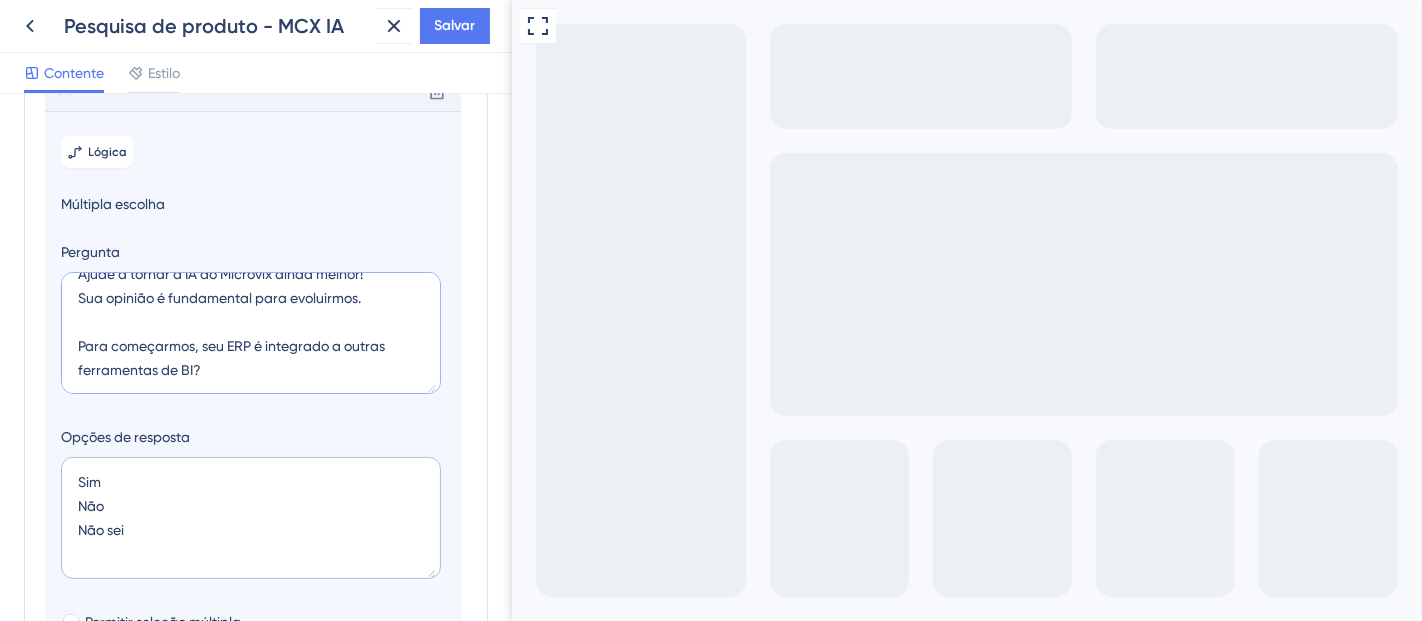 click on "Ajude a tornar a IA do Microvix ainda melhor!
Sua opinião é fundamental para evoluirmos.
Para começarmos, seu ERP é integrado a outras ferramentas de BI?" at bounding box center [251, 333] 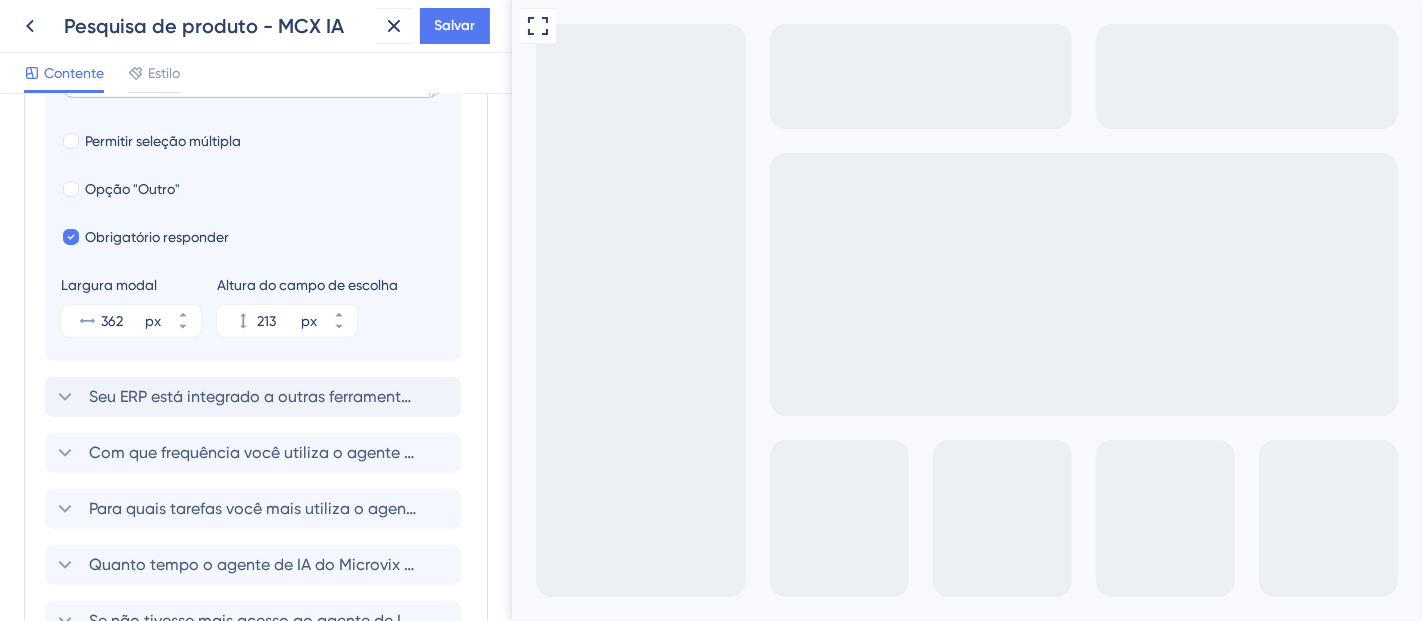 scroll, scrollTop: 632, scrollLeft: 0, axis: vertical 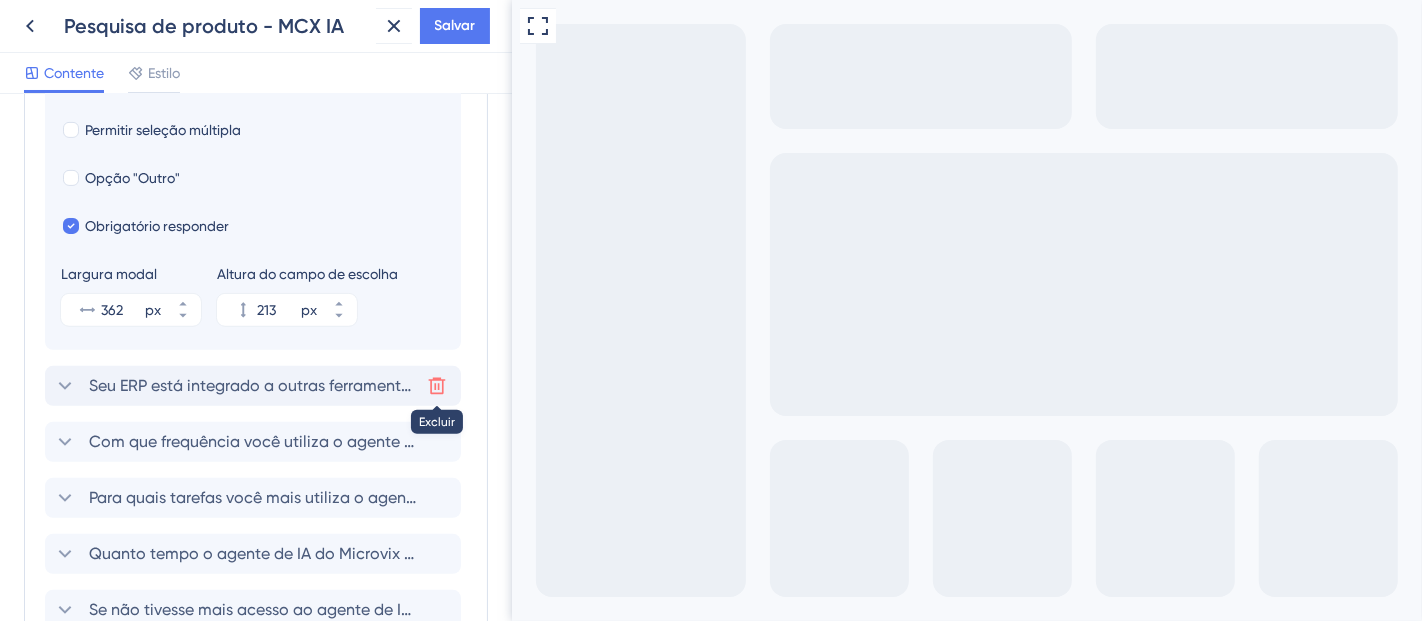 type on "Ajude a tornar a IA do Microvix ainda melhor!
Sua opinião é fundamental para evoluirmos.
Para começarmos, seu ERP é integrado a outras ferramentas de BI?" 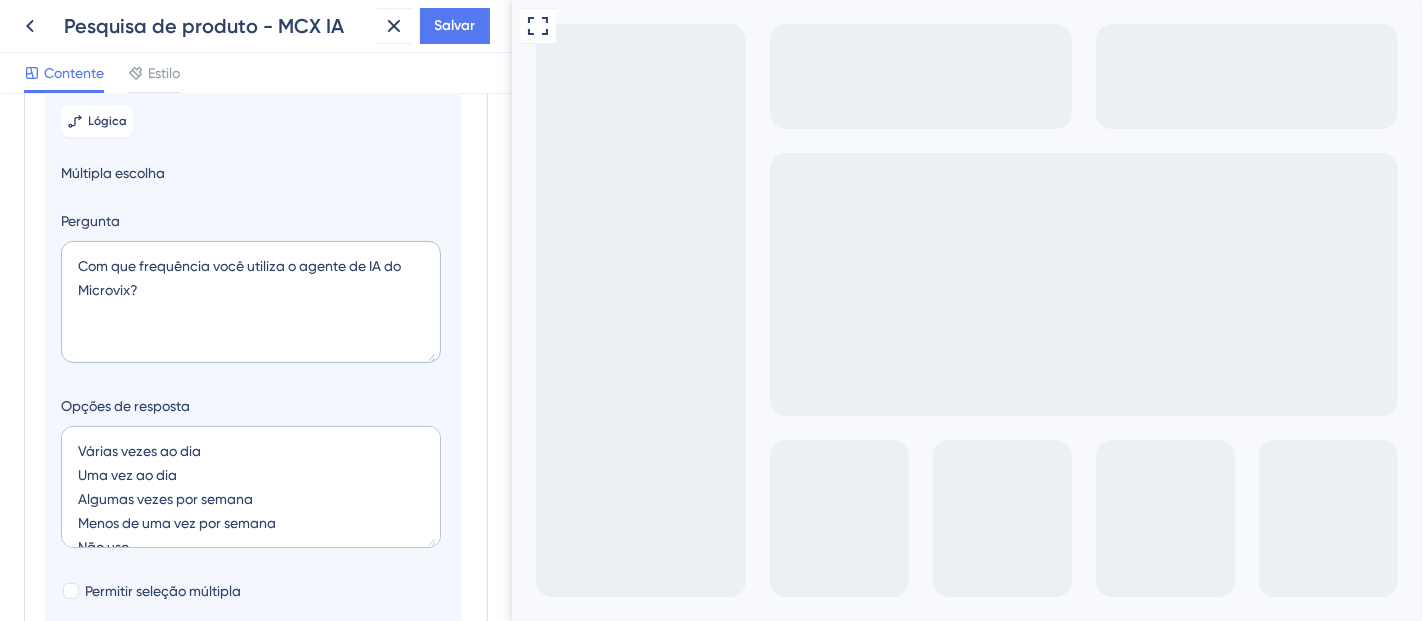 scroll, scrollTop: 197, scrollLeft: 0, axis: vertical 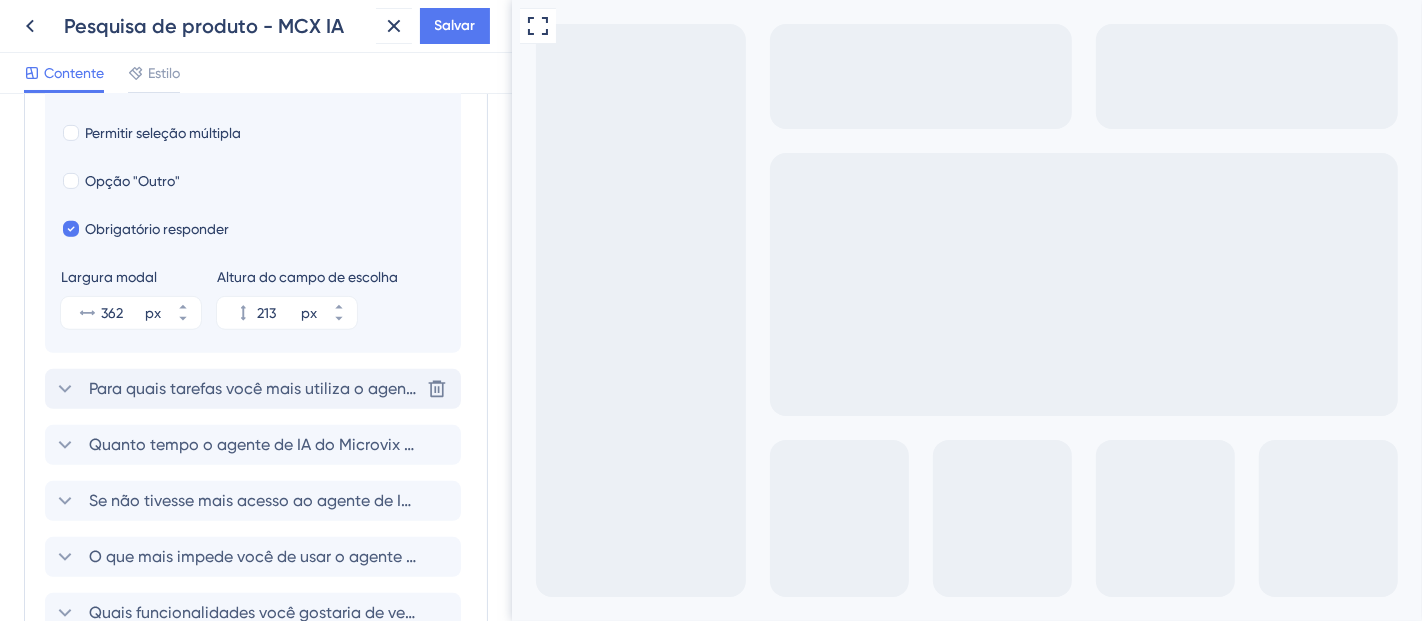 click on "Para quais tarefas você mais utiliza o agente de IA do Microvix?" at bounding box center [324, 388] 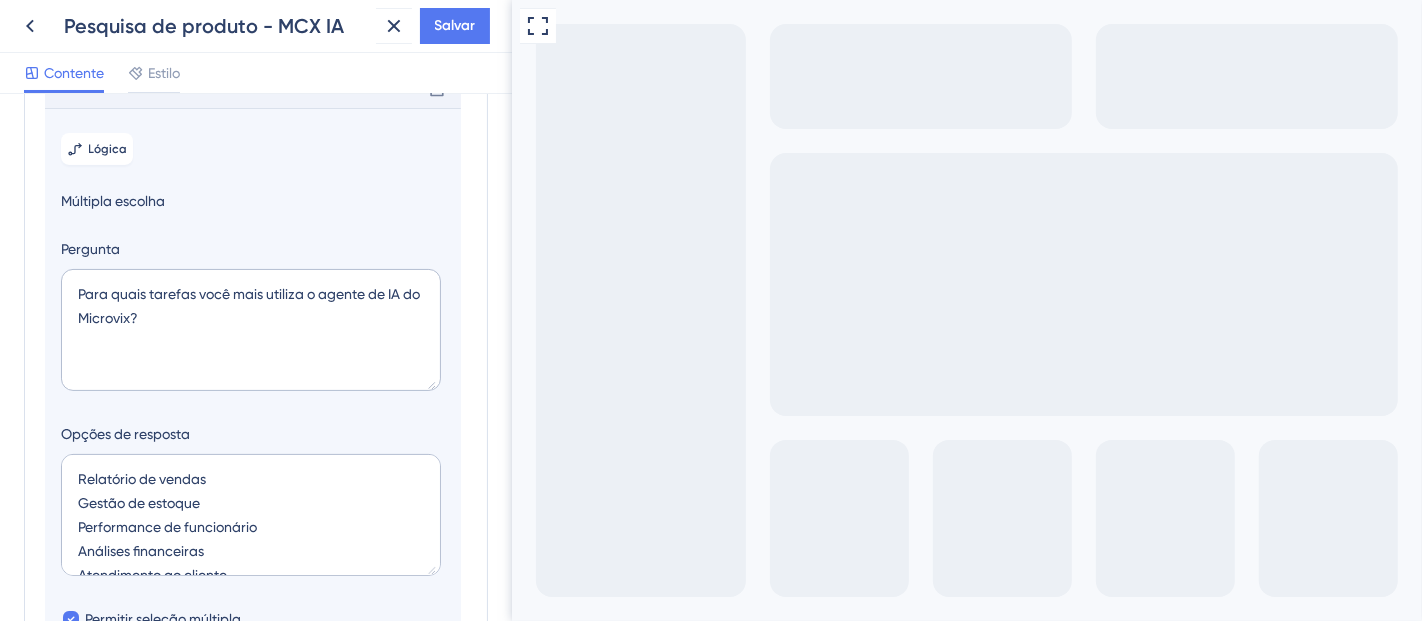 scroll, scrollTop: 252, scrollLeft: 0, axis: vertical 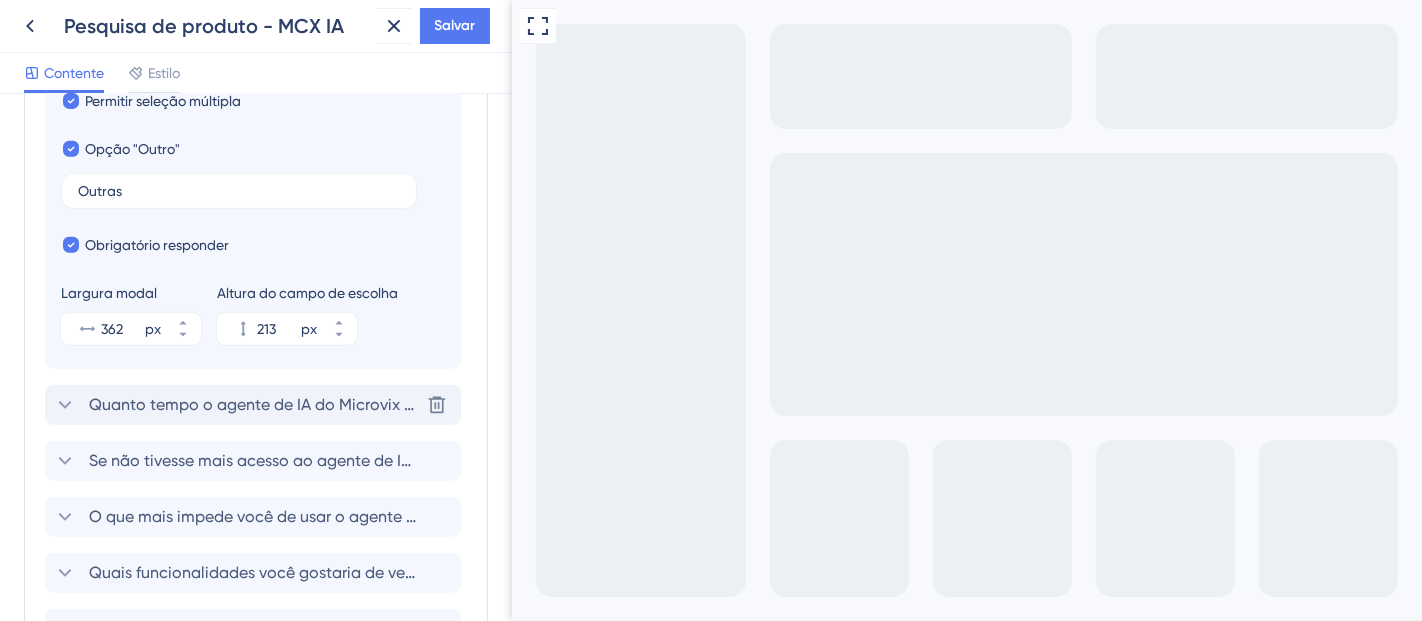 click on "Quanto tempo o agente de IA do Microvix pode economizar, em média, por semana nas suas rotinas? (favor considerar todo o potencial que você vê na ferramenta - ainda estamos melhorando as funcionalidades)" at bounding box center [879, 404] 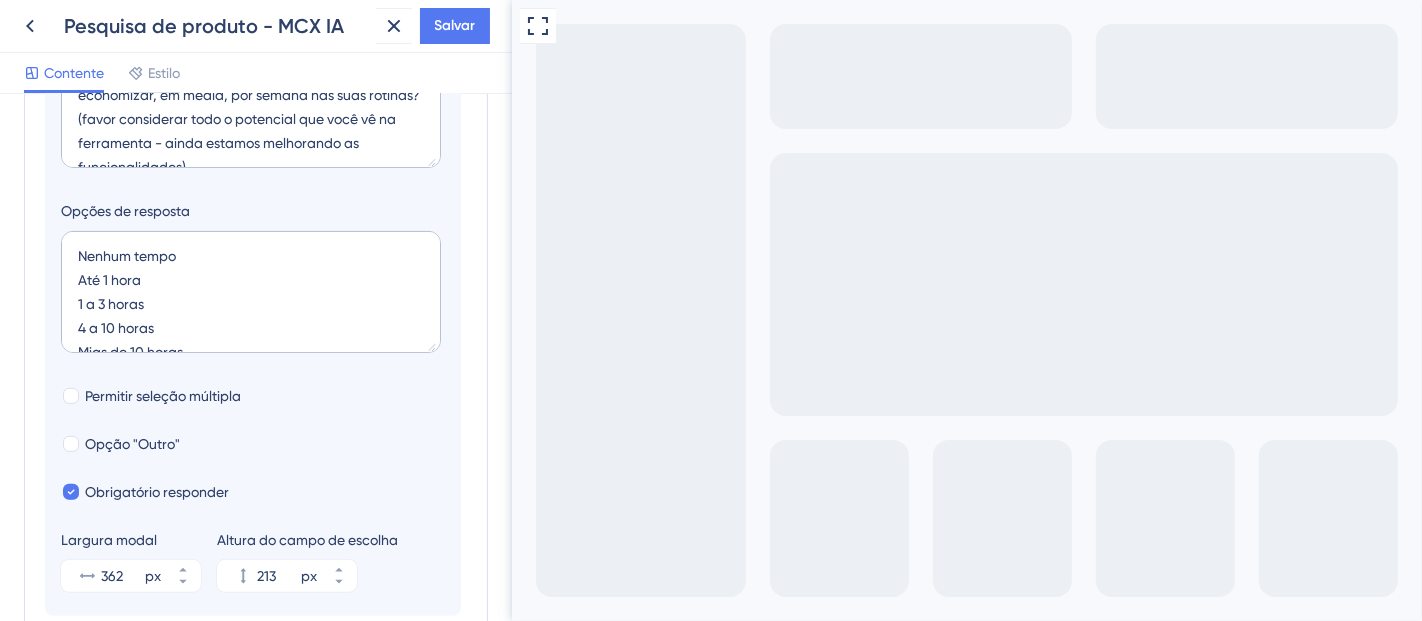 scroll, scrollTop: 308, scrollLeft: 0, axis: vertical 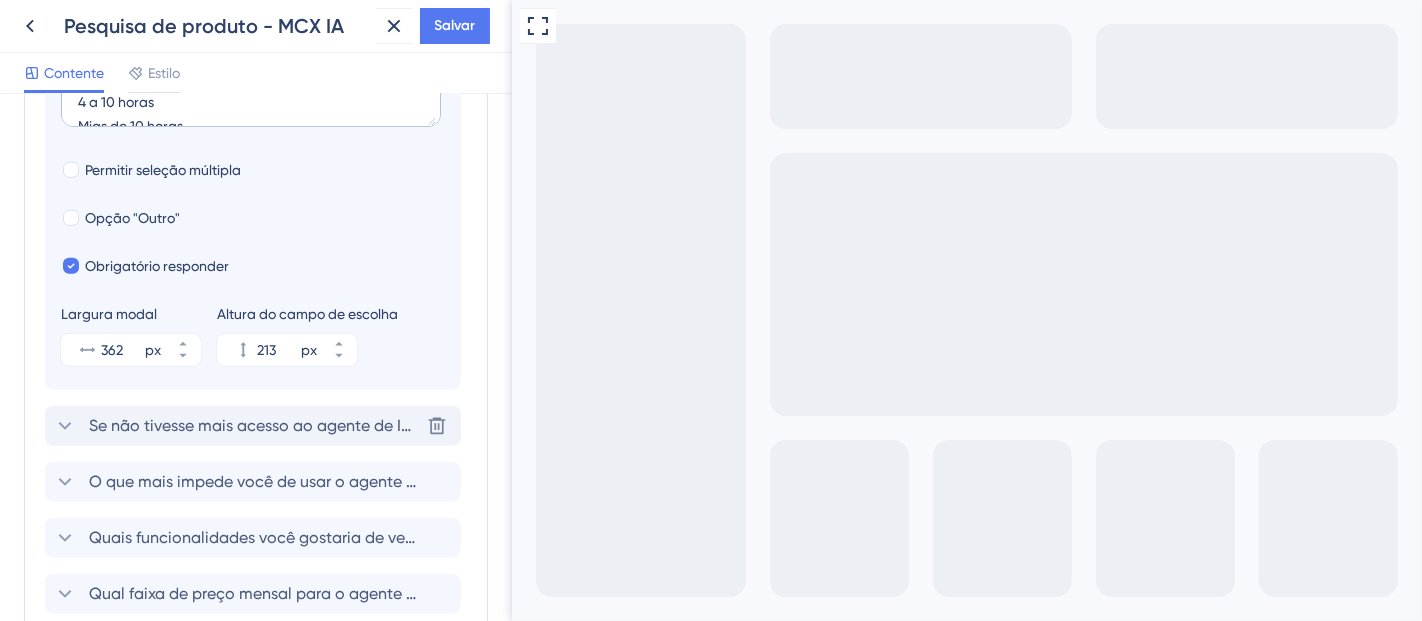 click on "Se não tivesse mais acesso ao agente de IA do Microvix, como se sentiria?" at bounding box center (363, 425) 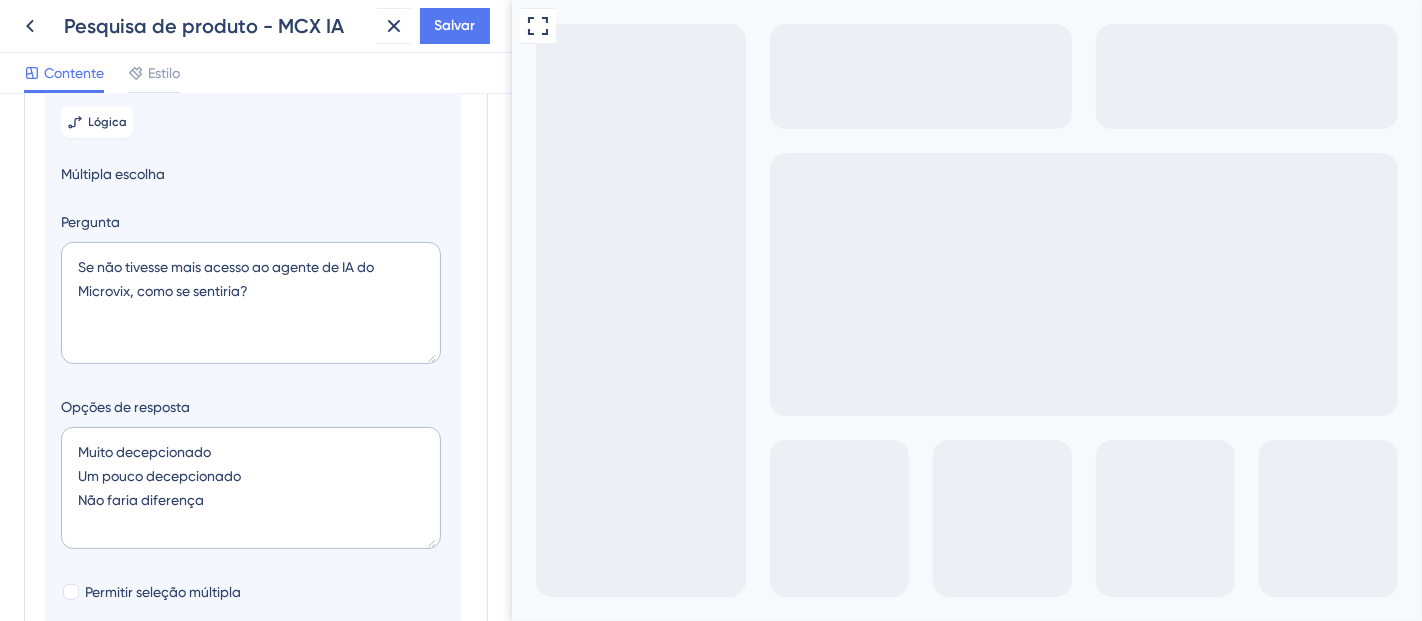 scroll, scrollTop: 364, scrollLeft: 0, axis: vertical 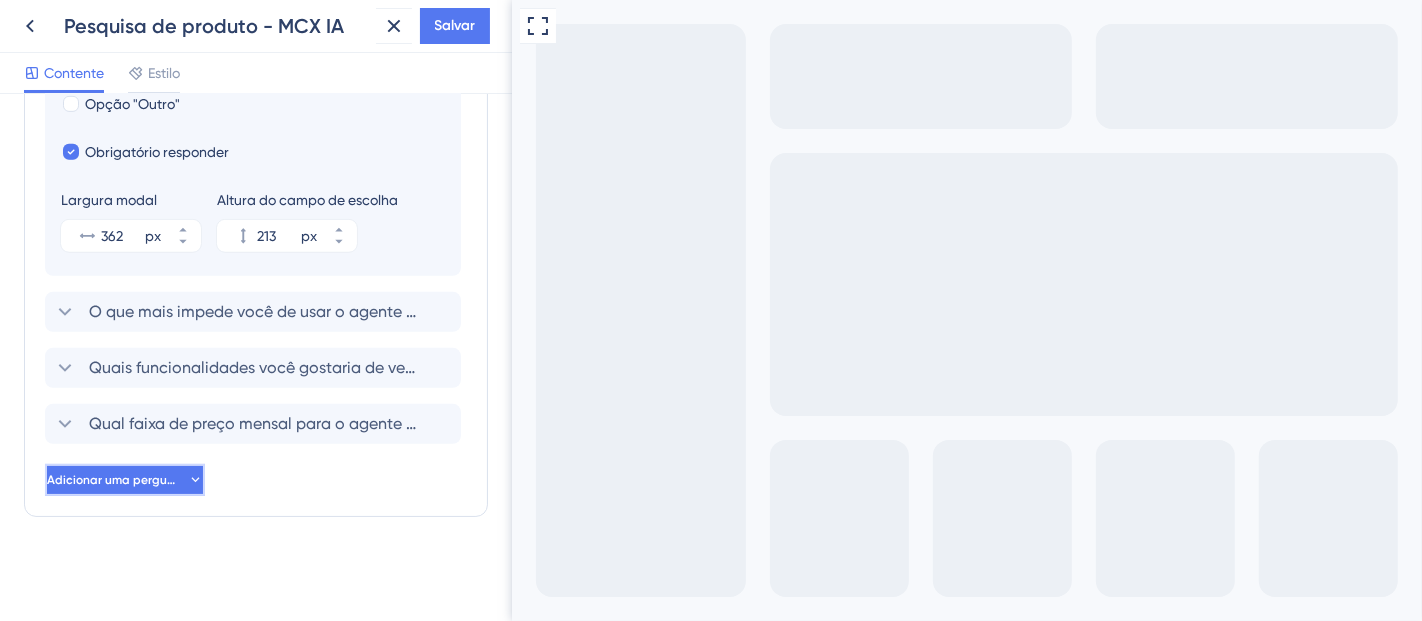 click on "Adicionar uma pergunta" at bounding box center [117, 480] 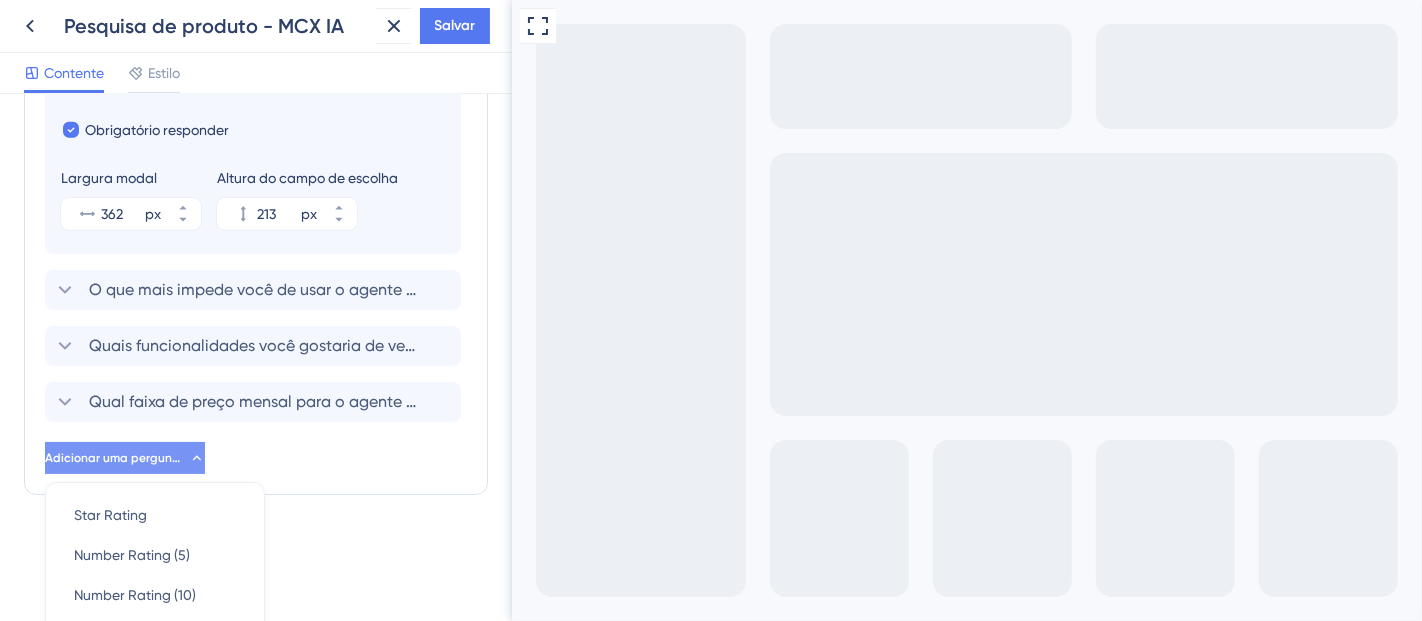 scroll, scrollTop: 1261, scrollLeft: 0, axis: vertical 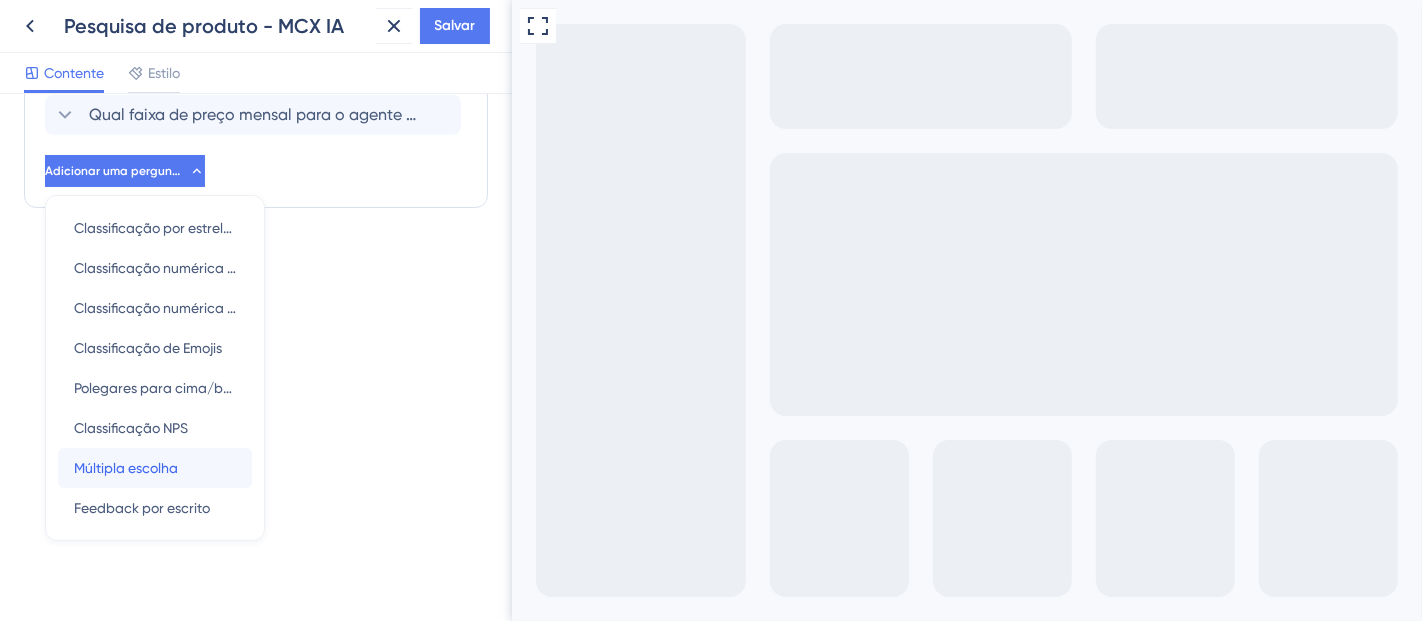 click on "Múltipla escolha" at bounding box center [126, 468] 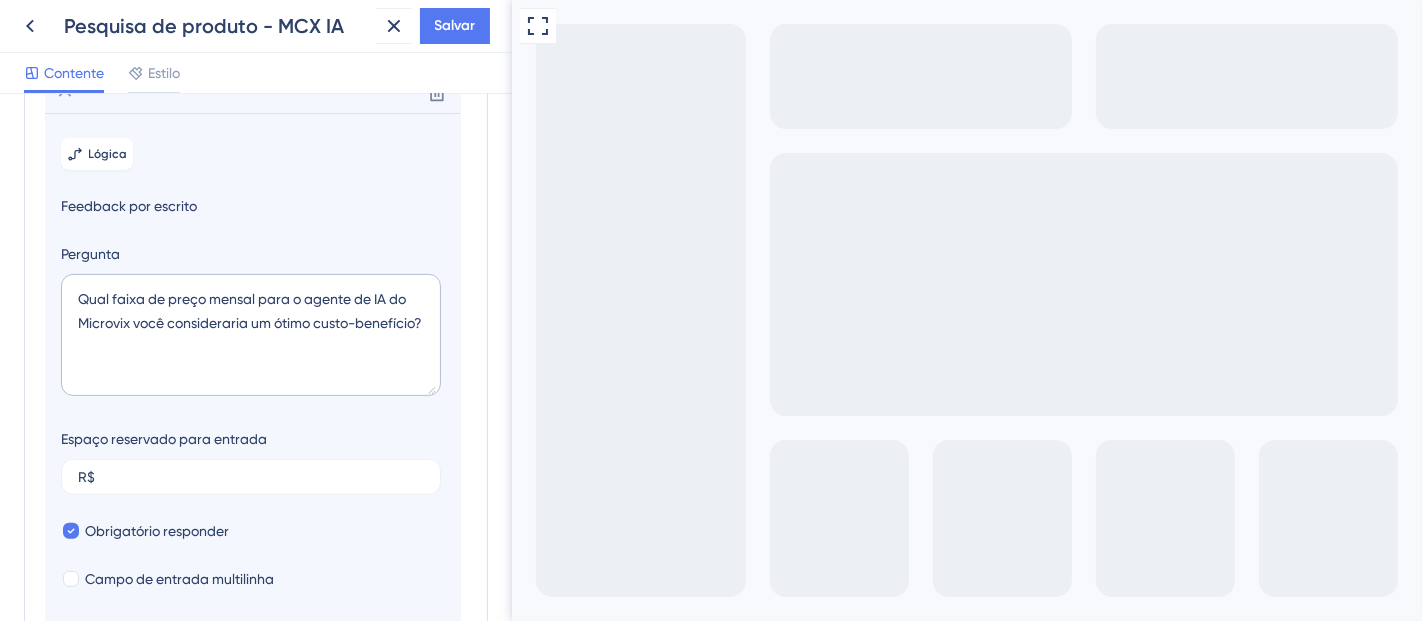 scroll, scrollTop: 588, scrollLeft: 0, axis: vertical 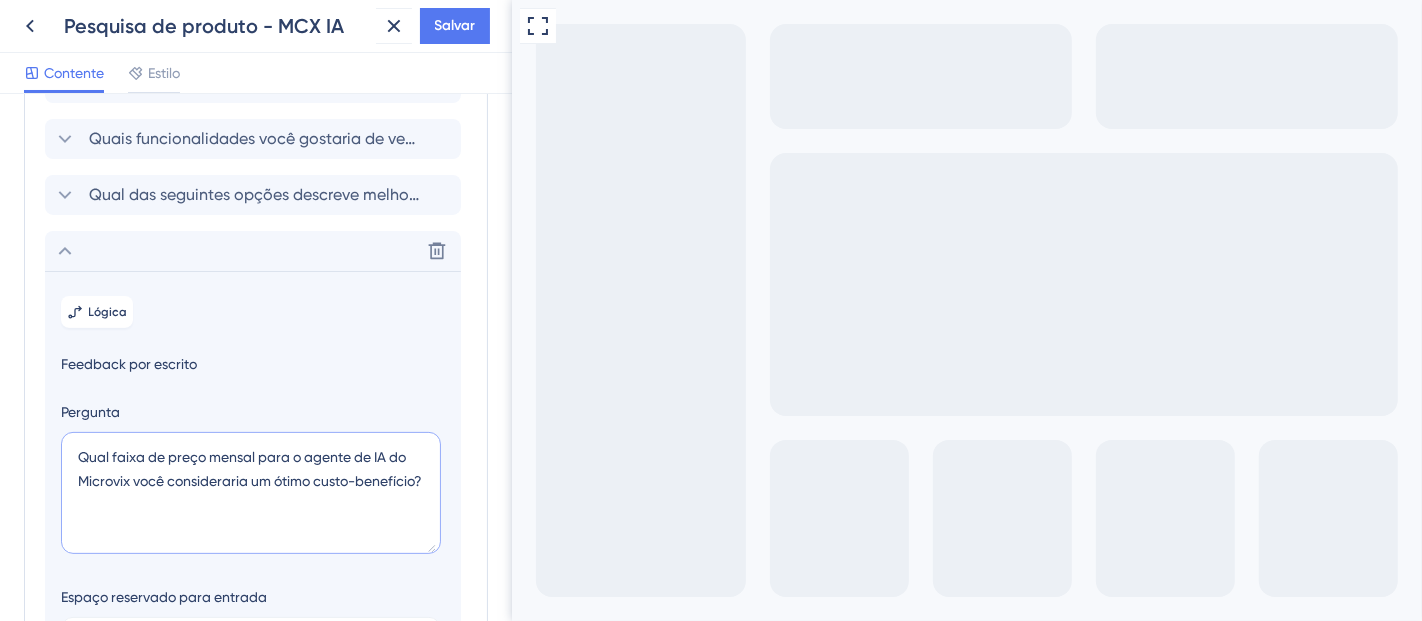 click on "Qual faixa de preço mensal para o agente de IA do Microvix você consideraria um ótimo custo-benefício?" at bounding box center [251, 493] 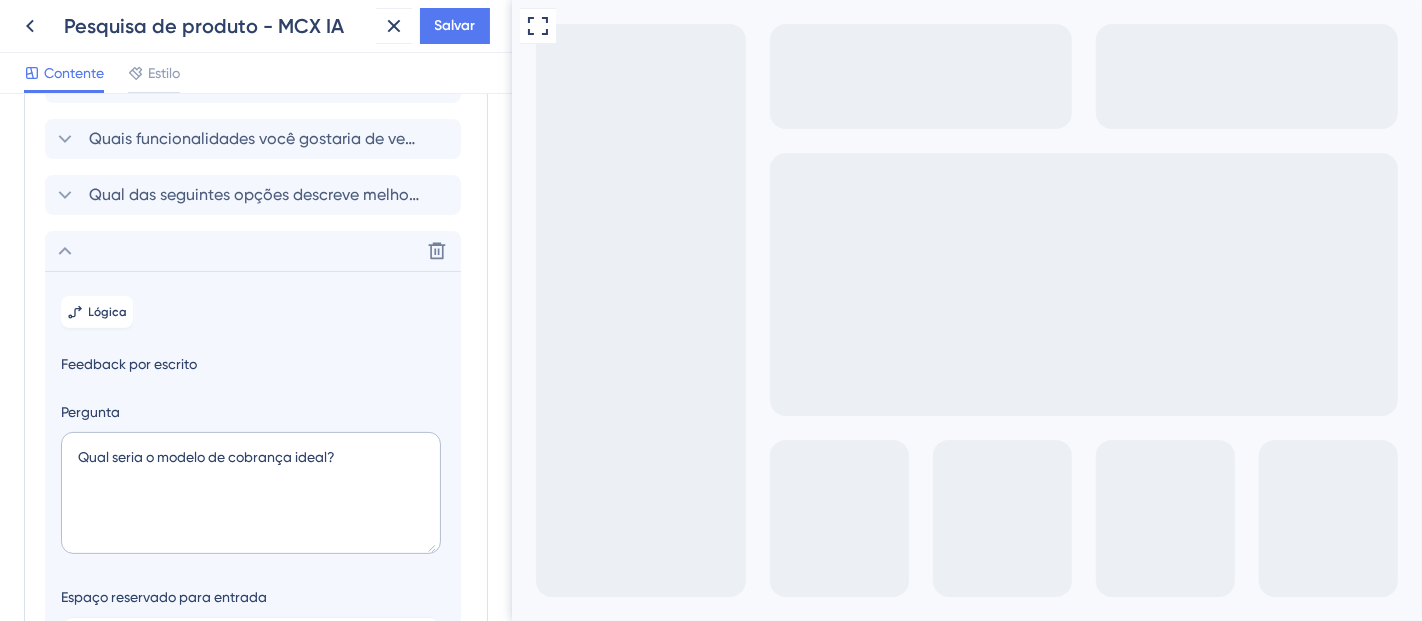 click on "Pergunta" at bounding box center [253, 412] 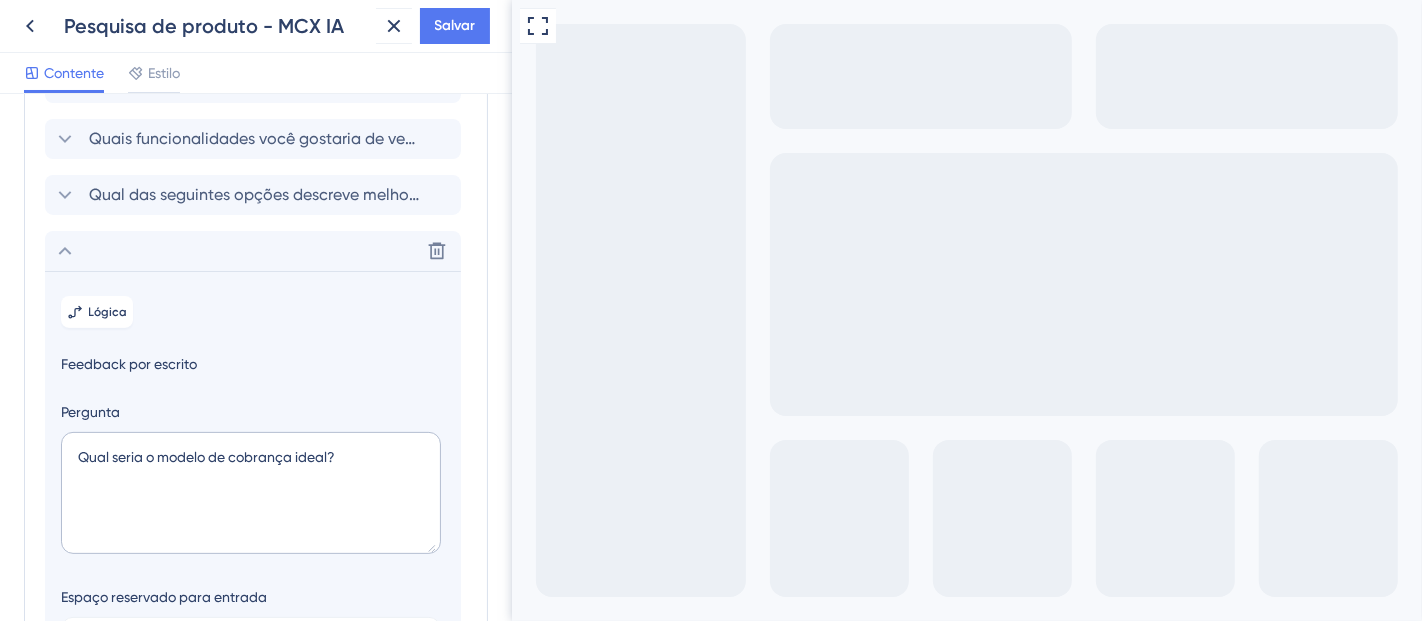 click on "Feedback por escrito" at bounding box center (253, 364) 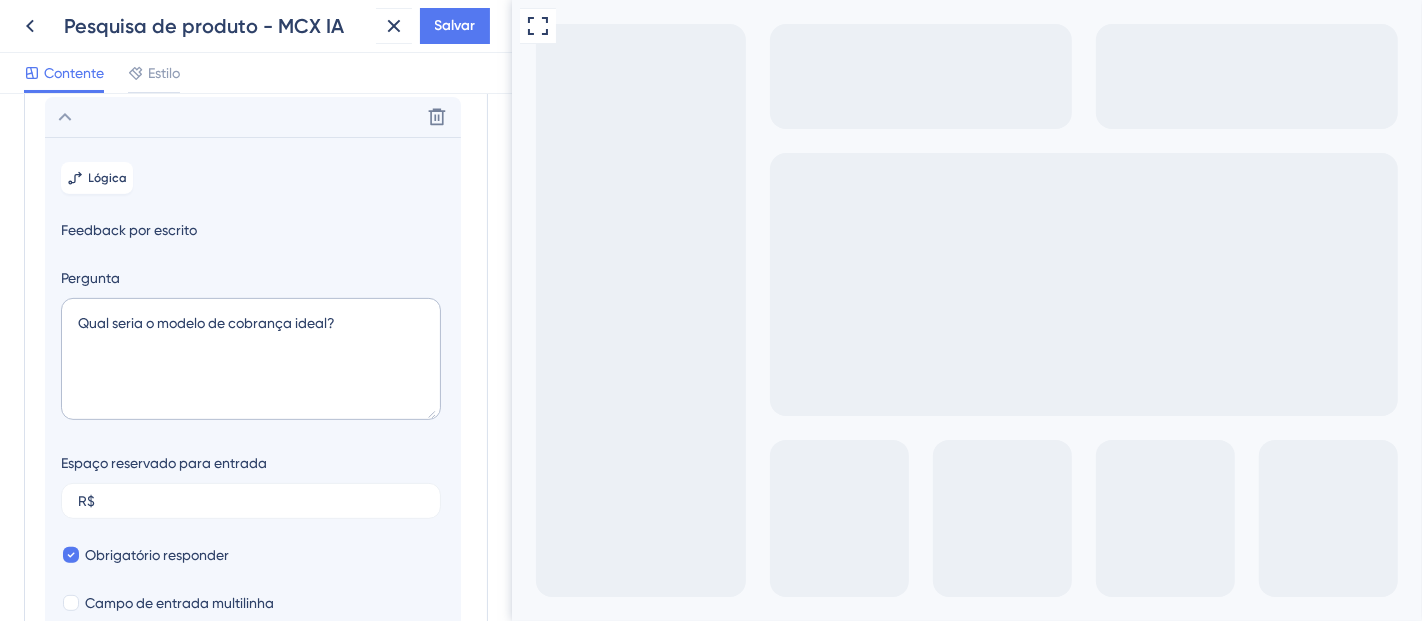 scroll, scrollTop: 529, scrollLeft: 0, axis: vertical 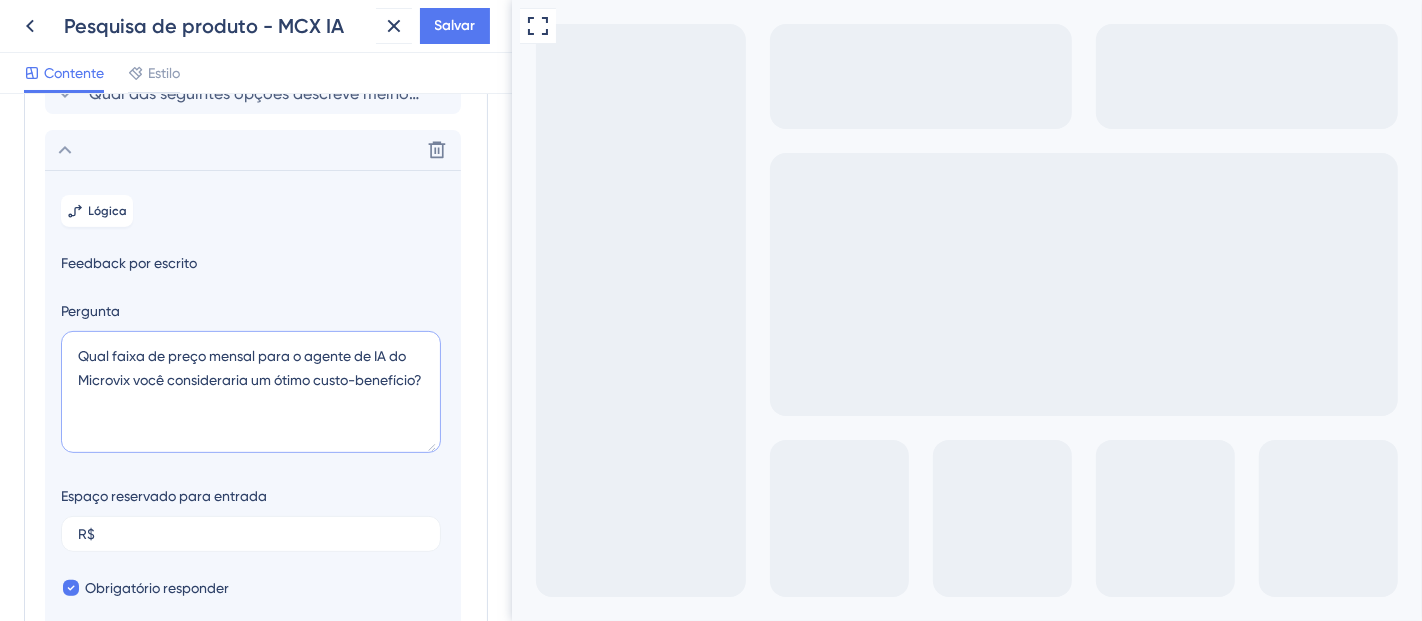 type on "Qual faixa de preço mensal para o agente de IA do Microvix você consideraria um ótimo custo-benefício?" 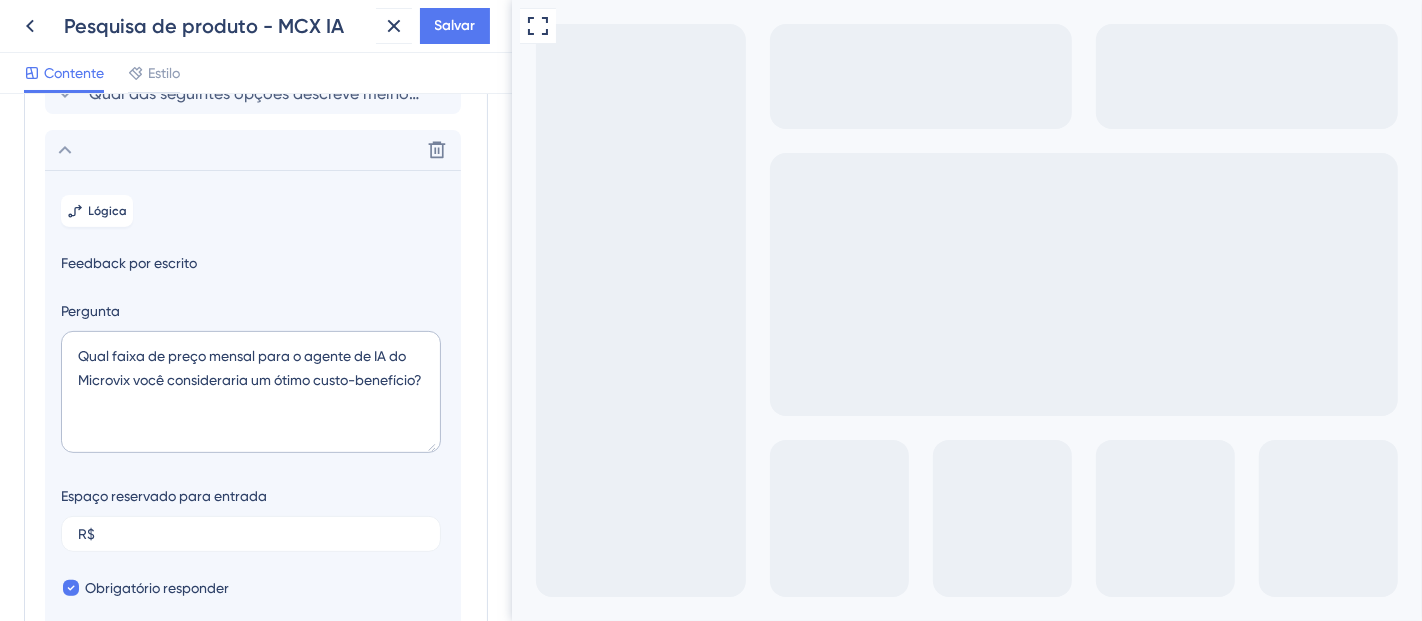 click on "Lógica Feedback por escrito Pergunta Qual faixa de preço mensal para o agente de IA do Microvix você consideraria um ótimo custo-benefício?  Espaço reservado para entrada R$ Obrigatório responder Campo de entrada multilinha Largura modal 369 px" at bounding box center [253, 465] 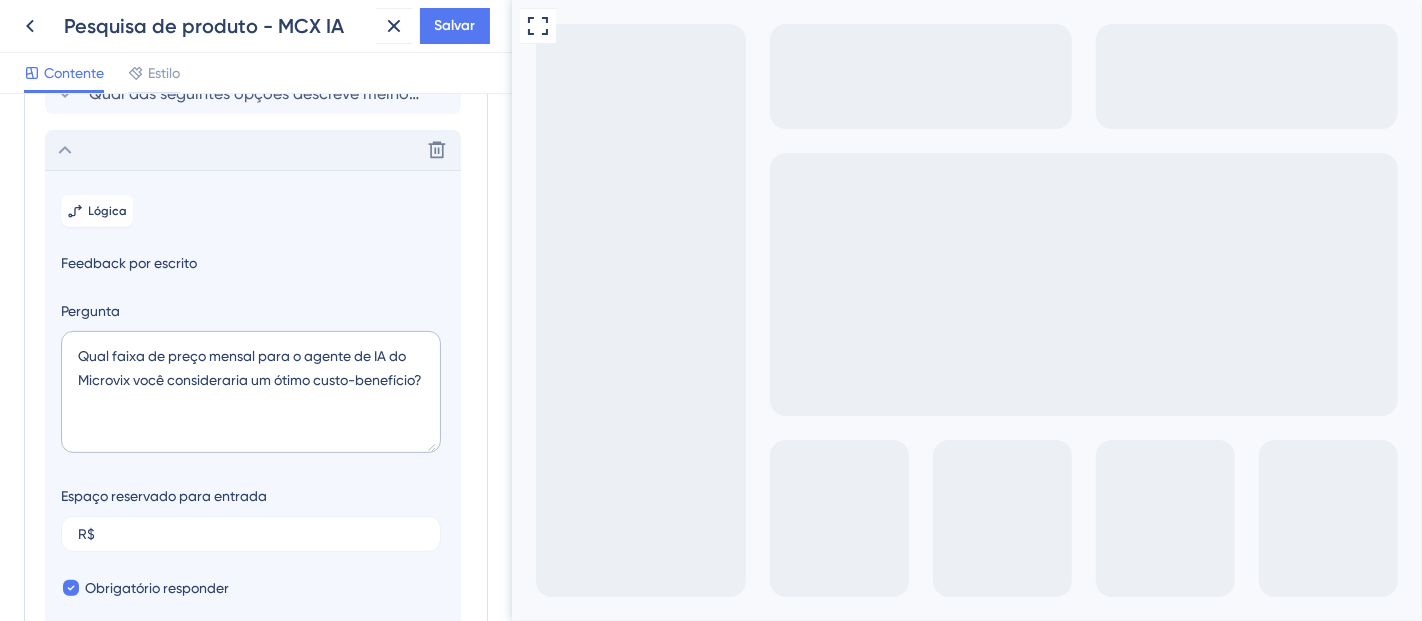 click 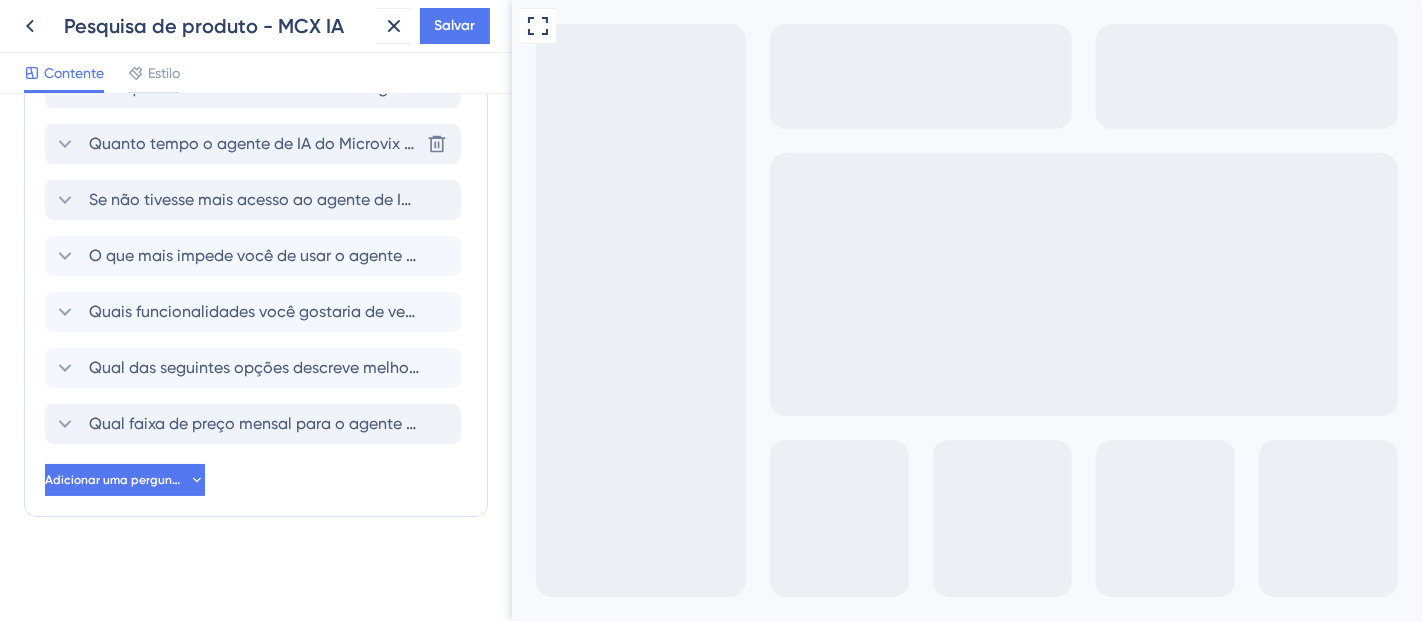 scroll, scrollTop: 266, scrollLeft: 0, axis: vertical 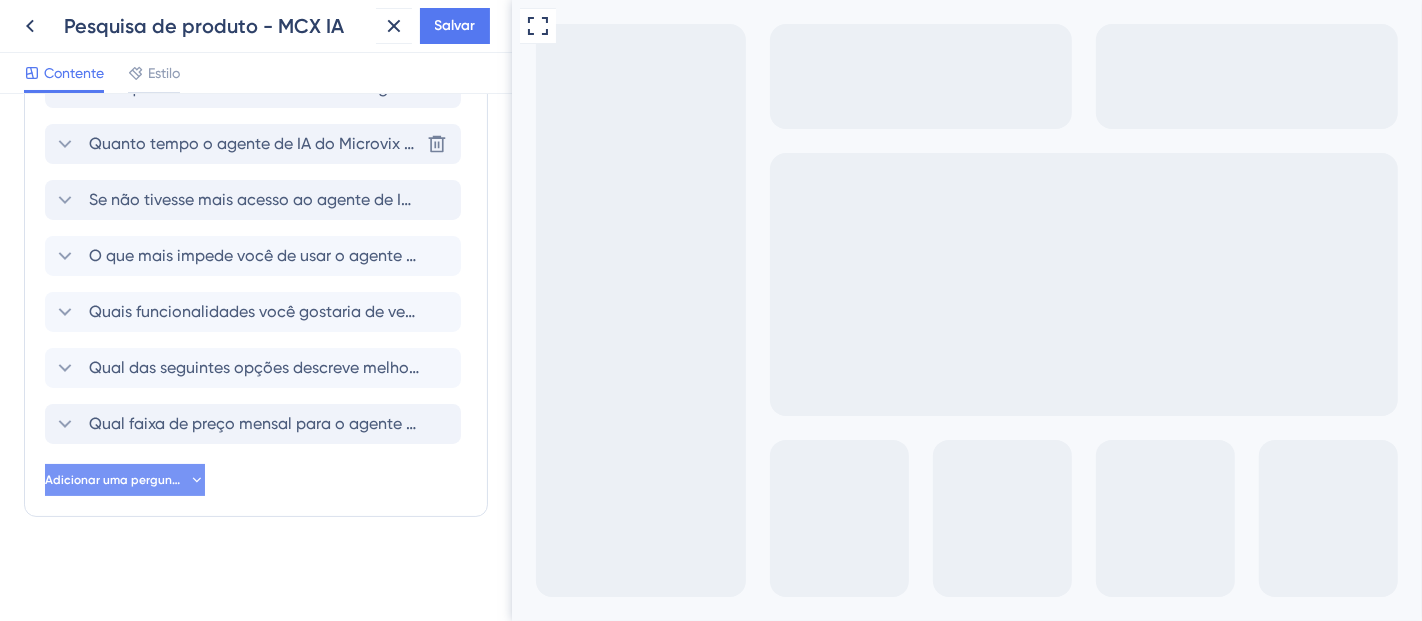 click on "Adicionar uma pergunta" at bounding box center [115, 480] 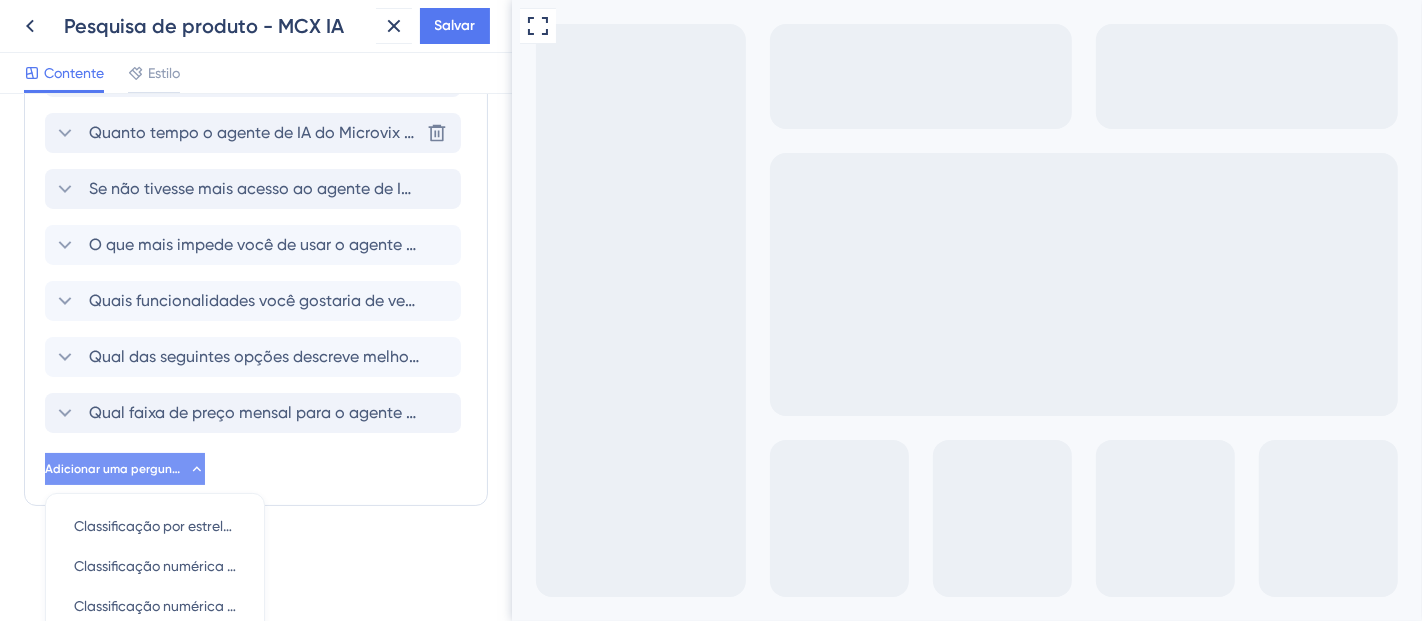 scroll, scrollTop: 586, scrollLeft: 0, axis: vertical 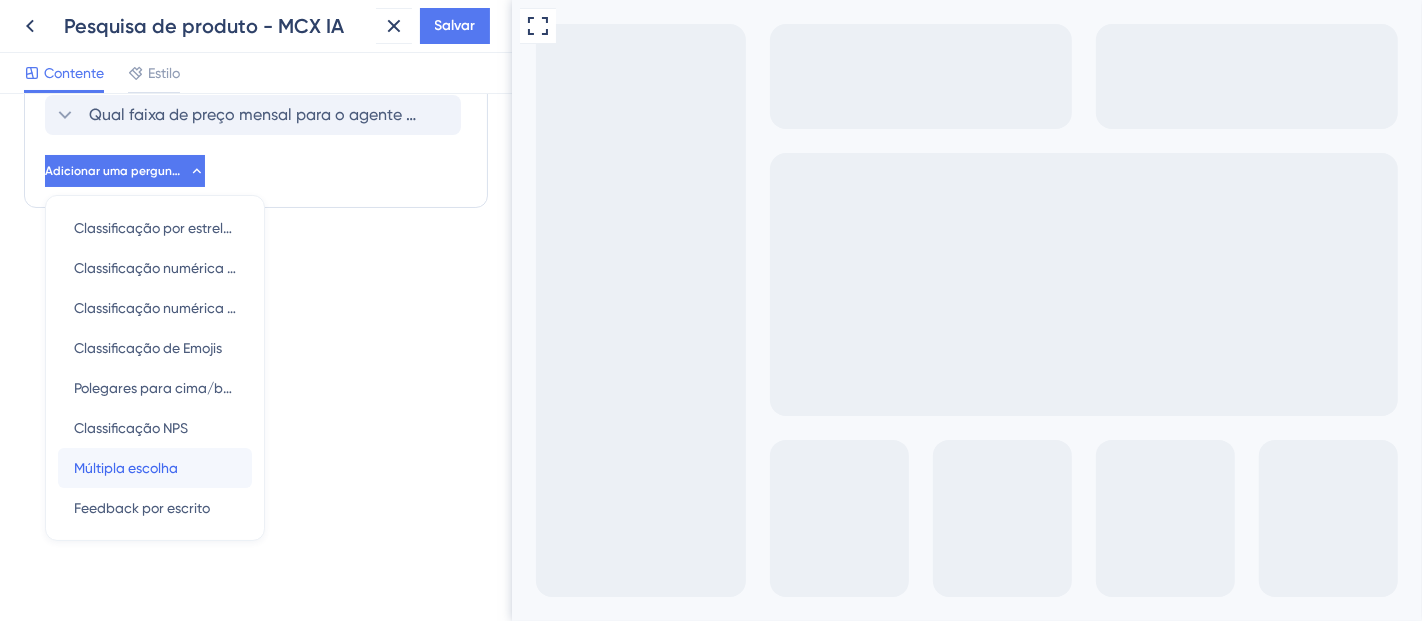 click on "Múltipla escolha" at bounding box center (126, 468) 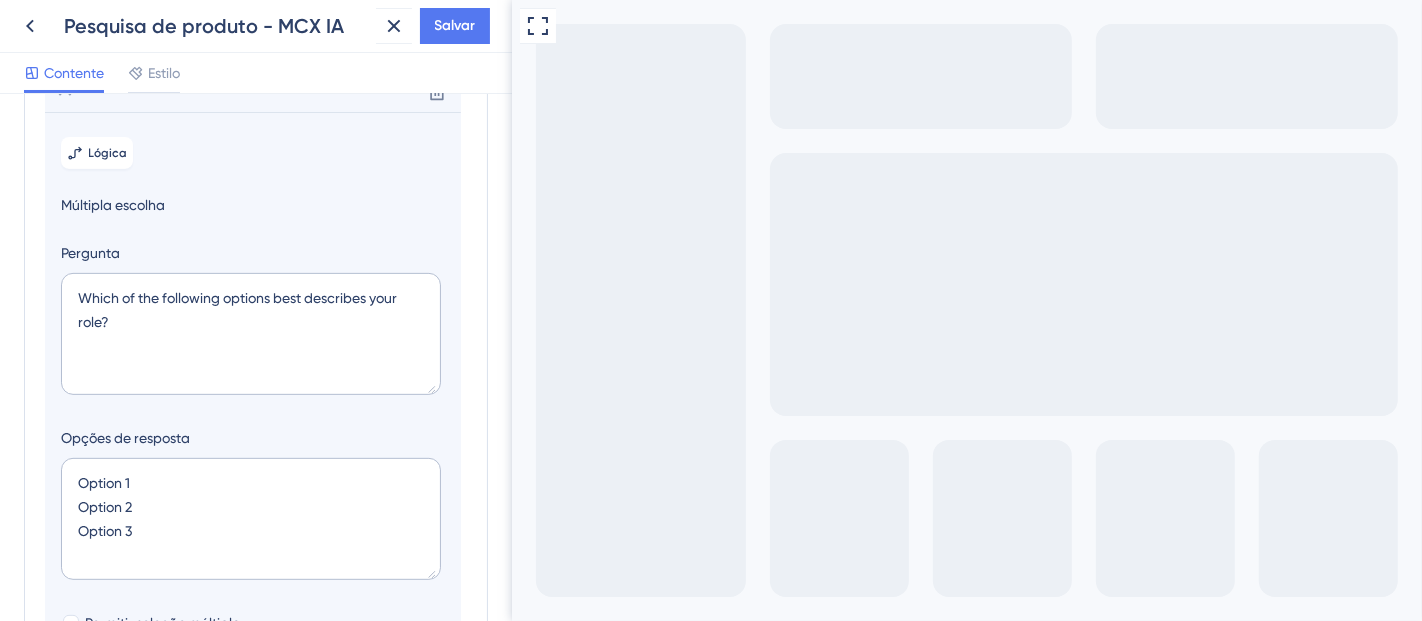 scroll, scrollTop: 644, scrollLeft: 0, axis: vertical 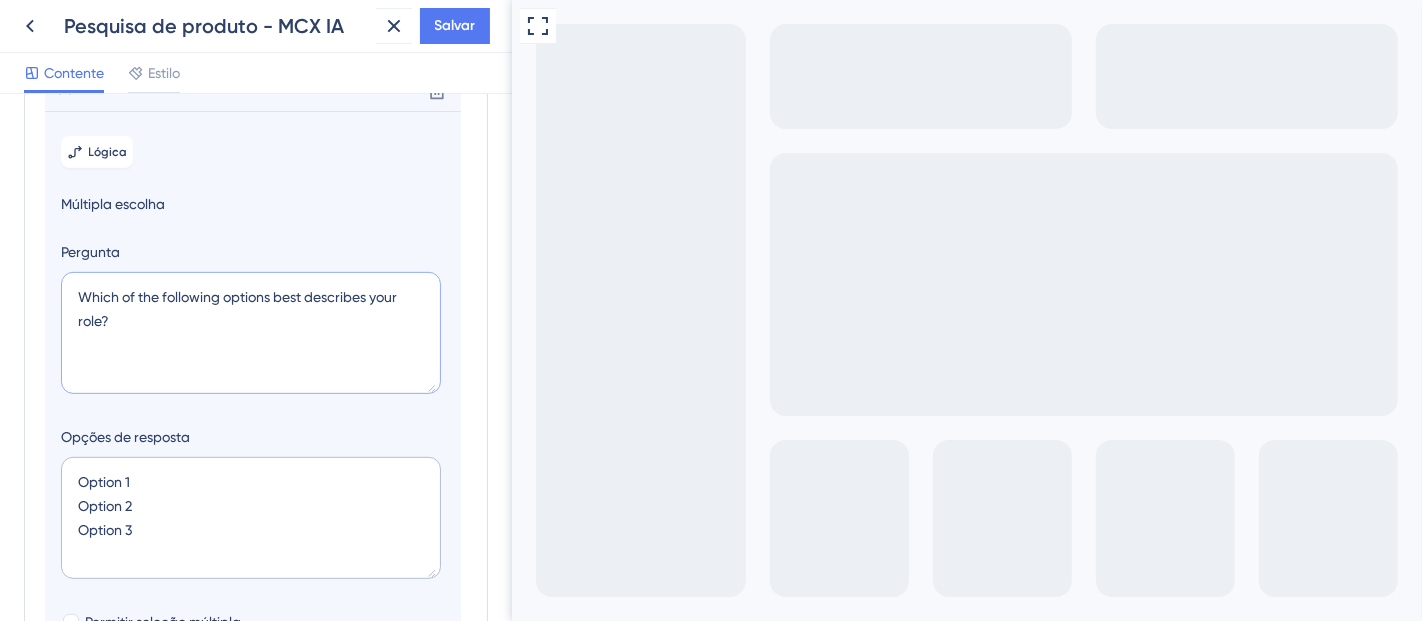 drag, startPoint x: 168, startPoint y: 385, endPoint x: 7, endPoint y: 298, distance: 183.00273 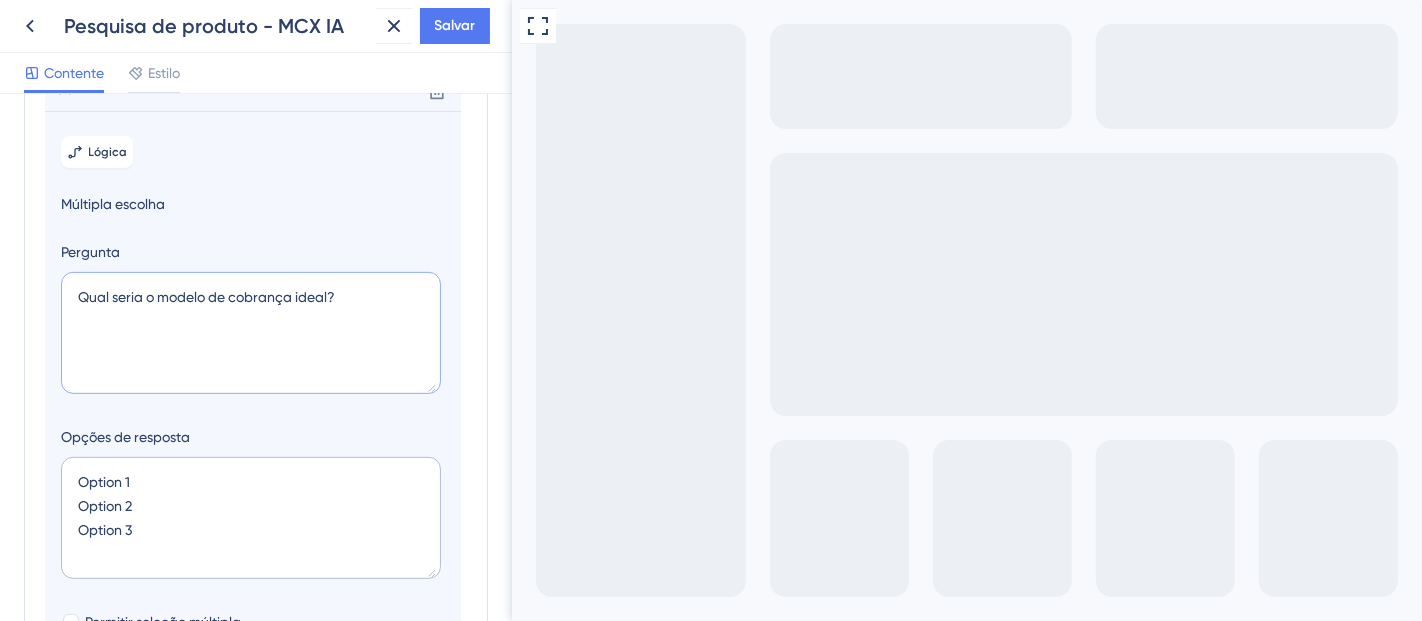 type on "Qual seria o modelo de cobrança ideal?" 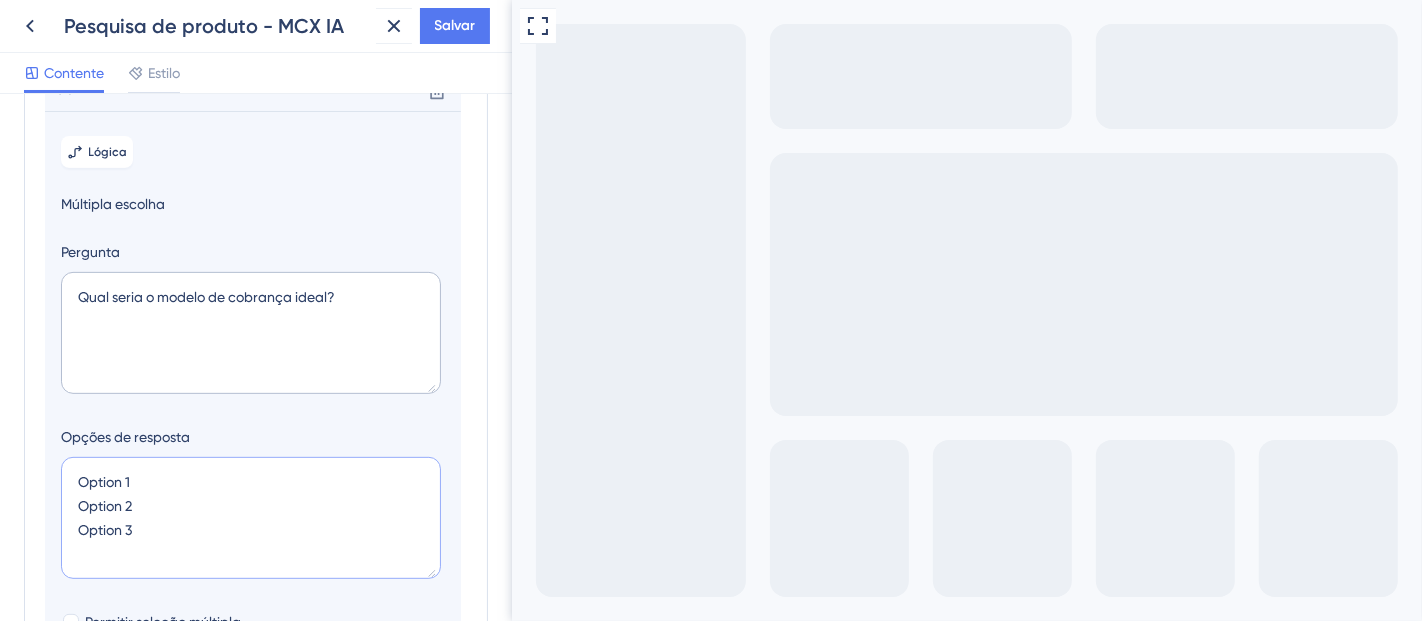 drag, startPoint x: 168, startPoint y: 507, endPoint x: 0, endPoint y: 506, distance: 168.00298 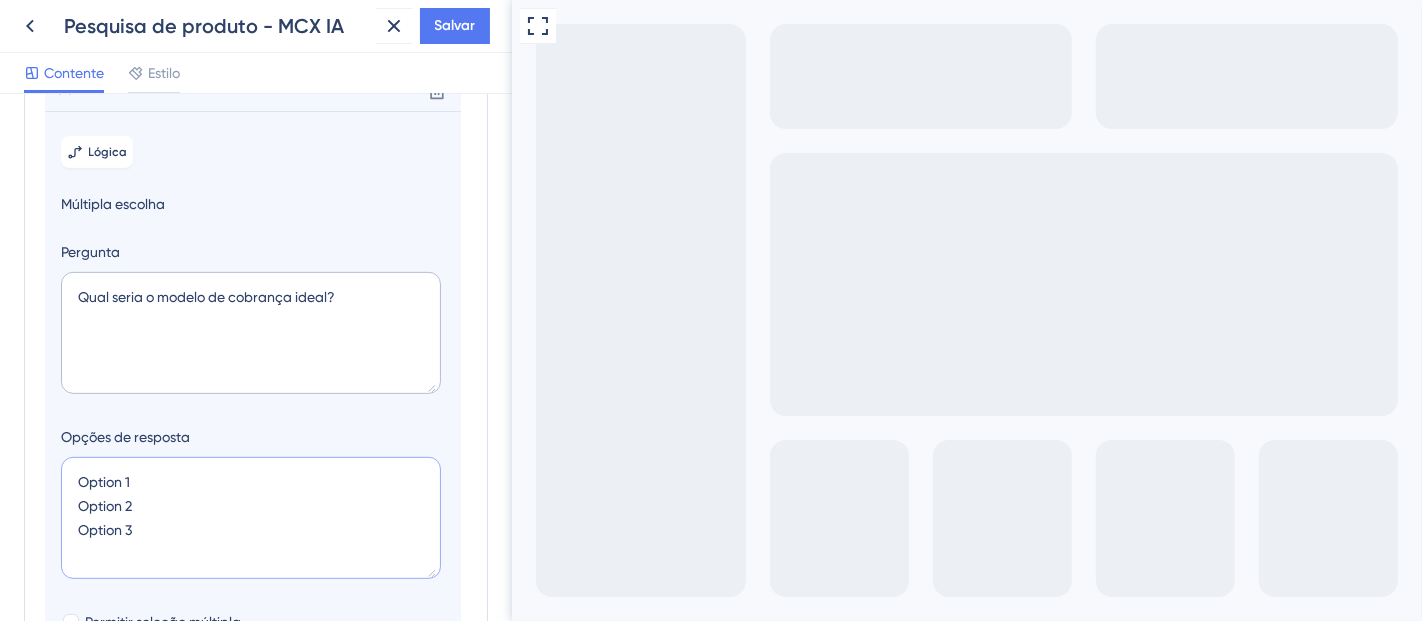paste on "Valor fixo mensal por loja" 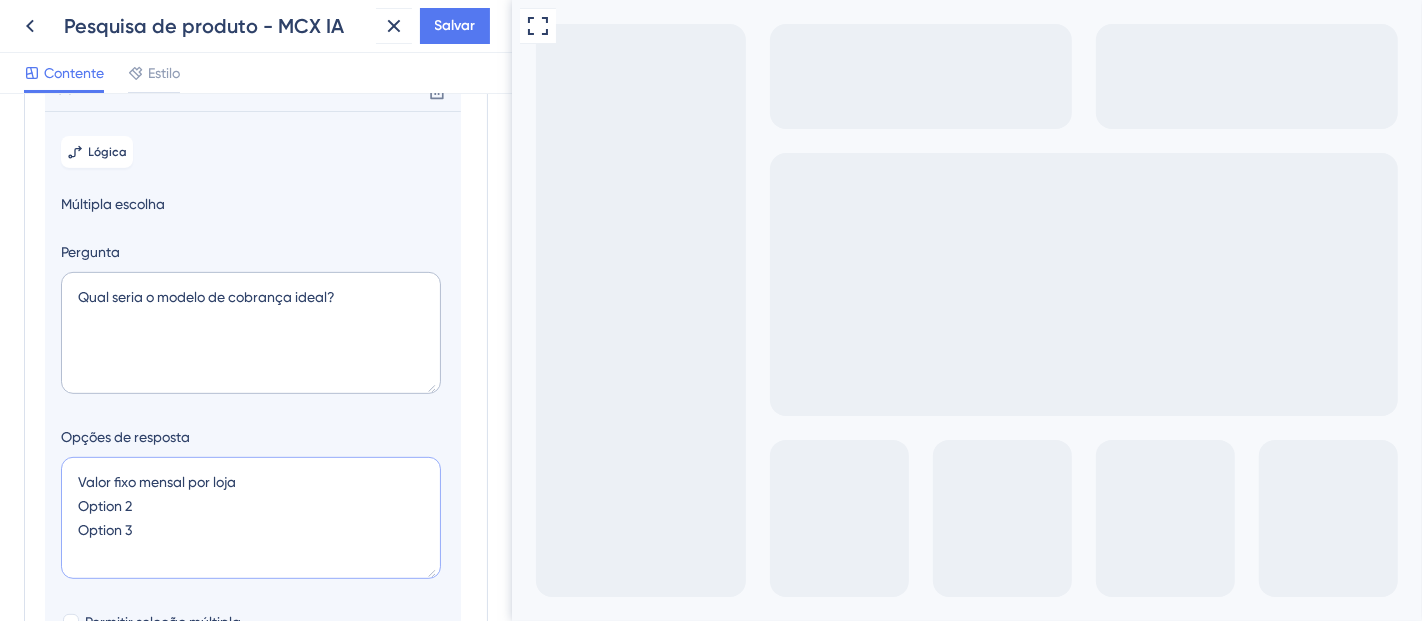 drag, startPoint x: 222, startPoint y: 526, endPoint x: 5, endPoint y: 521, distance: 217.0576 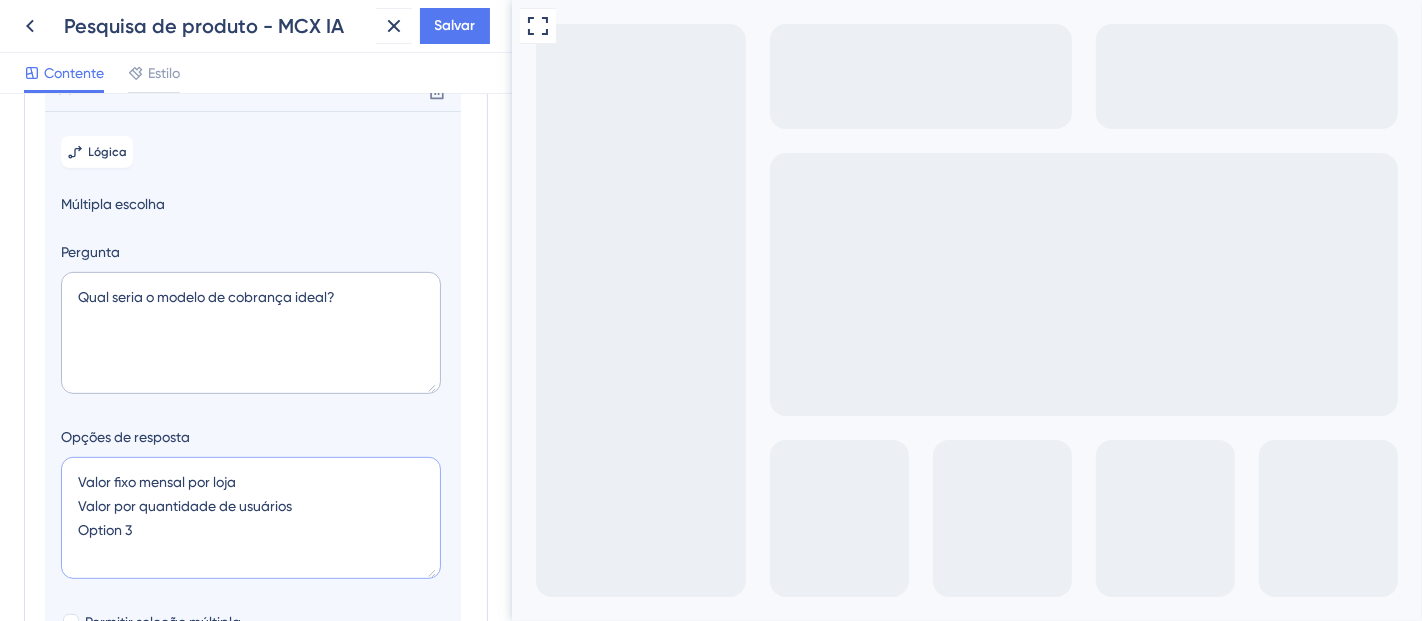 drag, startPoint x: 182, startPoint y: 557, endPoint x: 31, endPoint y: 552, distance: 151.08276 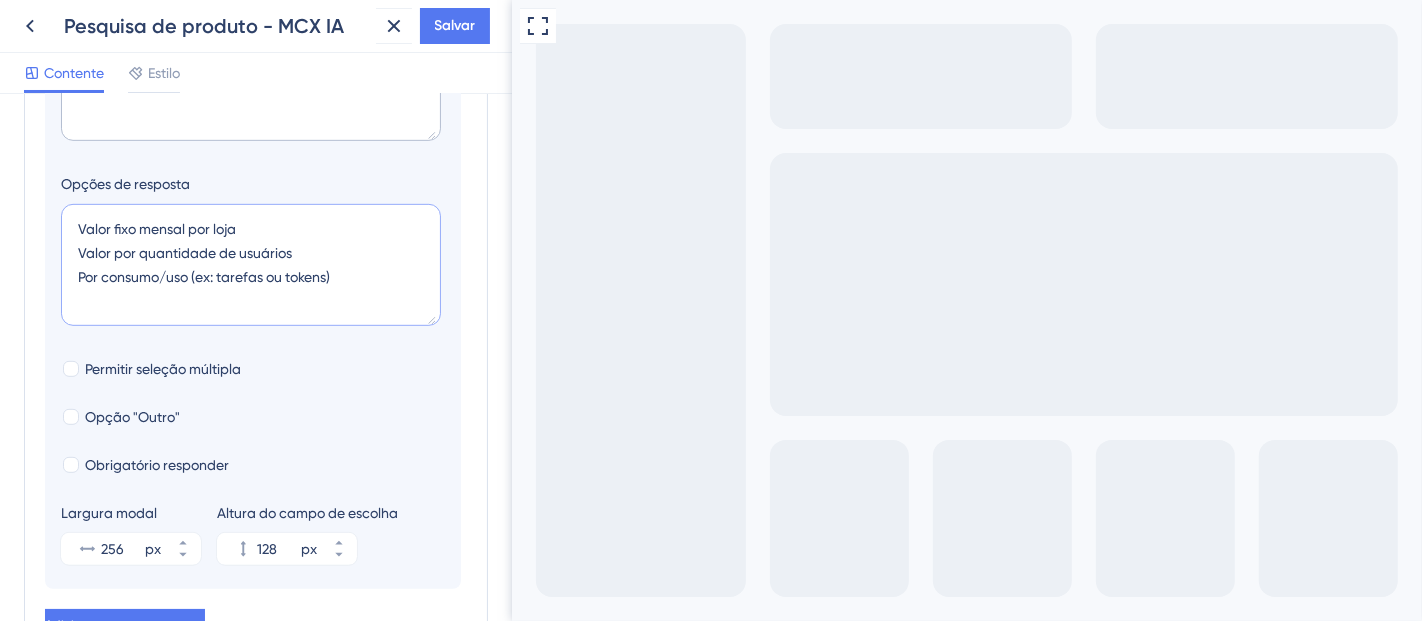 scroll, scrollTop: 900, scrollLeft: 0, axis: vertical 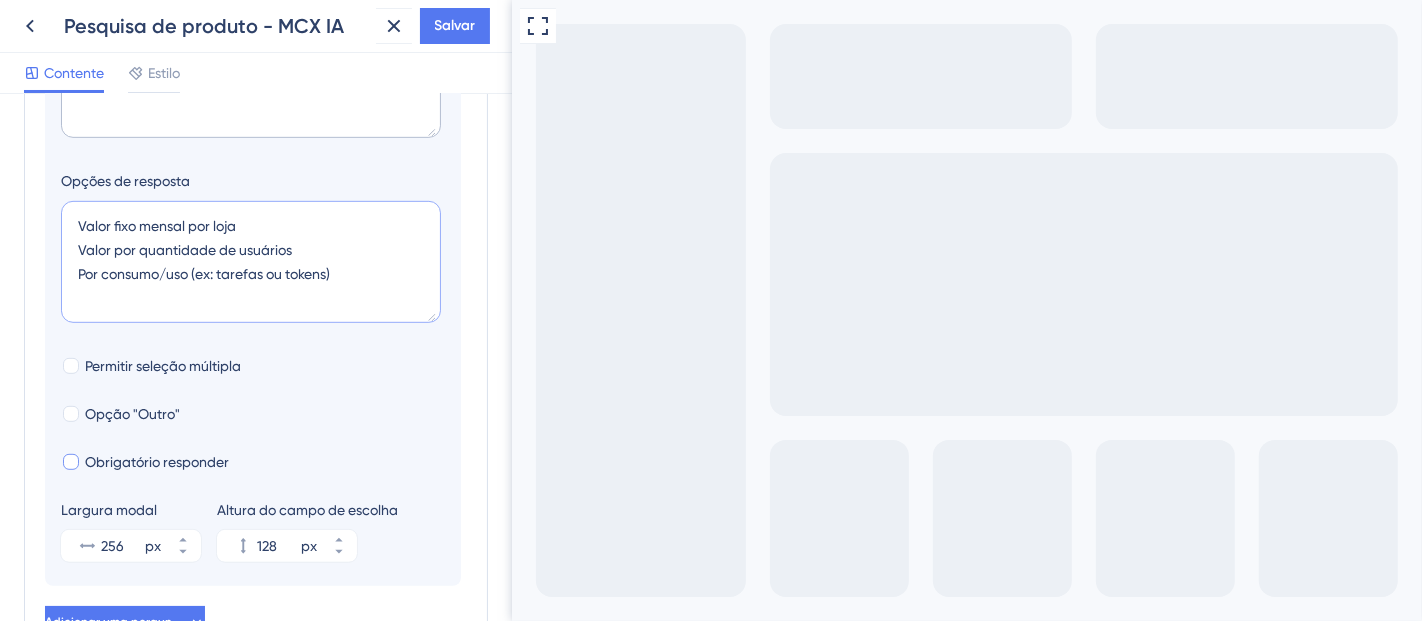 type on "Valor fixo mensal por loja
Valor por quantidade de usuários
Por consumo/uso (ex: tarefas ou tokens)" 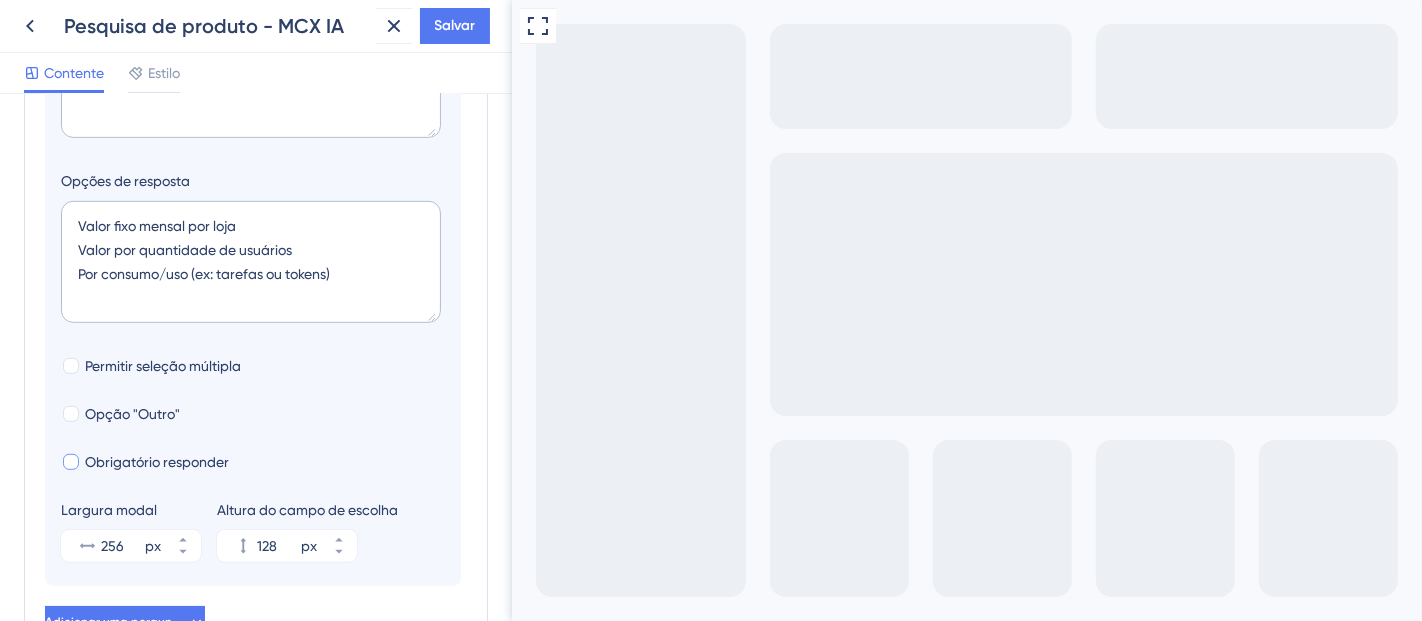 click on "Obrigatório responder" at bounding box center (157, 462) 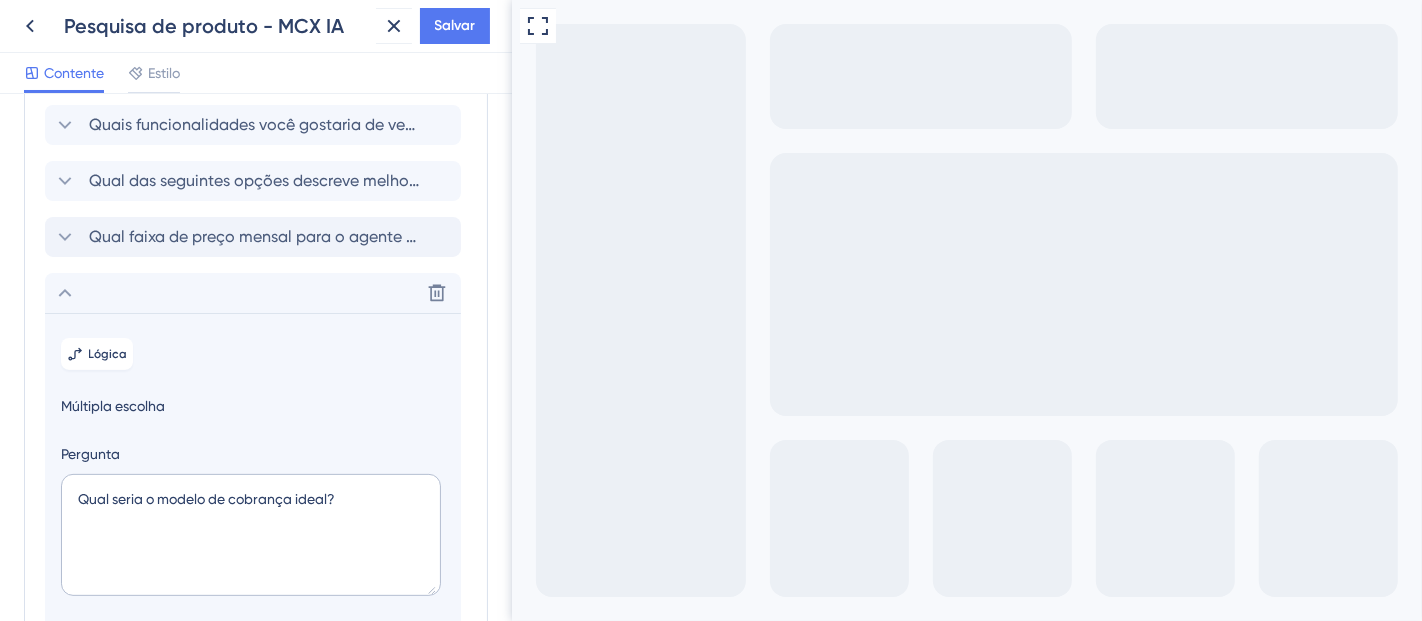 scroll, scrollTop: 433, scrollLeft: 0, axis: vertical 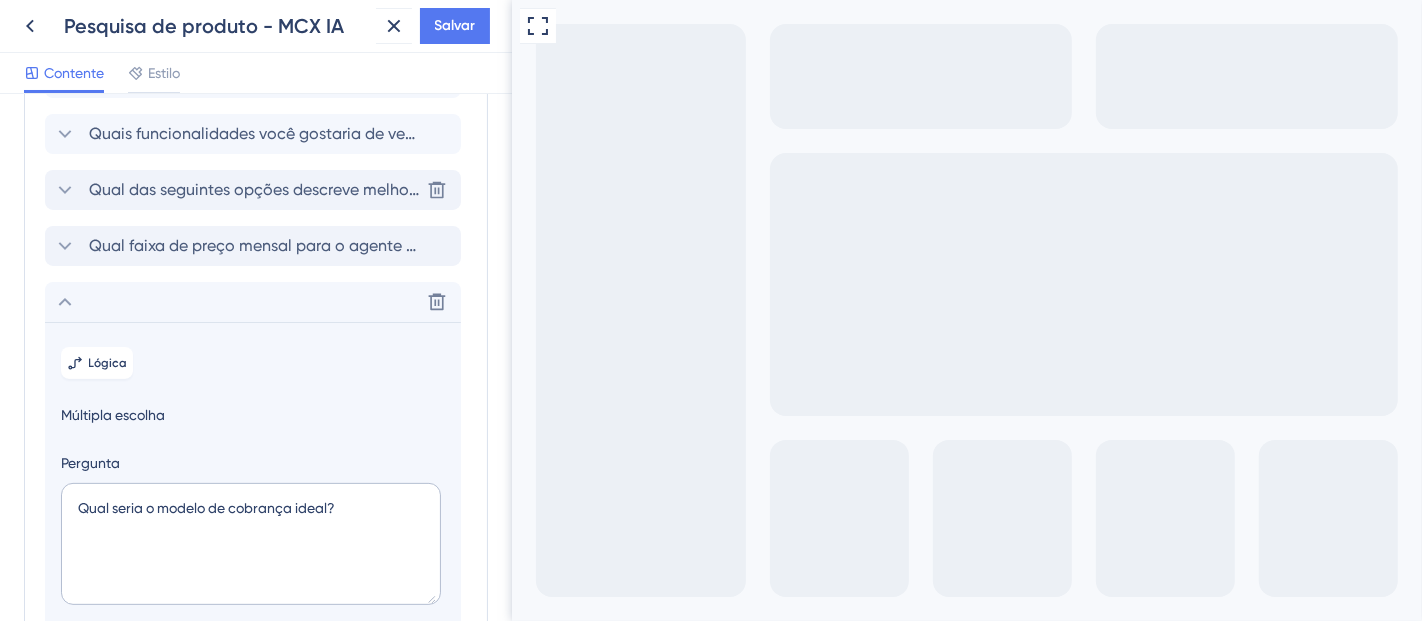 click on "Qual das seguintes opções descreve melhor sua função?" at bounding box center [298, 189] 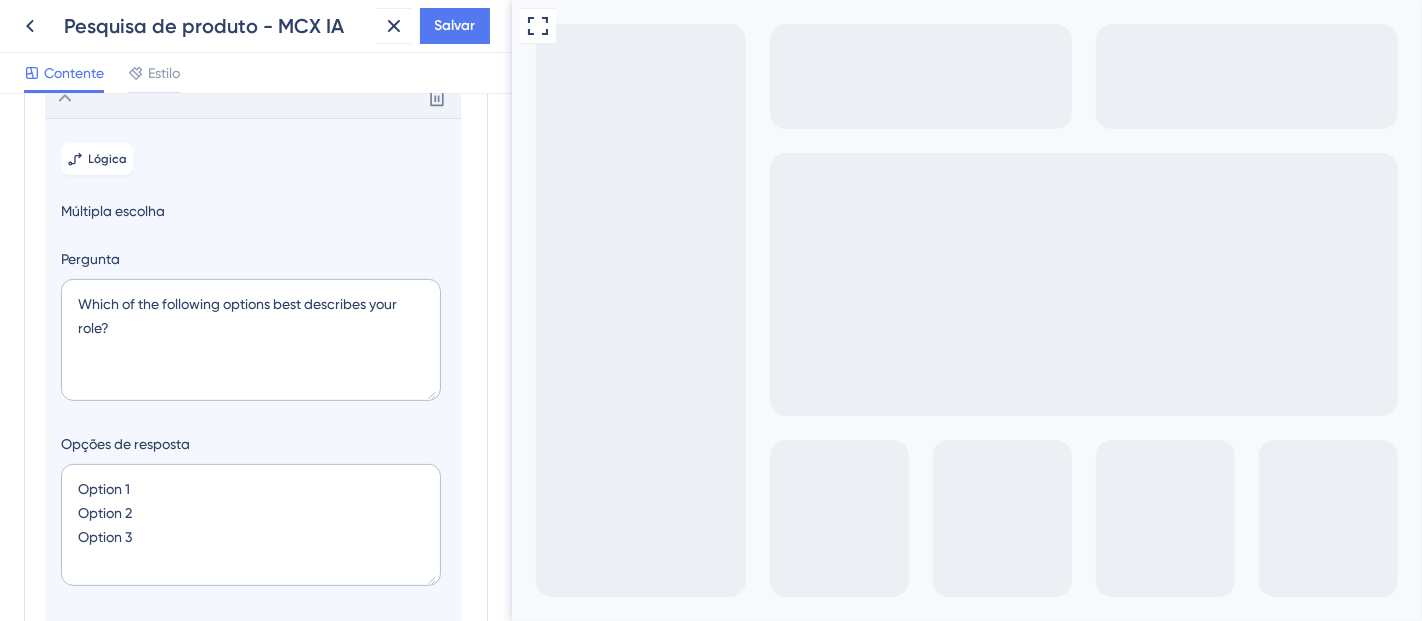 scroll, scrollTop: 532, scrollLeft: 0, axis: vertical 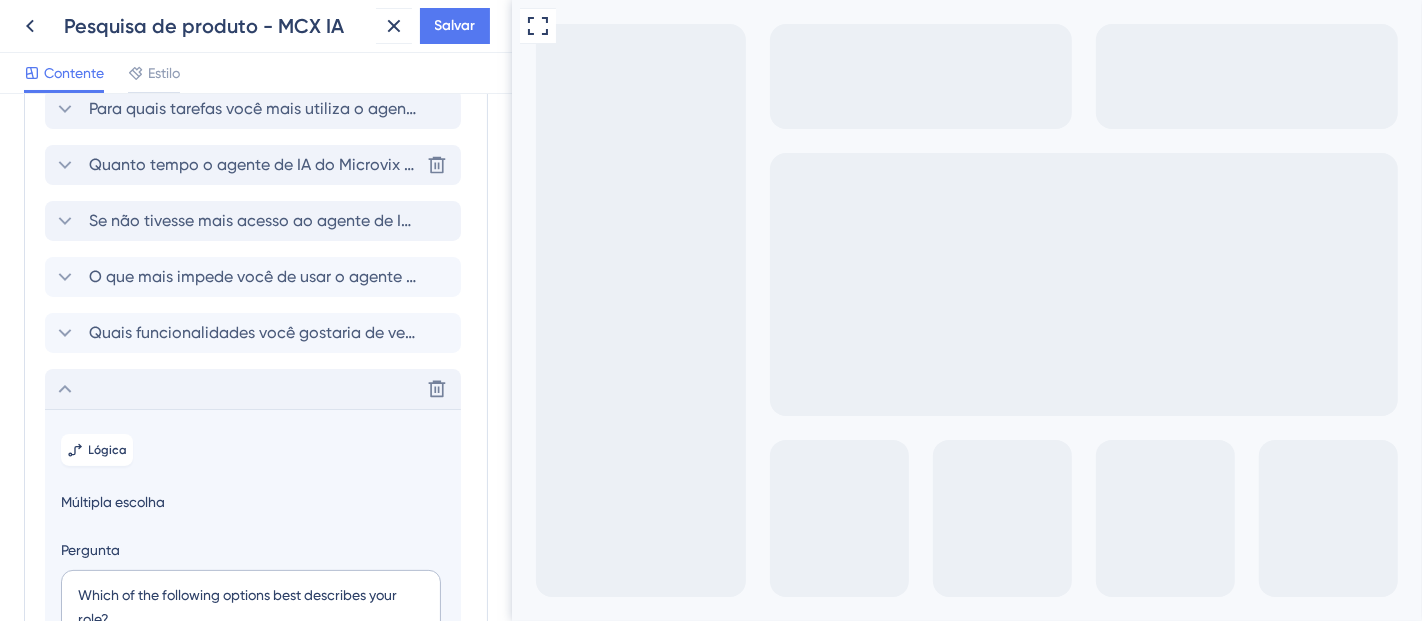 click on "Quanto tempo o agente de IA do Microvix pode economizar, em média, por semana nas suas rotinas? (favor considerar todo o potencial que você vê na ferramenta - ainda estamos melhorando as funcionalidades) Excluir" at bounding box center (253, 165) 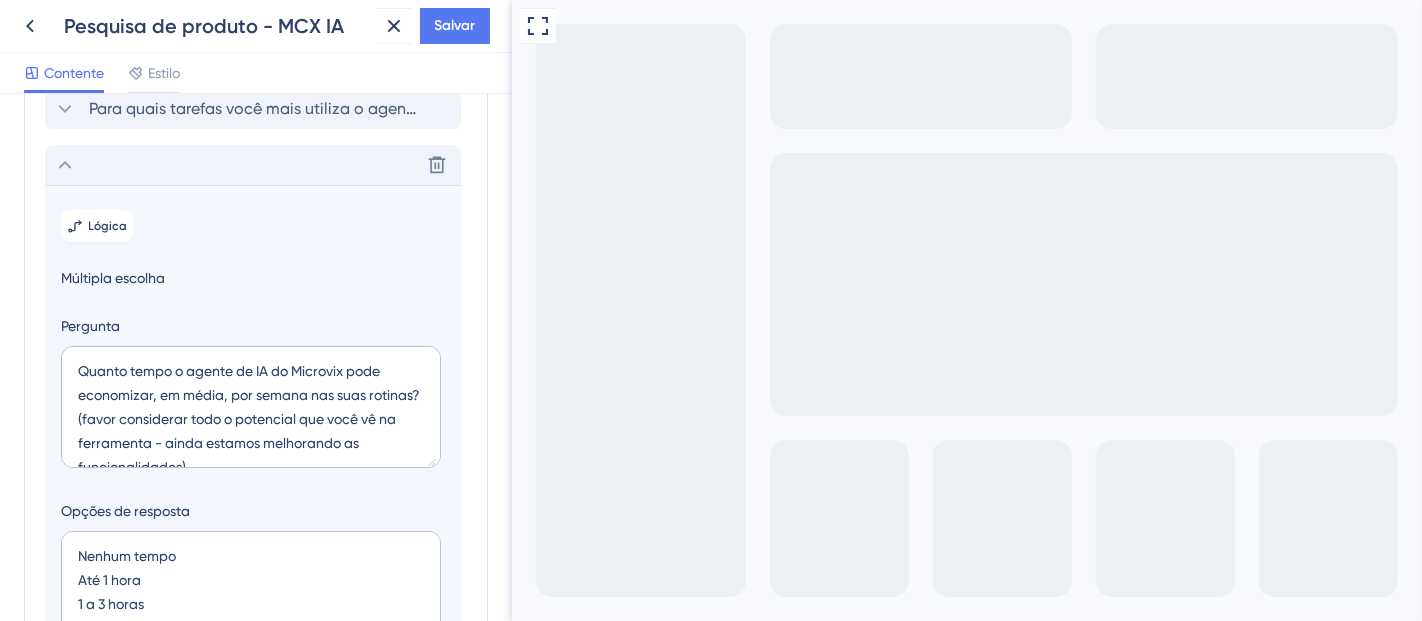 scroll, scrollTop: 308, scrollLeft: 0, axis: vertical 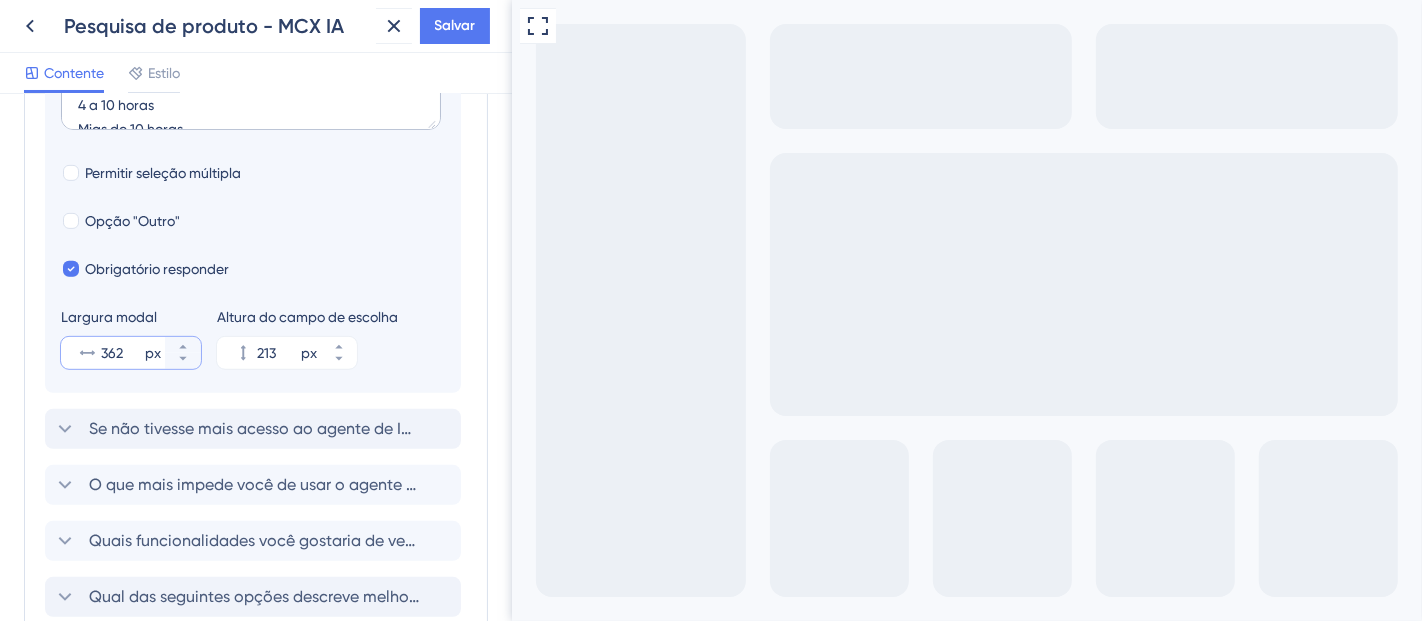 click on "362" at bounding box center (121, 353) 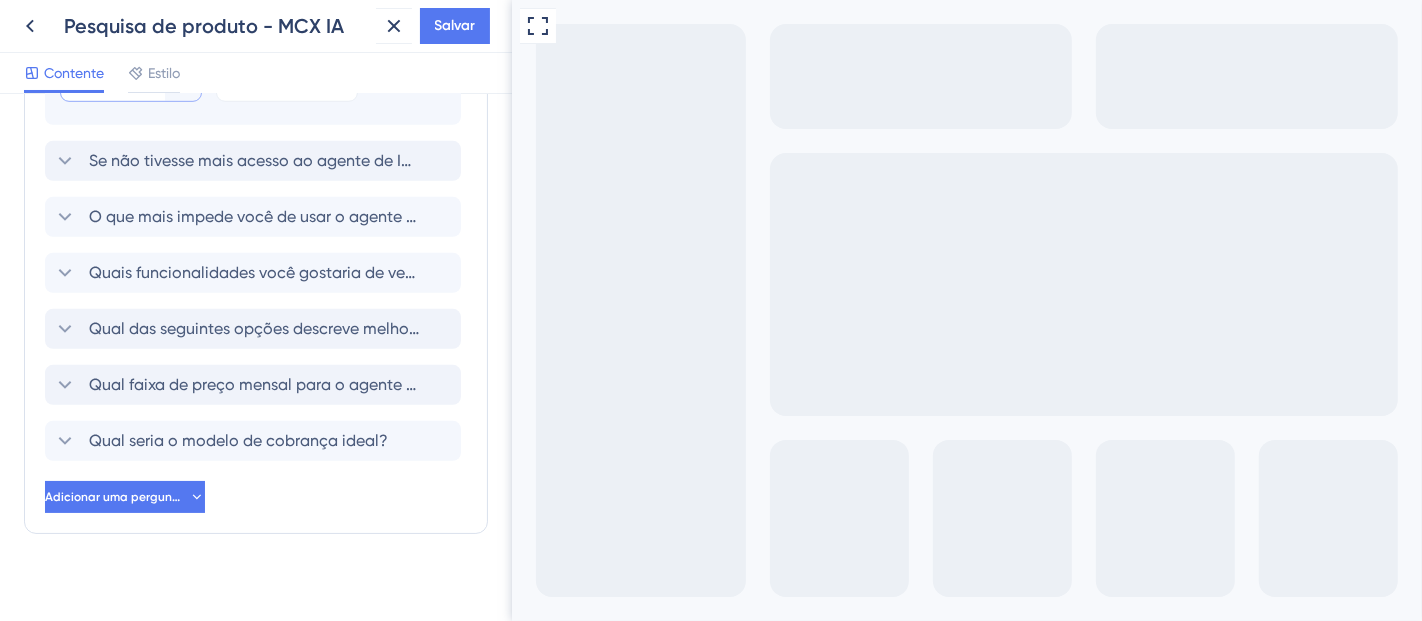 scroll, scrollTop: 1028, scrollLeft: 0, axis: vertical 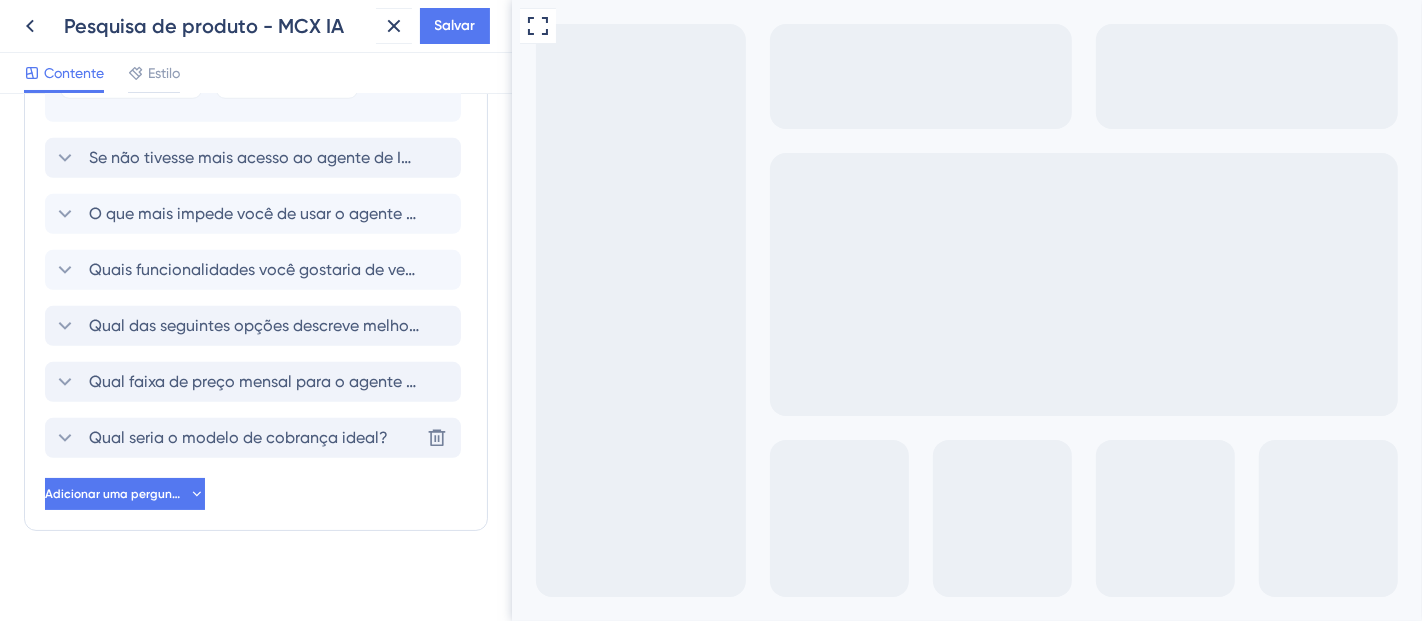 click on "Qual seria o modelo de cobrança ideal?" at bounding box center [238, 437] 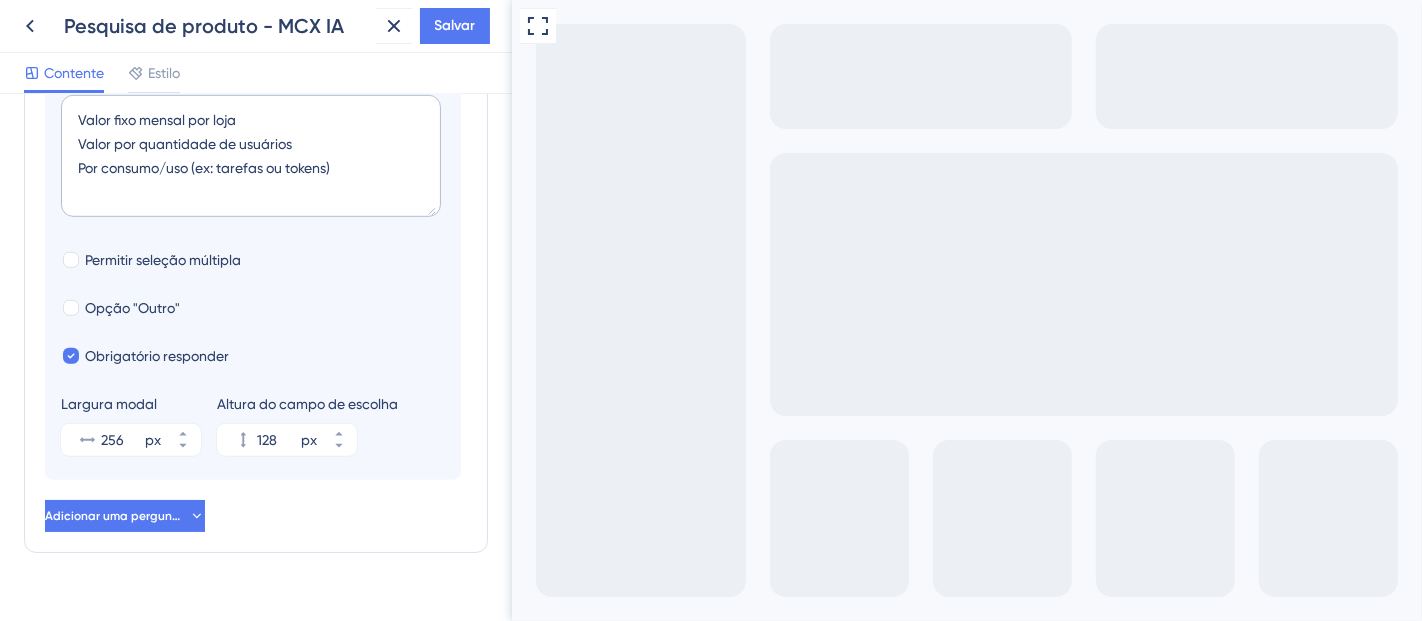 scroll, scrollTop: 1045, scrollLeft: 0, axis: vertical 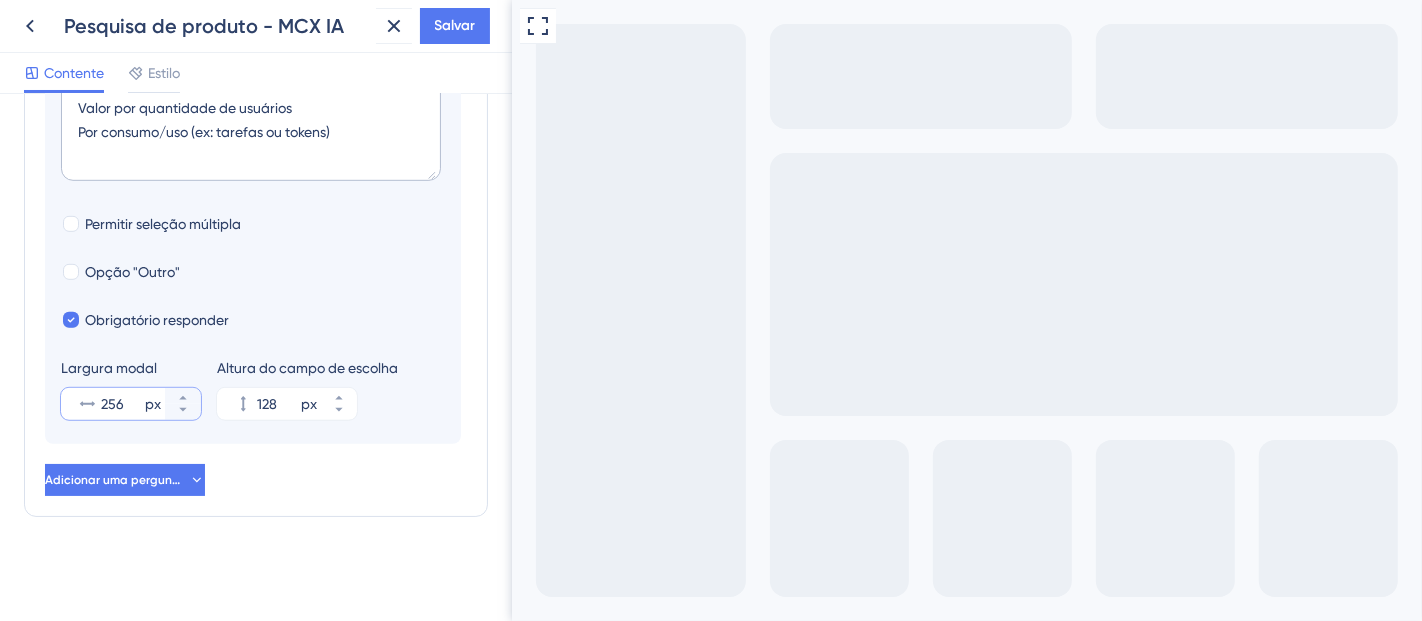 click on "256" at bounding box center (121, 404) 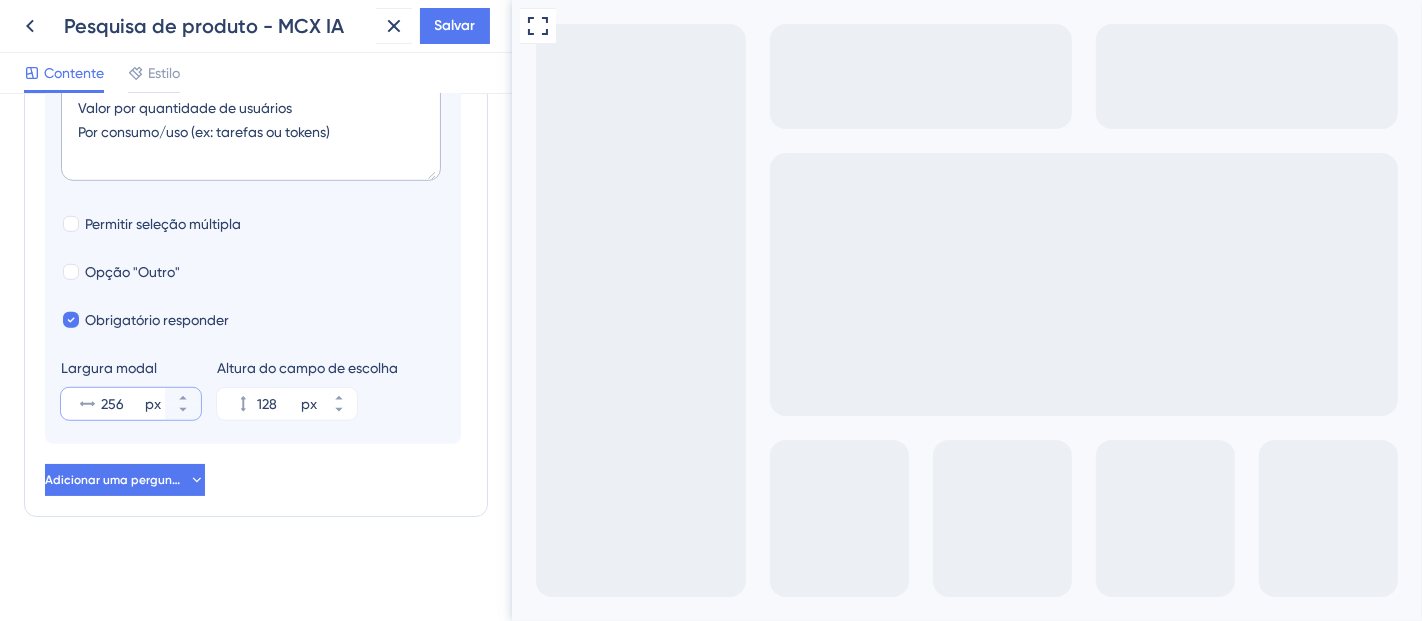 click on "256" at bounding box center [121, 404] 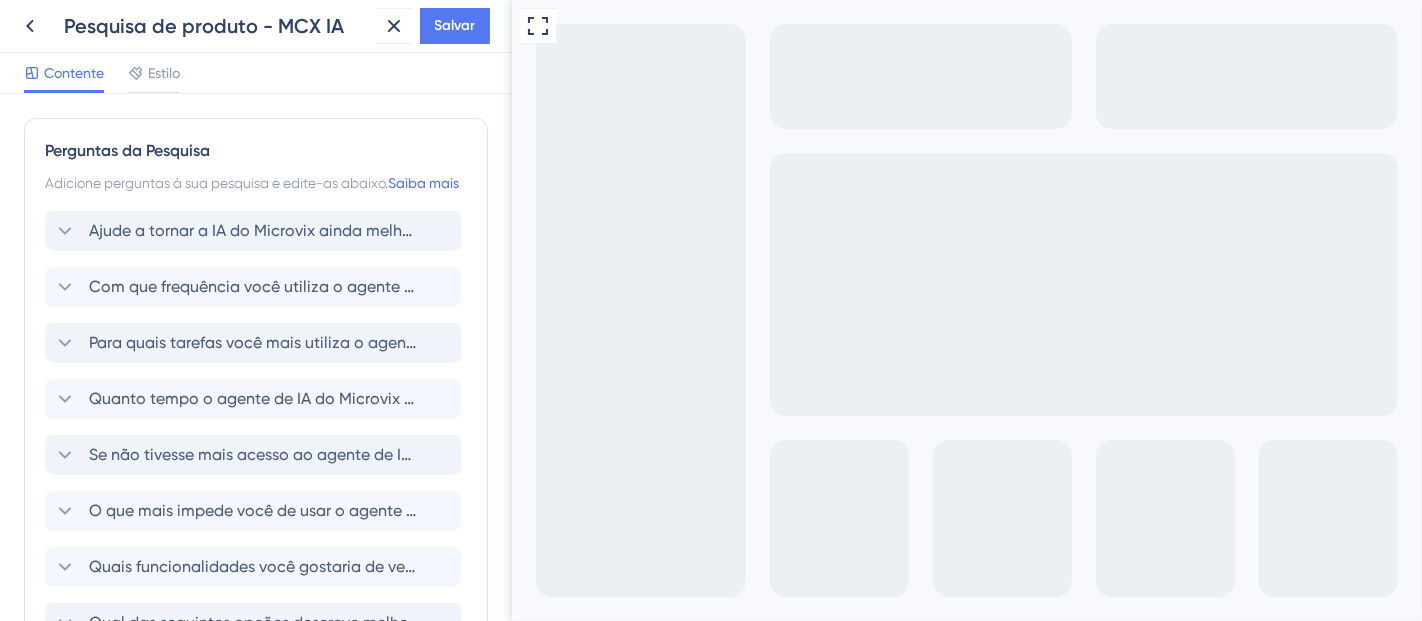 scroll, scrollTop: 28, scrollLeft: 0, axis: vertical 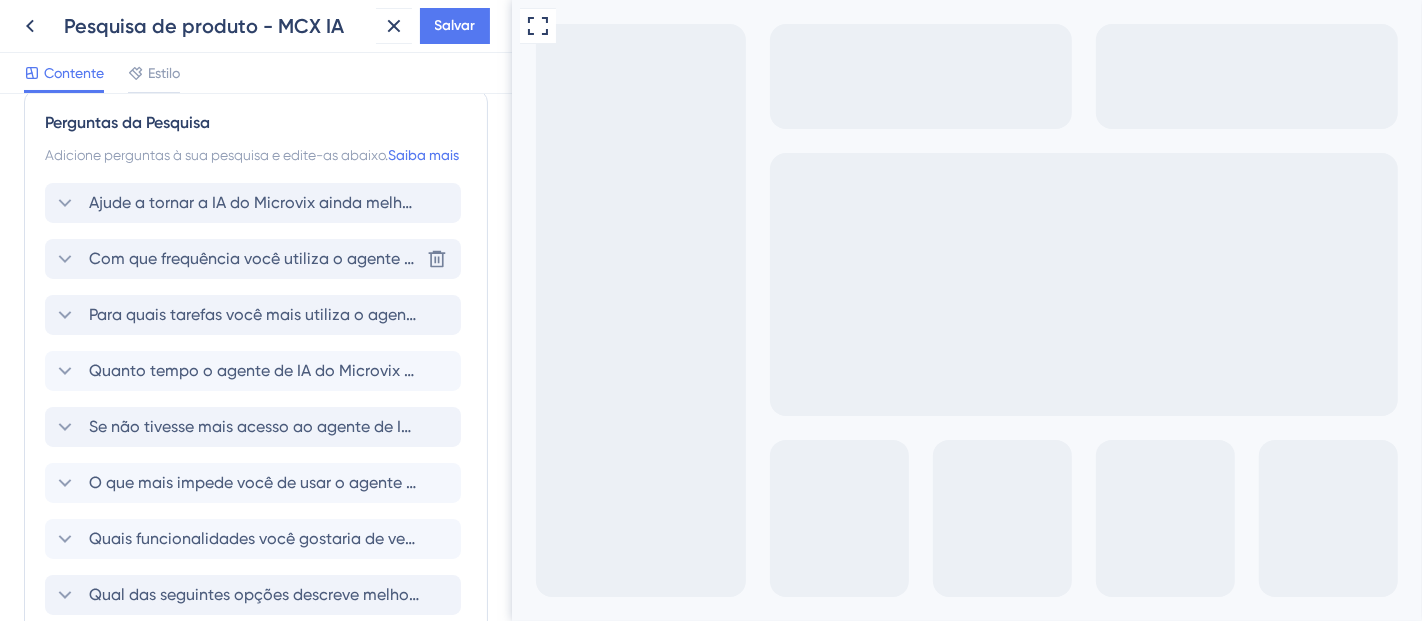 type on "362" 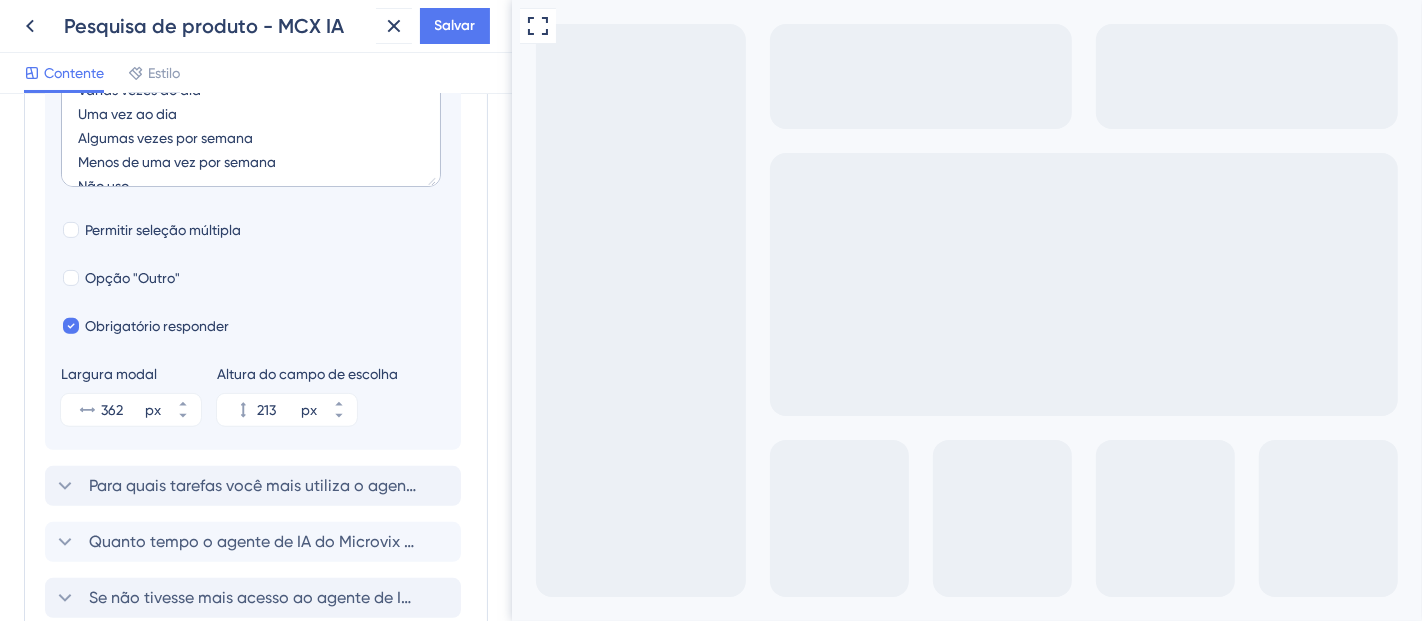 scroll, scrollTop: 591, scrollLeft: 0, axis: vertical 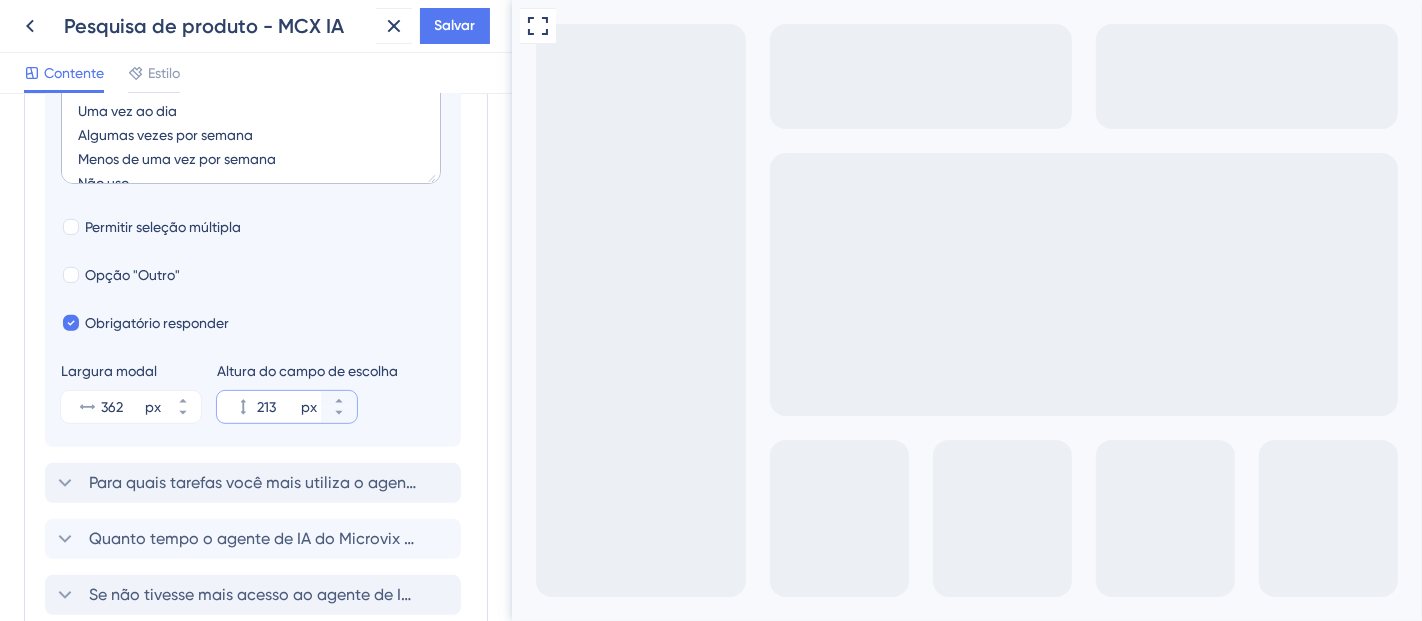 click on "213" at bounding box center [277, 407] 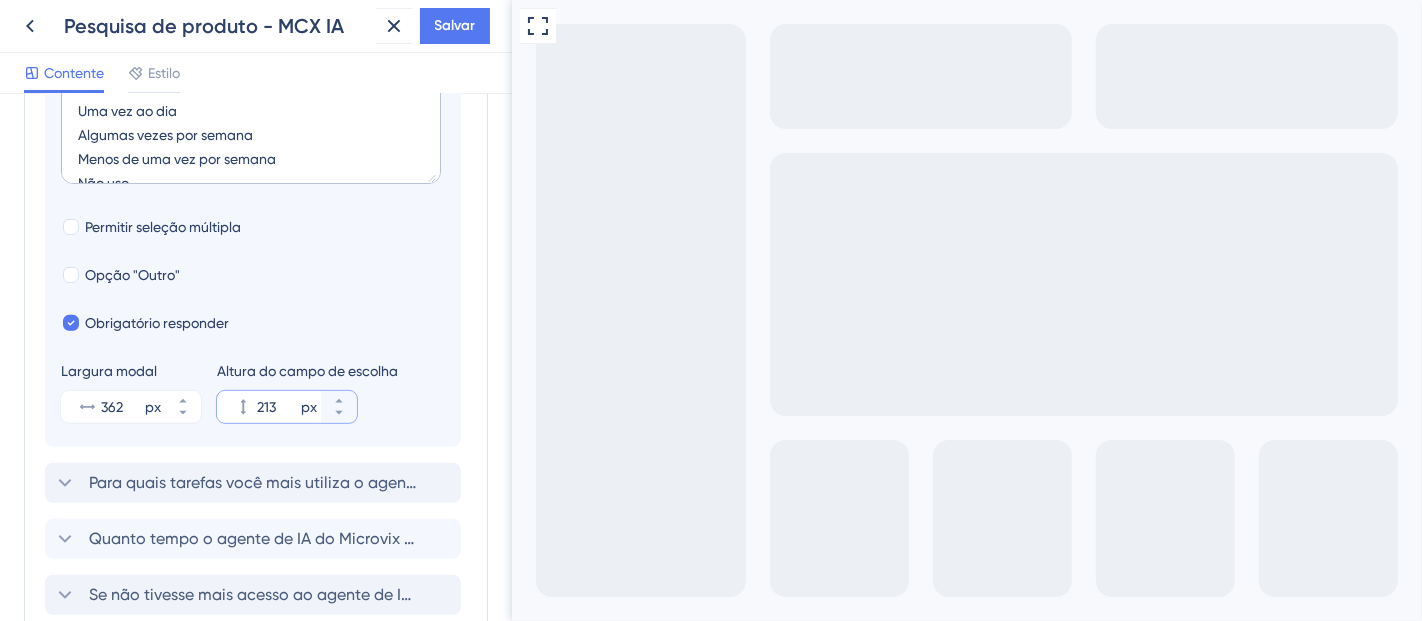 click on "213" at bounding box center (277, 407) 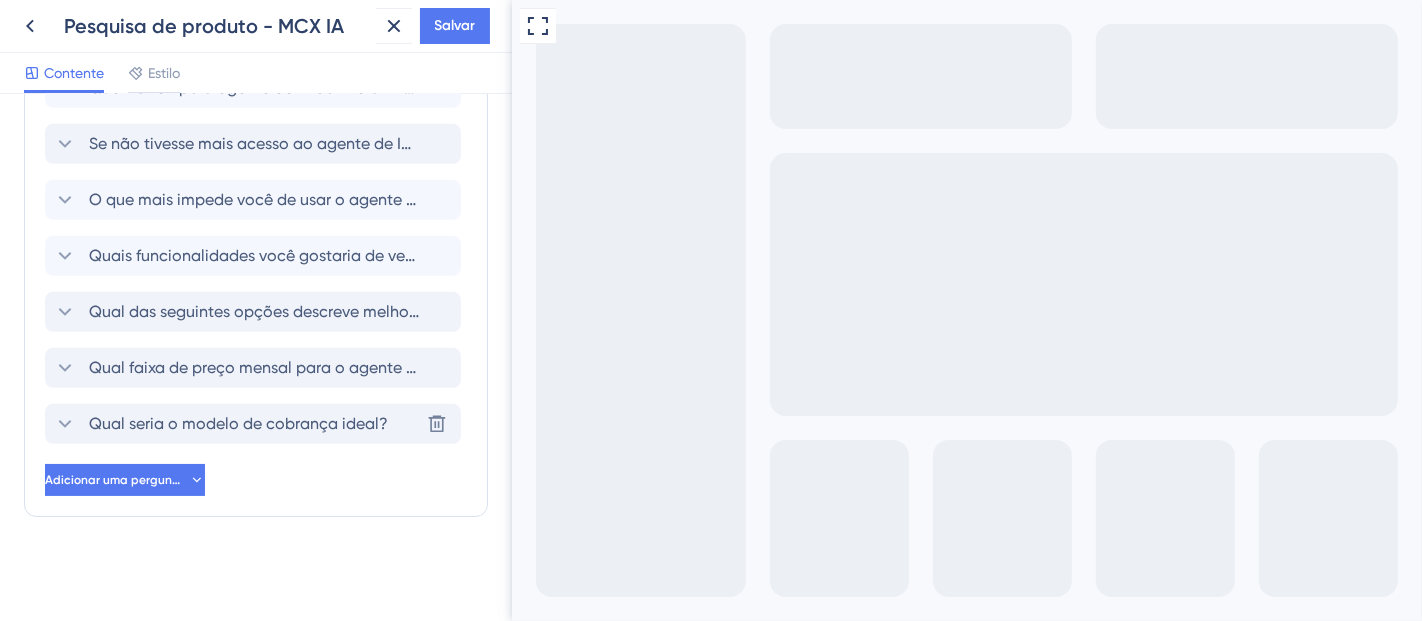 scroll, scrollTop: 1057, scrollLeft: 0, axis: vertical 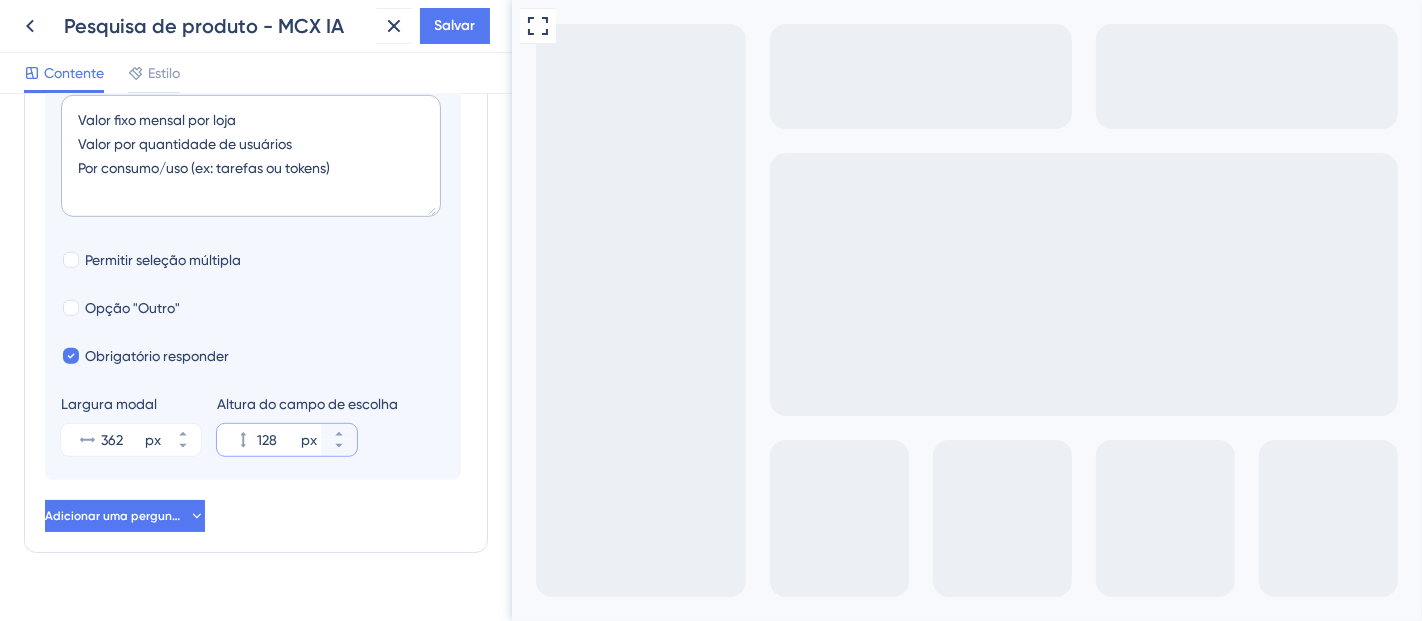 click on "128" at bounding box center (277, 440) 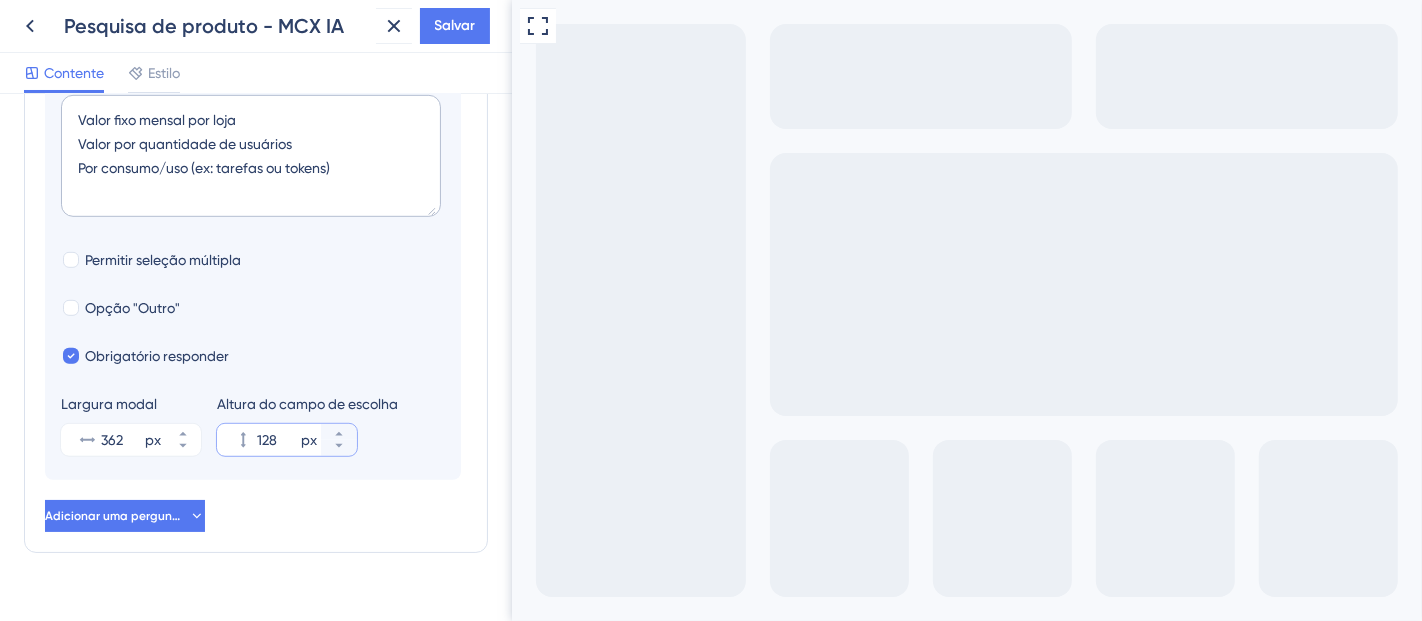 click on "128" at bounding box center (277, 440) 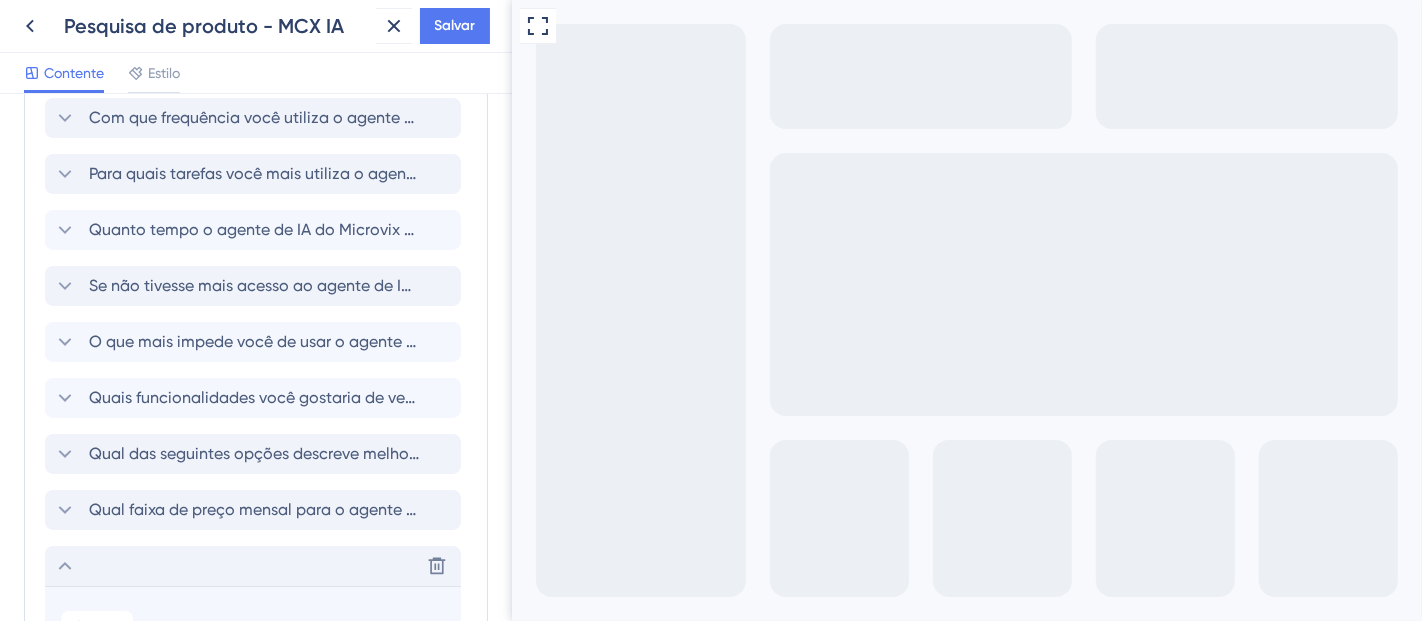 scroll, scrollTop: 65, scrollLeft: 0, axis: vertical 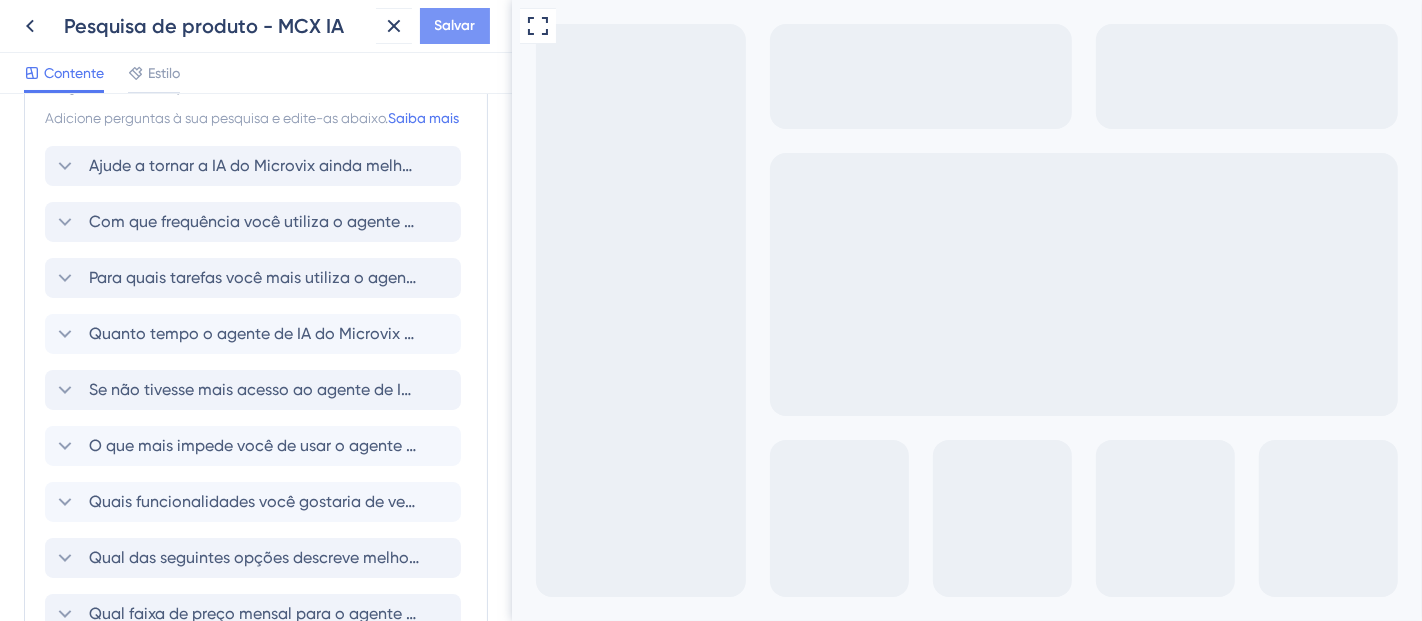 type on "213" 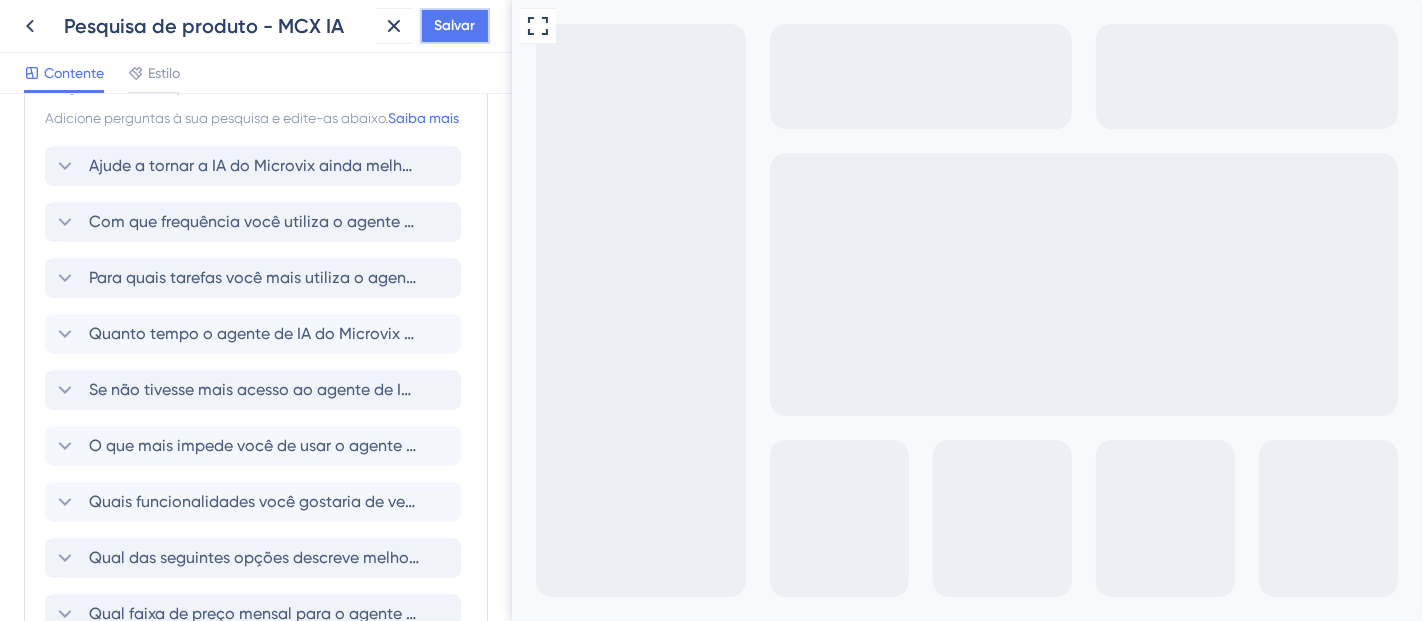 click on "Salvar" at bounding box center (455, 26) 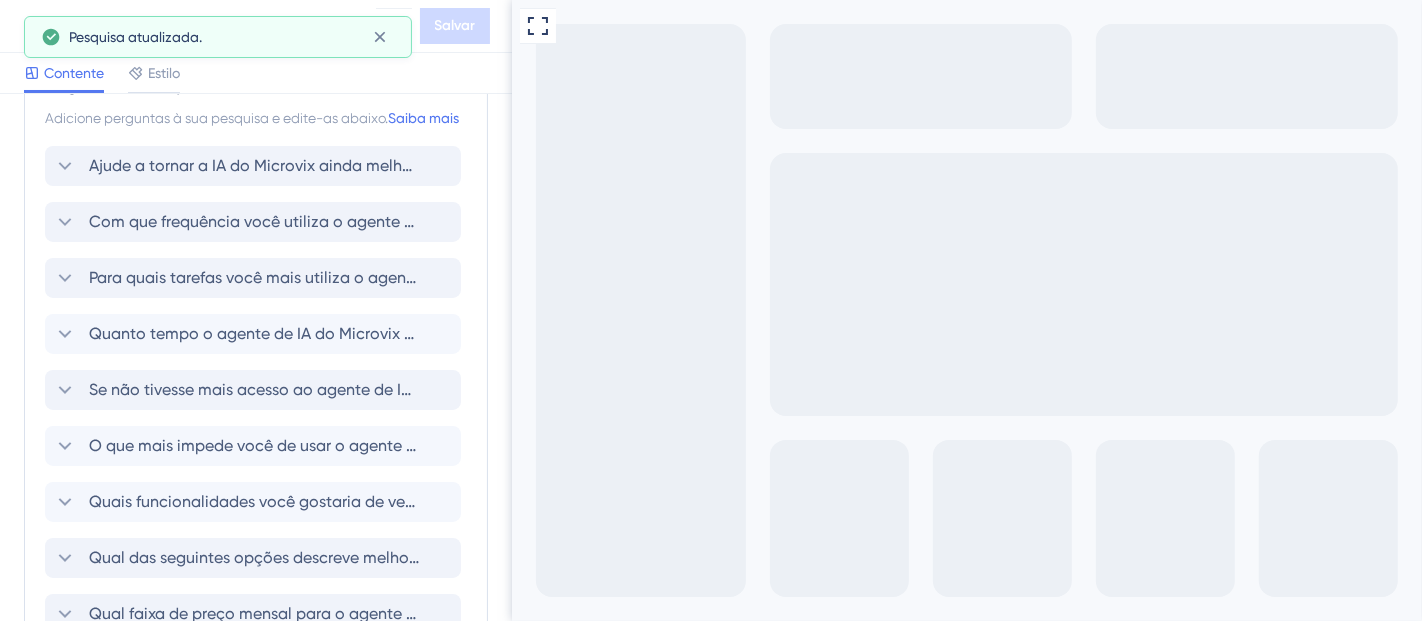 scroll, scrollTop: 0, scrollLeft: 0, axis: both 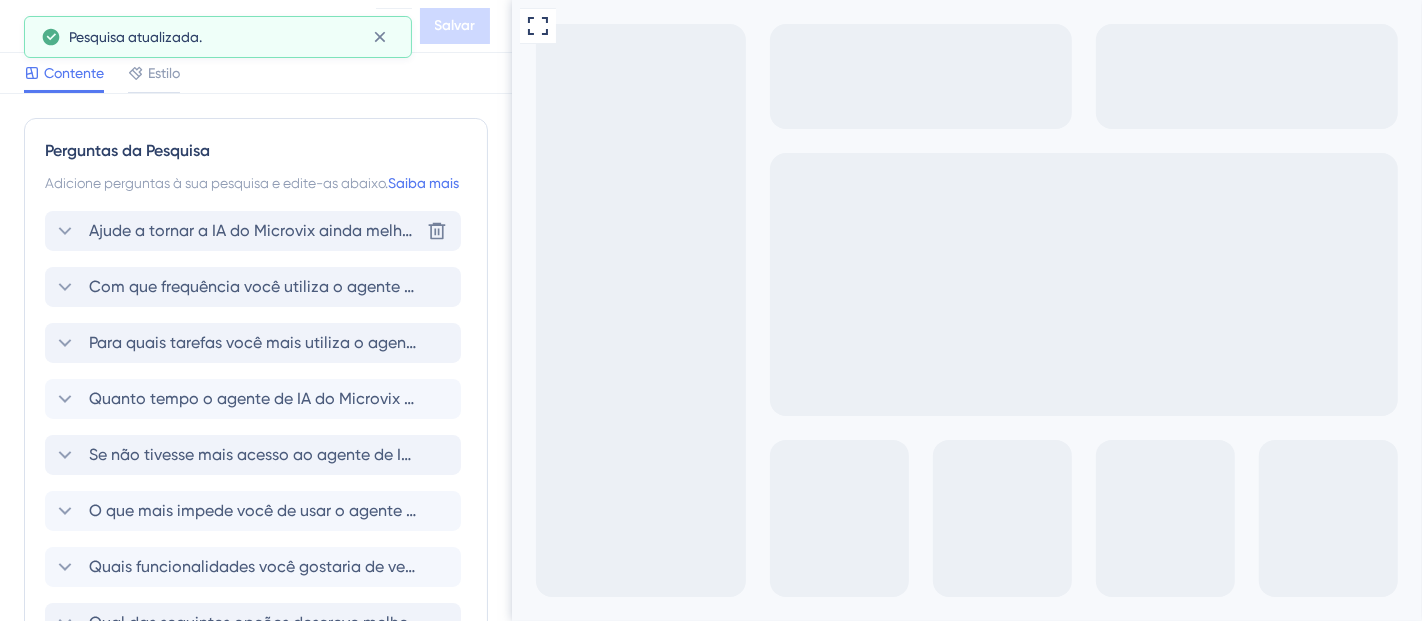click on "Ajude a tornar a IA do Microvix ainda melhor! Sua opinião é fundamental para evoluirmos. Para começarmos, seu ERP está integrado a outras ferramentas de BI?" at bounding box center (236, 231) 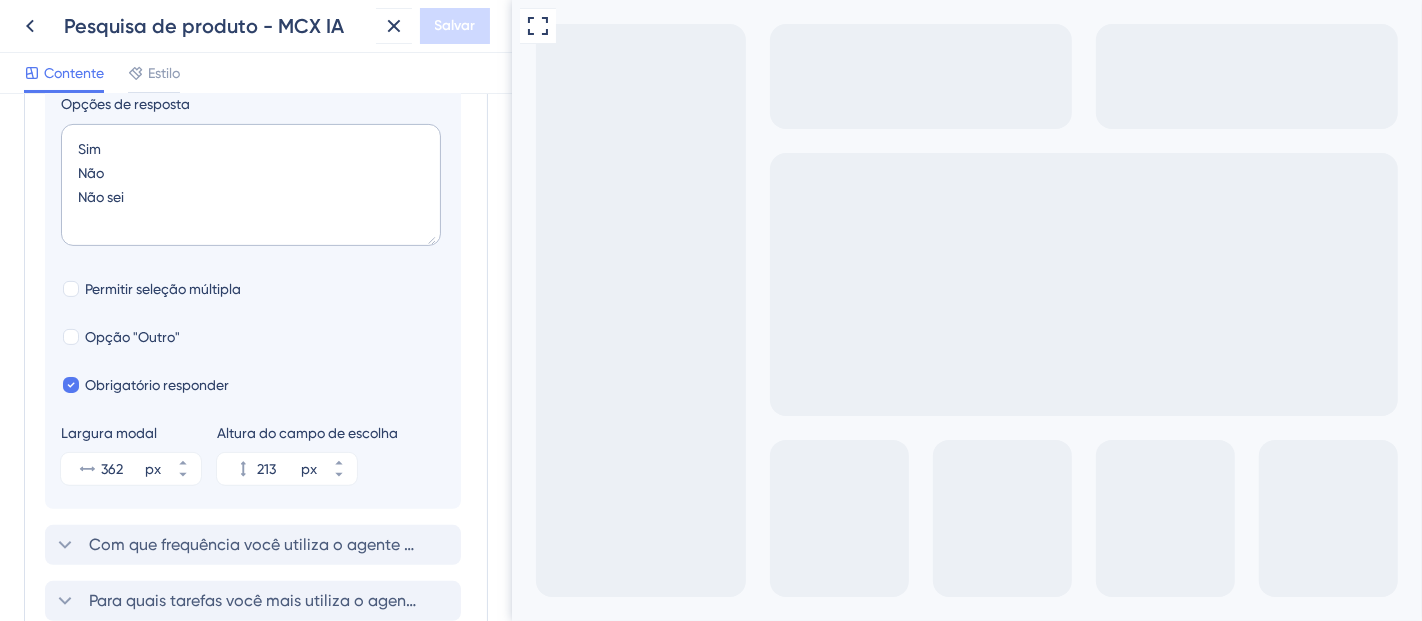 scroll, scrollTop: 492, scrollLeft: 0, axis: vertical 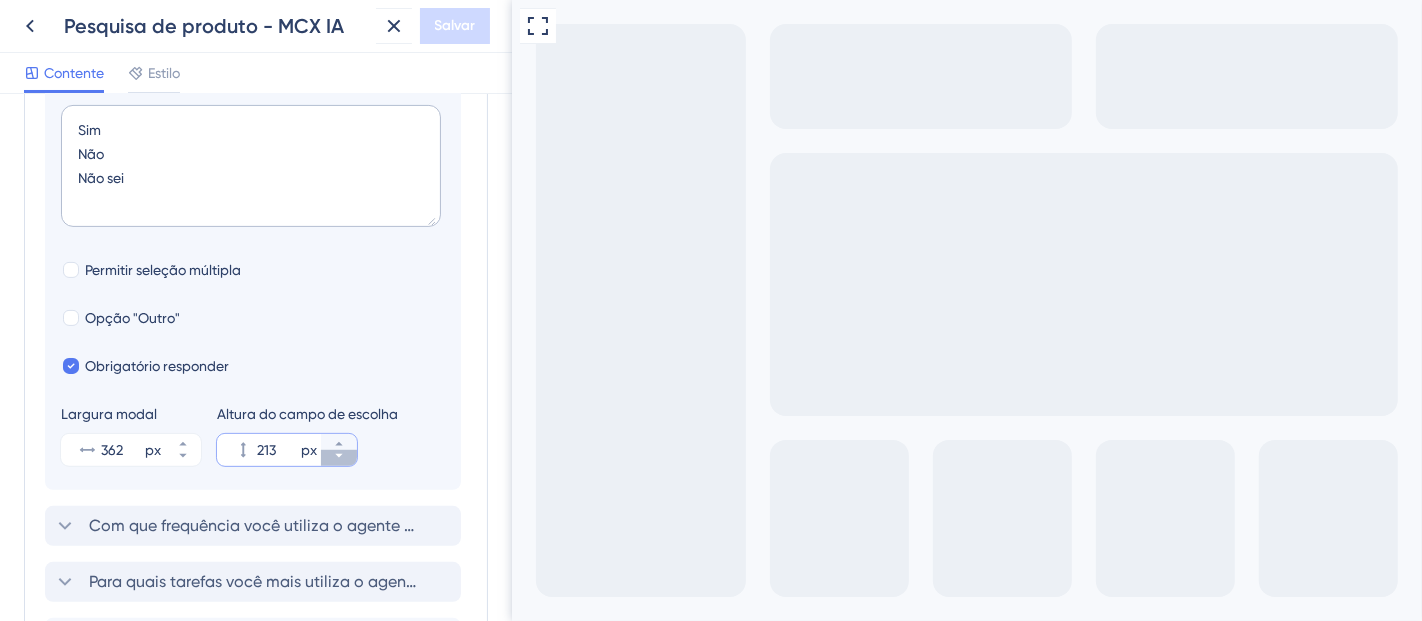 click on "213 px" at bounding box center (339, 458) 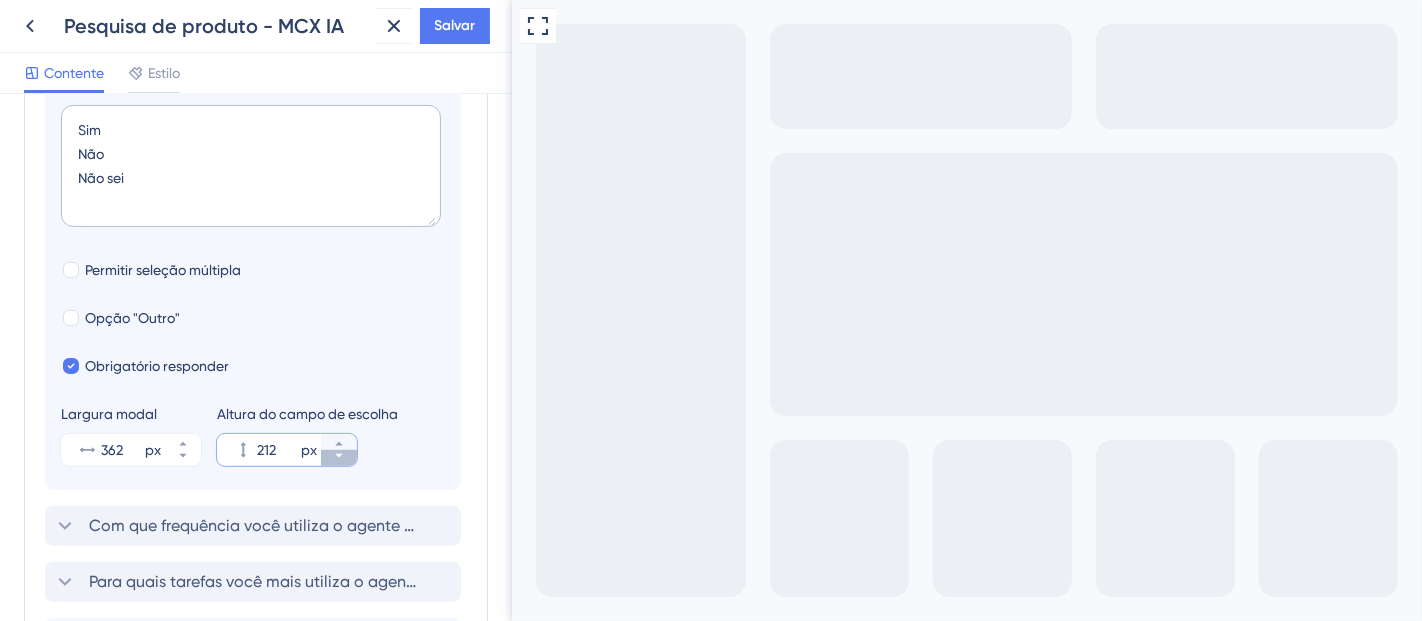 click on "212 px" at bounding box center [339, 458] 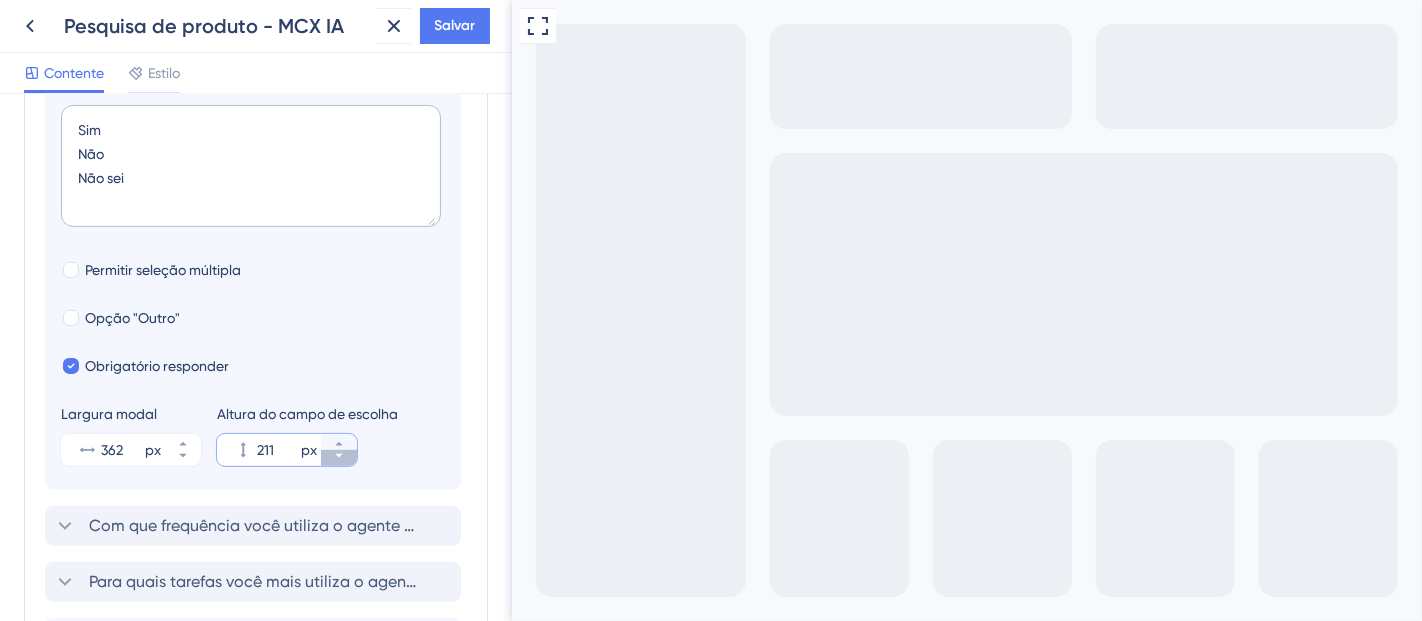 click on "211 px" at bounding box center [339, 458] 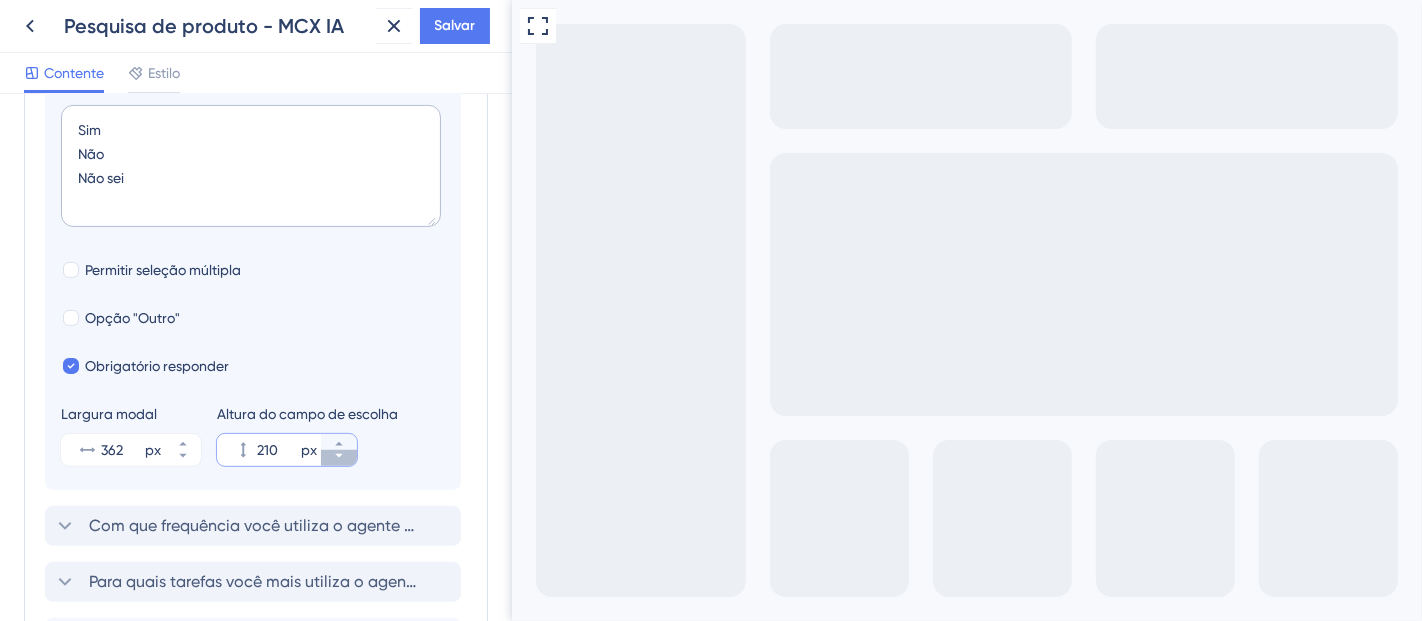 click on "210 px" at bounding box center [339, 458] 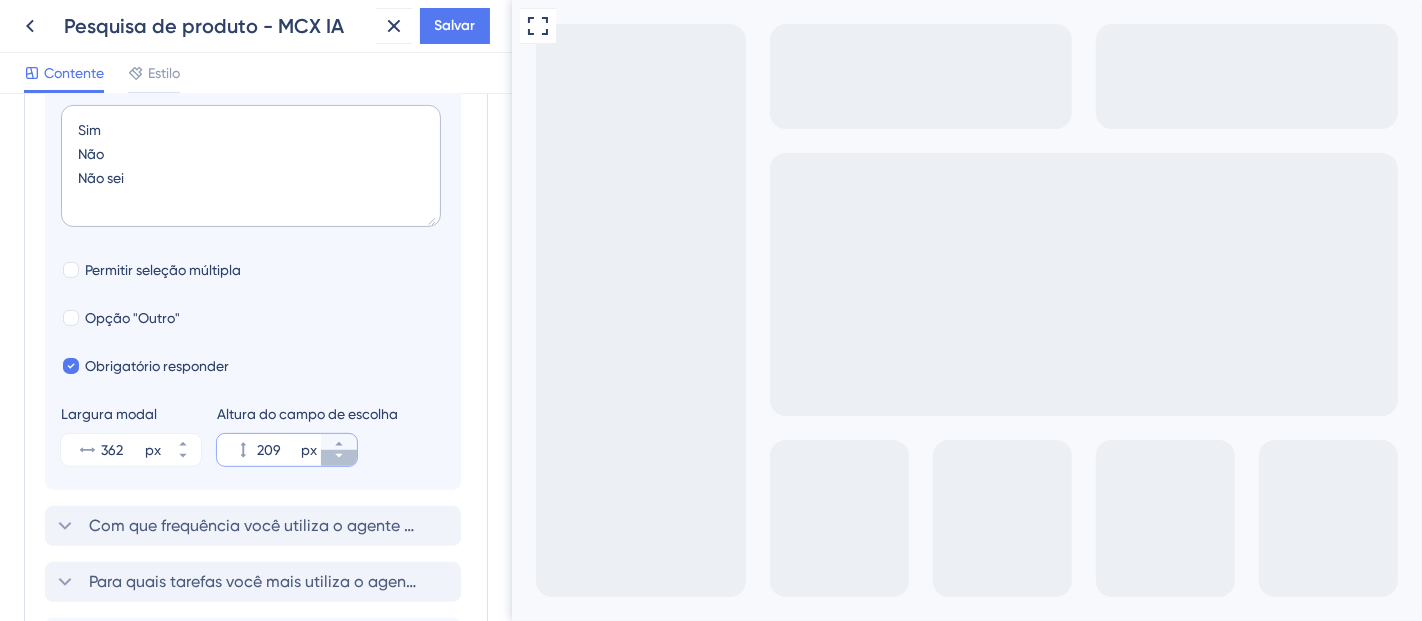 click on "209 px" at bounding box center (339, 458) 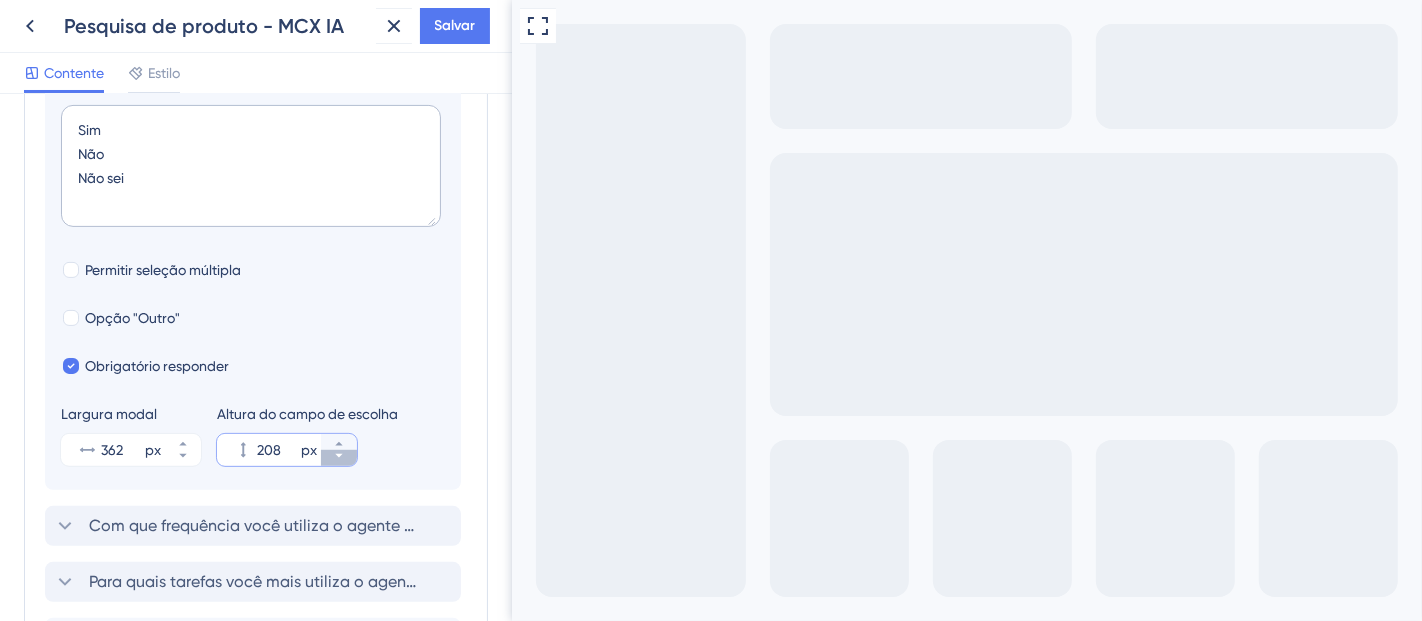 click on "208 px" at bounding box center [339, 458] 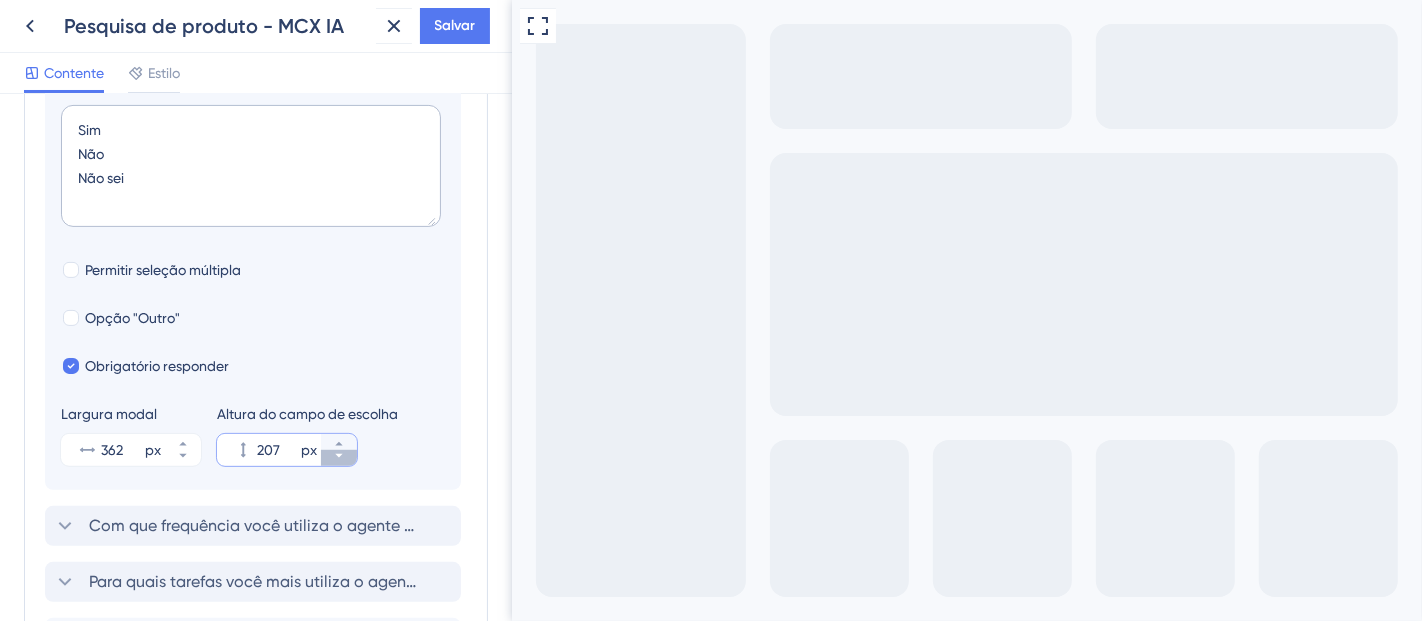 click on "207 px" at bounding box center (339, 458) 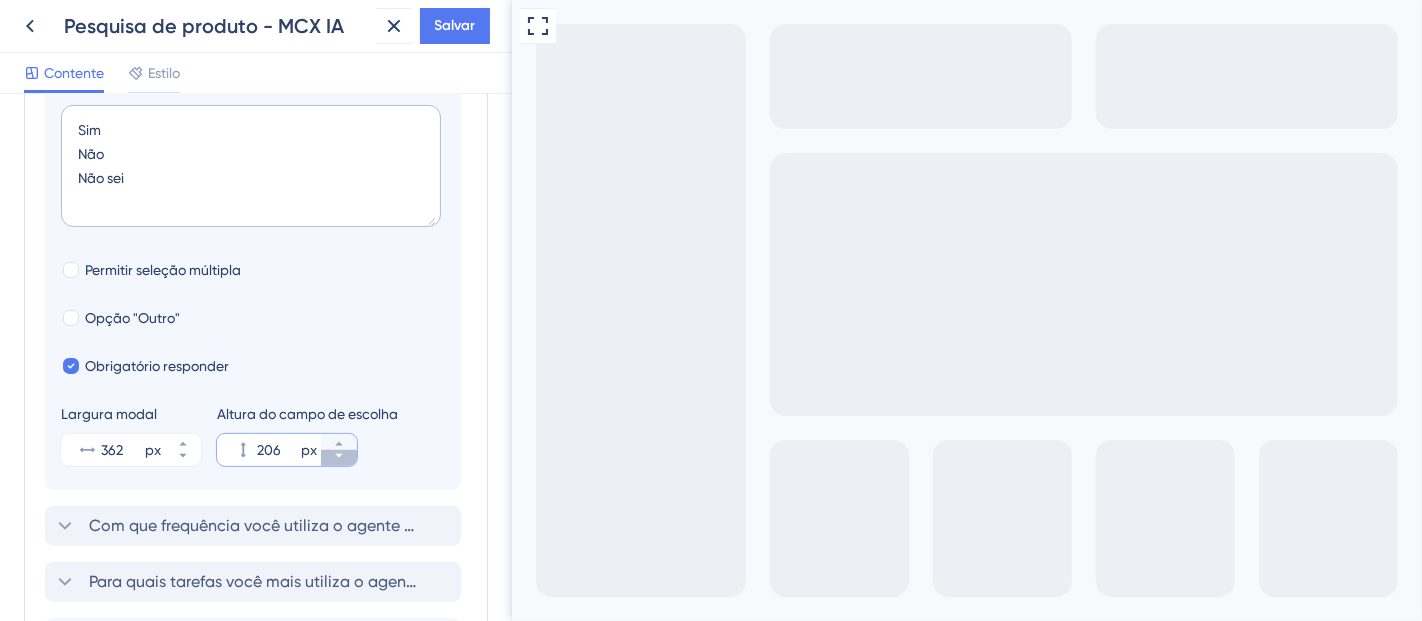 click on "206 px" at bounding box center (339, 458) 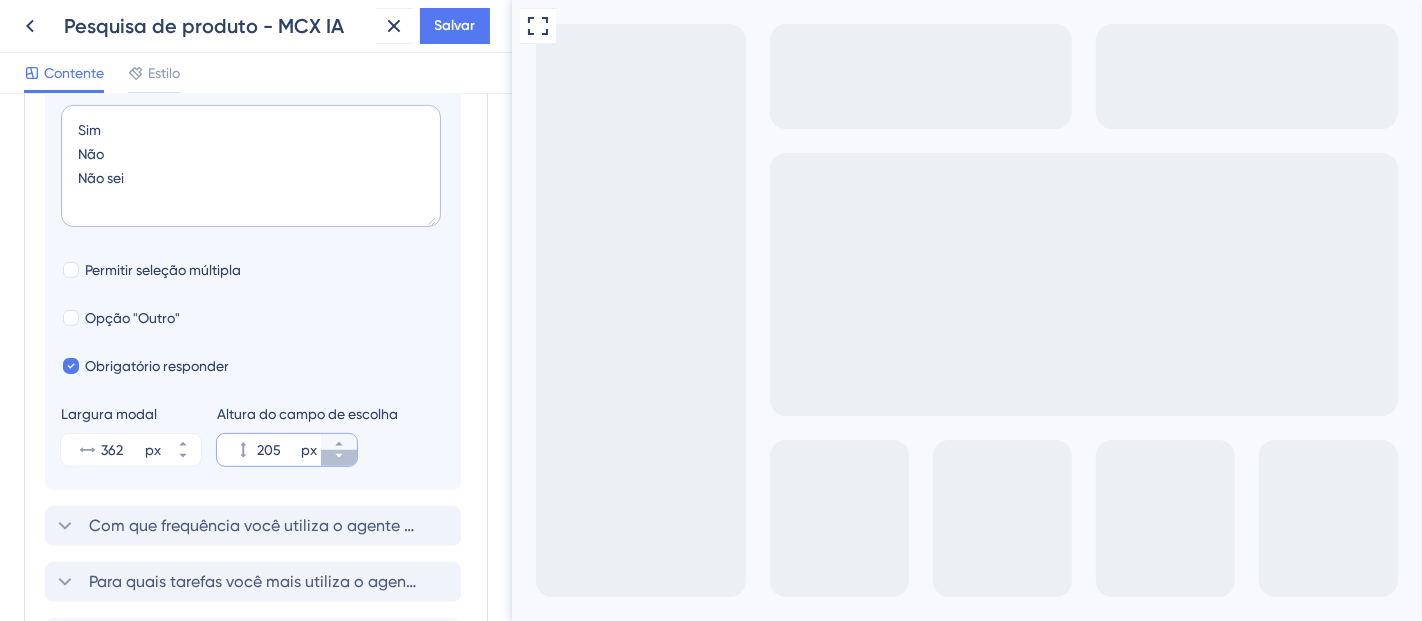click on "205 px" at bounding box center (339, 458) 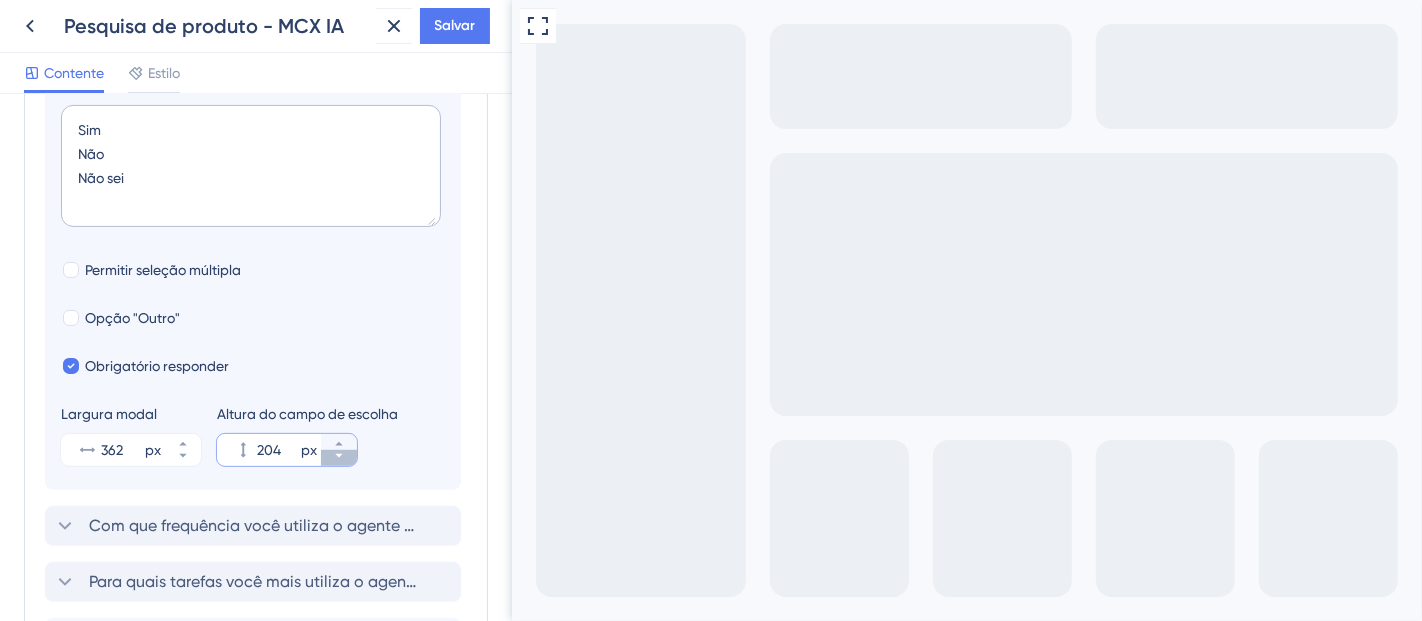 click on "204 px" at bounding box center (339, 458) 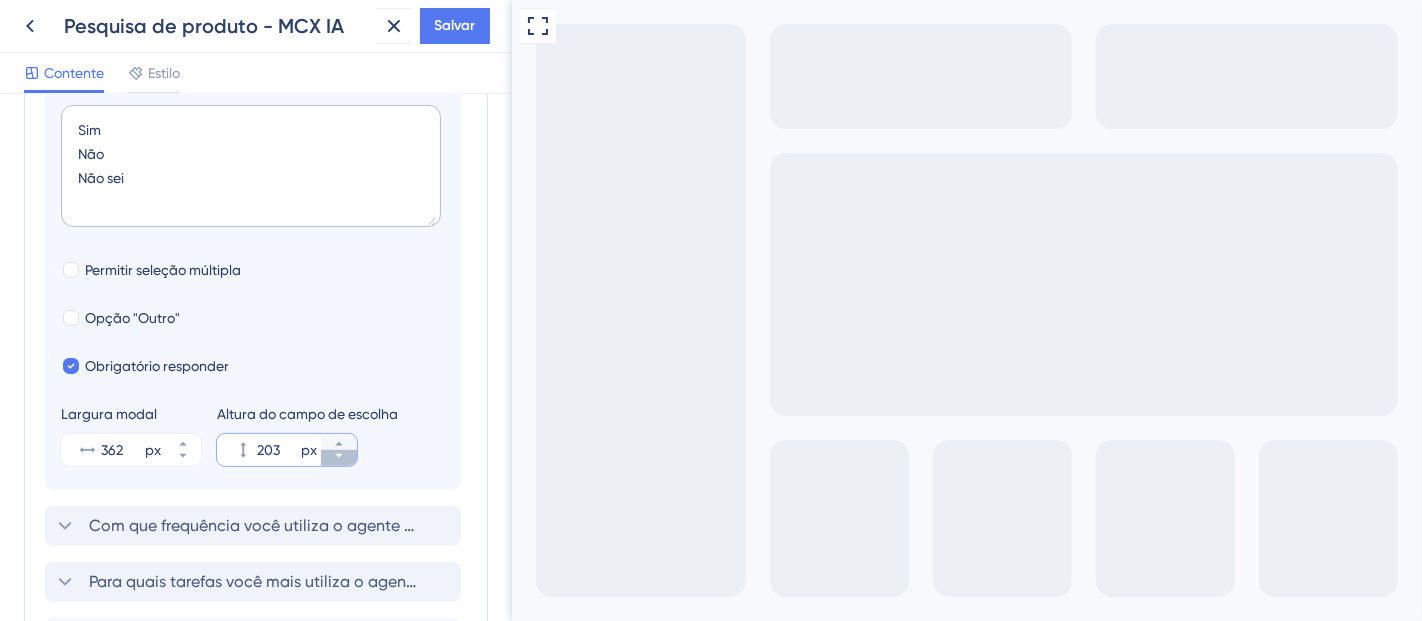 click on "203 px" at bounding box center [339, 458] 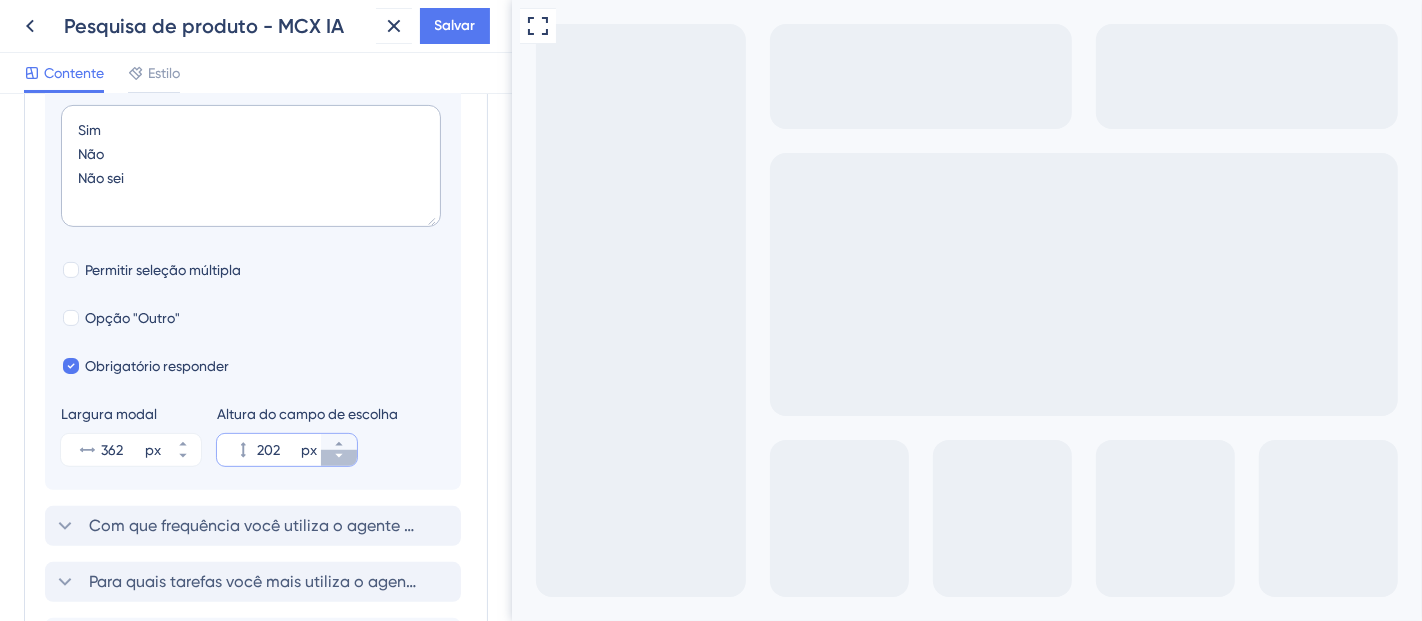 click on "202 px" at bounding box center (339, 458) 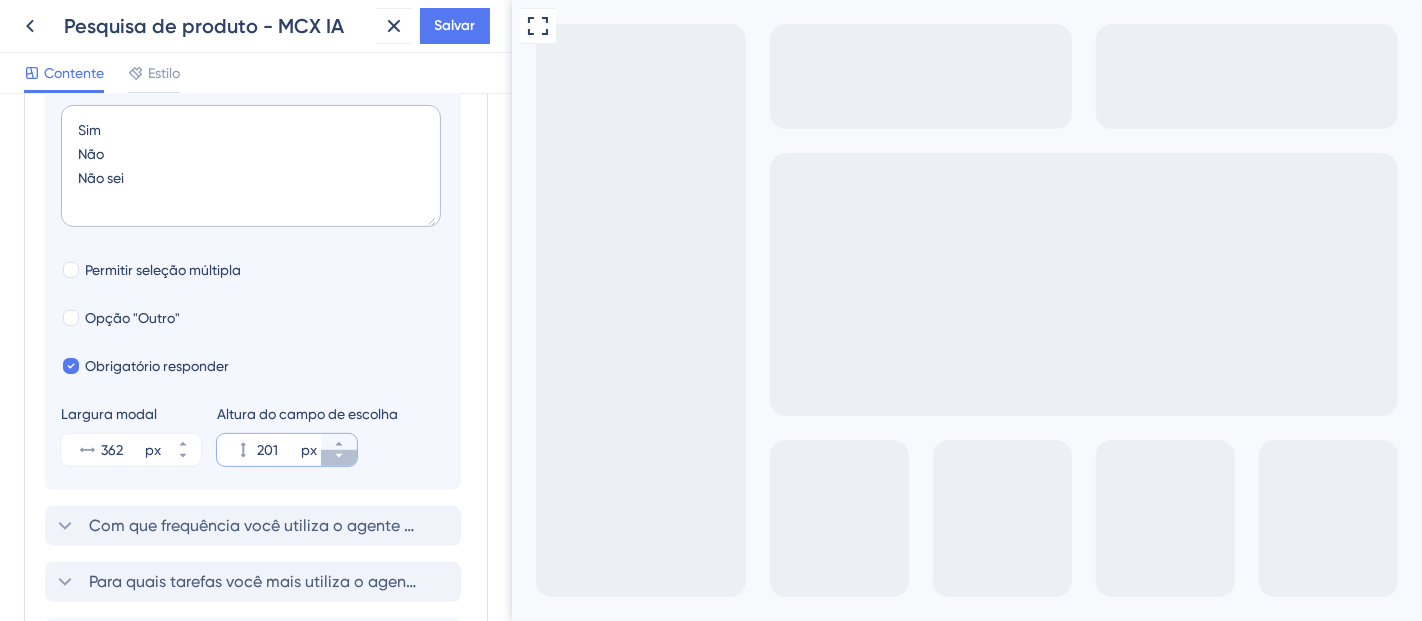 click on "201 px" at bounding box center (339, 458) 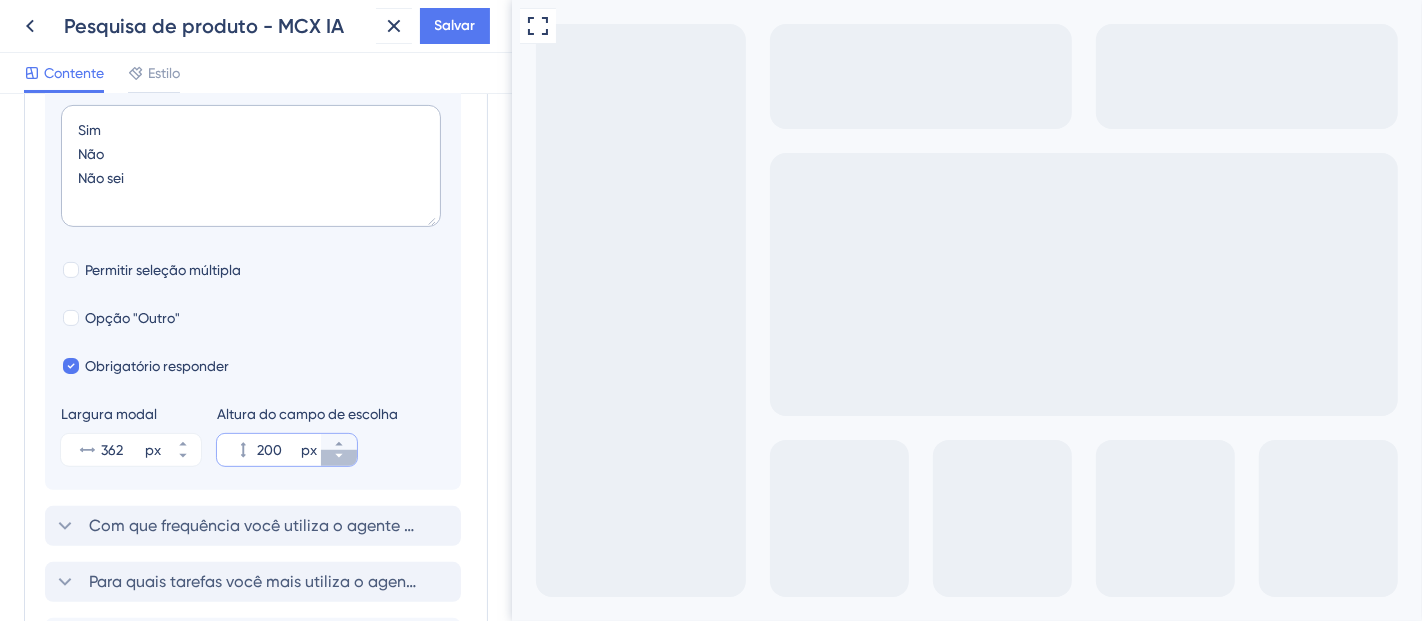 click on "200 px" at bounding box center (339, 458) 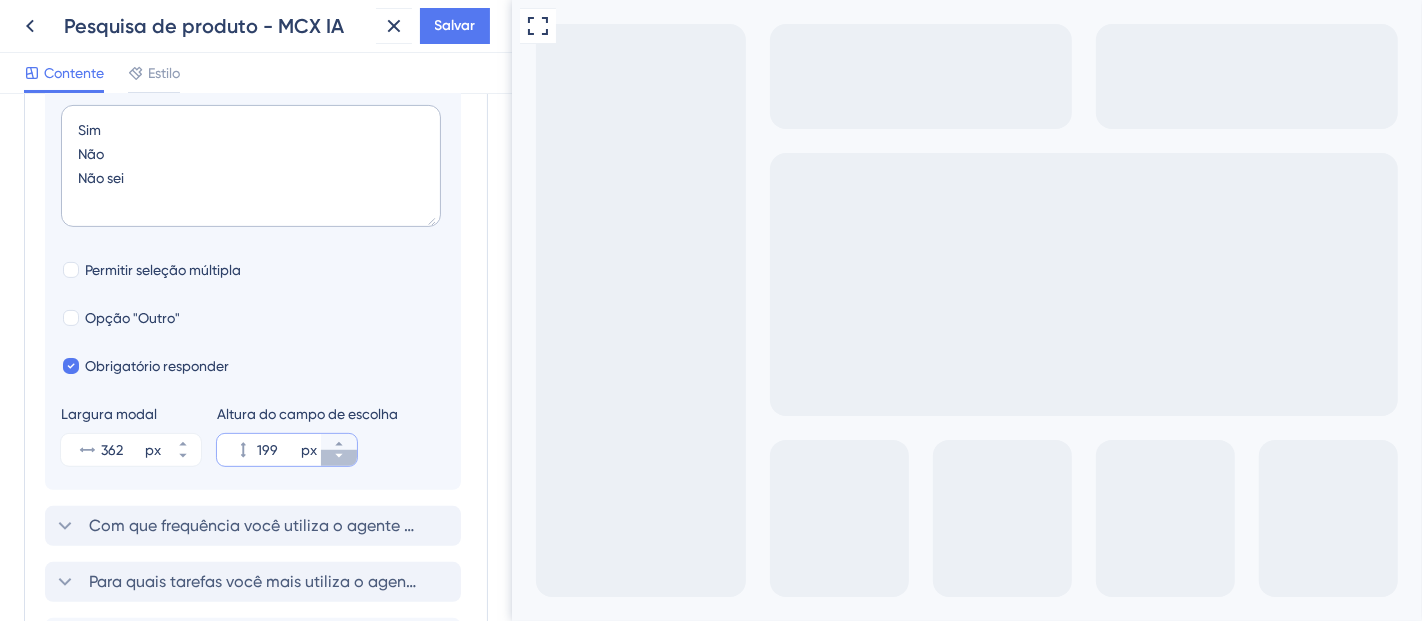 click on "199 px" at bounding box center (339, 458) 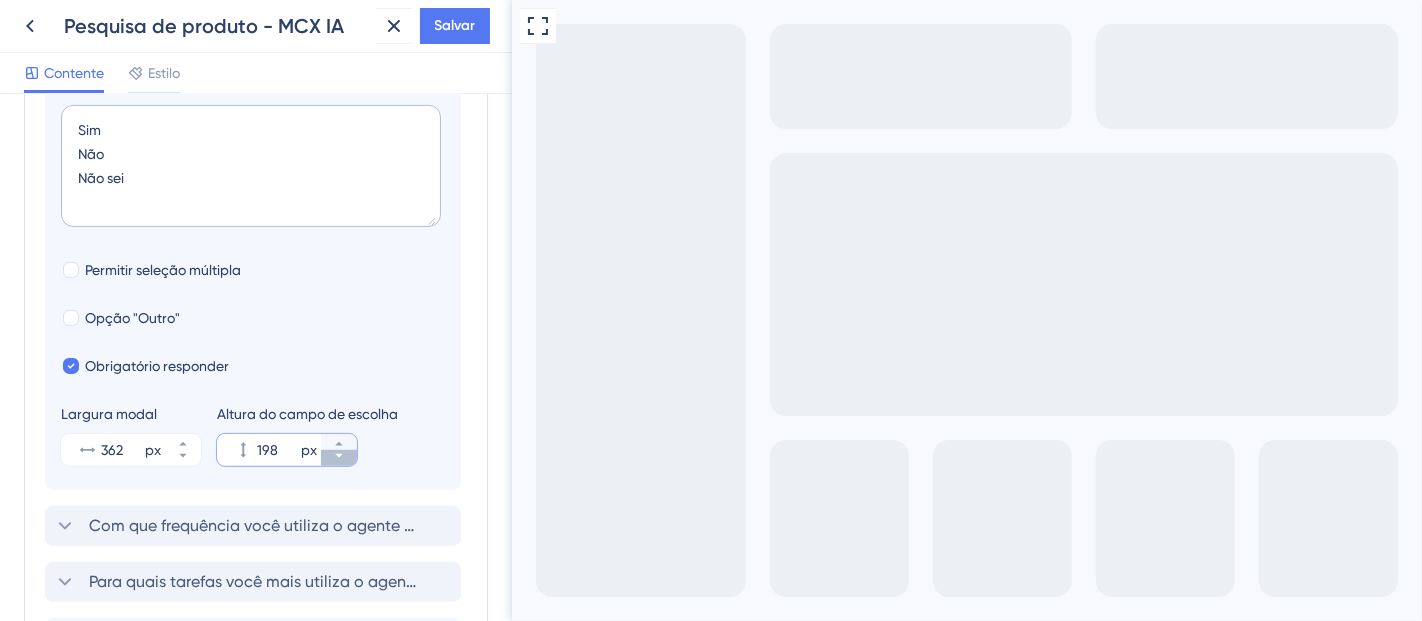 click on "198 px" at bounding box center (339, 458) 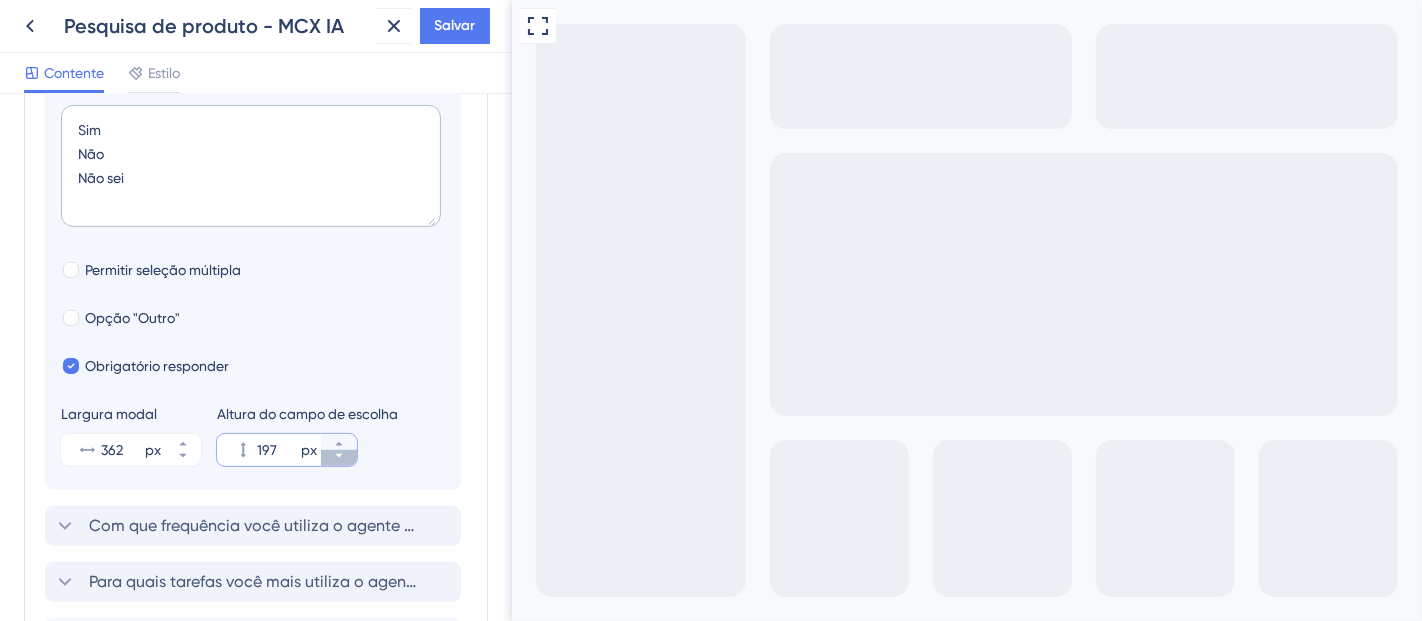 click on "197 px" at bounding box center (339, 458) 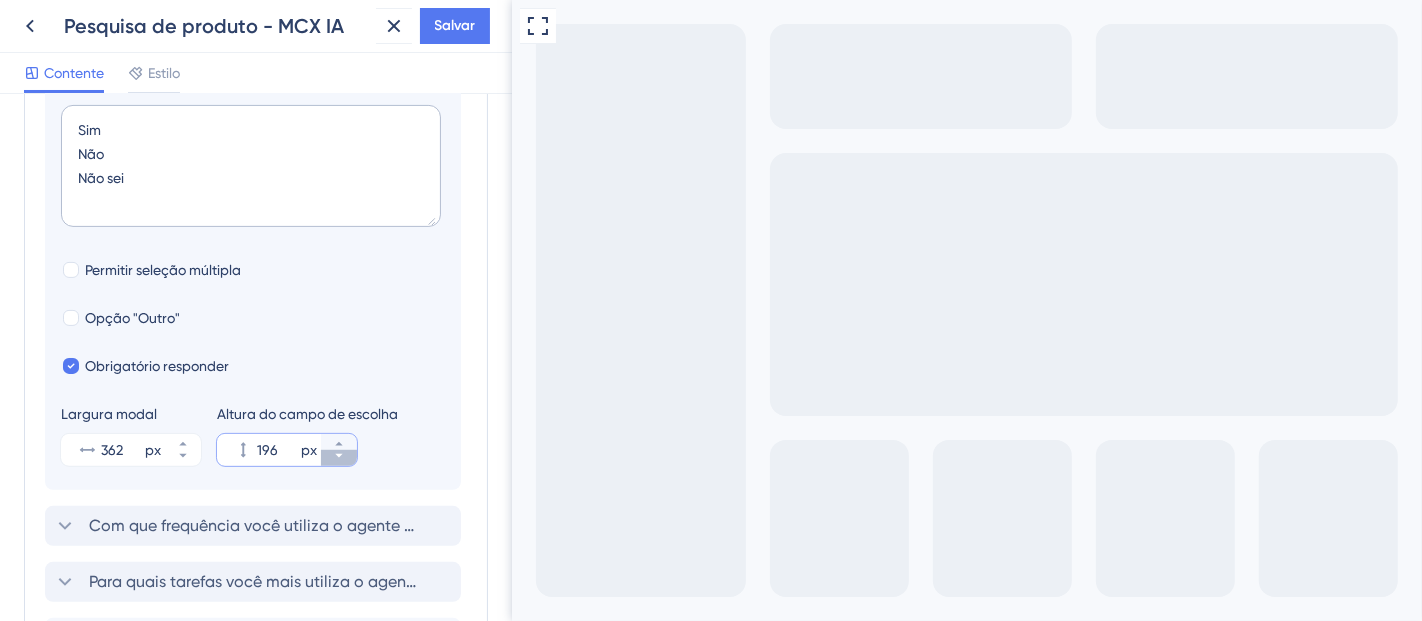 click on "196 px" at bounding box center (339, 458) 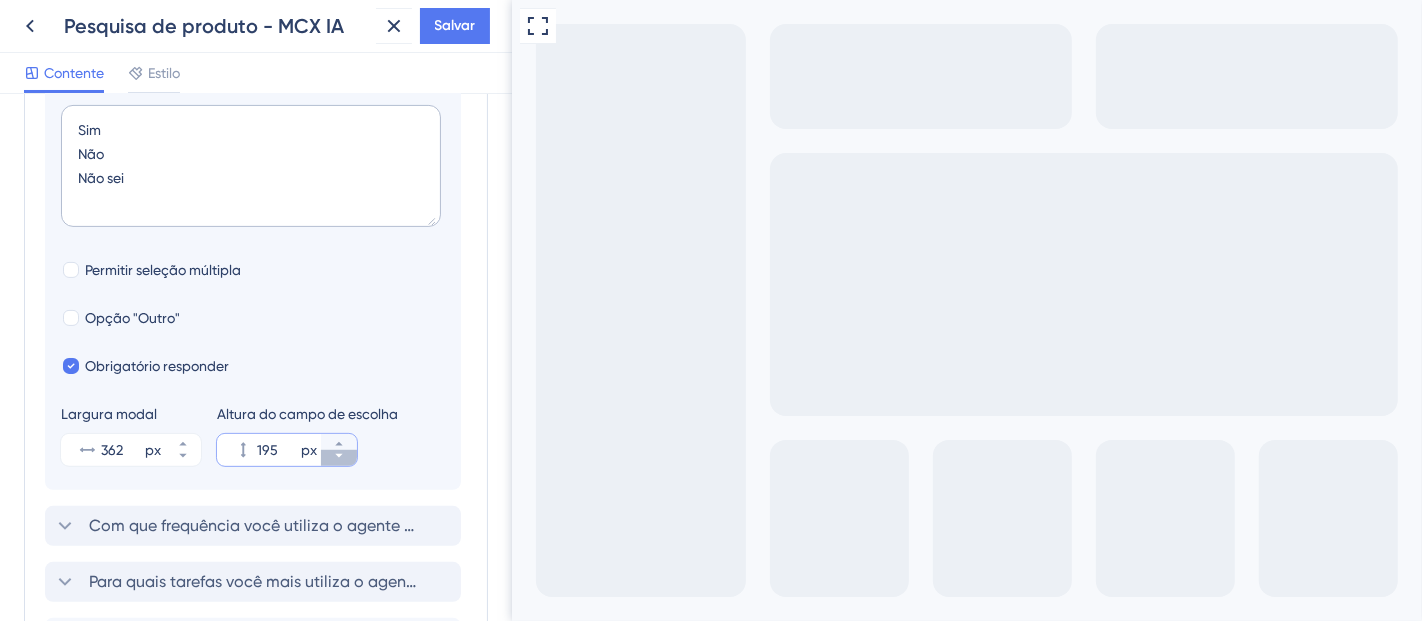 click on "195 px" at bounding box center [339, 458] 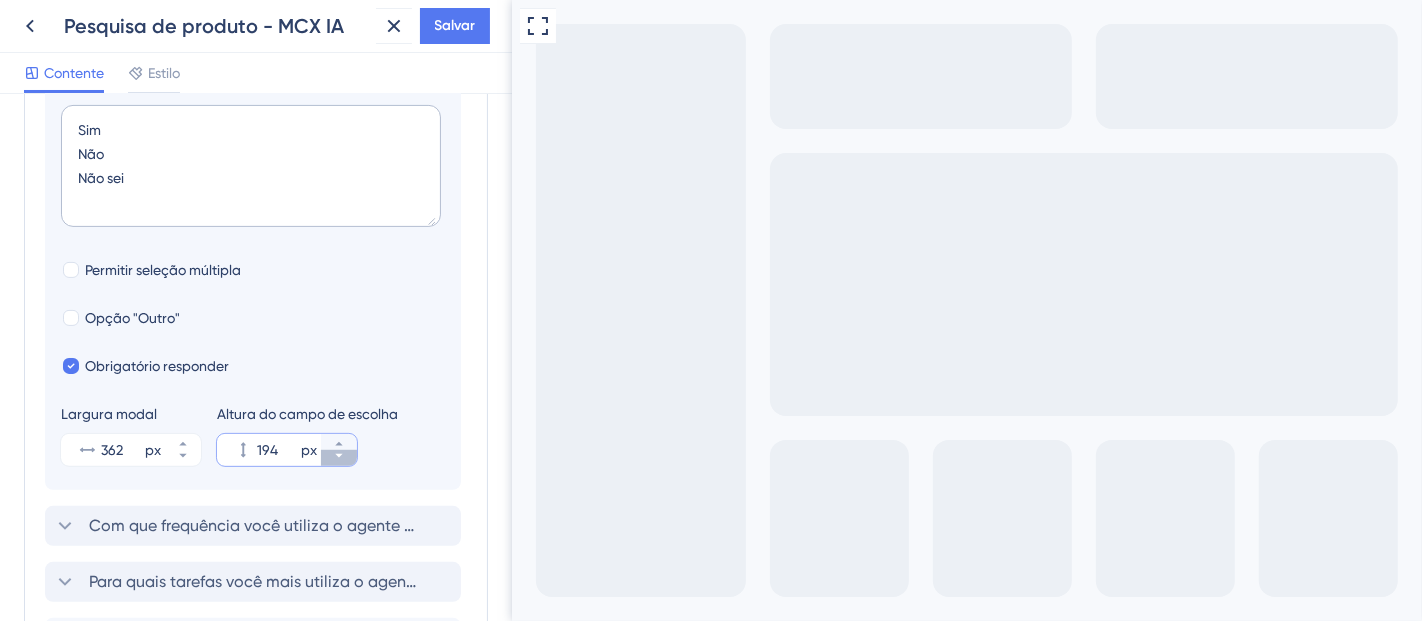 click on "194 px" at bounding box center (339, 458) 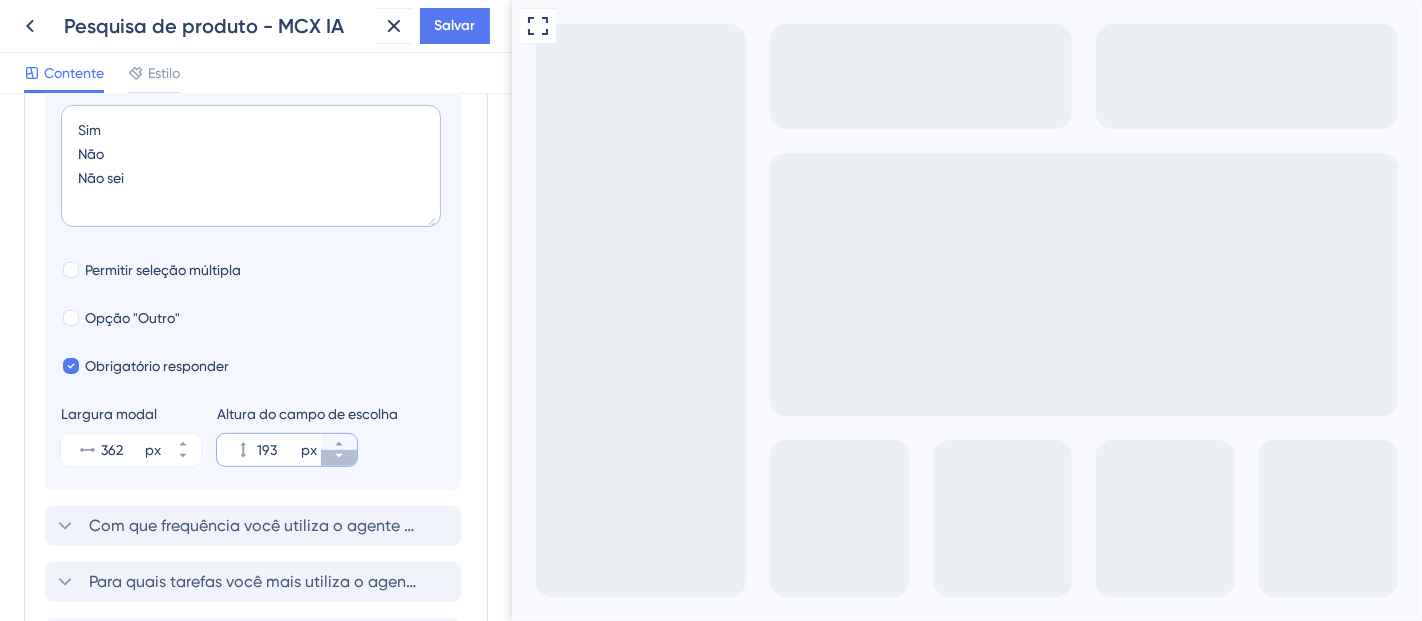 click on "193 px" at bounding box center (339, 458) 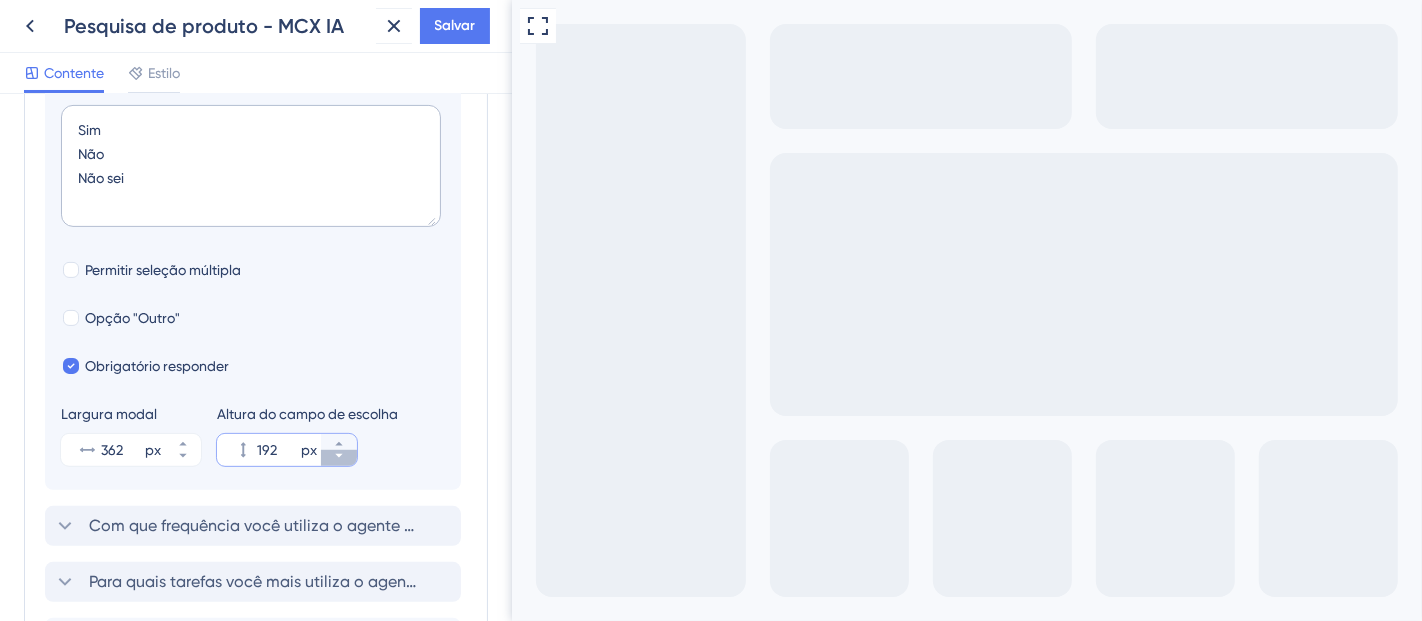click on "192 px" at bounding box center [339, 458] 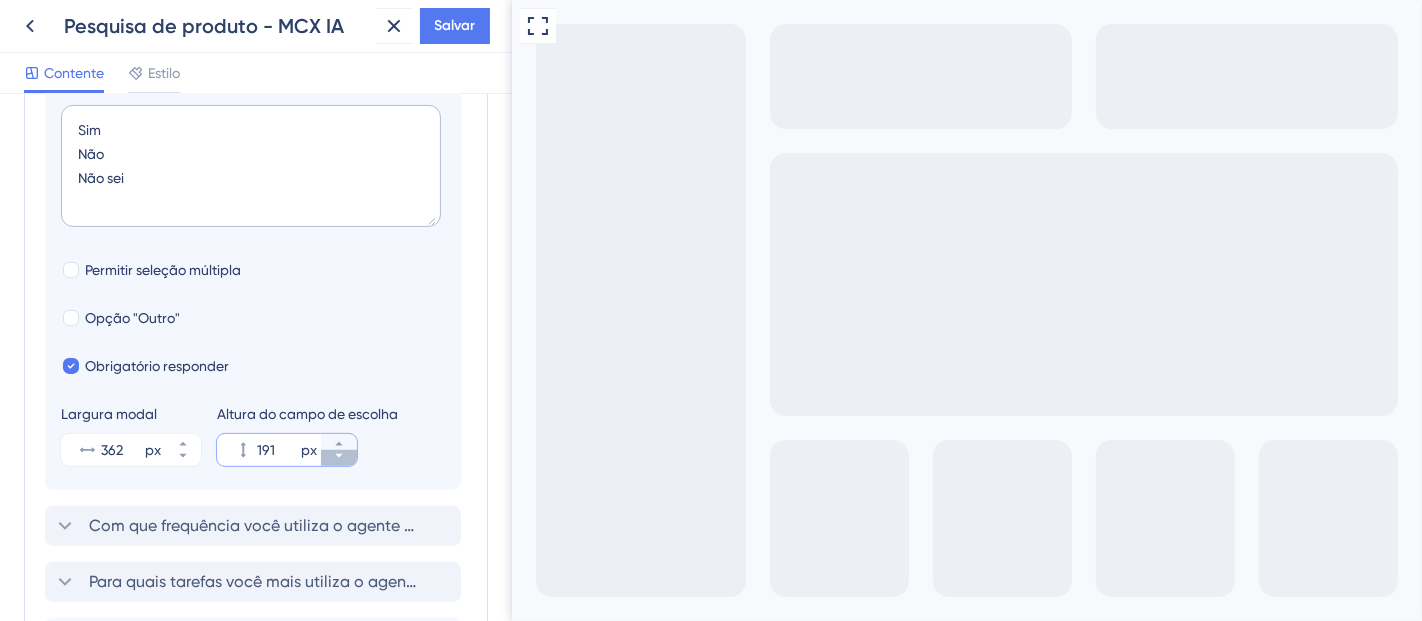 click on "191 px" at bounding box center [339, 458] 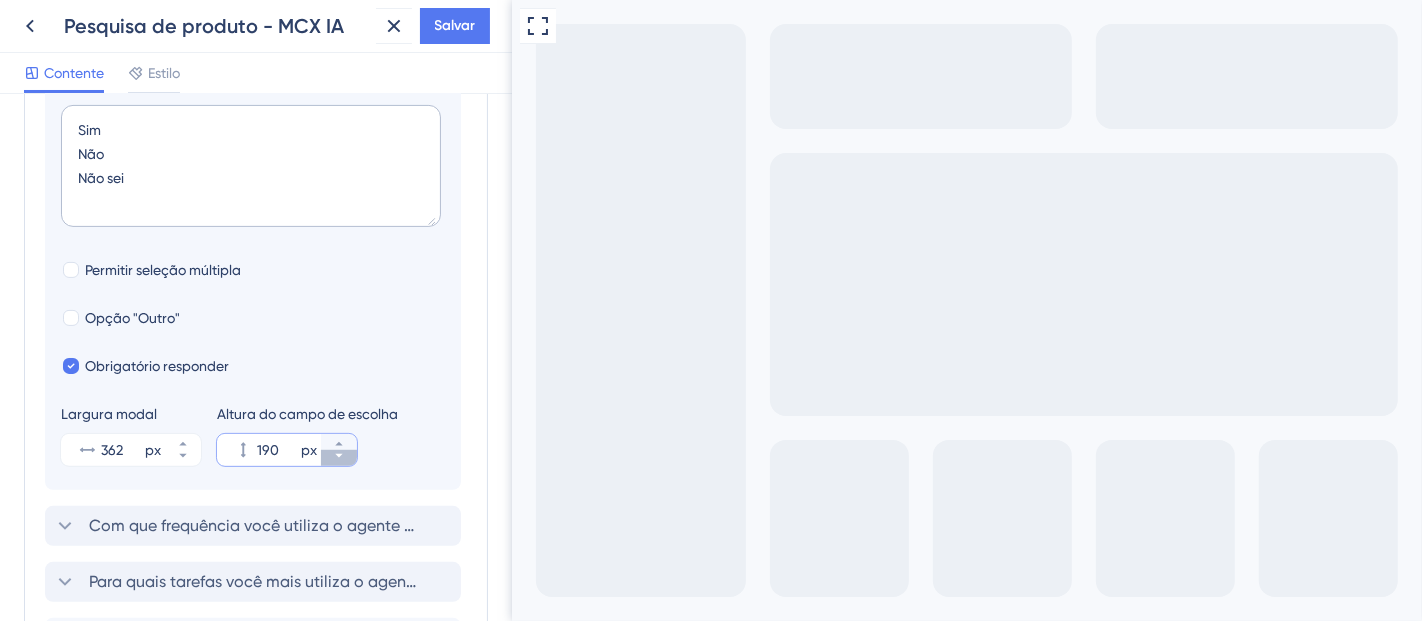 click on "190 px" at bounding box center [339, 458] 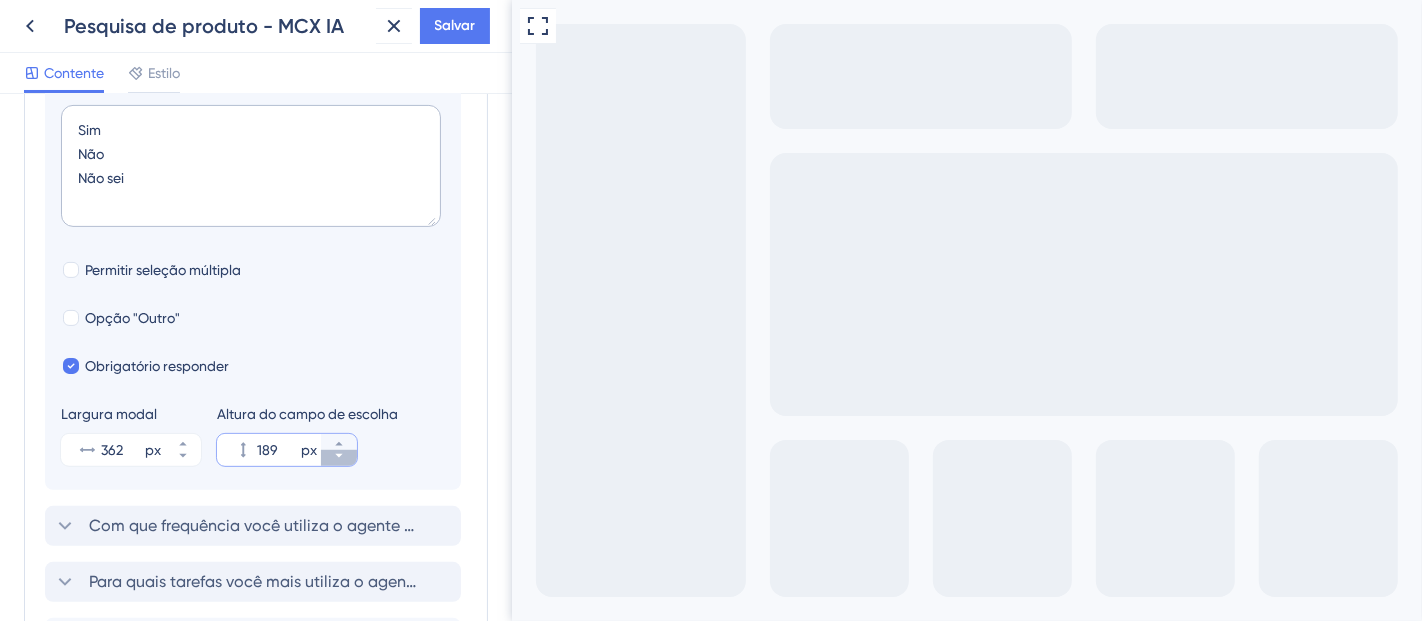 click on "189 px" at bounding box center [339, 458] 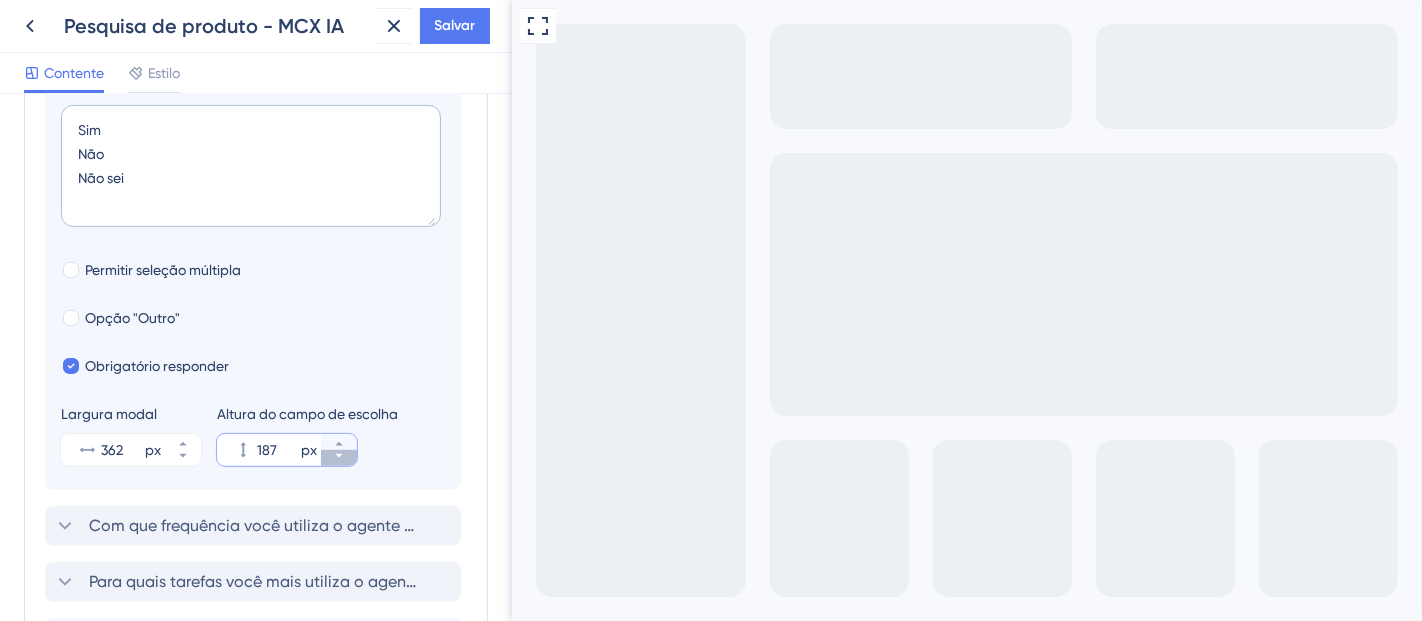 click on "187 px" at bounding box center [339, 458] 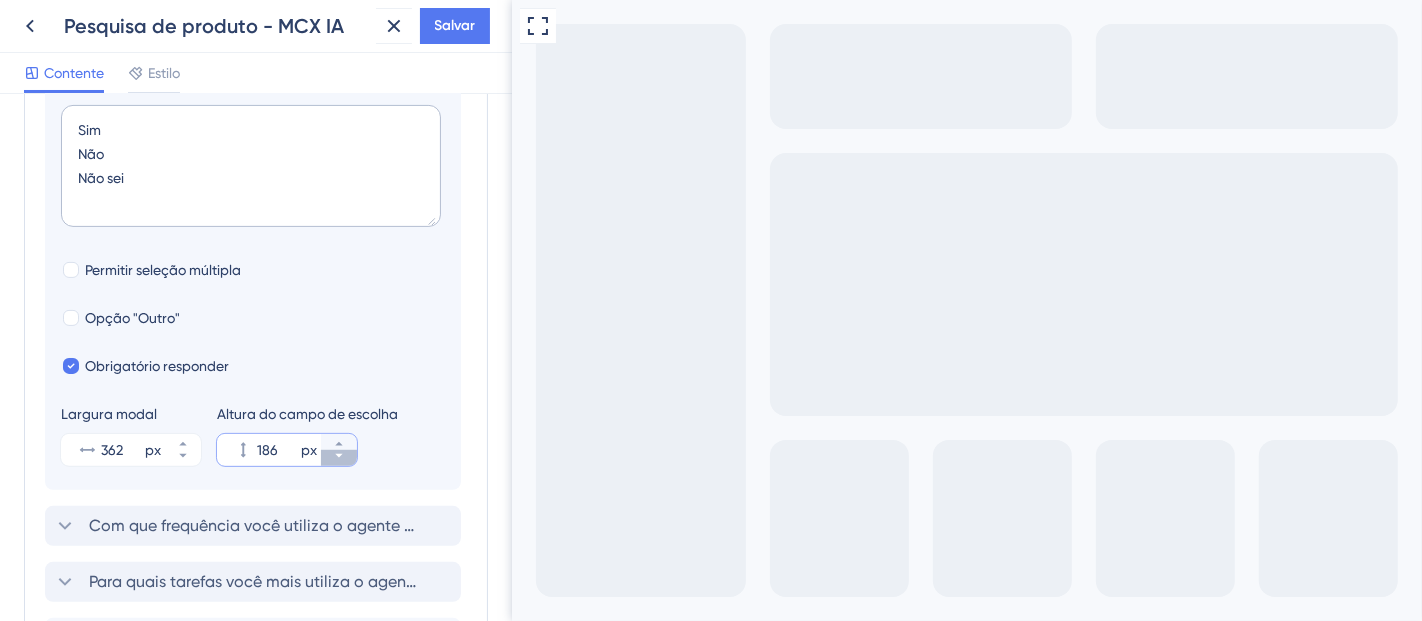 click on "186 px" at bounding box center [339, 458] 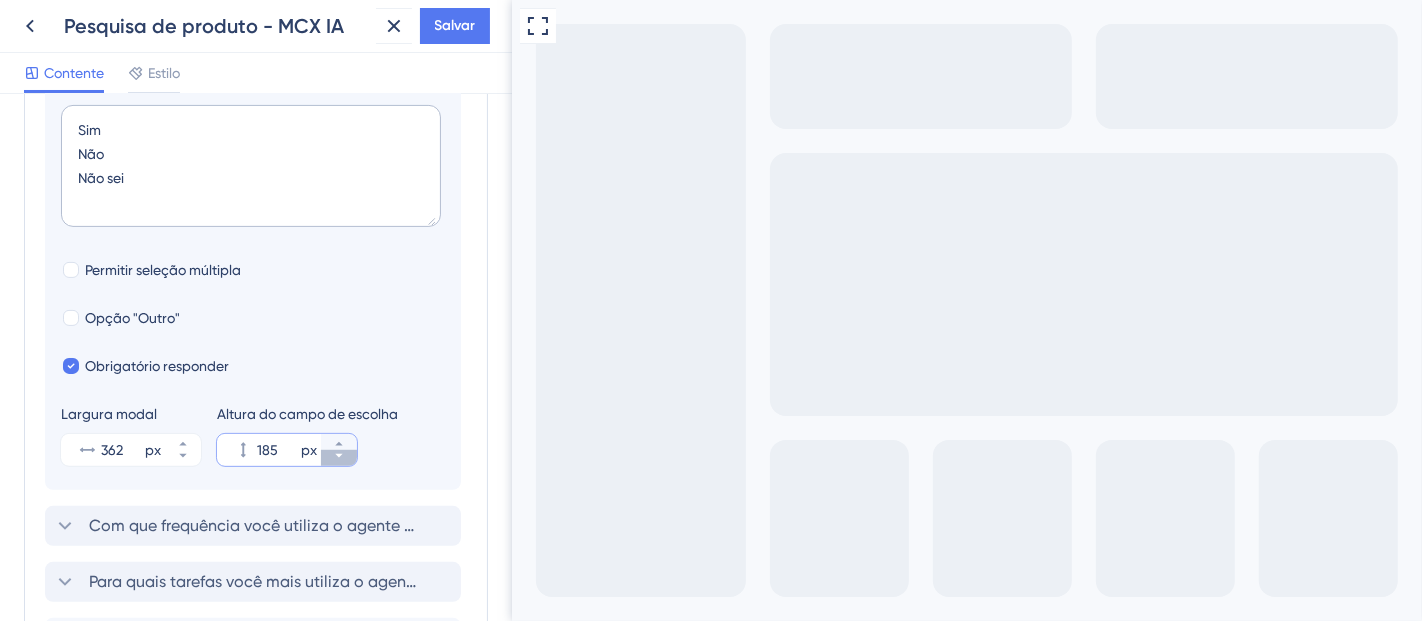 click on "185 px" at bounding box center (339, 458) 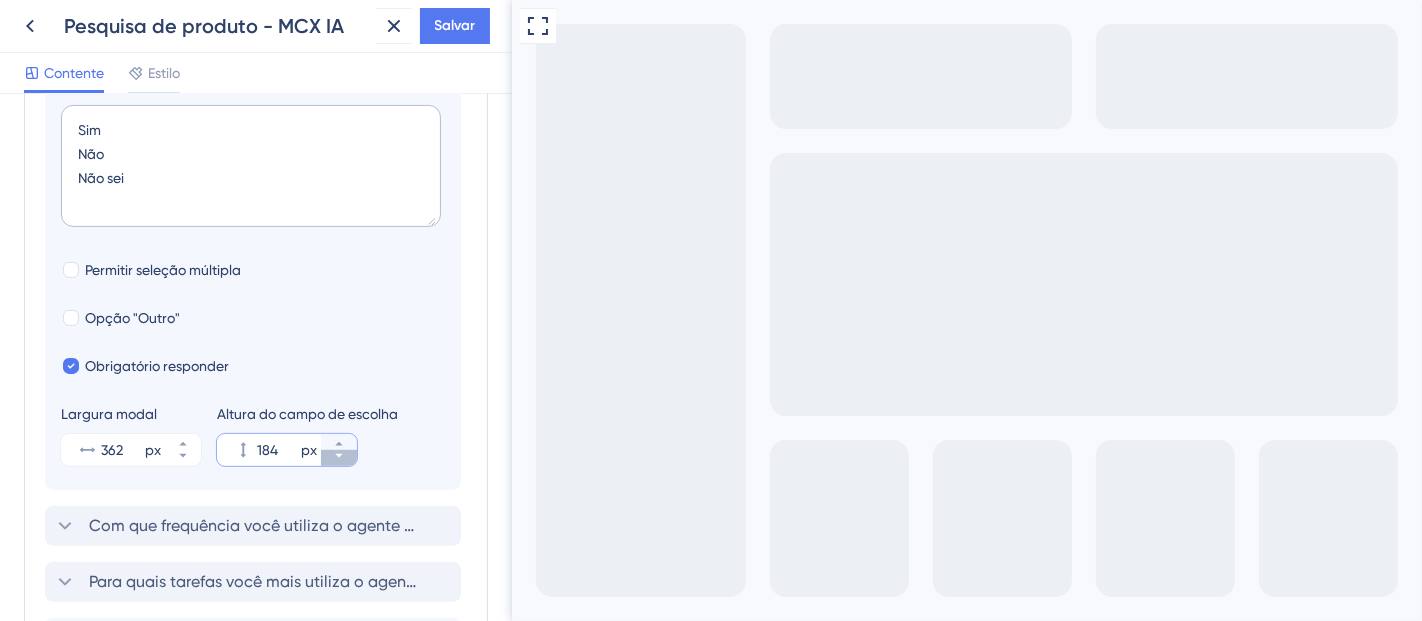 click on "184 px" at bounding box center [339, 458] 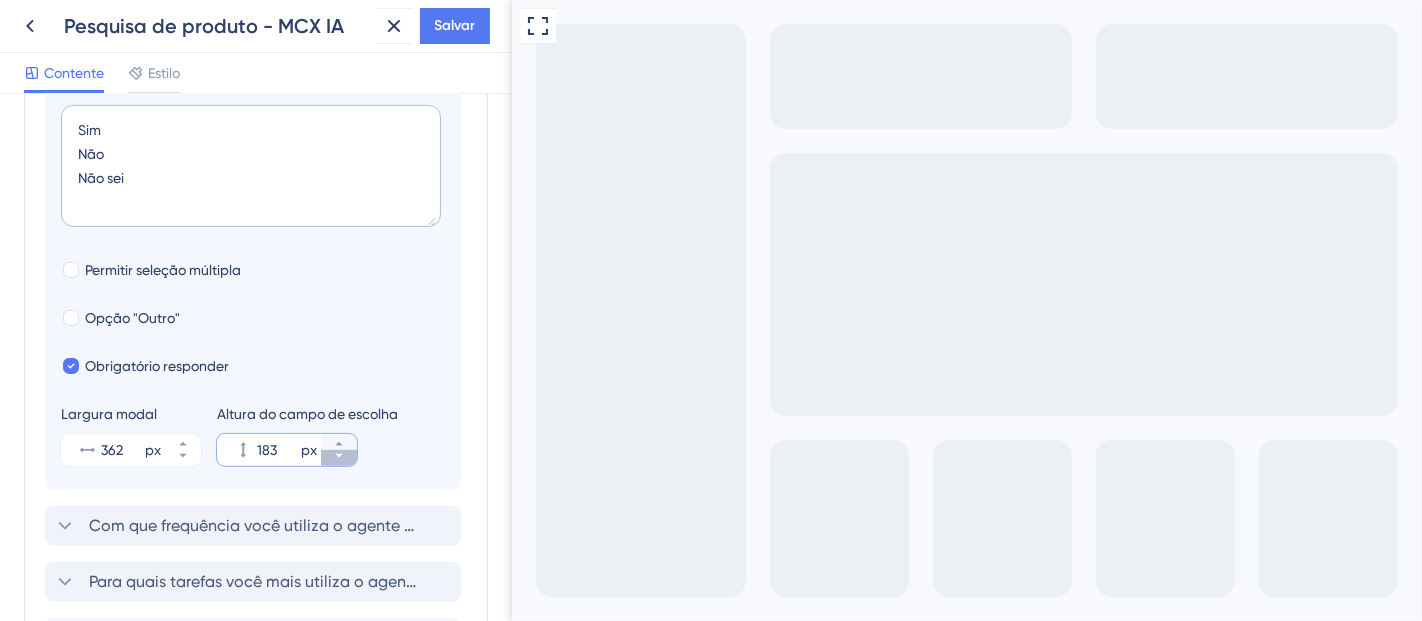 click on "183 px" at bounding box center (339, 458) 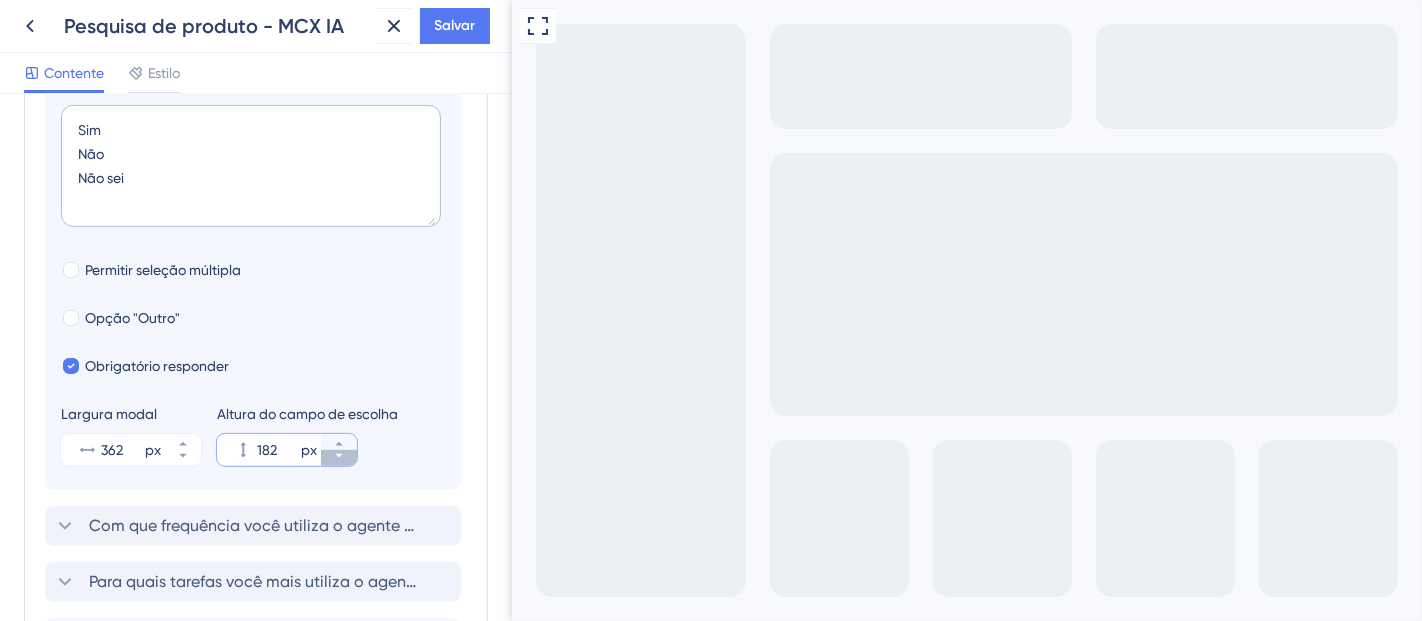 click on "182 px" at bounding box center (339, 458) 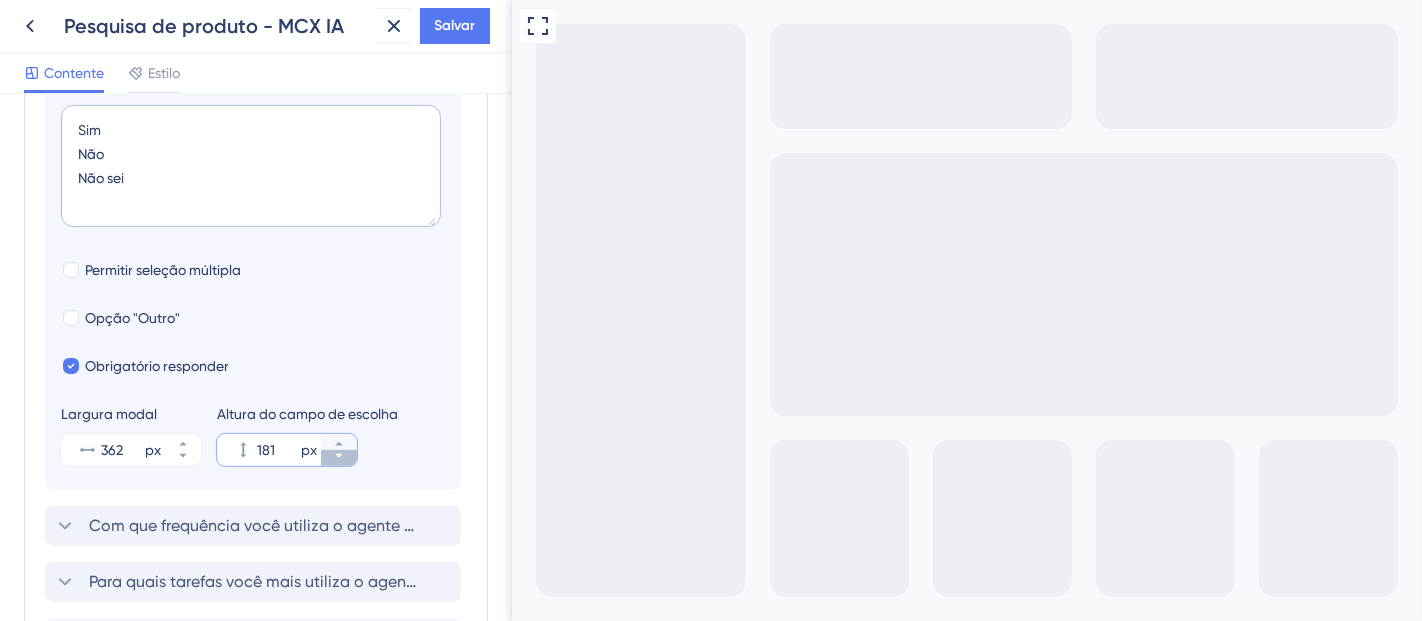 click on "181 px" at bounding box center [339, 458] 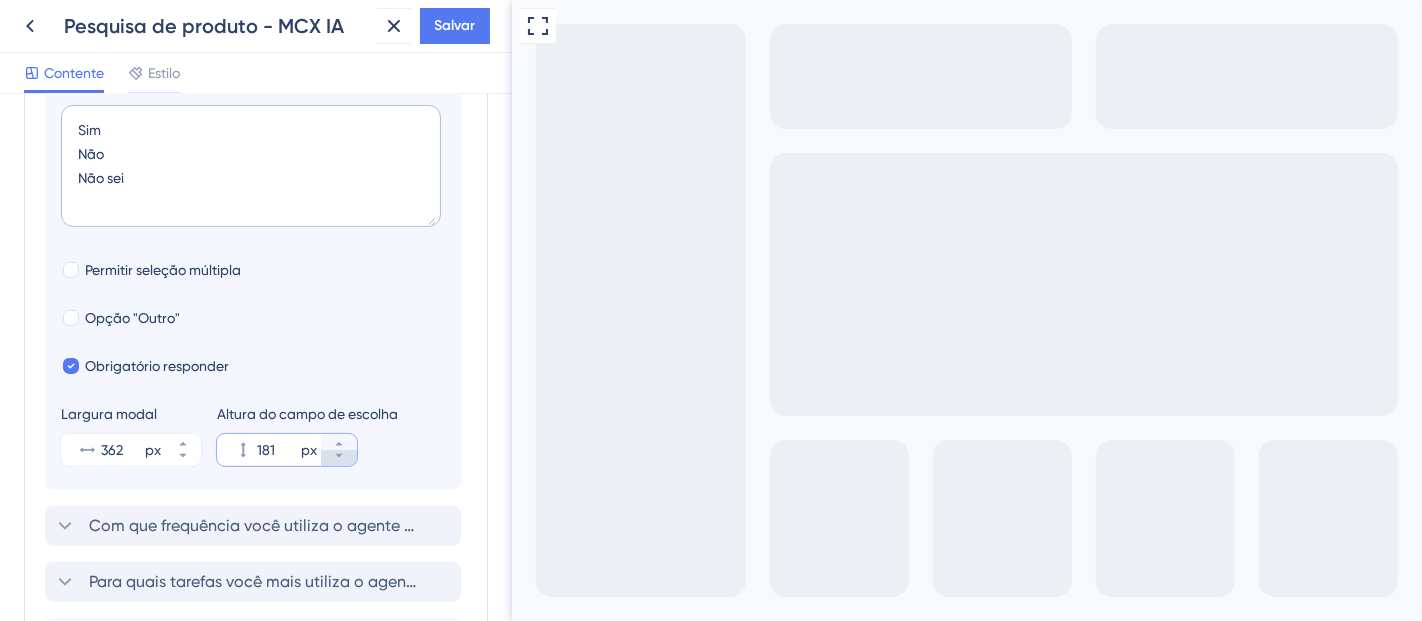 type on "180" 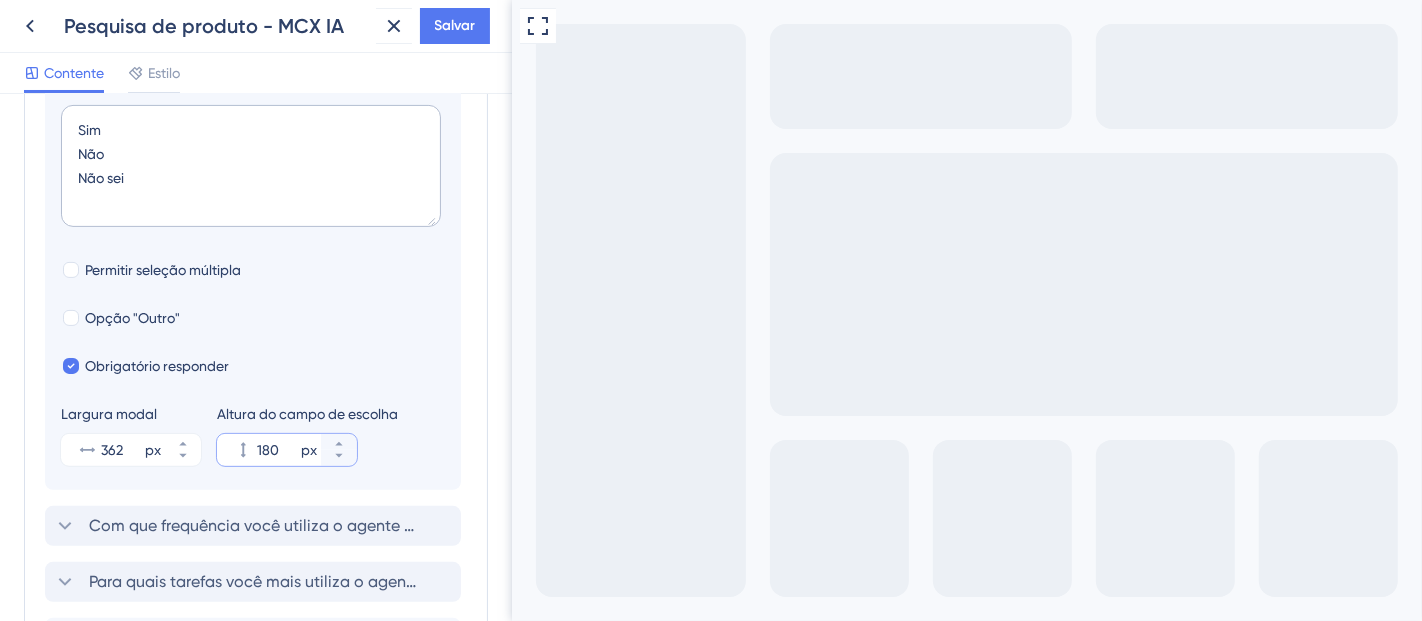 click on "180" at bounding box center [277, 450] 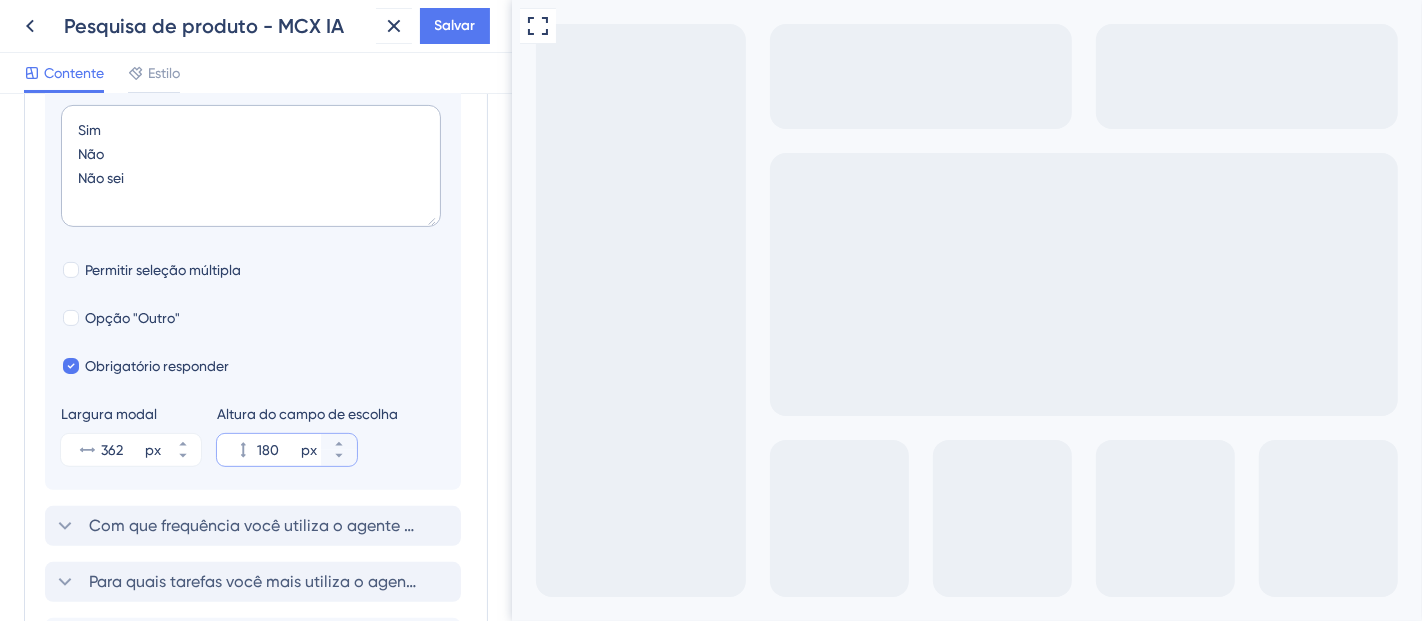 click on "180" at bounding box center [277, 450] 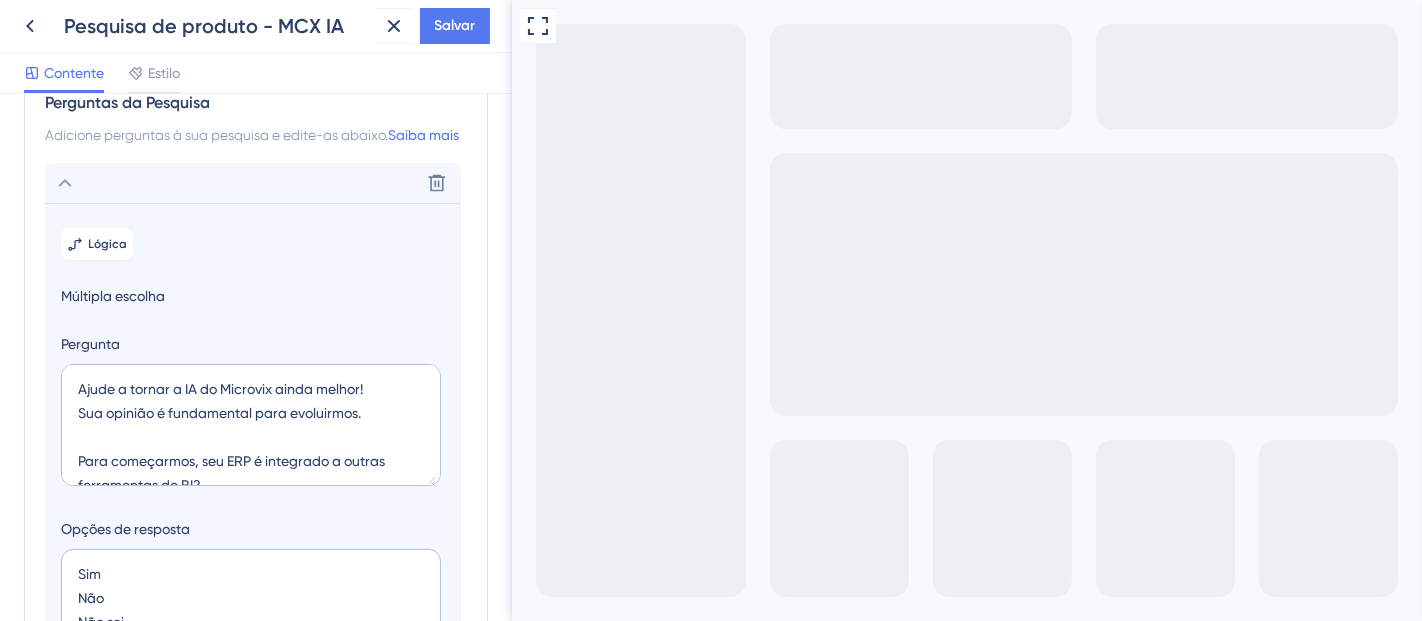 scroll, scrollTop: 43, scrollLeft: 0, axis: vertical 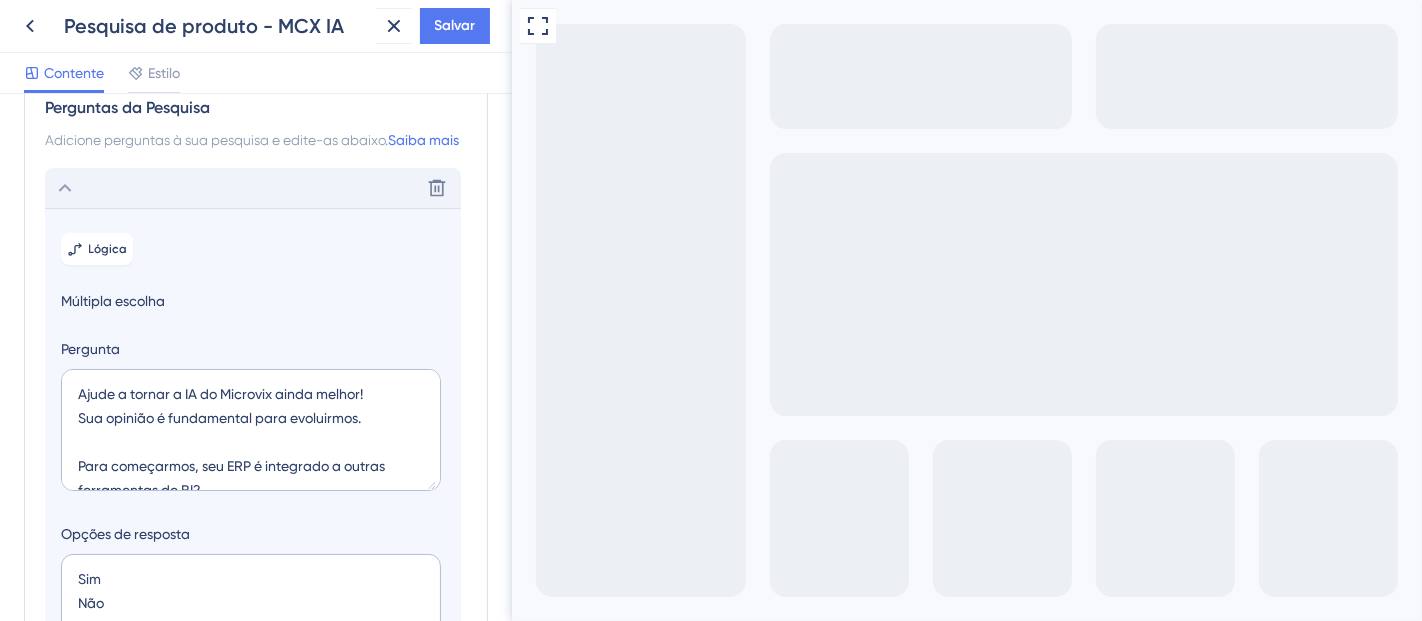 click on "Excluir" at bounding box center [253, 188] 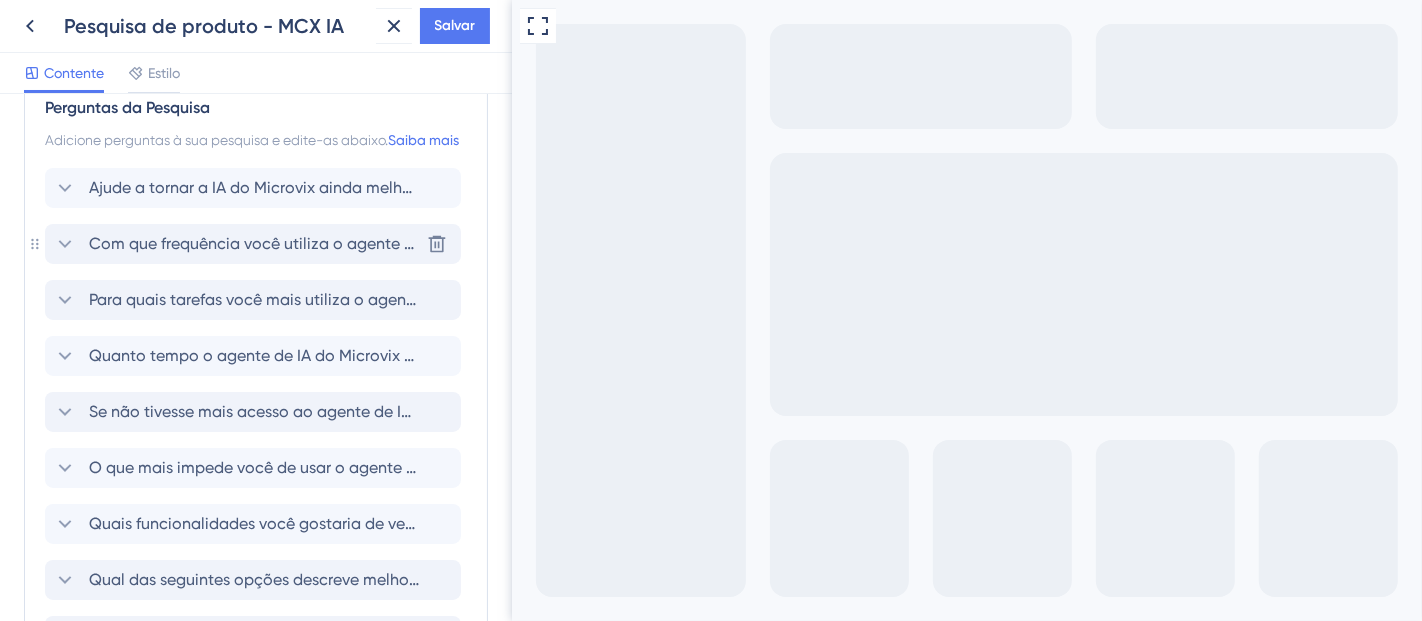 click 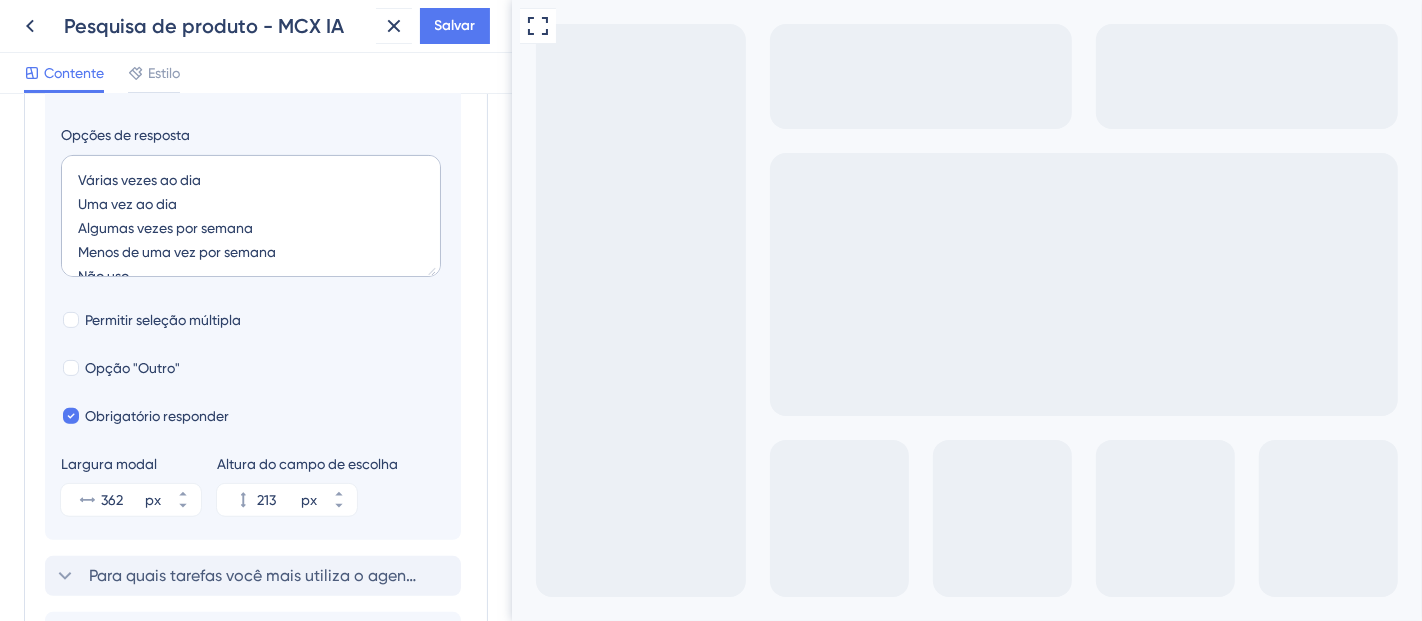 scroll, scrollTop: 564, scrollLeft: 0, axis: vertical 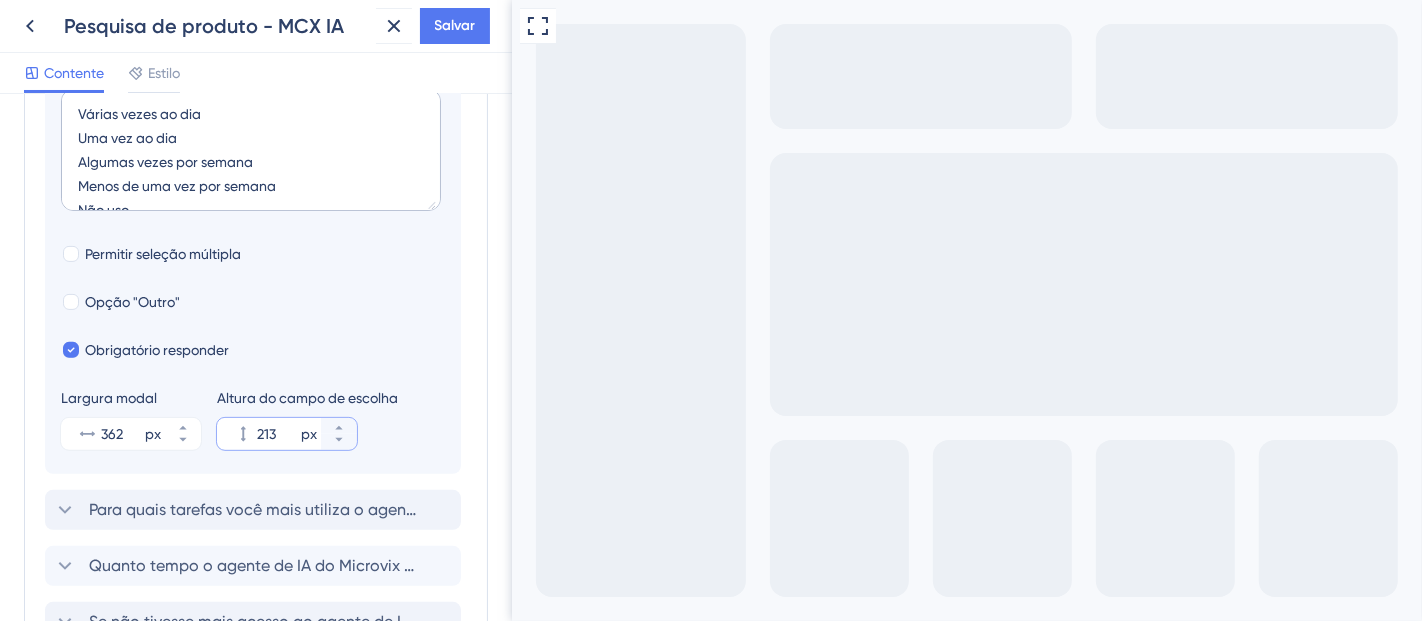 click on "213" at bounding box center [277, 434] 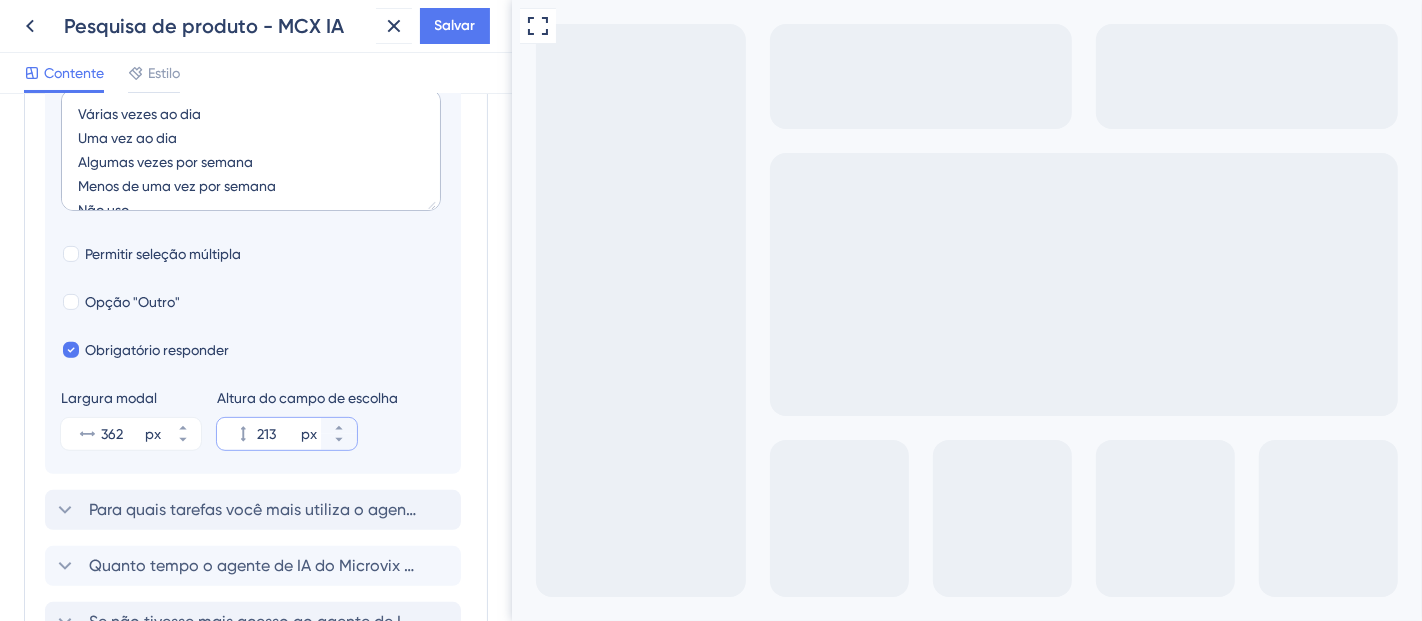 click on "213" at bounding box center [277, 434] 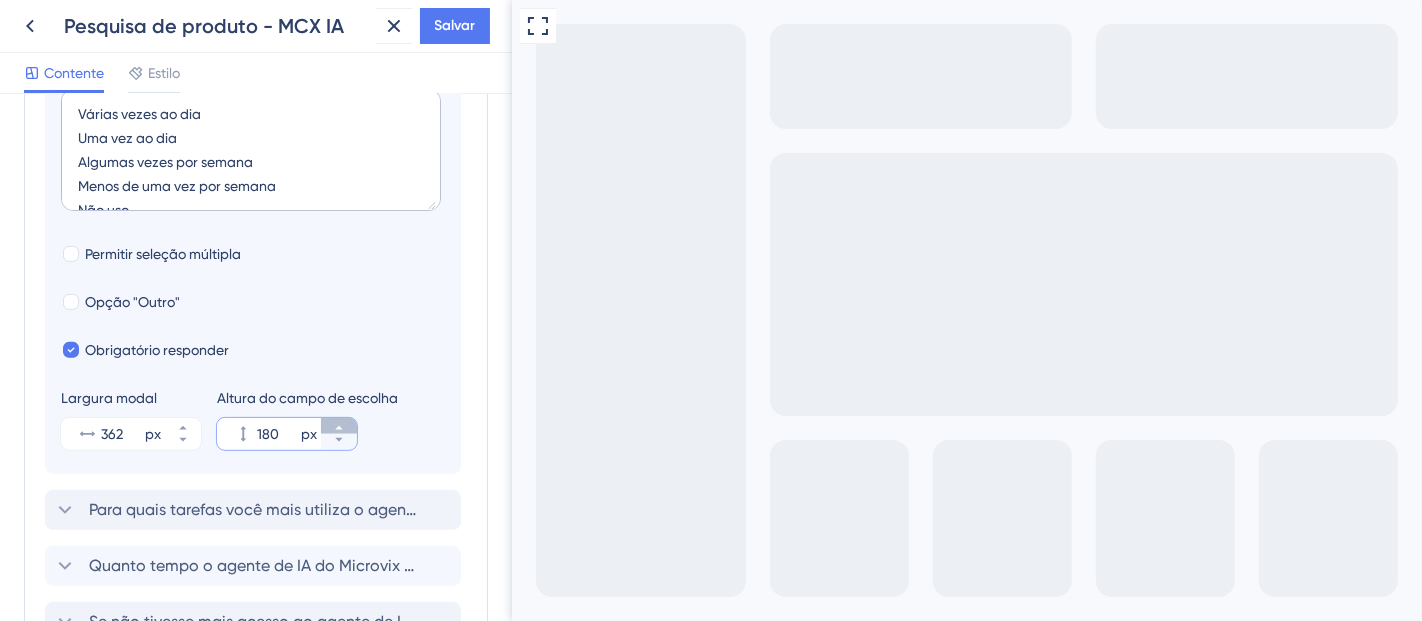 click 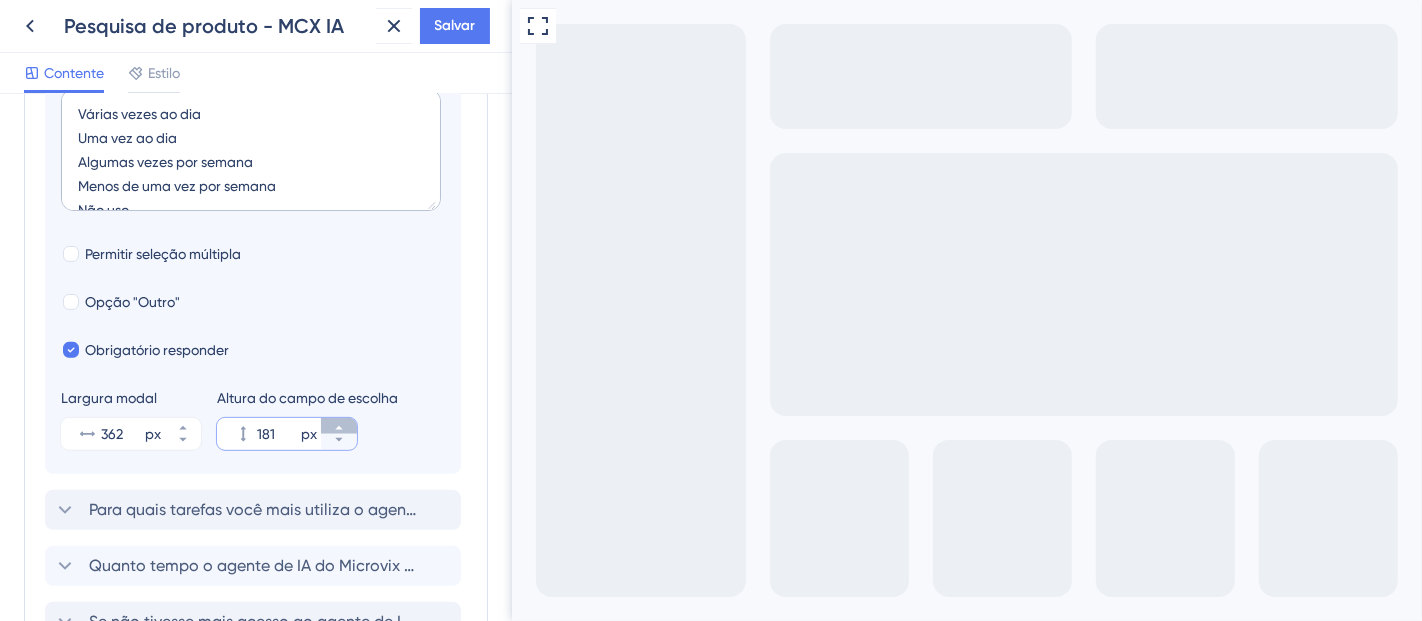 click 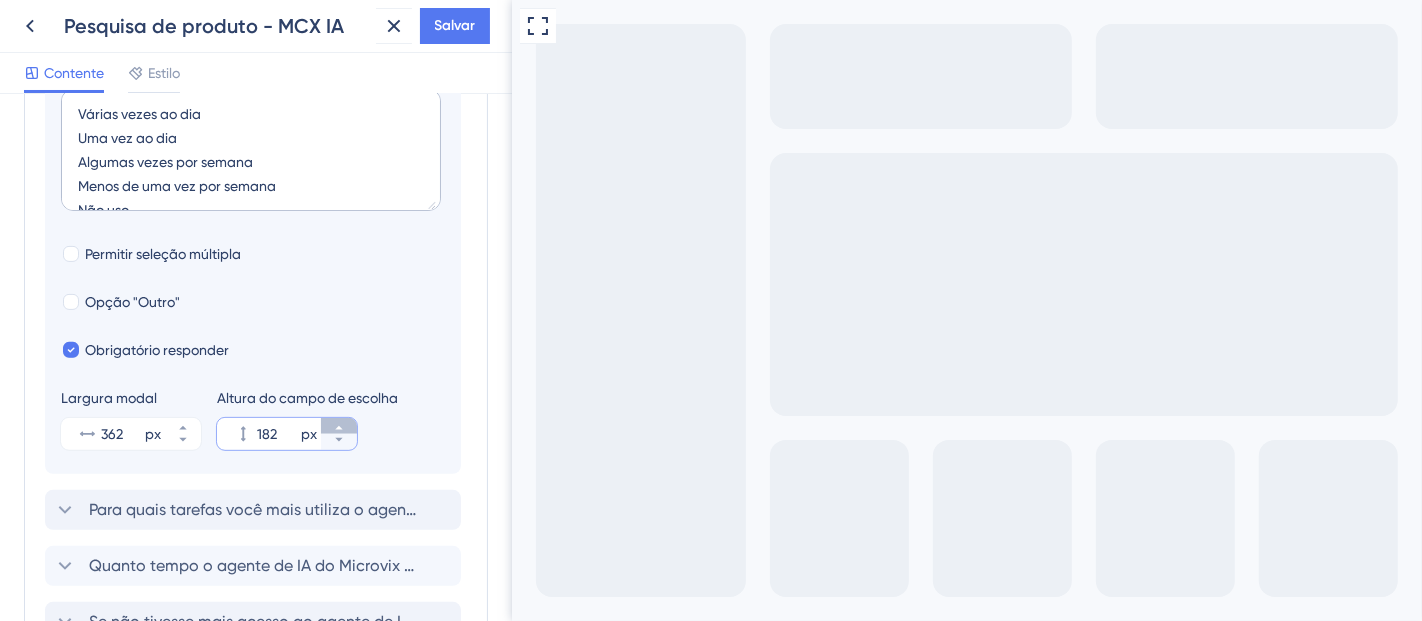 click 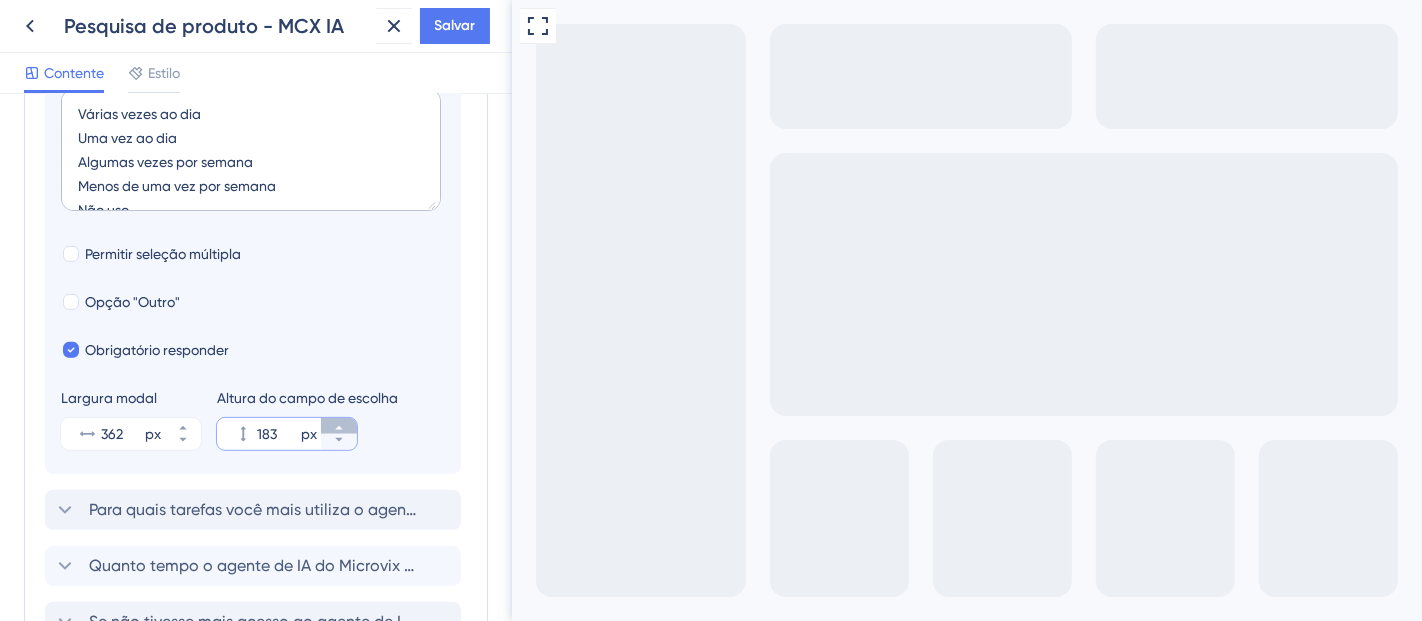 click 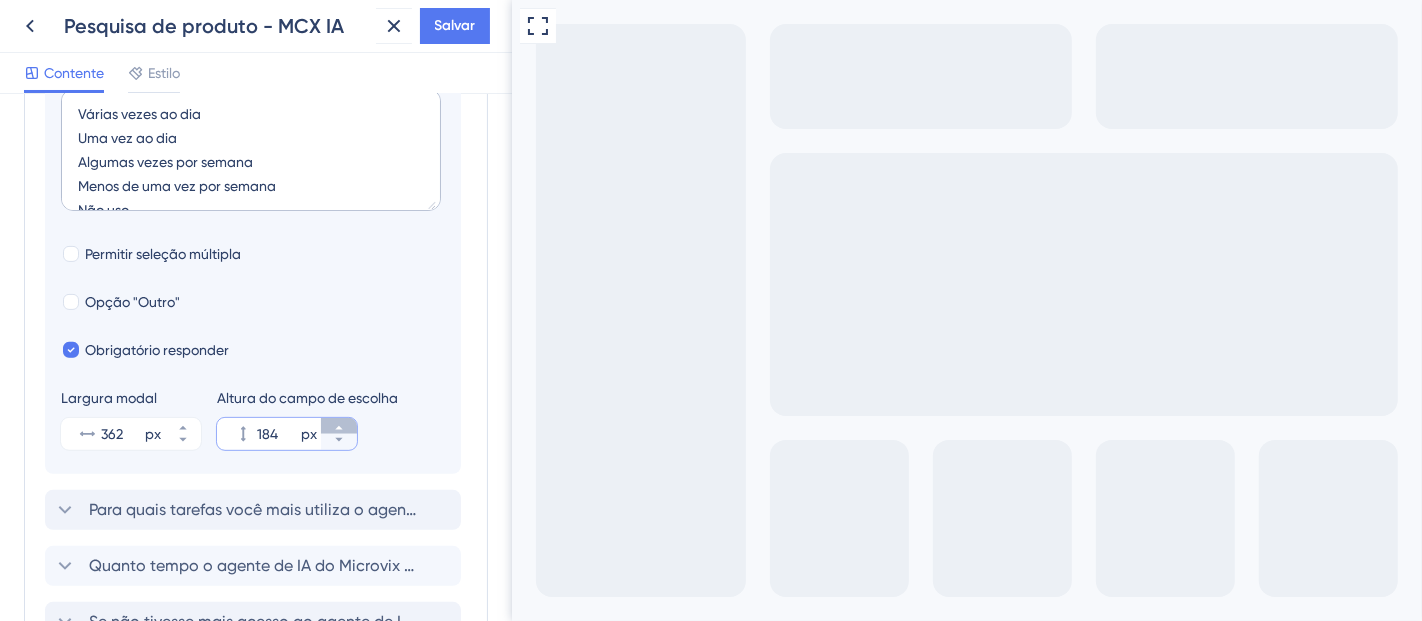 click 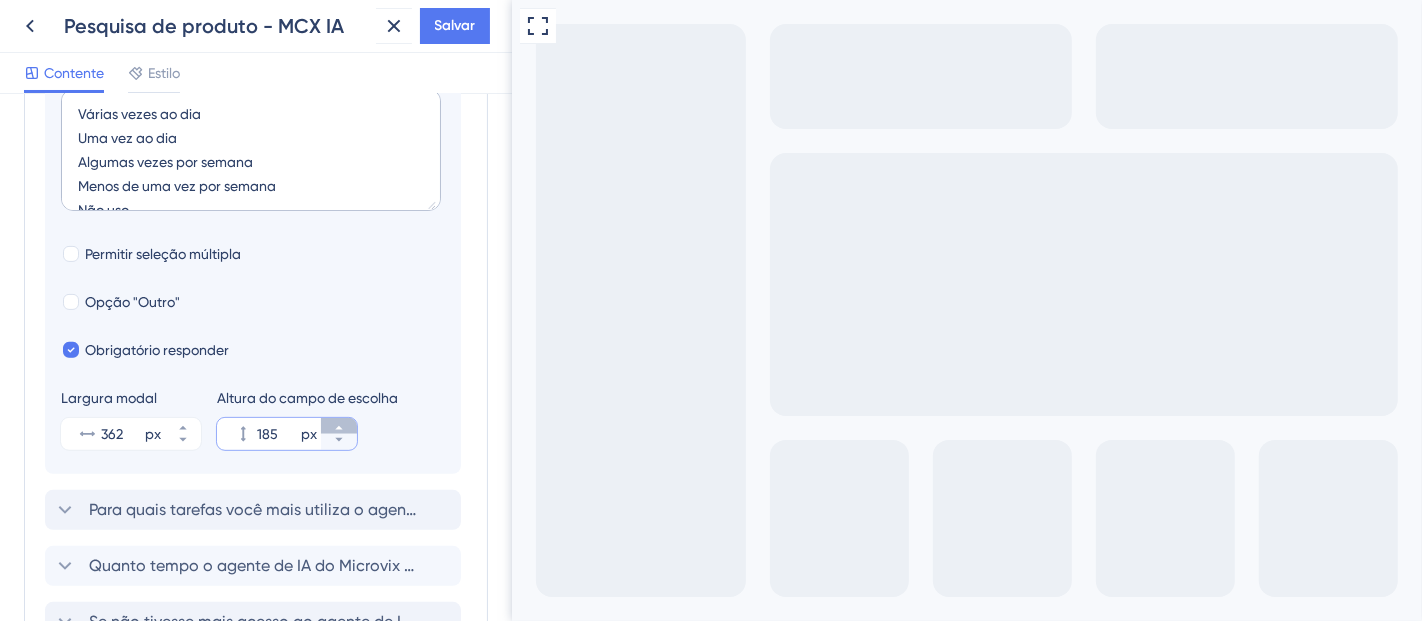 click 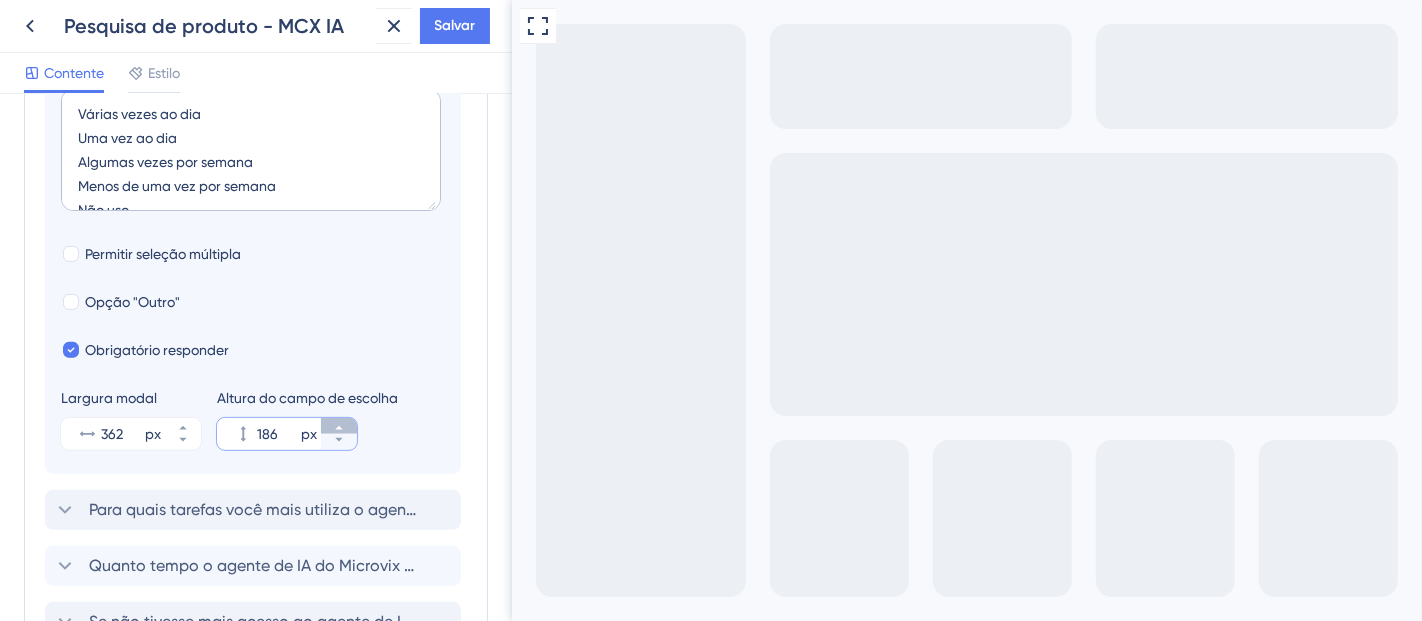 click 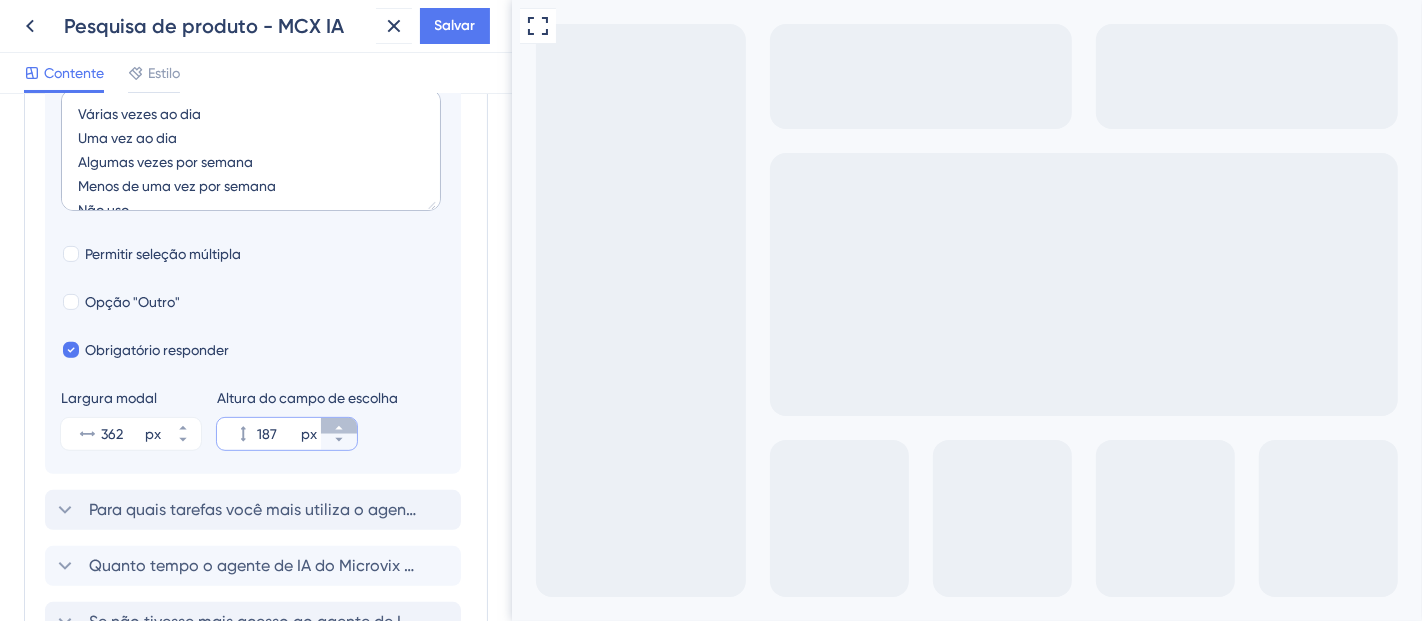 click 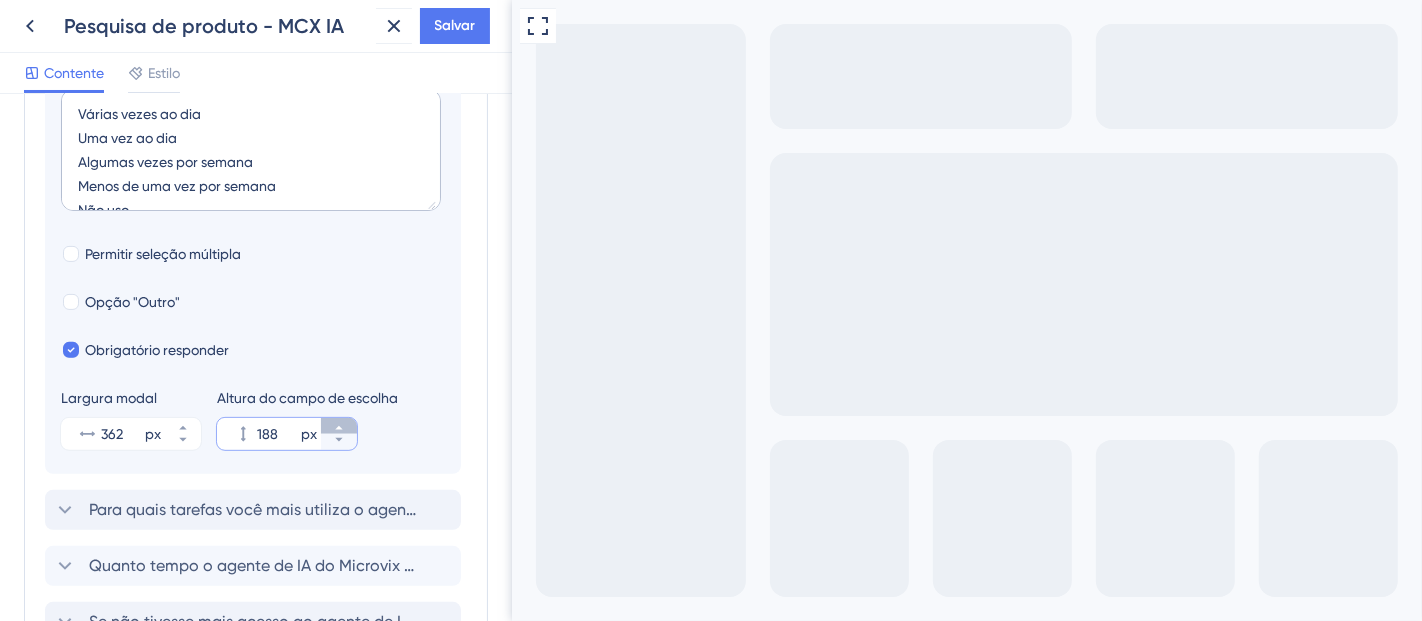 click 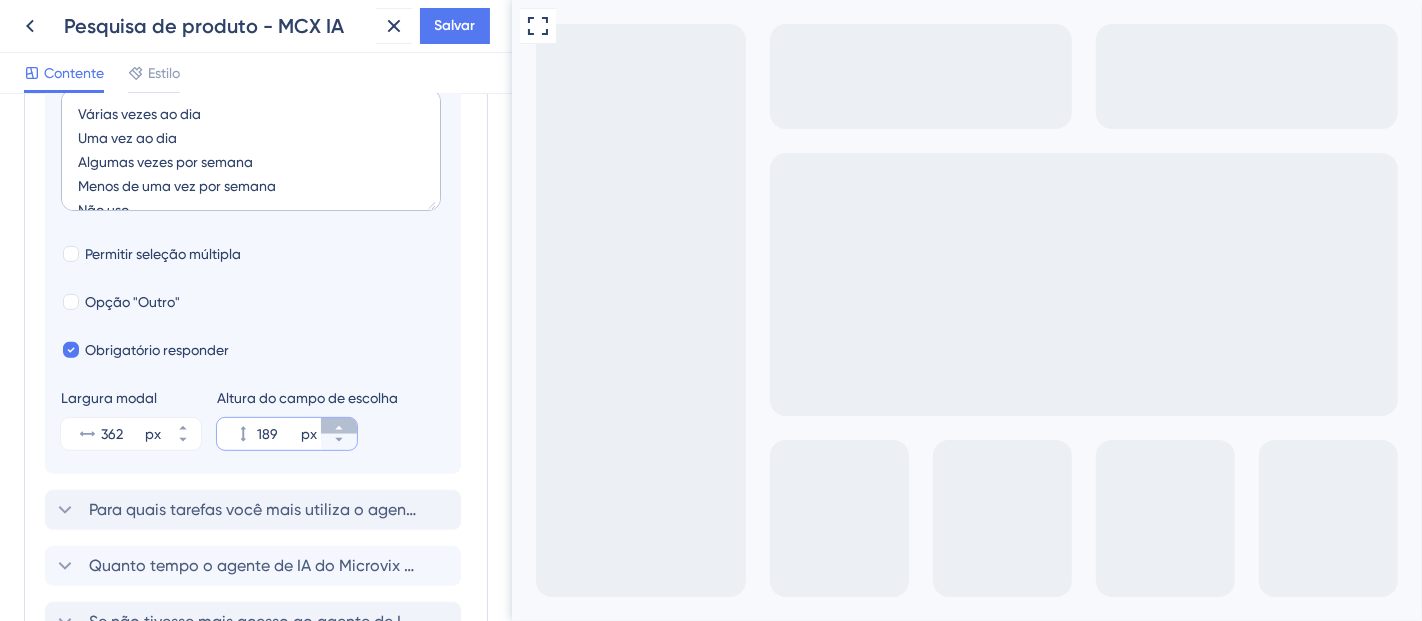 click 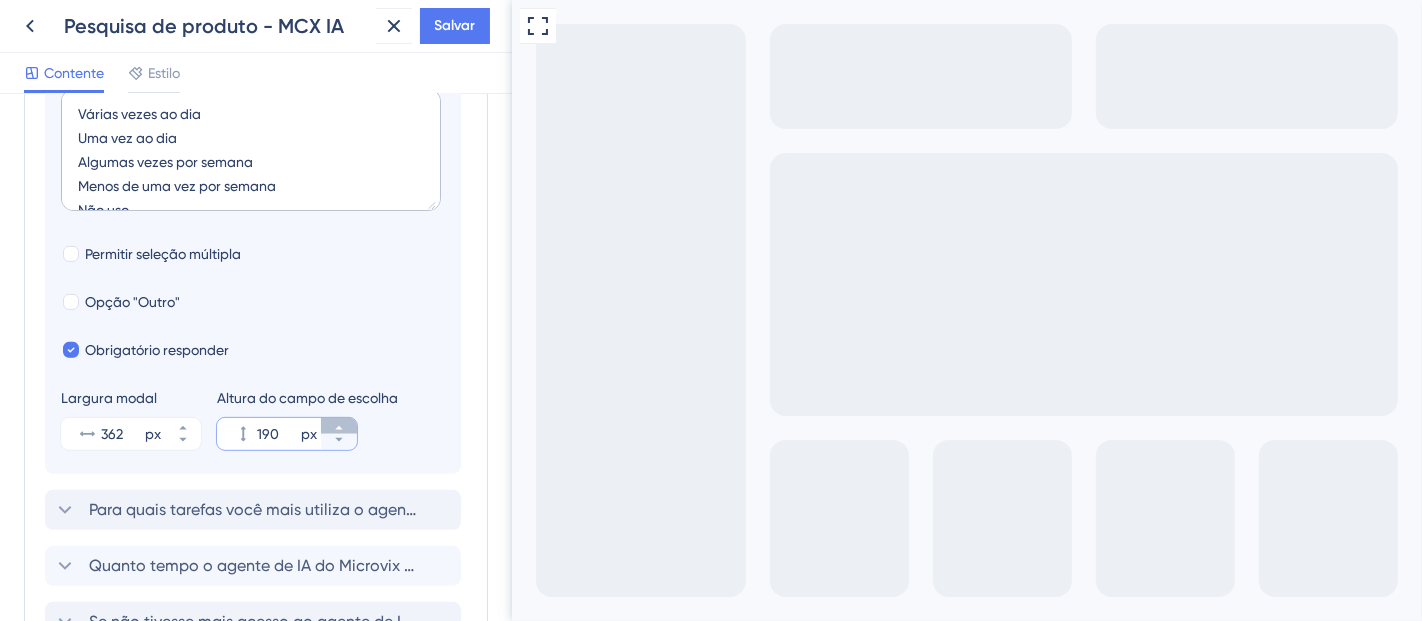 click 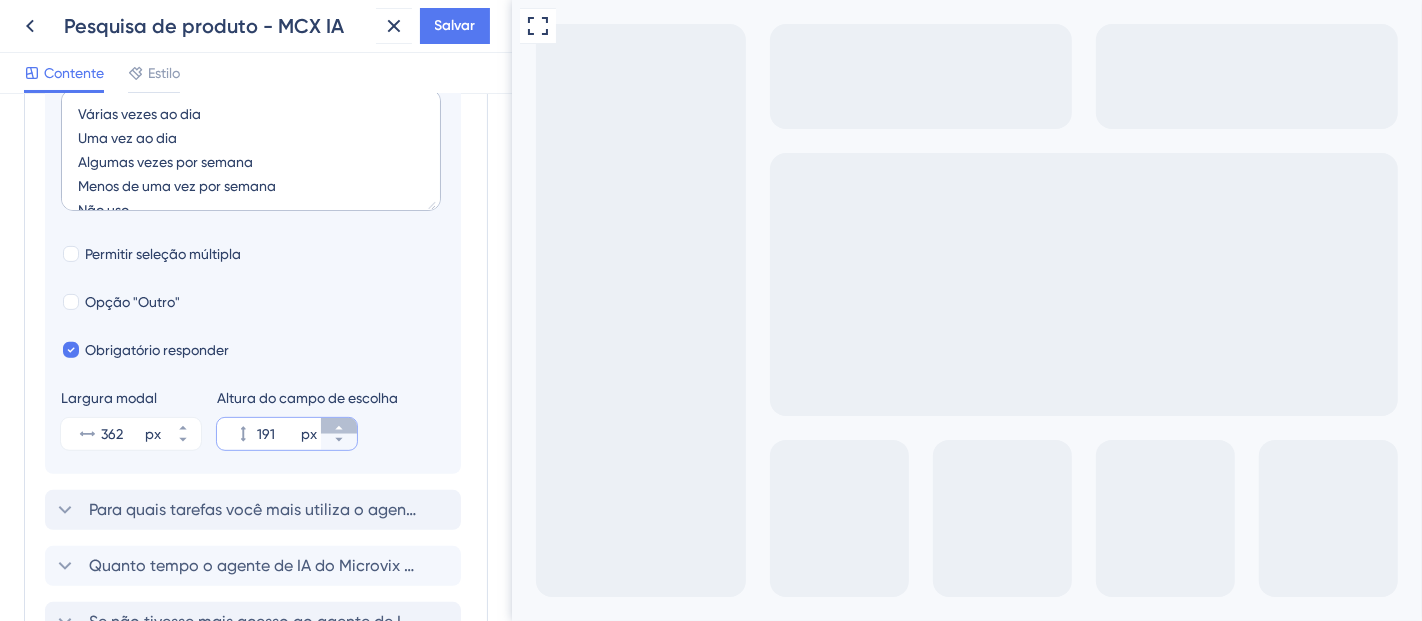 click 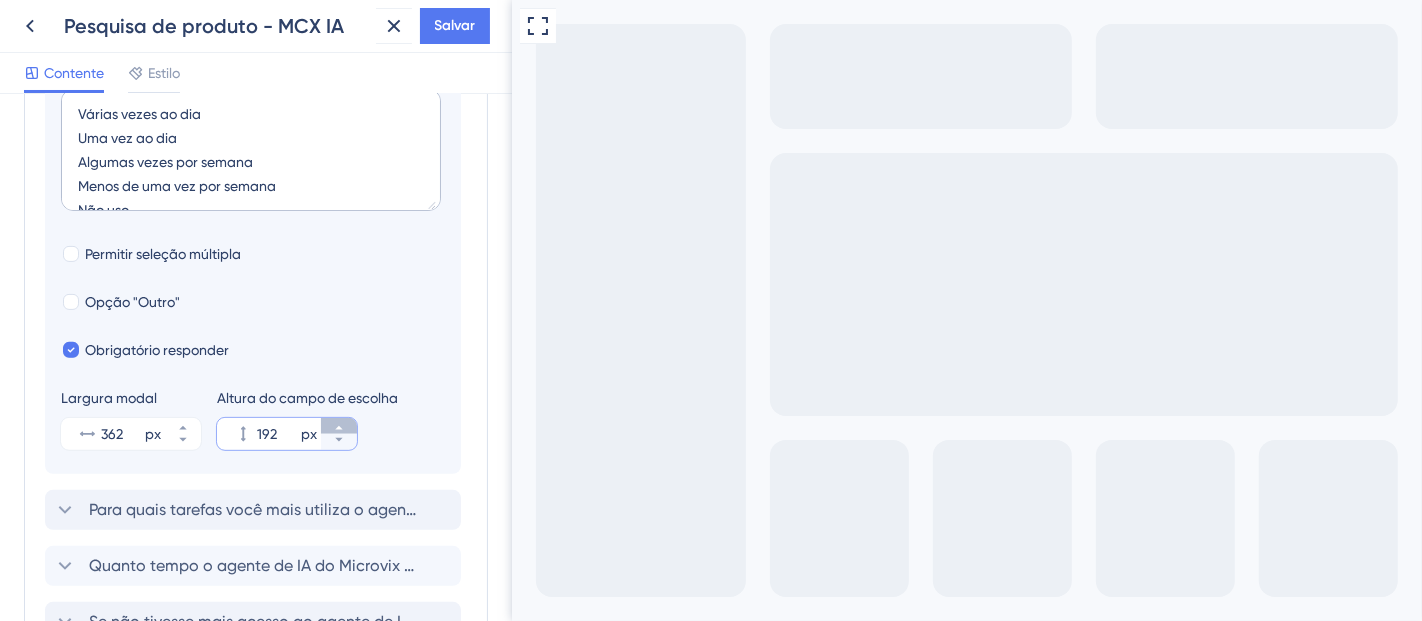 click 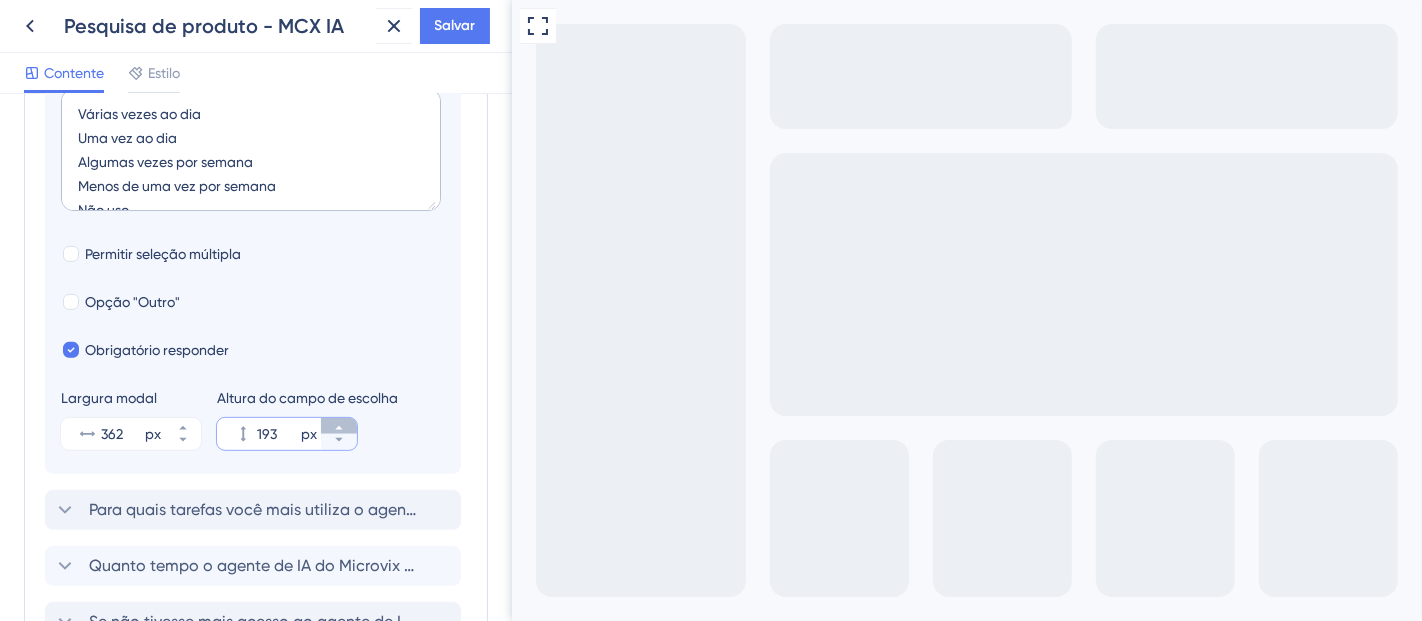 click 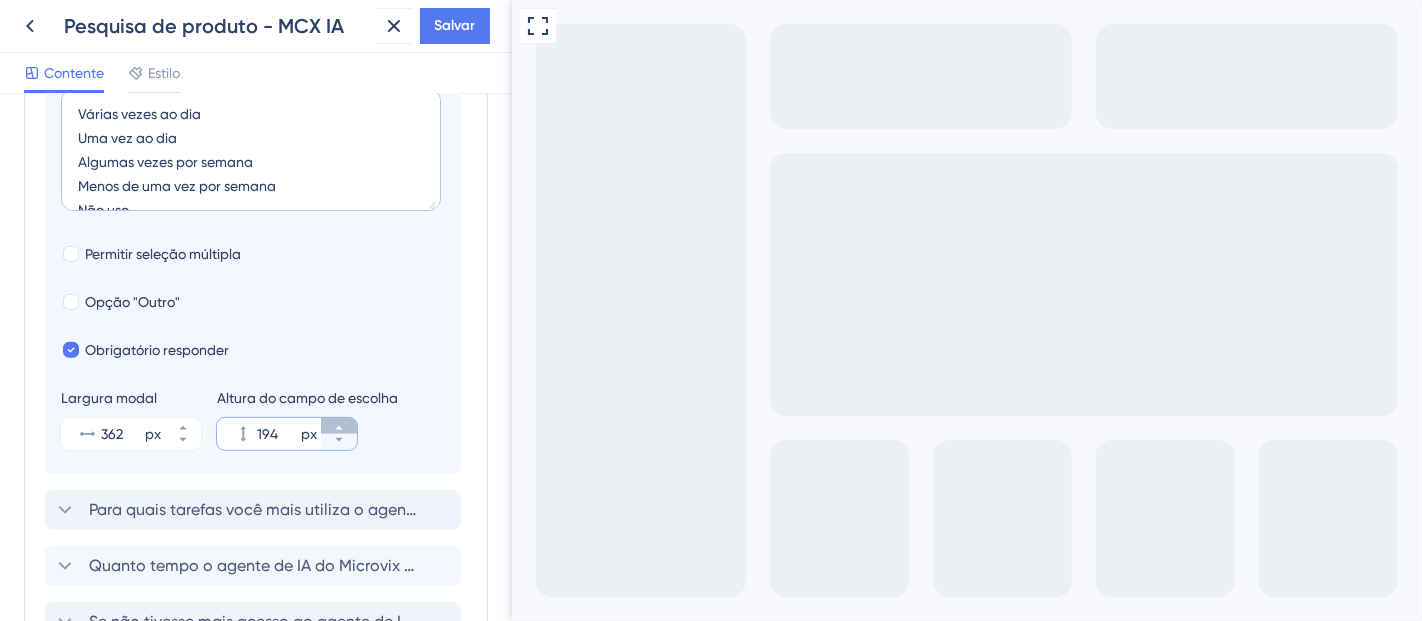 click 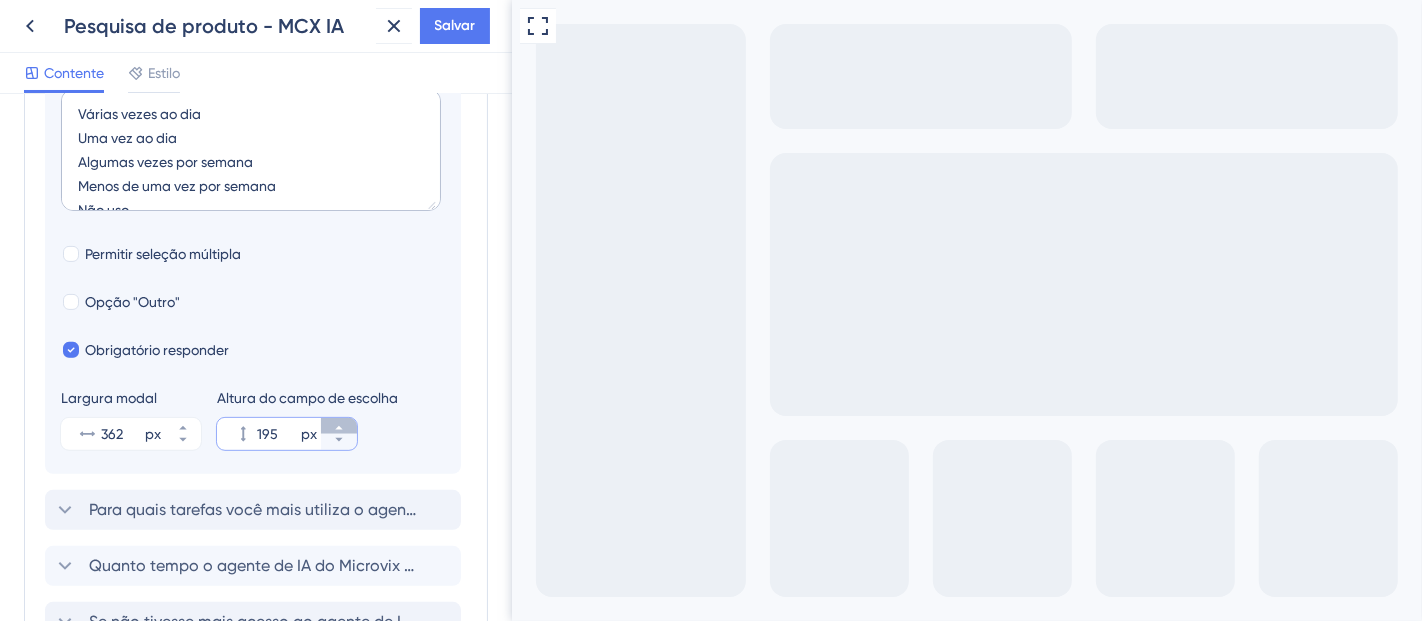 click 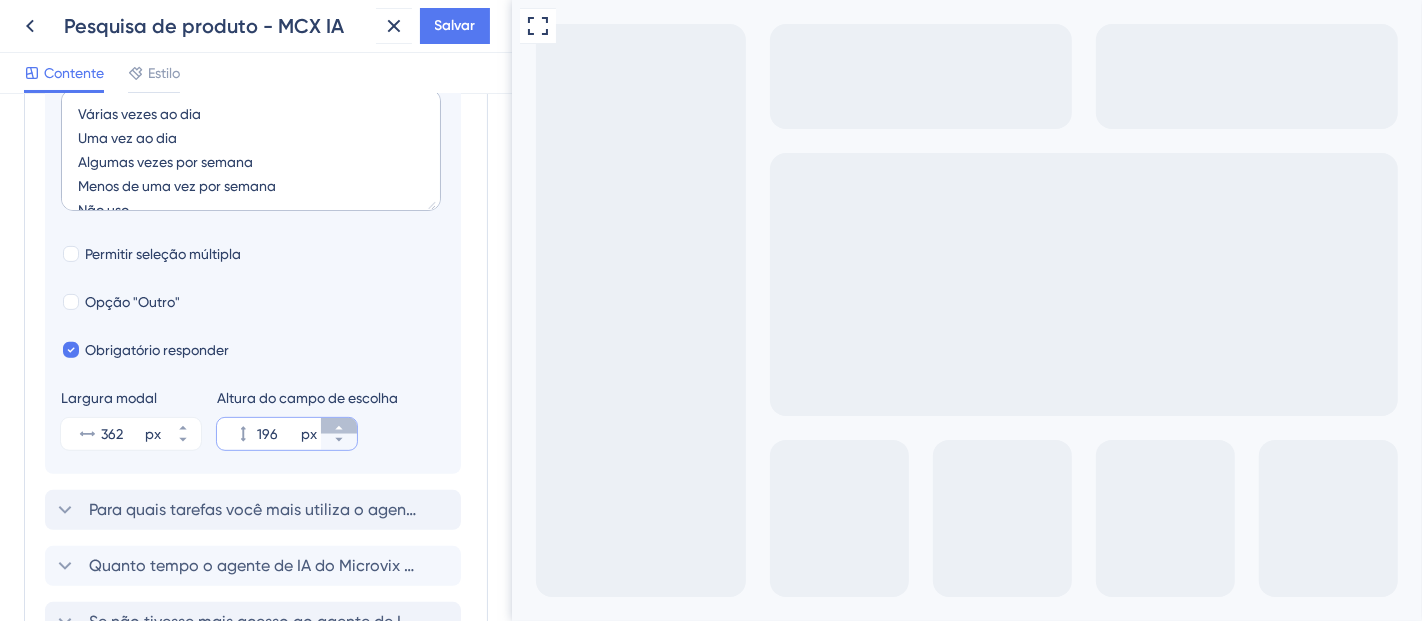 click 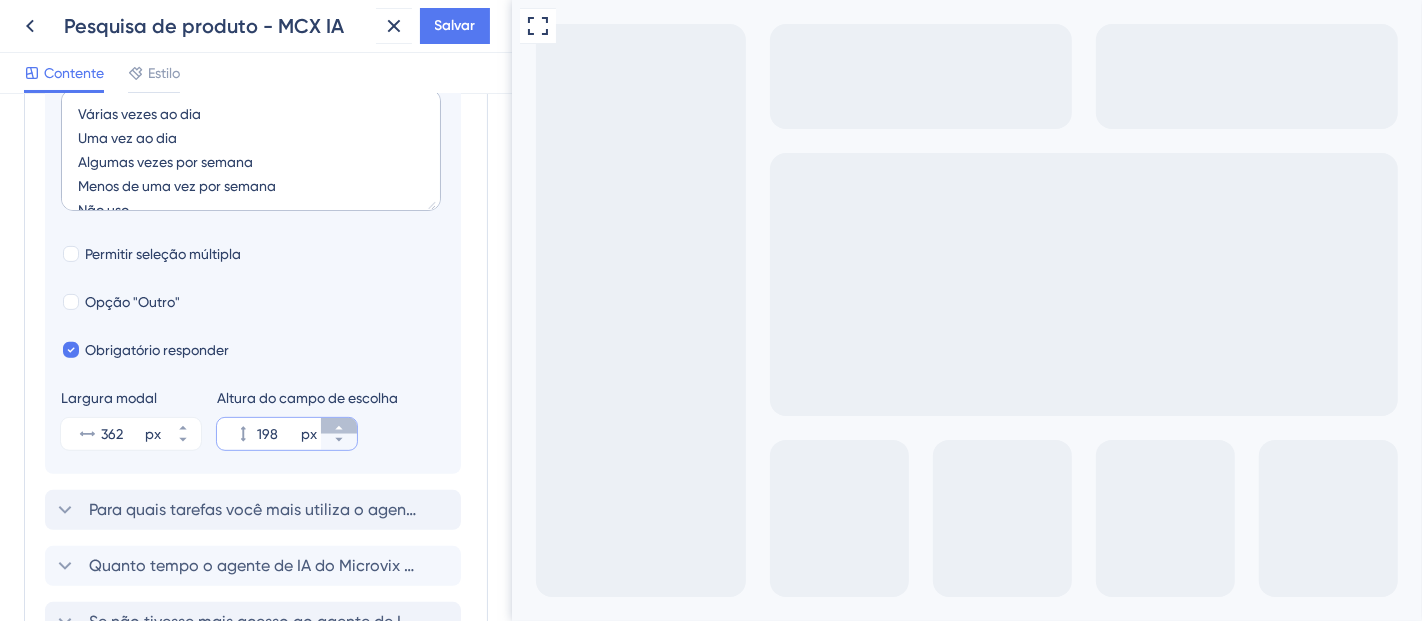 click 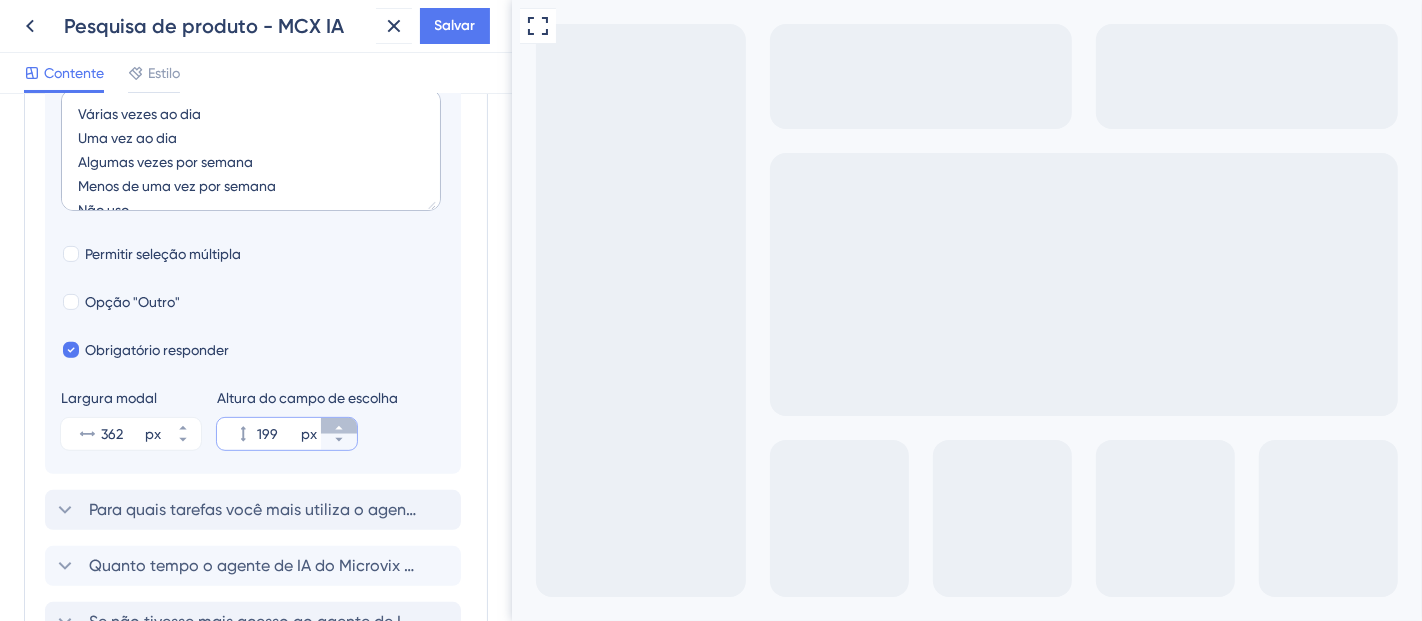 click 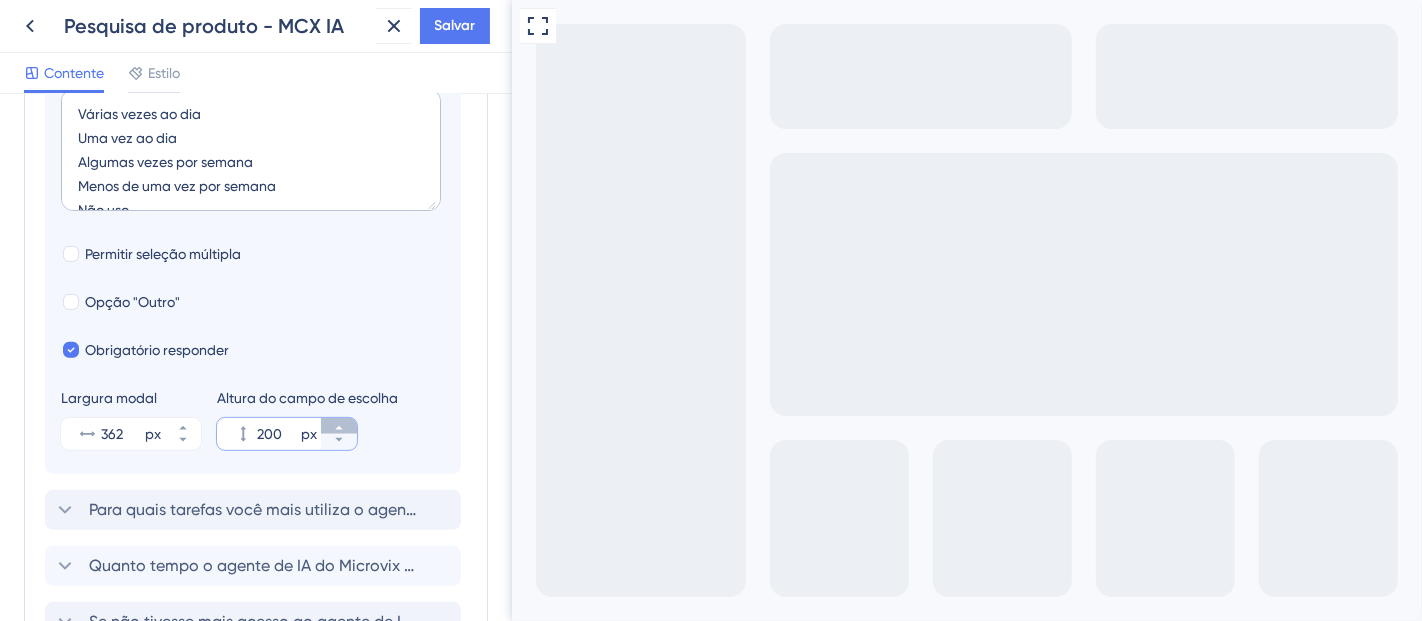 click 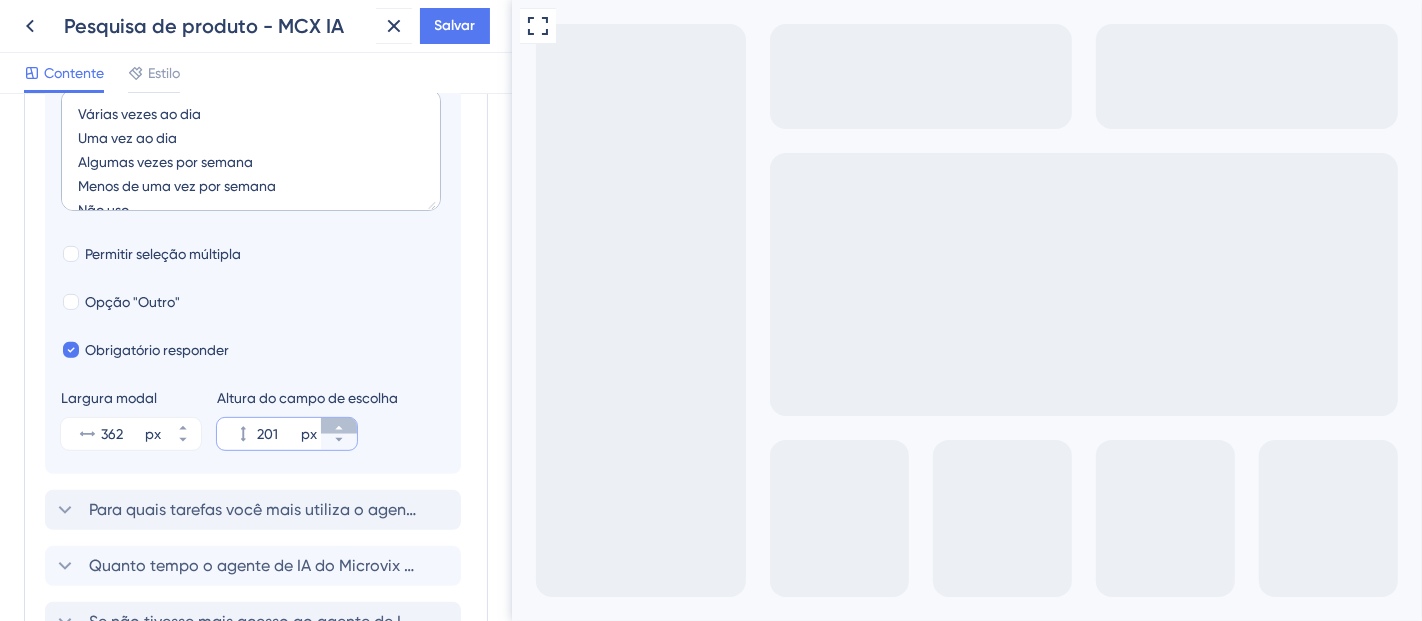 click 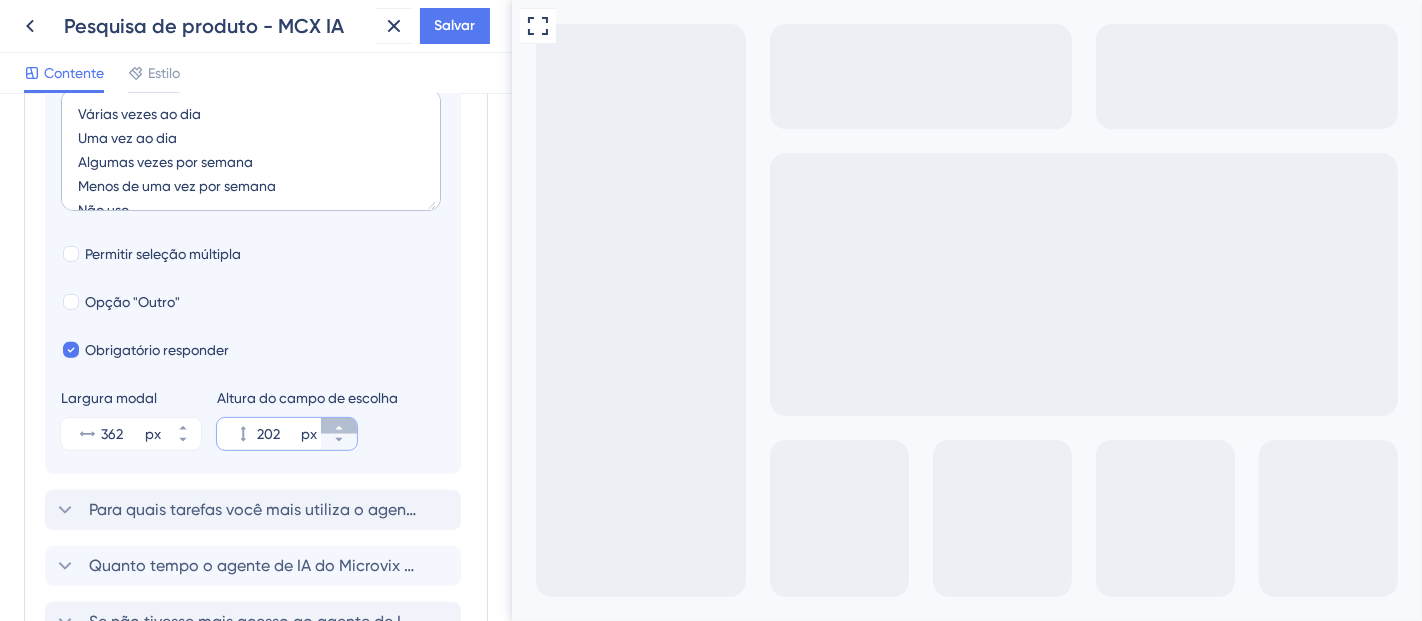 click 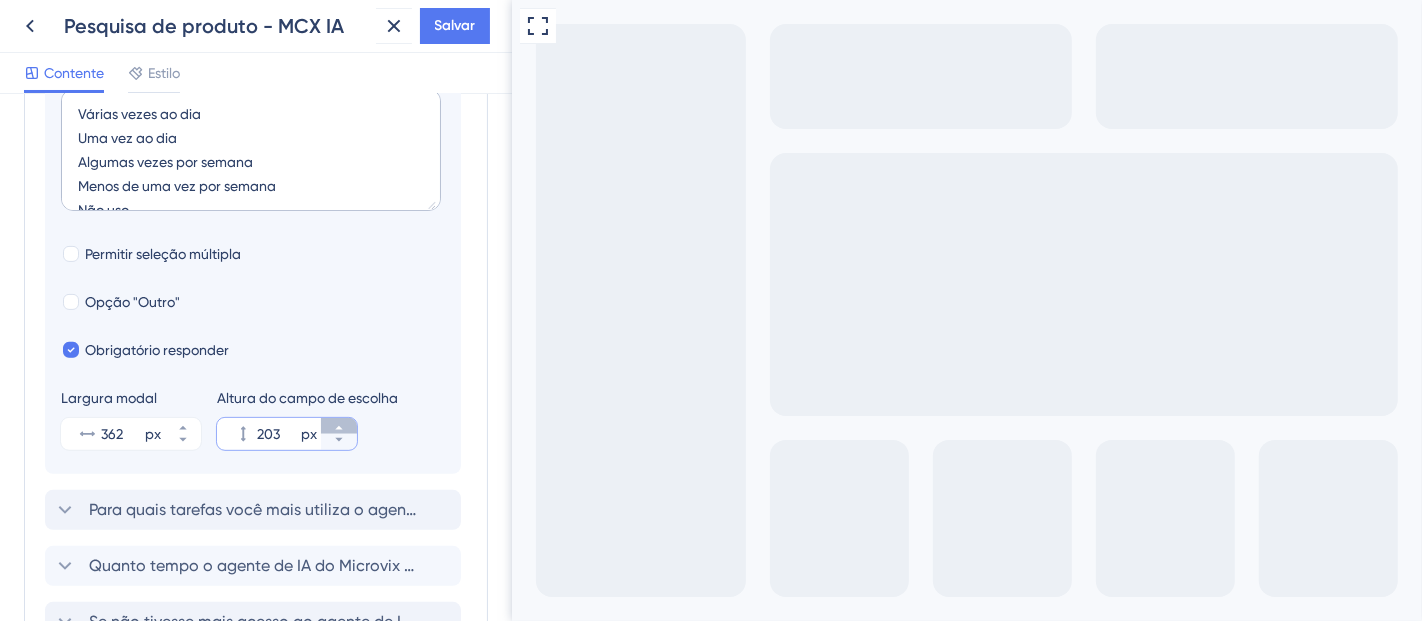 click 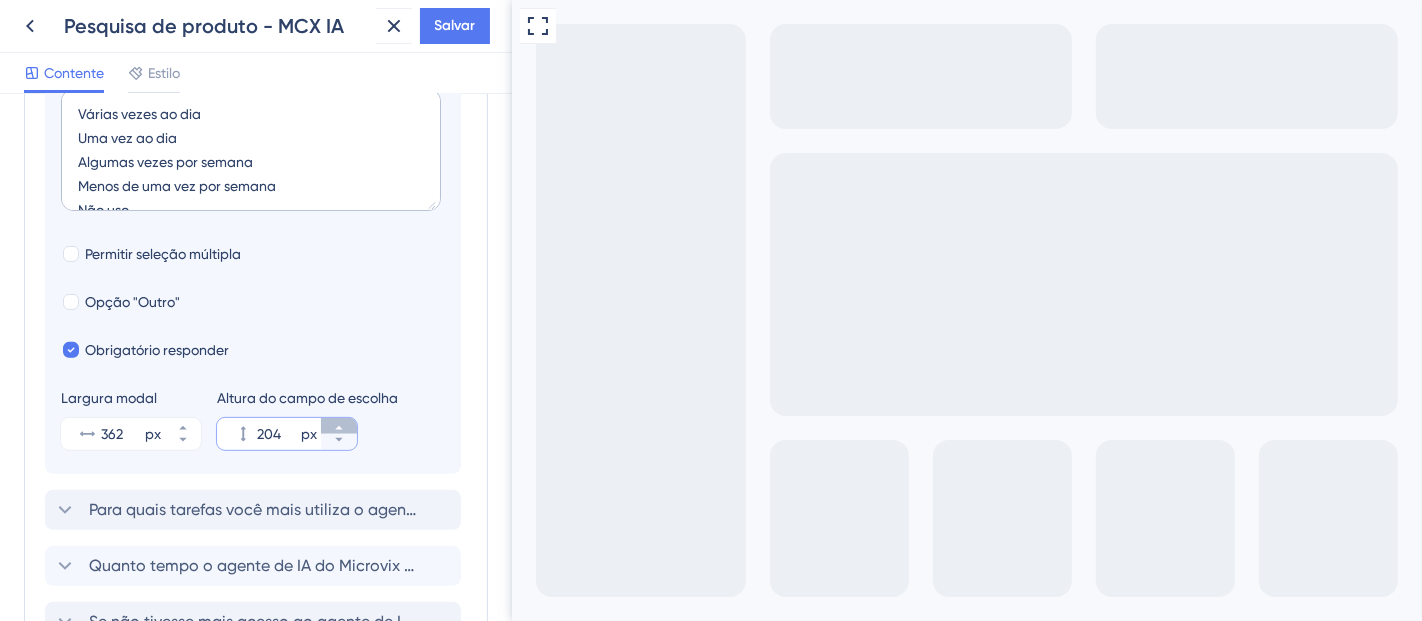 click 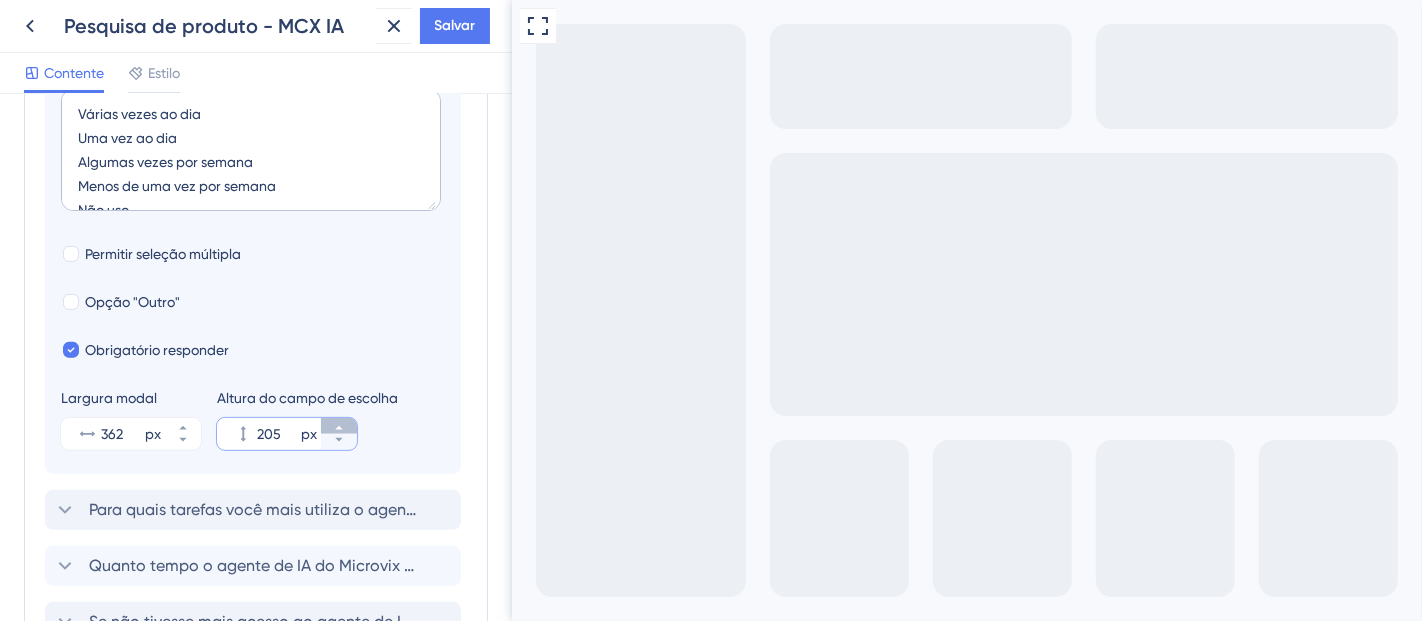 click 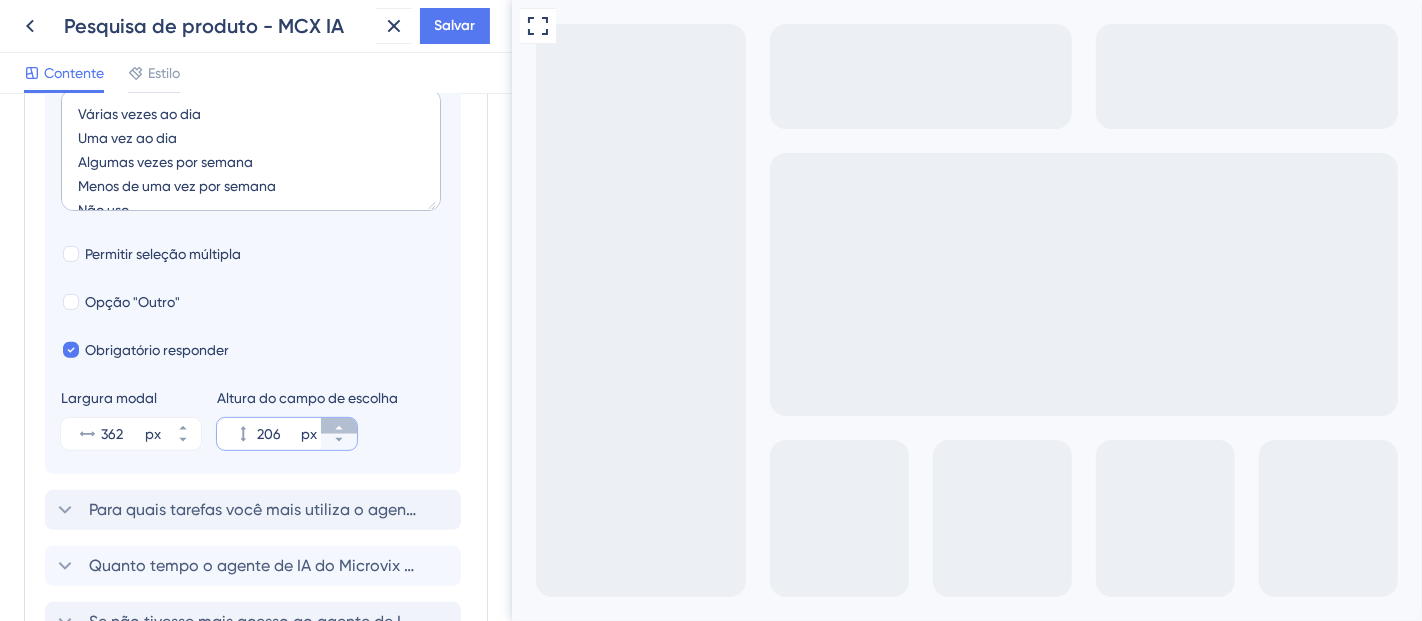 click 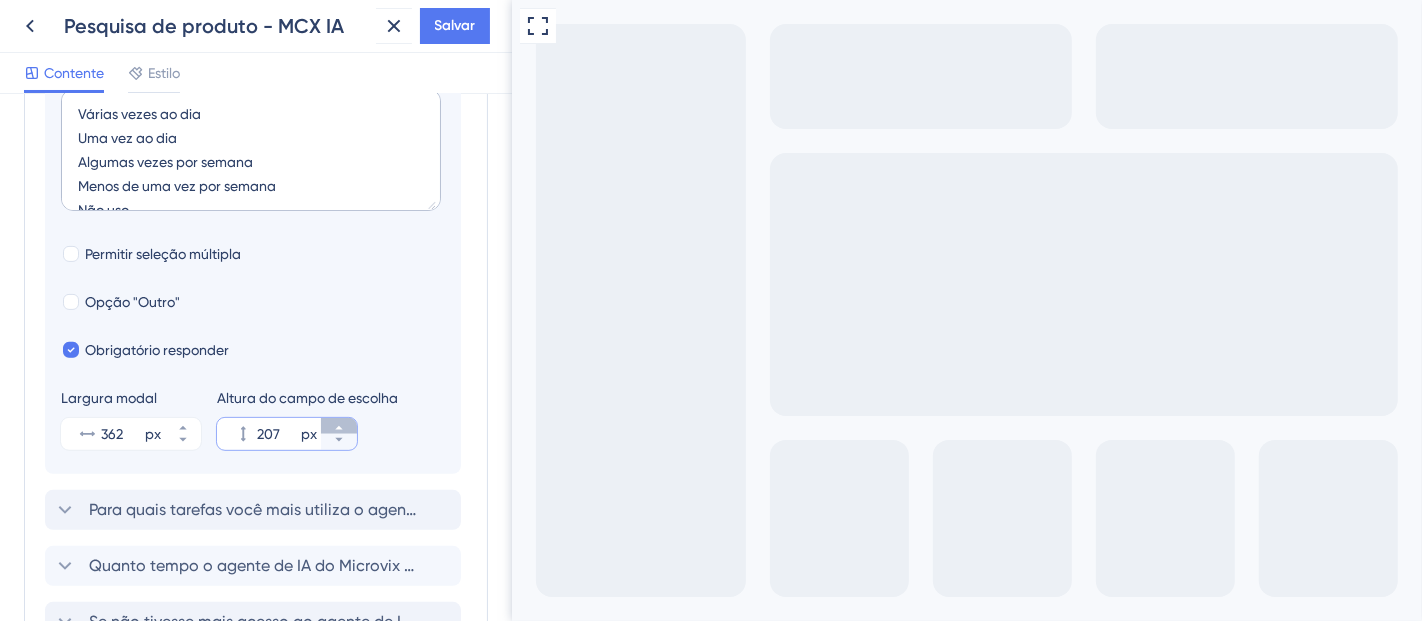 click 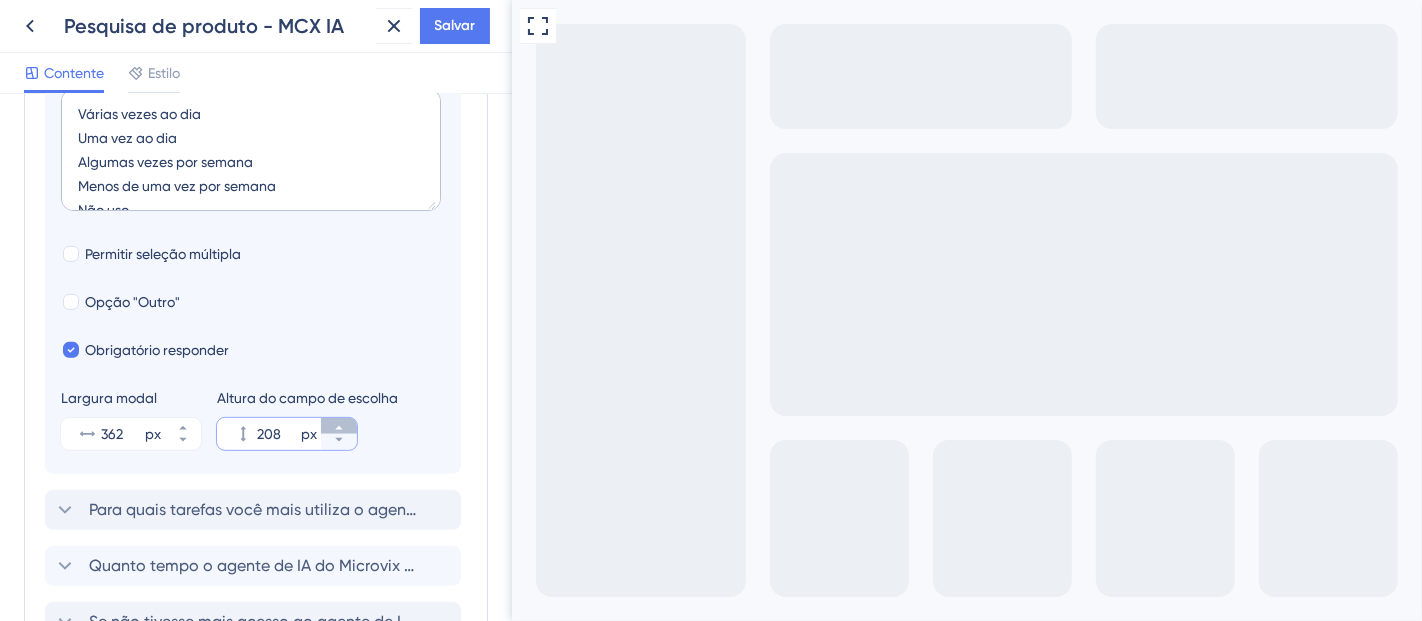 click 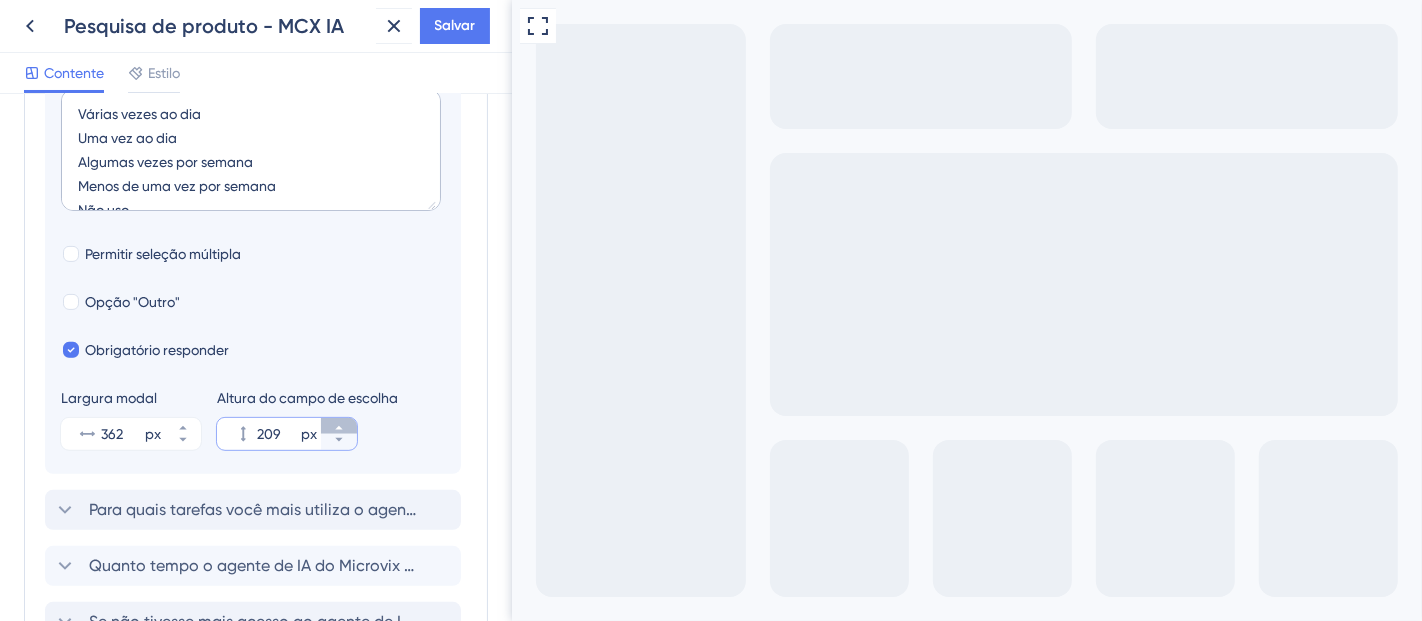 click 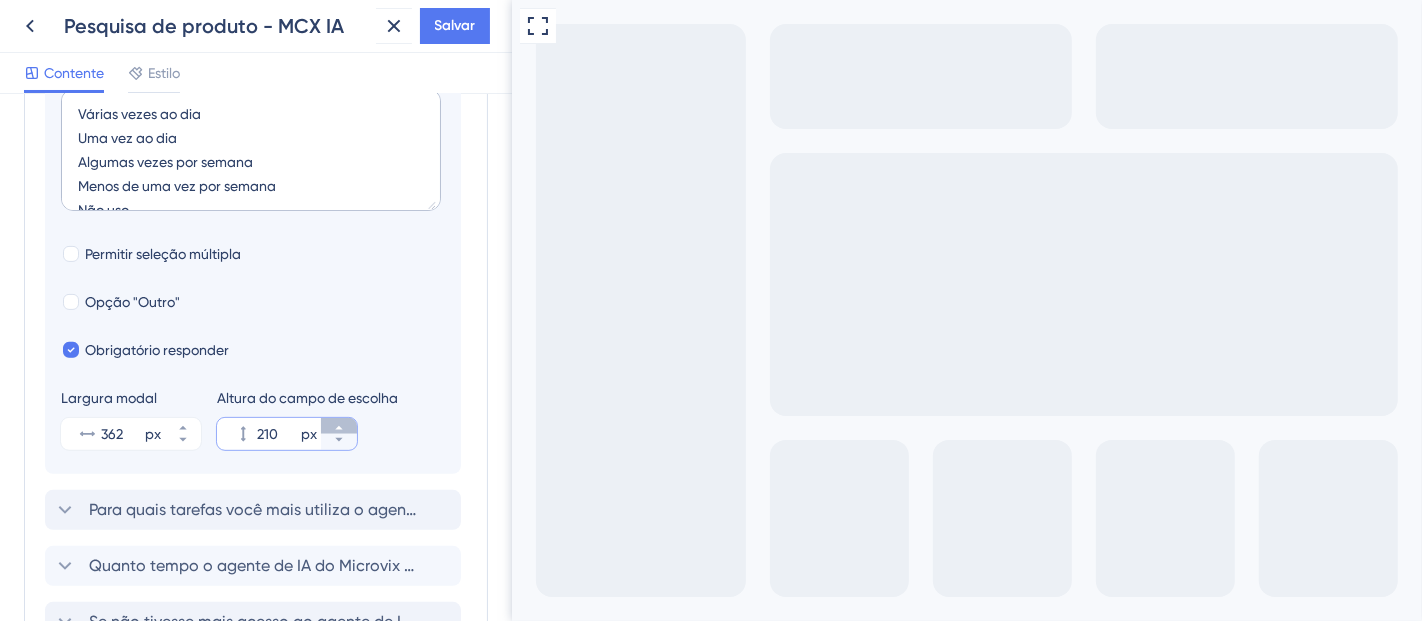 click 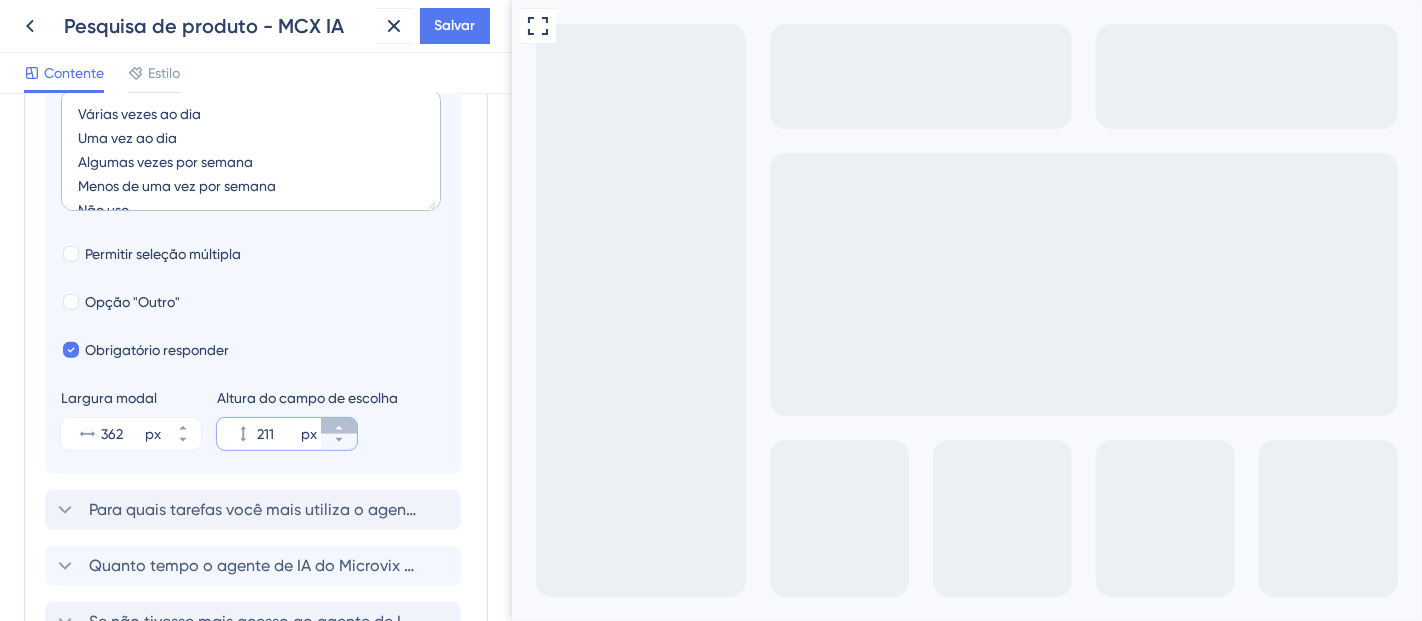 click 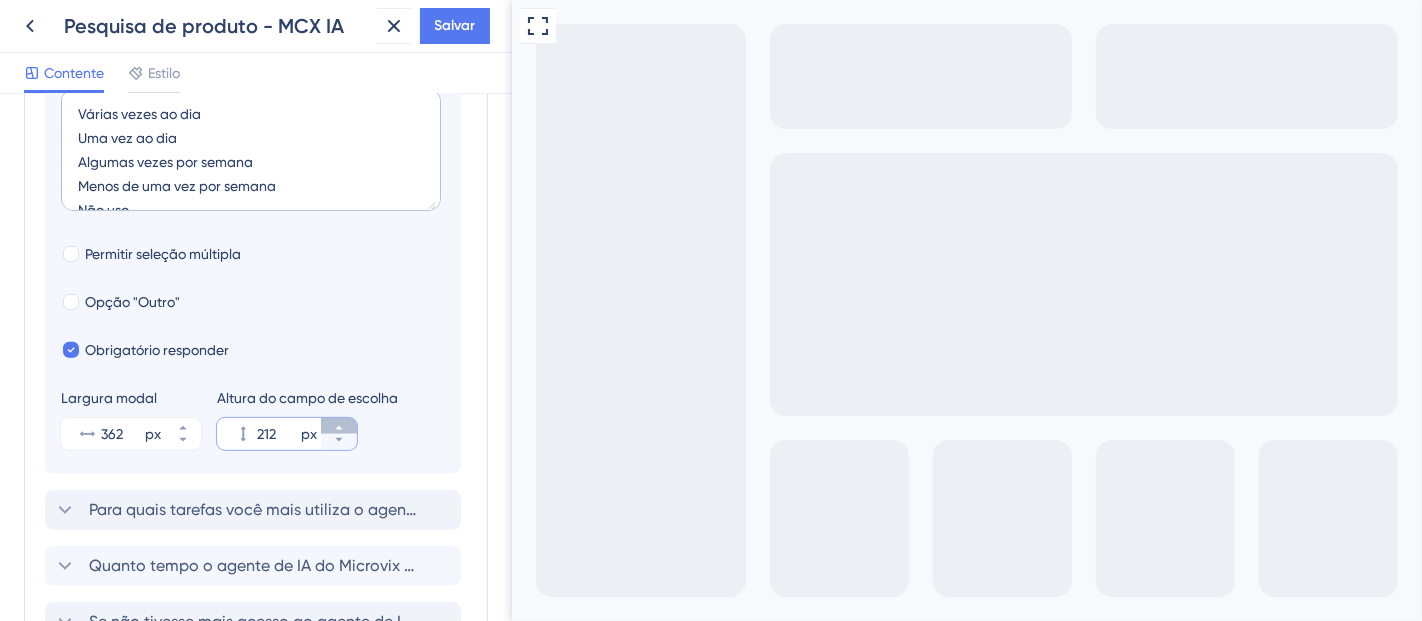 click 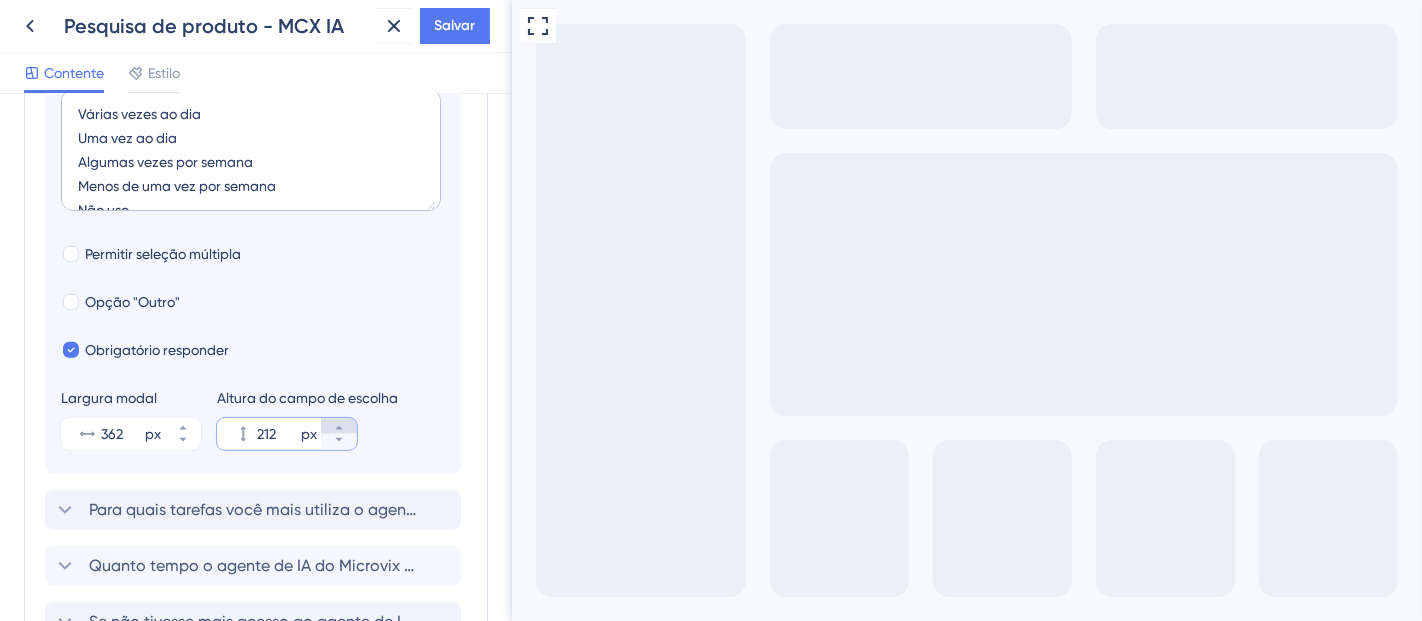 type on "213" 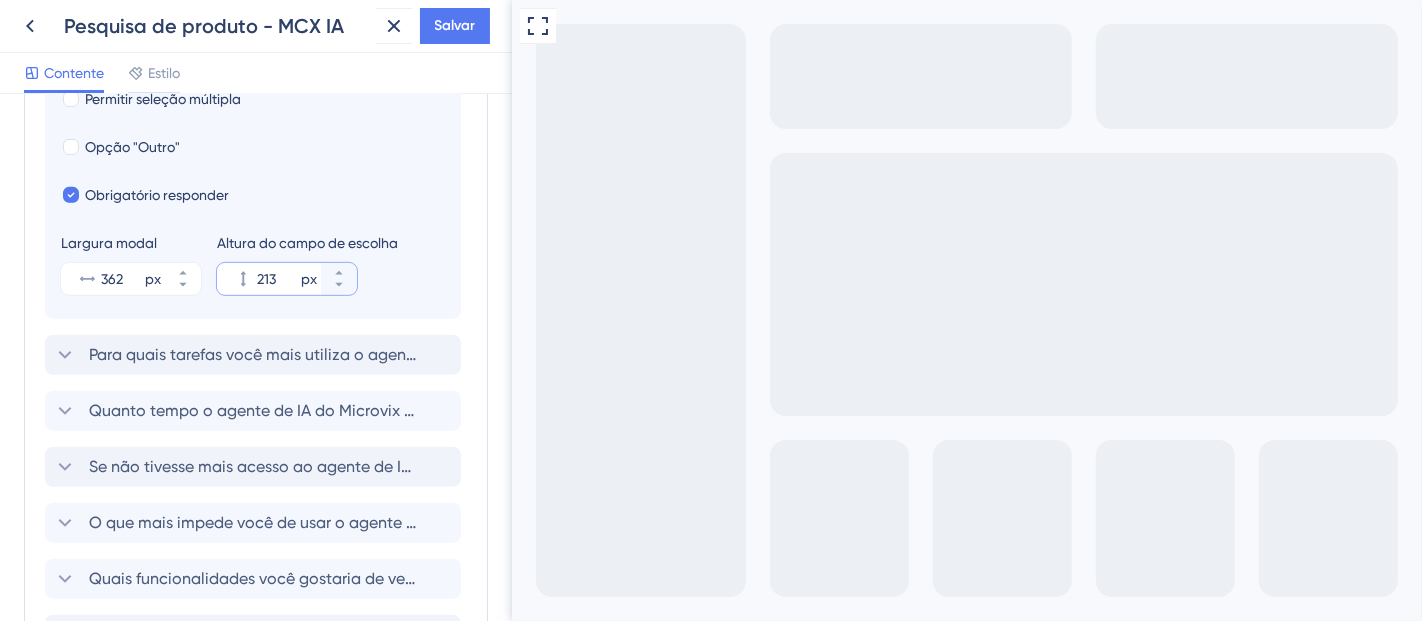 scroll, scrollTop: 745, scrollLeft: 0, axis: vertical 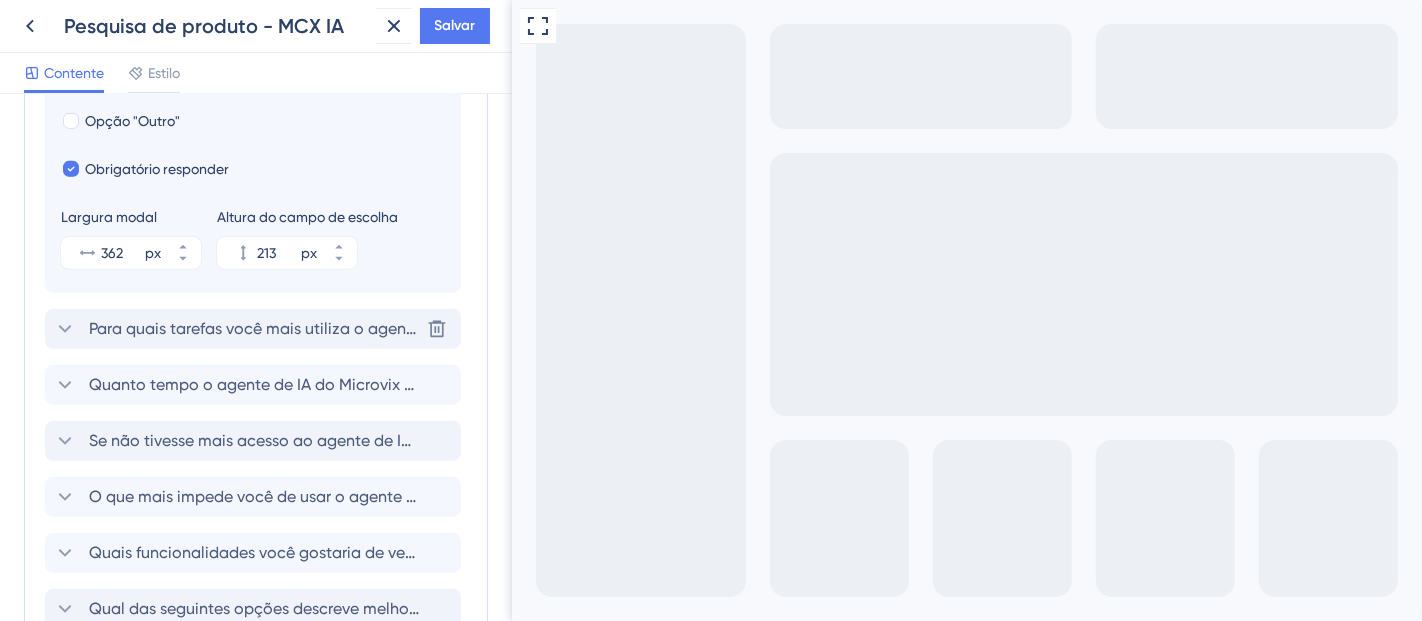 click on "Para quais tarefas você mais utiliza o agente de IA do Microvix?" at bounding box center (324, 328) 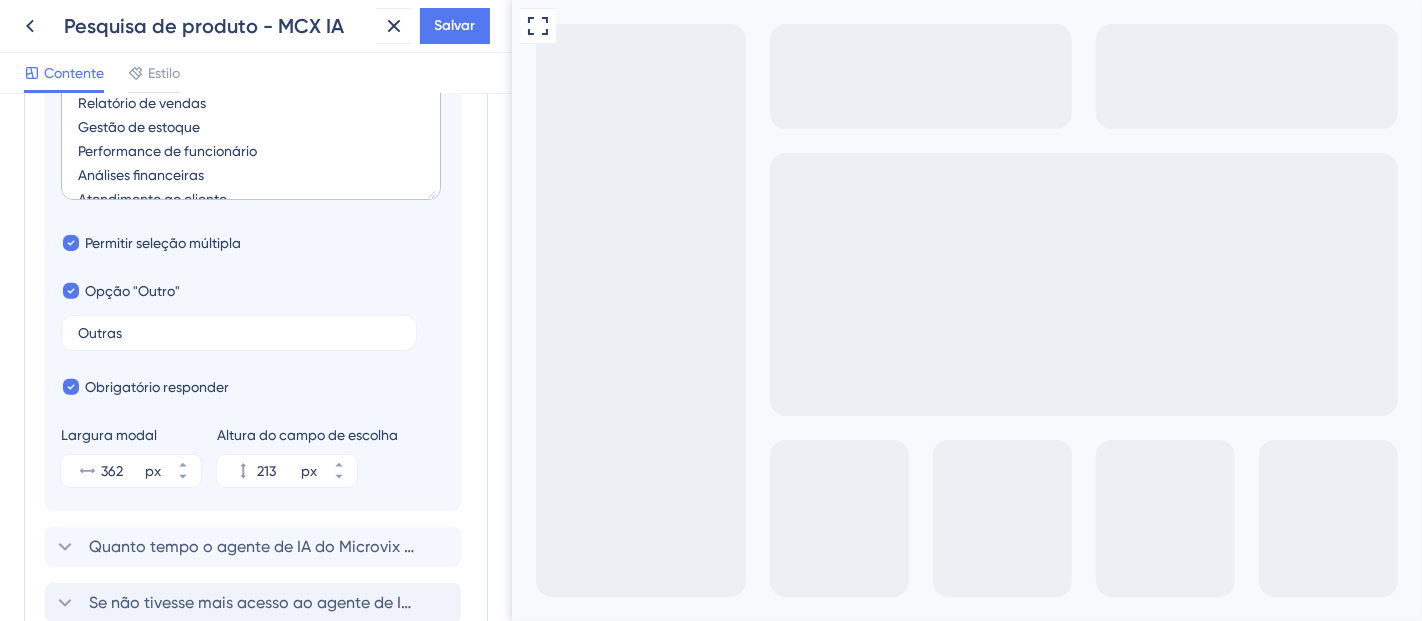 scroll, scrollTop: 636, scrollLeft: 0, axis: vertical 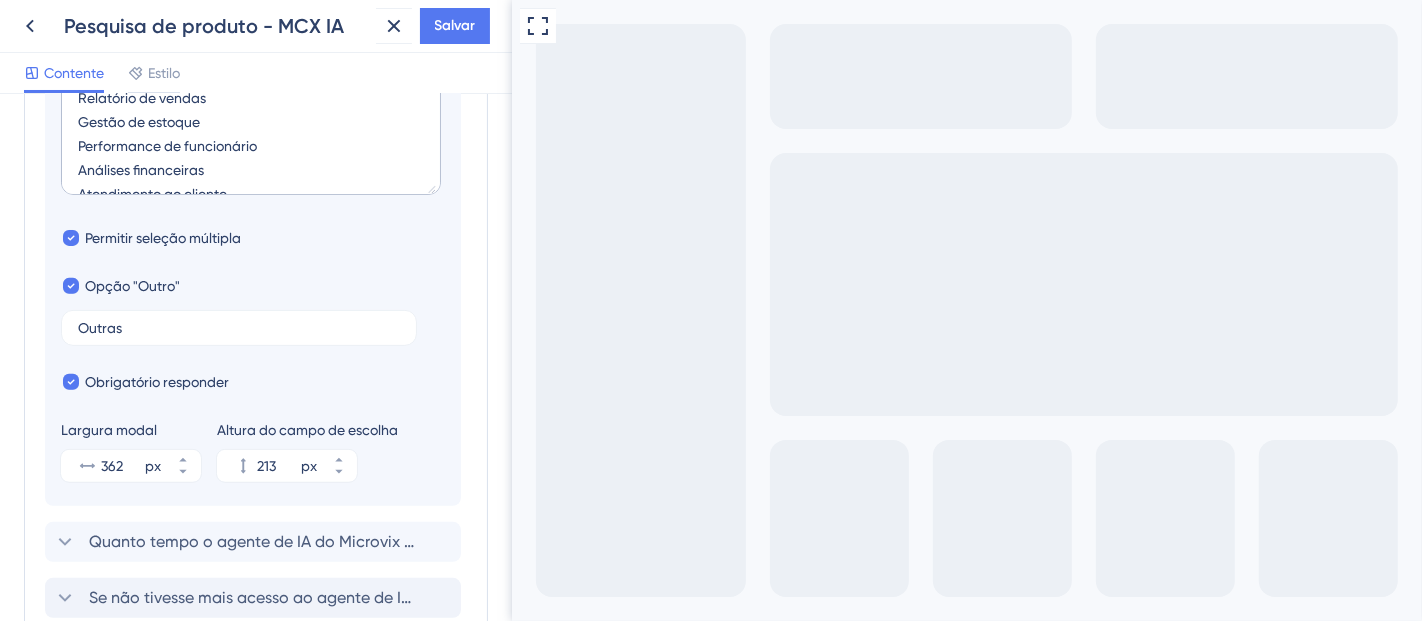 drag, startPoint x: 858, startPoint y: 792, endPoint x: 842, endPoint y: 895, distance: 104.23531 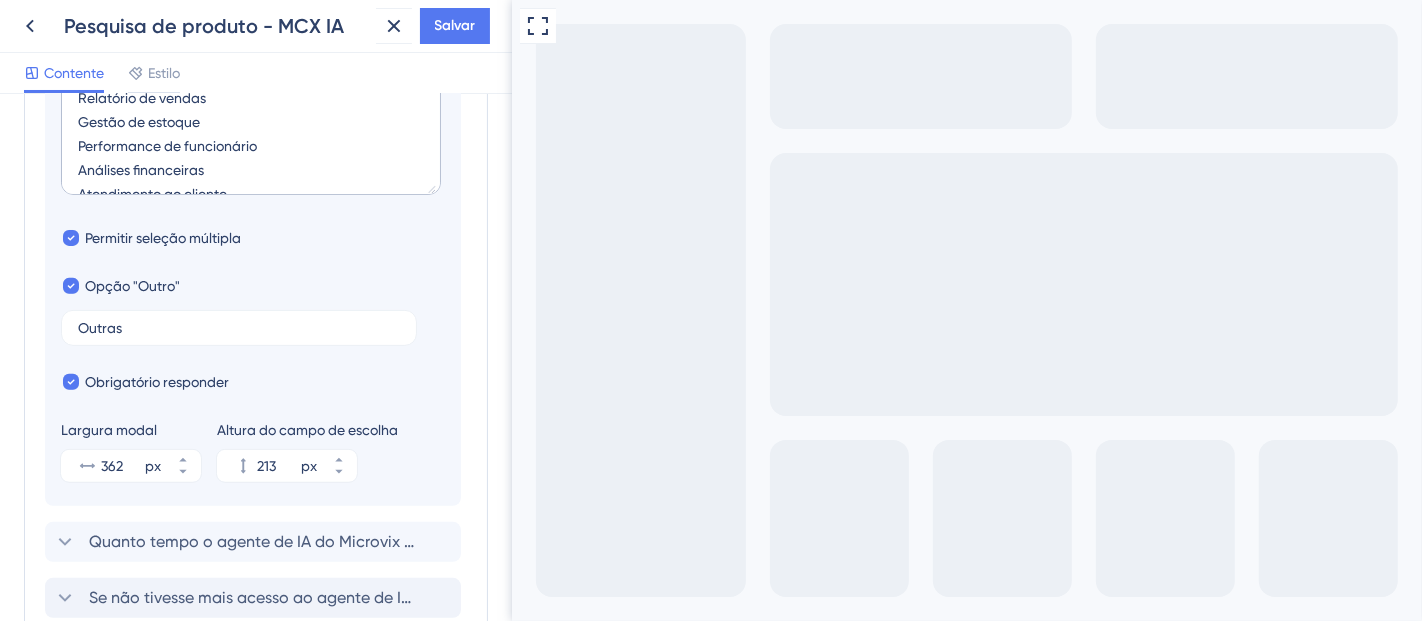 click on "3 / 10 Para quais tarefas você mais utiliza o agente de IA do Microvix? Relatório de vendas Gestão de estoque Performance de funcionário Análises financeiras Atendimento ao cliente Sugestões/Recomendações de negócio Outras Próximo" at bounding box center [692, 867] 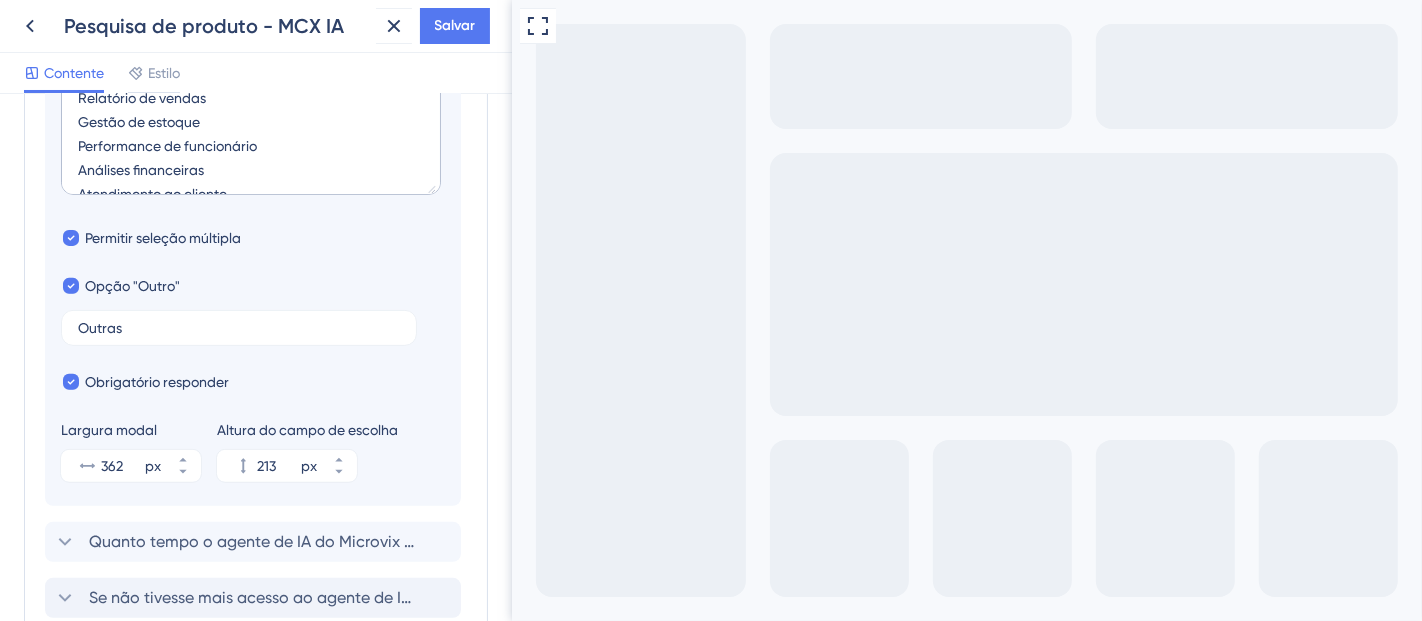 scroll, scrollTop: 86, scrollLeft: 0, axis: vertical 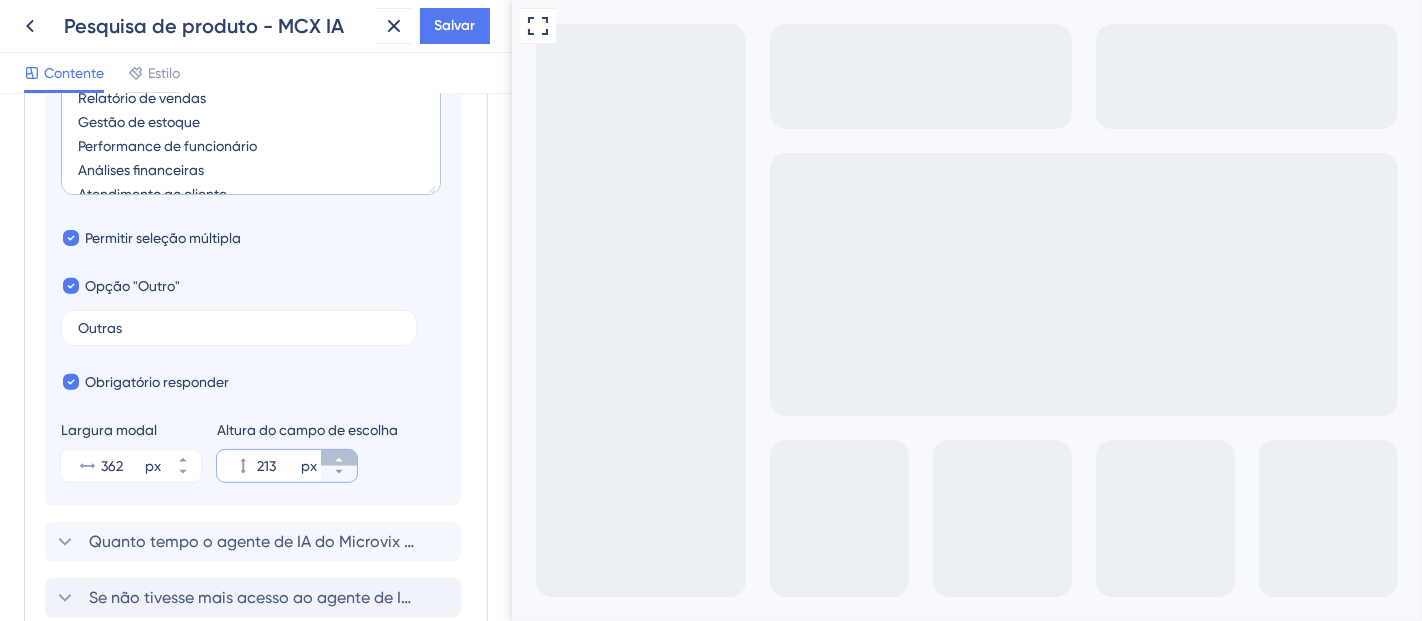 click 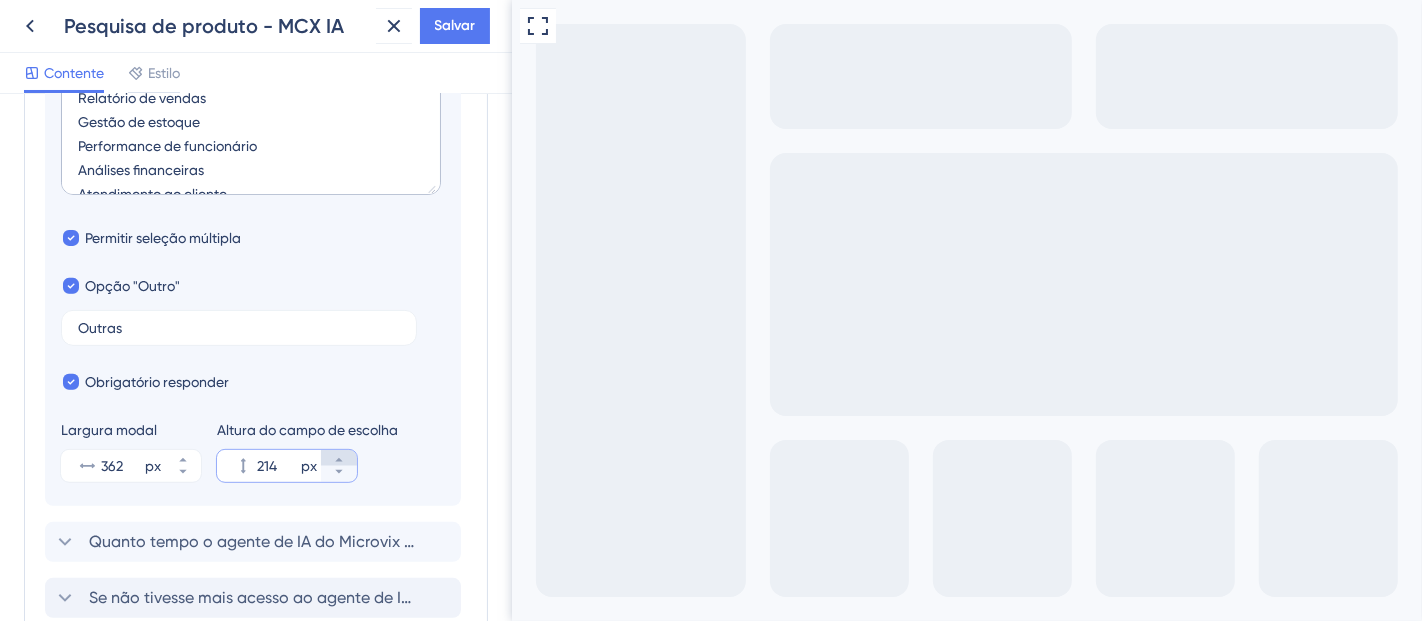scroll, scrollTop: 85, scrollLeft: 0, axis: vertical 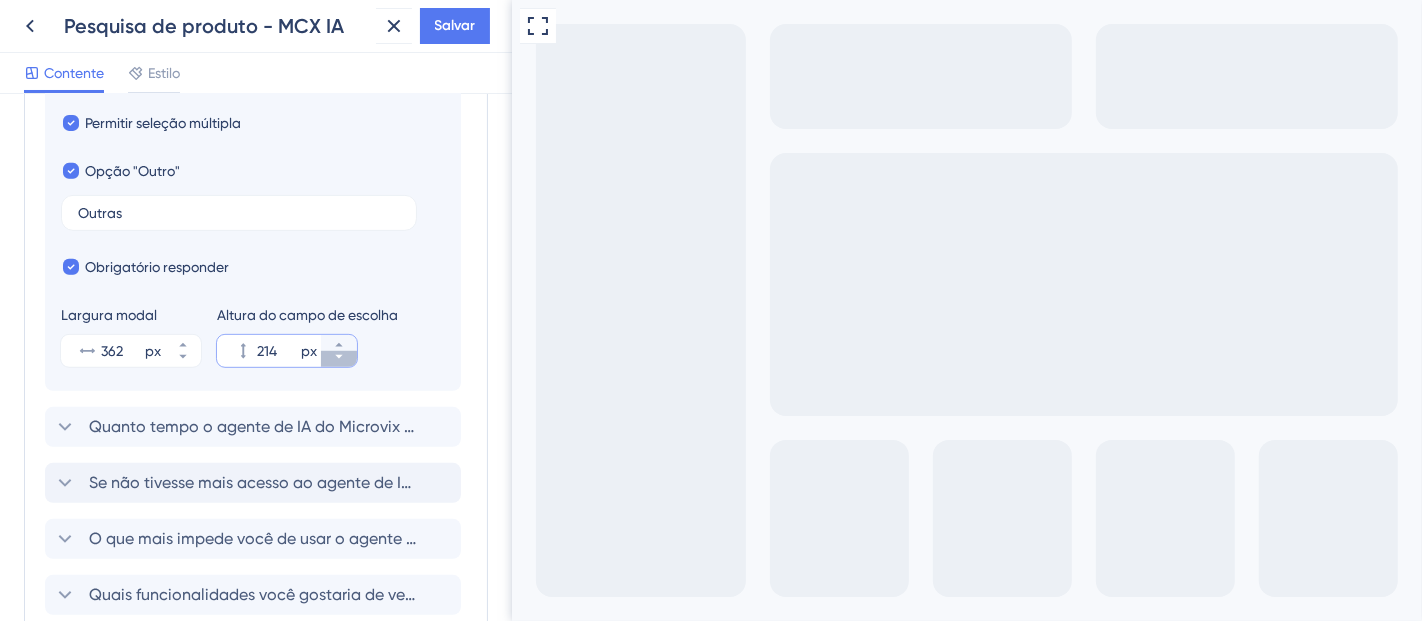 click on "214 px" at bounding box center (339, 359) 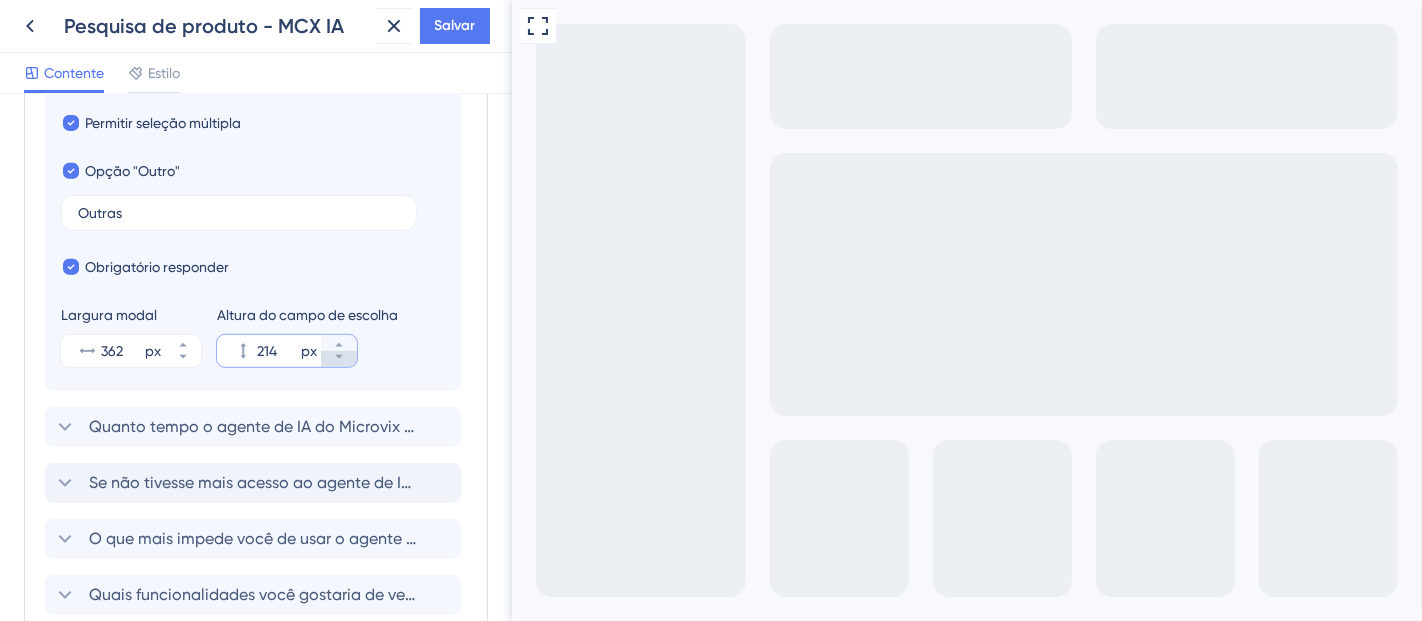 type on "213" 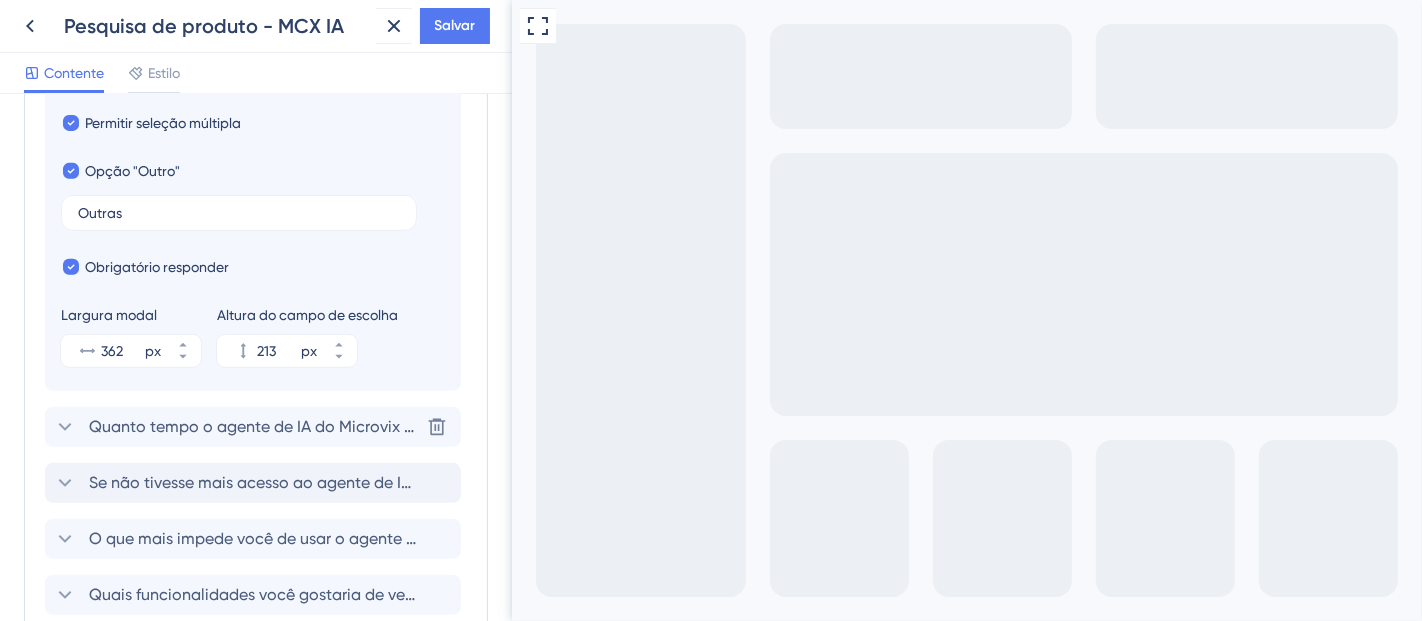 click on "Quanto tempo o agente de IA do Microvix pode economizar, em média, por semana nas suas rotinas? (favor considerar todo o potencial que você vê na ferramenta - ainda estamos melhorando as funcionalidades)" at bounding box center [879, 426] 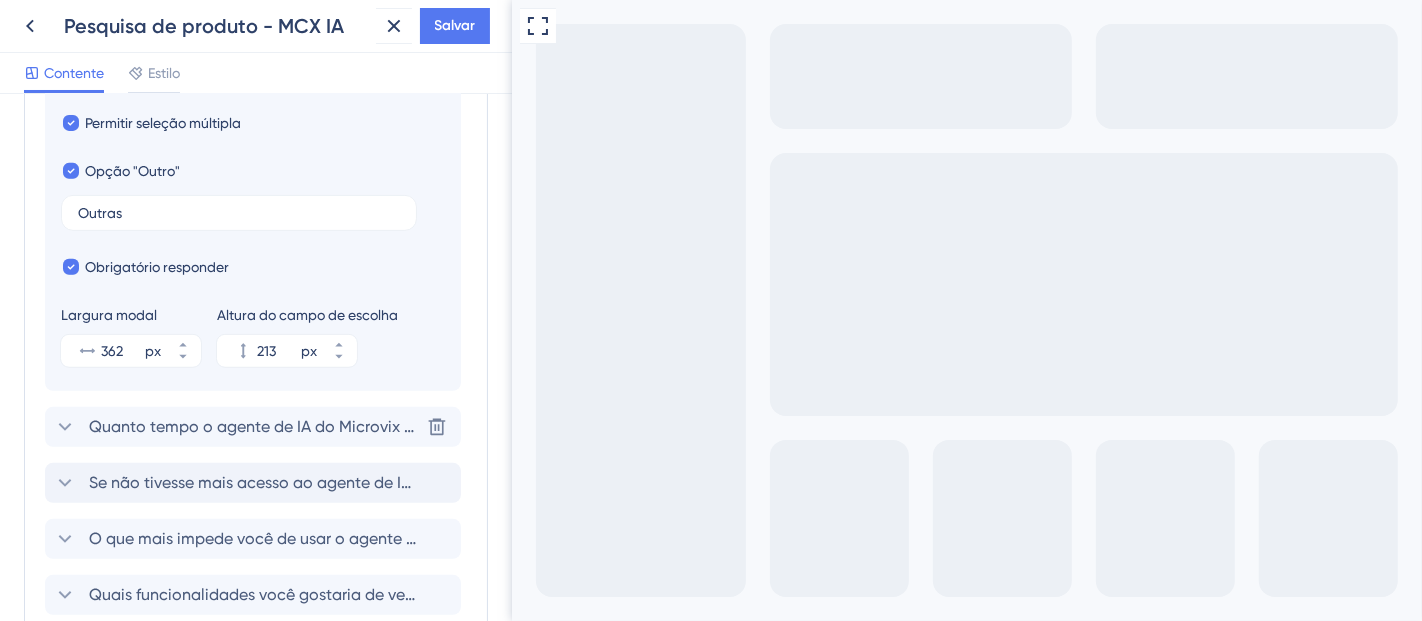 scroll, scrollTop: 0, scrollLeft: 0, axis: both 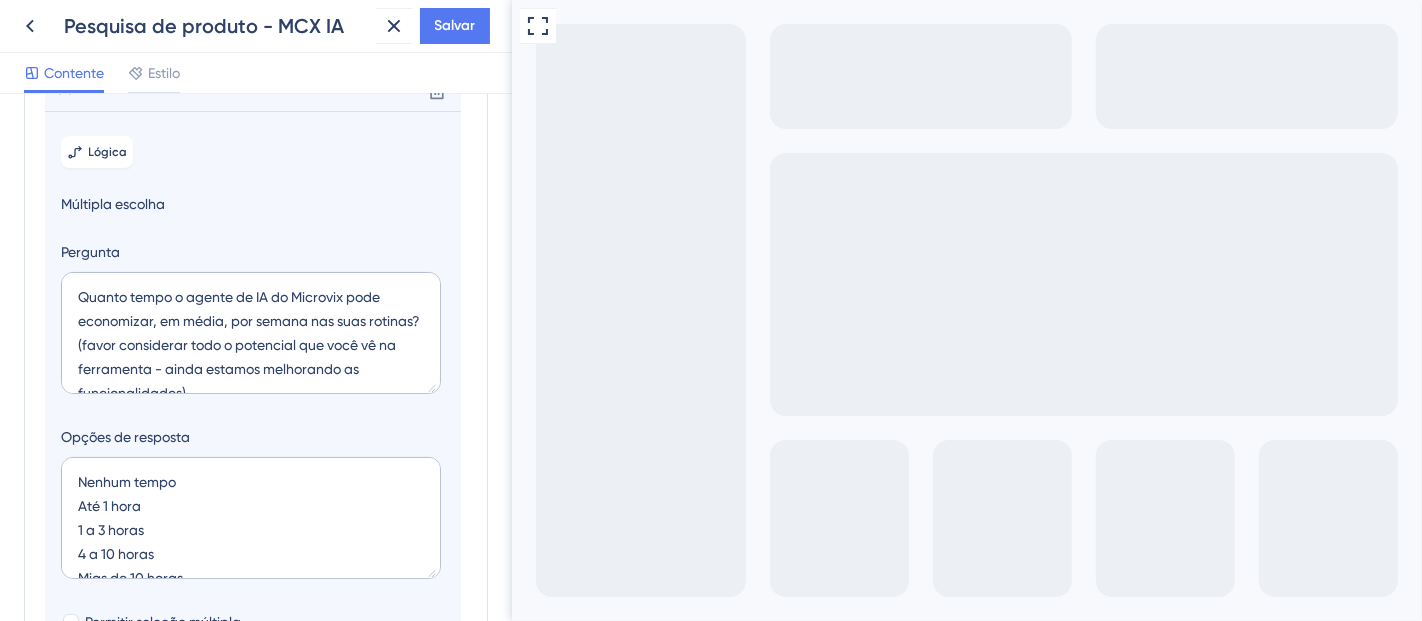 click on "Visualização em tela cheia" at bounding box center (966, 527) 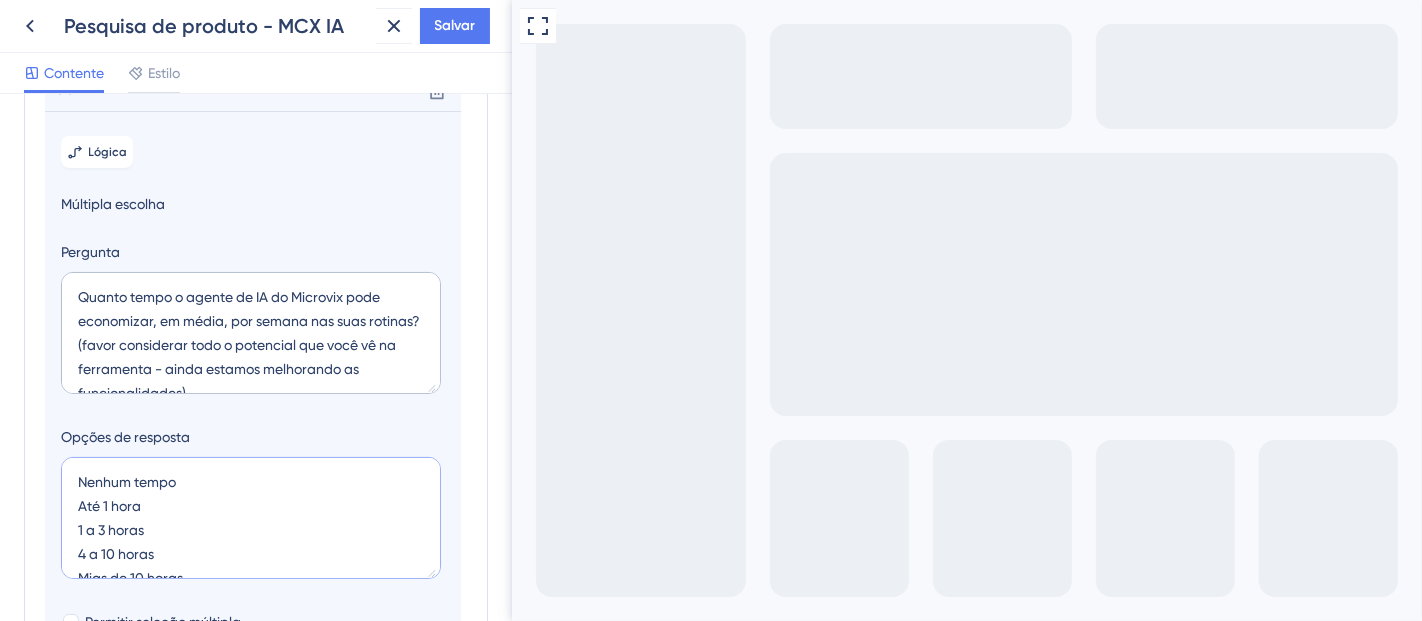 scroll, scrollTop: 23, scrollLeft: 0, axis: vertical 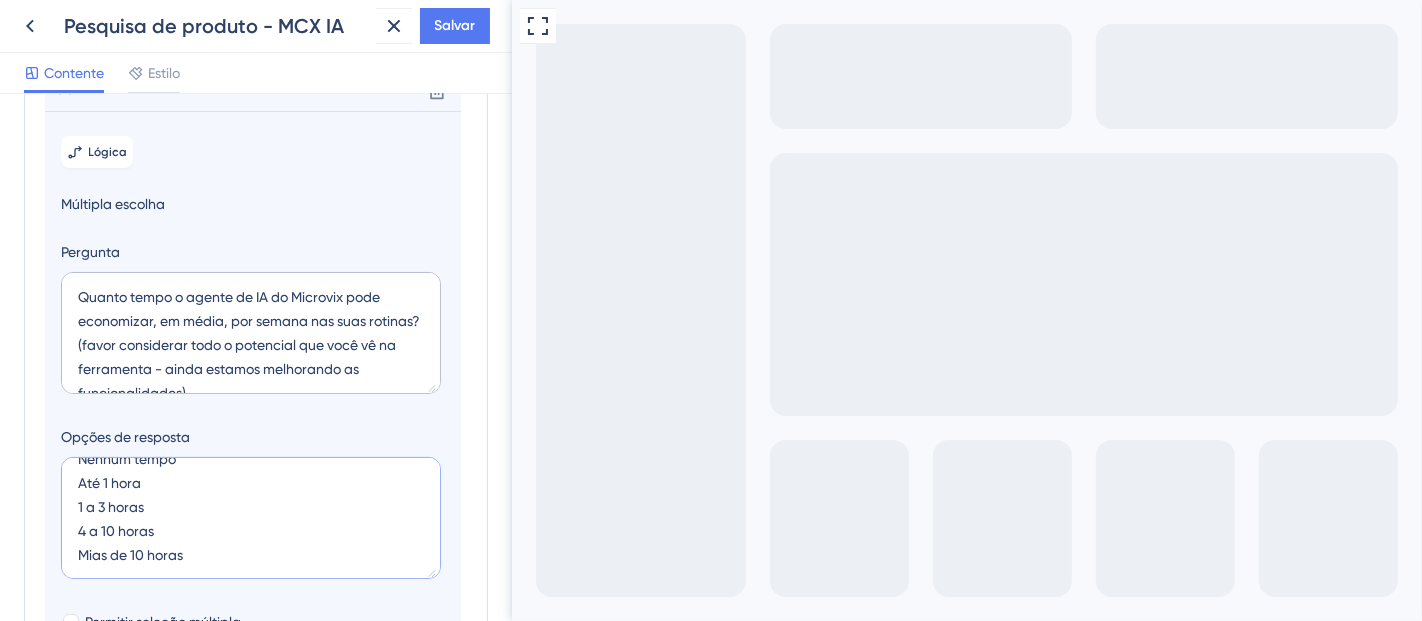 click on "Nenhum tempo
Até 1 hora
1 a 3 horas
4 a 10 horas
Mias de 10 horas" at bounding box center (251, 518) 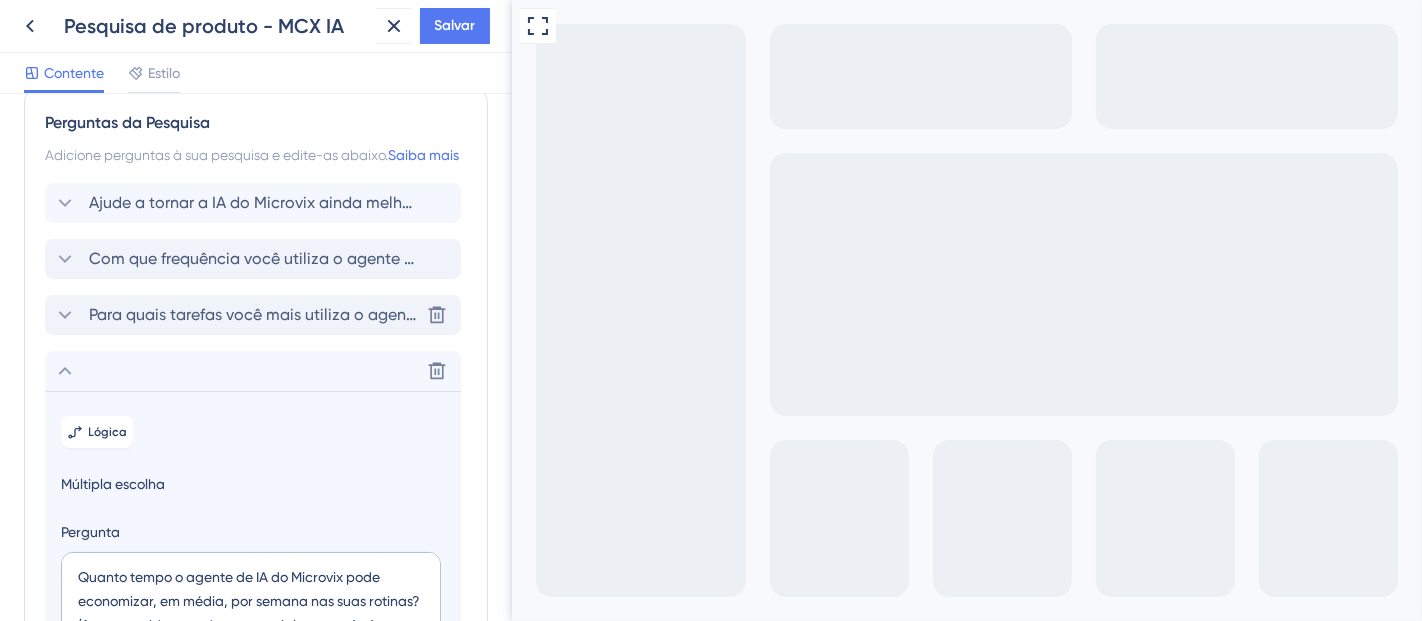 scroll, scrollTop: 80, scrollLeft: 0, axis: vertical 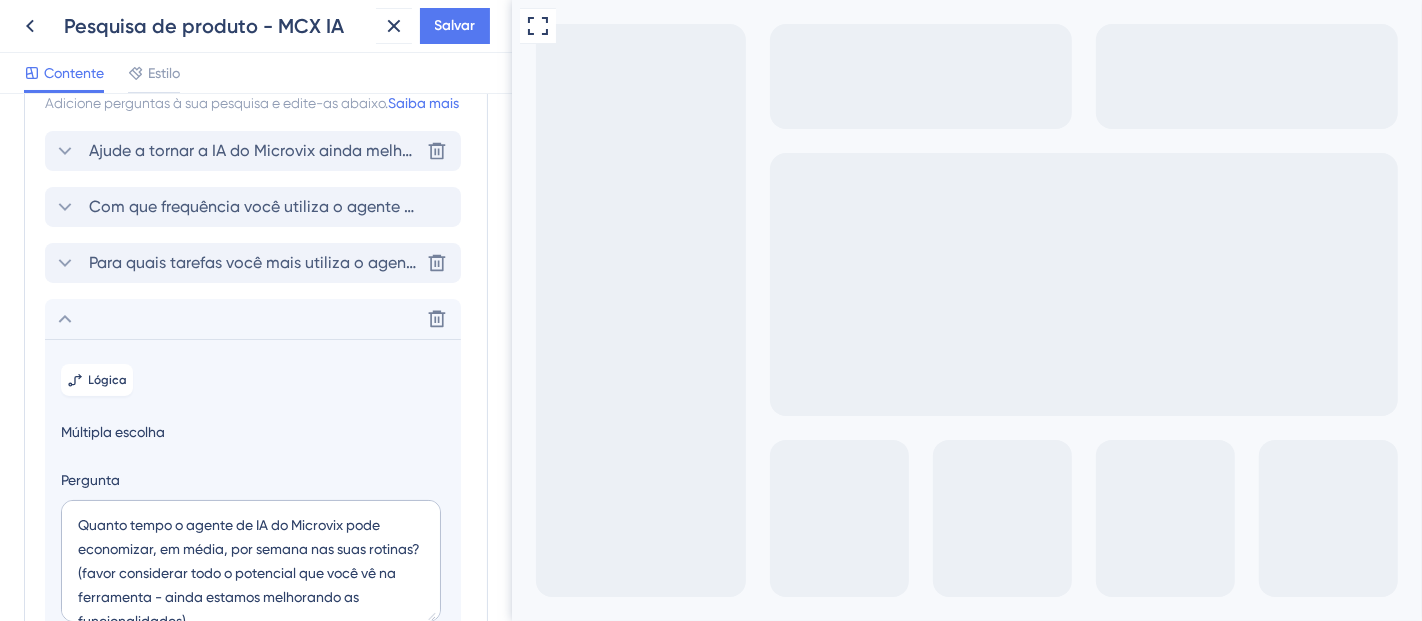 type on "Nenhum tempo
Até 1 hora
1 a 3 horas
4 a 10 horas
Mais de 10 horas" 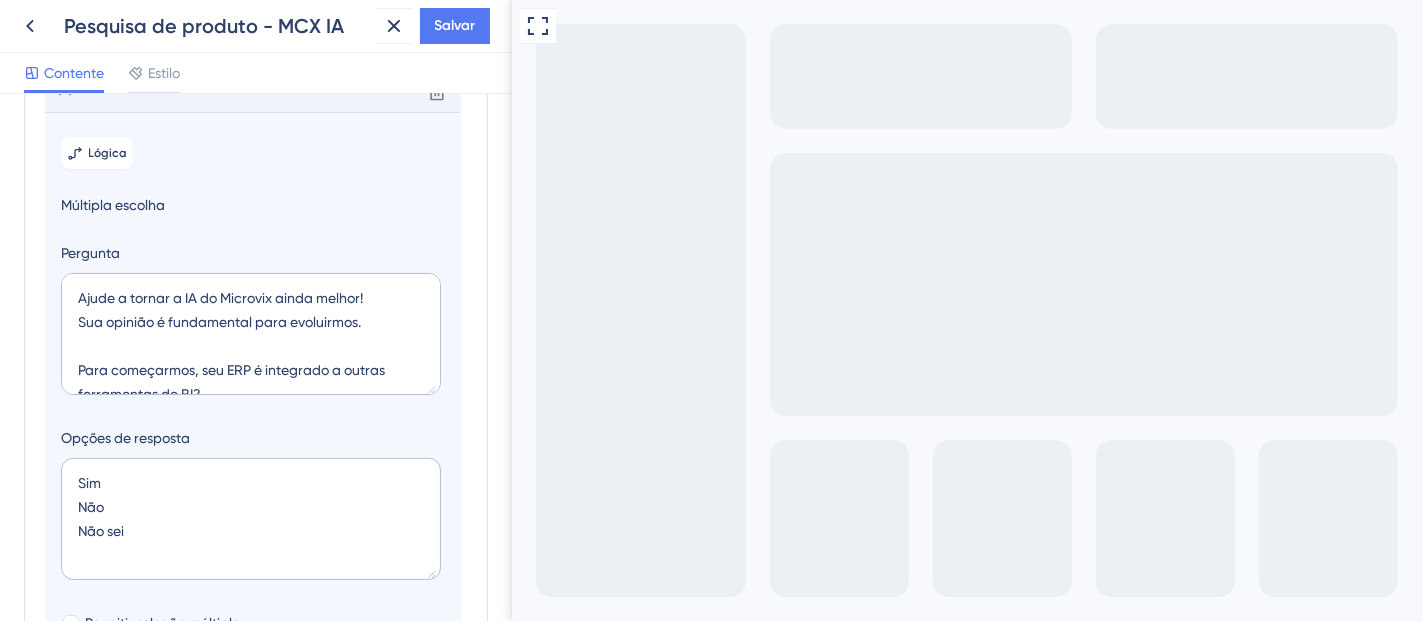 scroll, scrollTop: 140, scrollLeft: 0, axis: vertical 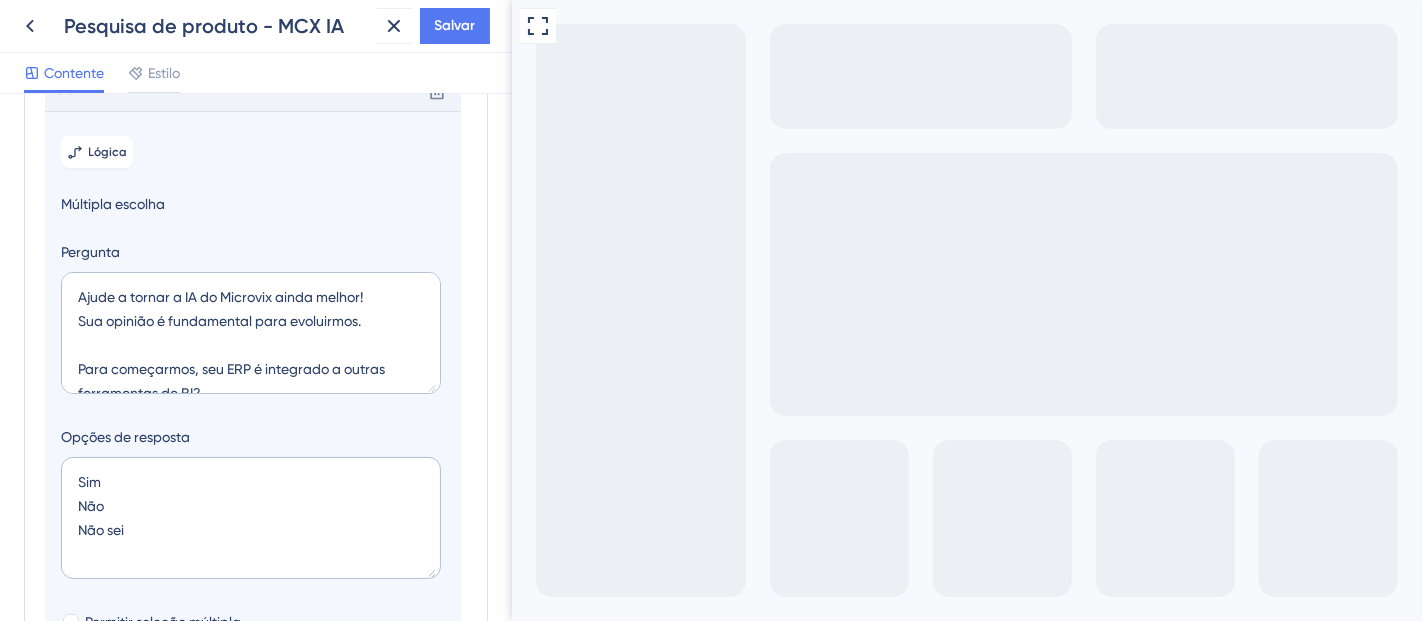 click on "Sim" at bounding box center (692, 828) 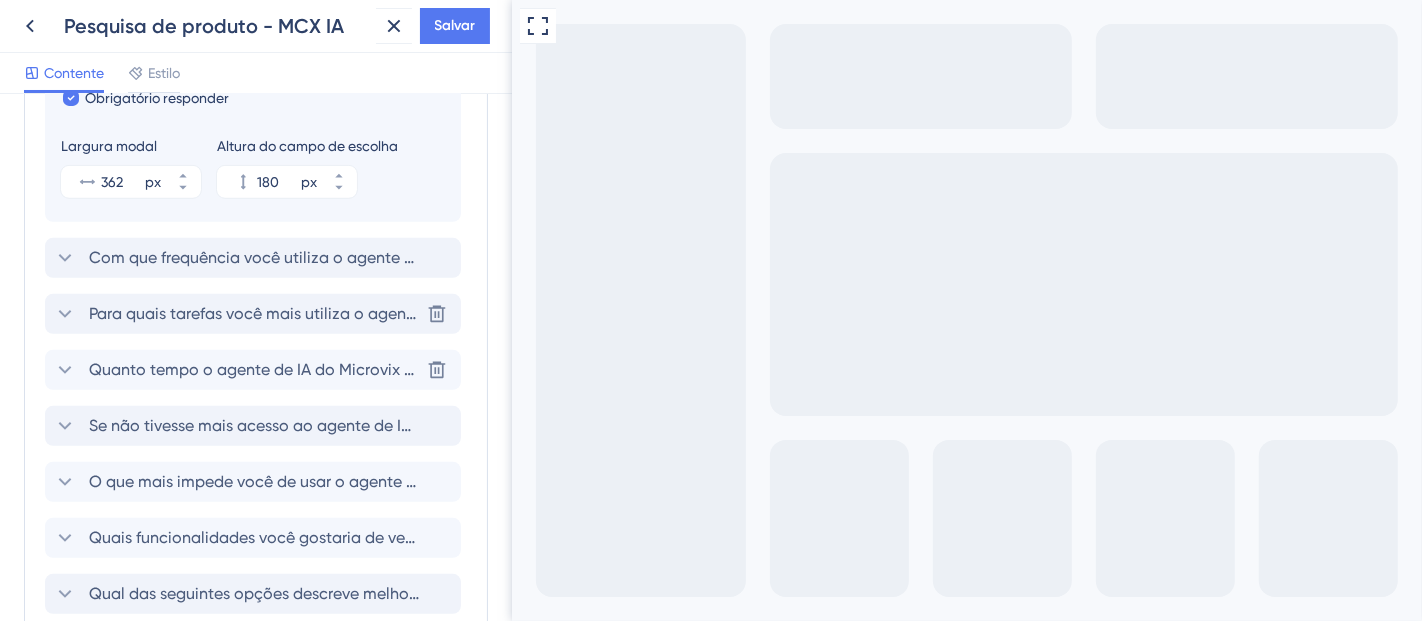 scroll, scrollTop: 767, scrollLeft: 0, axis: vertical 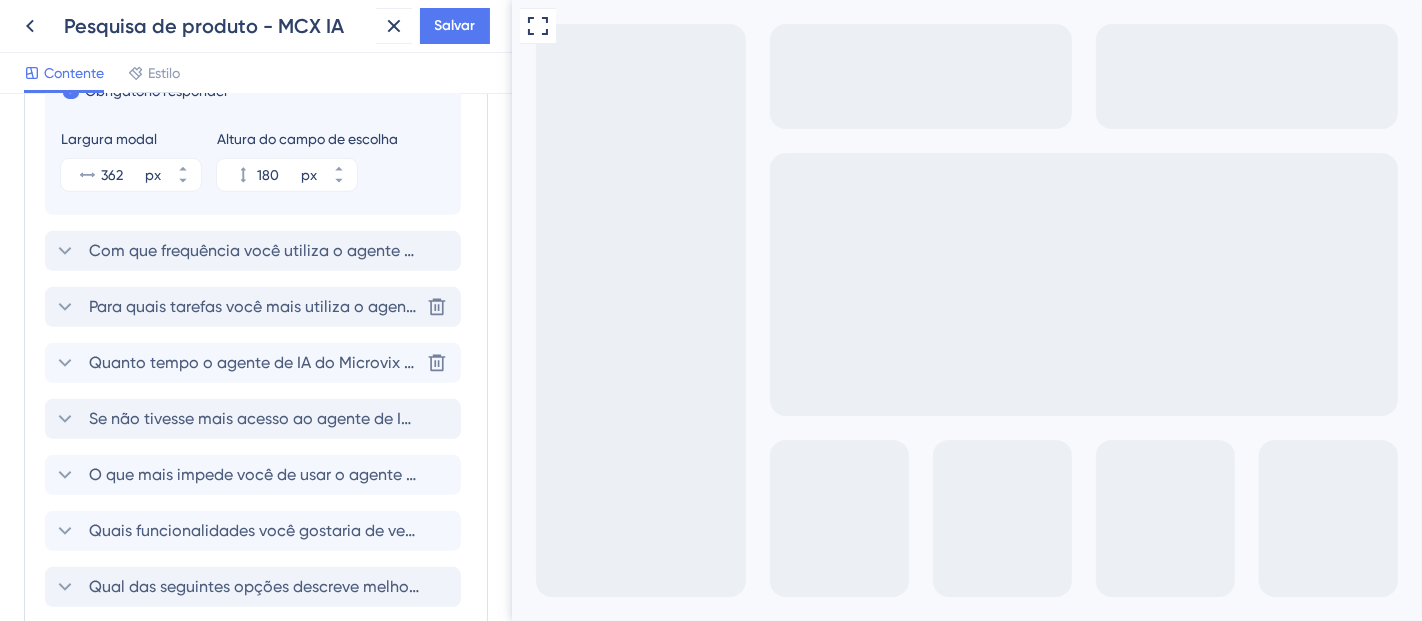 click on "Quanto tempo o agente de IA do Microvix pode economizar, em média, por semana nas suas rotinas? (favor considerar todo o potencial que você vê na ferramenta - ainda estamos melhorando as funcionalidades)" at bounding box center [879, 362] 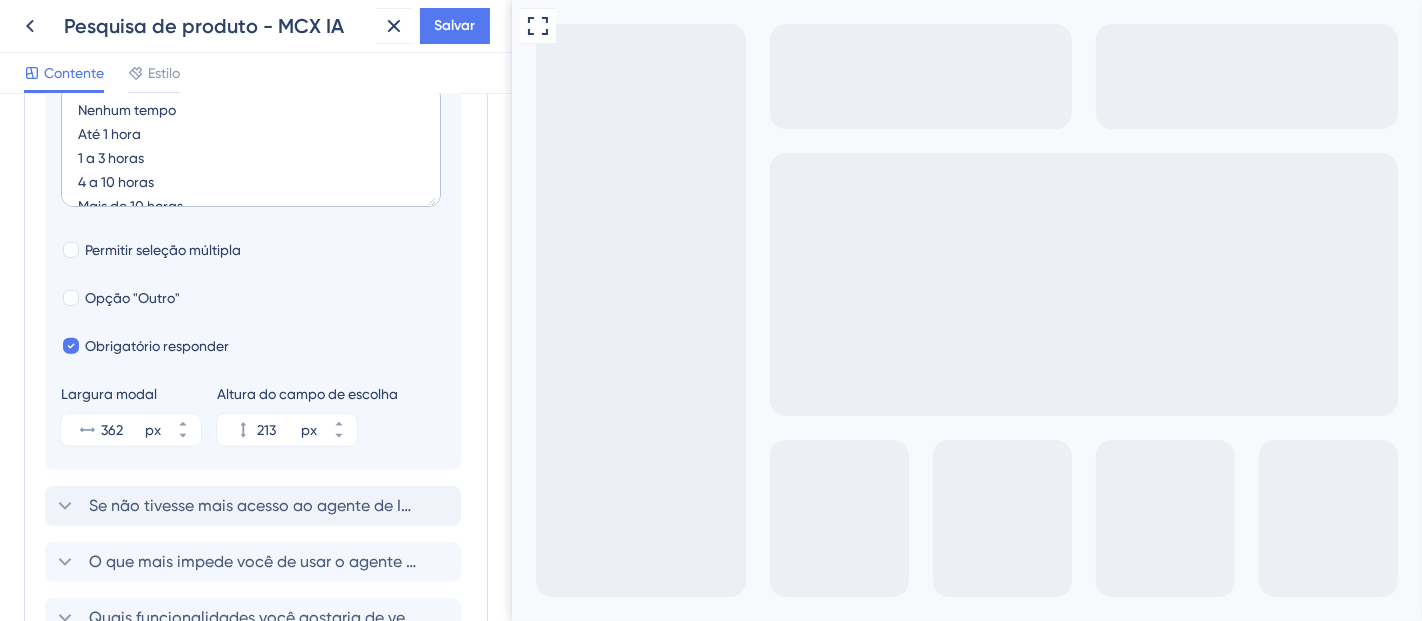 scroll, scrollTop: 685, scrollLeft: 0, axis: vertical 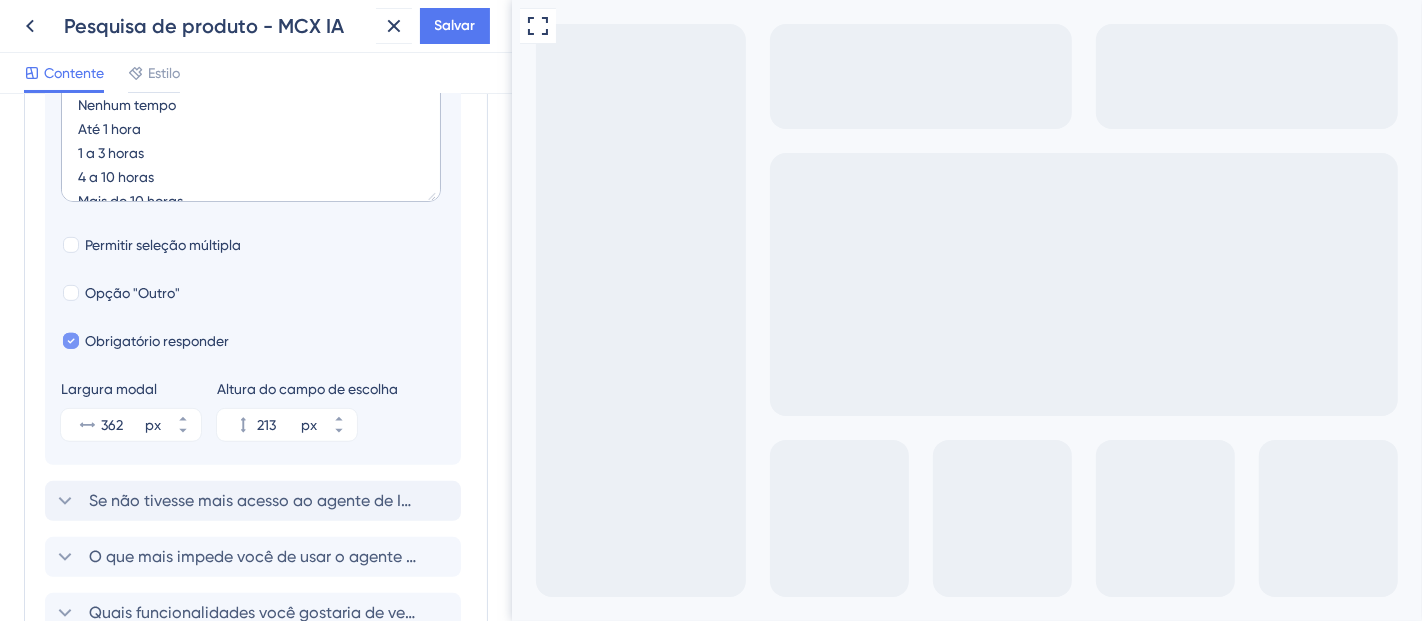 click 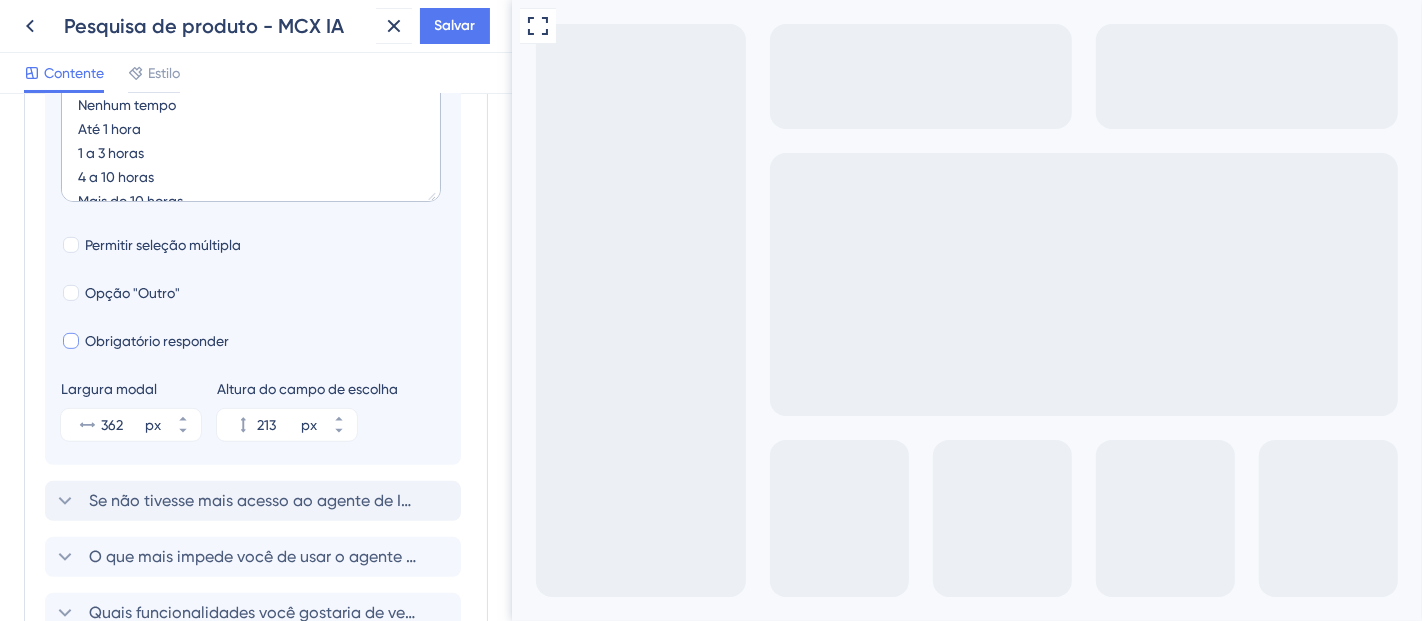 click at bounding box center (71, 341) 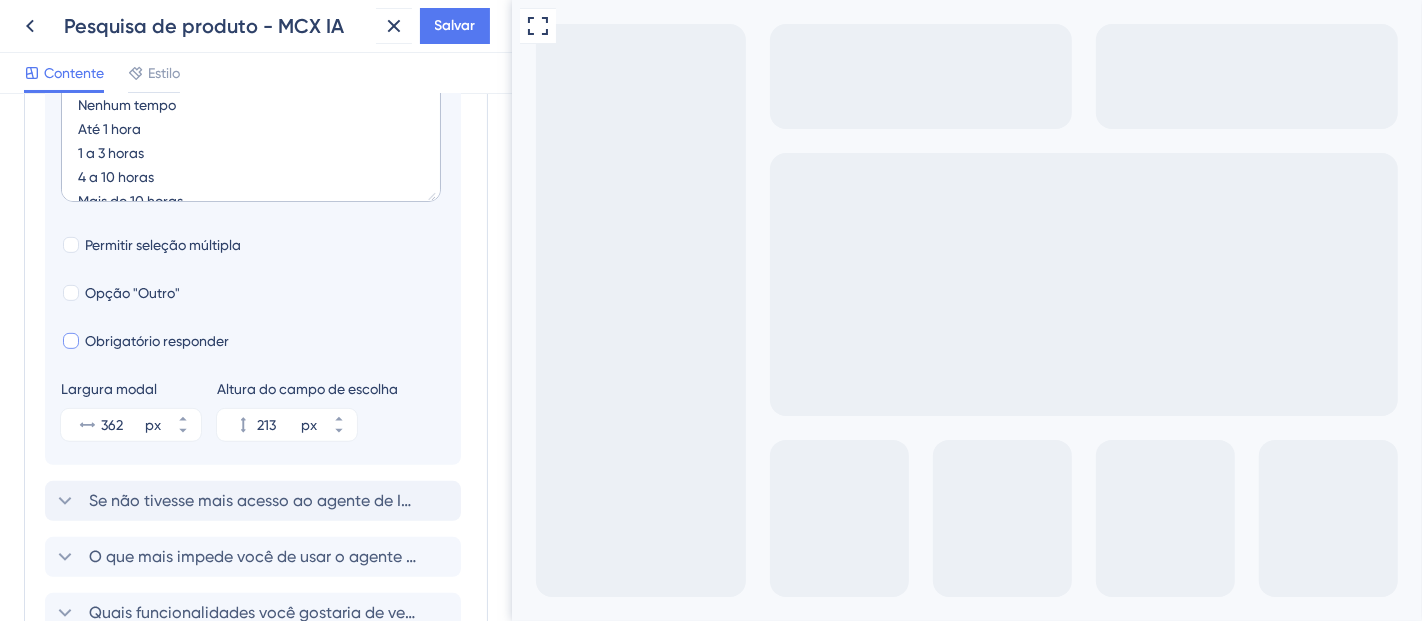 checkbox on "true" 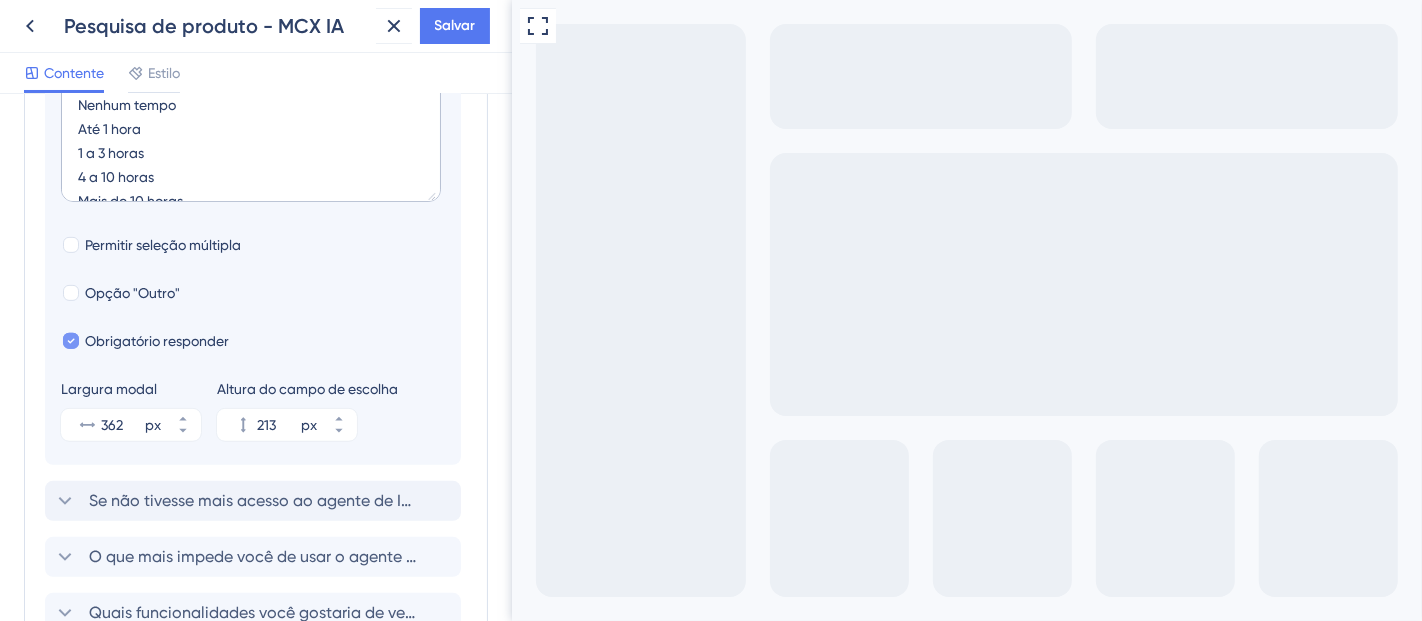 click 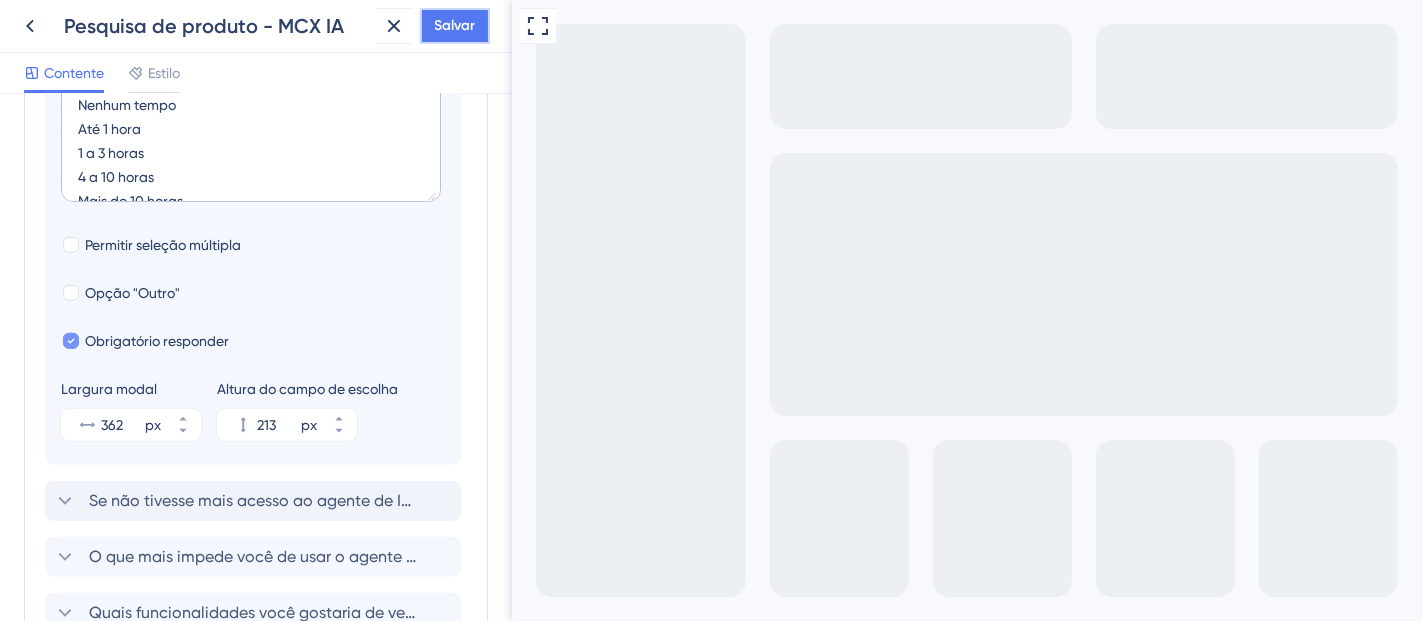 click on "Salvar" at bounding box center [455, 25] 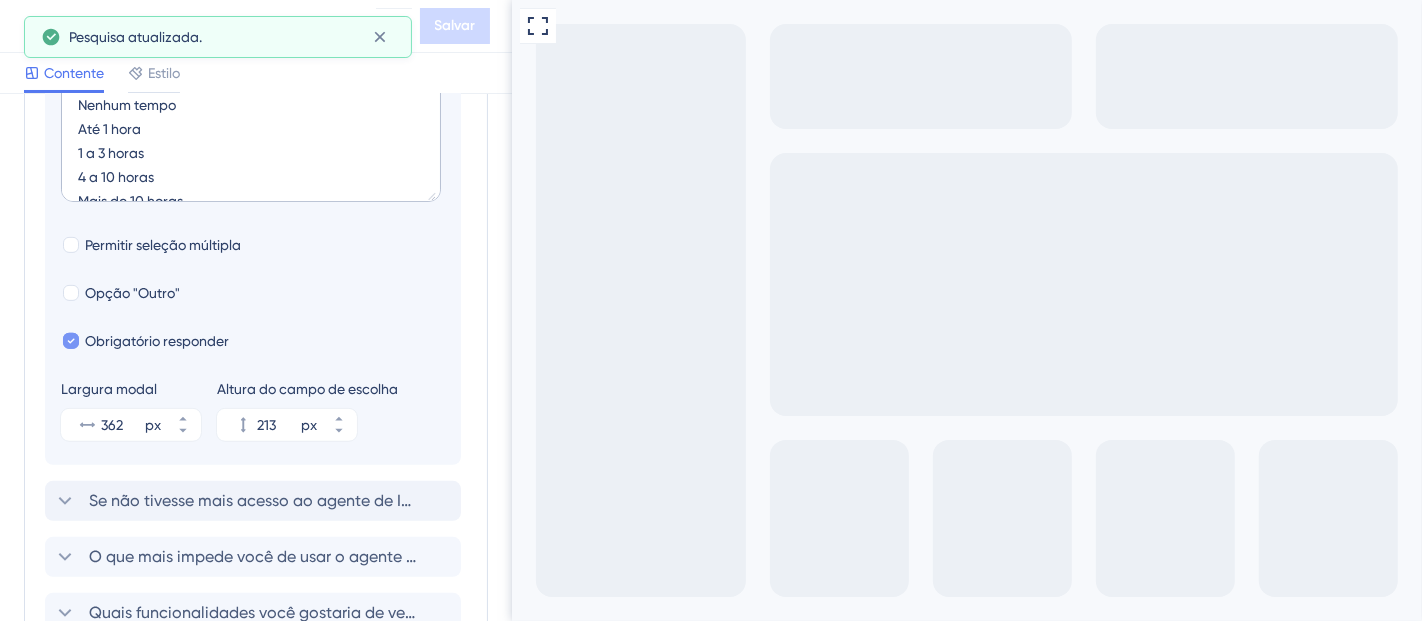 click on "Um pouco decepcionado" at bounding box center [692, 798] 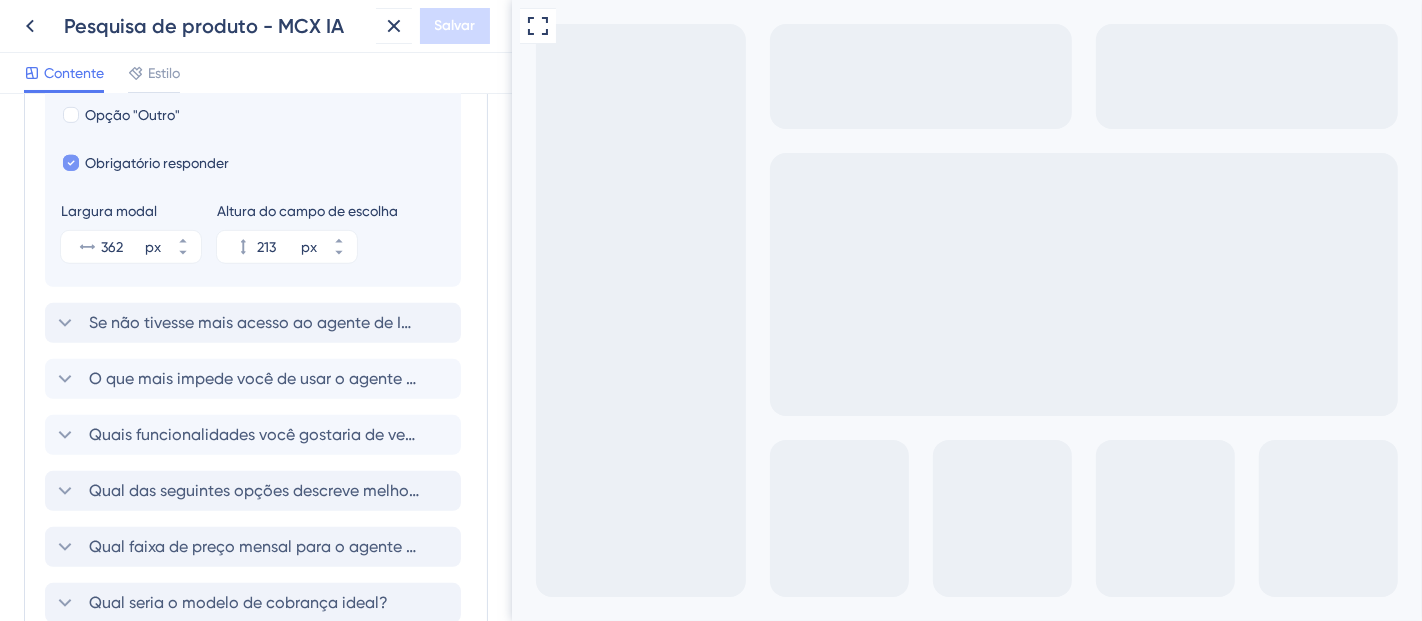 scroll, scrollTop: 876, scrollLeft: 0, axis: vertical 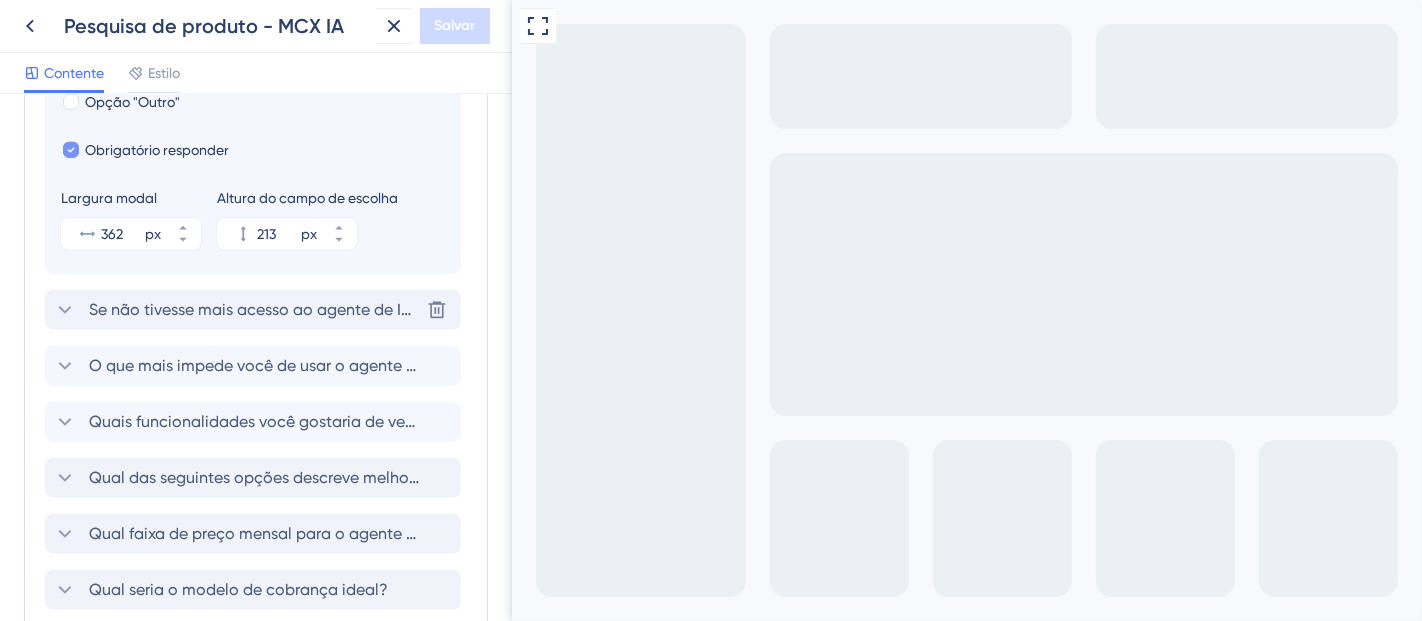click on "Se não tivesse mais acesso ao agente de IA do Microvix, como se sentiria?" at bounding box center (363, 309) 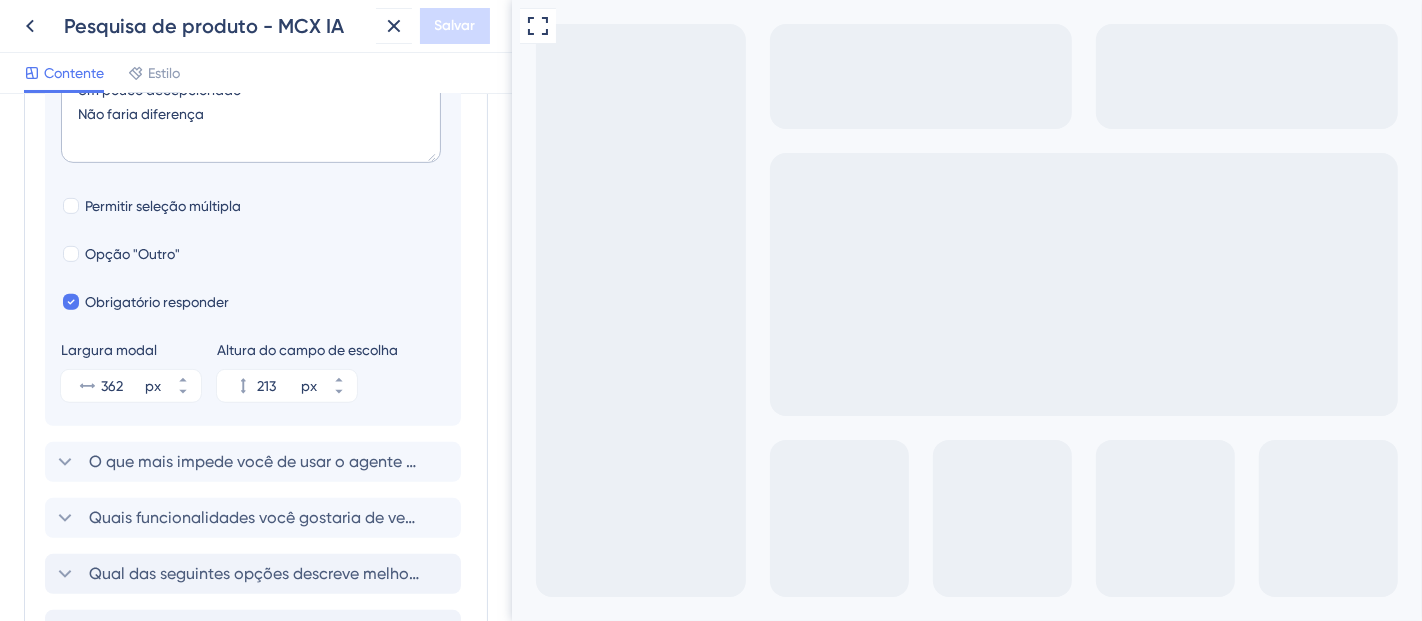 scroll, scrollTop: 781, scrollLeft: 0, axis: vertical 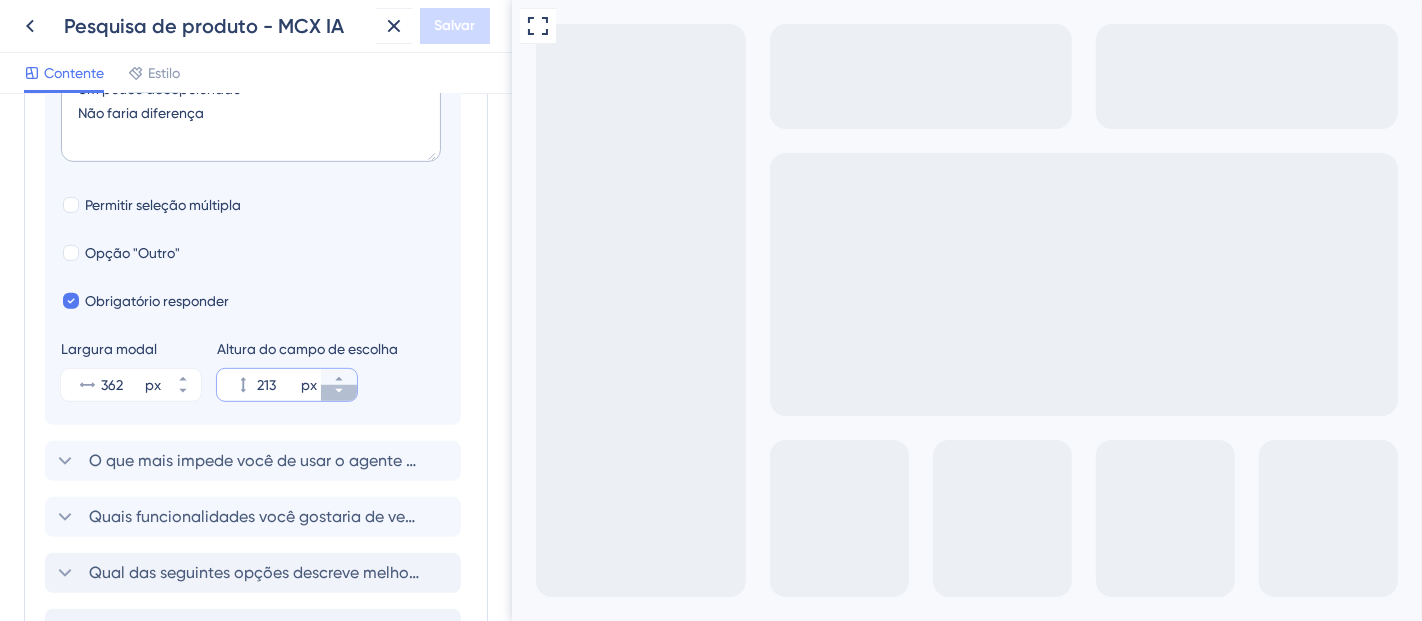 click 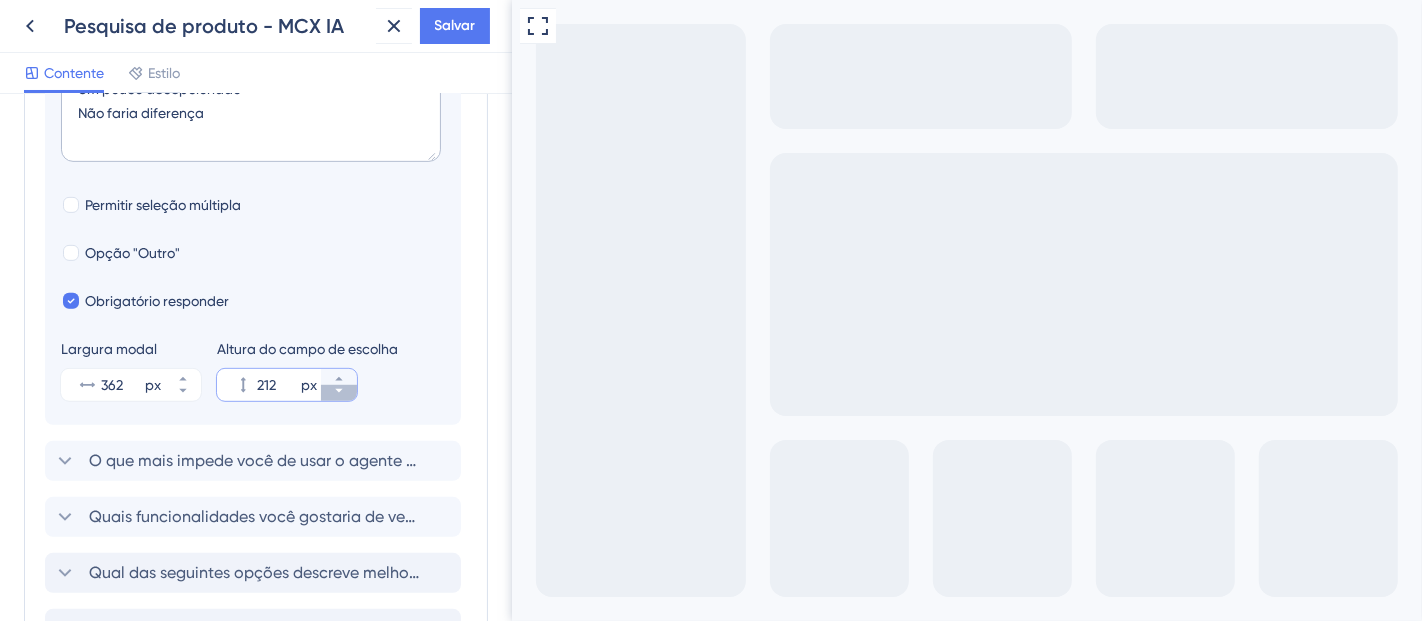 click 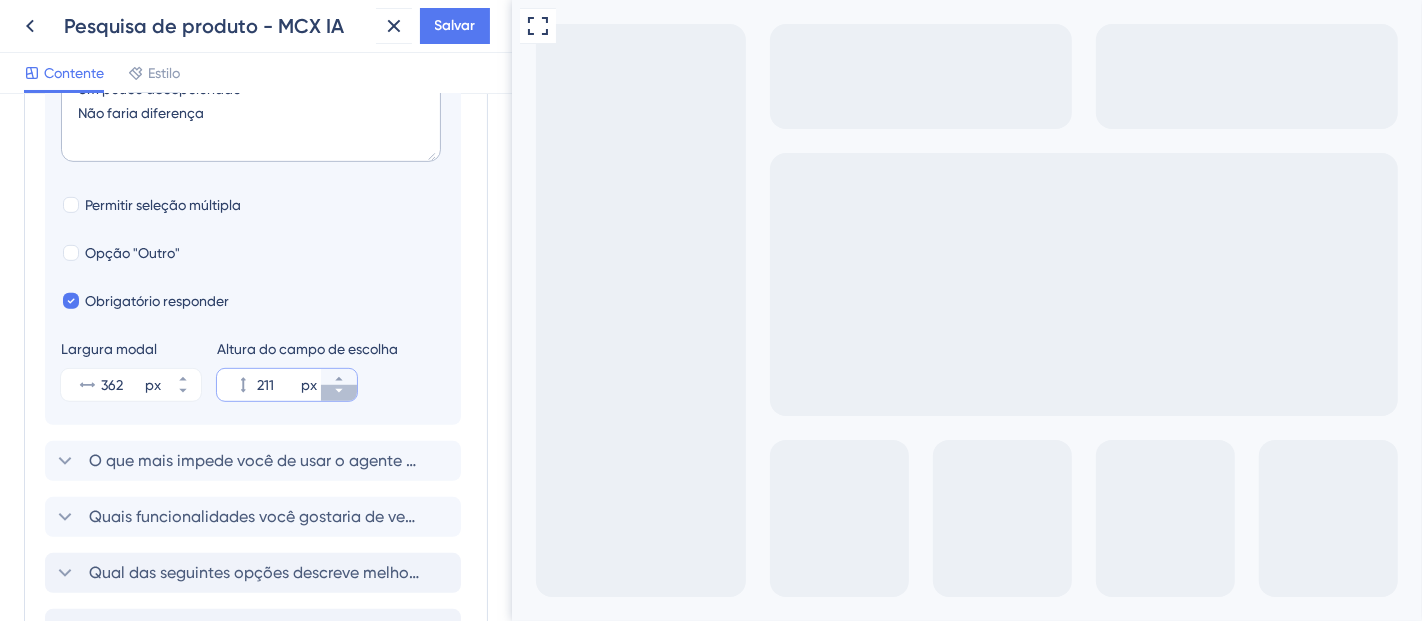 click 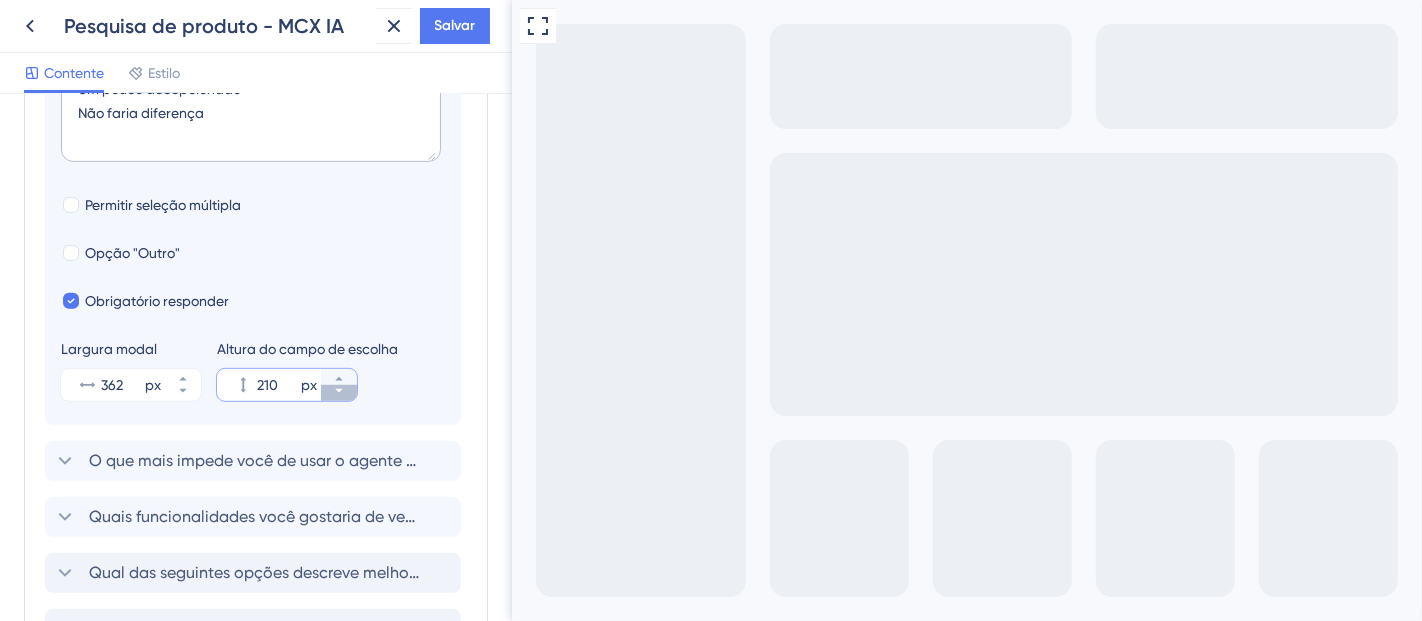click 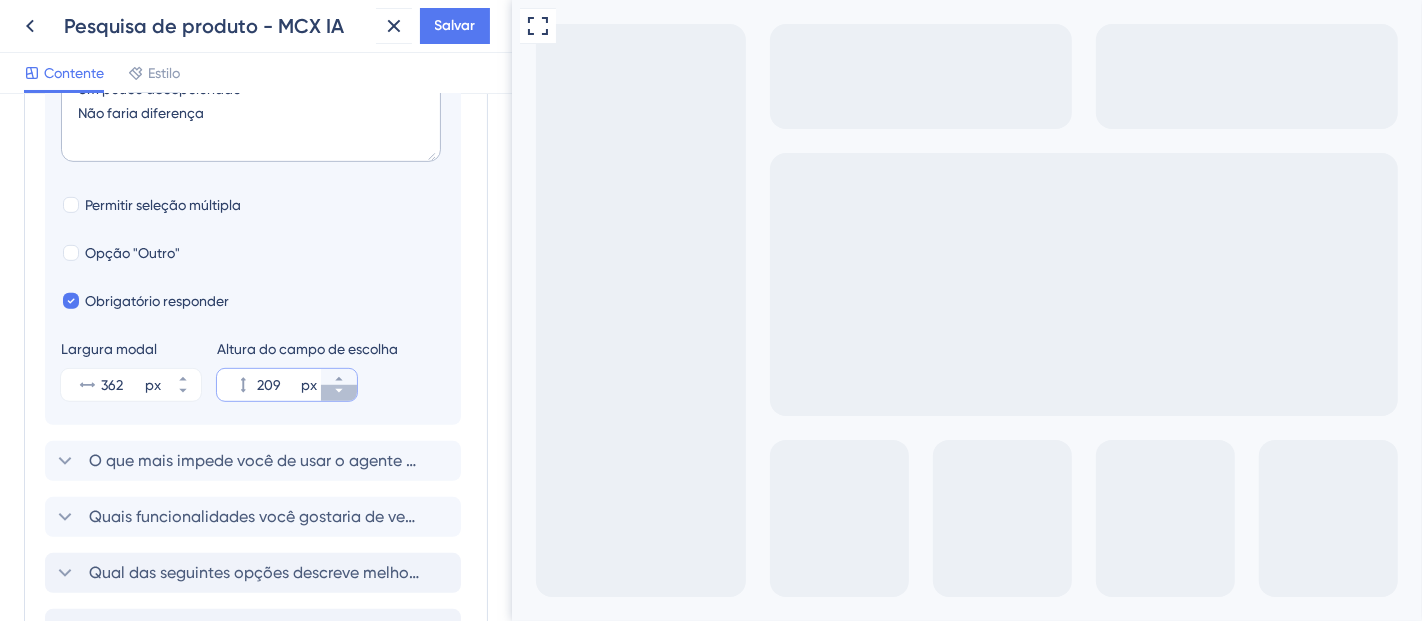 click 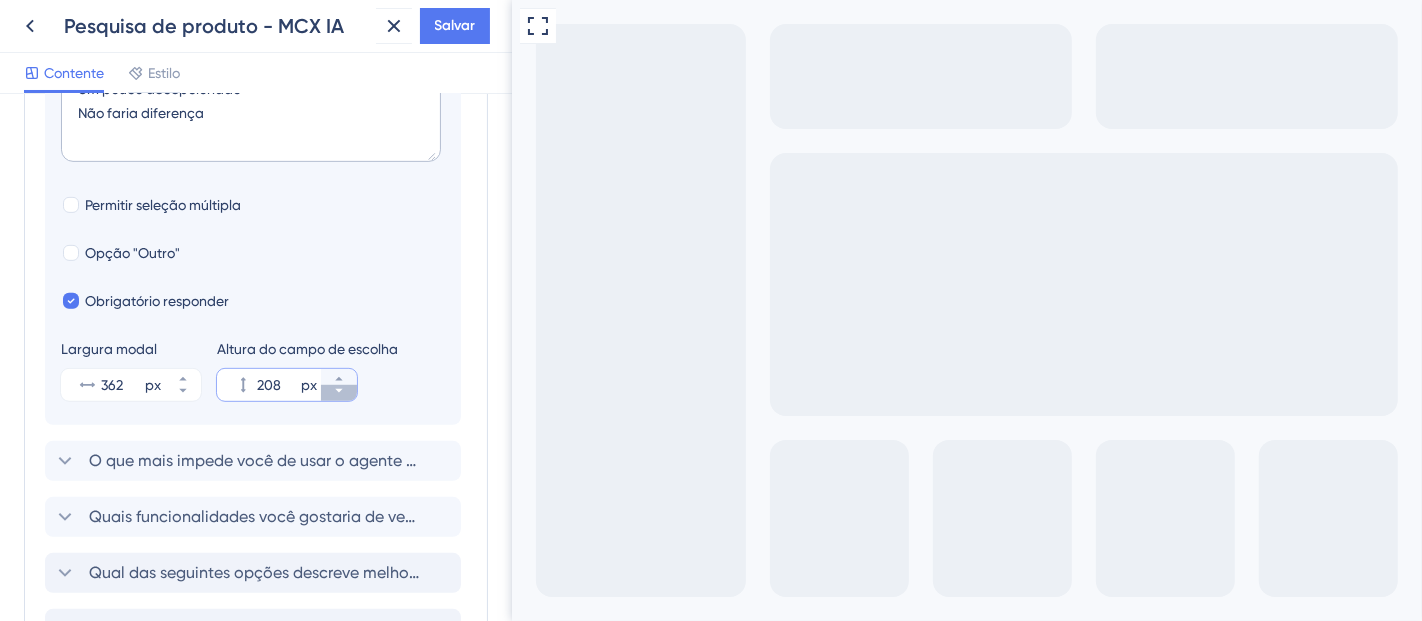click 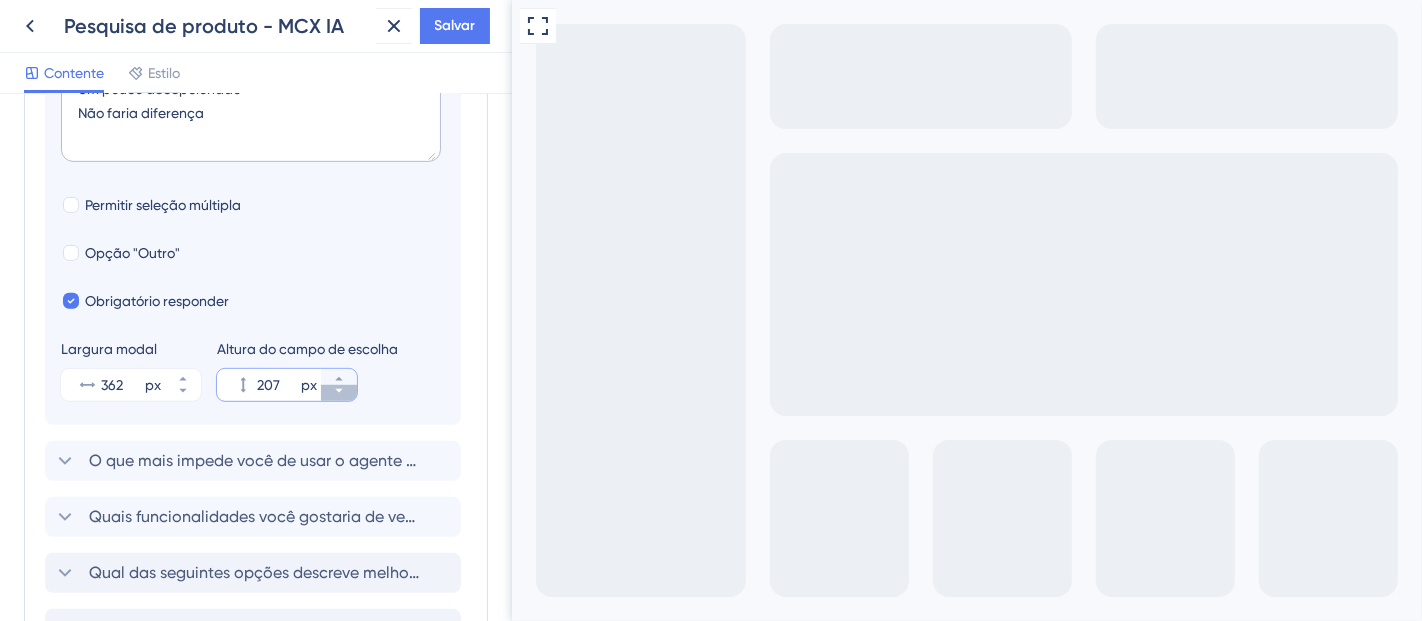 click 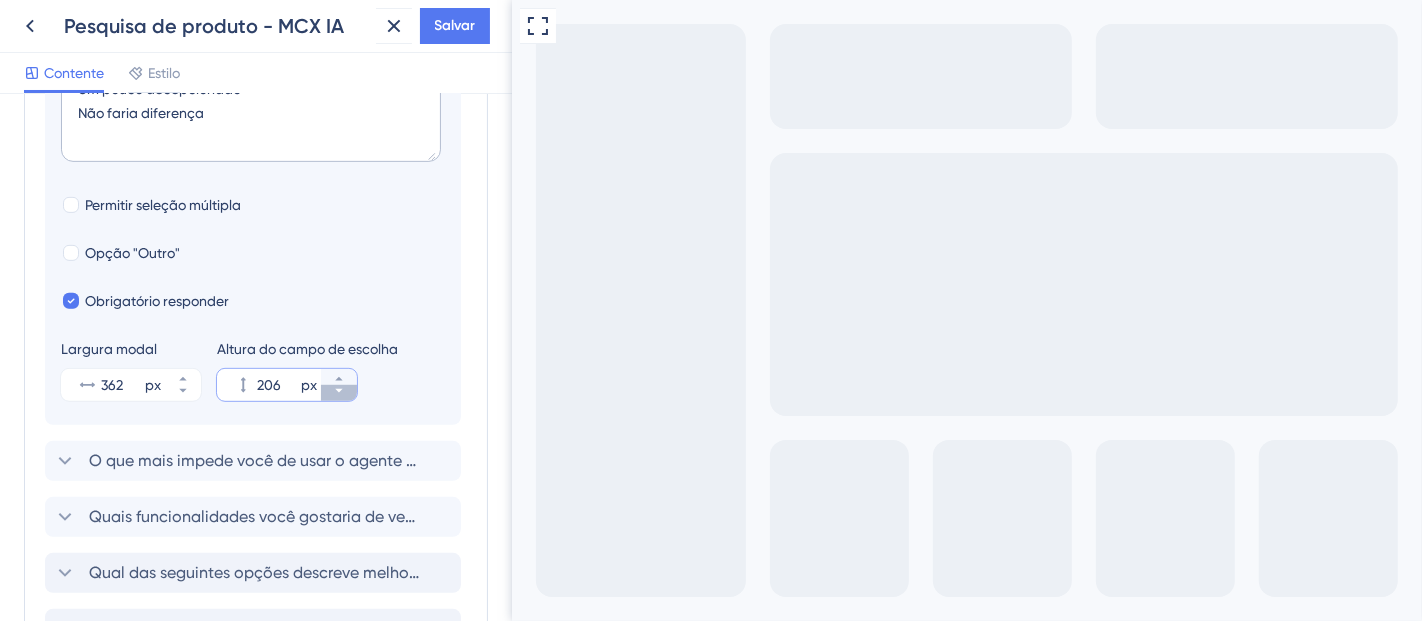 click 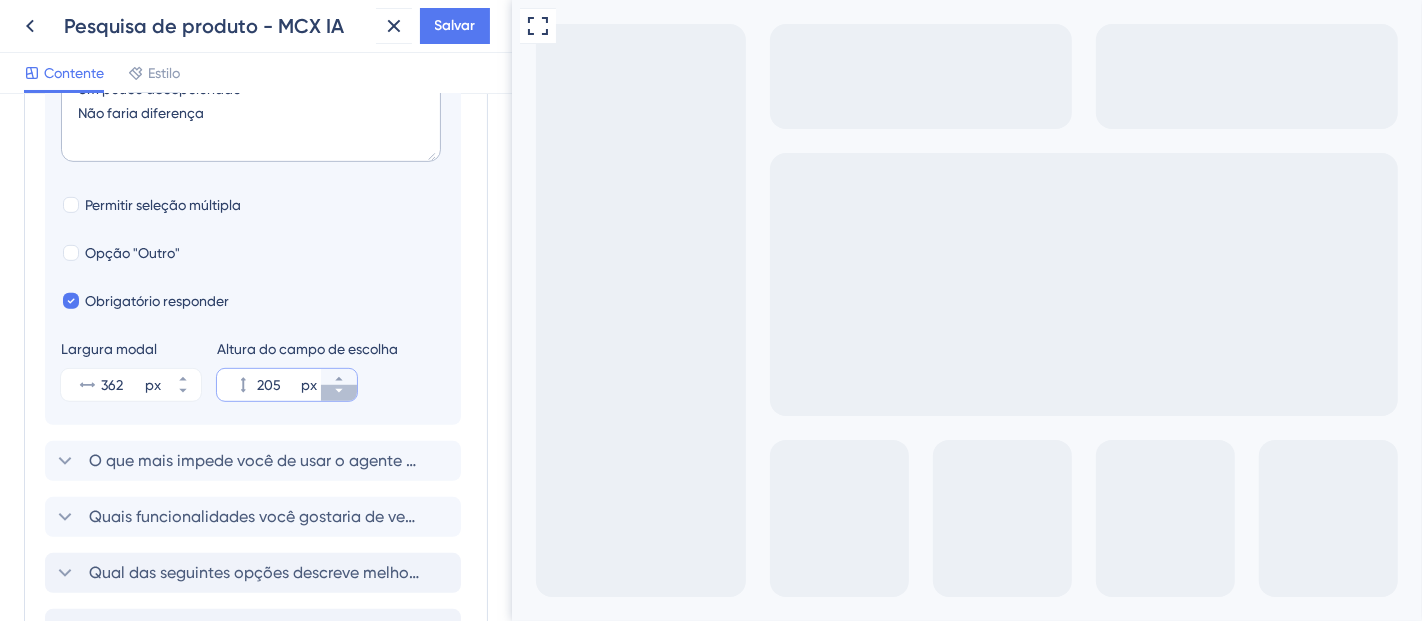 click 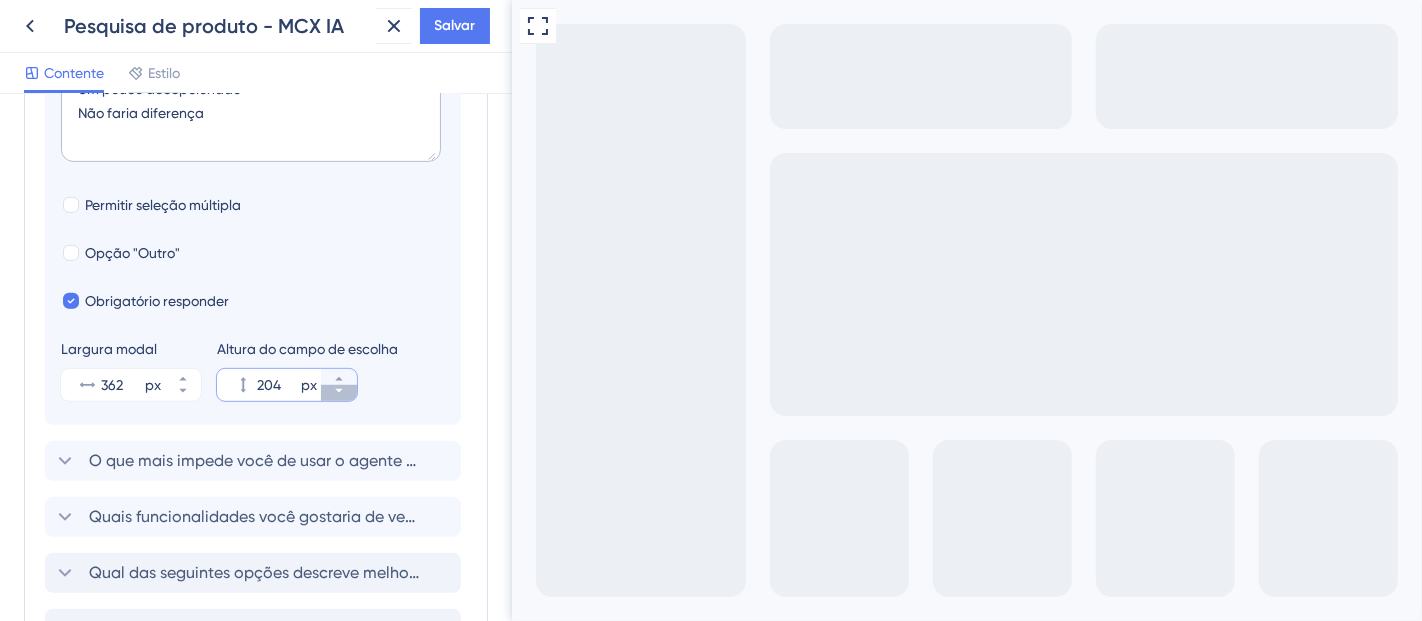 click 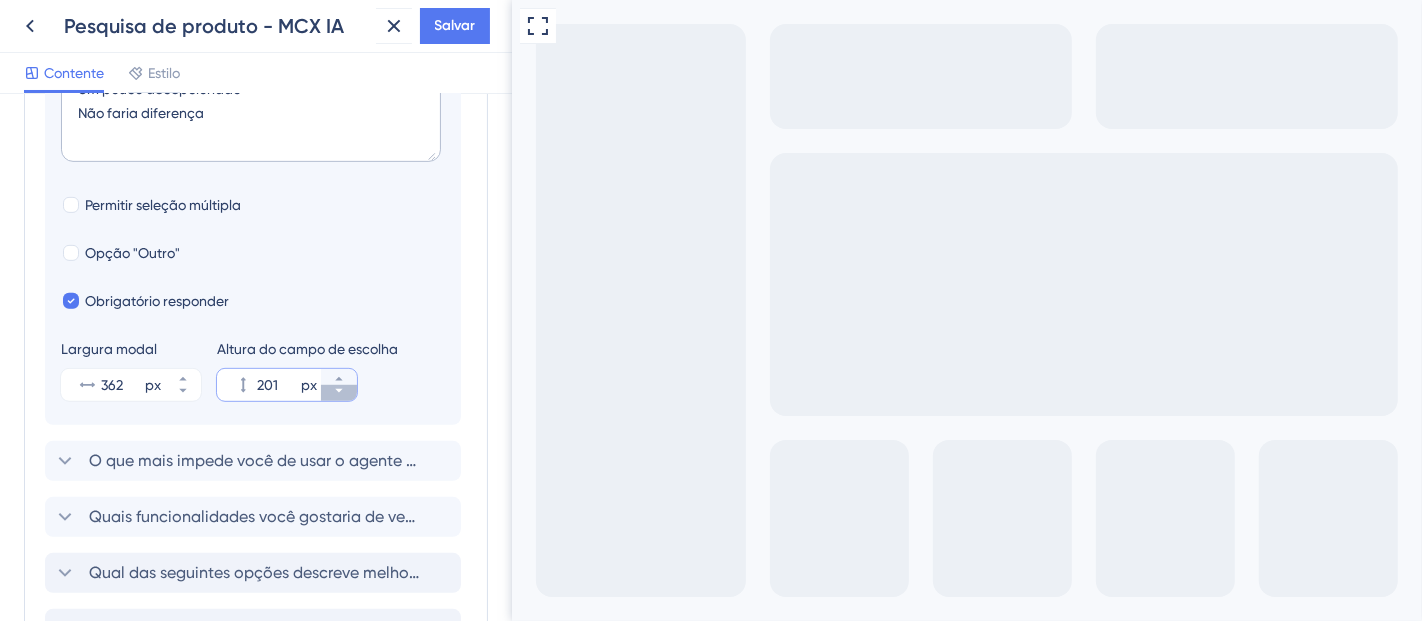 click 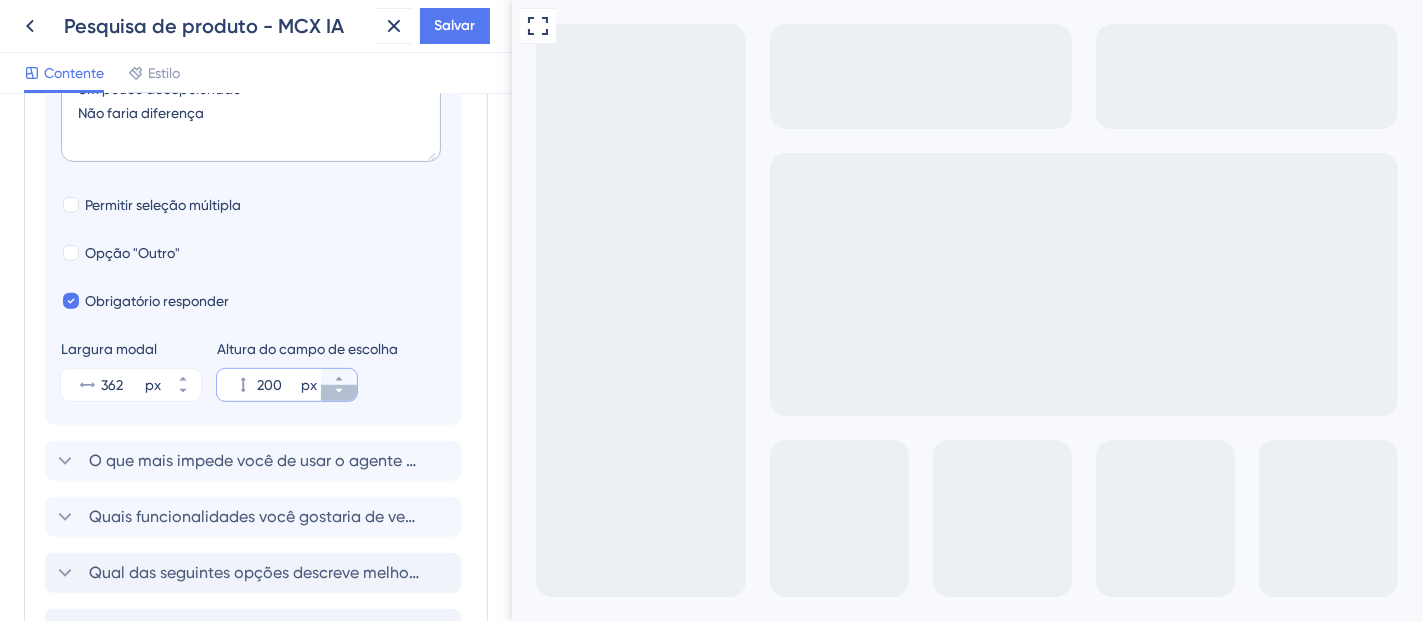 click 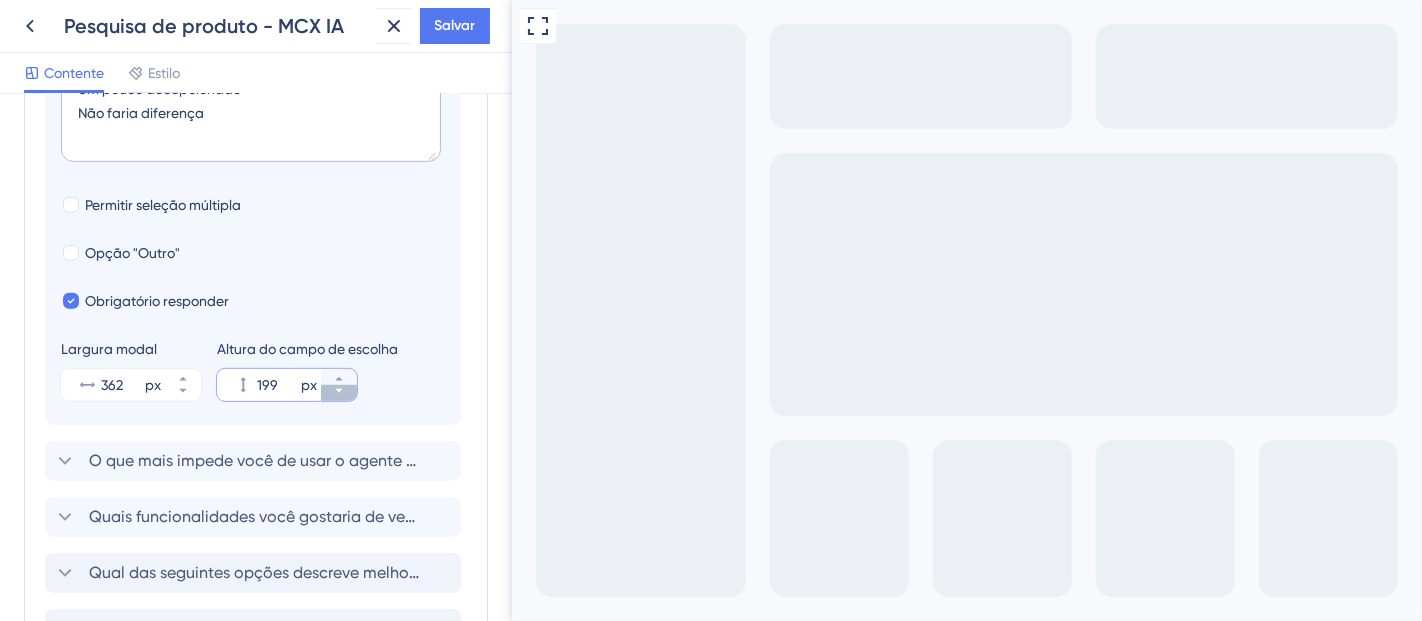 click 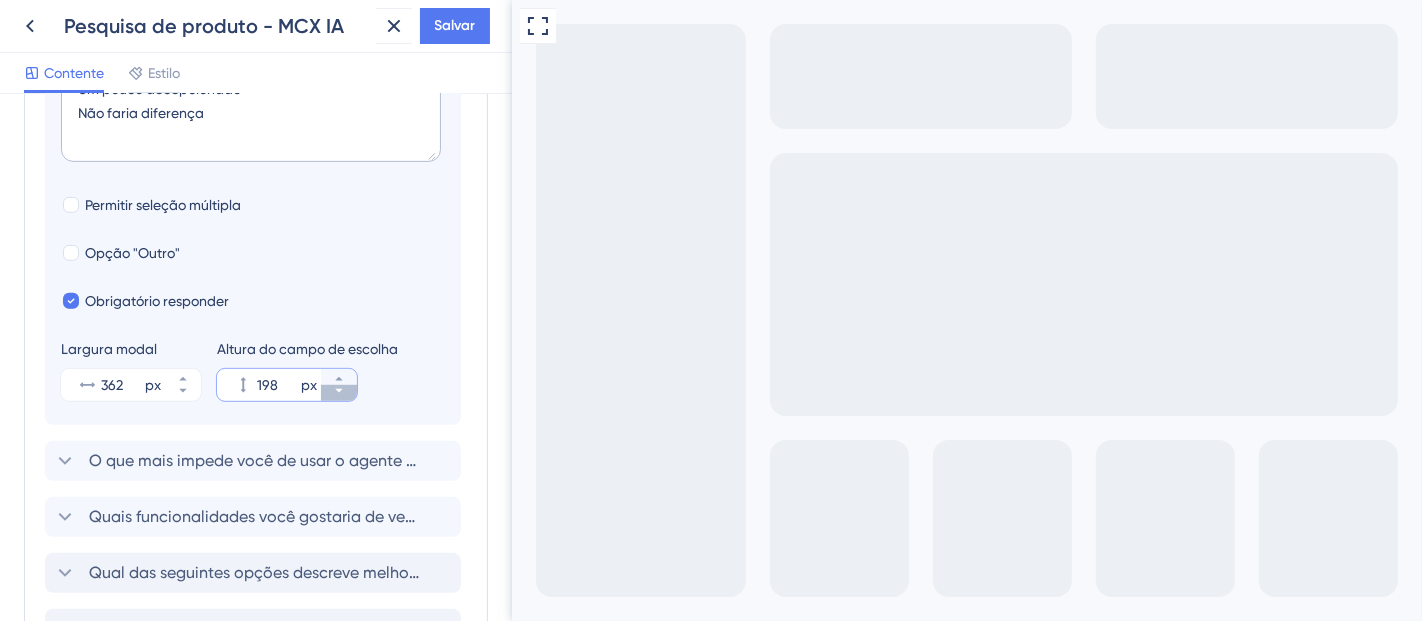 click 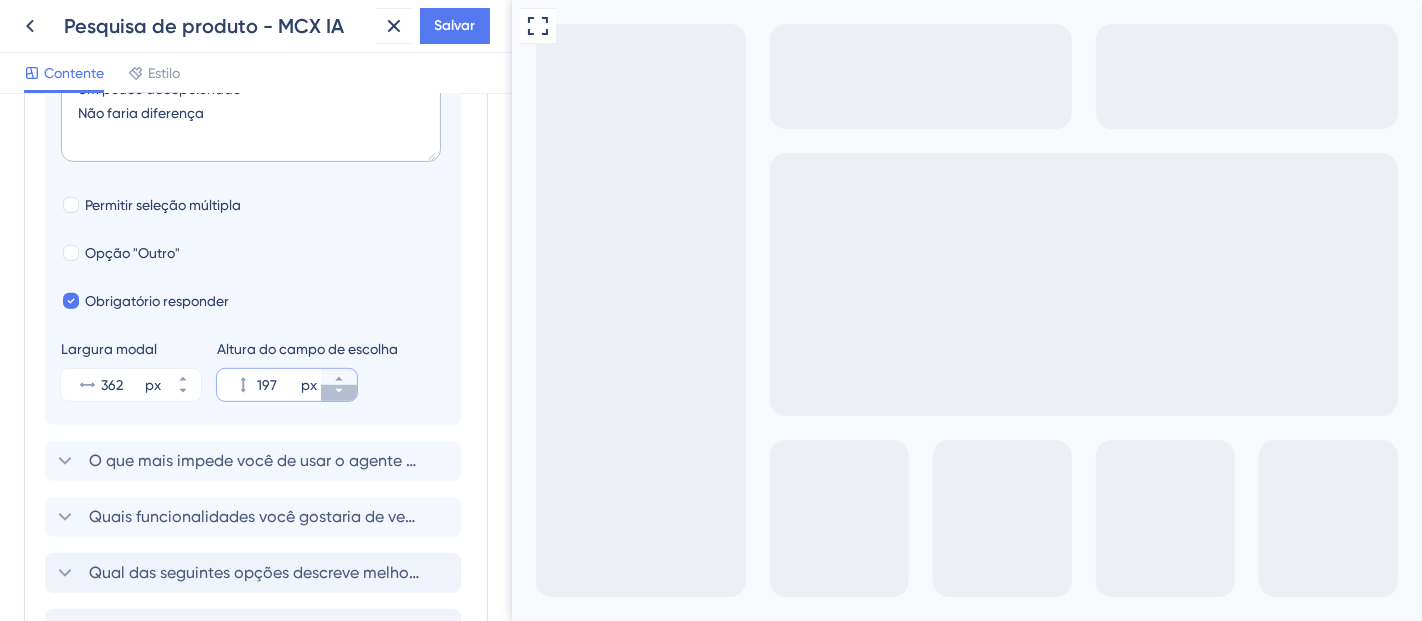 click 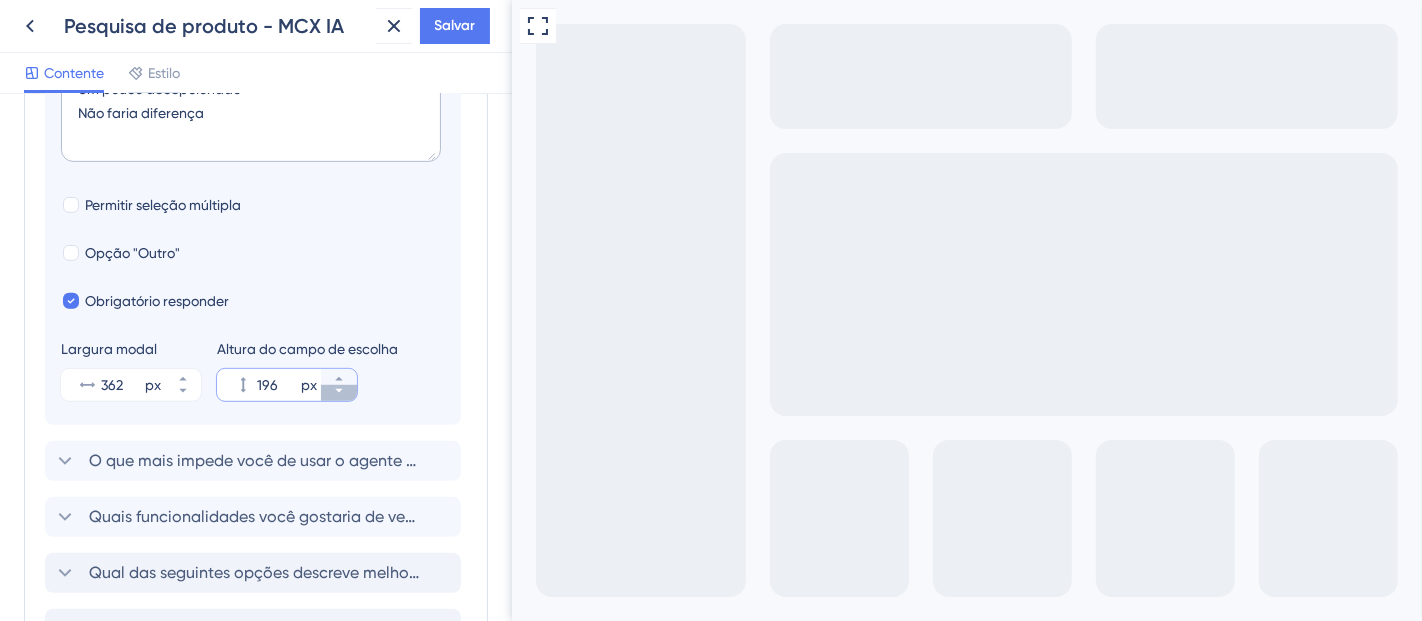 click 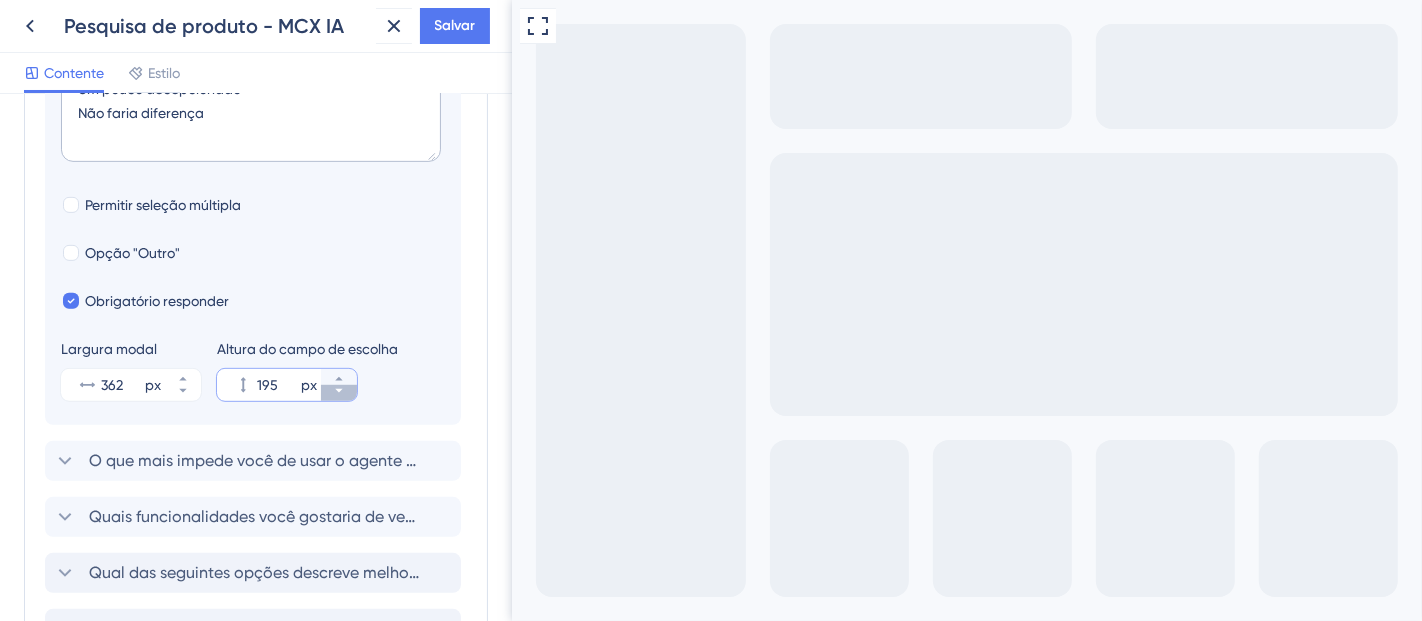 click 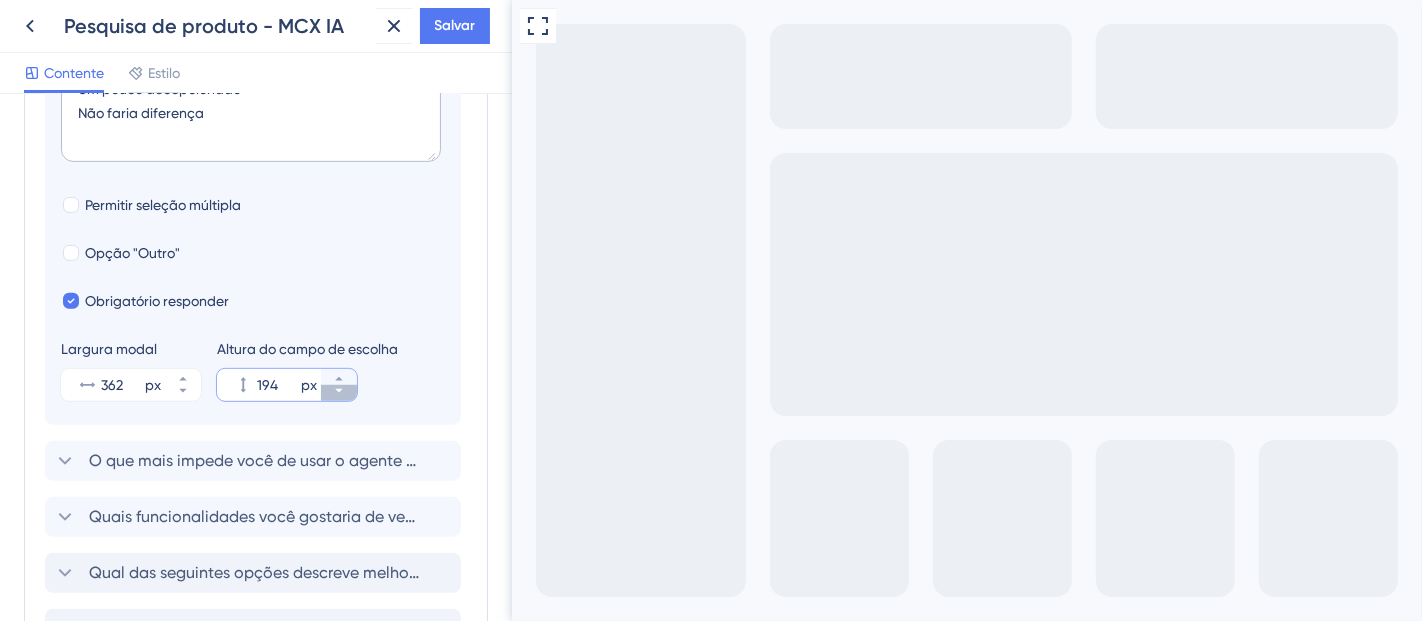 click 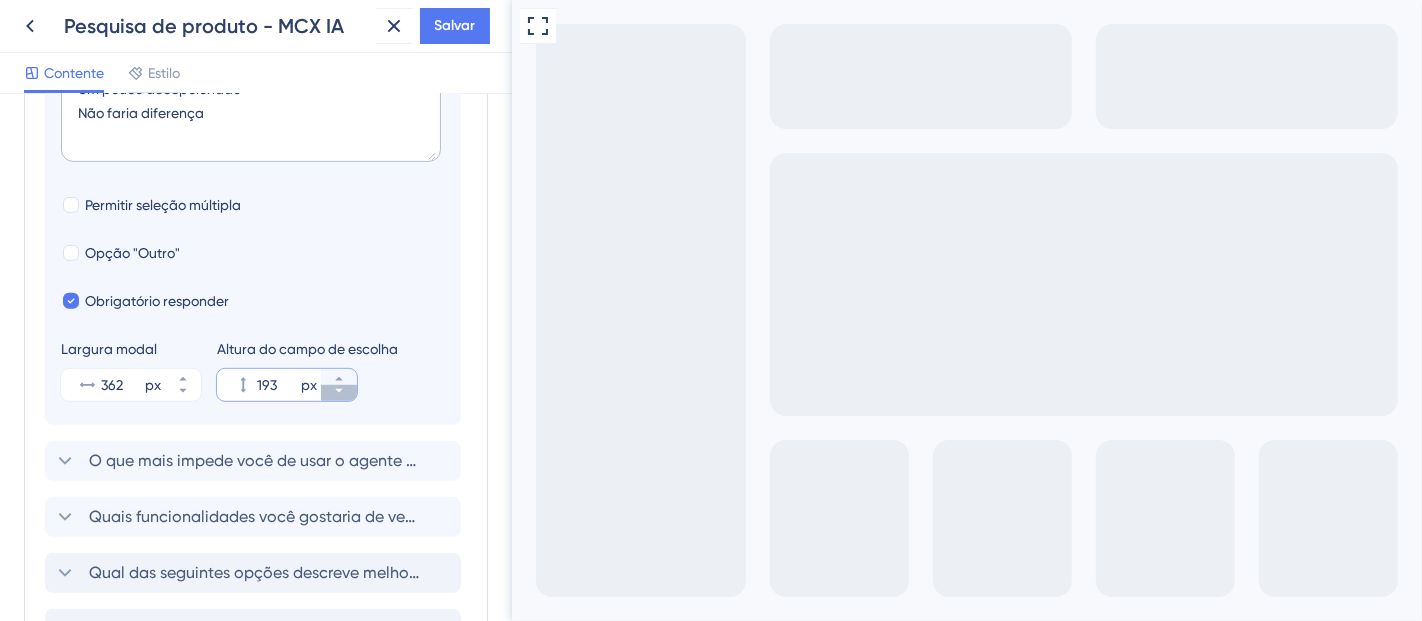 click 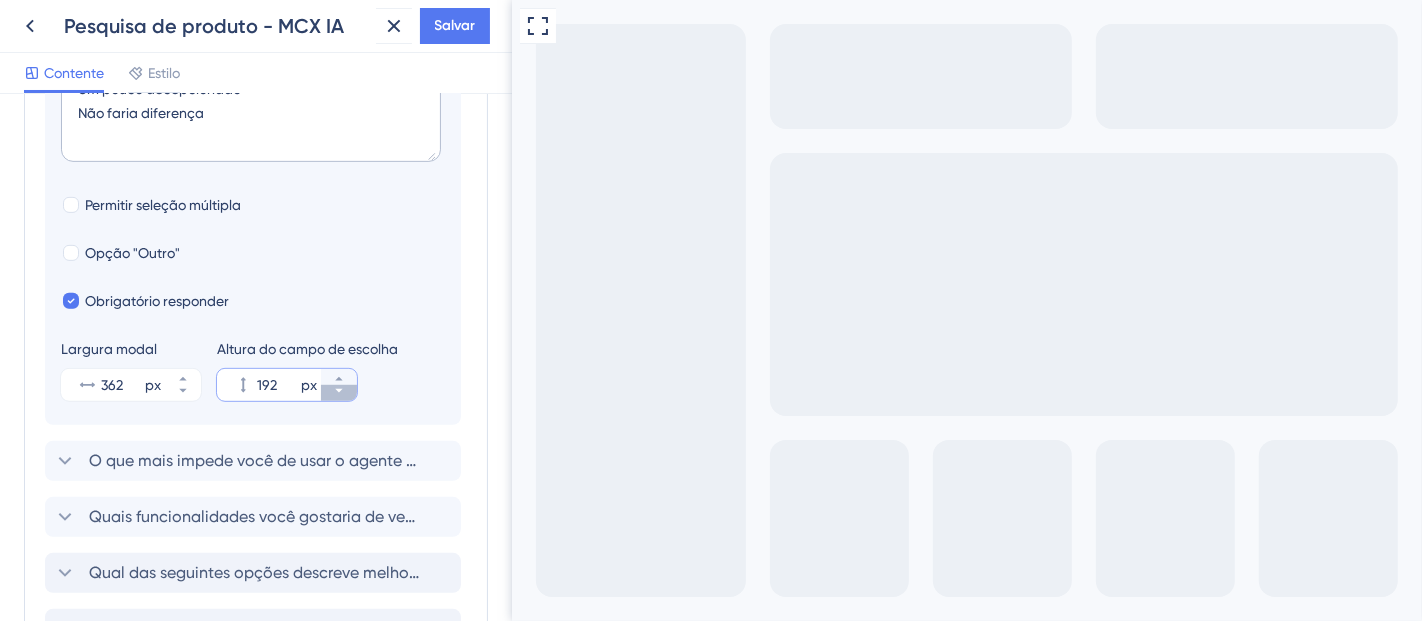click 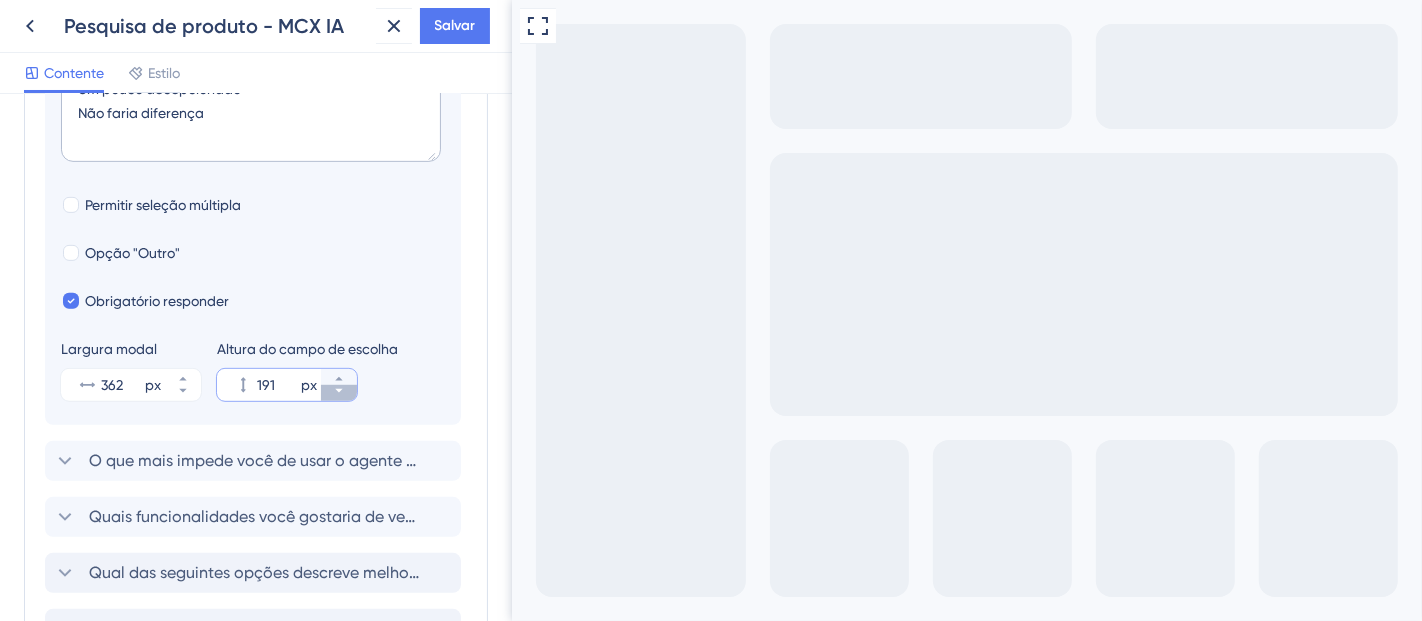 click 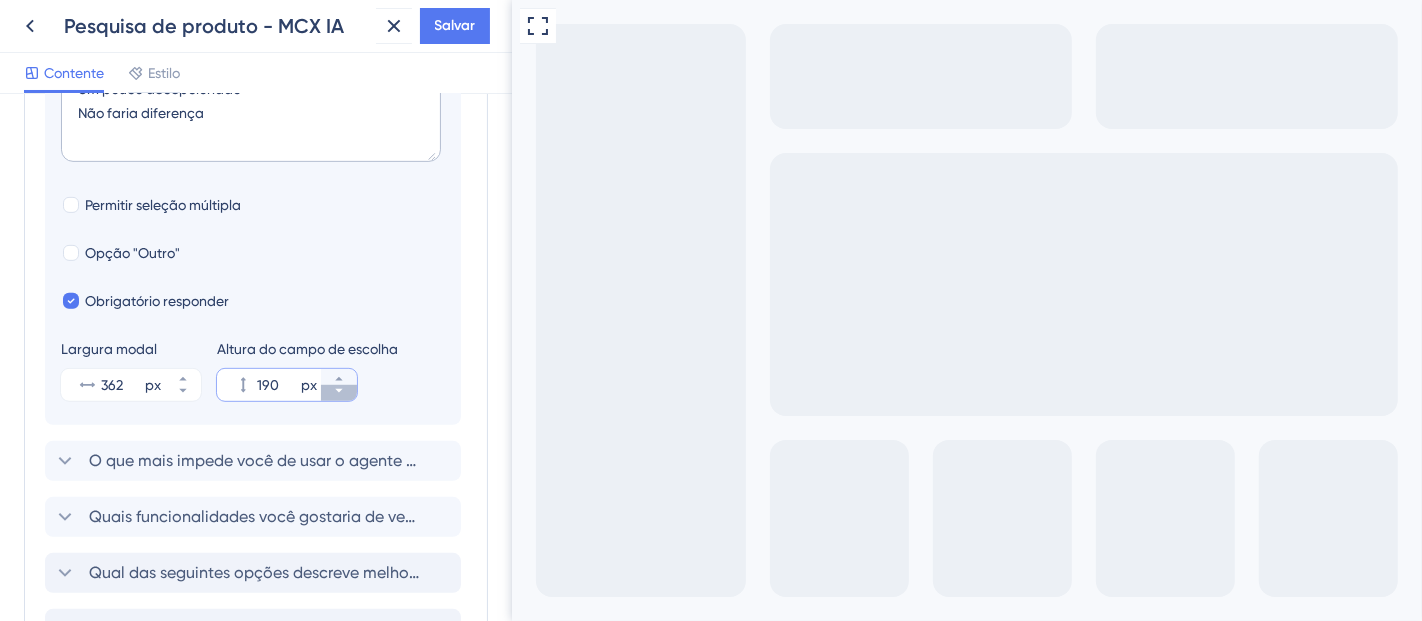 click 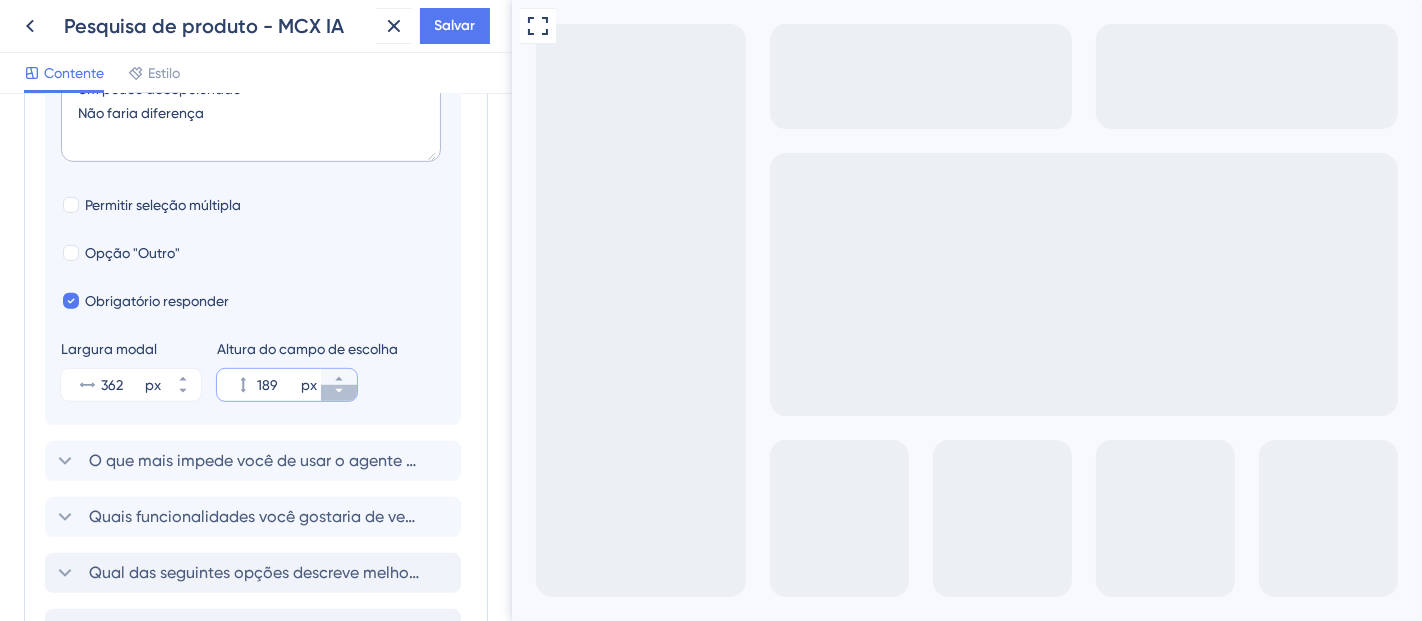 click 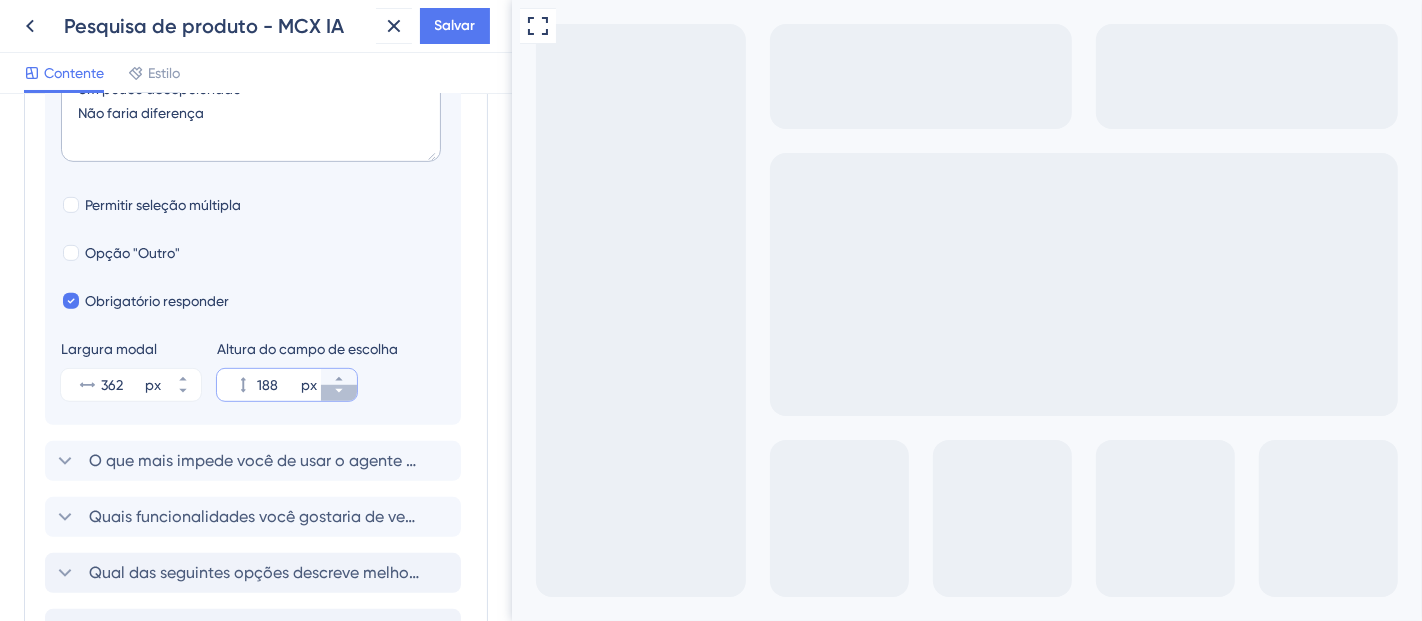 click 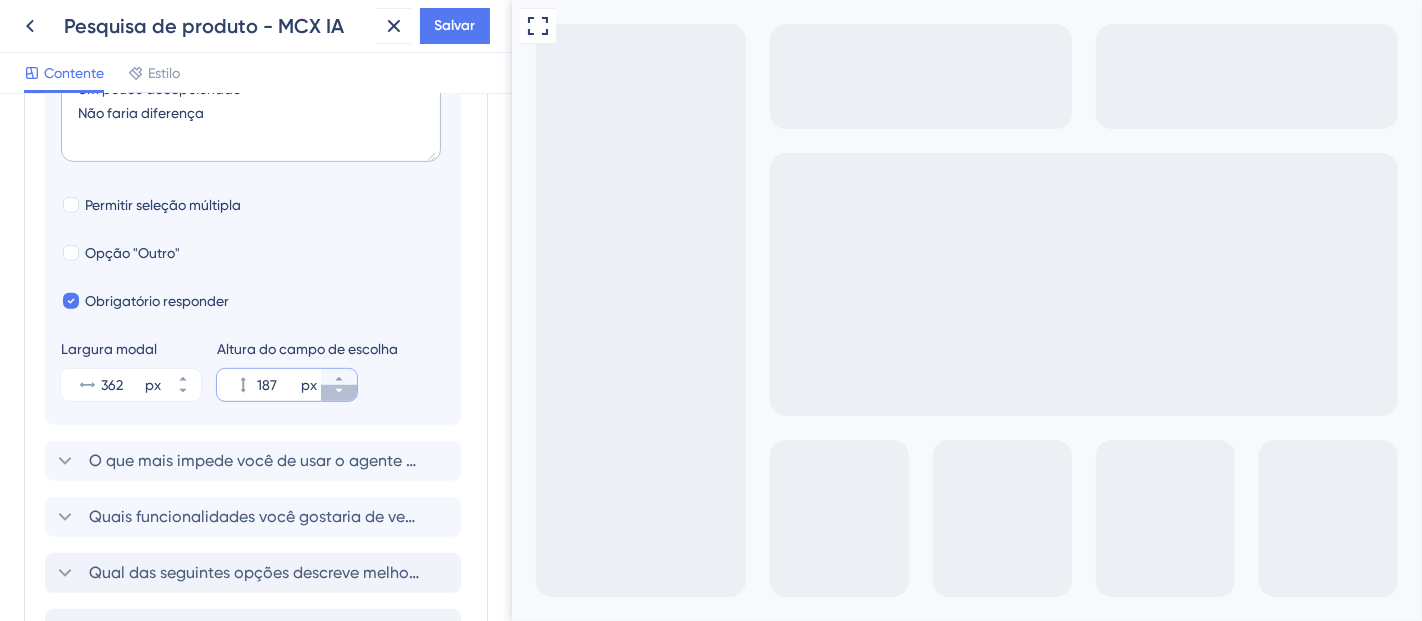 click 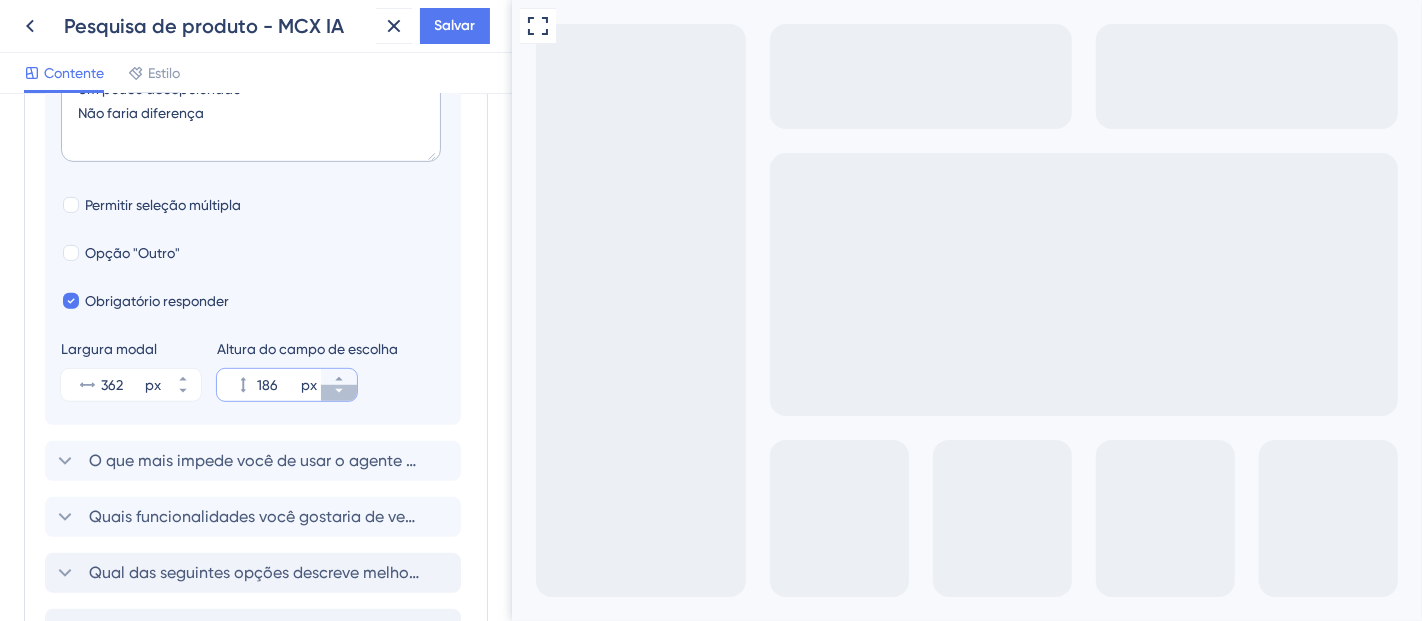 click 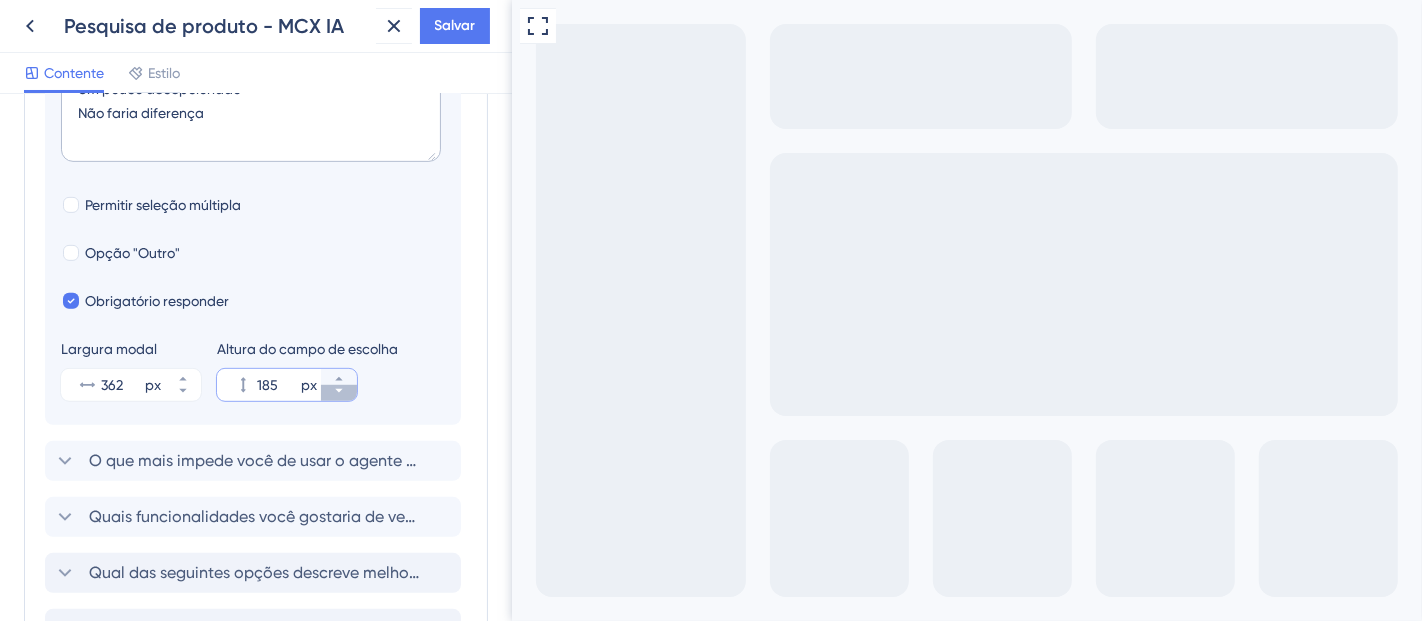 click 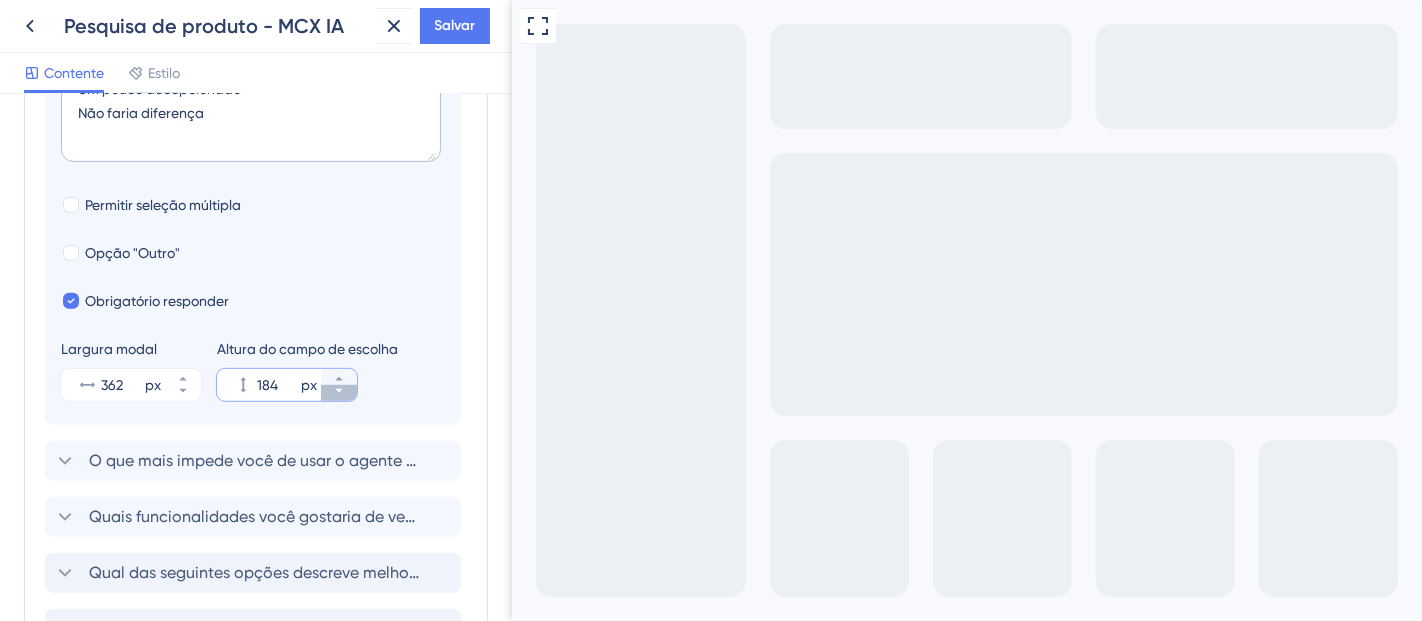 click 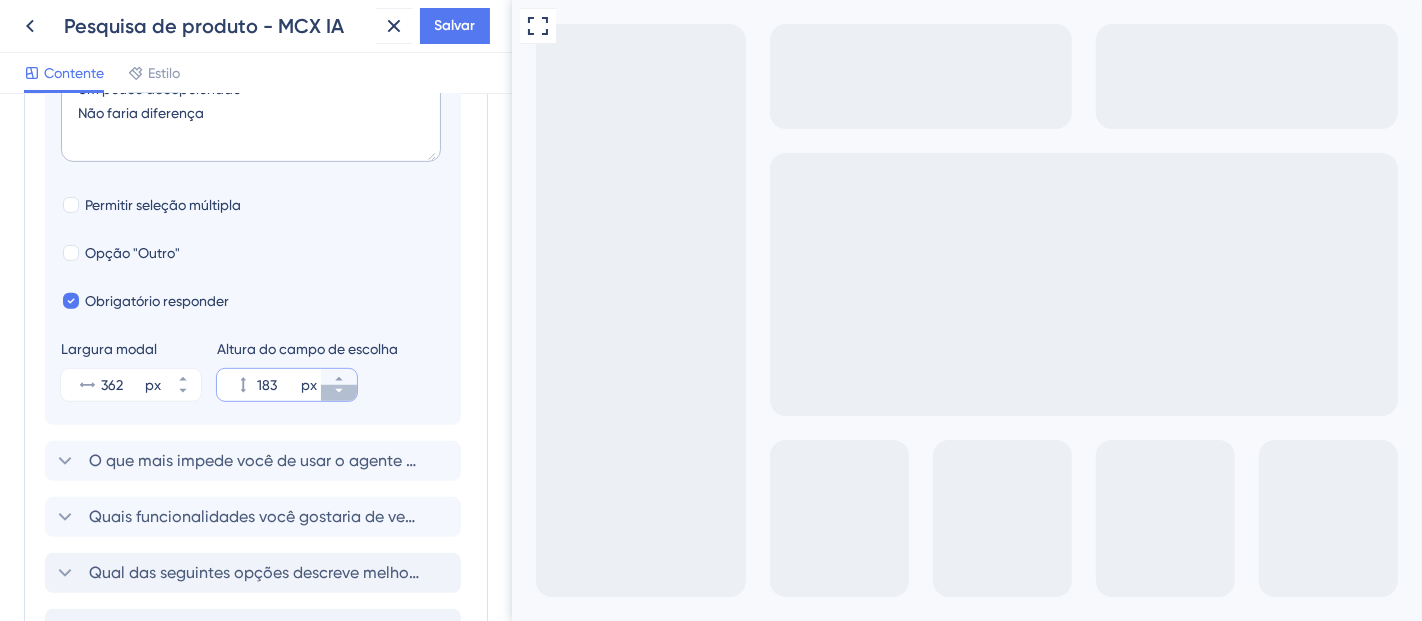 click 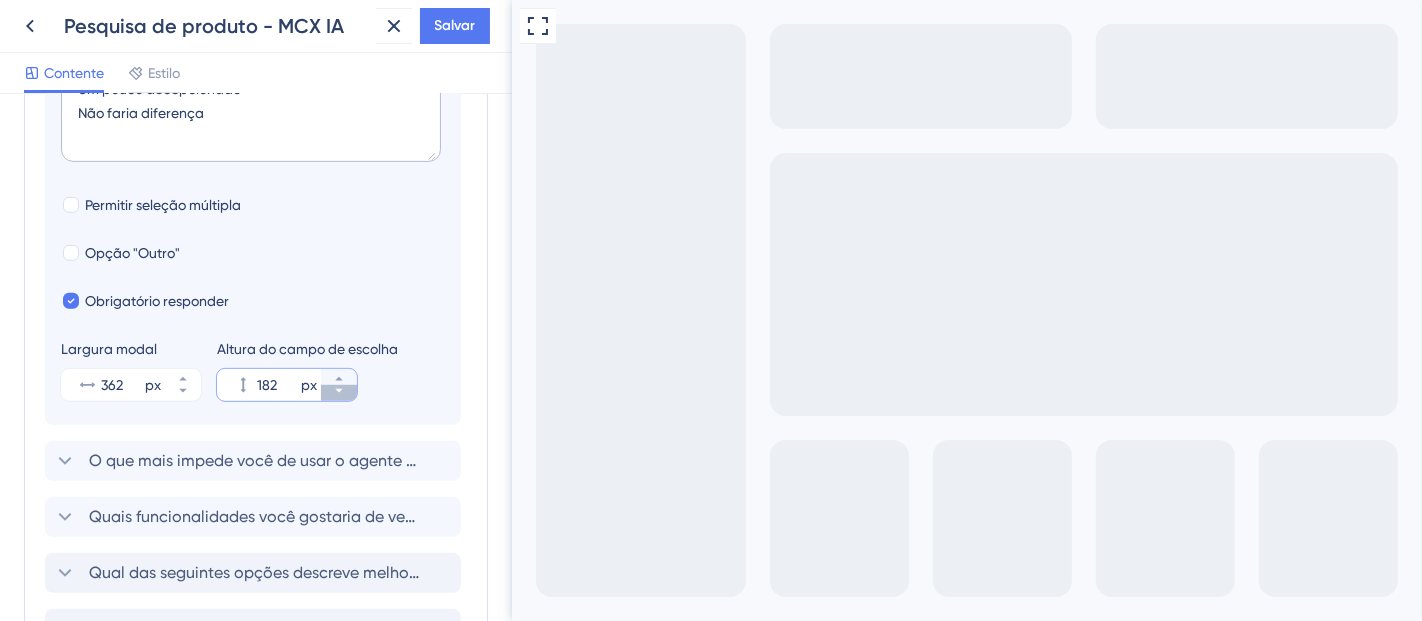 click 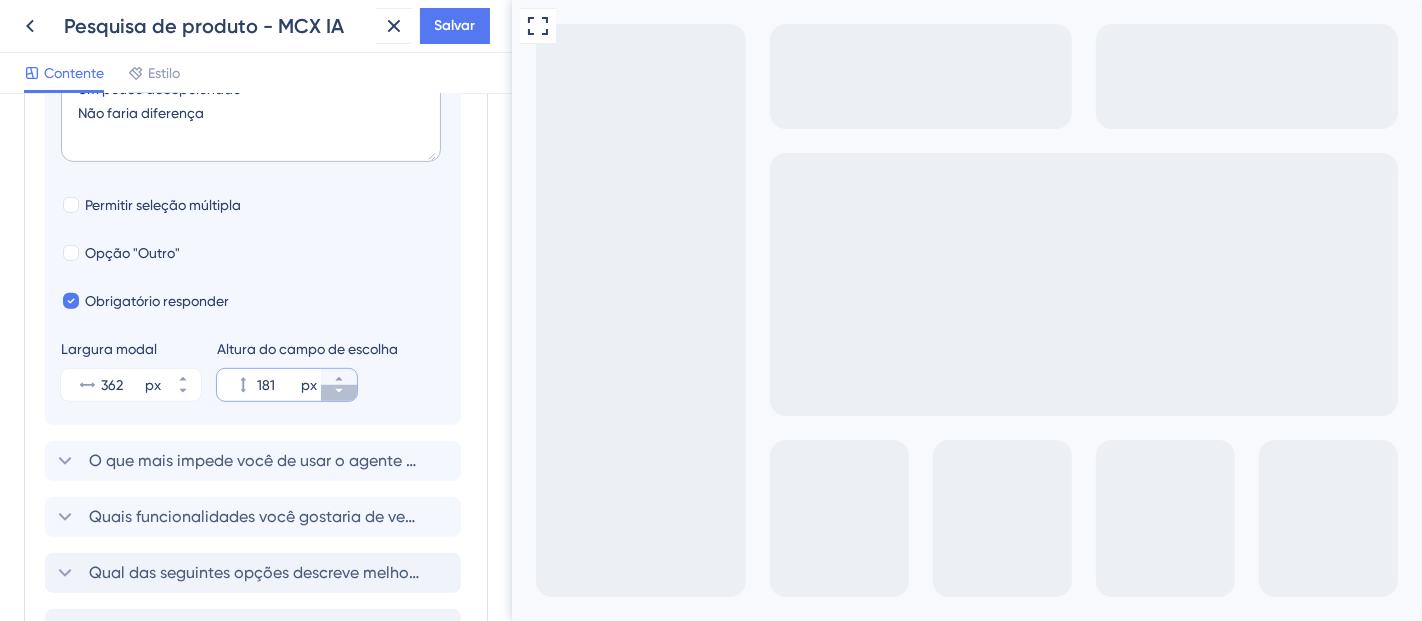click 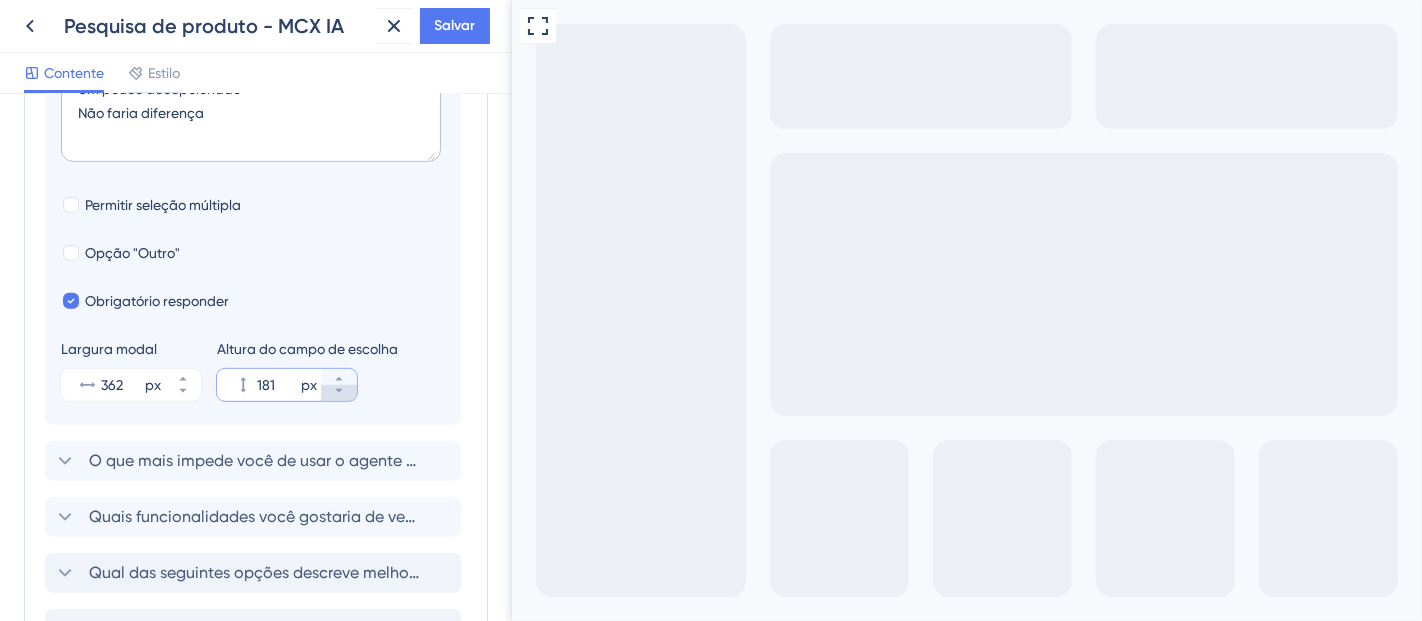 type on "180" 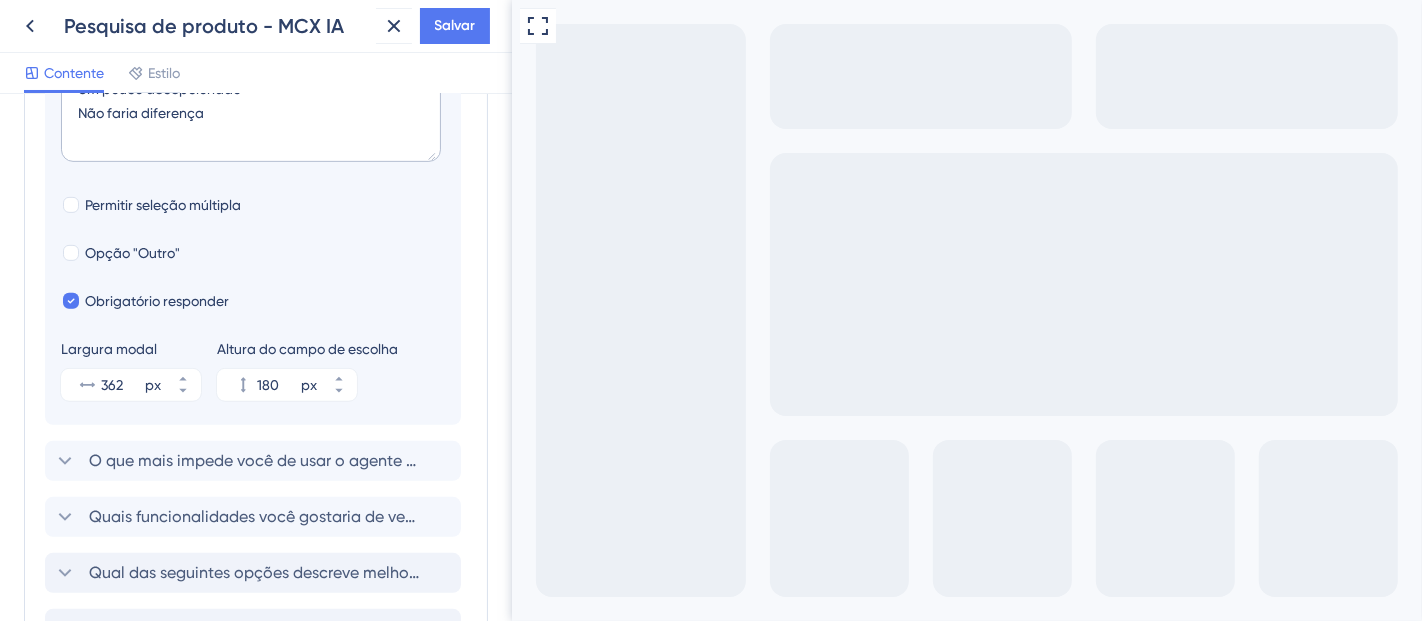 click on "Um pouco decepcionado" at bounding box center [704, 804] 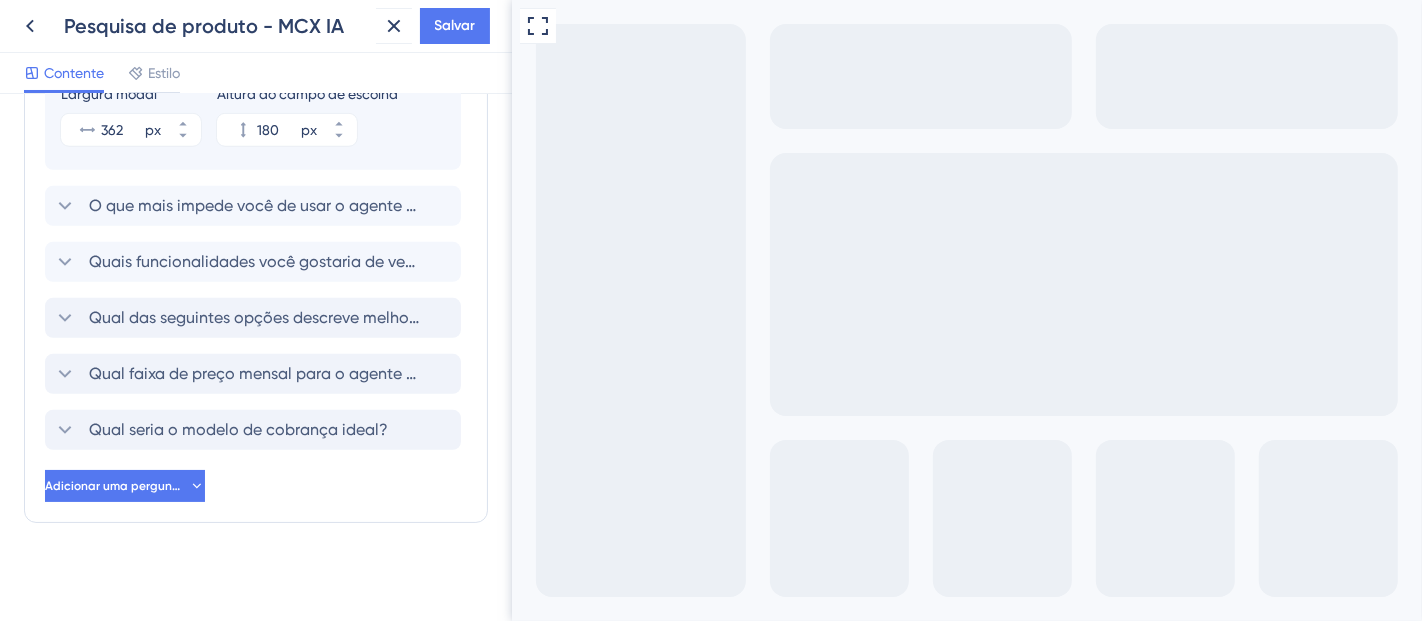 scroll, scrollTop: 1048, scrollLeft: 0, axis: vertical 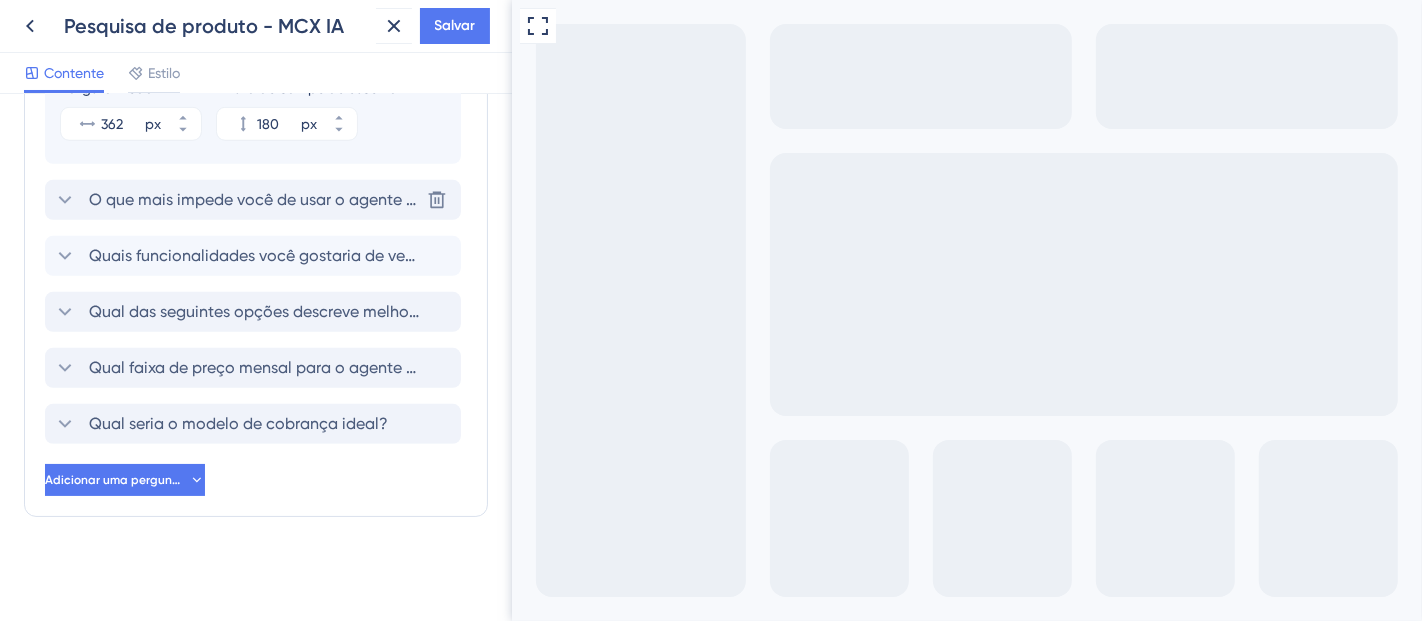 click on "O que mais impede você de usar o agente de IA do Microvix com mais frequência?" at bounding box center (394, 199) 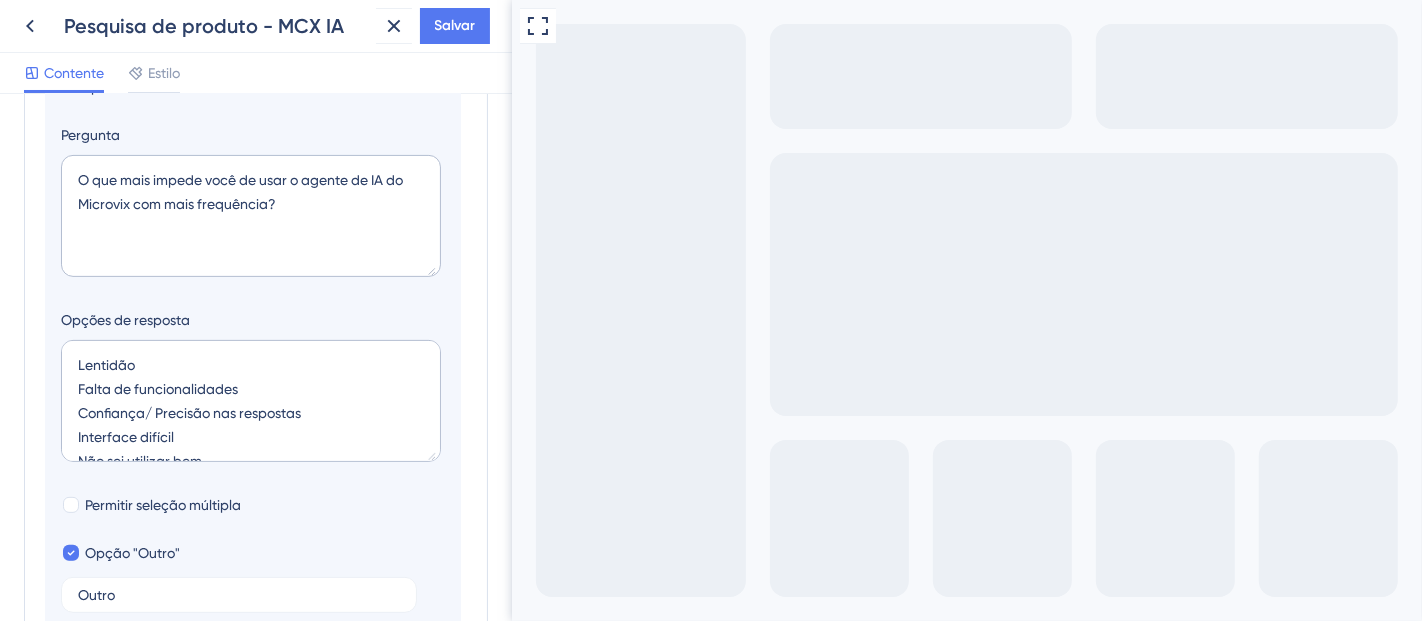scroll, scrollTop: 420, scrollLeft: 0, axis: vertical 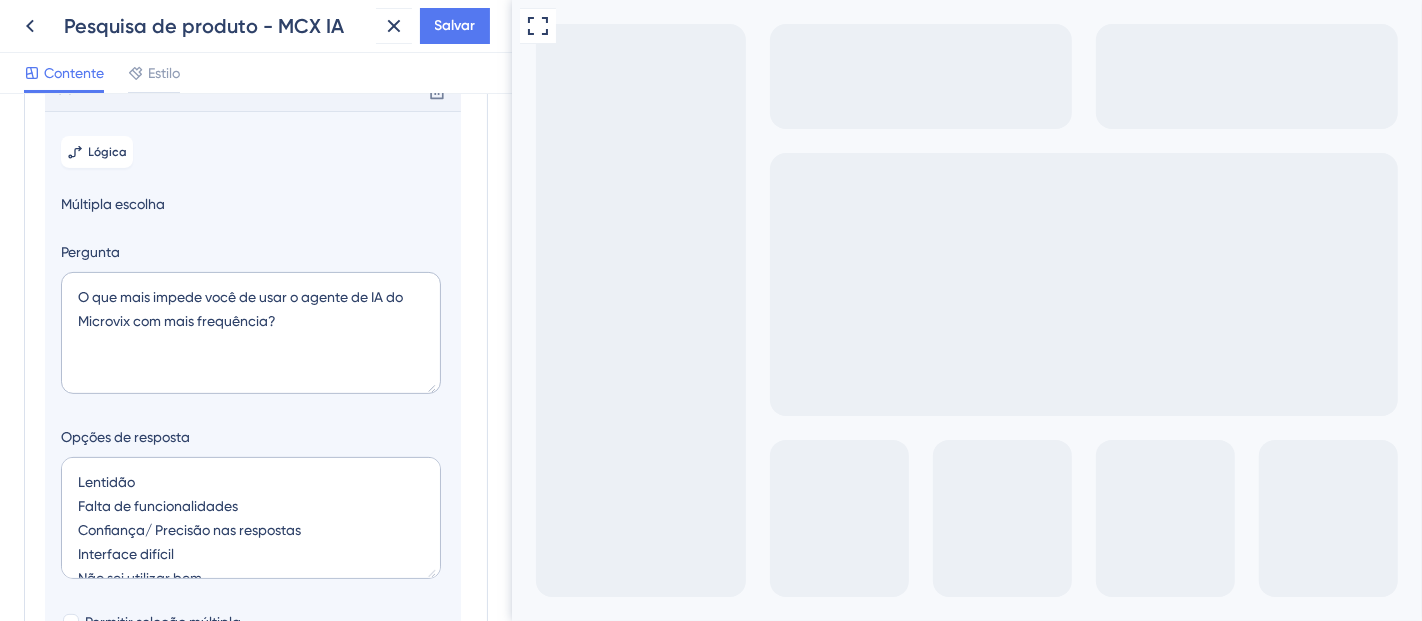 drag, startPoint x: 848, startPoint y: 770, endPoint x: 849, endPoint y: 803, distance: 33.01515 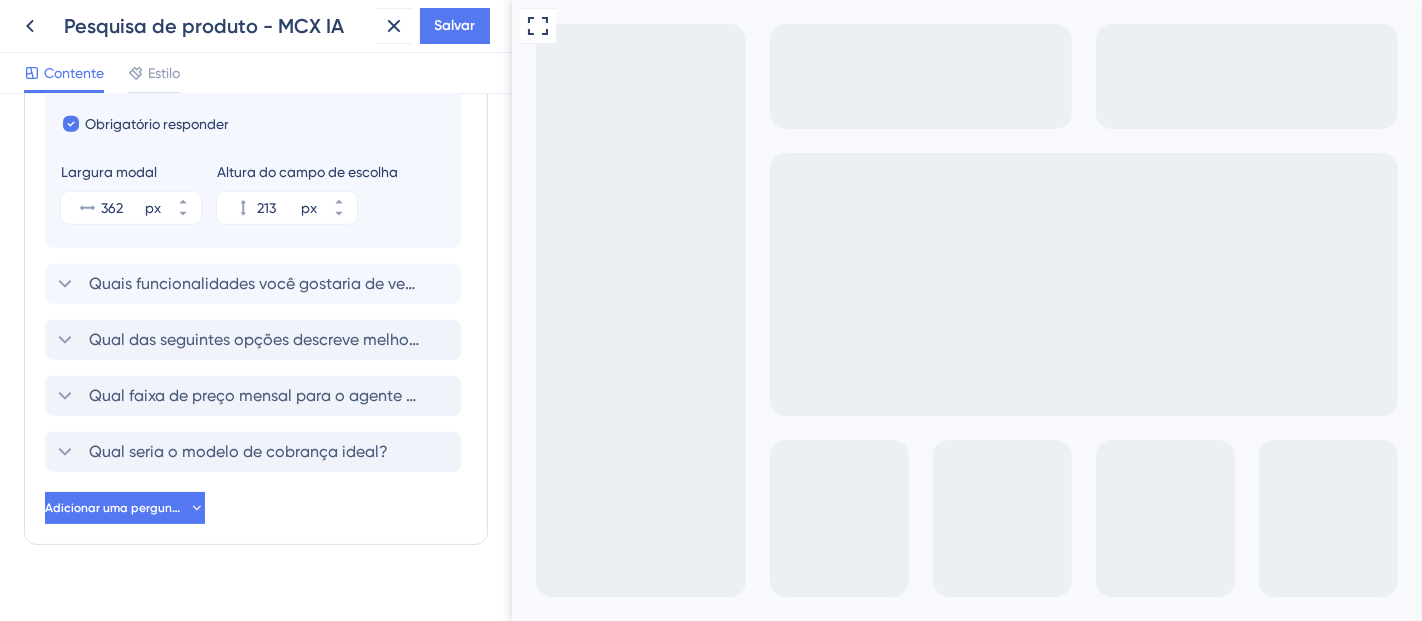 scroll, scrollTop: 1062, scrollLeft: 0, axis: vertical 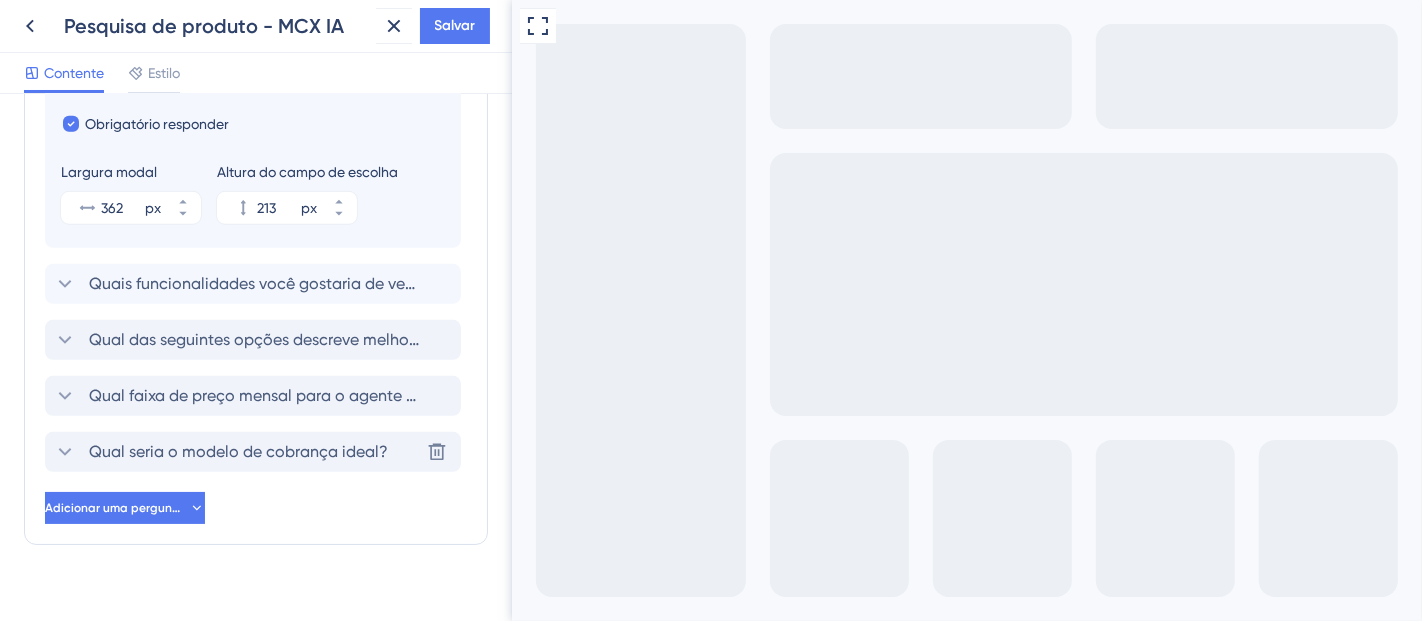 click on "Qual seria o modelo de cobrança ideal?" at bounding box center (238, 451) 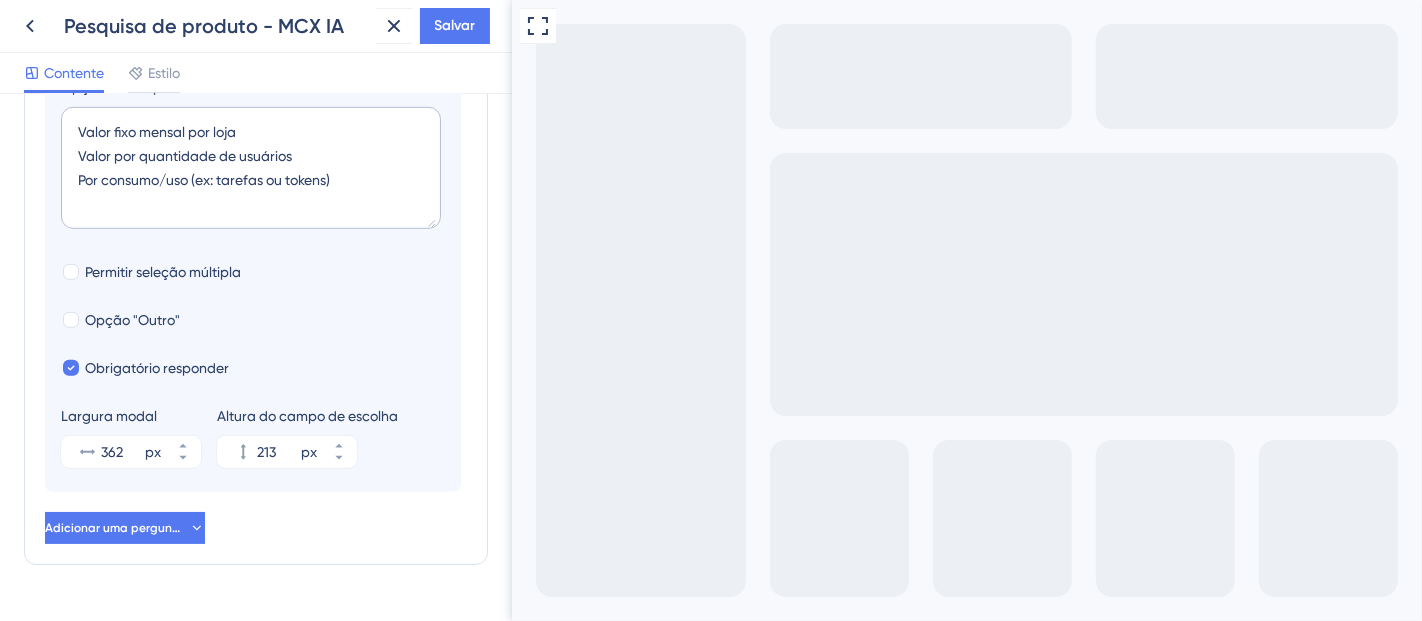 scroll, scrollTop: 1064, scrollLeft: 0, axis: vertical 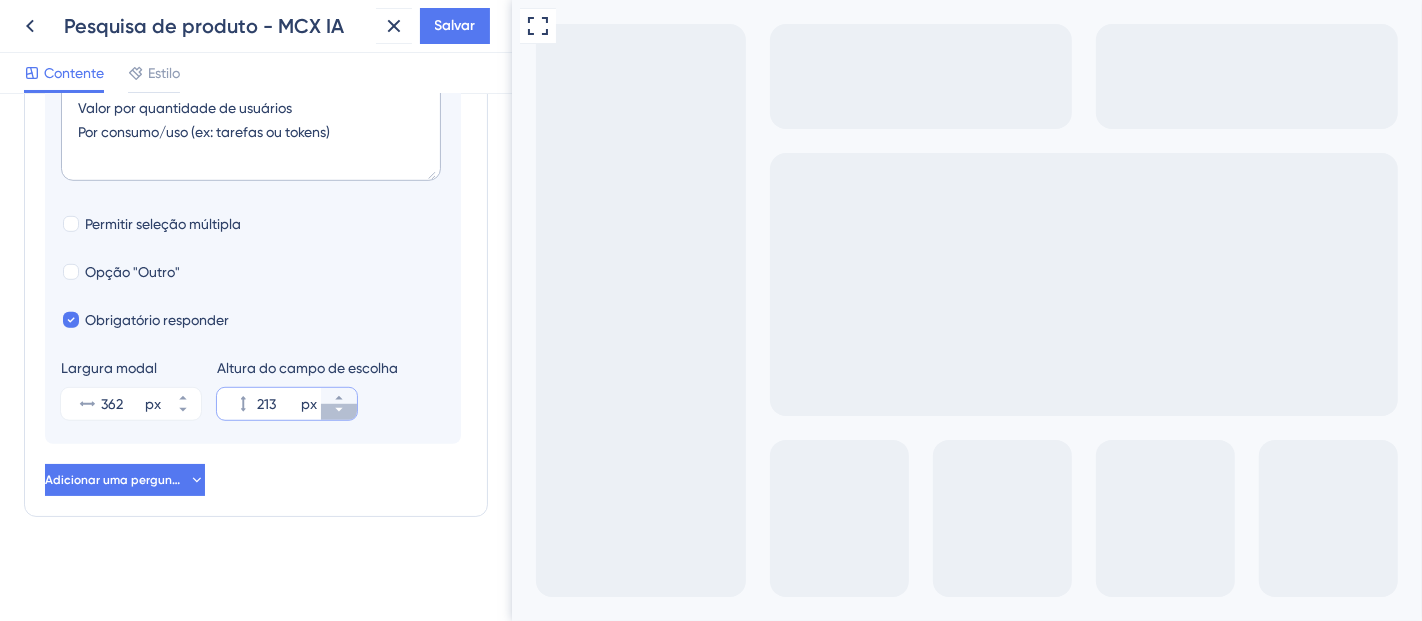 click on "213 px" at bounding box center (339, 412) 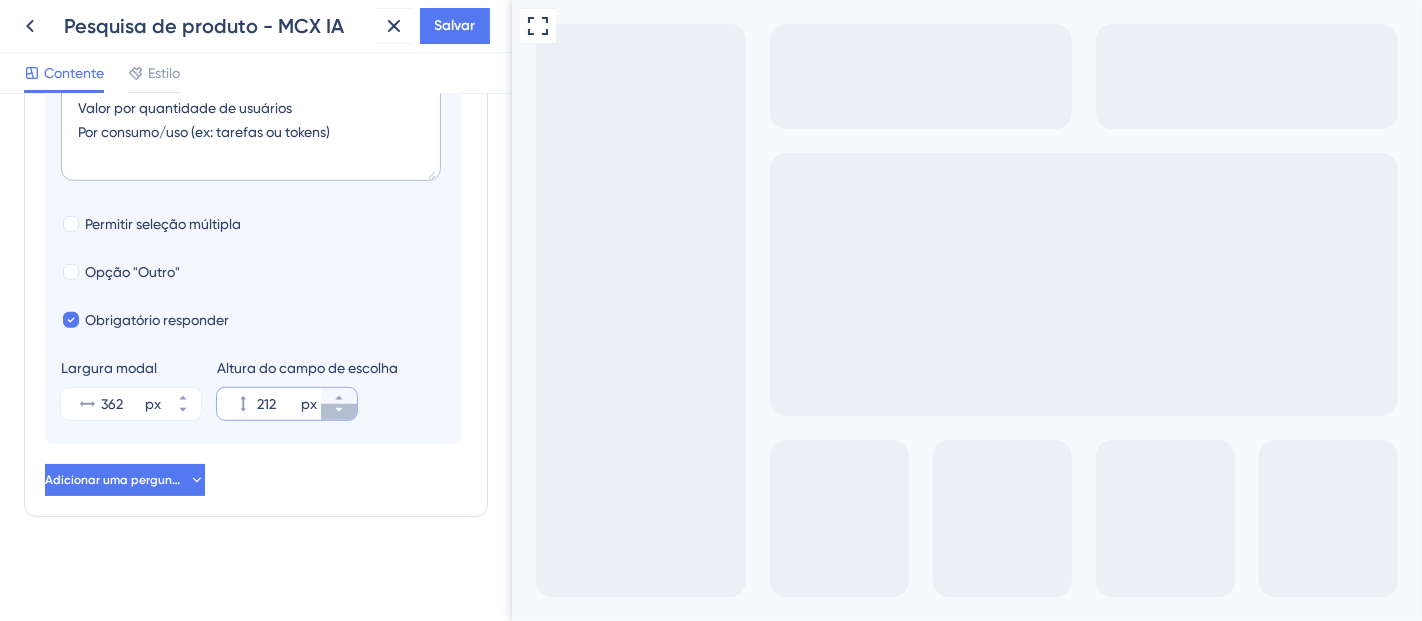 click on "212 px" at bounding box center (339, 412) 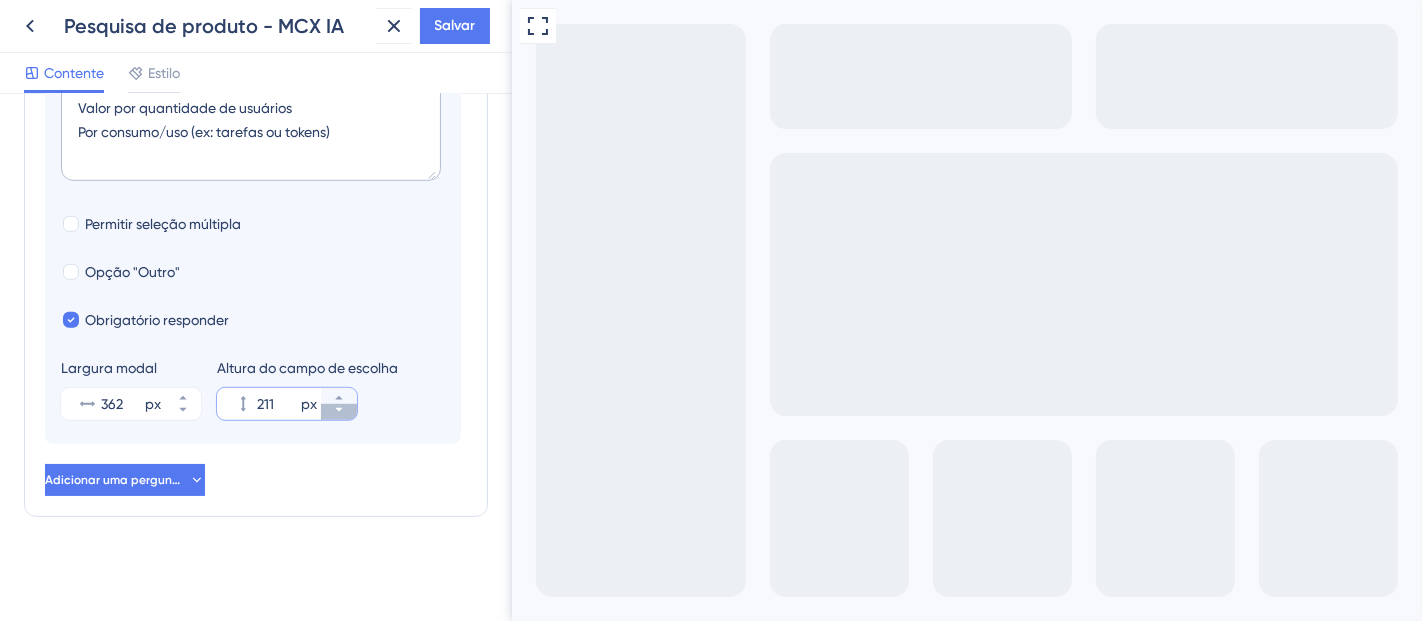click on "211 px" at bounding box center (339, 412) 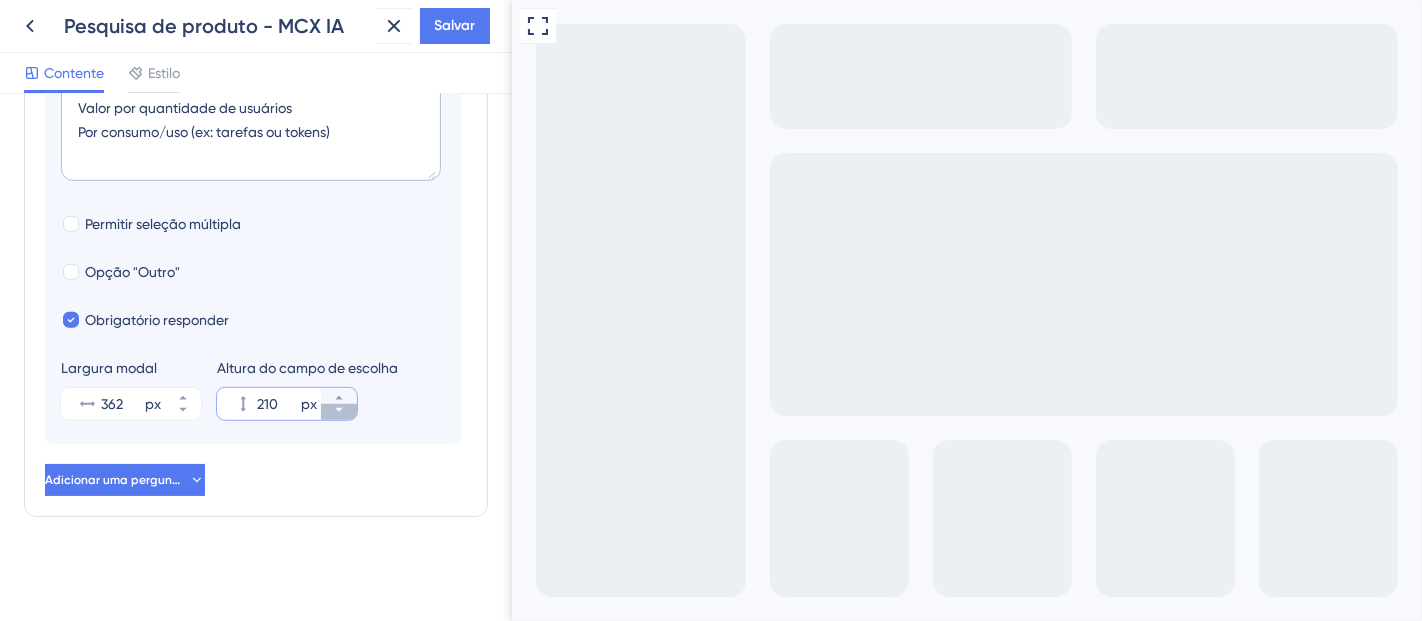 click on "210 px" at bounding box center [339, 412] 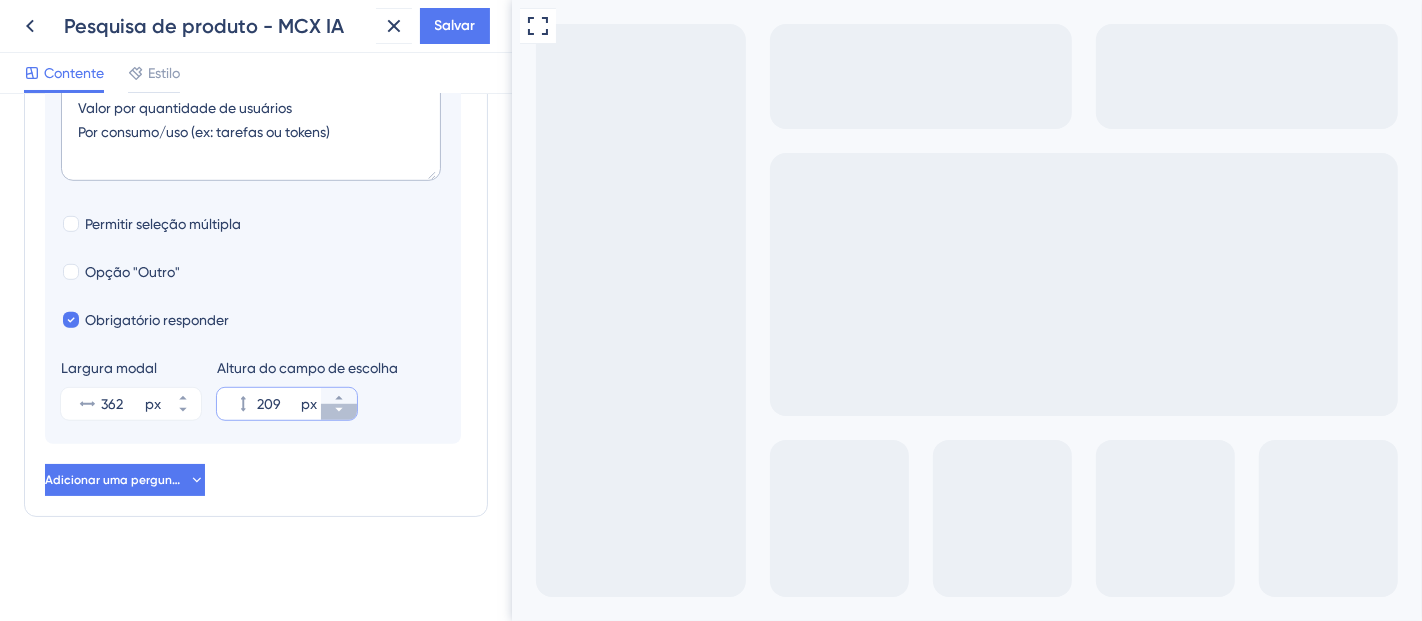 click on "209 px" at bounding box center [339, 412] 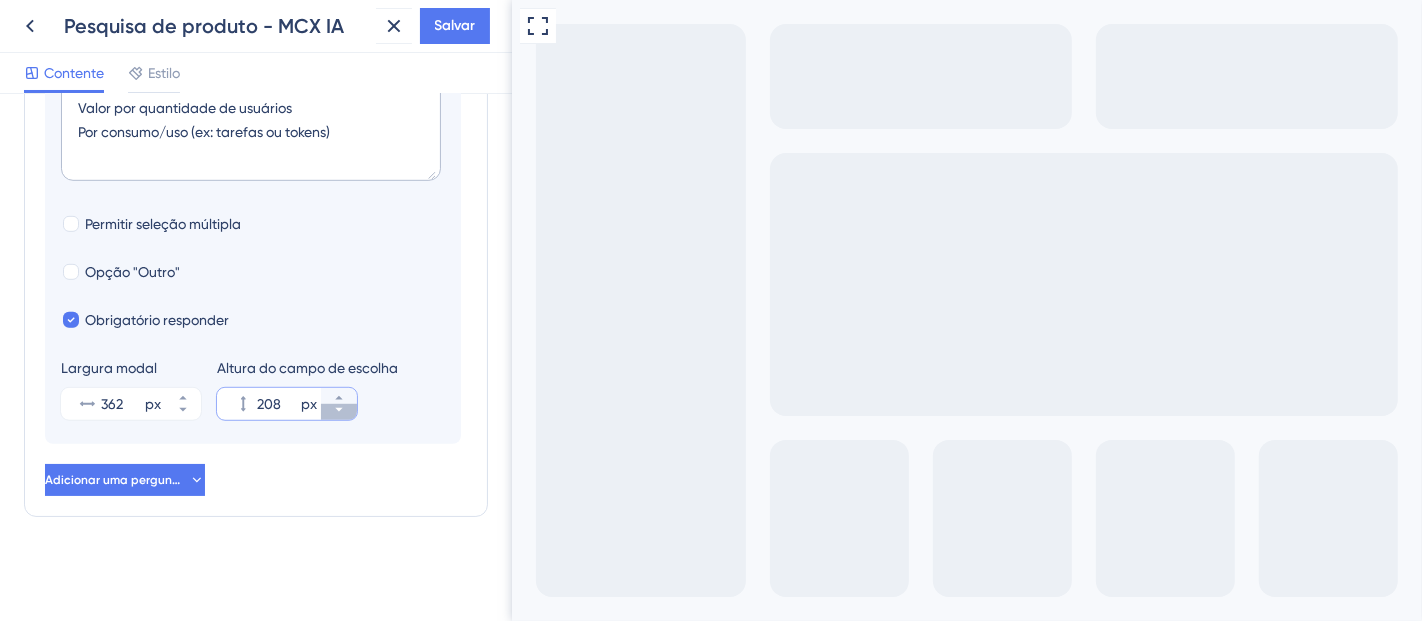 click on "208 px" at bounding box center (339, 412) 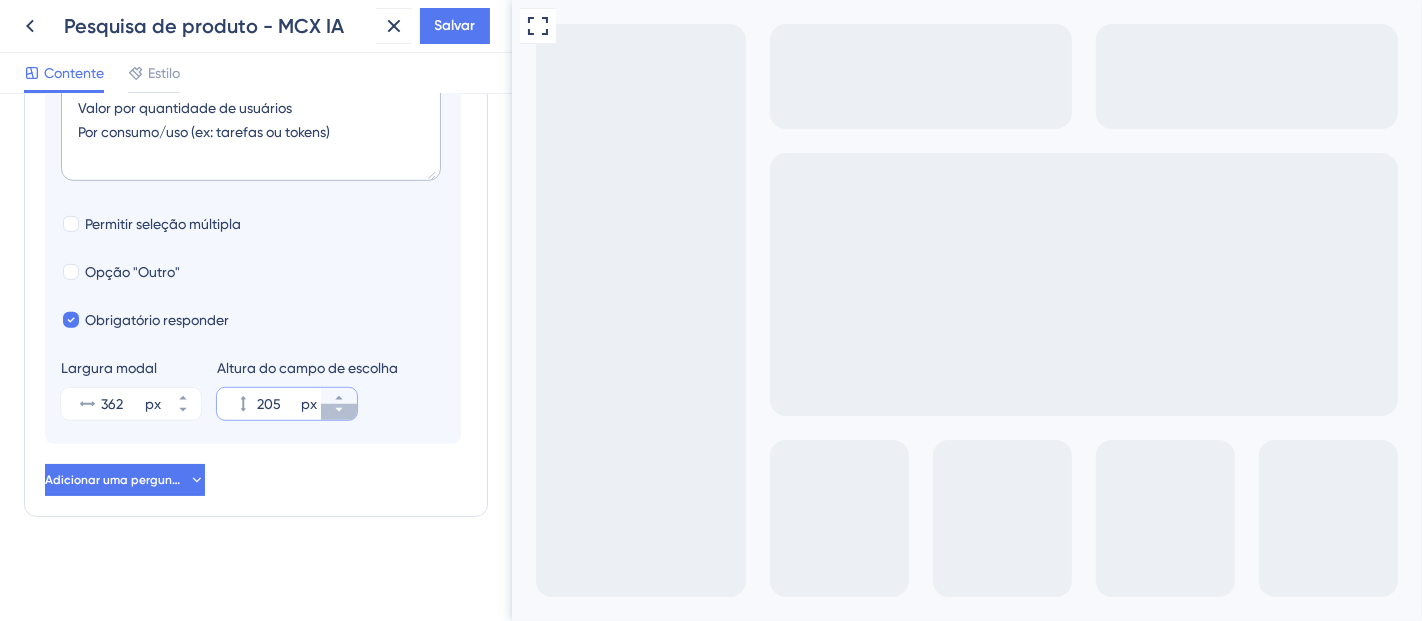 click on "205 px" at bounding box center (339, 412) 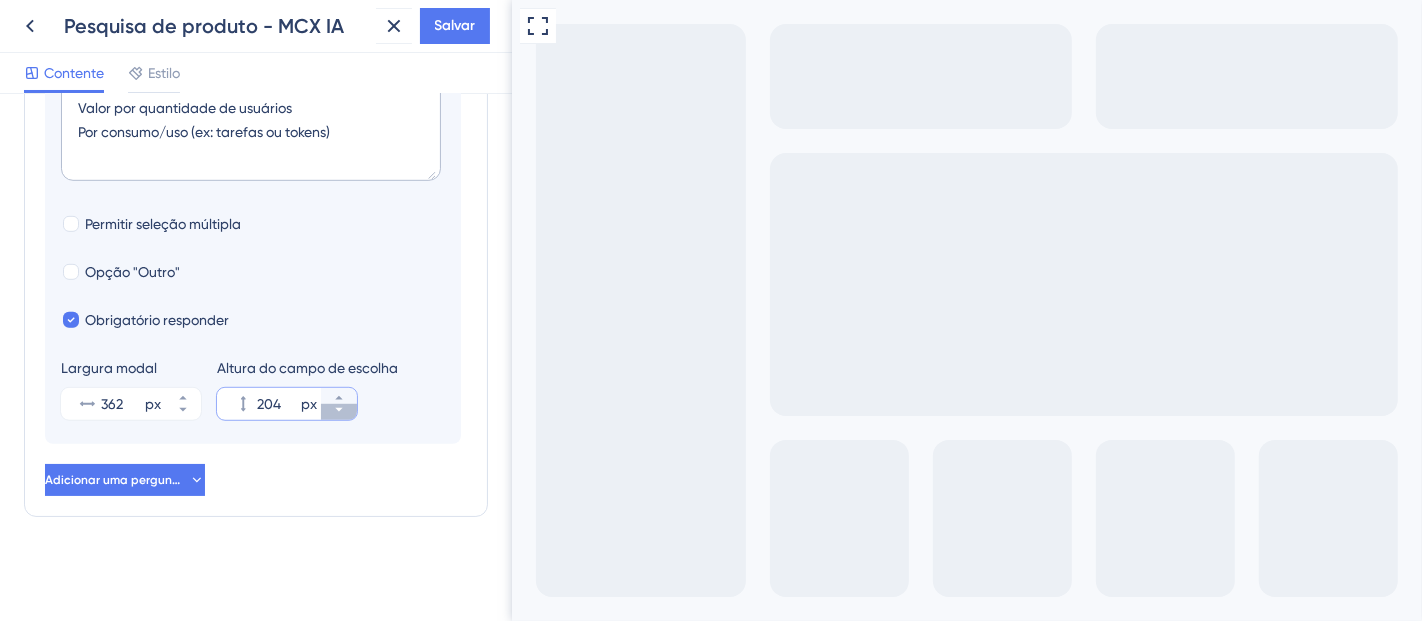click on "204 px" at bounding box center [339, 412] 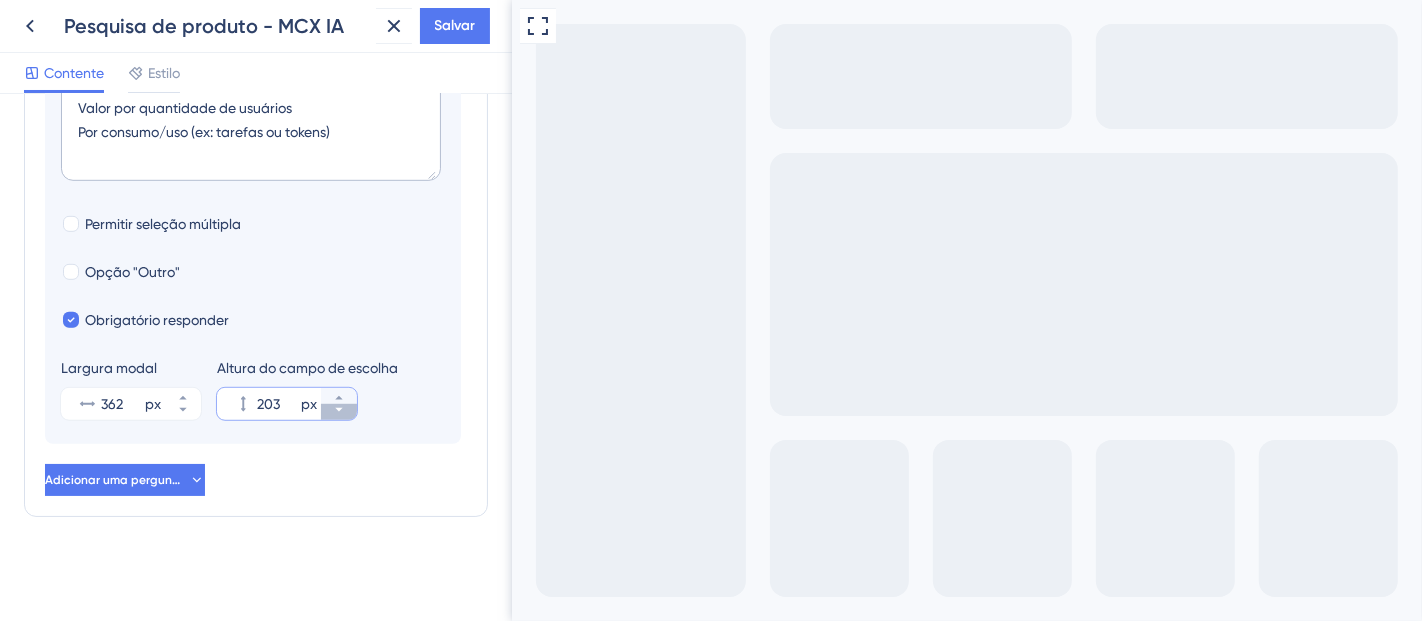 click on "203 px" at bounding box center (339, 412) 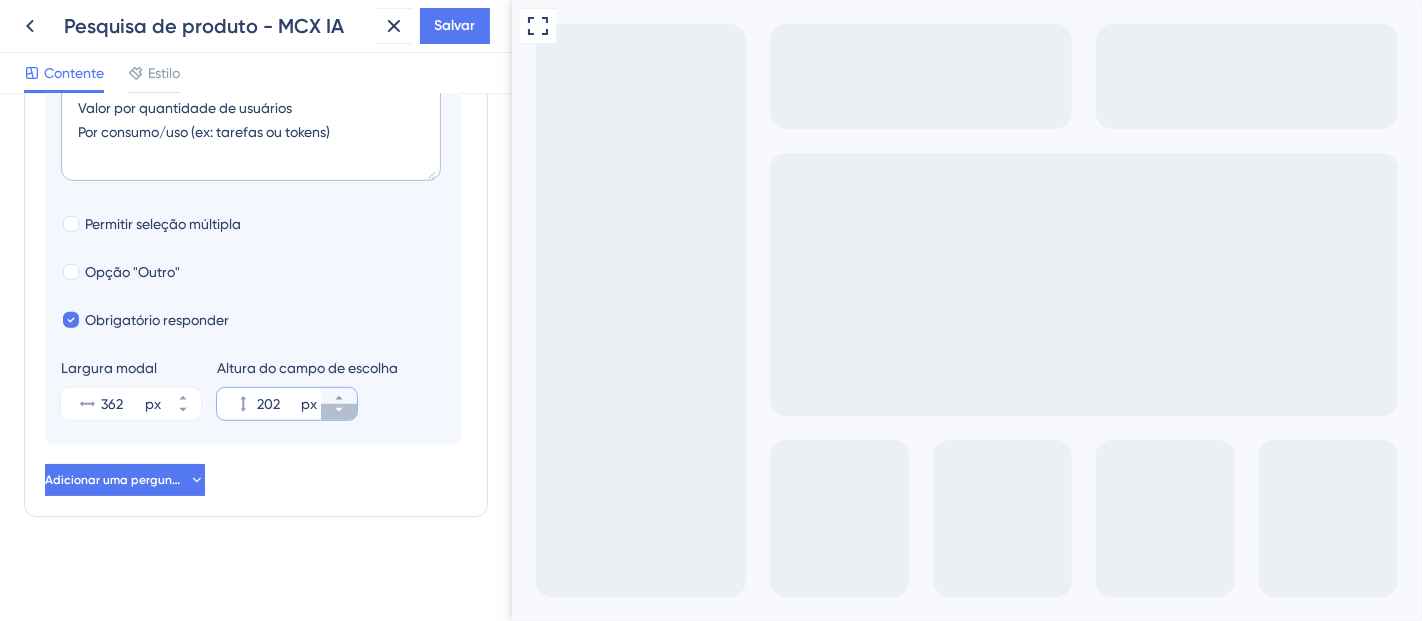 click on "202 px" at bounding box center (339, 412) 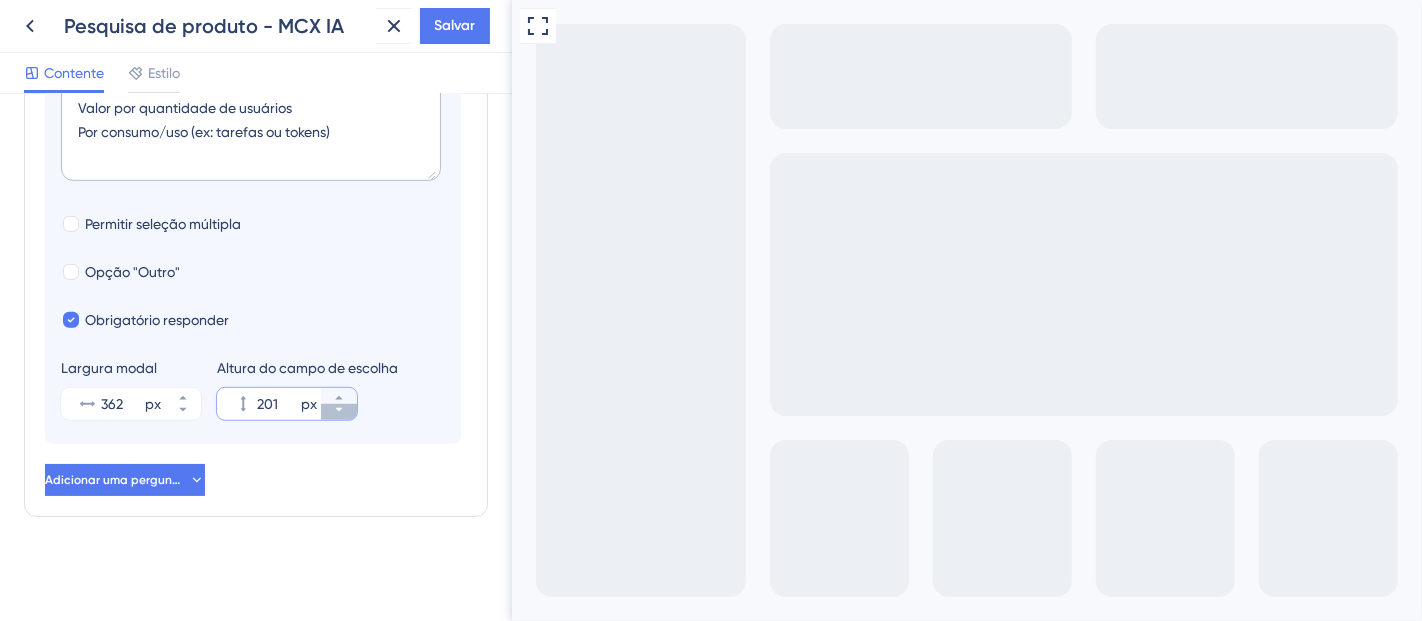 click on "201 px" at bounding box center [339, 412] 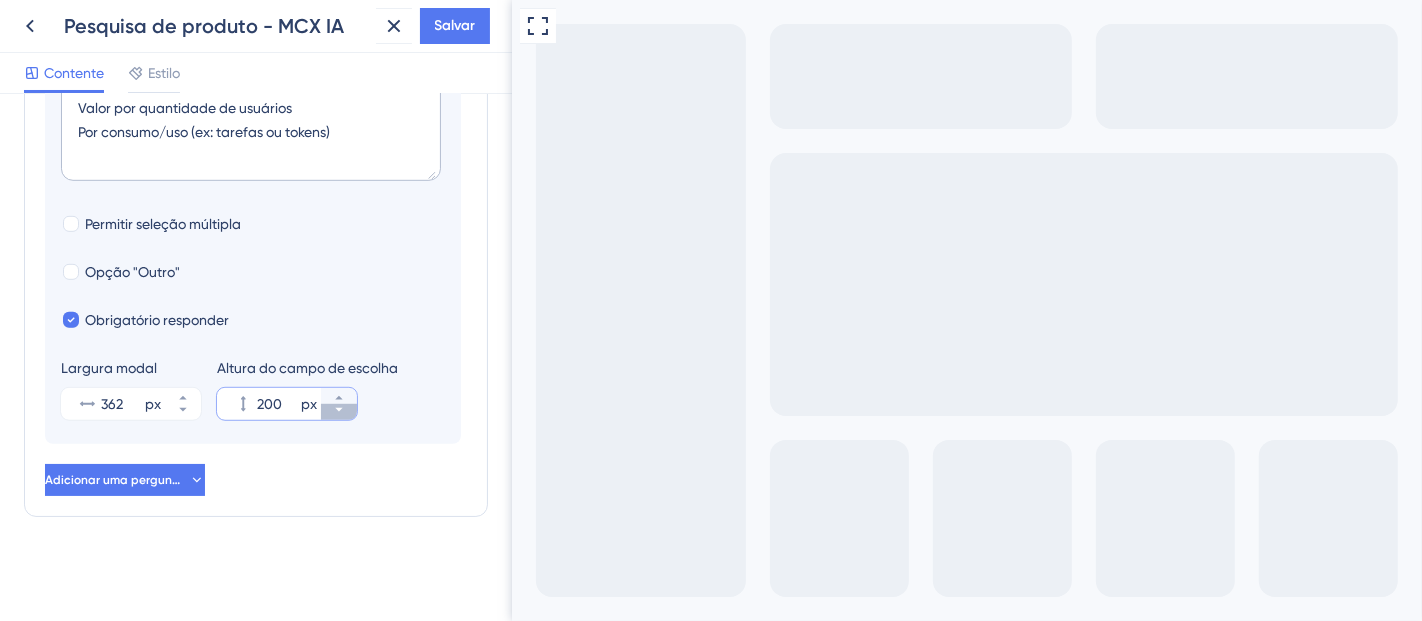 click on "200 px" at bounding box center (339, 412) 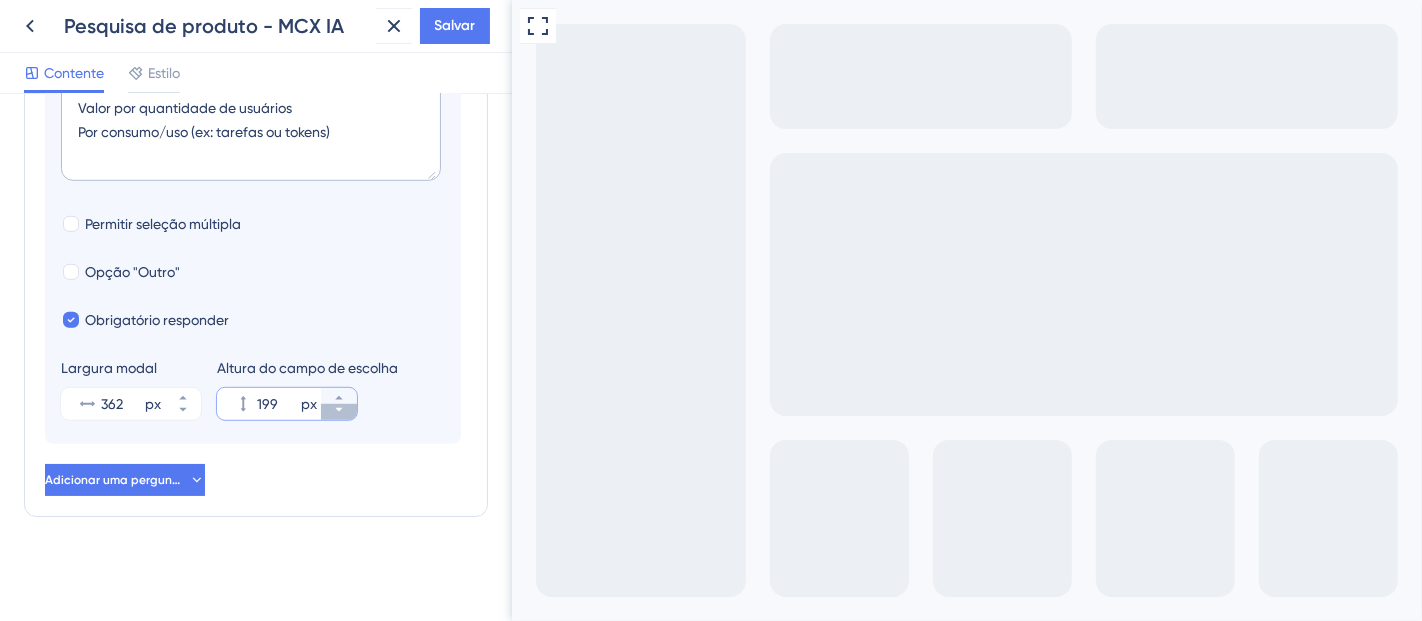 click on "199 px" at bounding box center (339, 412) 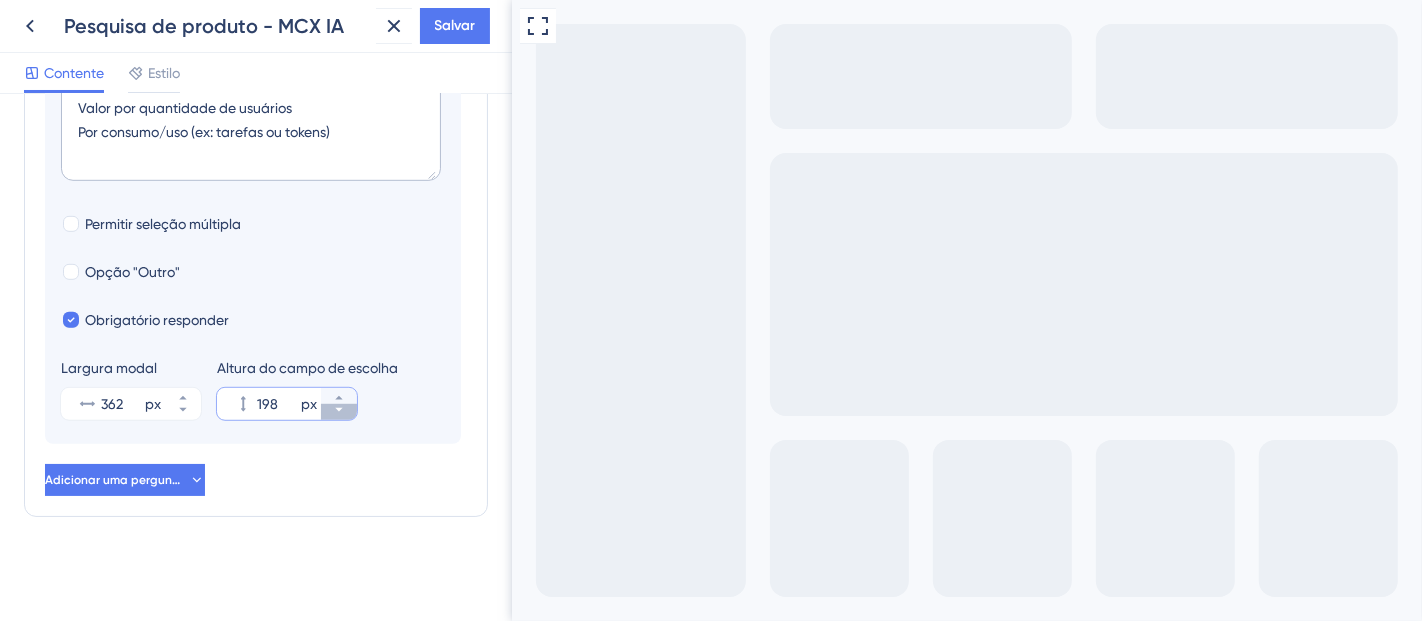 click on "198 px" at bounding box center (339, 412) 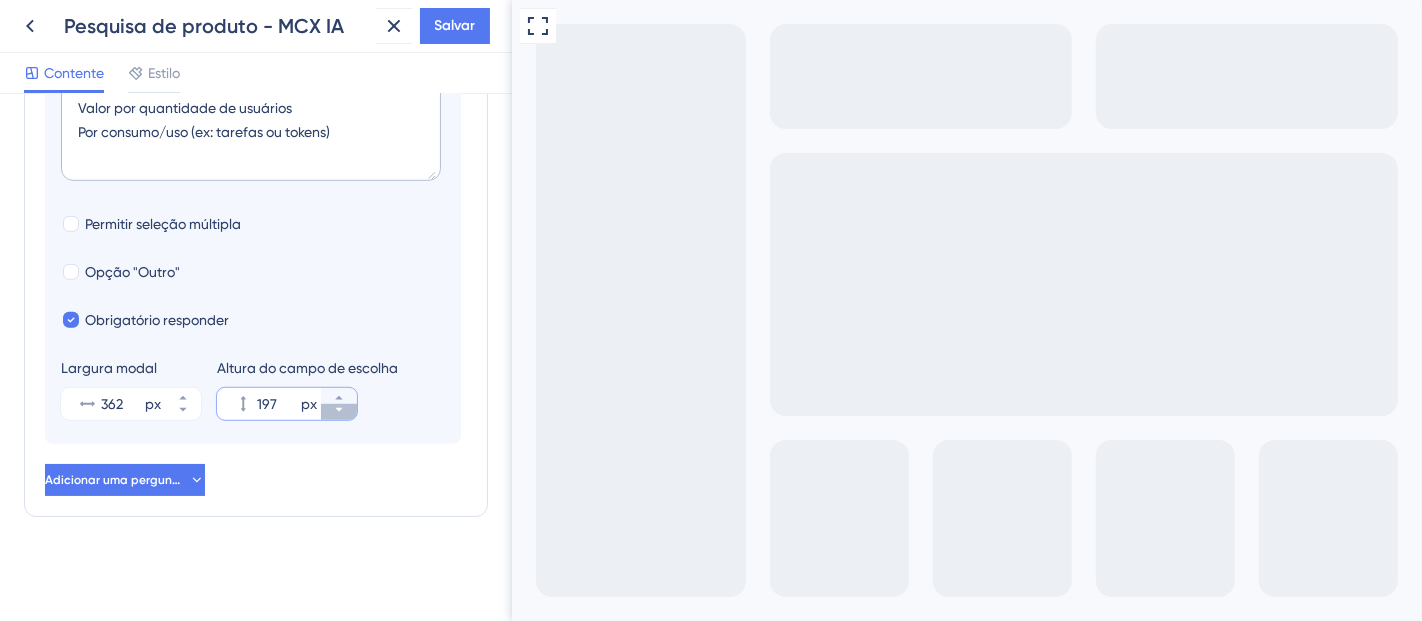 click on "197 px" at bounding box center (339, 412) 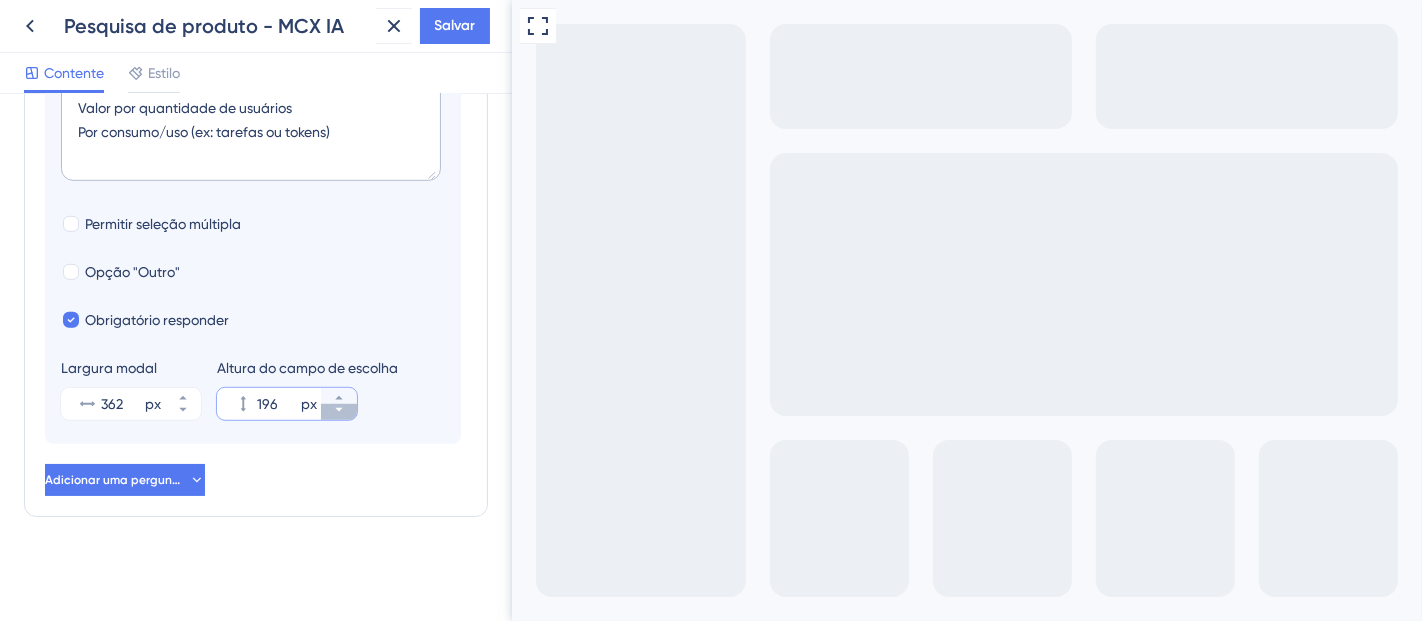 click on "196 px" at bounding box center [339, 412] 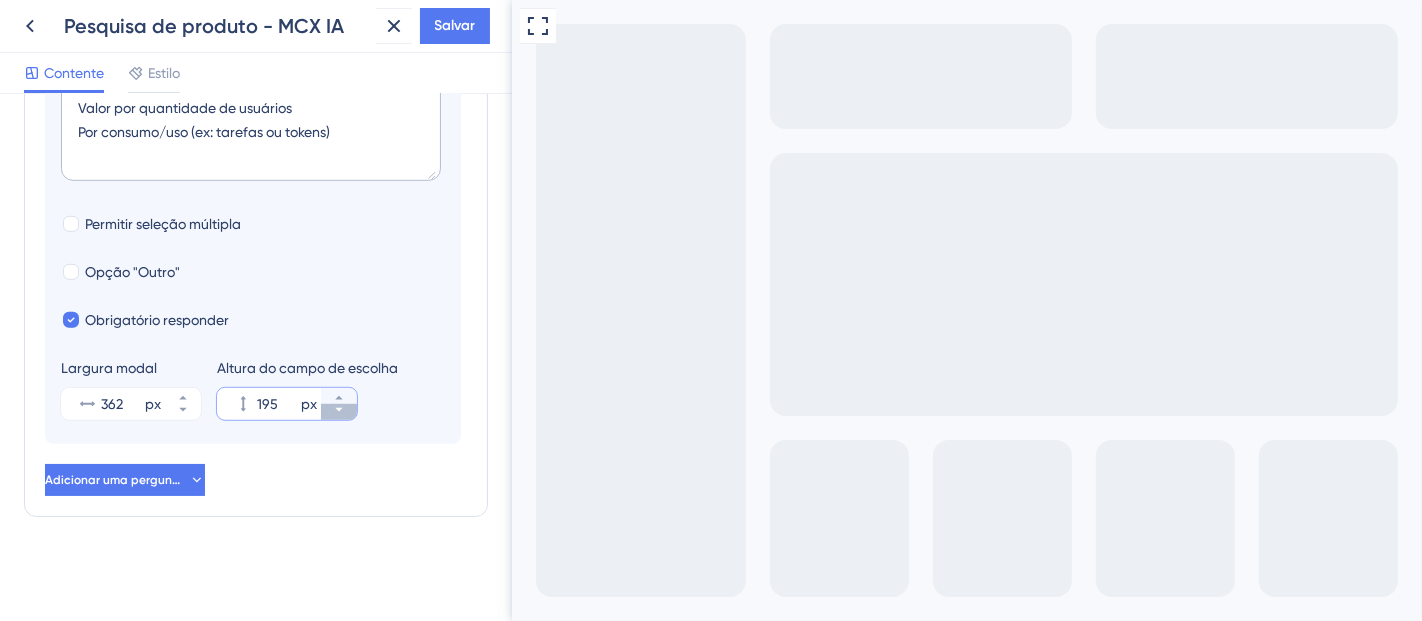click on "195 px" at bounding box center (339, 412) 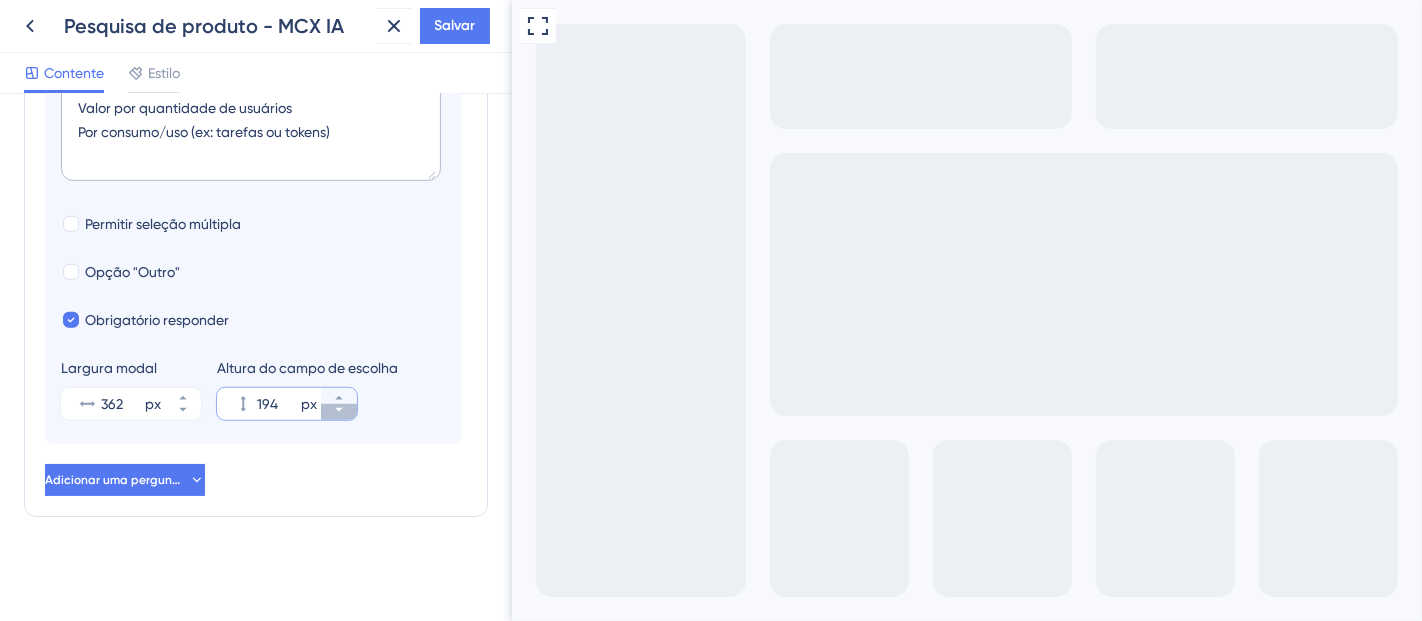 click on "194 px" at bounding box center (339, 412) 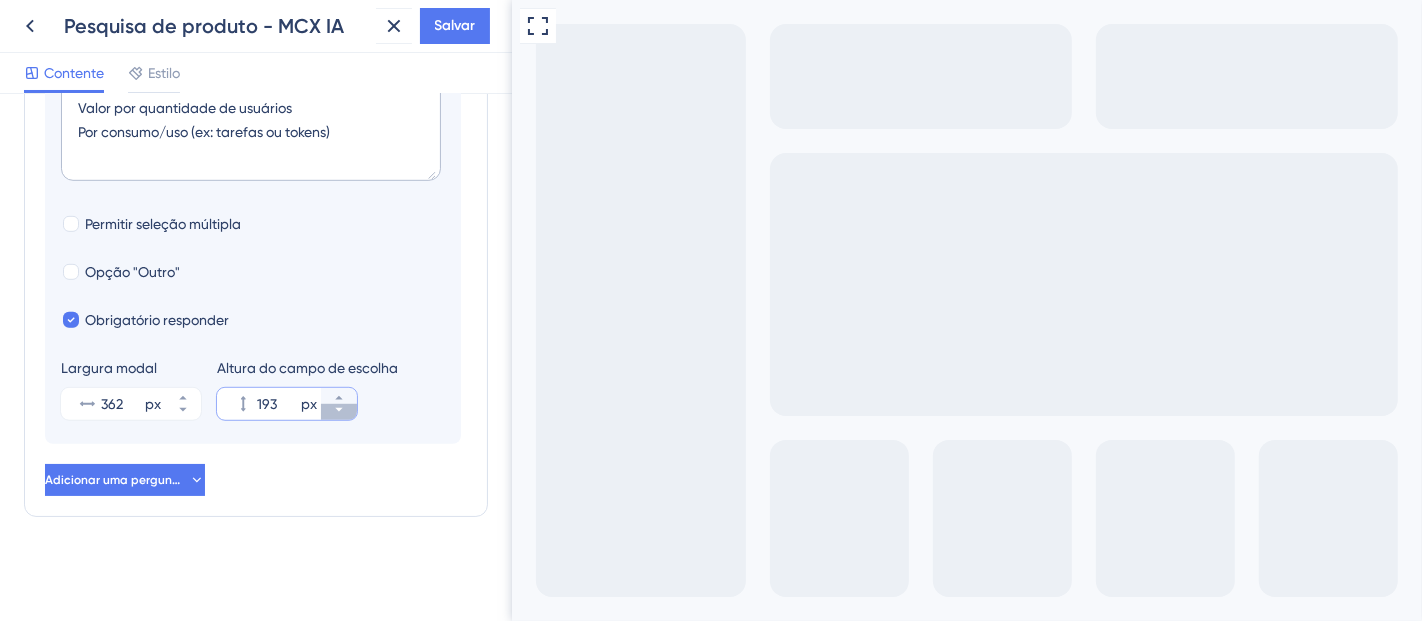 click on "193 px" at bounding box center [339, 412] 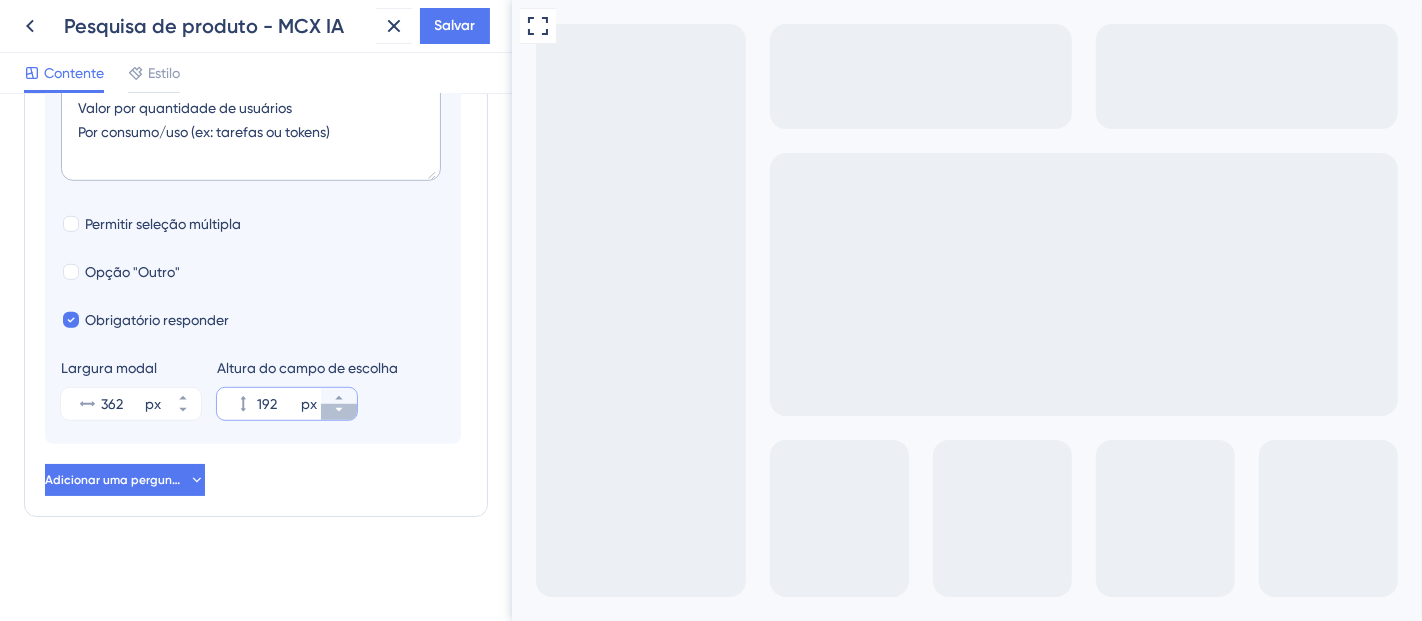 click on "192 px" at bounding box center [339, 412] 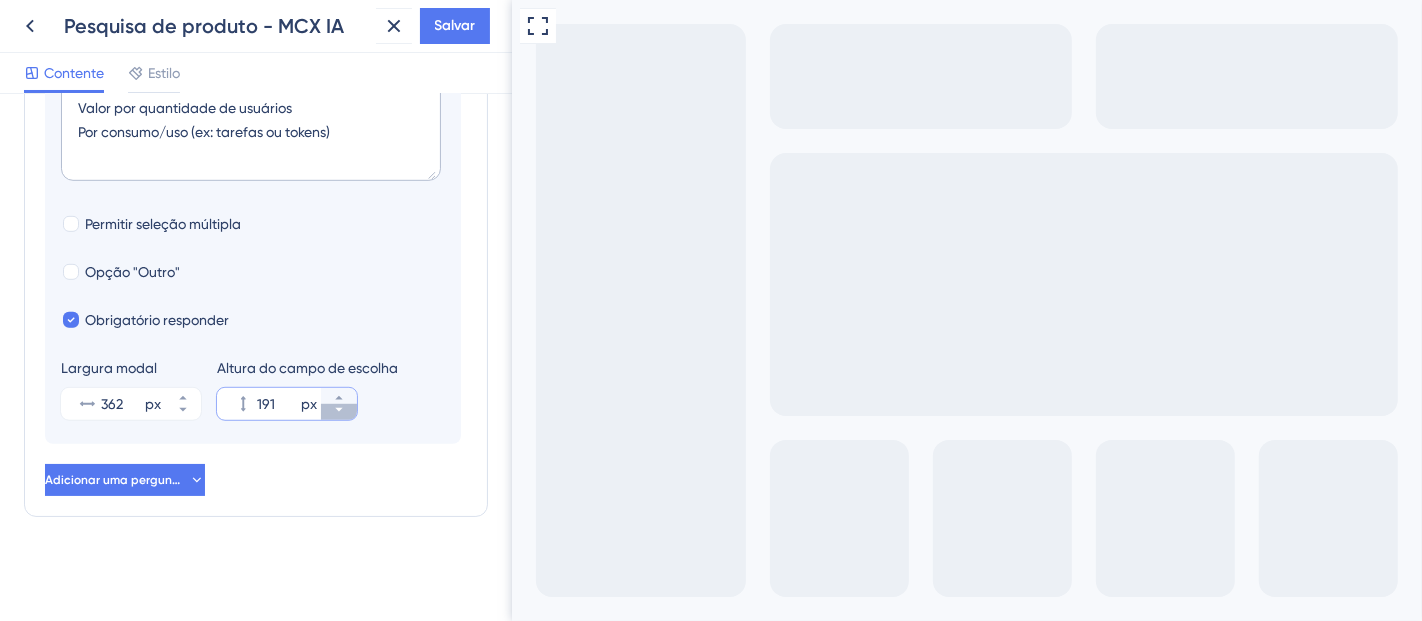 click on "191 px" at bounding box center (339, 412) 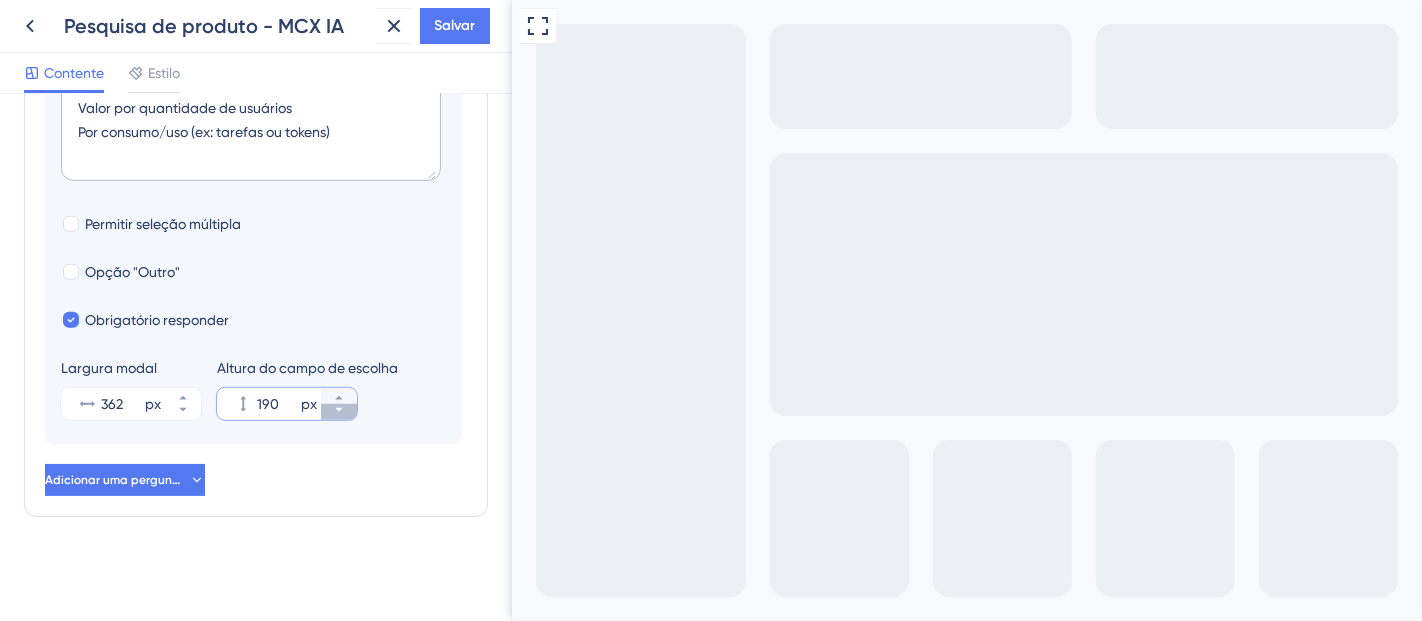 click on "190 px" at bounding box center (339, 412) 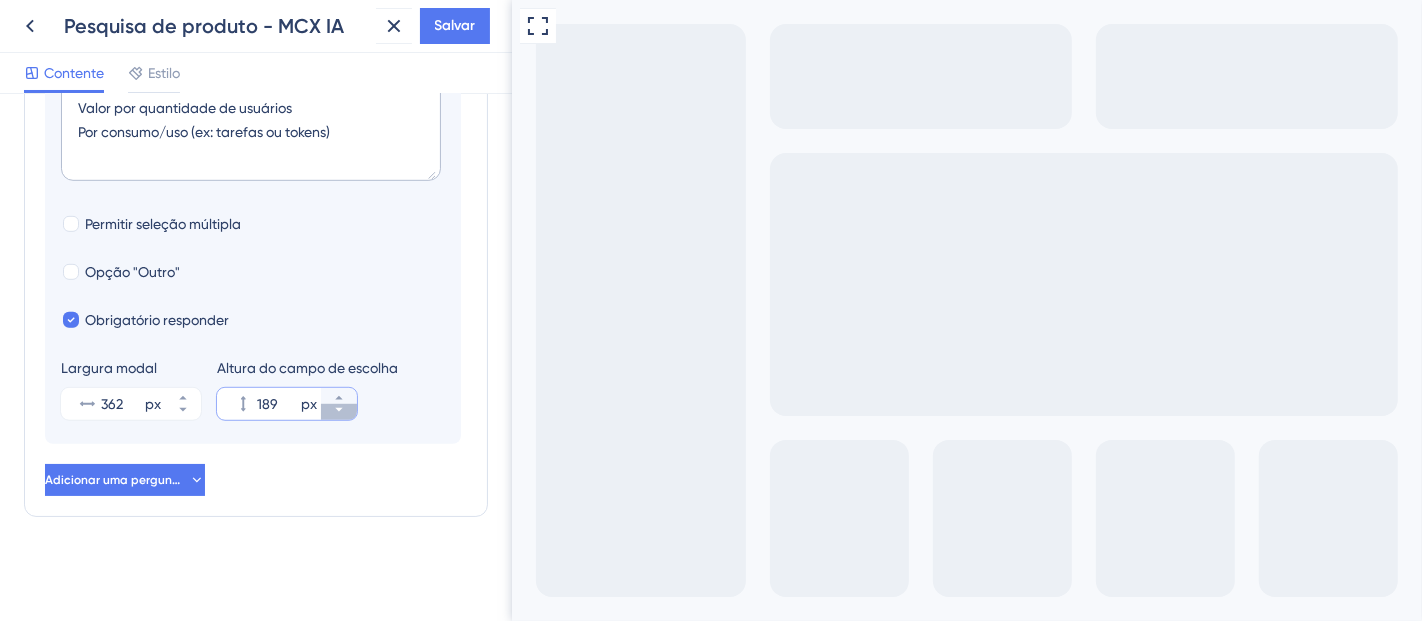 click on "189 px" at bounding box center [339, 412] 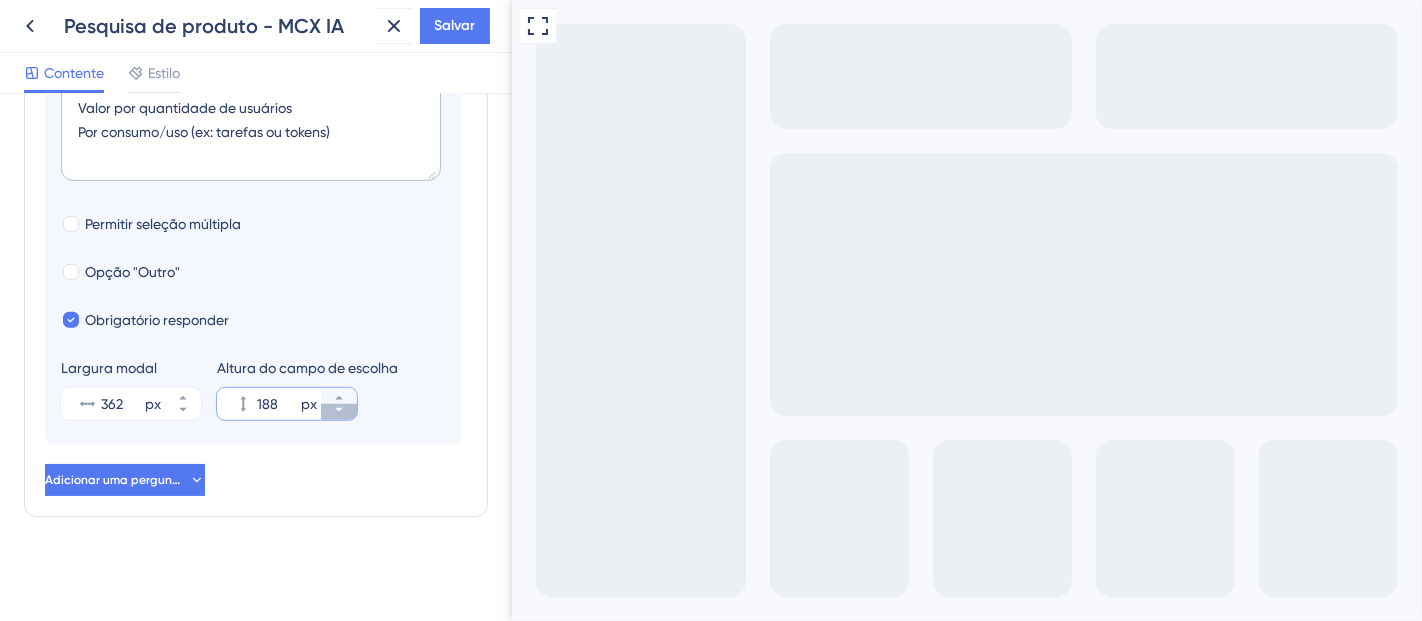 click on "188 px" at bounding box center [339, 412] 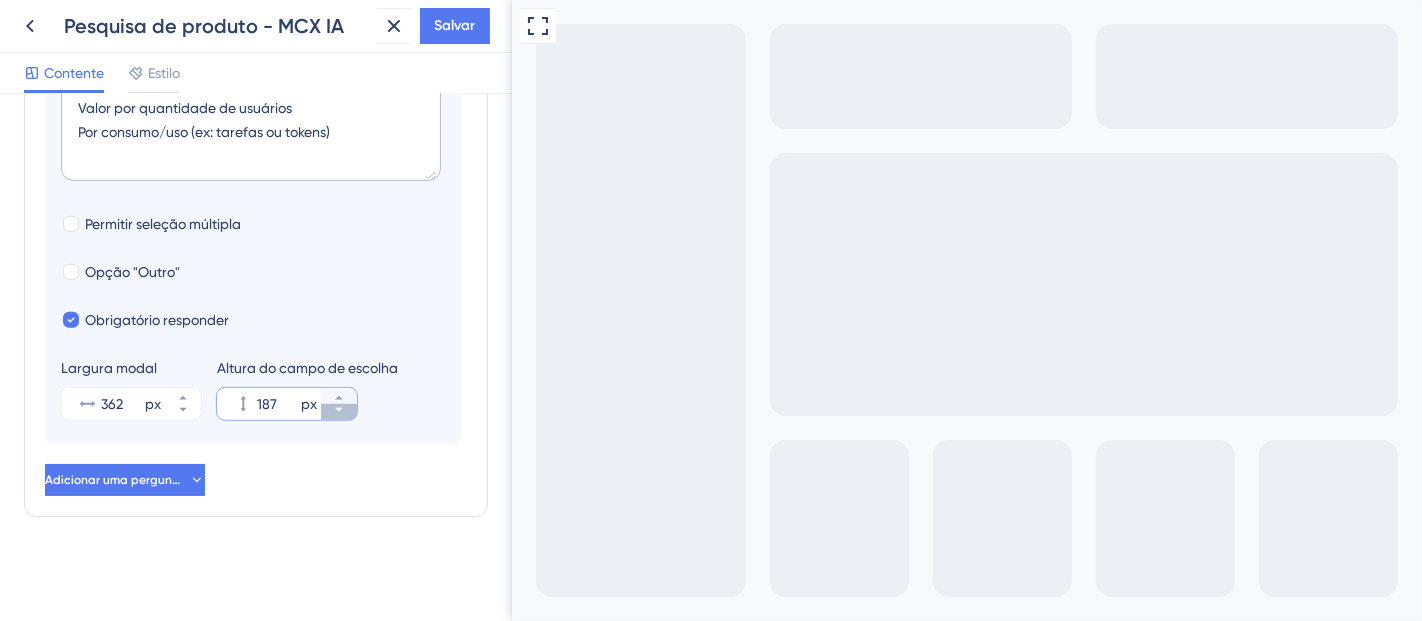click on "187 px" at bounding box center [339, 412] 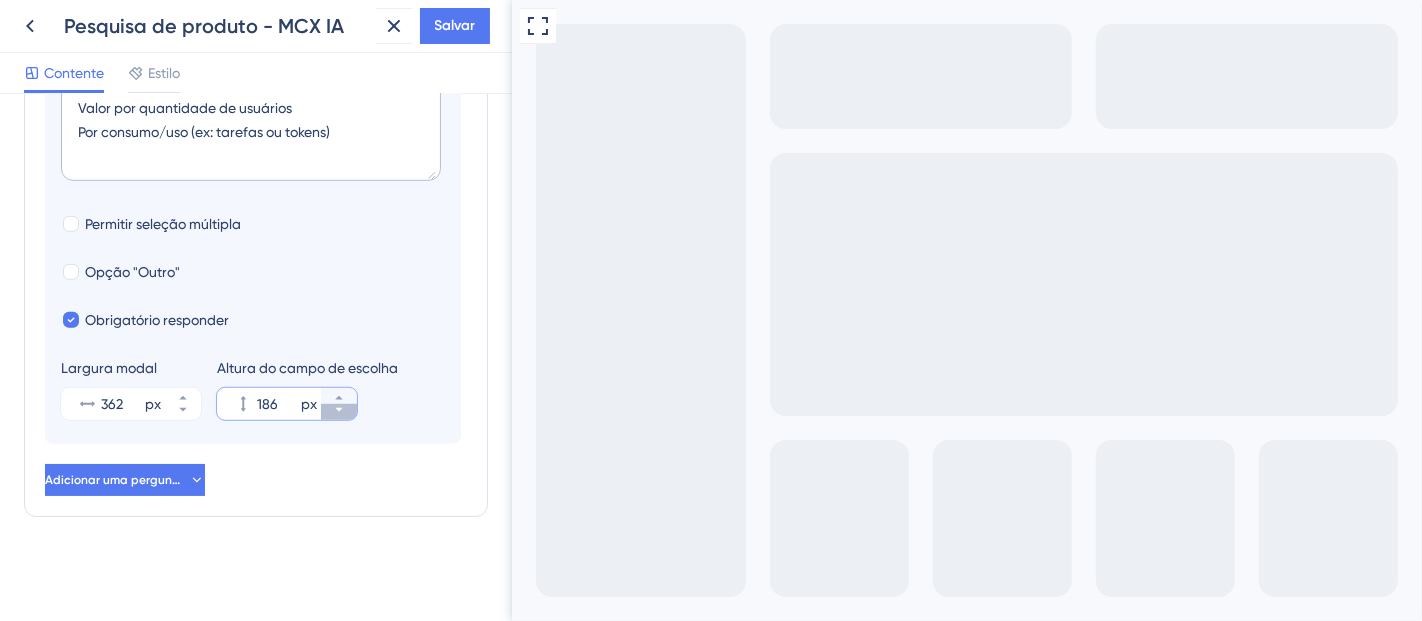 click on "186 px" at bounding box center (339, 412) 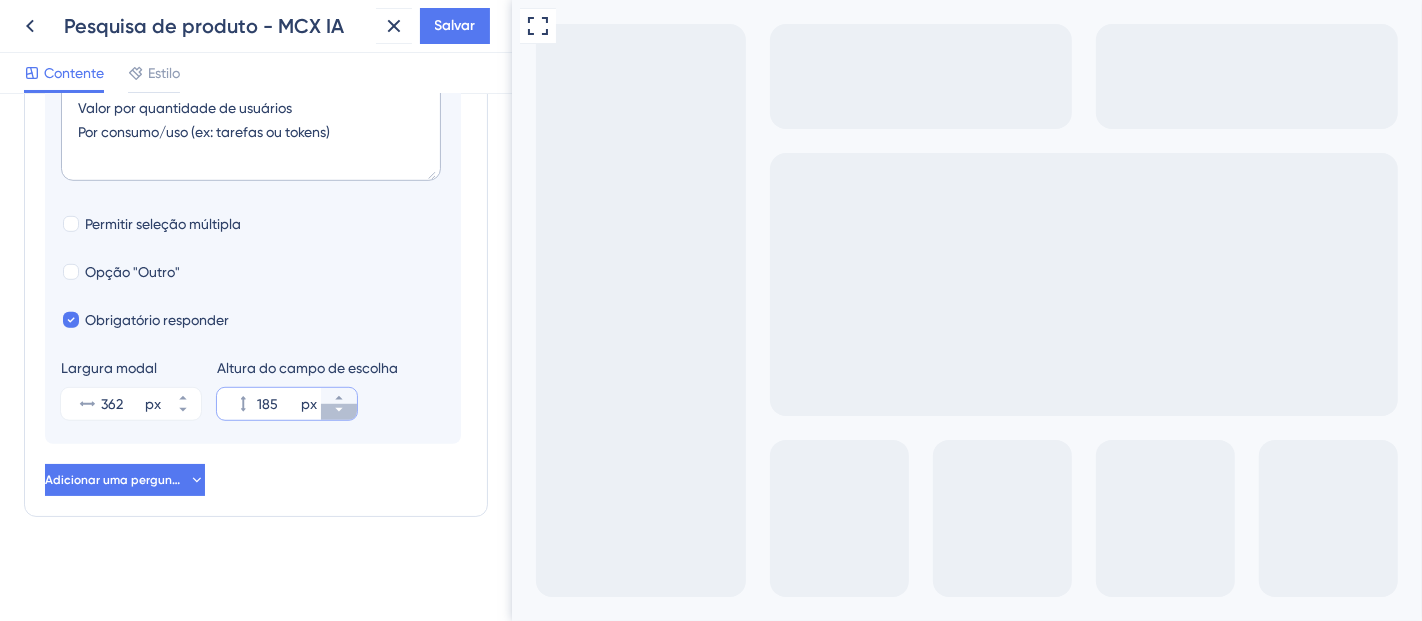 click on "185 px" at bounding box center [339, 412] 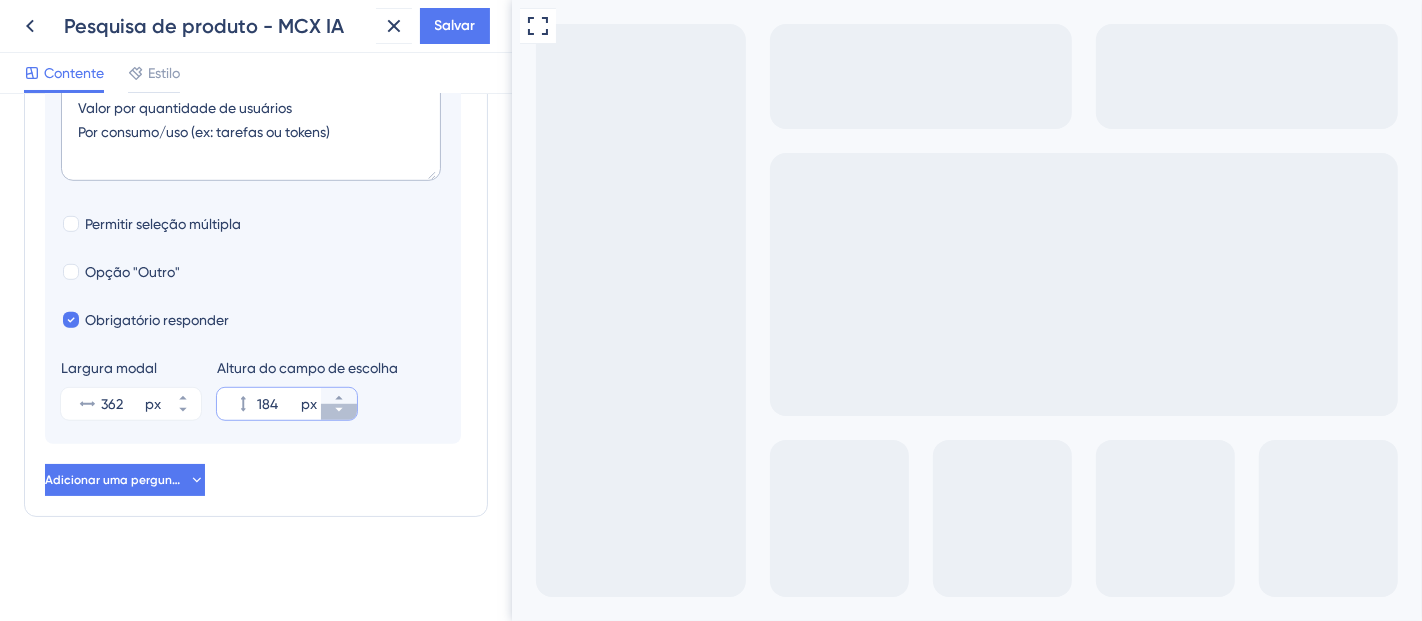 click on "184 px" at bounding box center [339, 412] 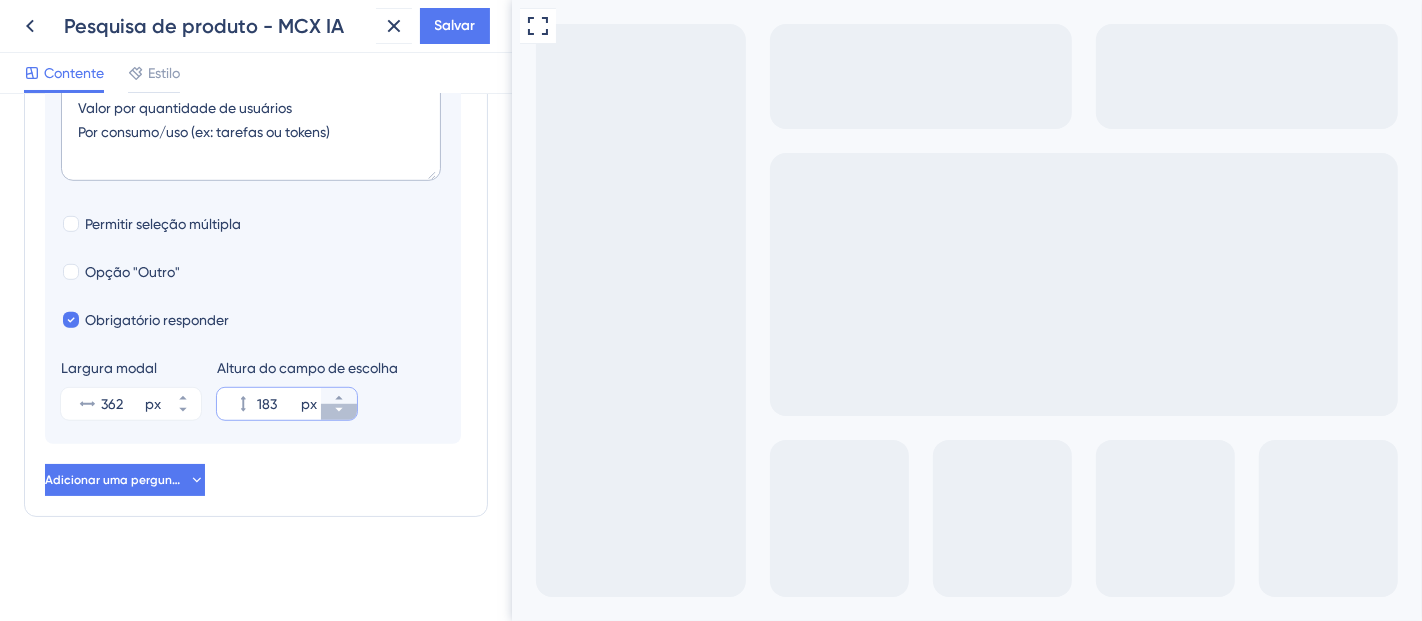 click on "183 px" at bounding box center [339, 412] 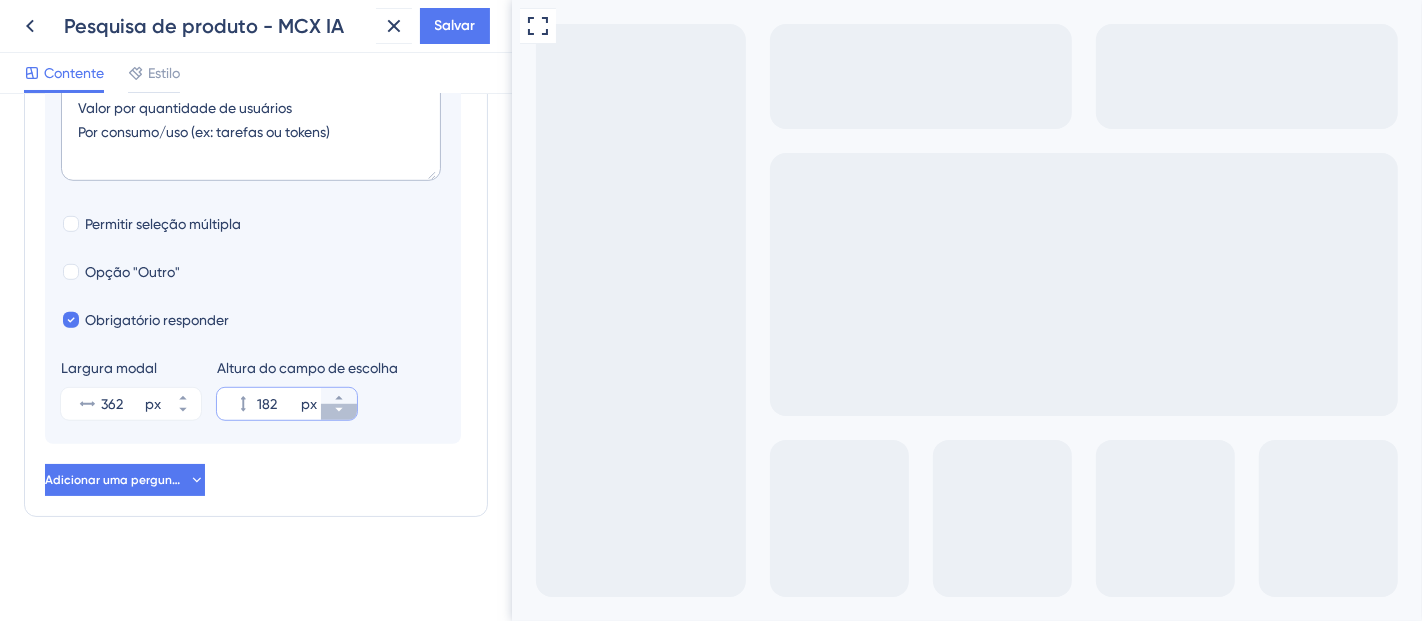 click on "182 px" at bounding box center [339, 412] 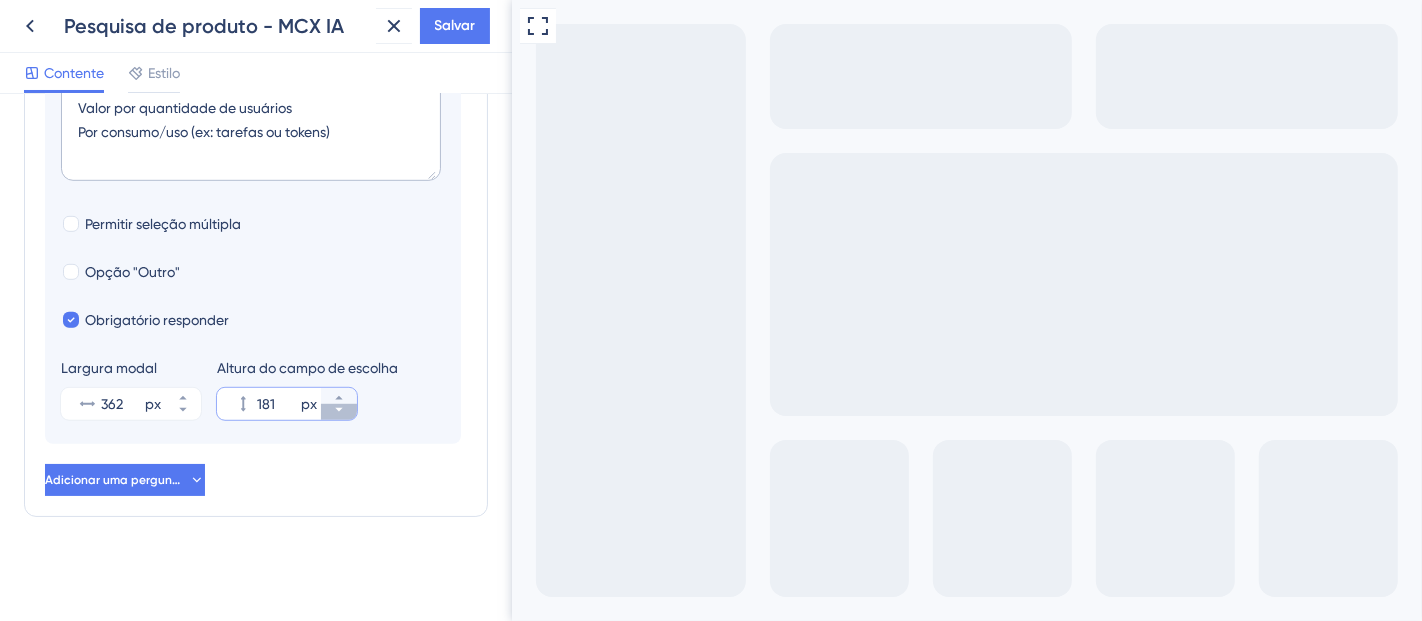 click on "181 px" at bounding box center [339, 412] 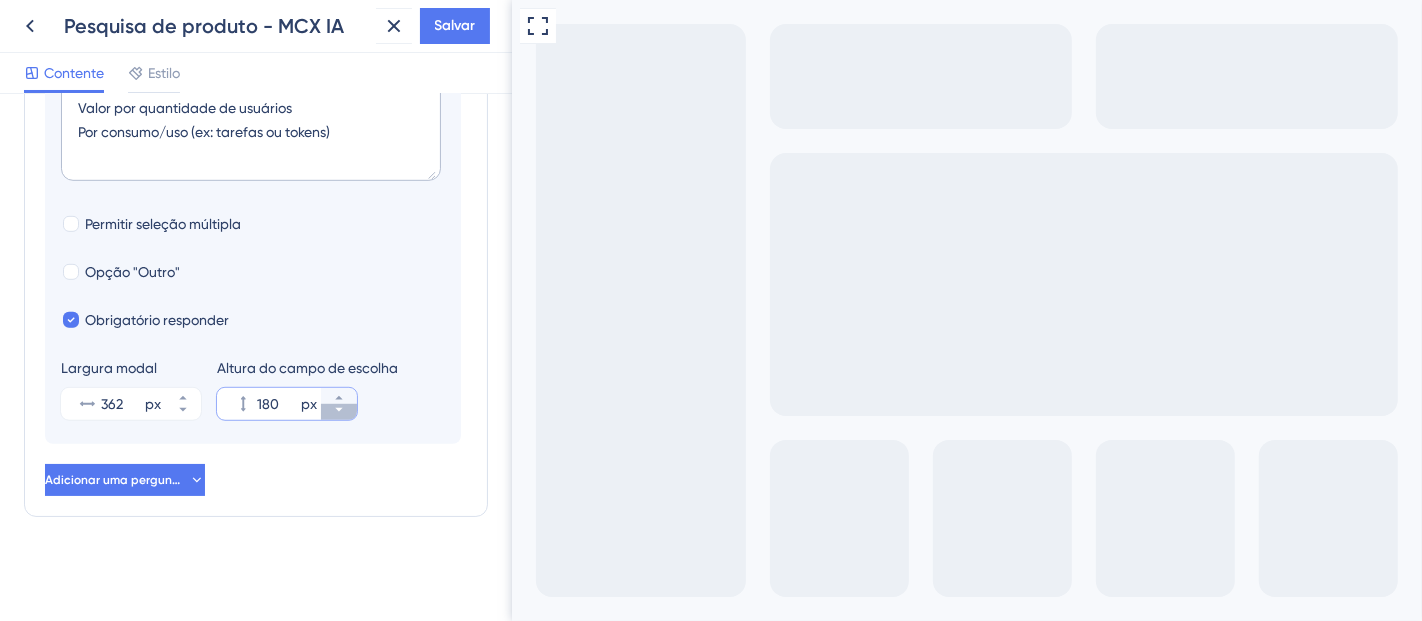 click on "180 px" at bounding box center (339, 412) 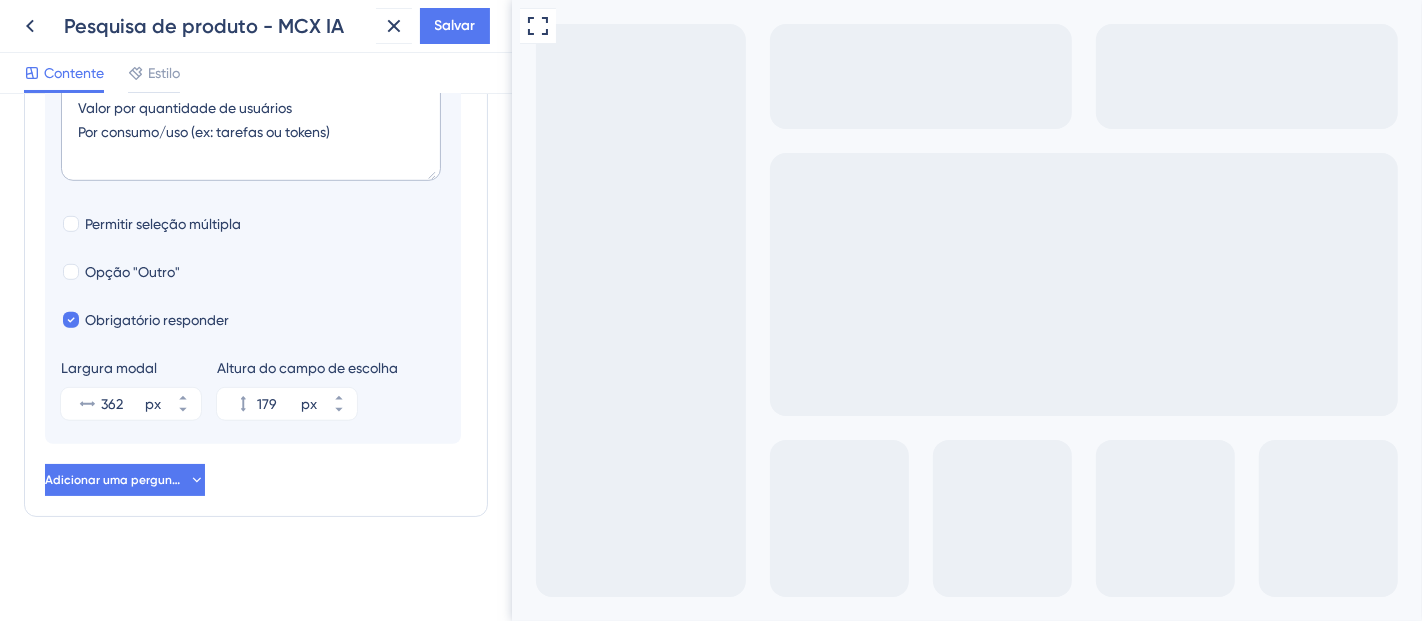 click on "Altura do campo de escolha 179 px" at bounding box center (307, 388) 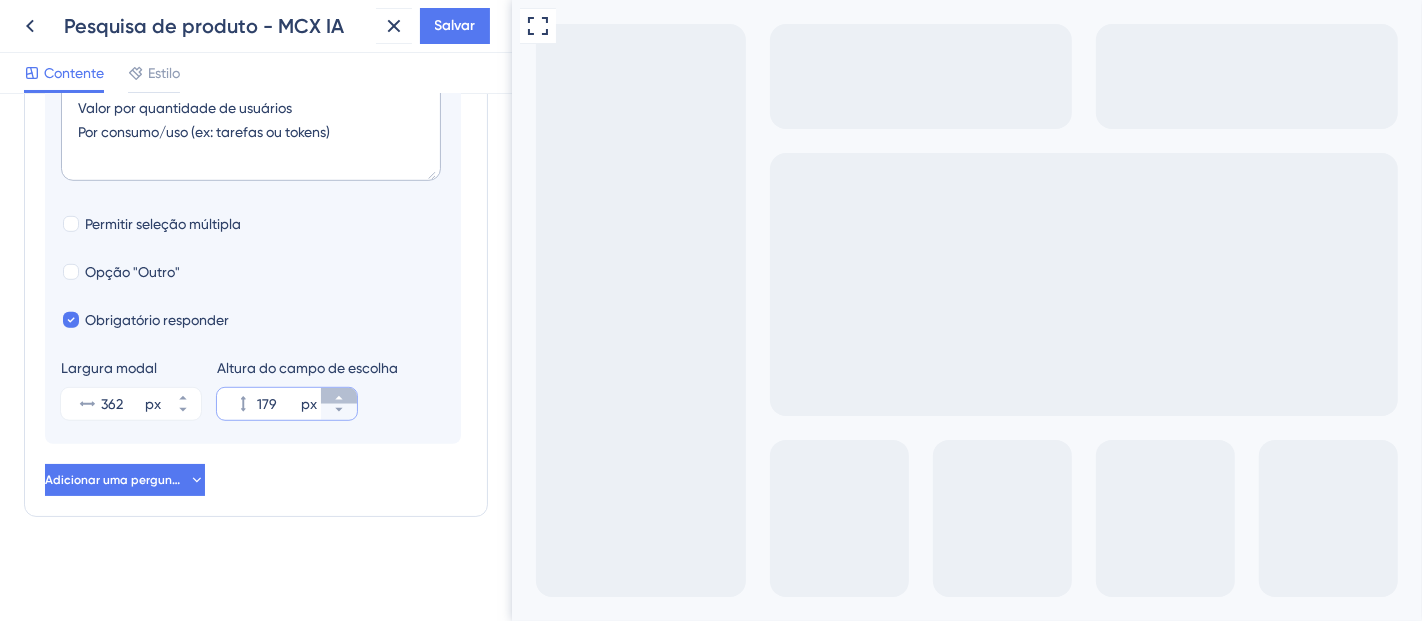 click on "179 px" at bounding box center (339, 396) 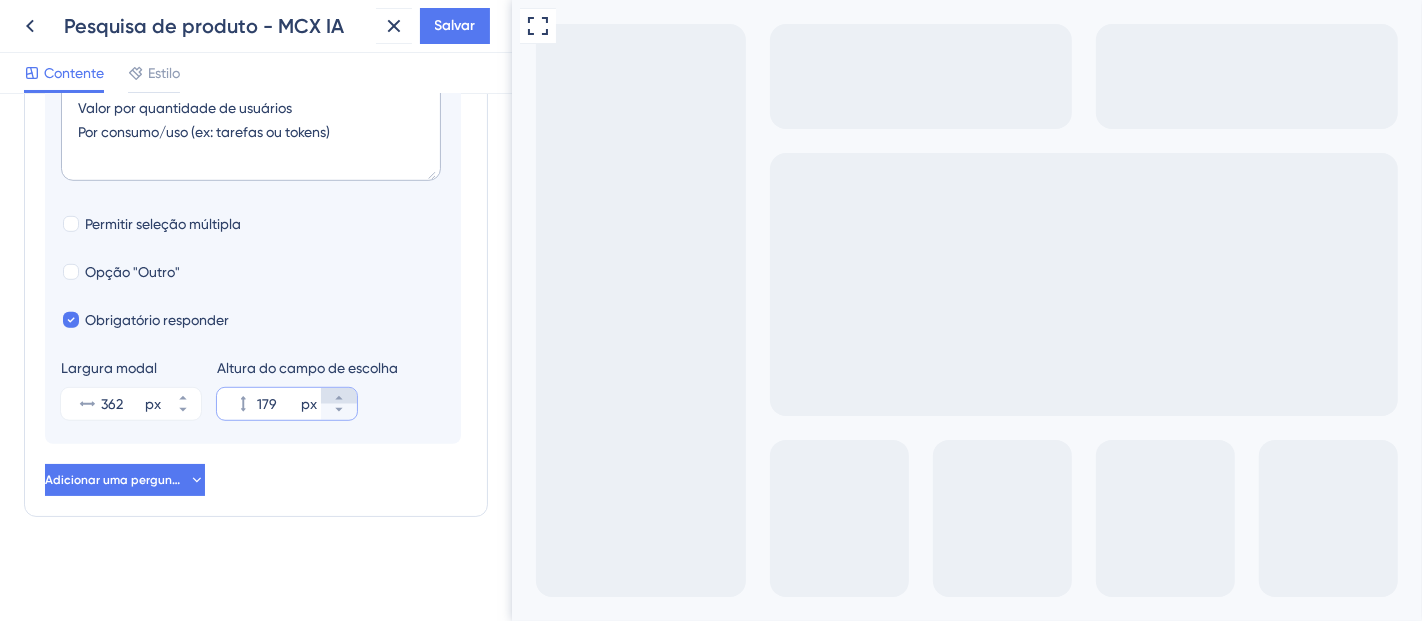 type on "180" 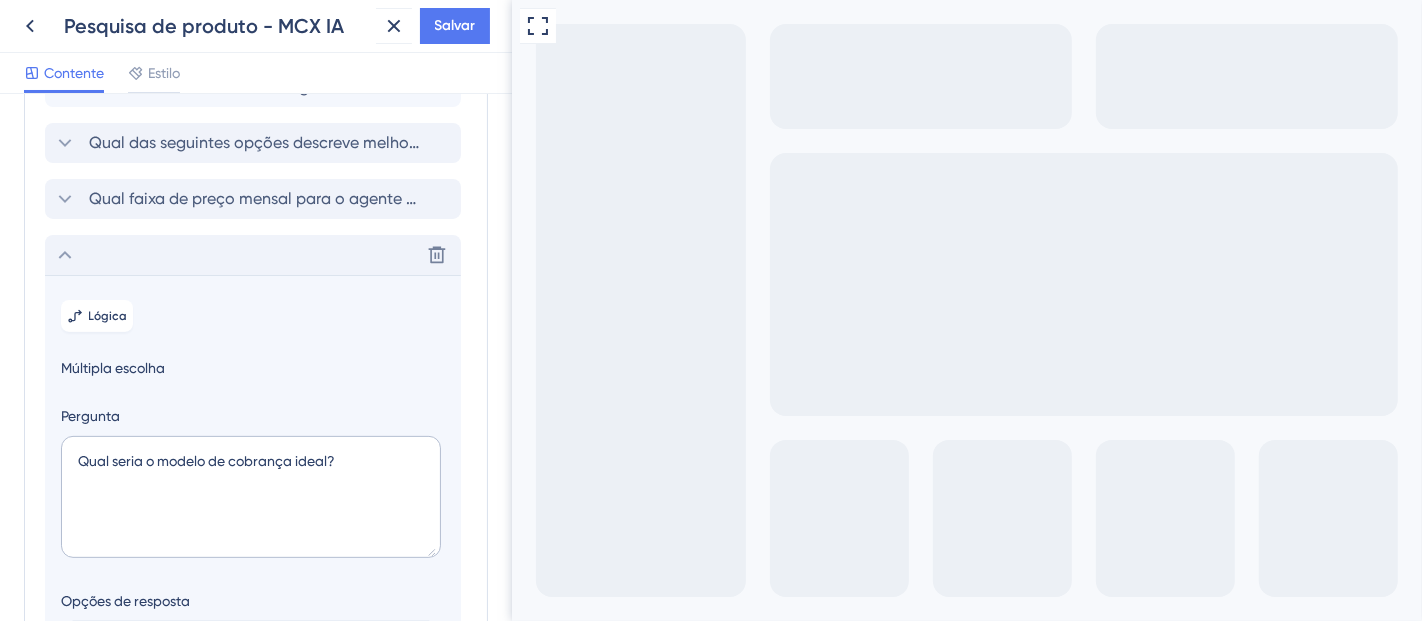 scroll, scrollTop: 428, scrollLeft: 0, axis: vertical 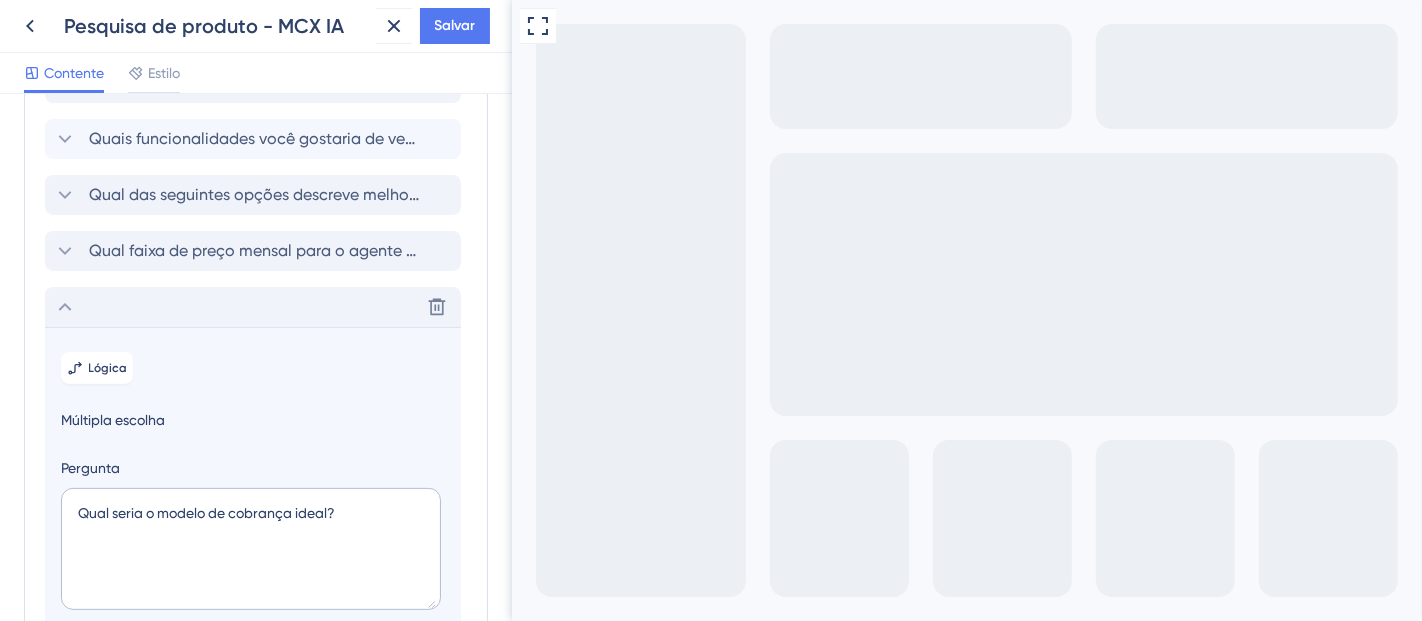 drag, startPoint x: 502, startPoint y: 507, endPoint x: 49, endPoint y: 312, distance: 493.1876 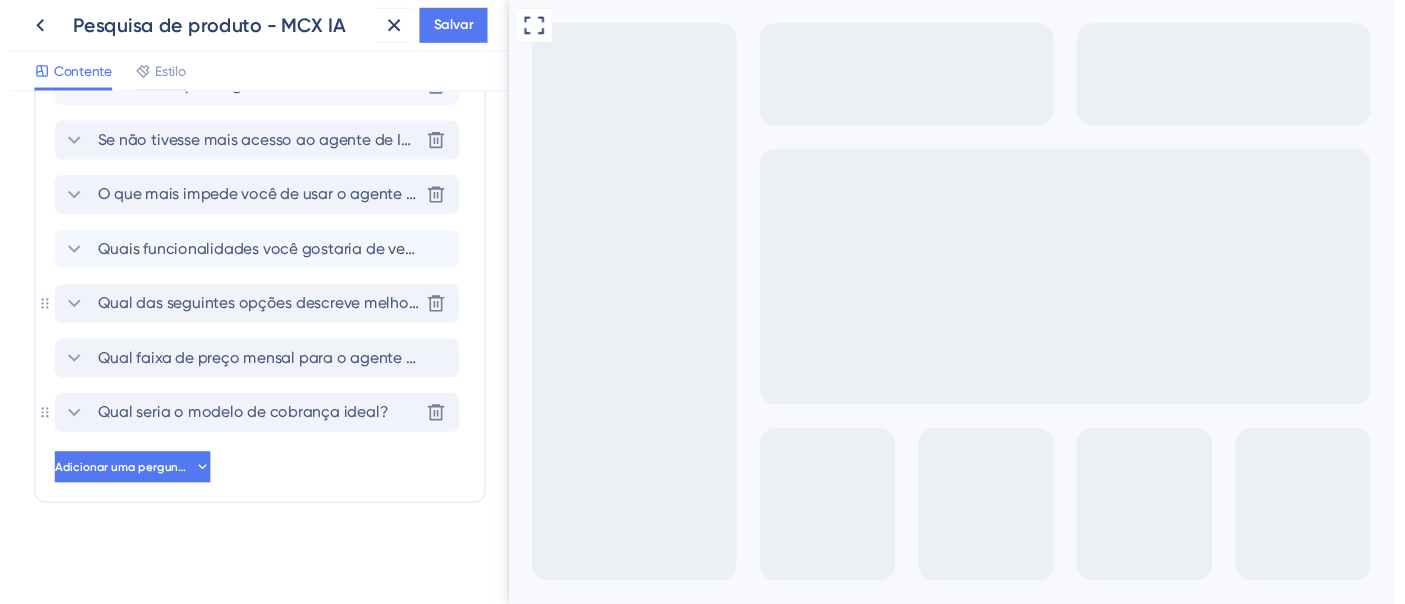 scroll, scrollTop: 334, scrollLeft: 0, axis: vertical 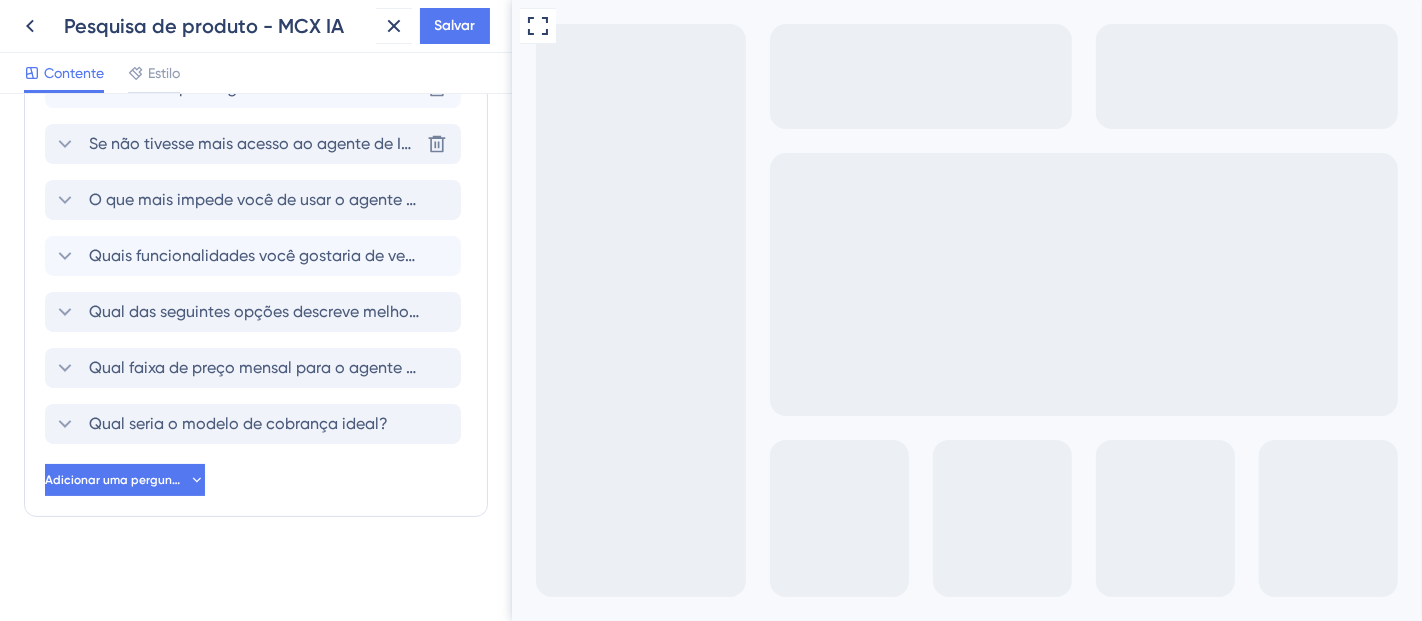 click at bounding box center (539, 648) 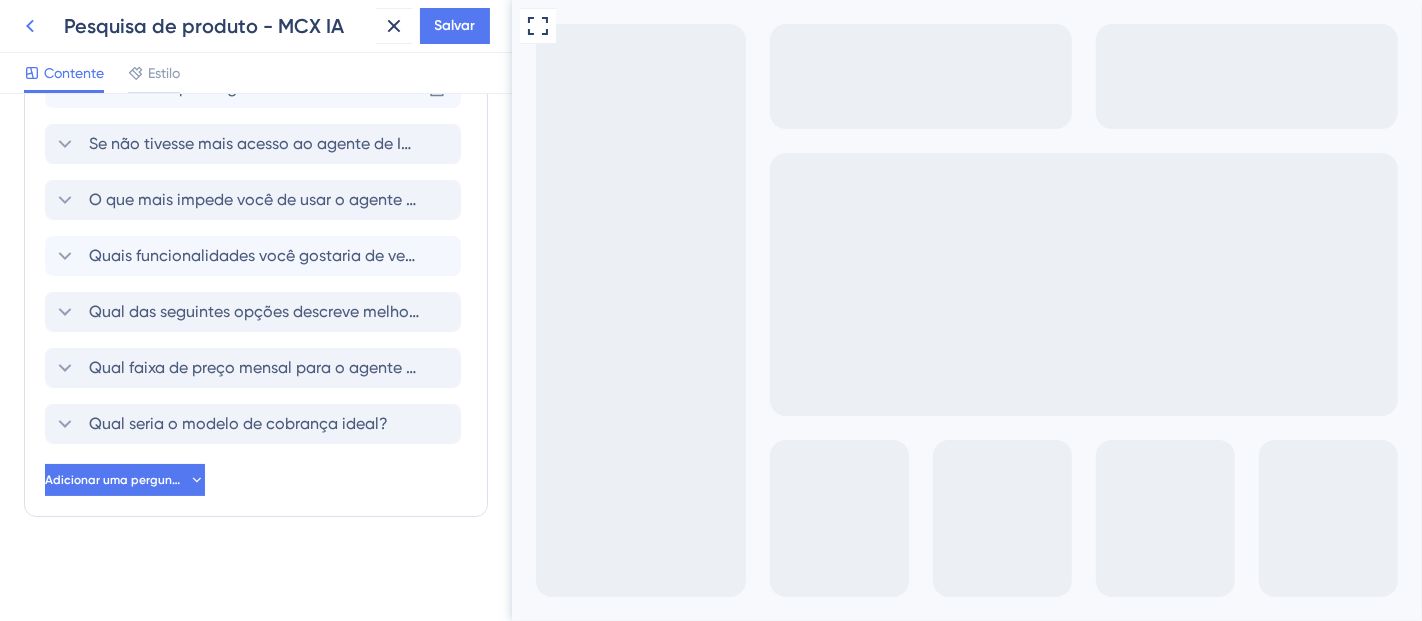 click 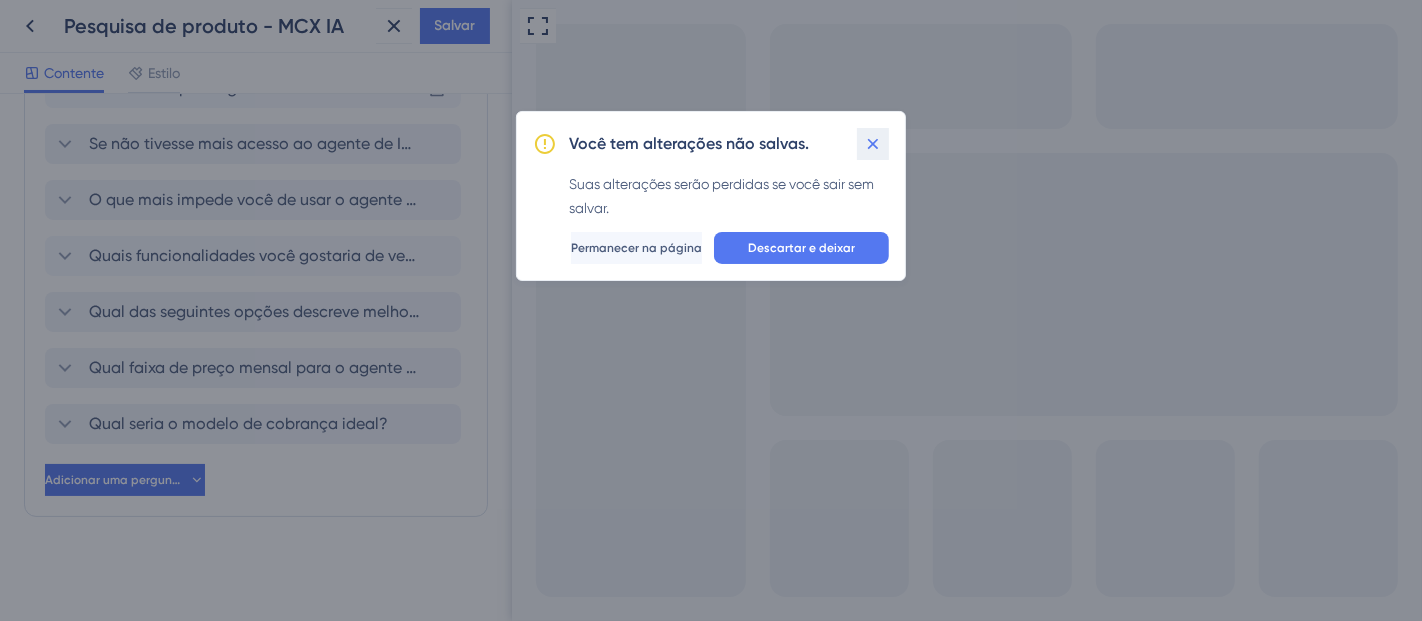 click 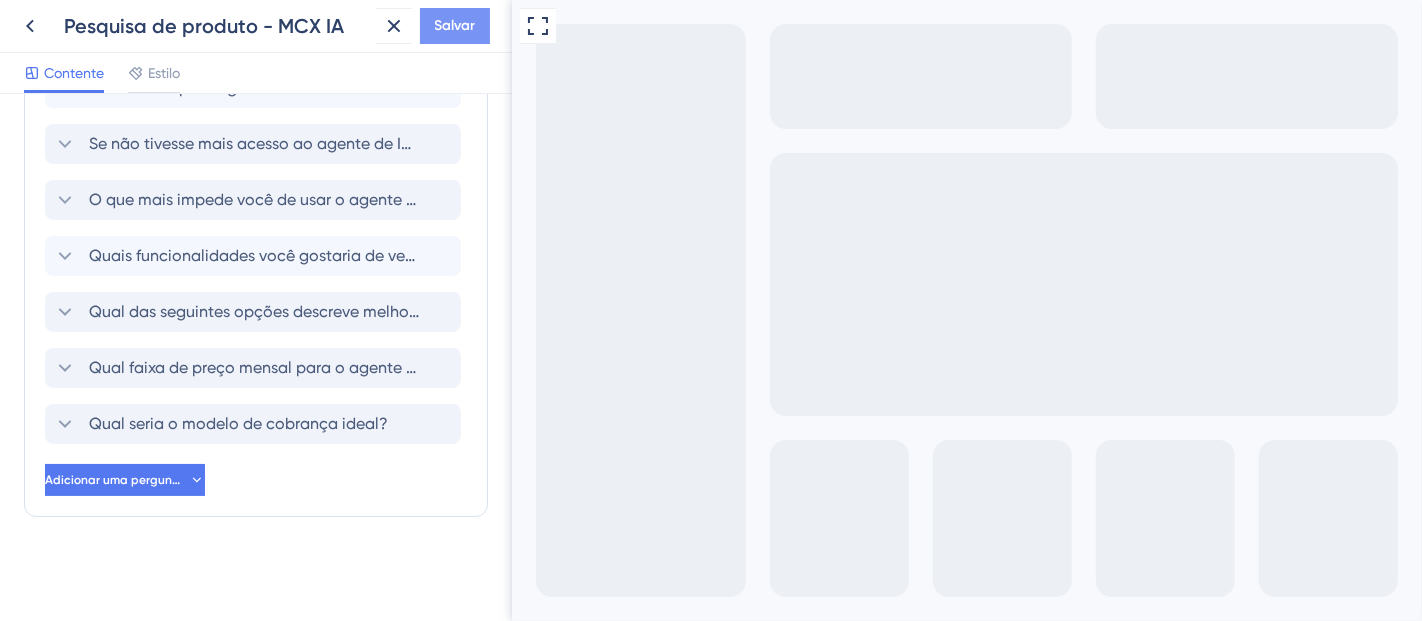 click on "Salvar" at bounding box center [455, 25] 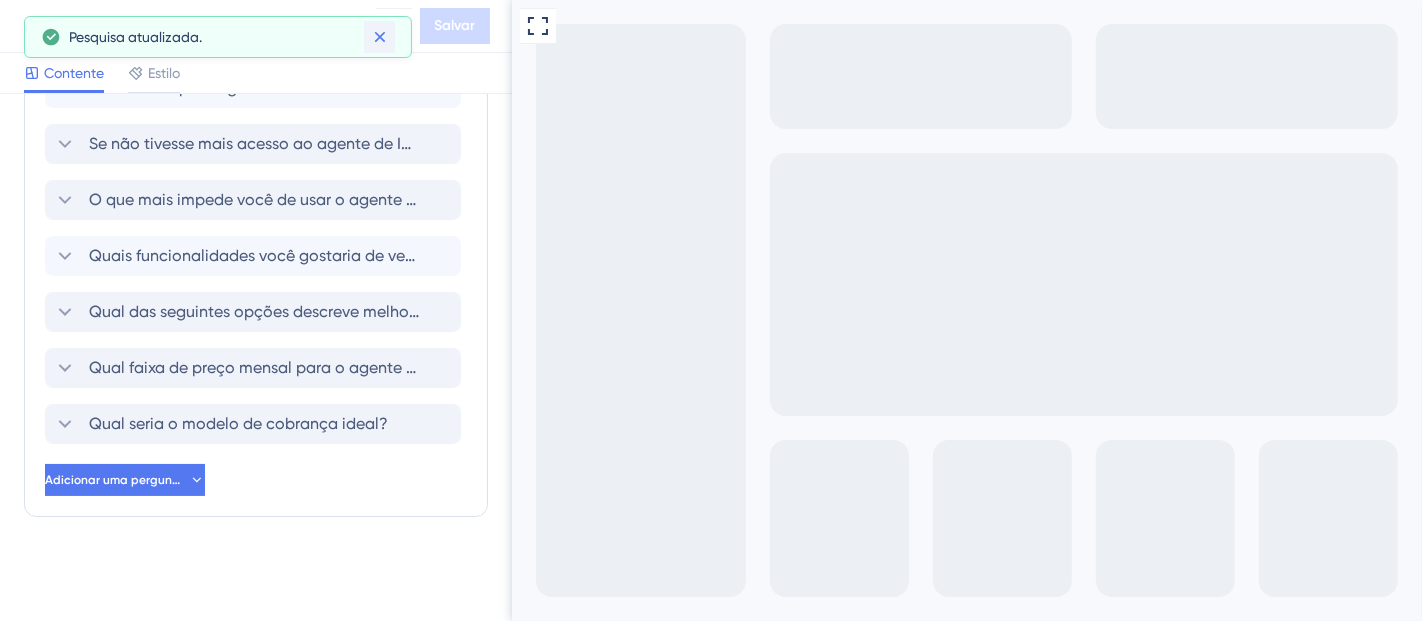 click 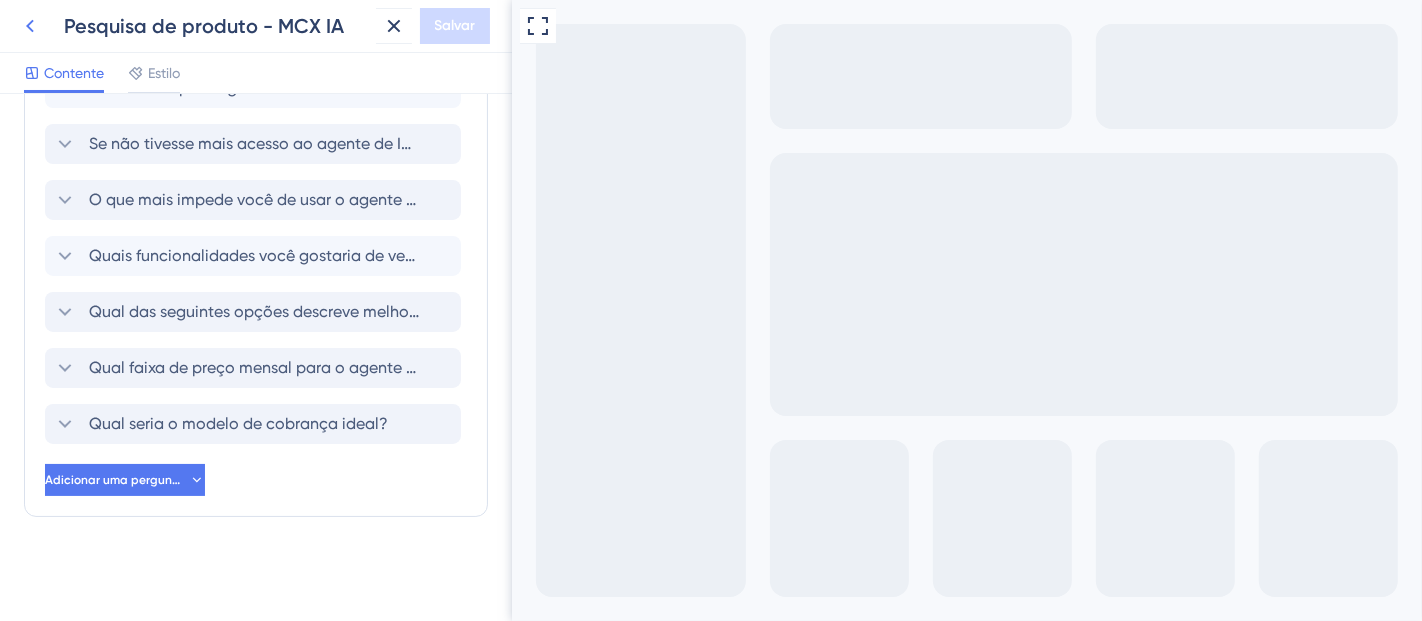 click at bounding box center [30, 26] 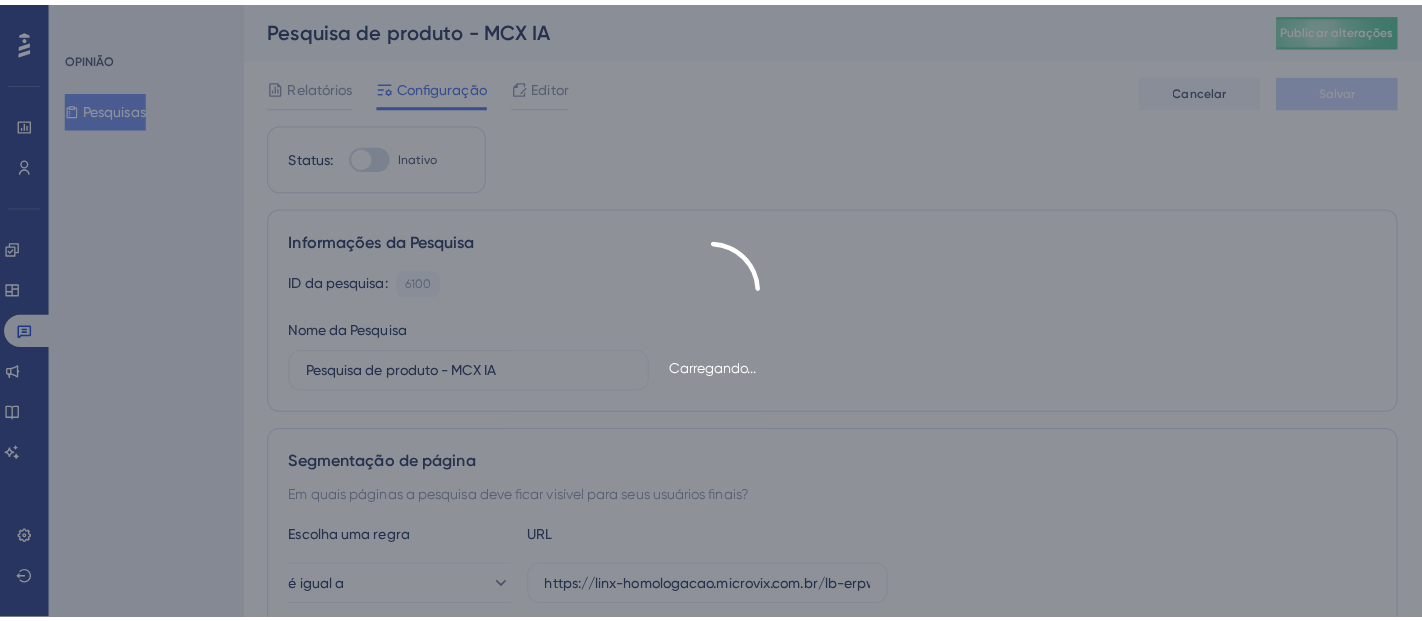 scroll, scrollTop: 0, scrollLeft: 0, axis: both 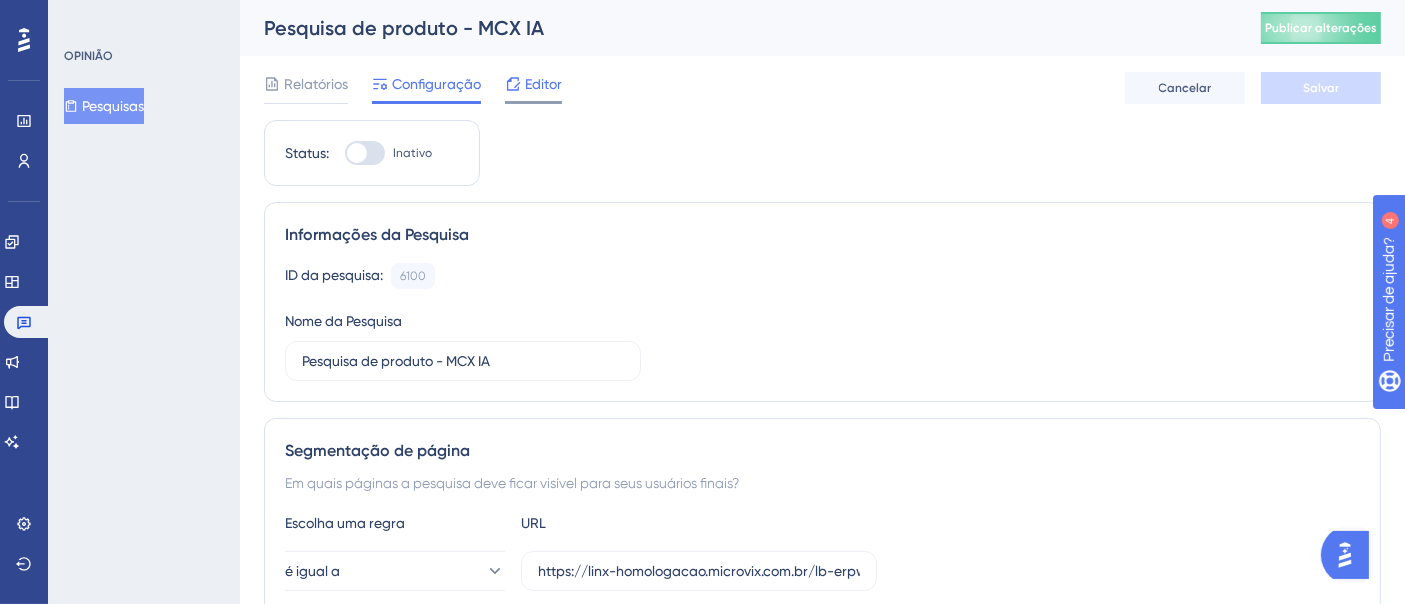 click on "Editor" at bounding box center (543, 84) 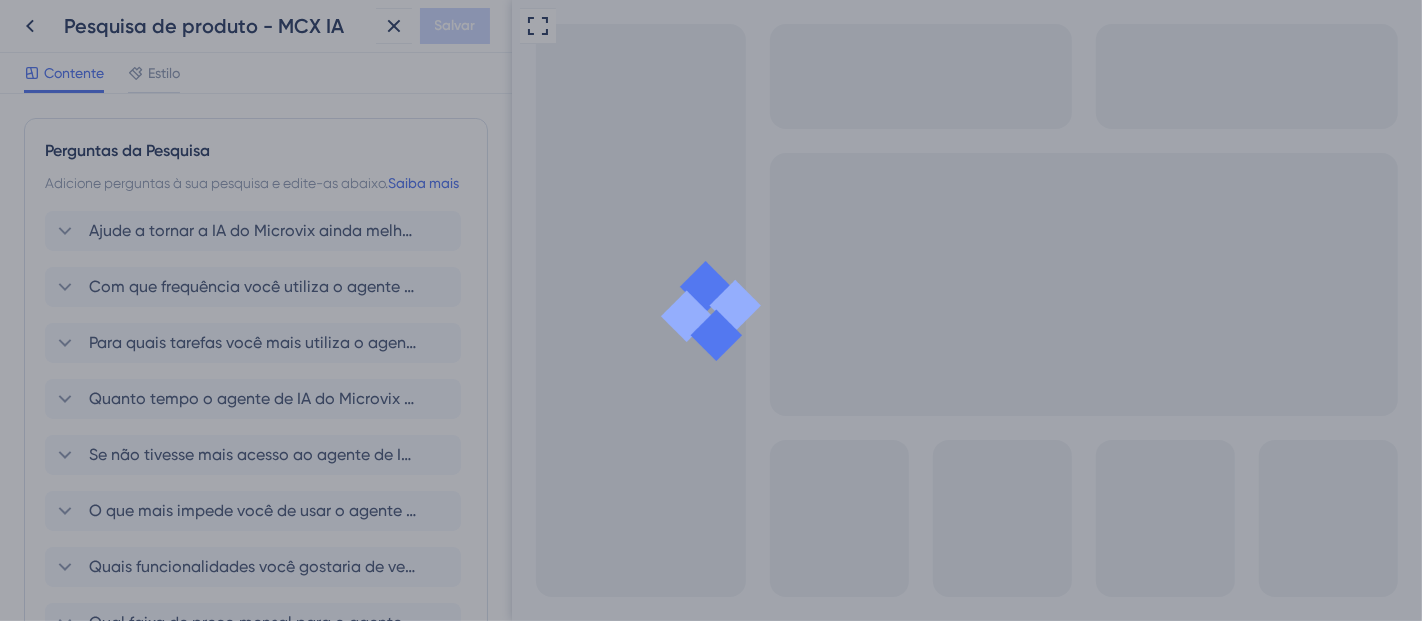 scroll, scrollTop: 0, scrollLeft: 0, axis: both 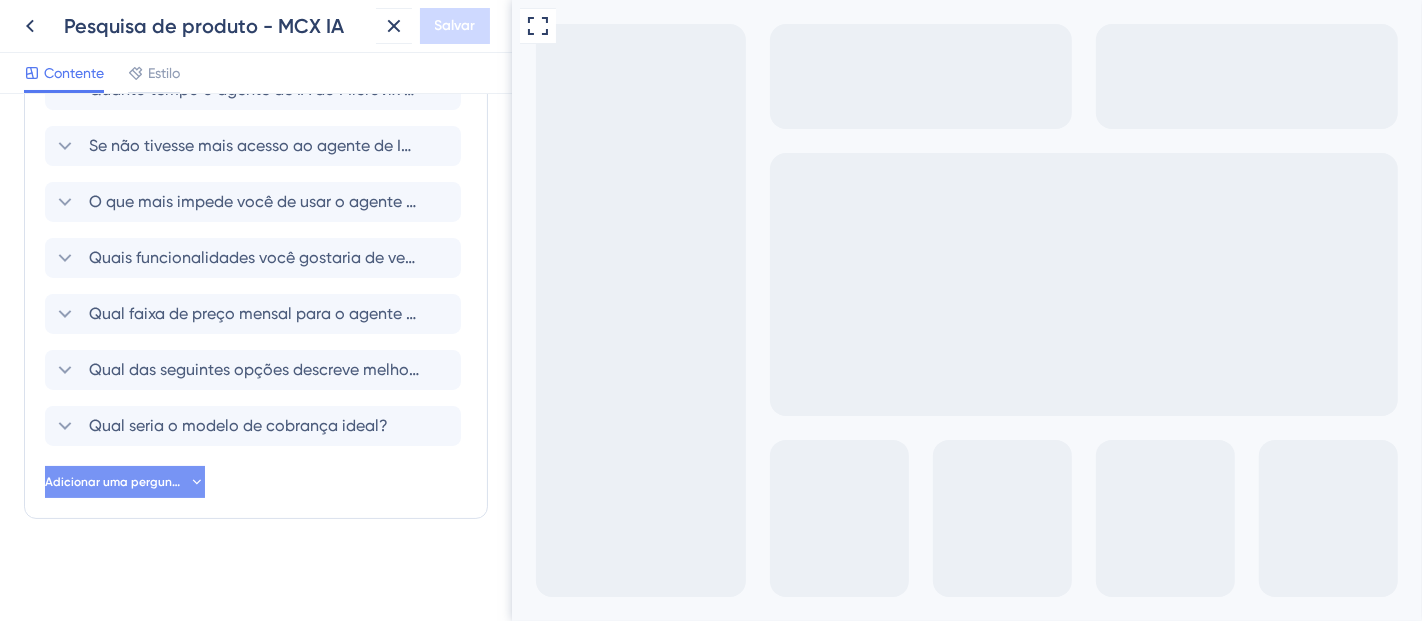 drag, startPoint x: 103, startPoint y: 521, endPoint x: 94, endPoint y: 511, distance: 13.453624 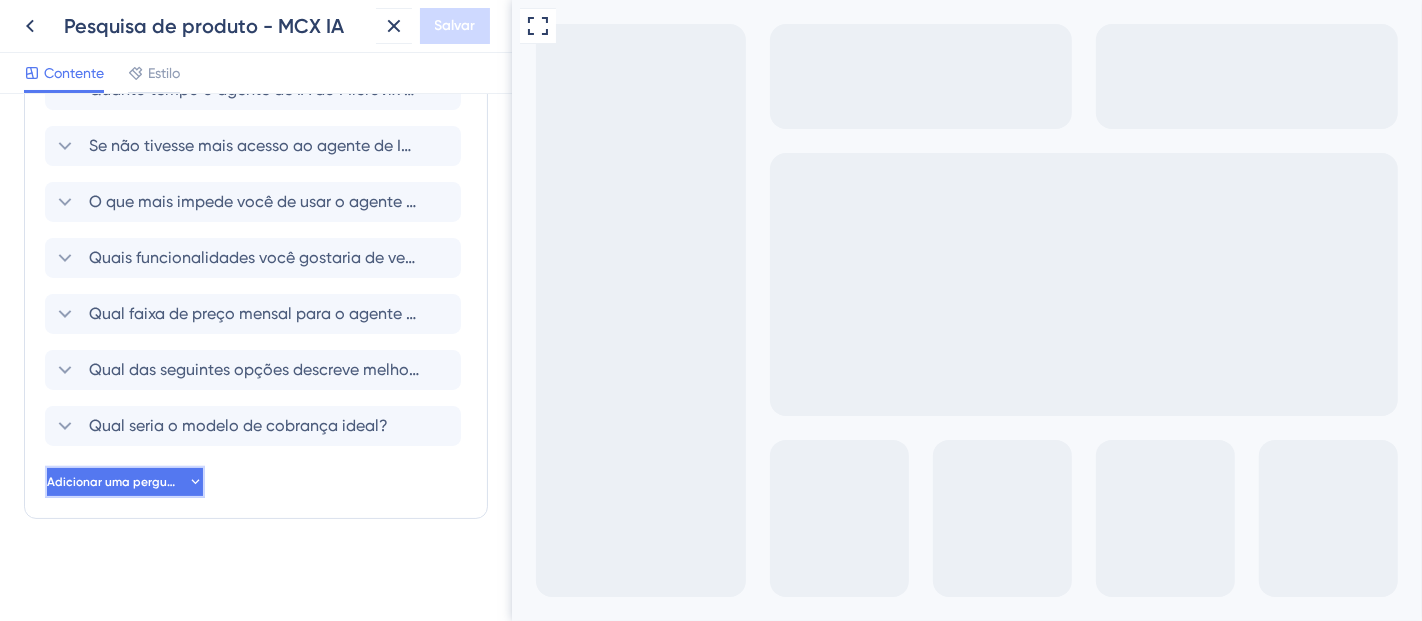 click on "Adicionar uma pergunta" at bounding box center [117, 482] 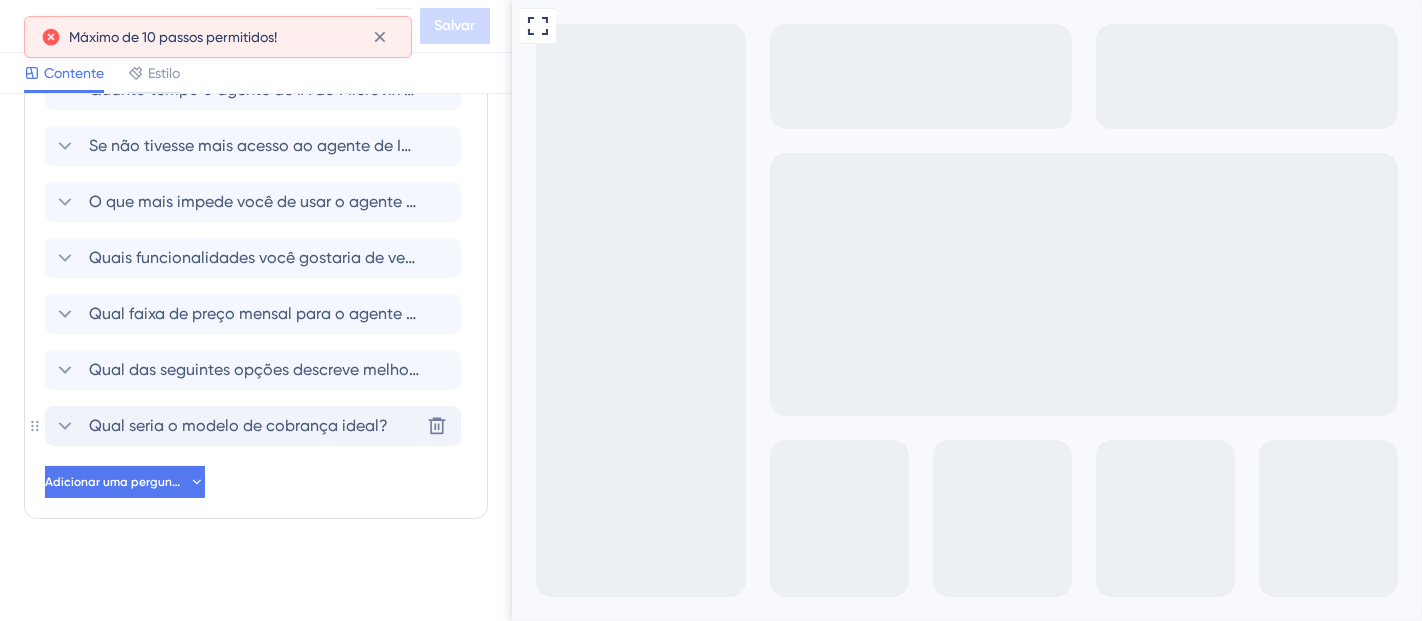 click on "Qual seria o modelo de cobrança ideal? Excluir" at bounding box center (253, 426) 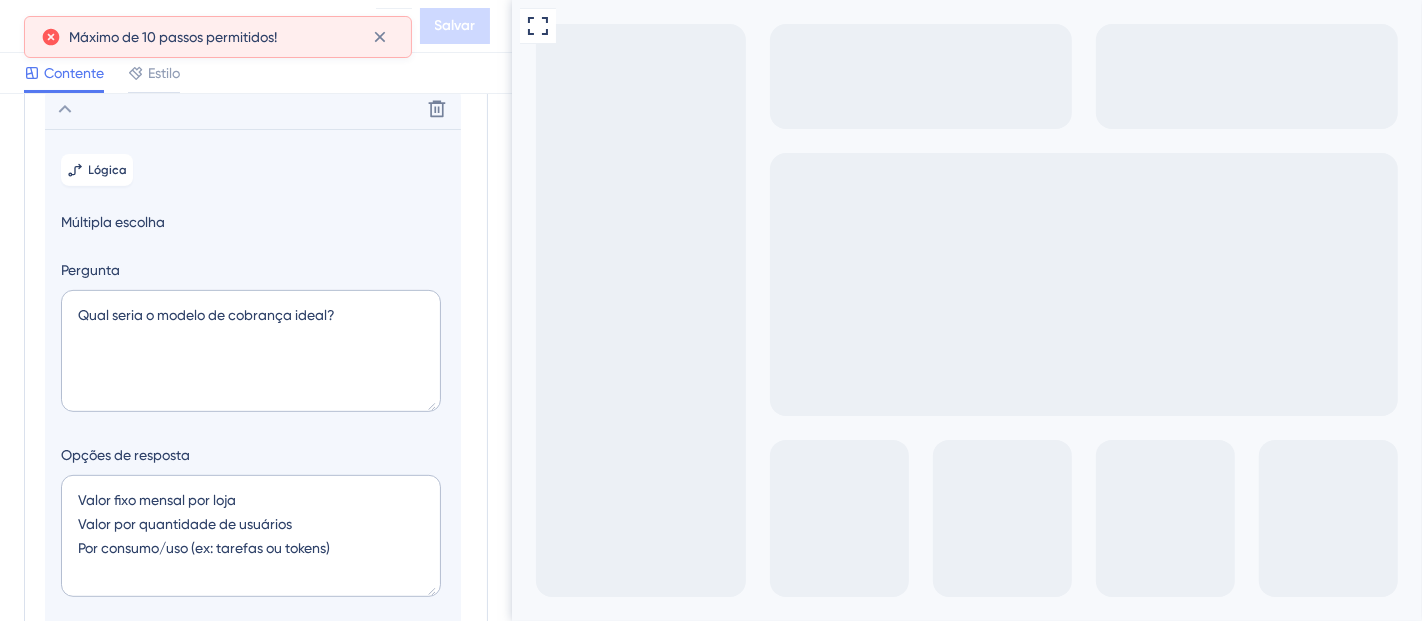 scroll, scrollTop: 644, scrollLeft: 0, axis: vertical 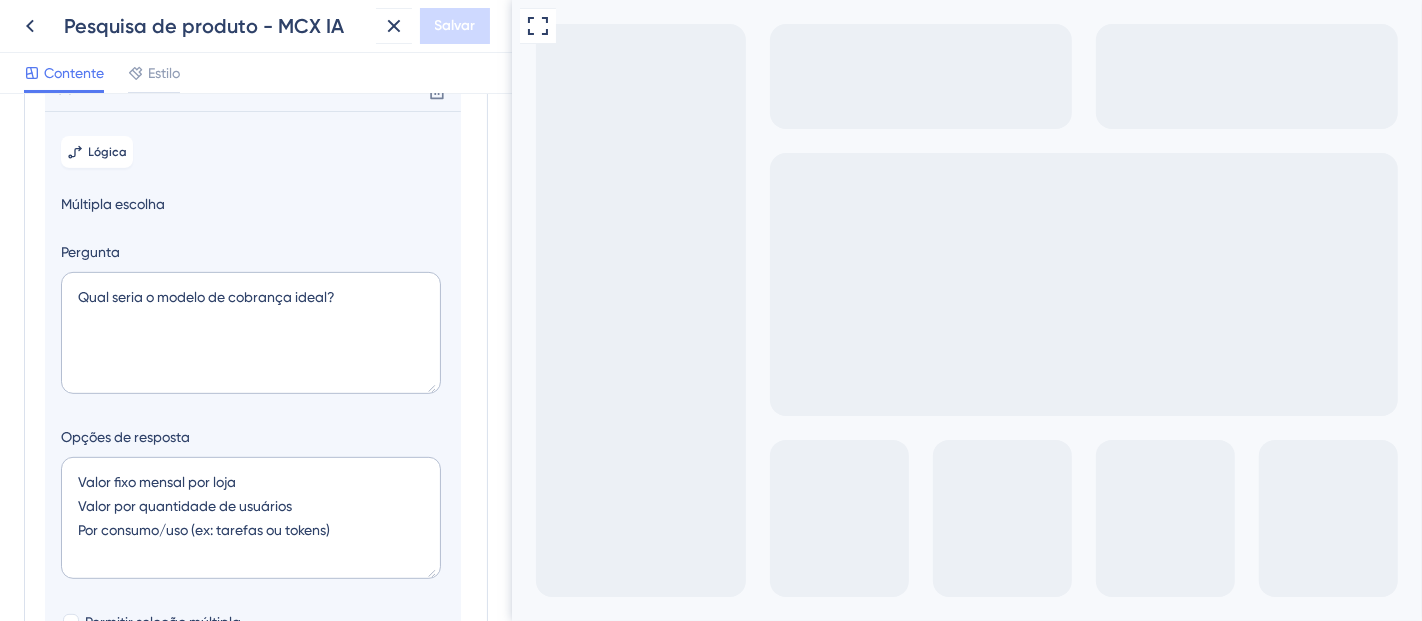 click at bounding box center [539, 648] 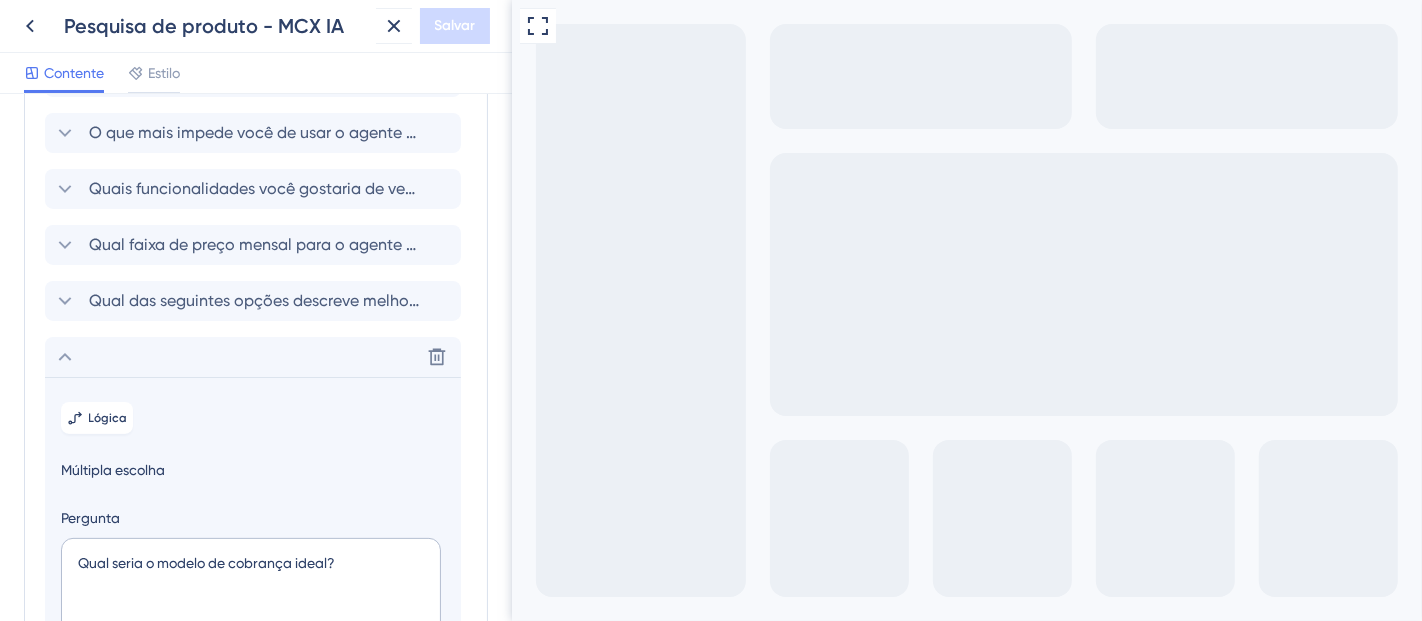 scroll, scrollTop: 371, scrollLeft: 0, axis: vertical 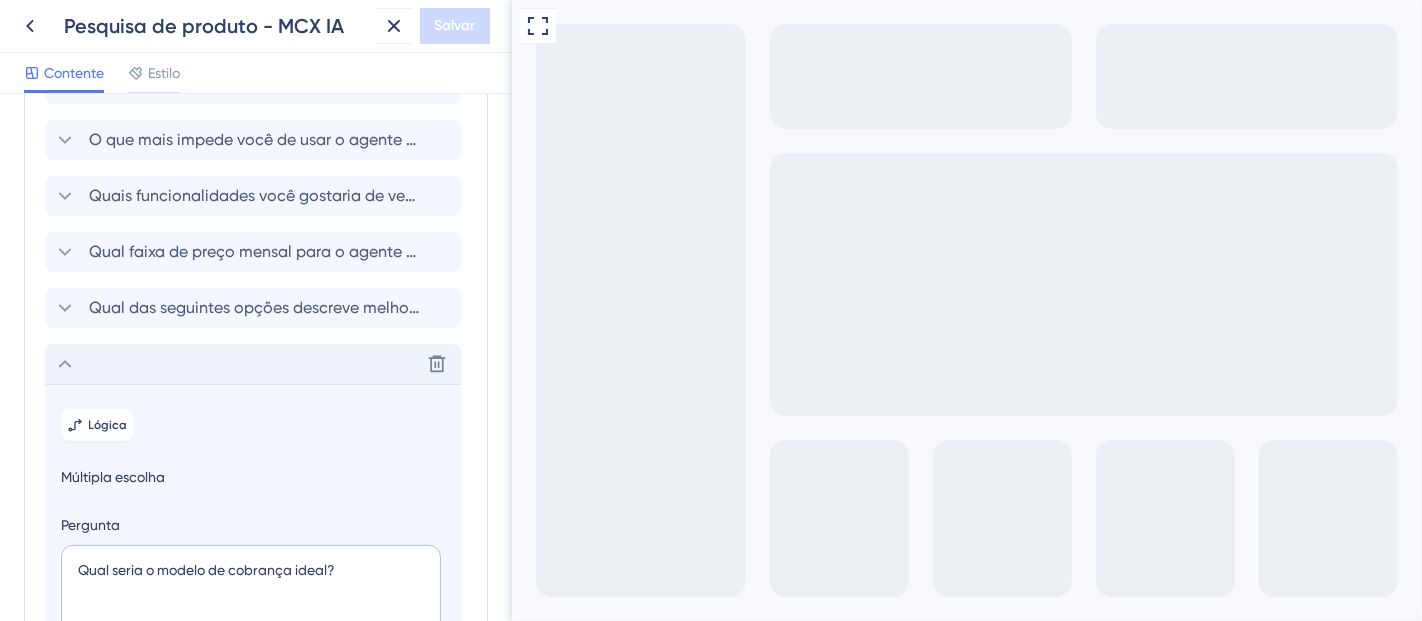 click on "Excluir" at bounding box center (253, 364) 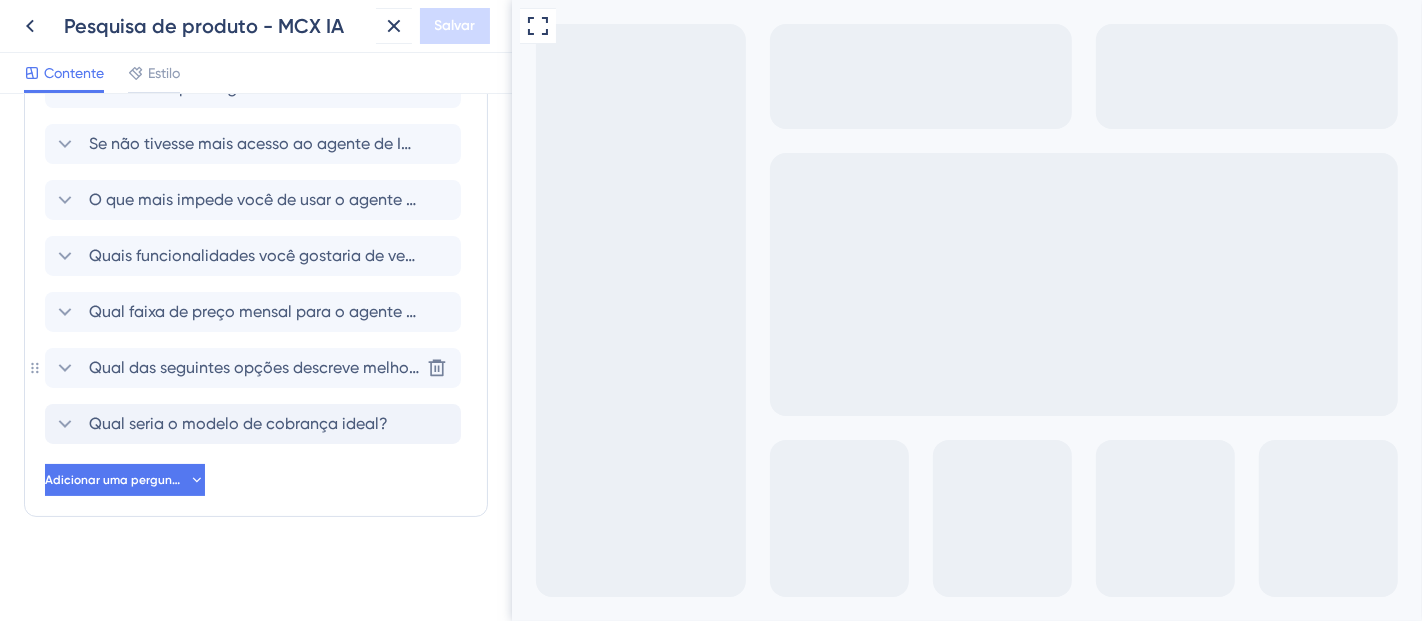 scroll, scrollTop: 334, scrollLeft: 0, axis: vertical 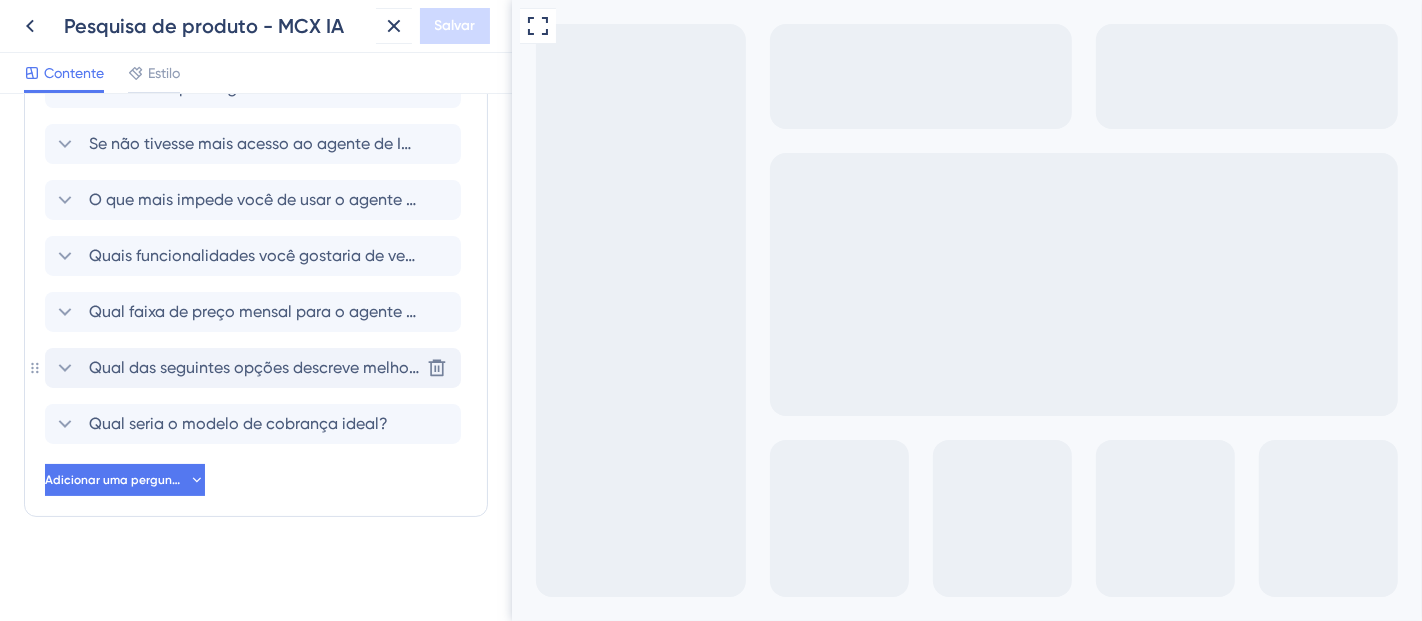 click on "Qual das seguintes opções descreve melhor sua função? Excluir" at bounding box center (253, 368) 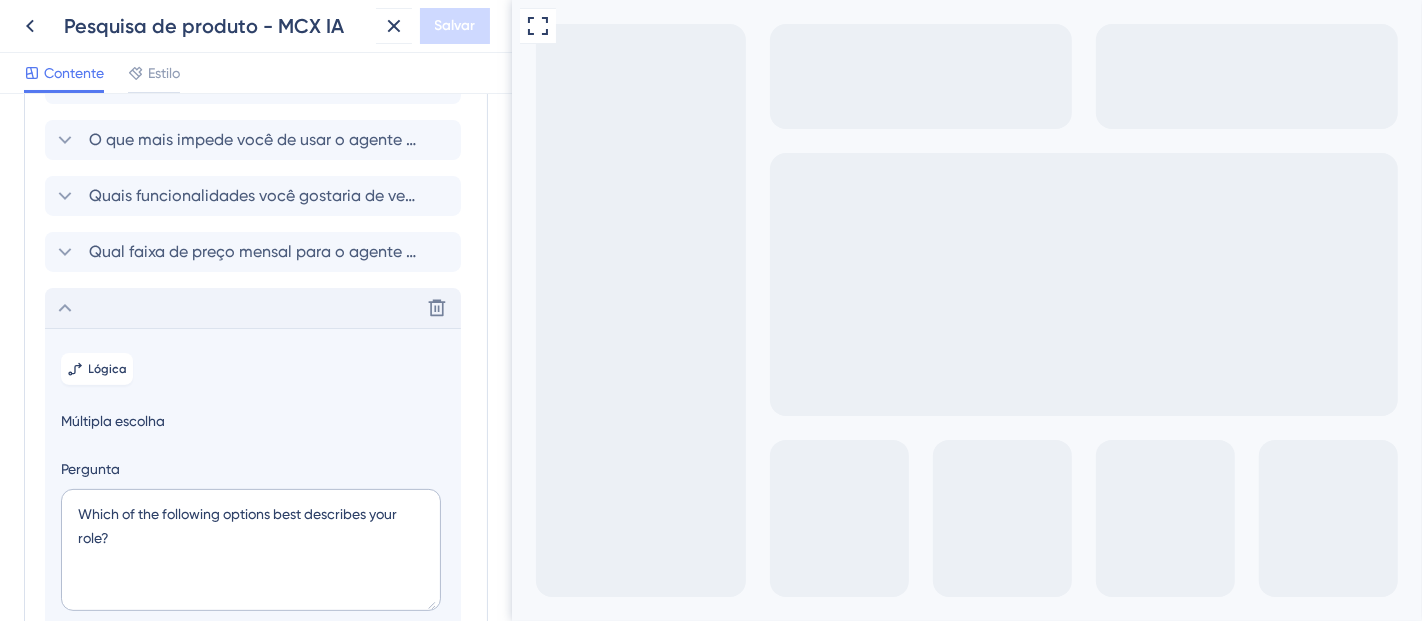 scroll, scrollTop: 588, scrollLeft: 0, axis: vertical 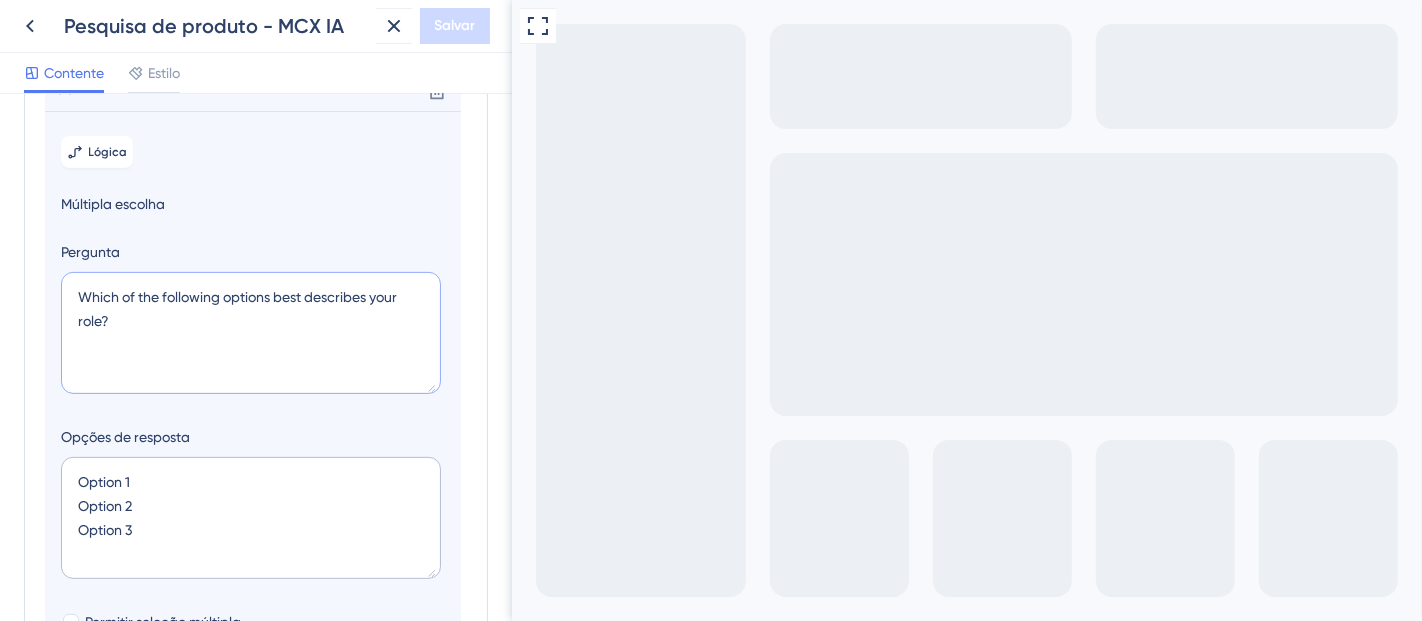 click on "Which of the following options best describes your role?" at bounding box center (251, 333) 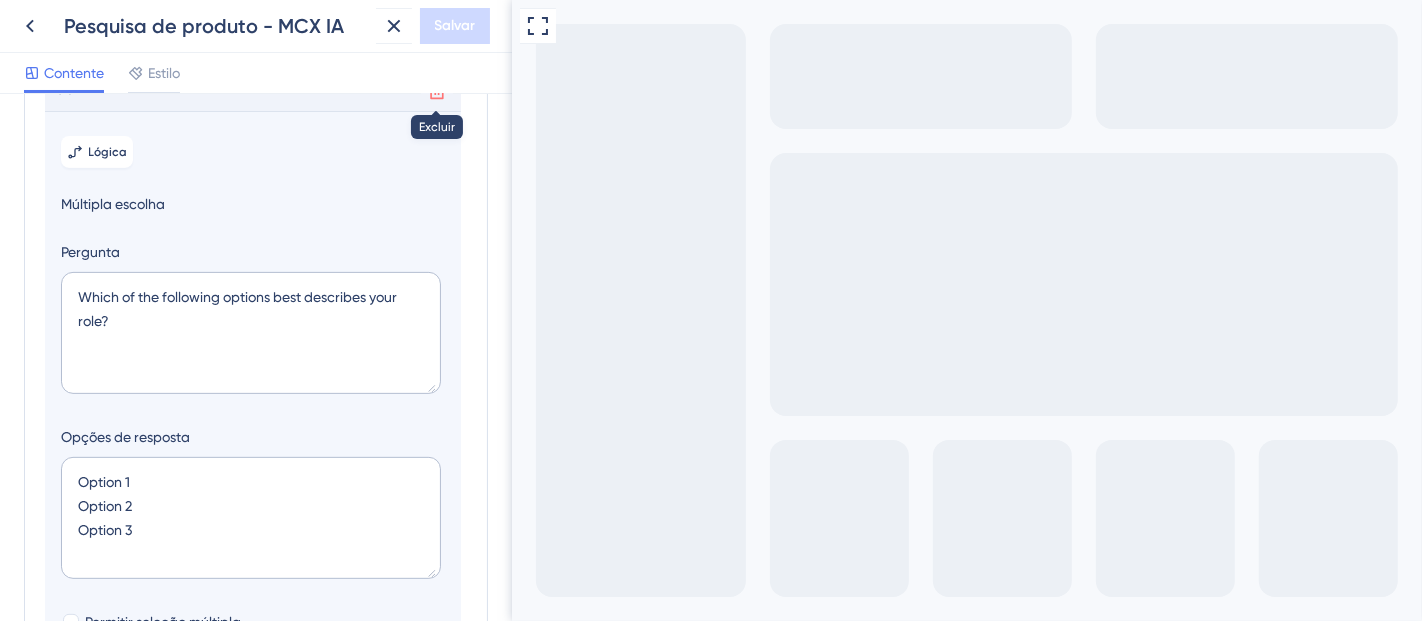 click at bounding box center [437, 91] 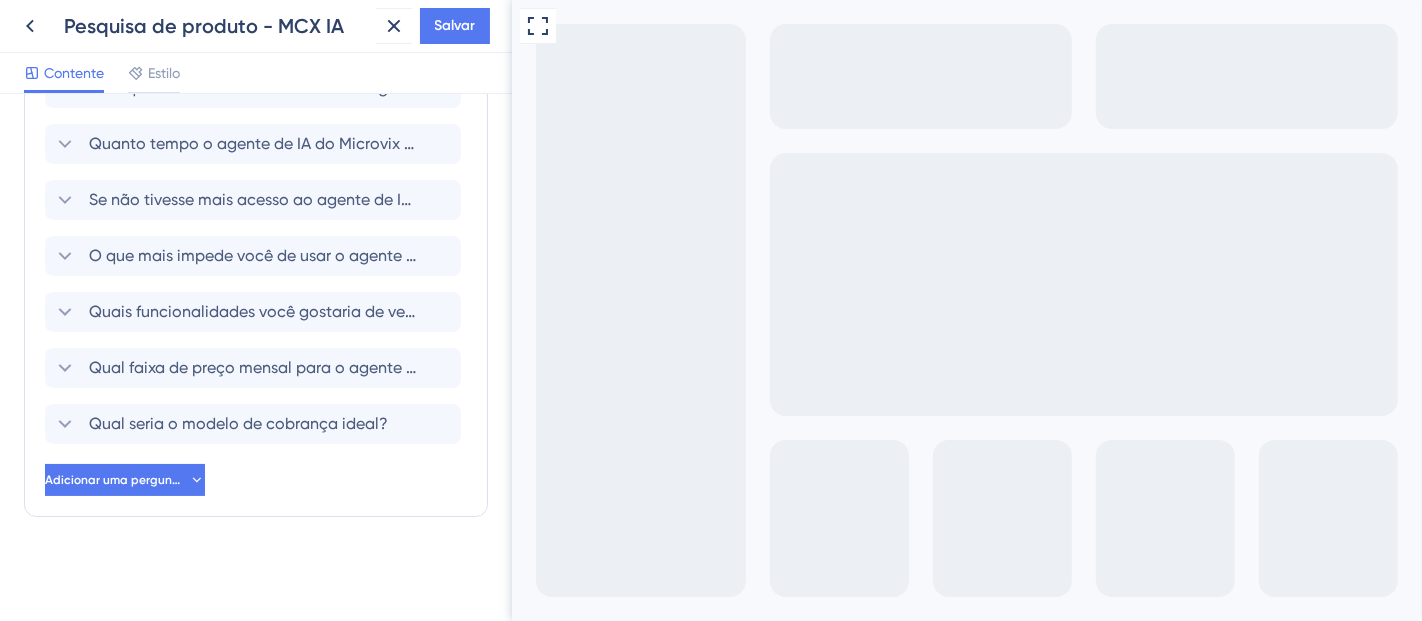 scroll, scrollTop: 277, scrollLeft: 0, axis: vertical 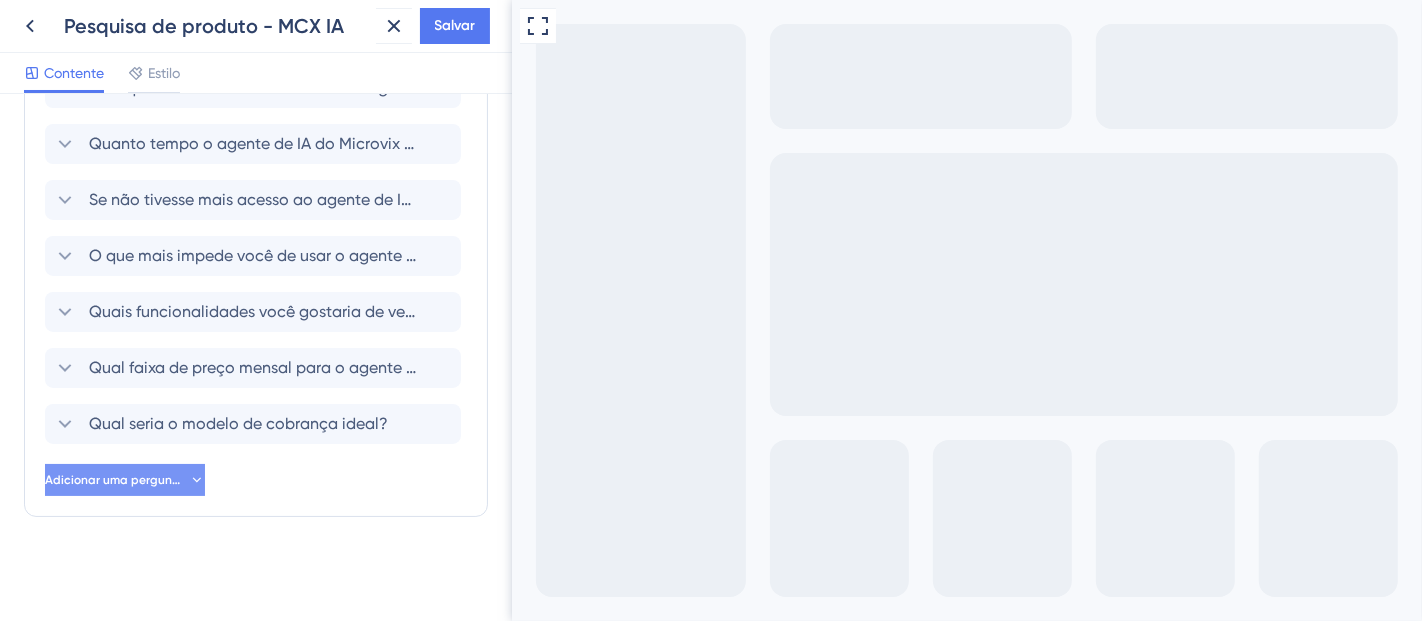 click on "Adicionar uma pergunta" at bounding box center (115, 480) 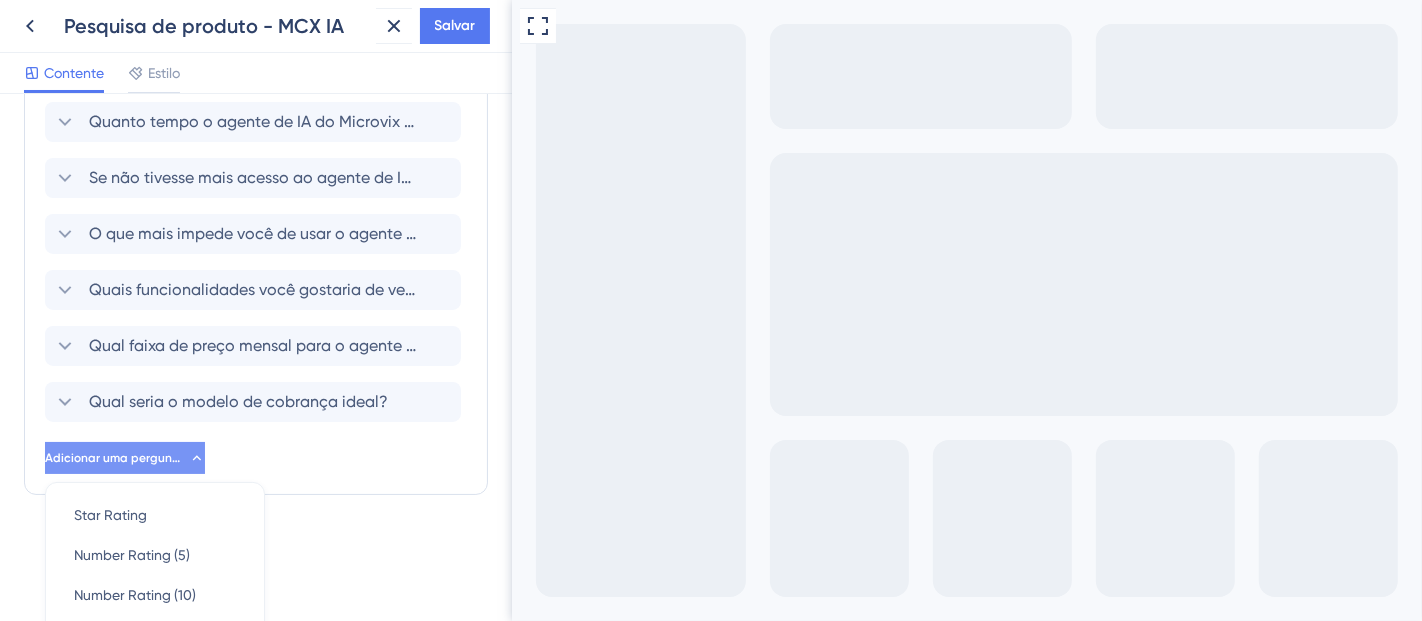 scroll, scrollTop: 586, scrollLeft: 0, axis: vertical 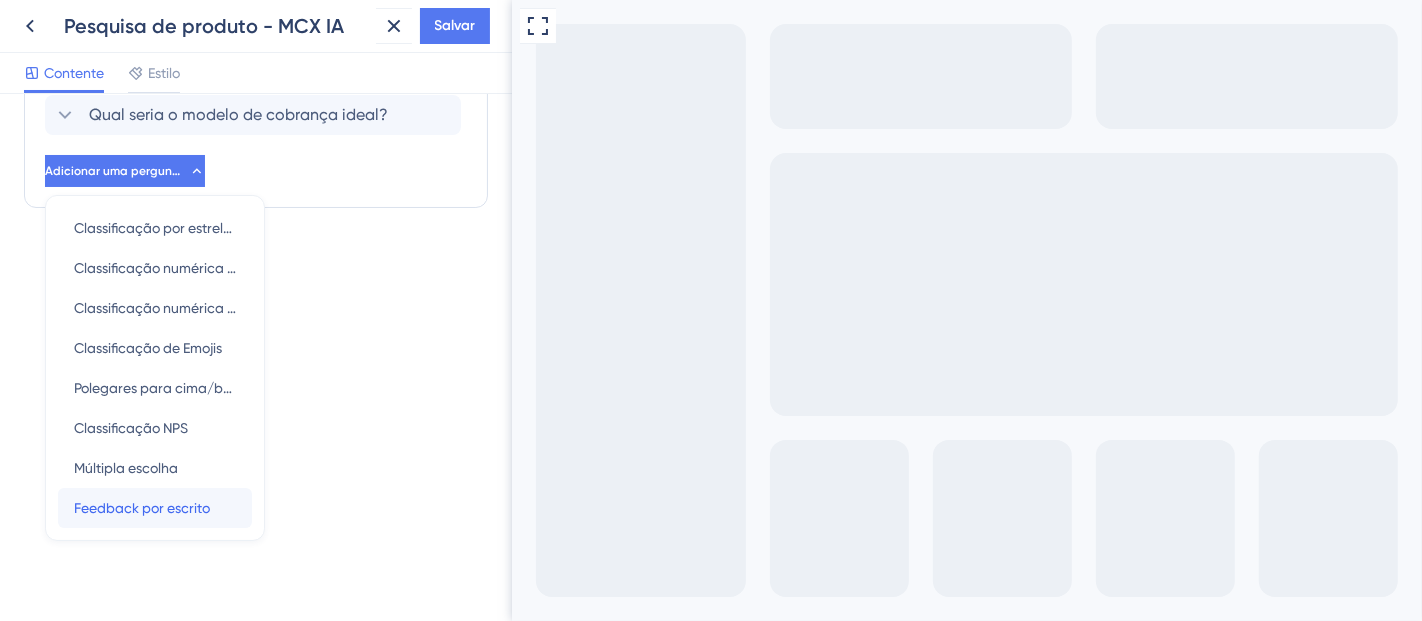click on "Feedback por escrito" at bounding box center [142, 508] 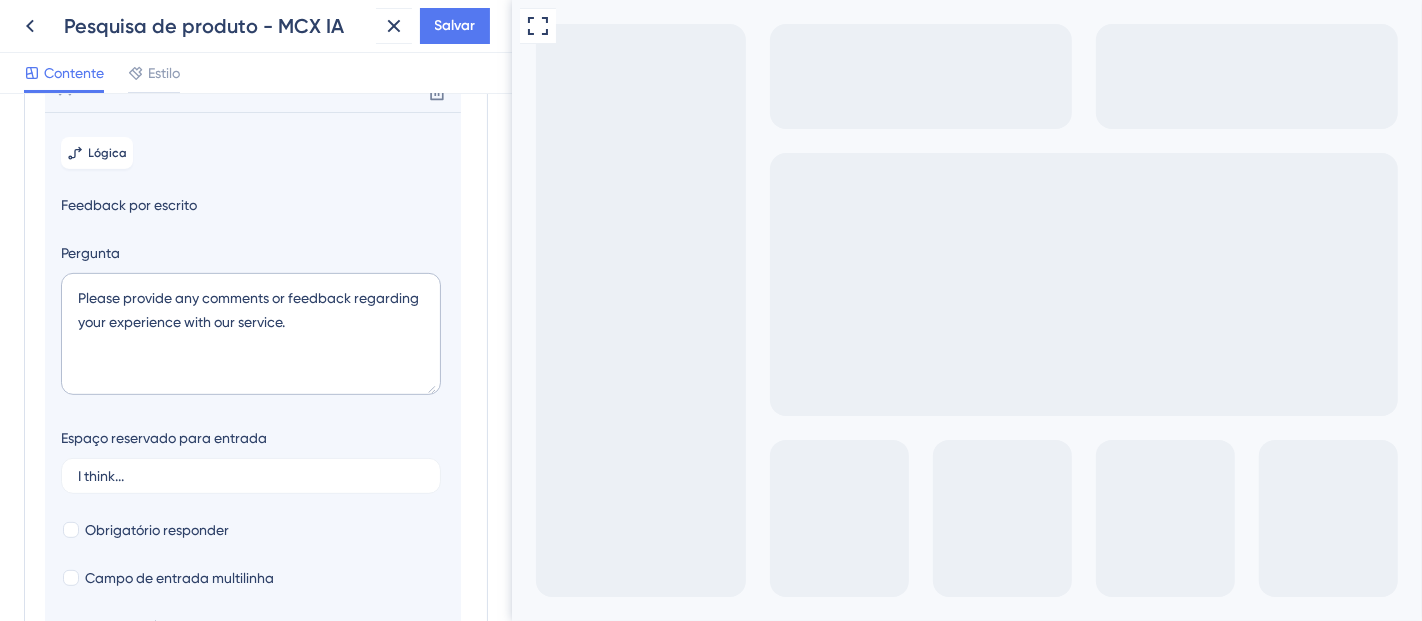 scroll, scrollTop: 644, scrollLeft: 0, axis: vertical 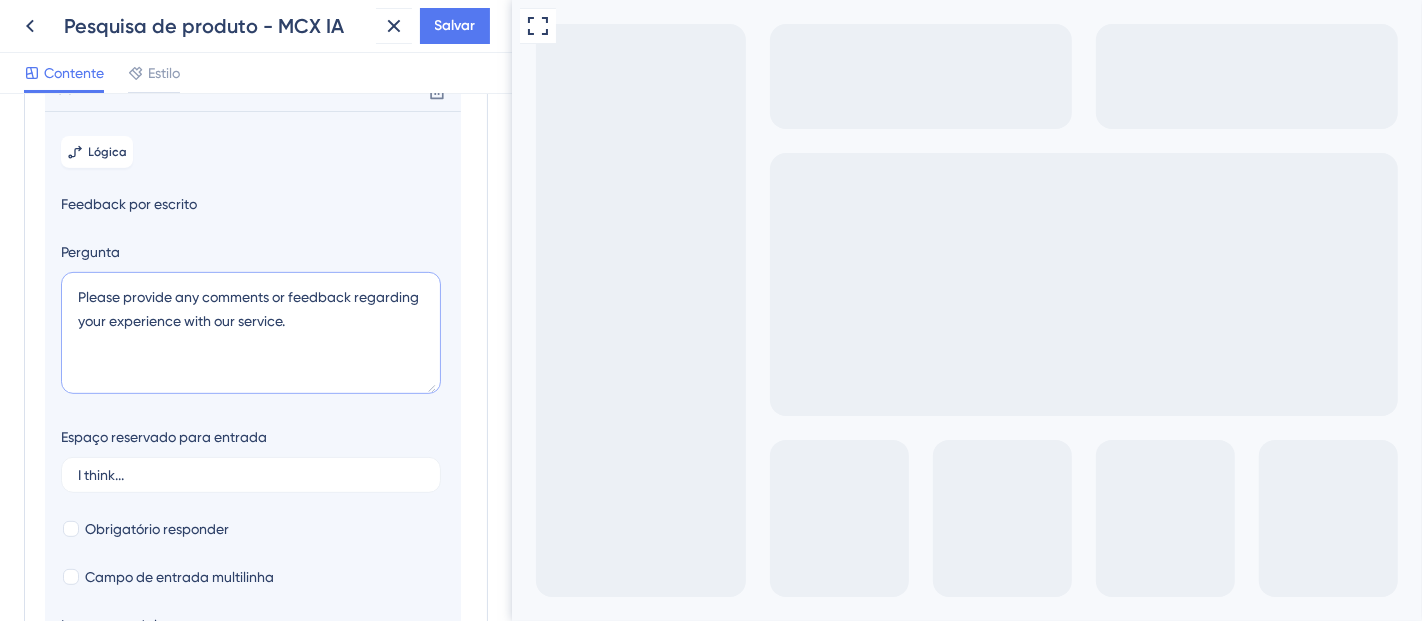 drag, startPoint x: 323, startPoint y: 352, endPoint x: 0, endPoint y: 255, distance: 337.25064 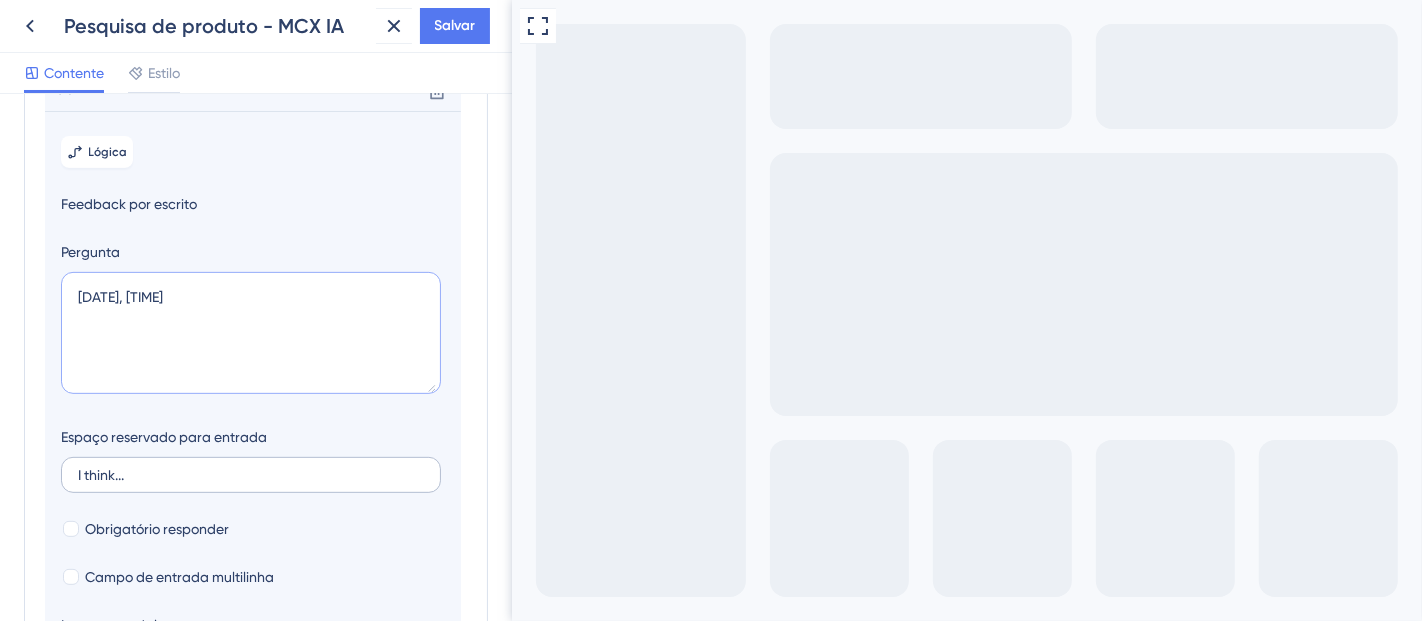 type on "O que mais ajudaria a tornar o agente de IA do Microvix indispensável no seu dia a dia? O que te faria usar todos os dias?" 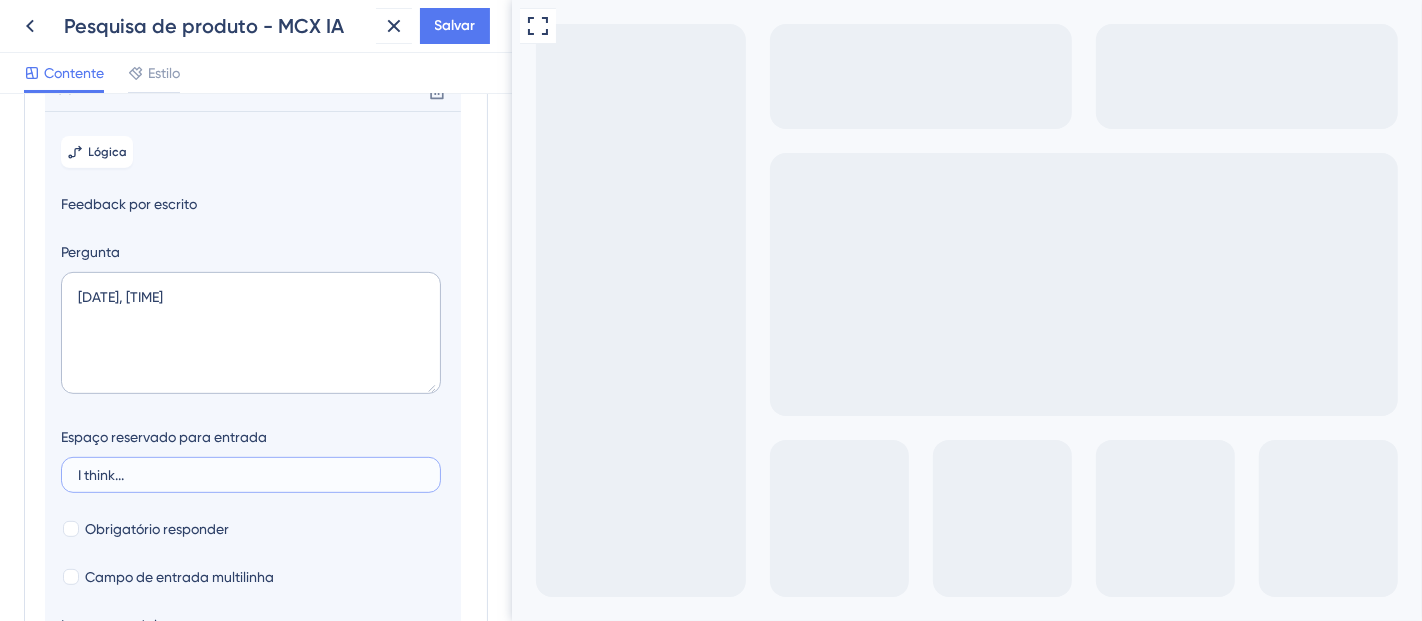 click on "I think..." at bounding box center (251, 475) 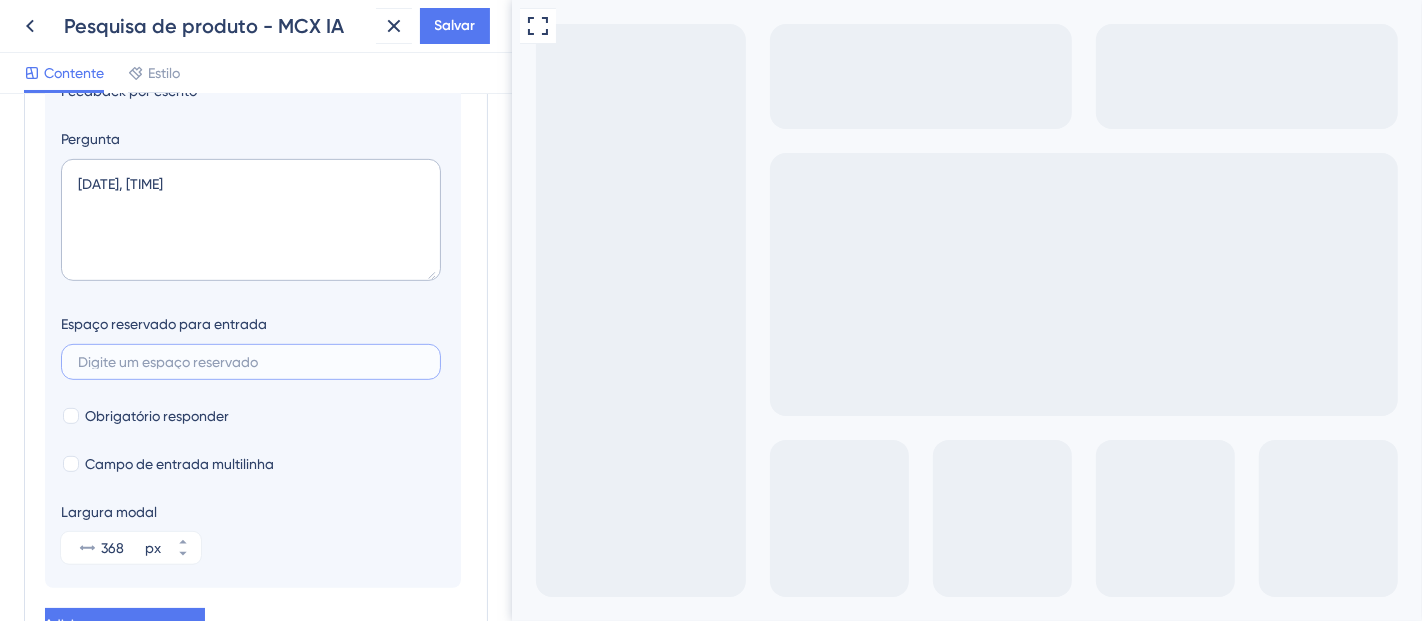 scroll, scrollTop: 771, scrollLeft: 0, axis: vertical 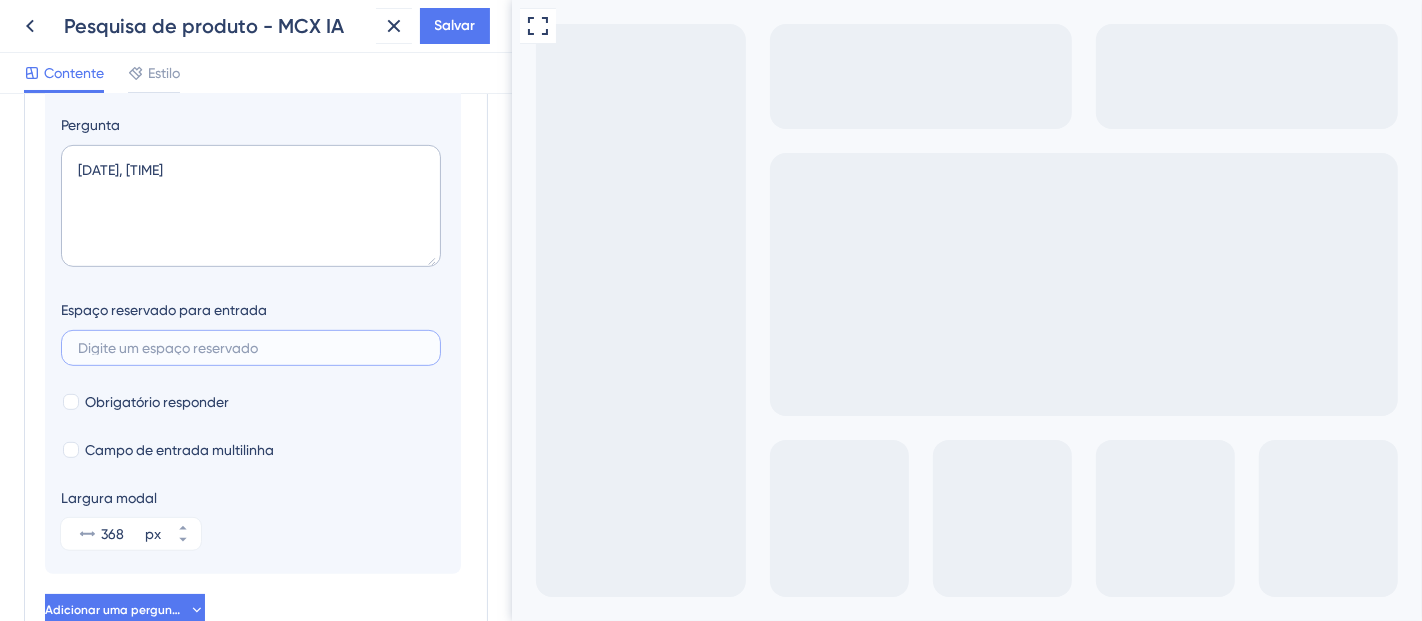 drag, startPoint x: 498, startPoint y: 438, endPoint x: 16, endPoint y: 437, distance: 482.00104 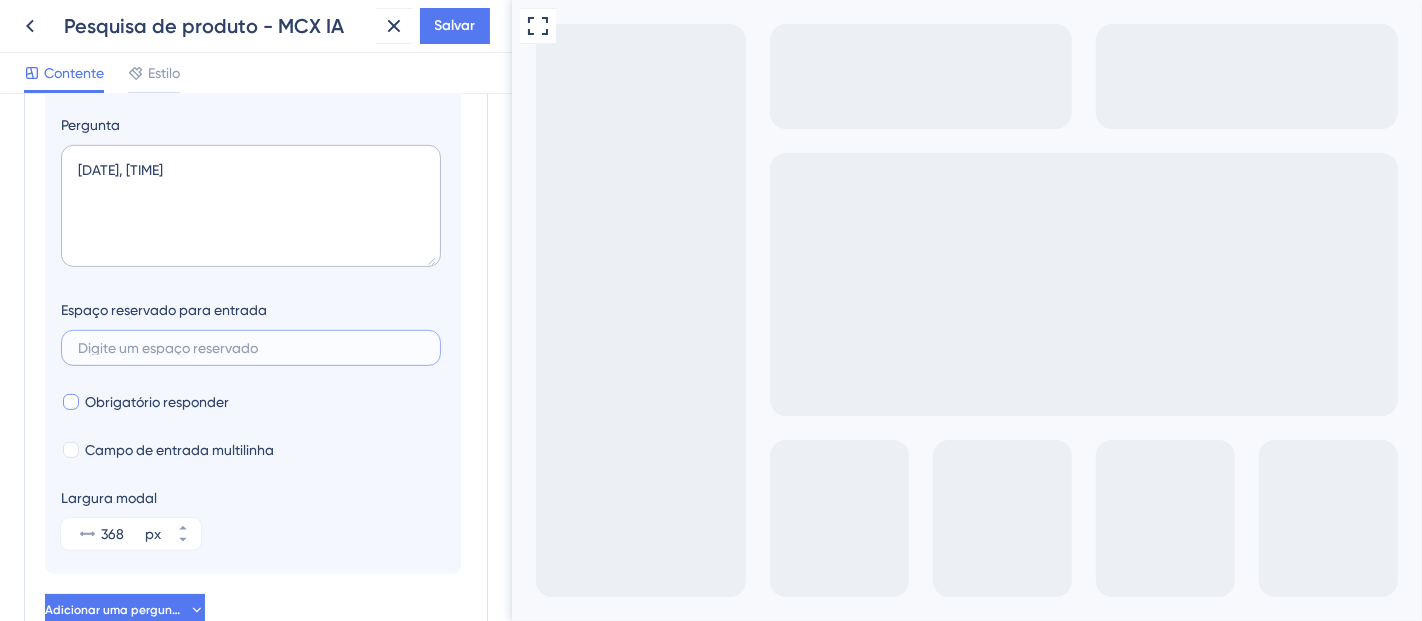 type 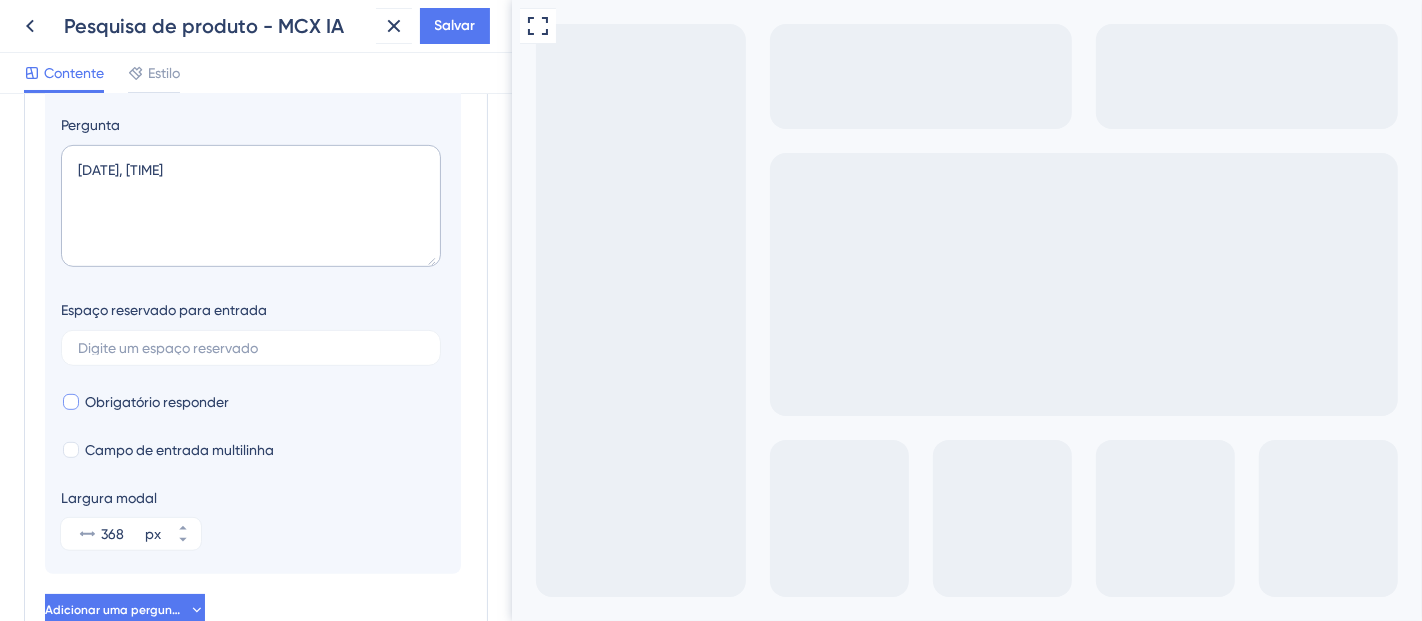 click on "Obrigatório responder" at bounding box center (157, 402) 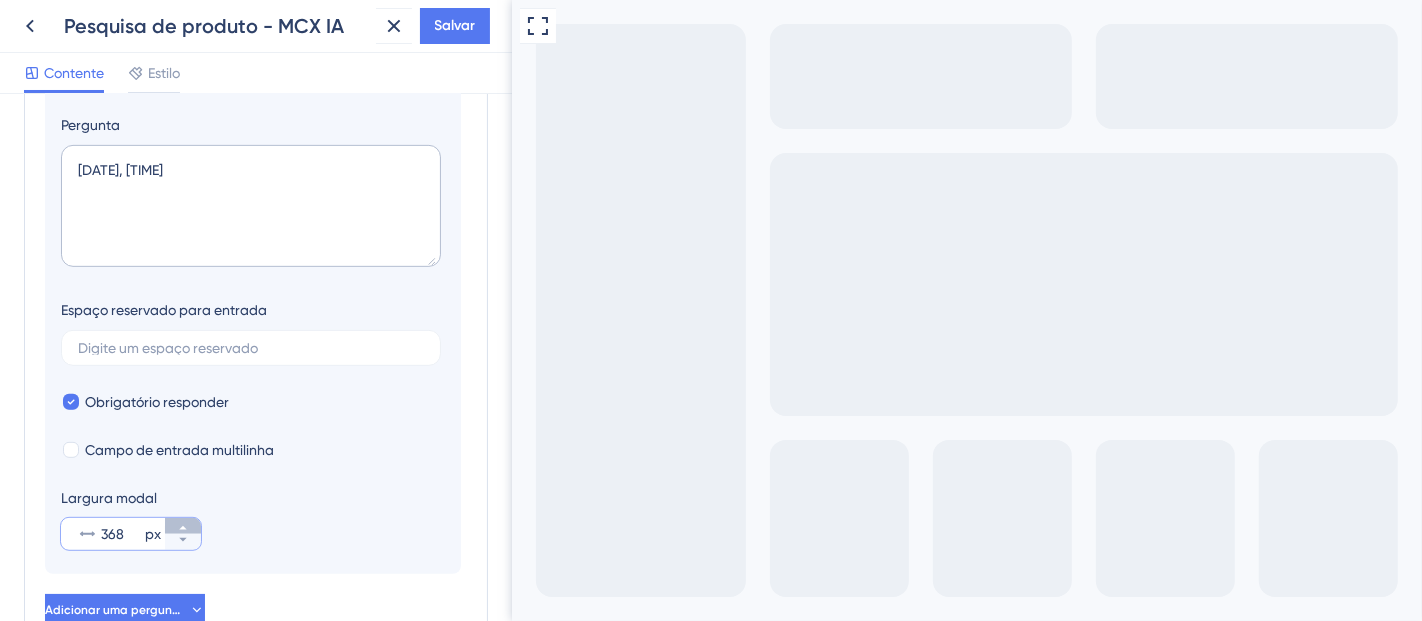 click 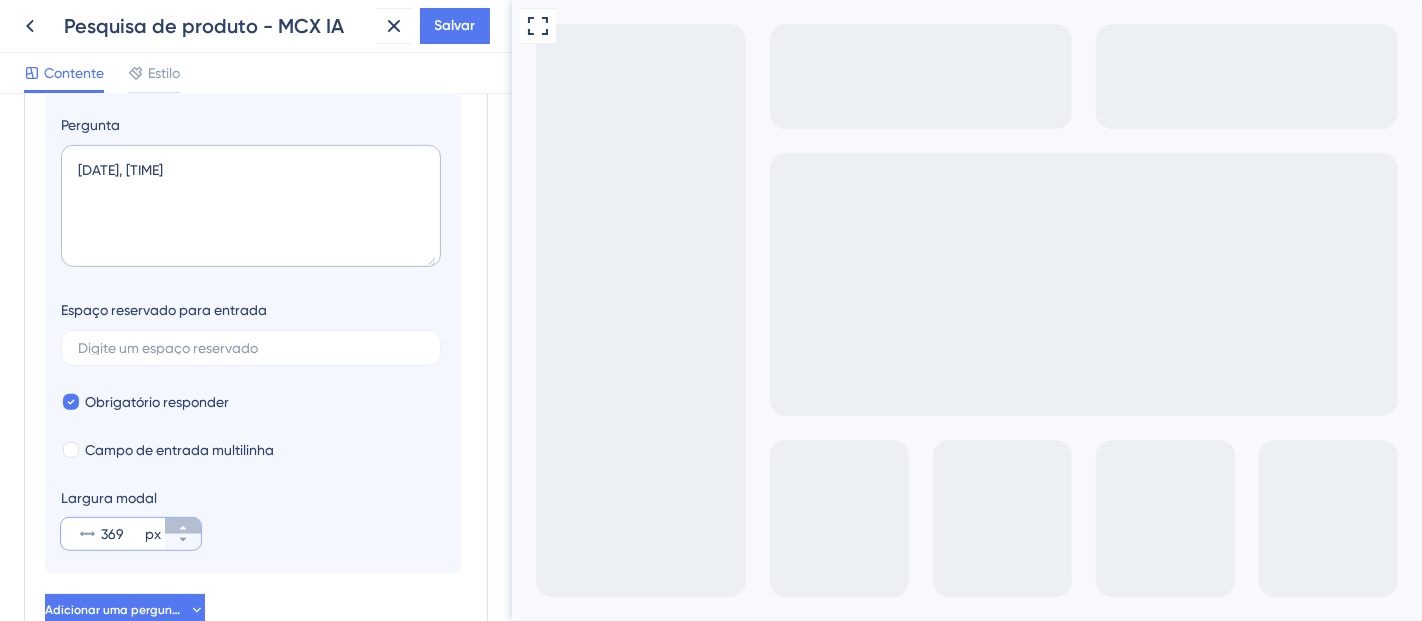 click 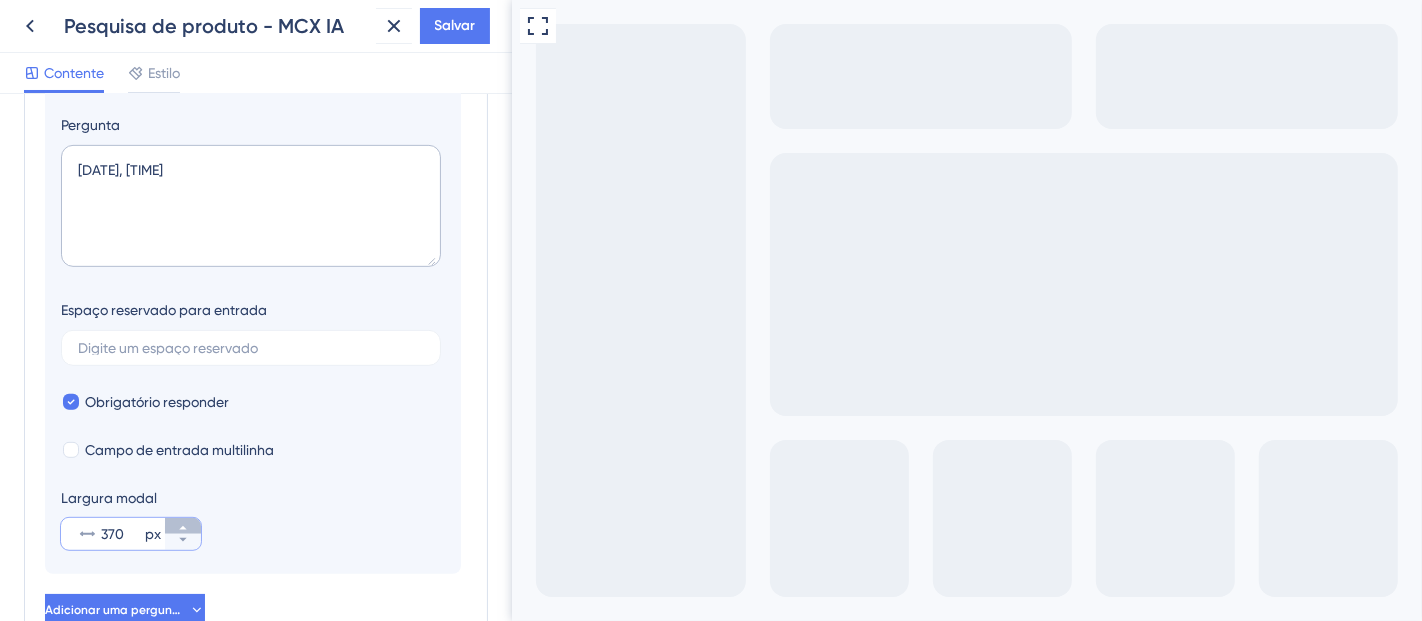 click 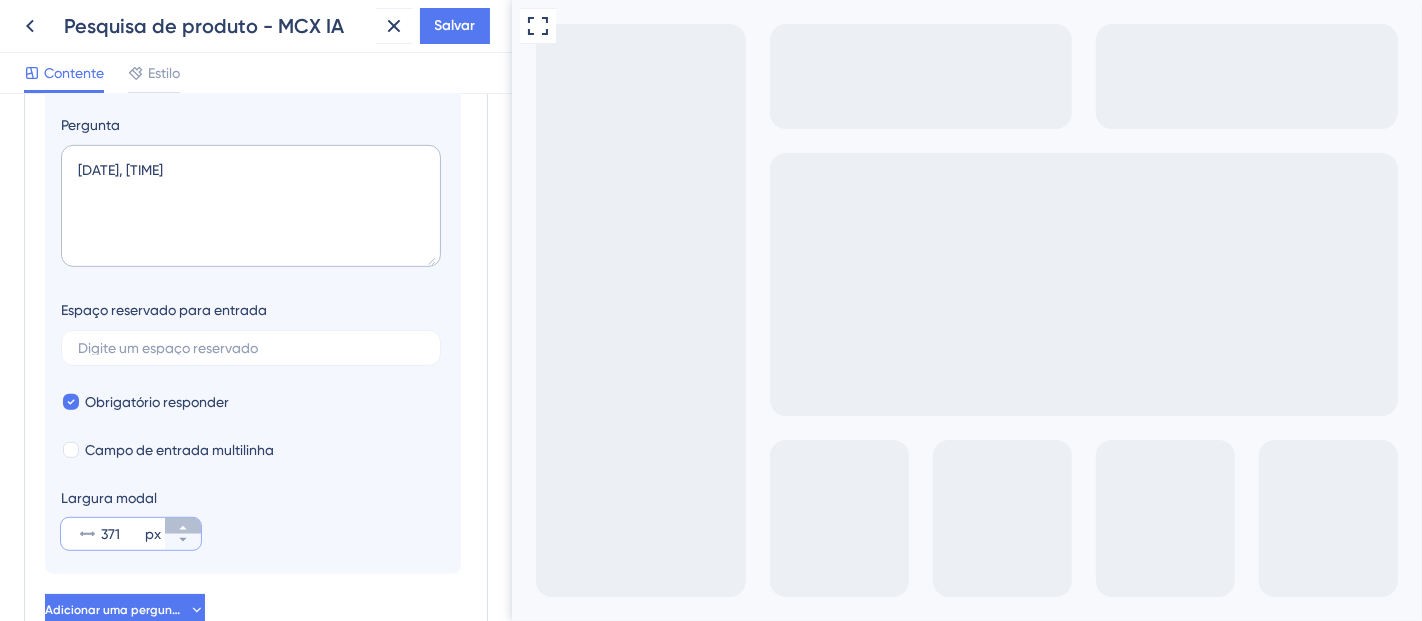 click 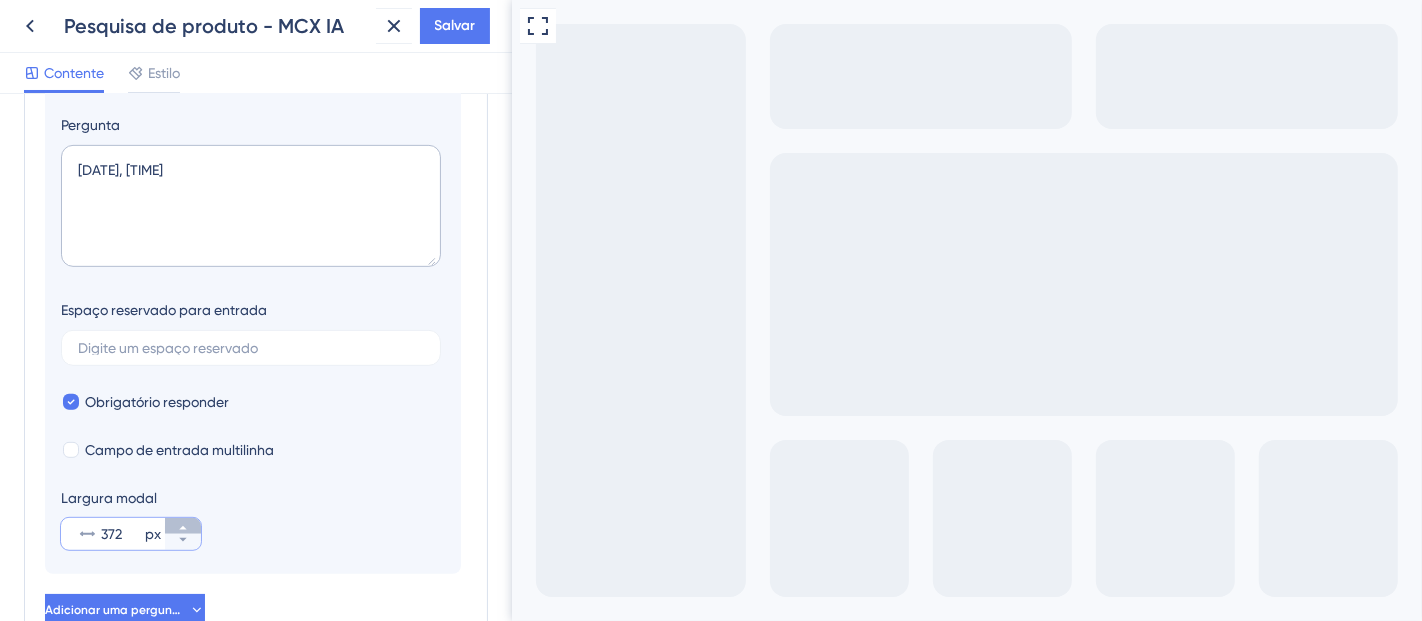 click 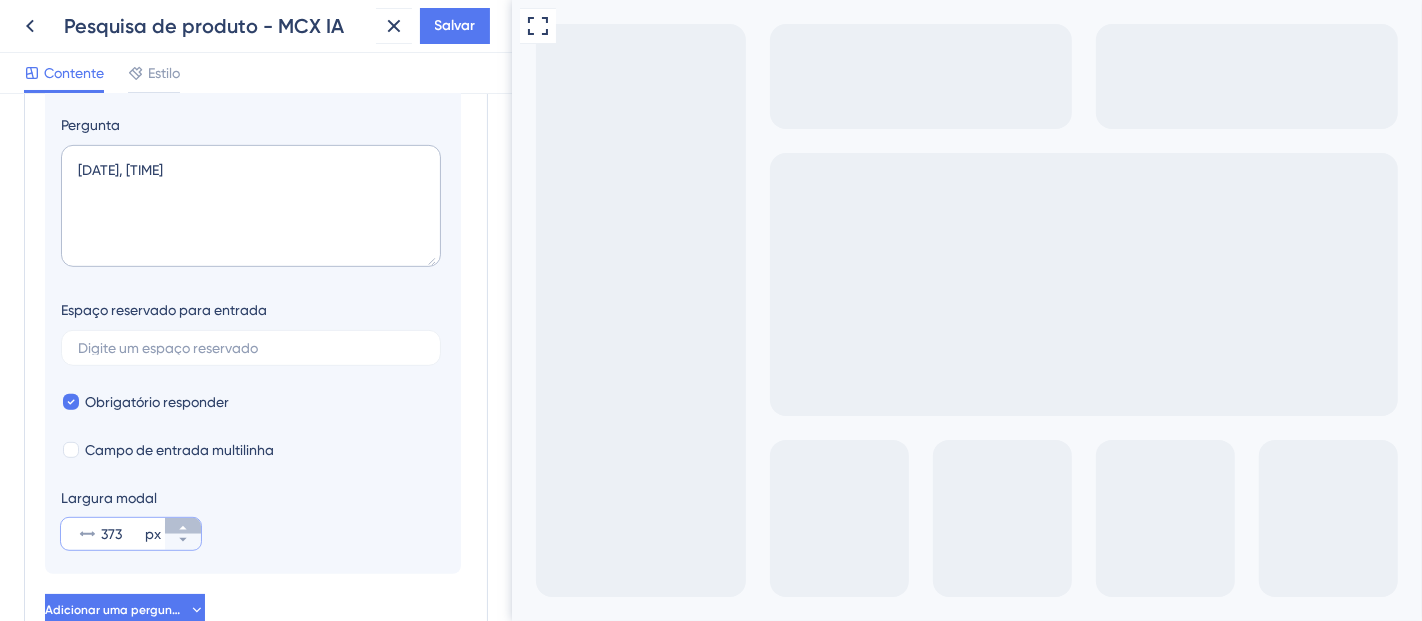 click 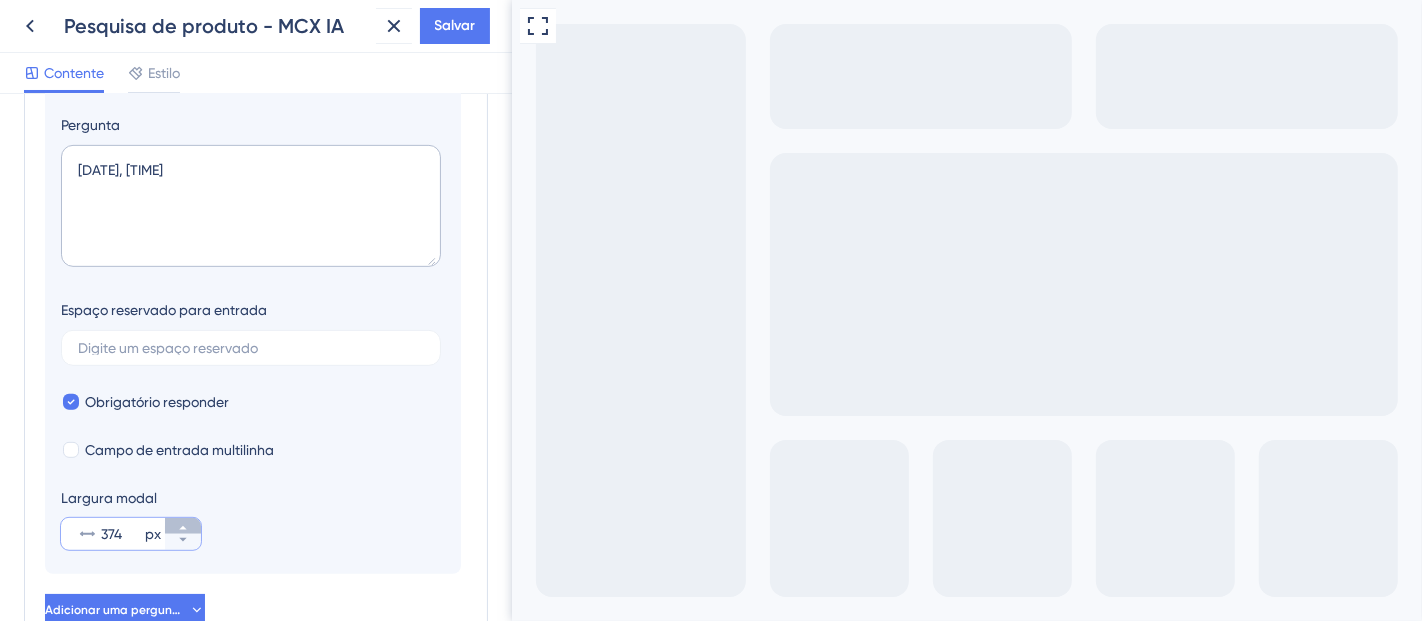 click 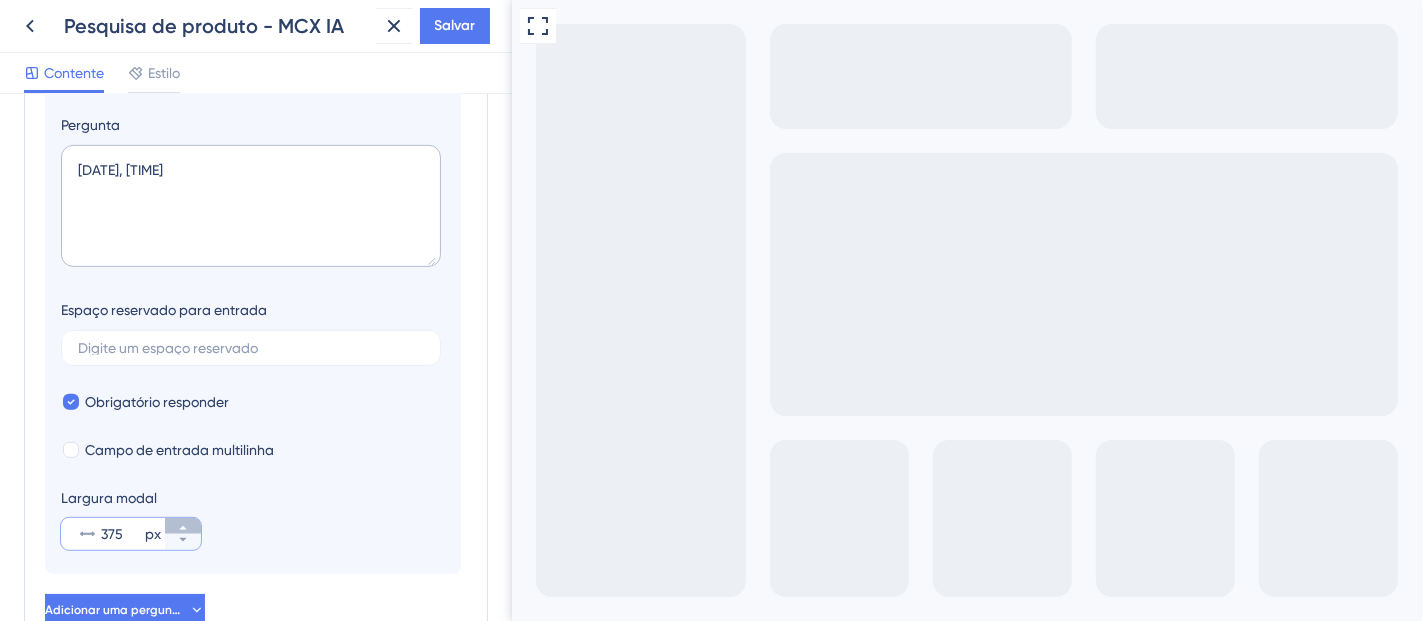 click 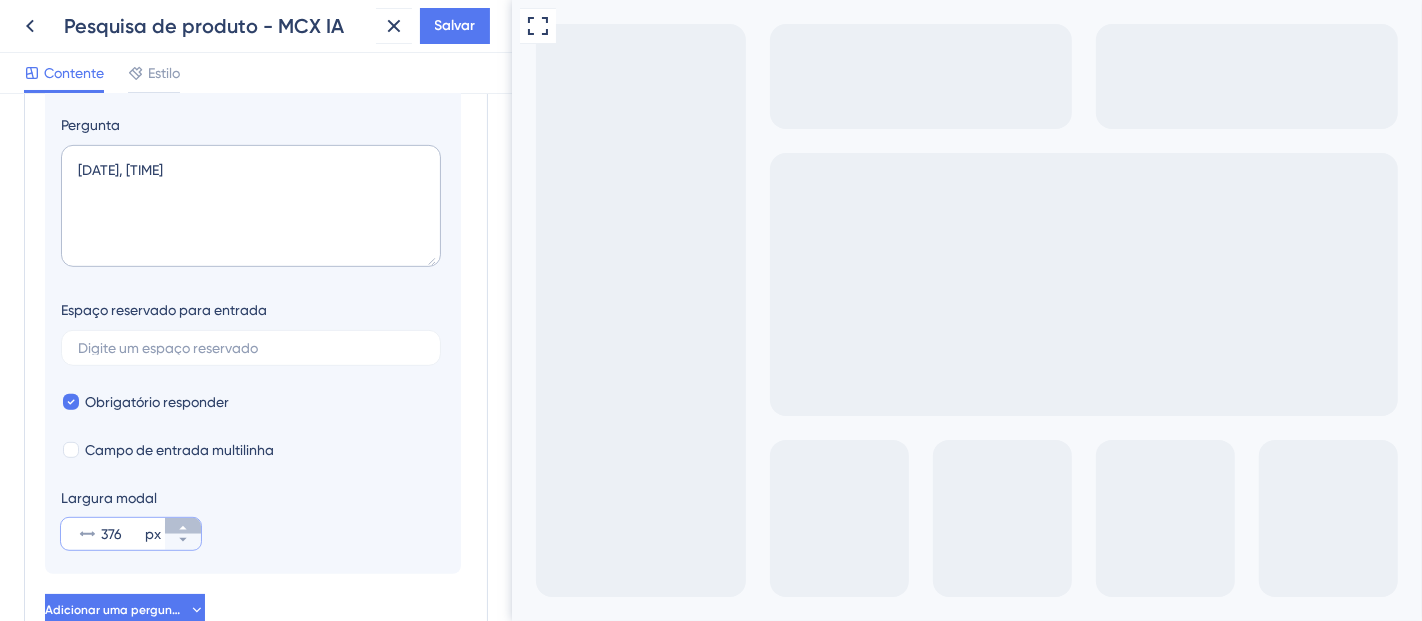 click 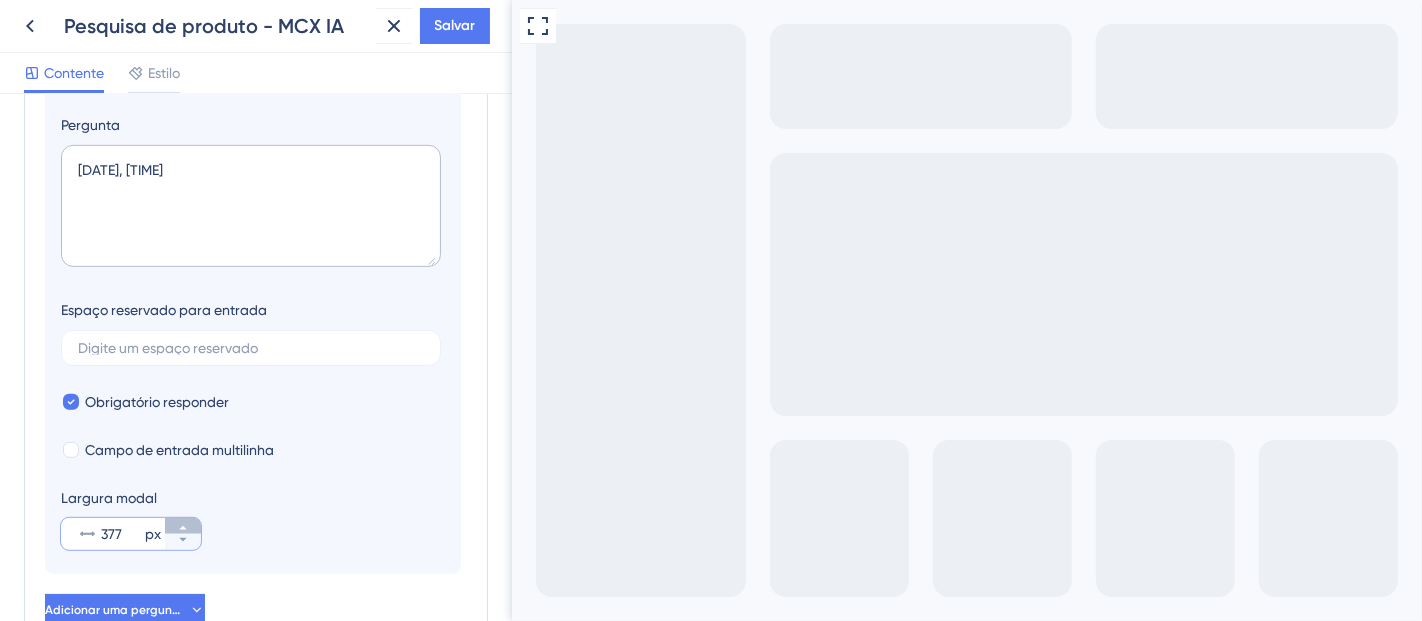 click 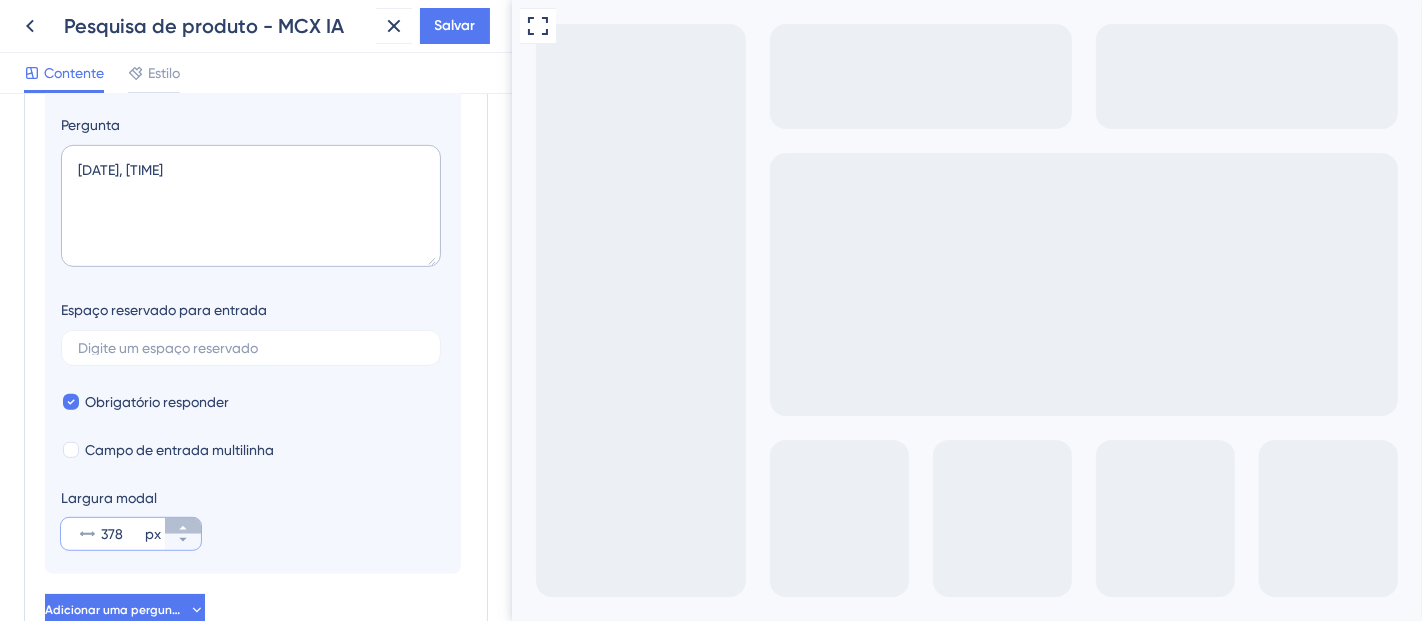 click 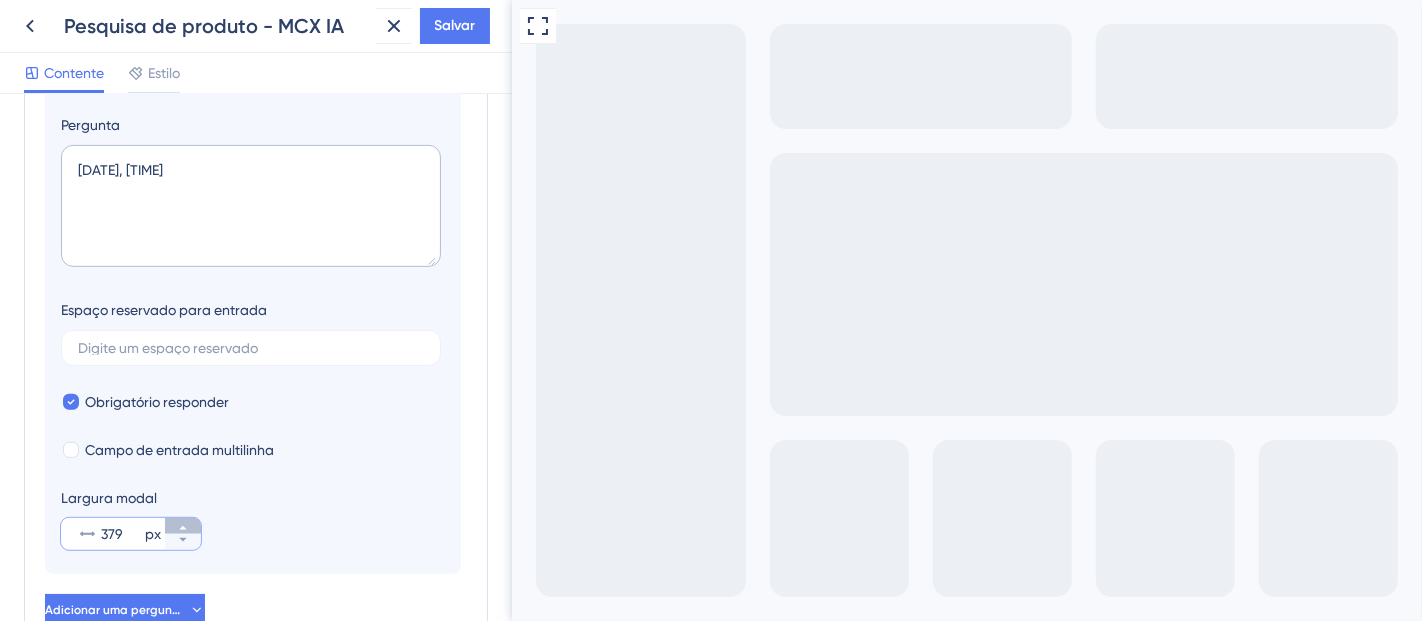 click 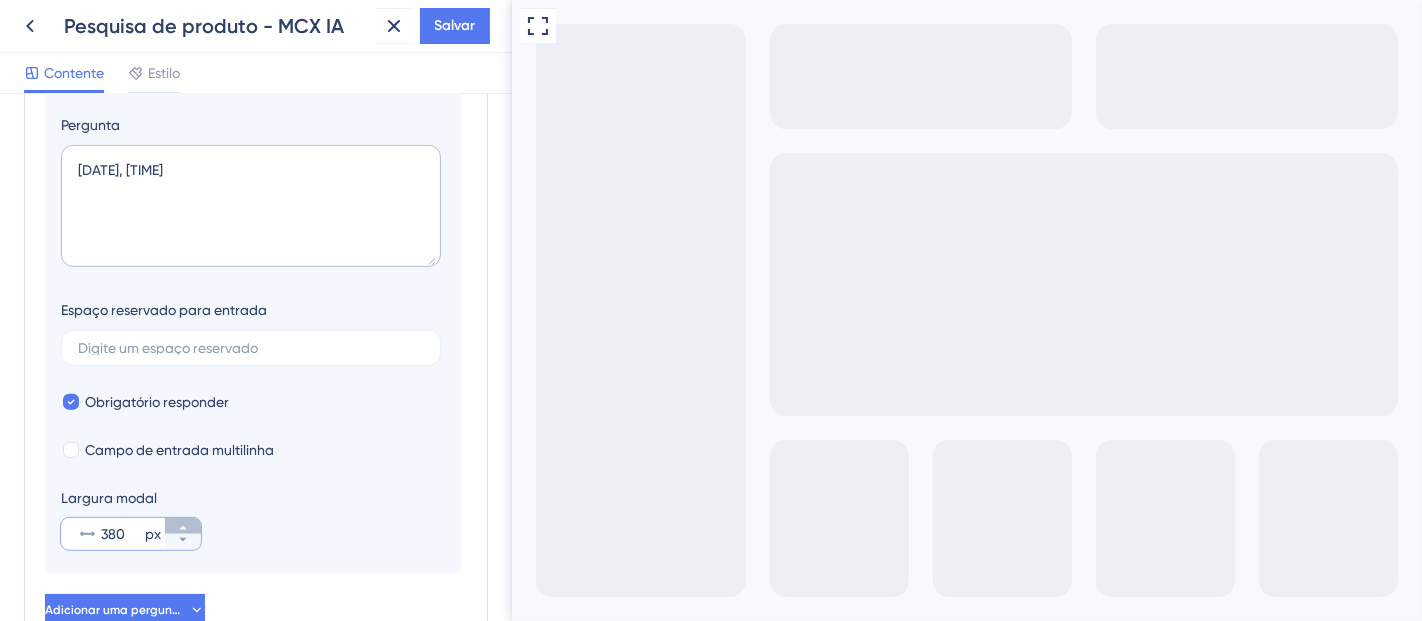 click 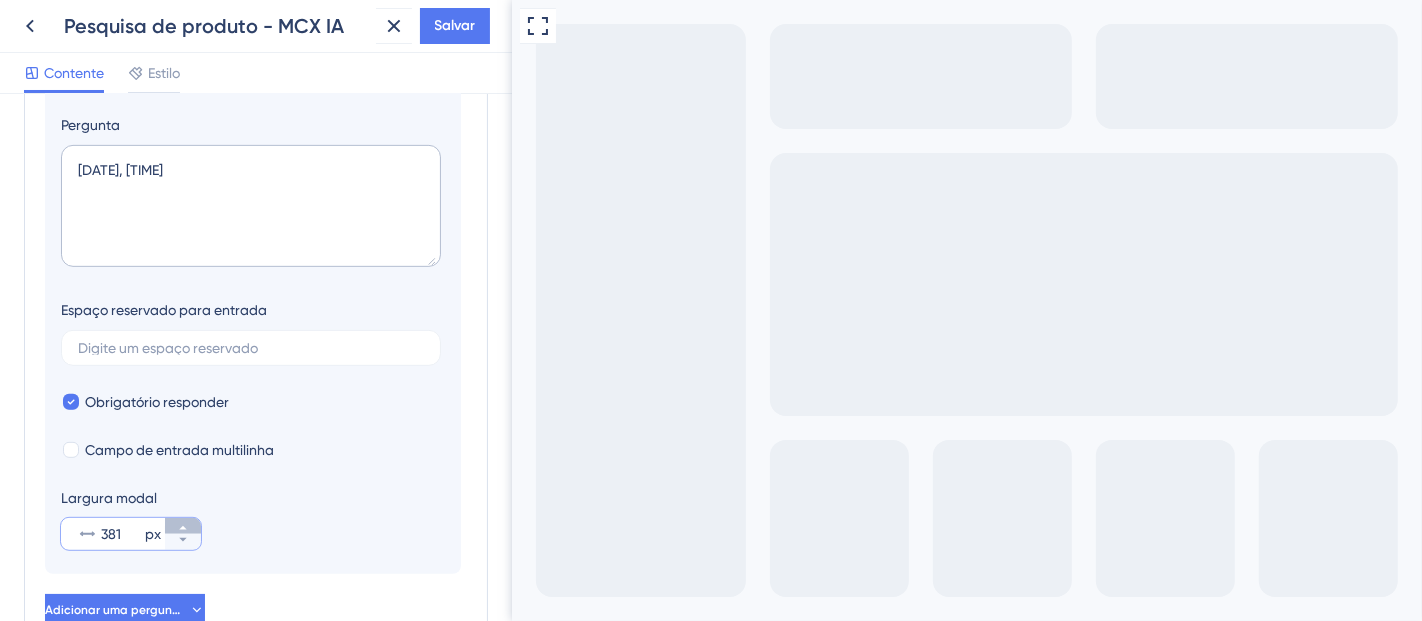 click 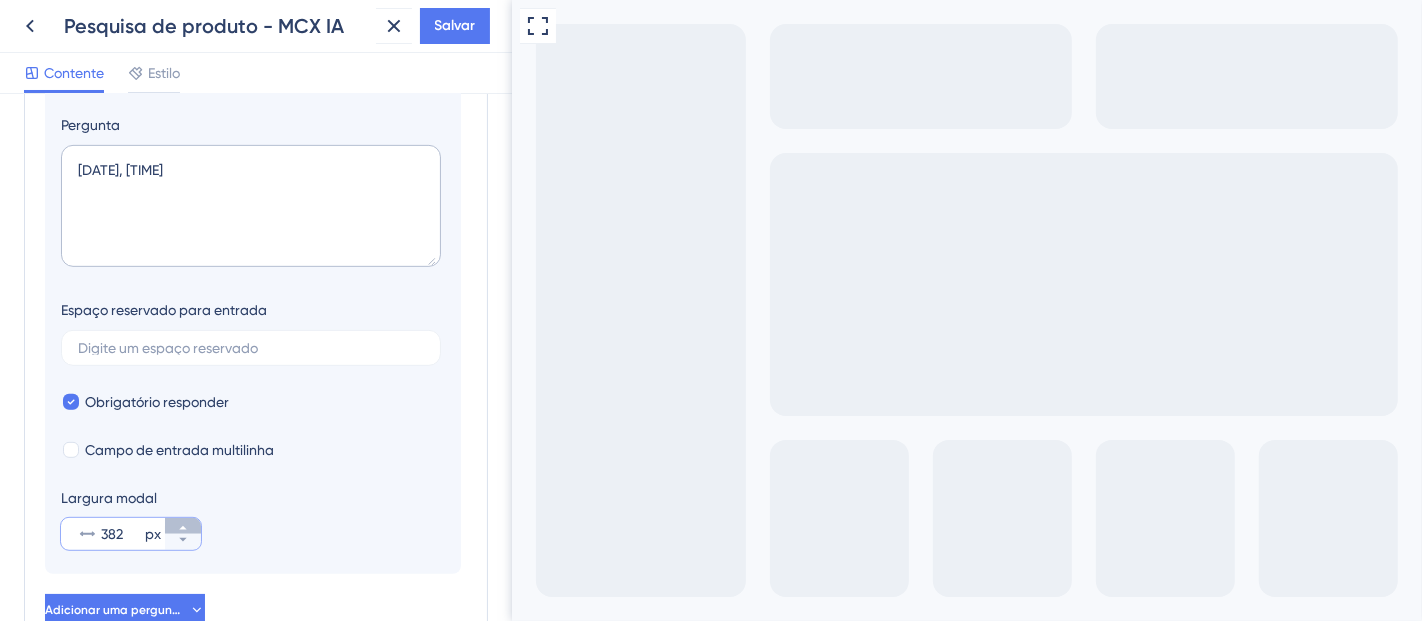 click 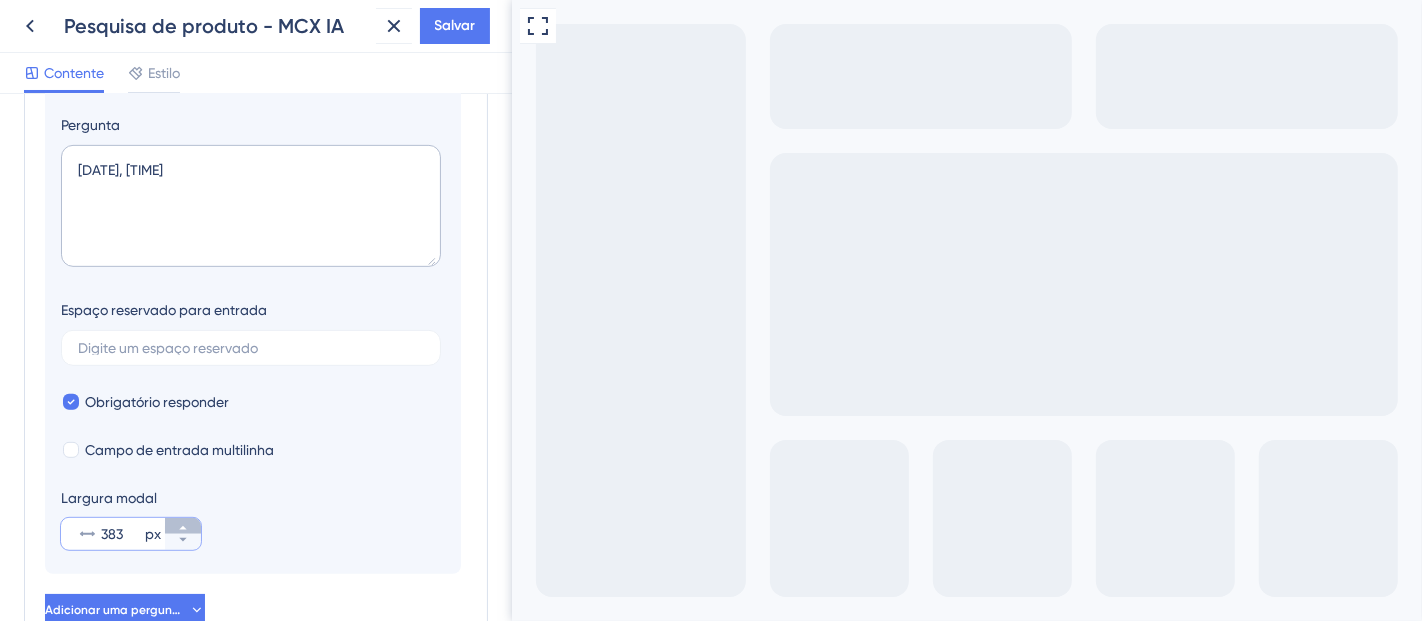 click 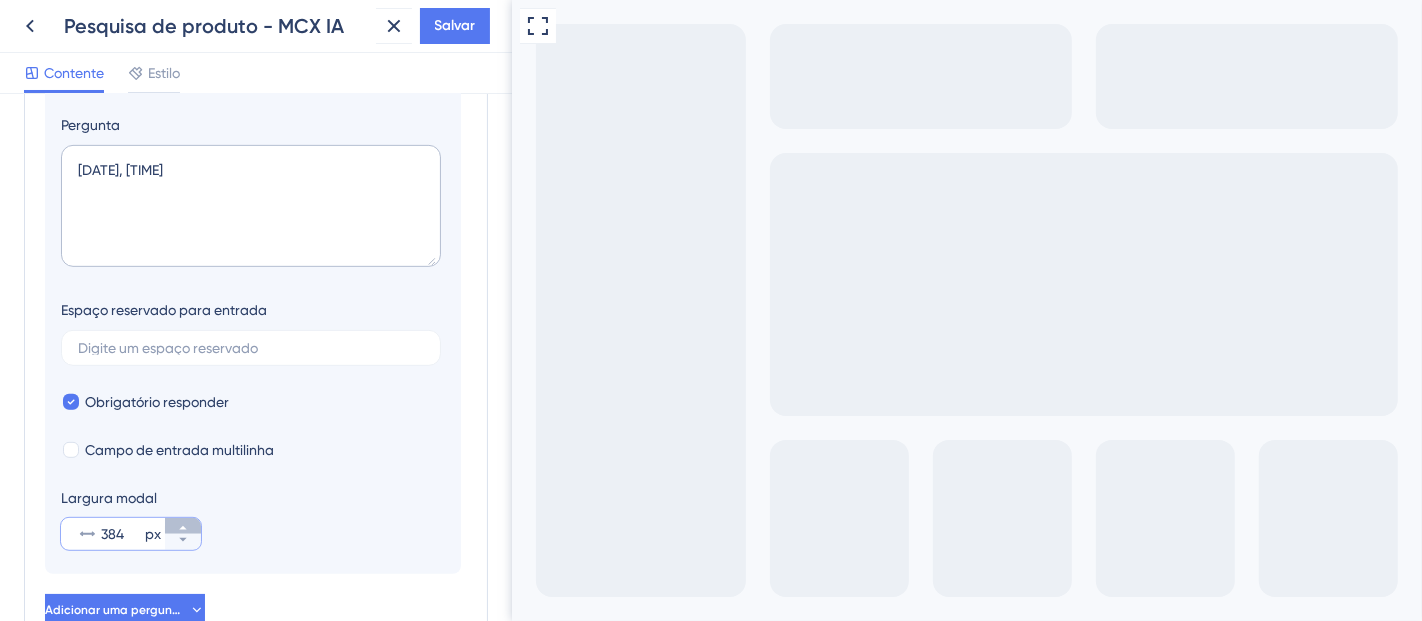 click 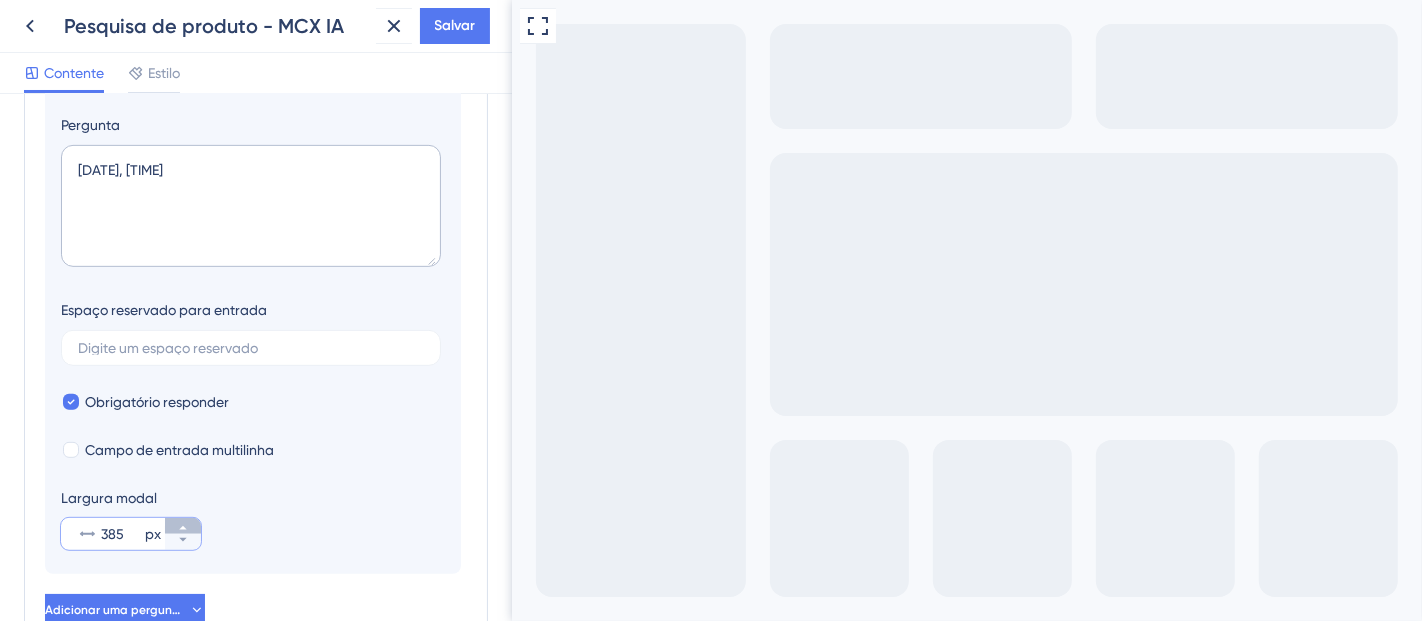 click 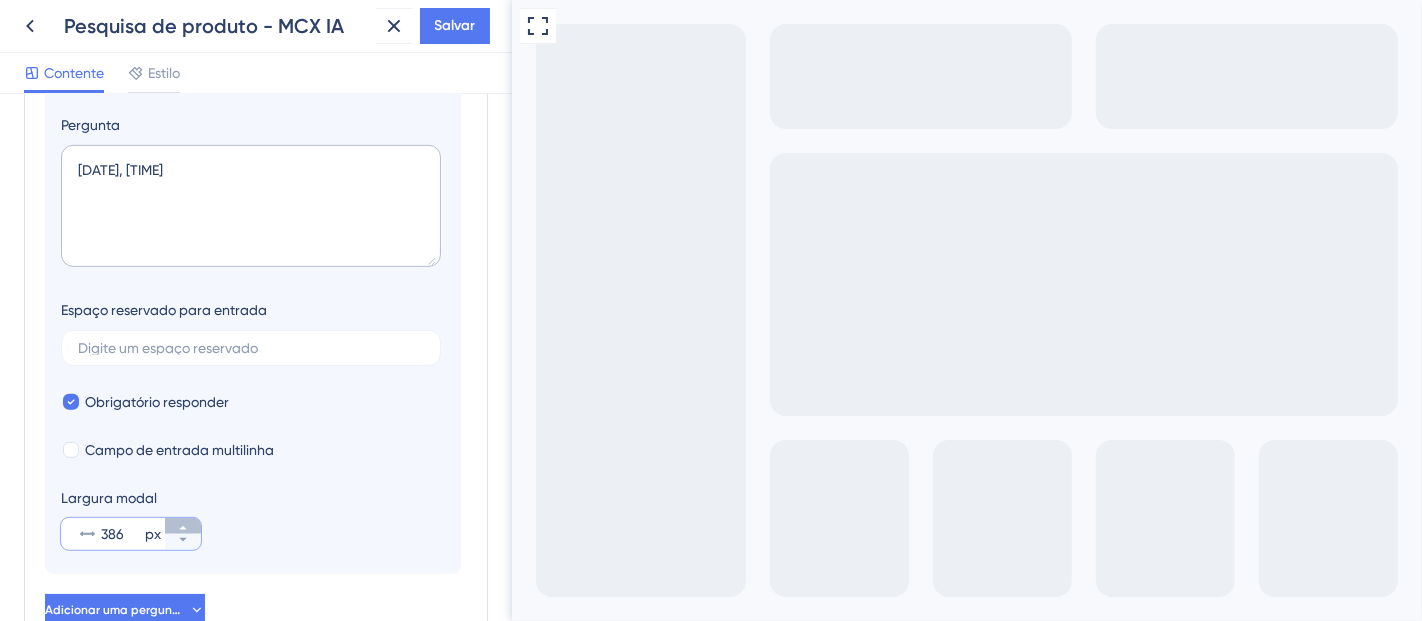 click 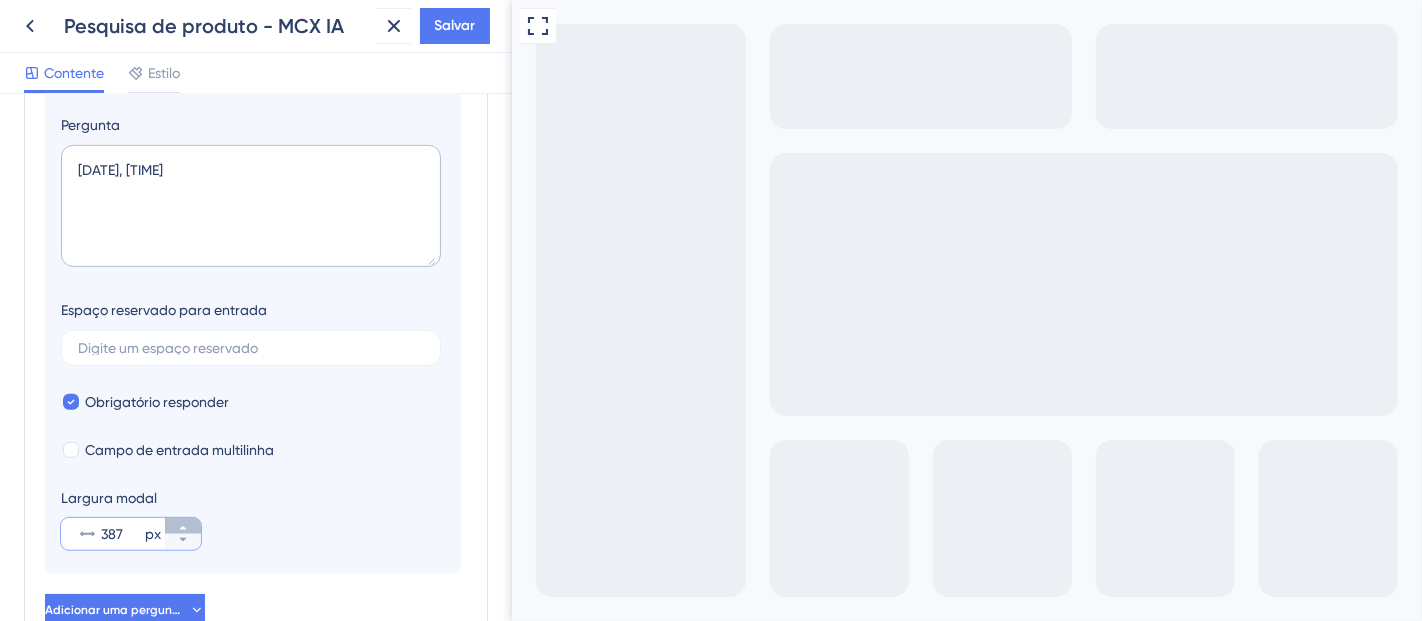 click 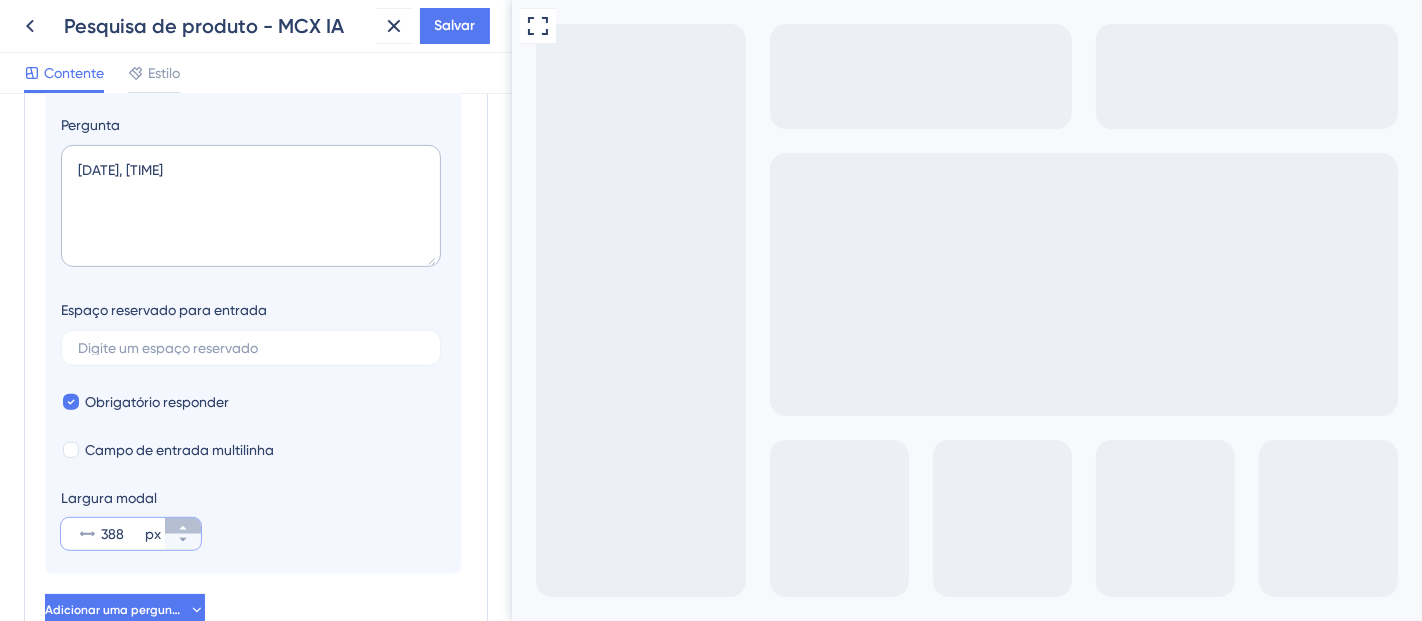 click 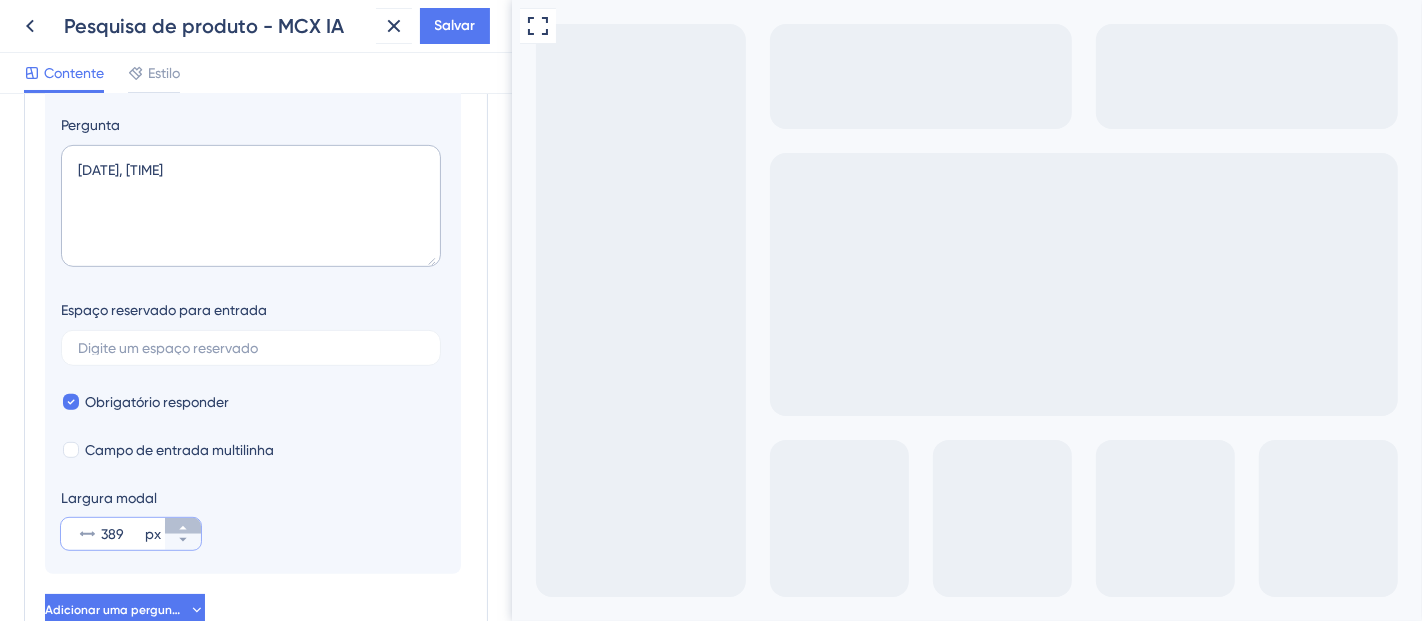 click 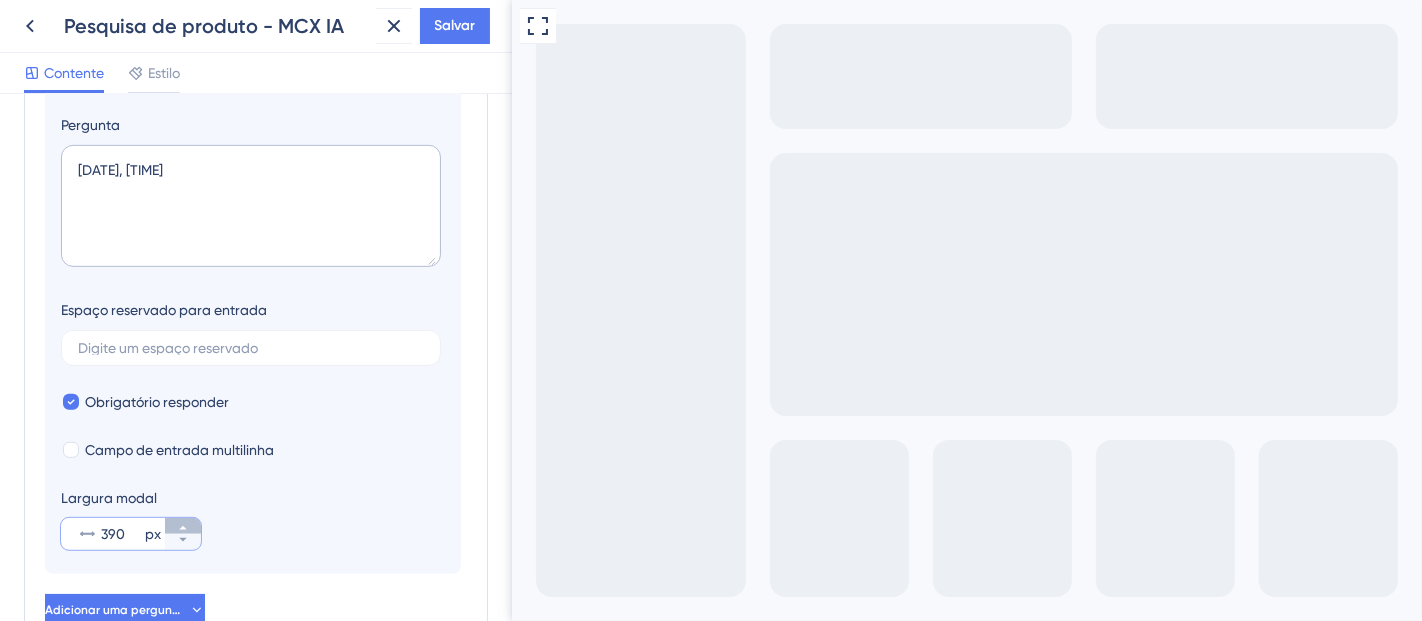 click 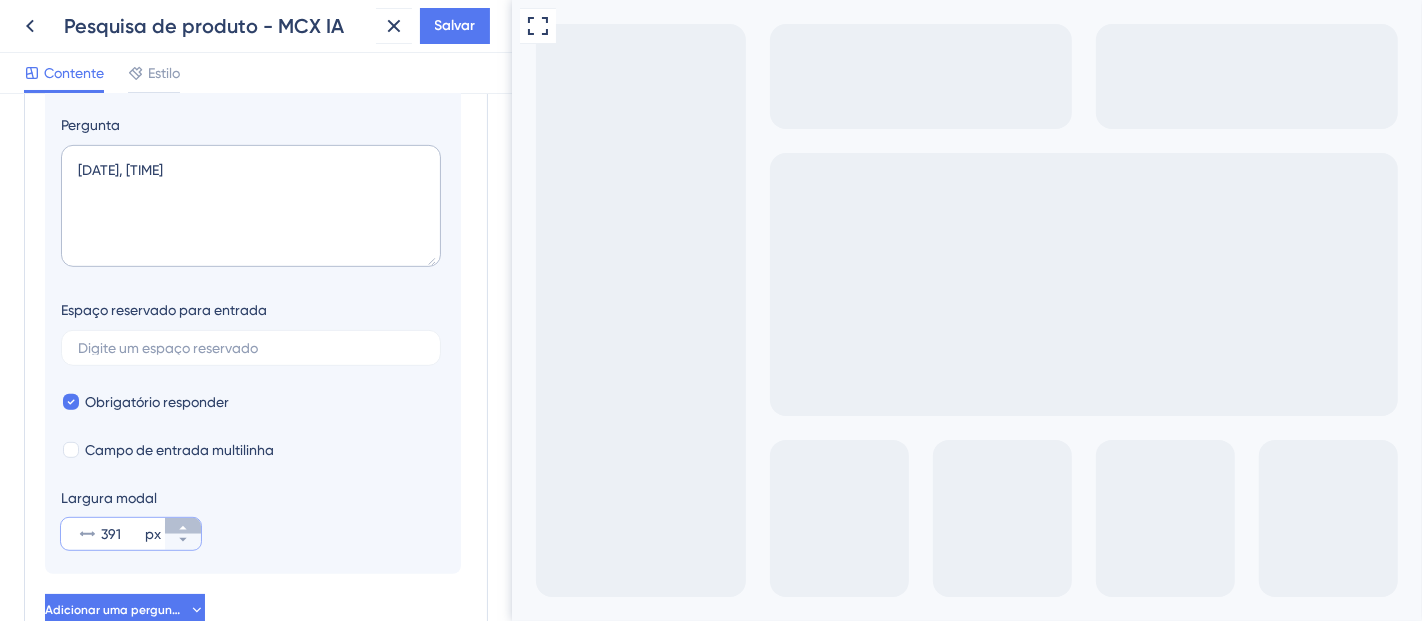 click 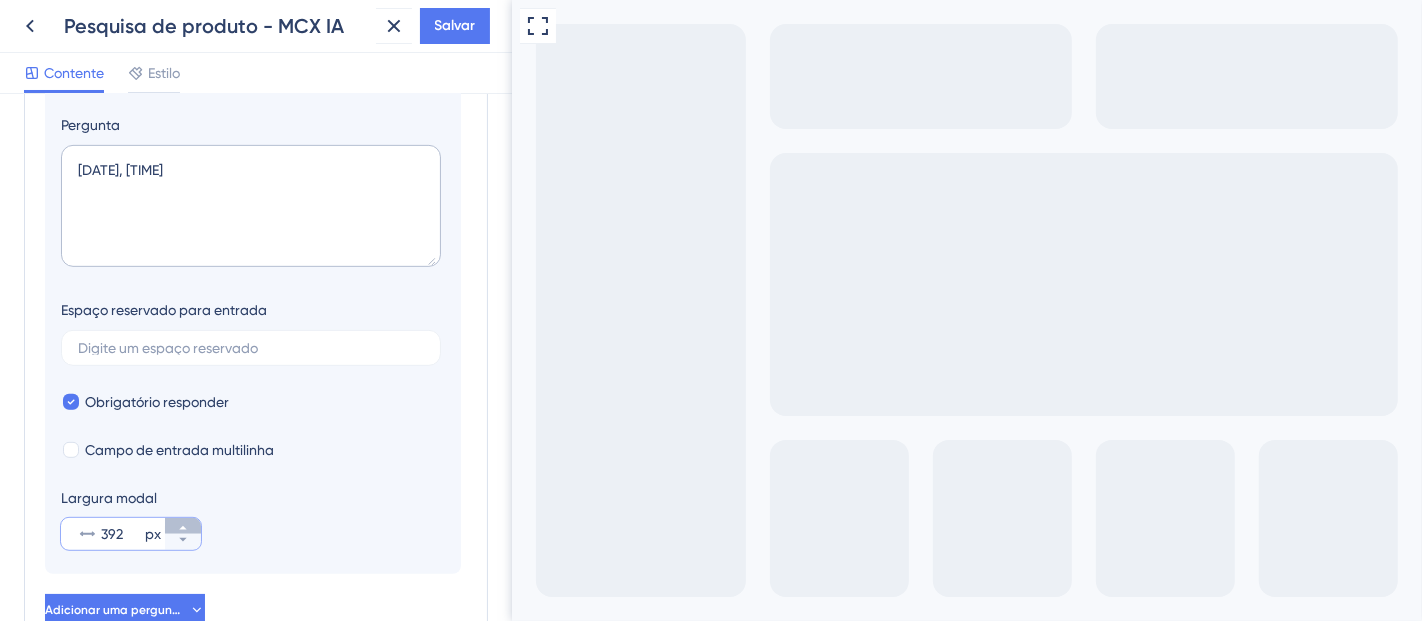click 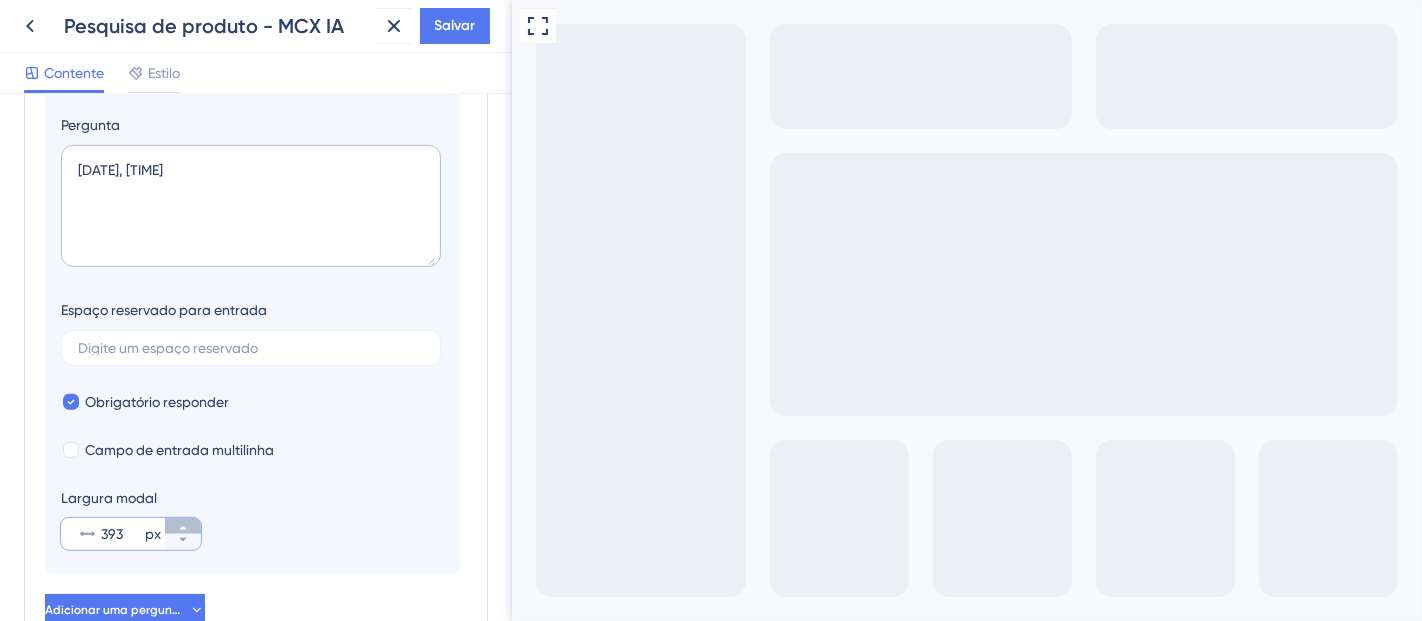 click 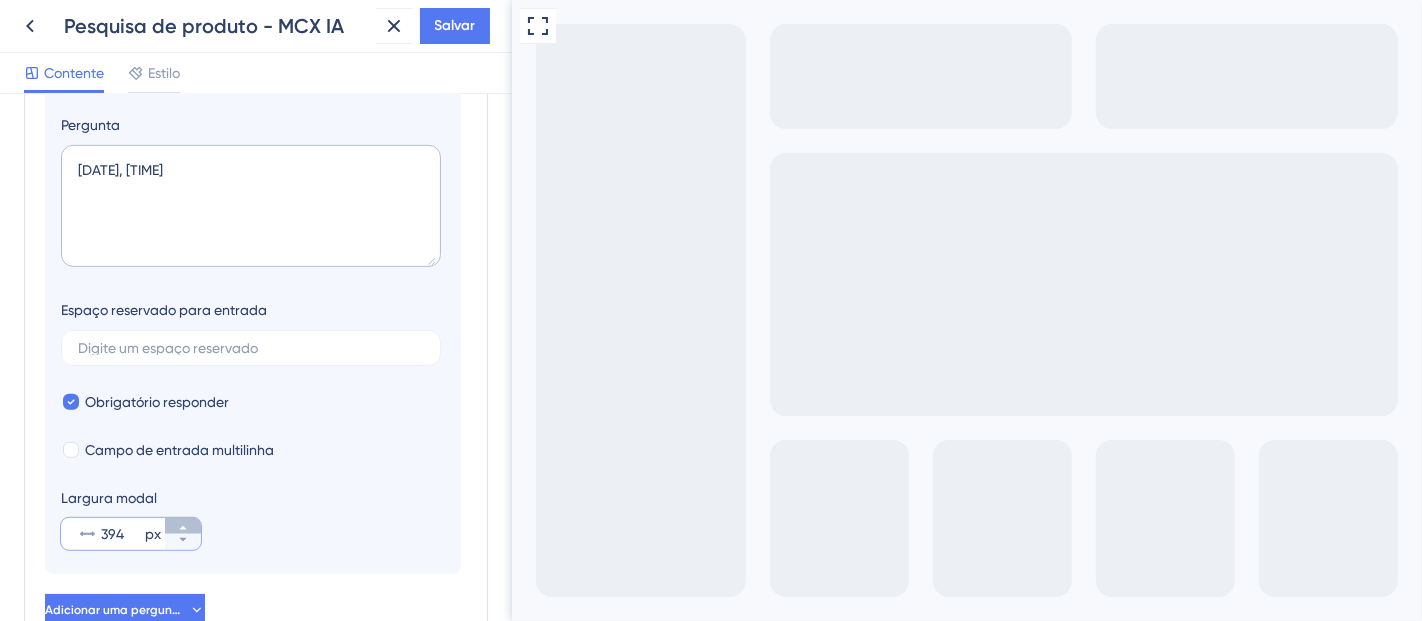 click 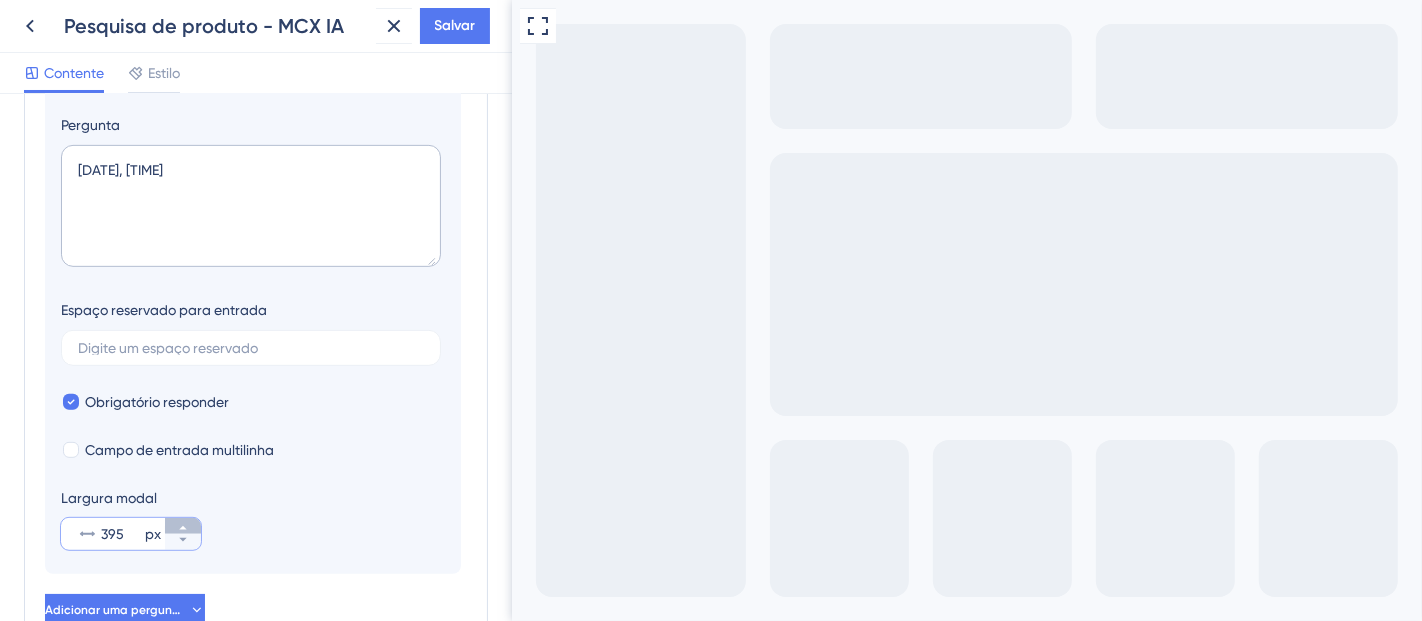 click 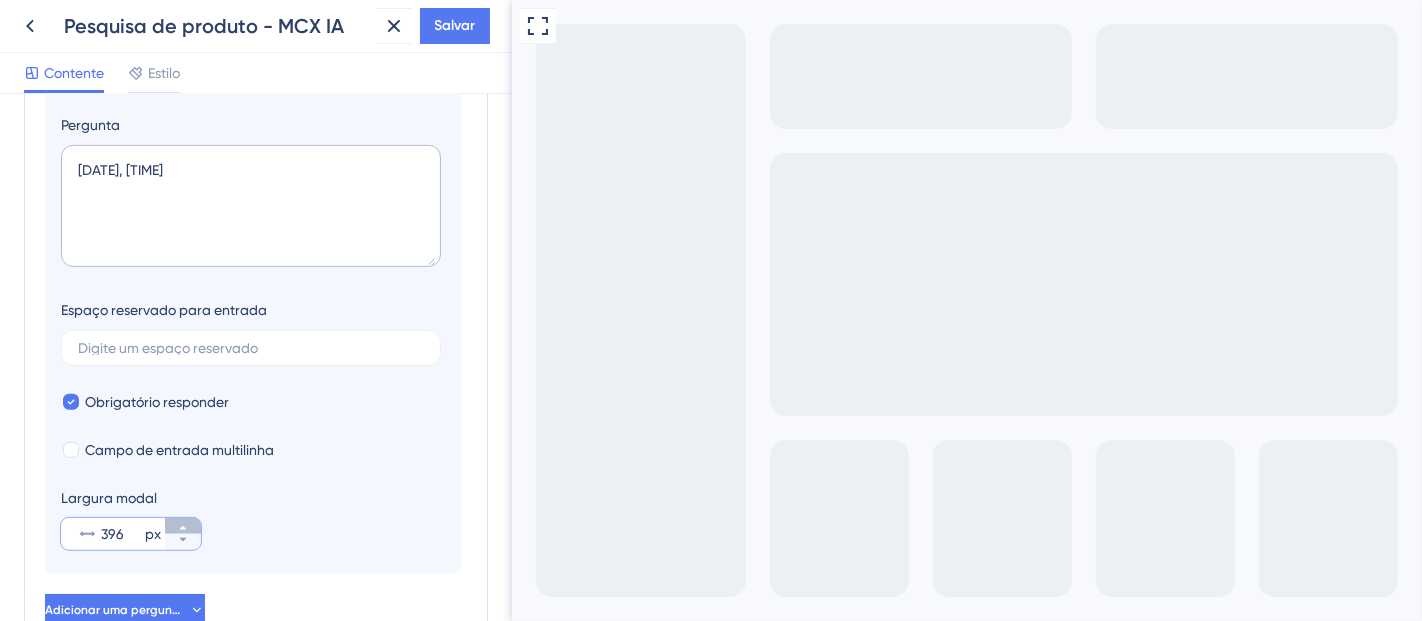 click 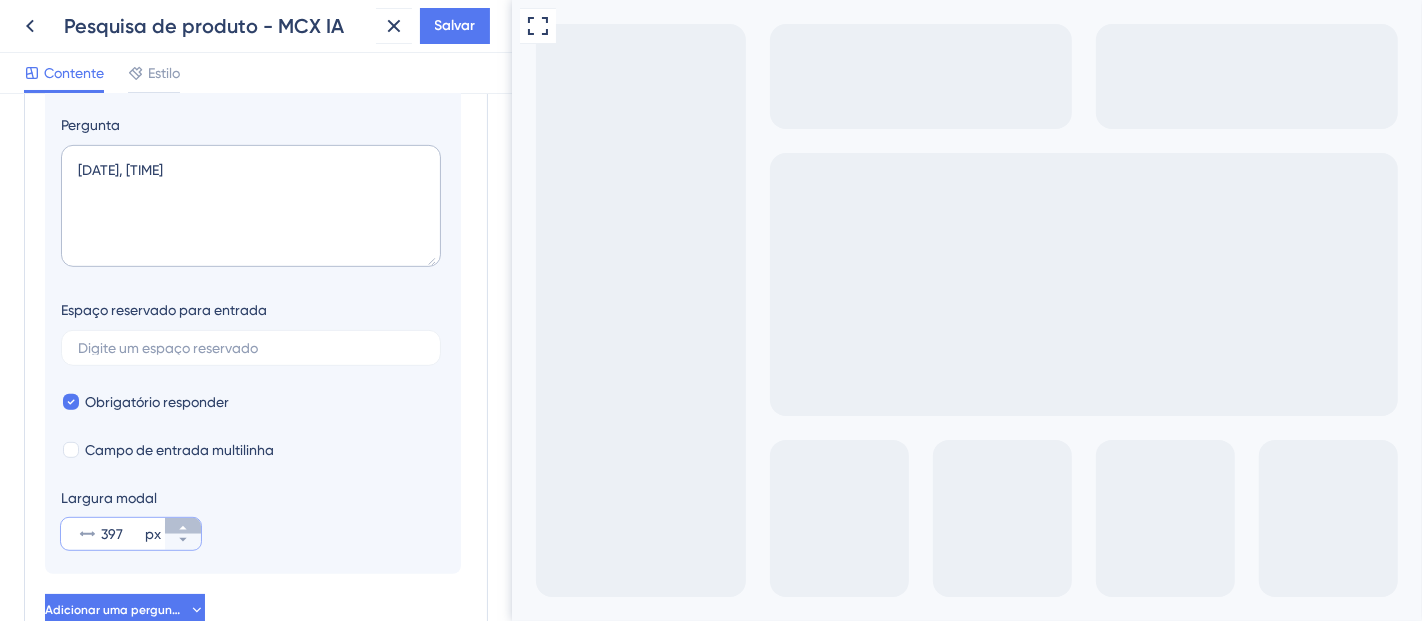 click 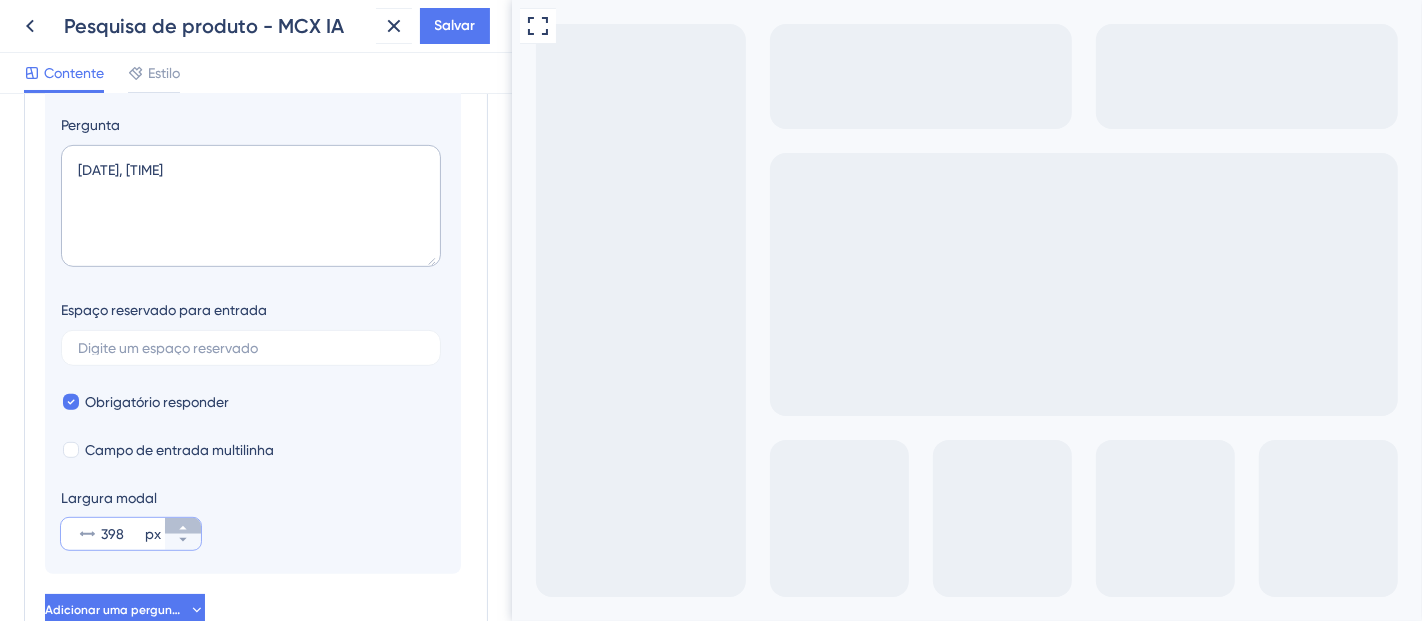 click 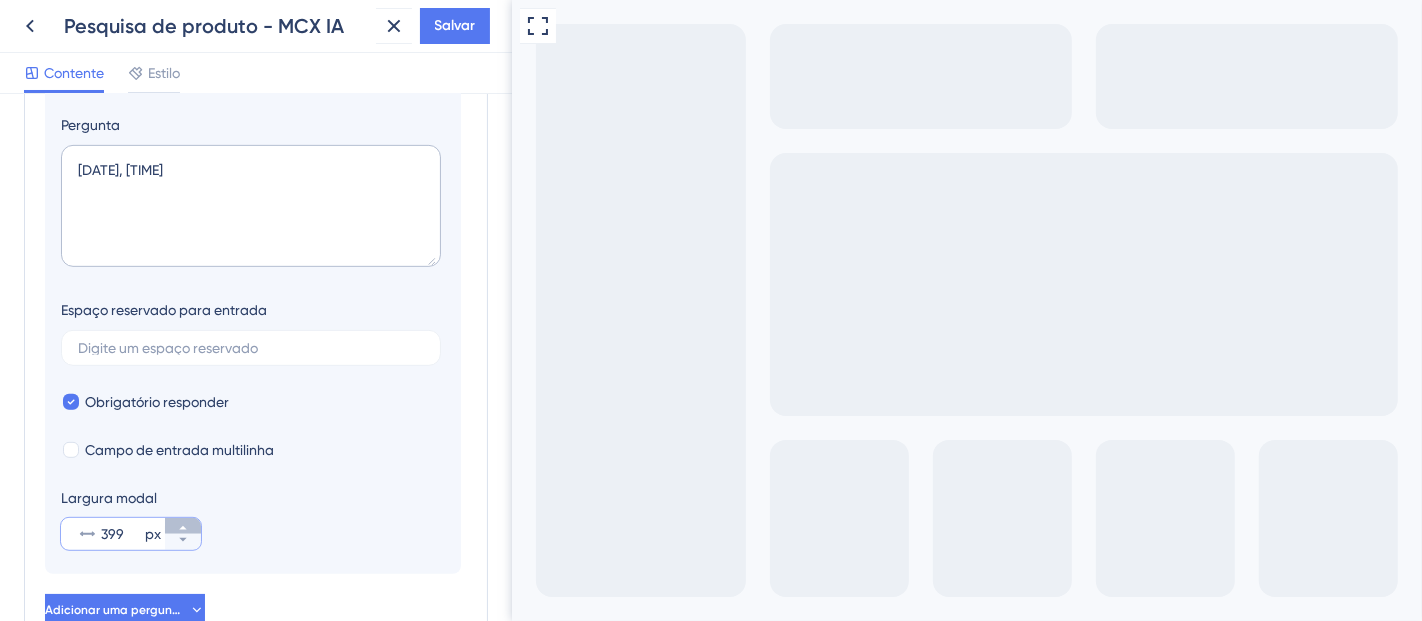 click 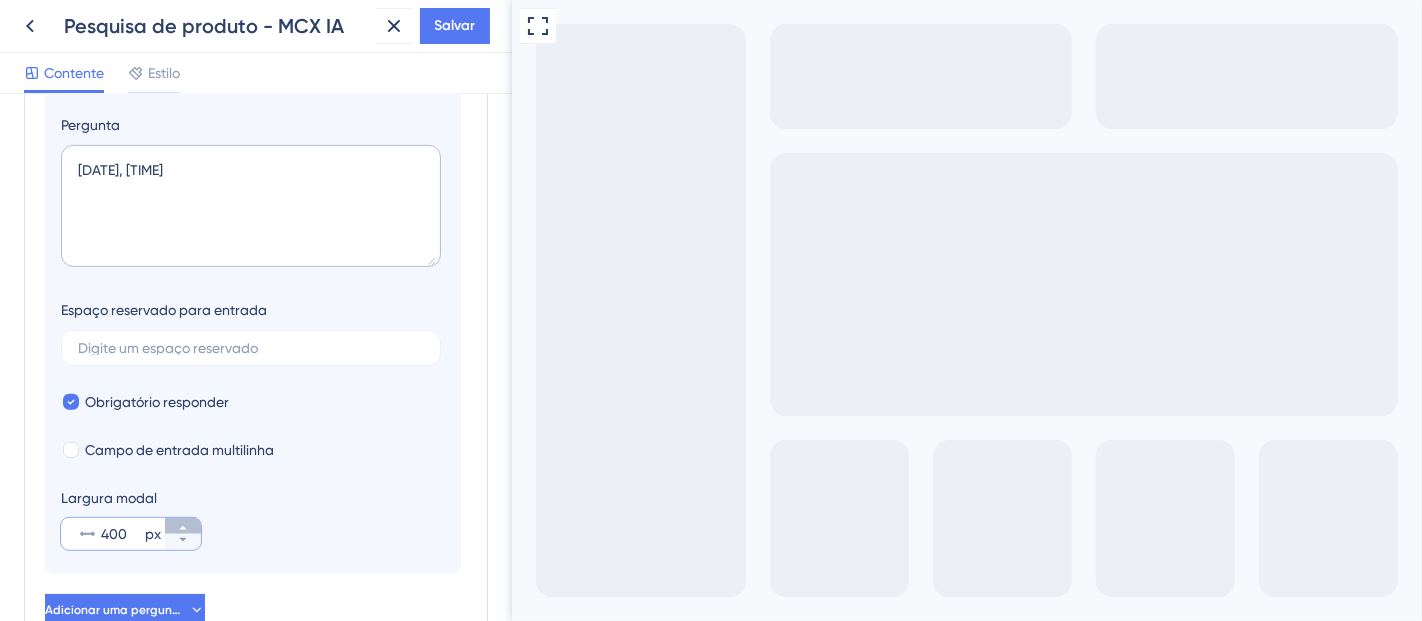 click 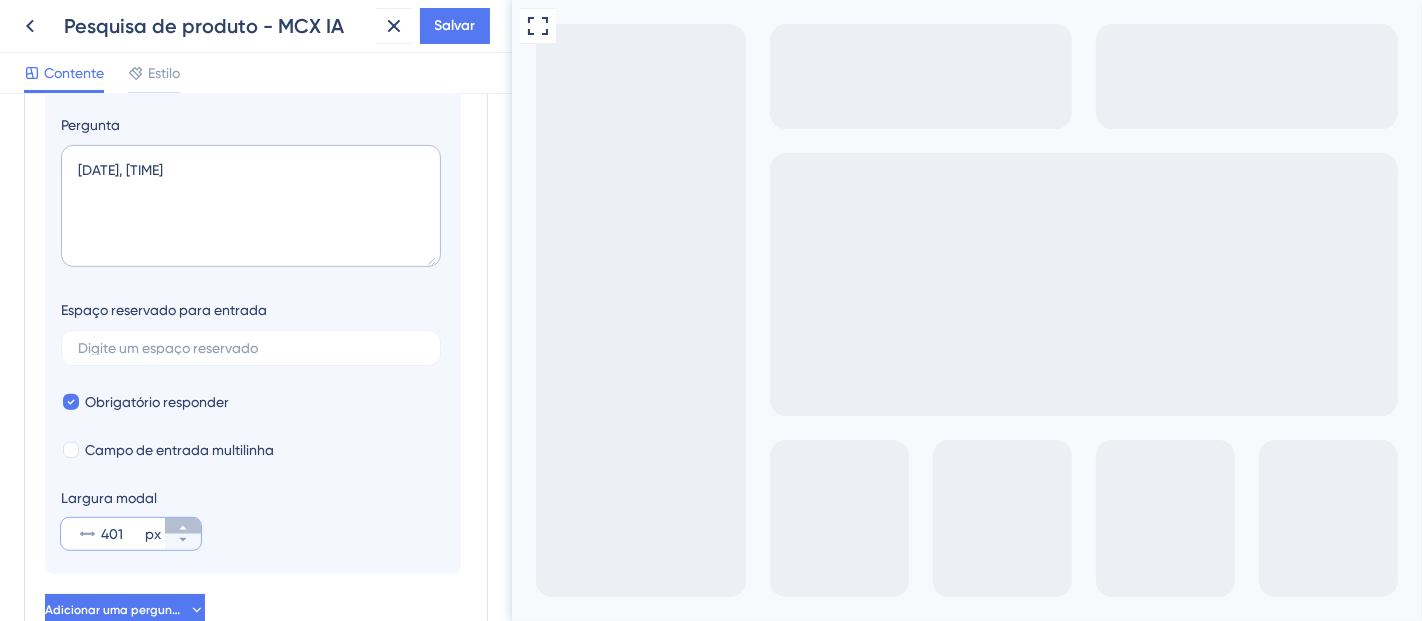 click 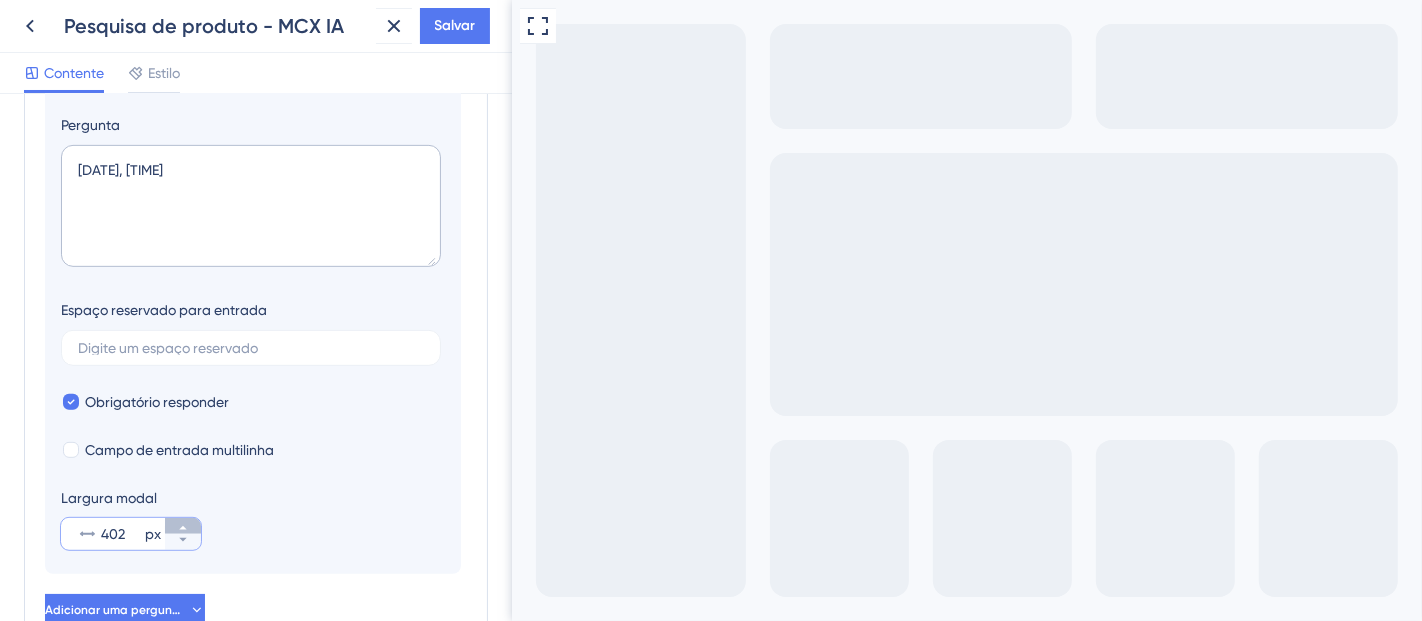 click 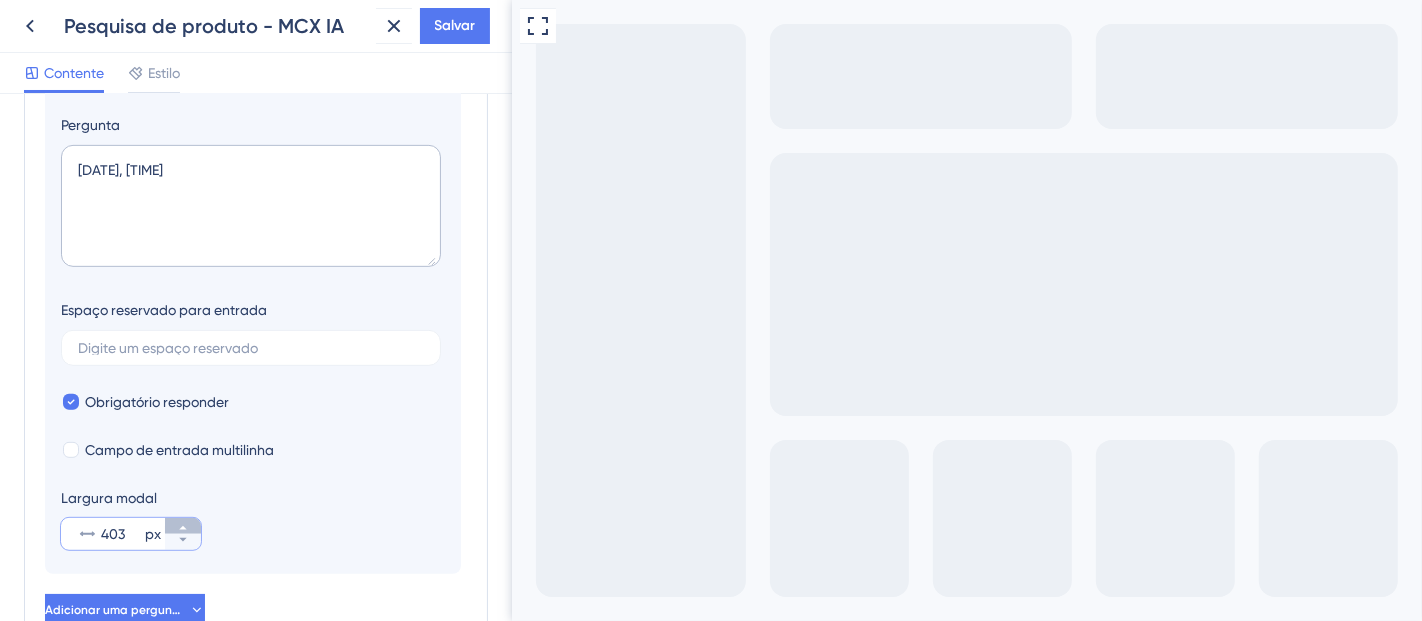 click 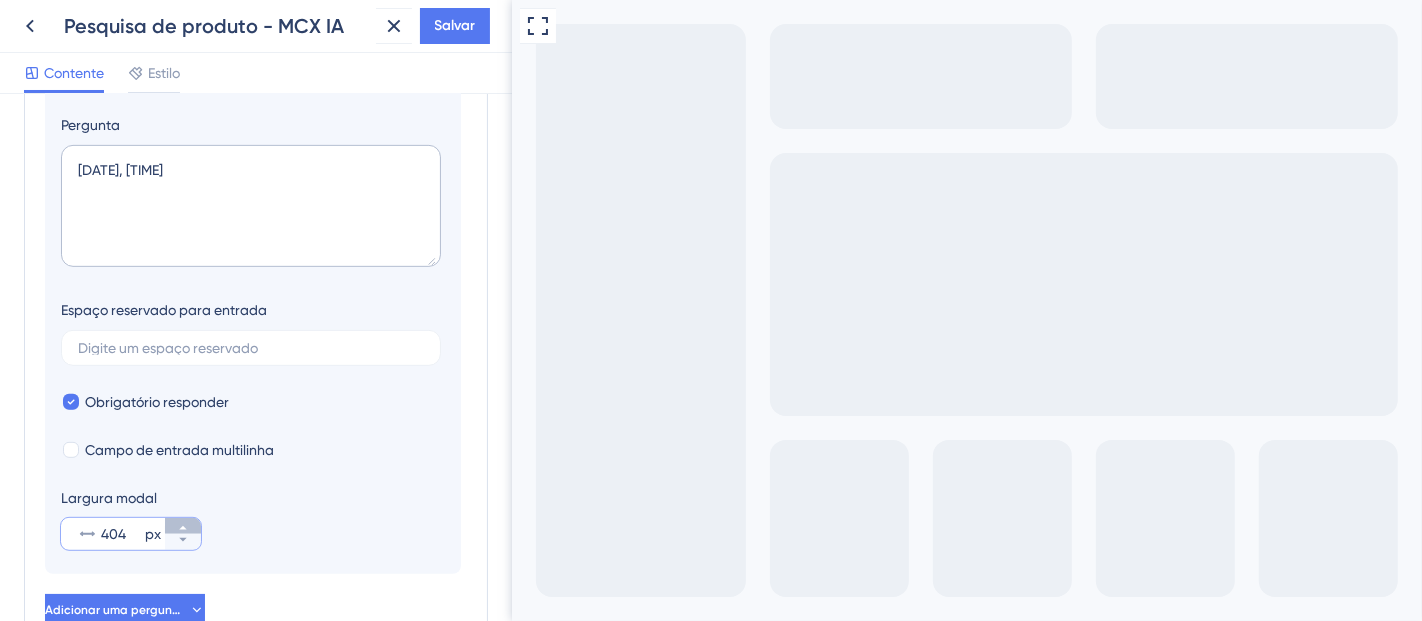 click 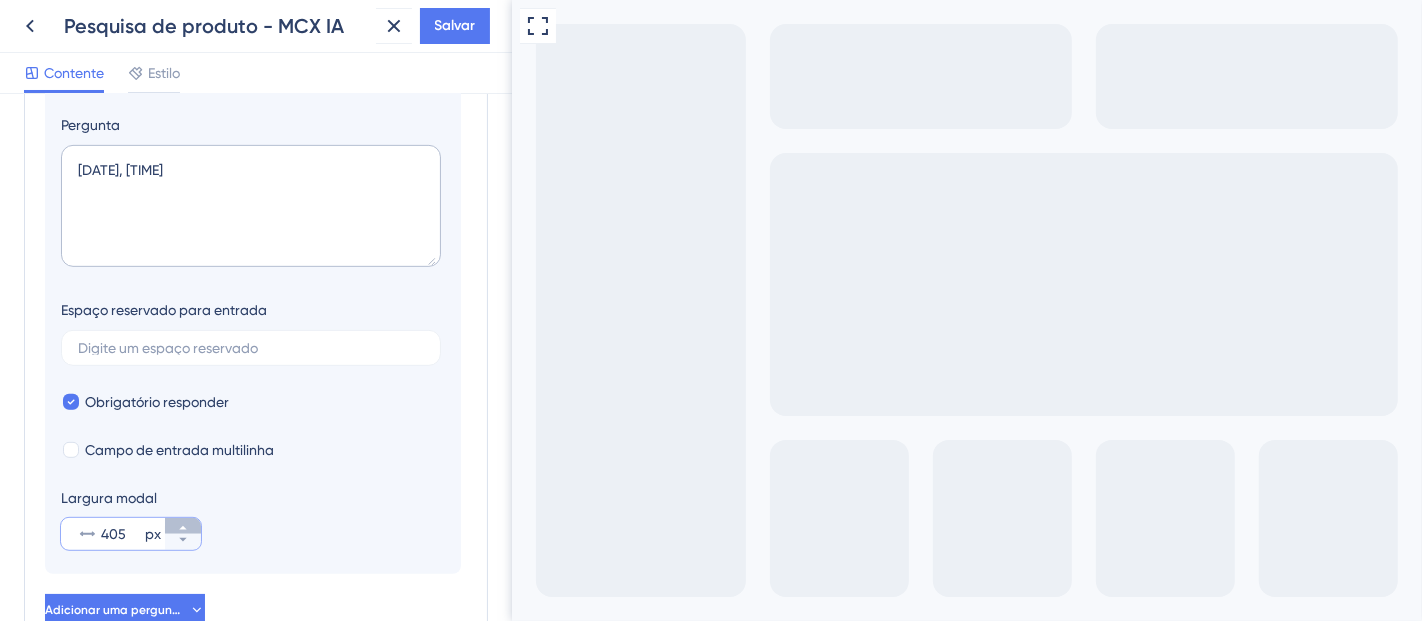 click 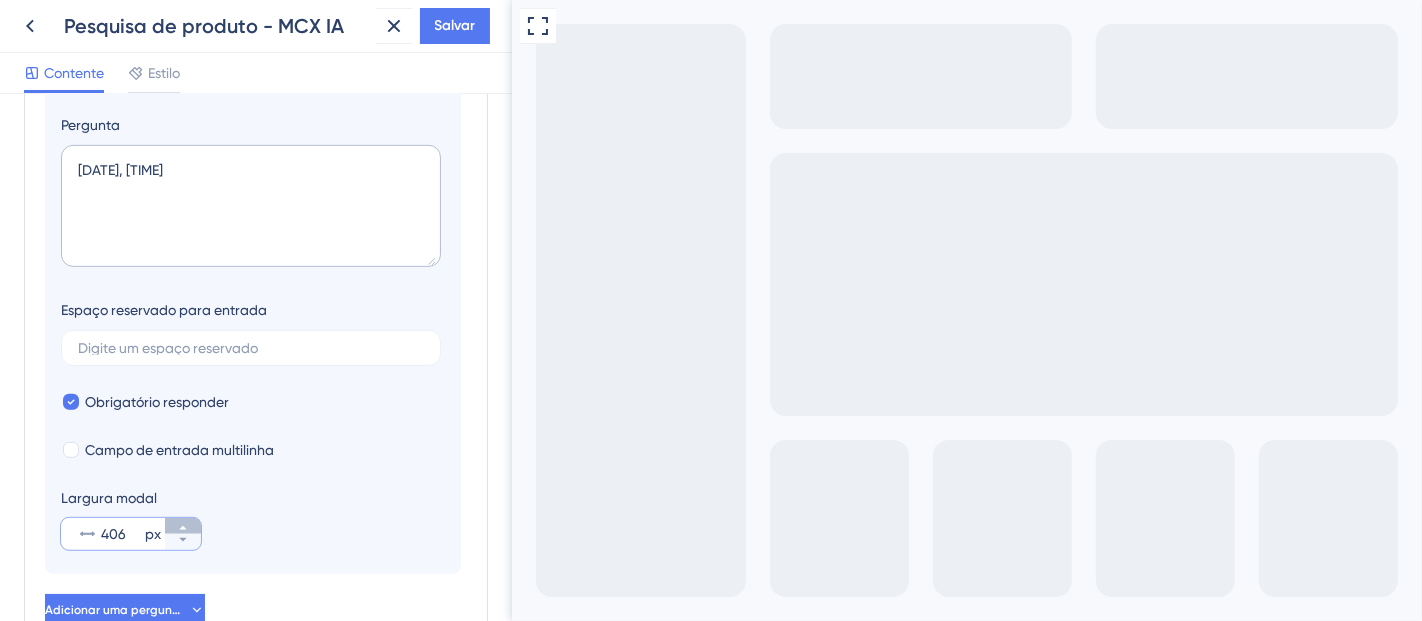 click 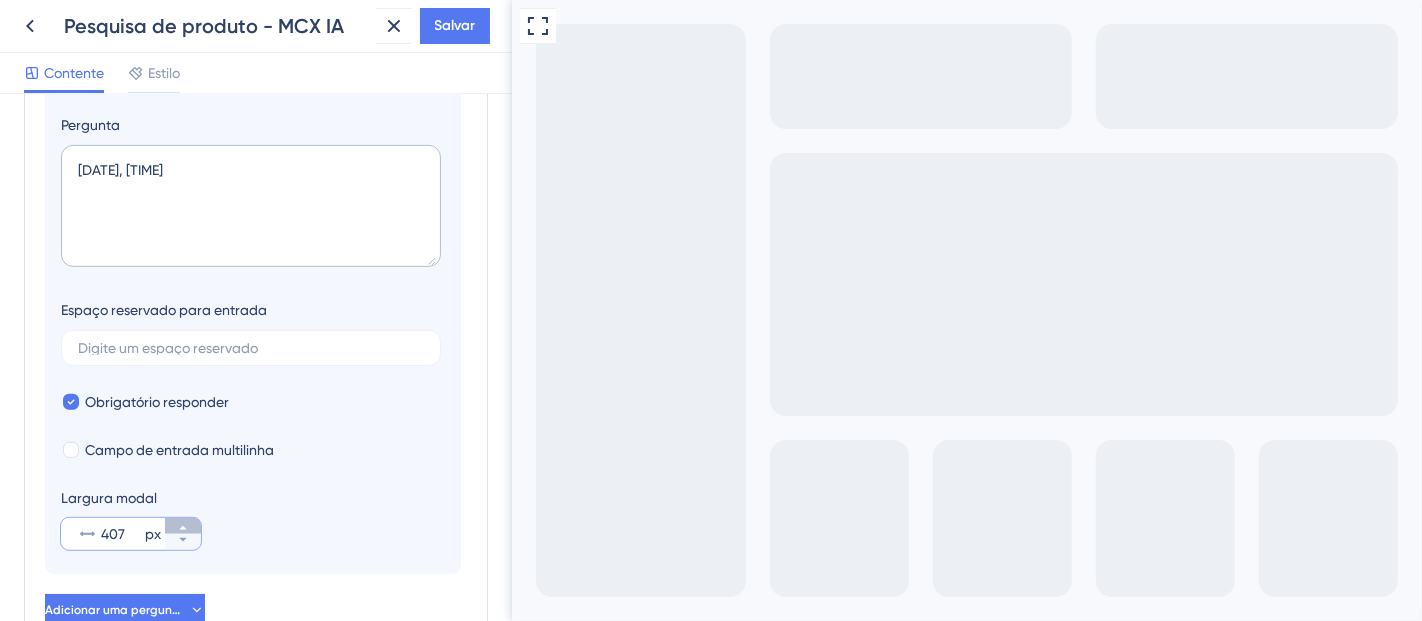 click 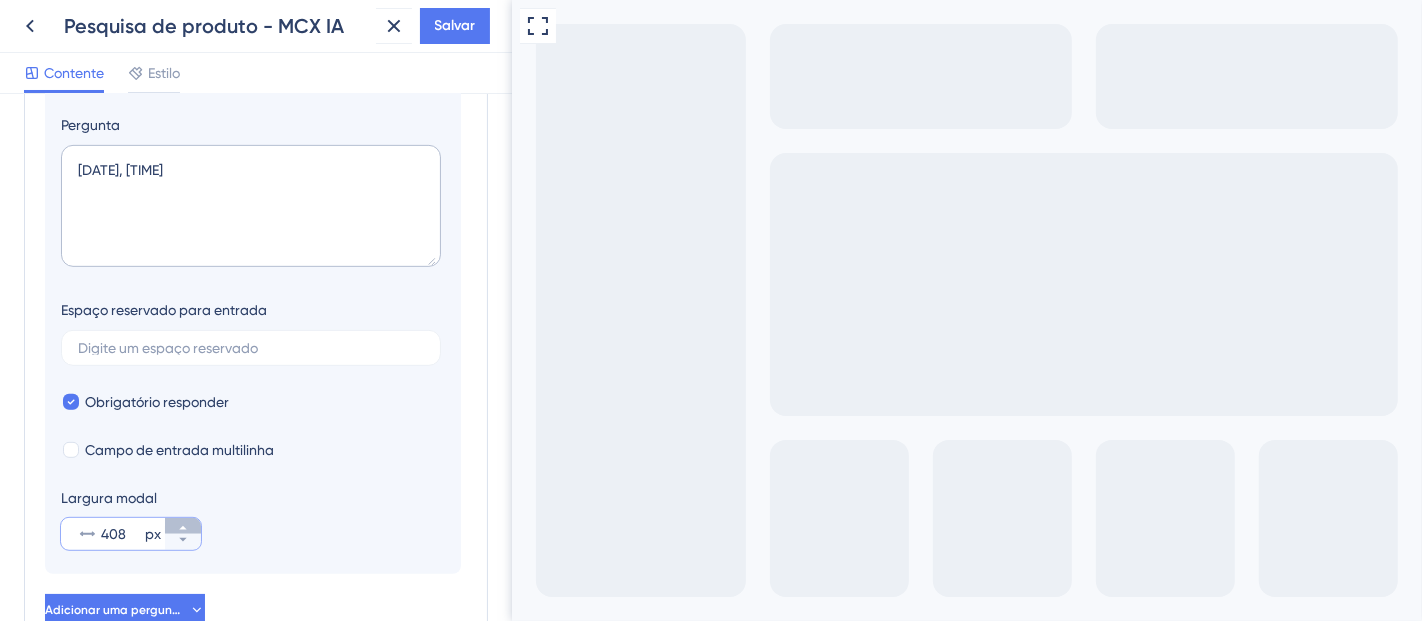 click 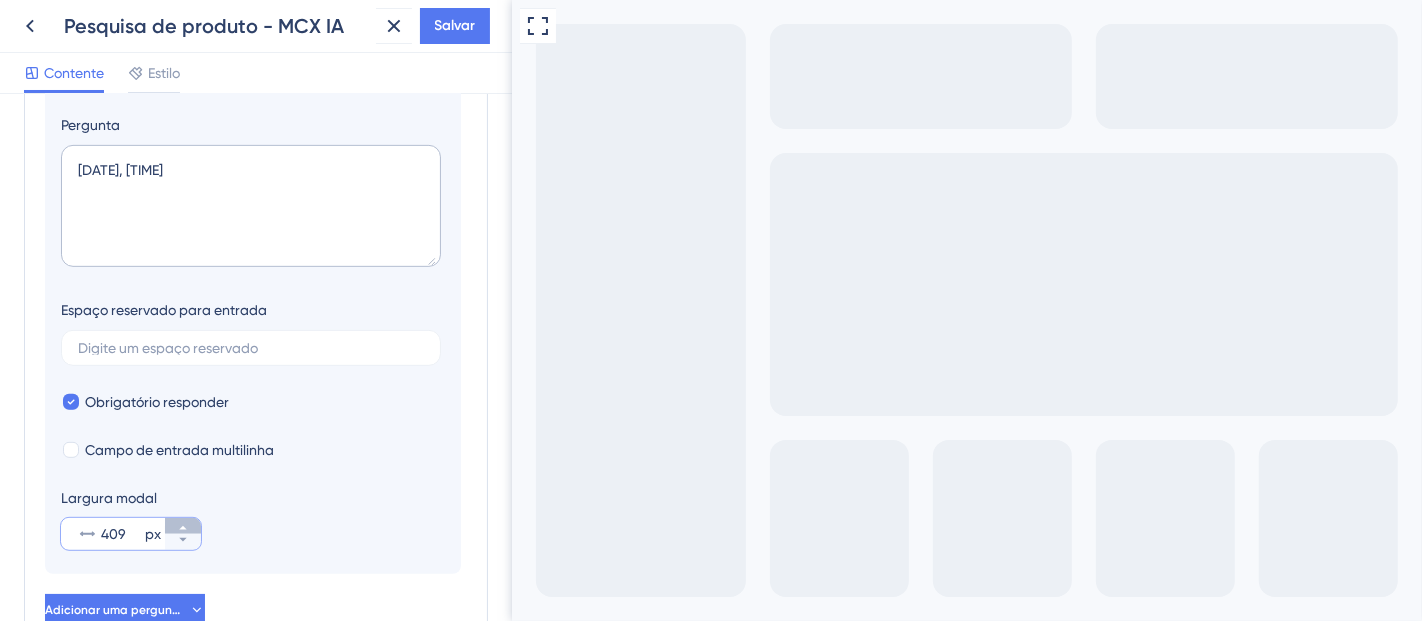 click 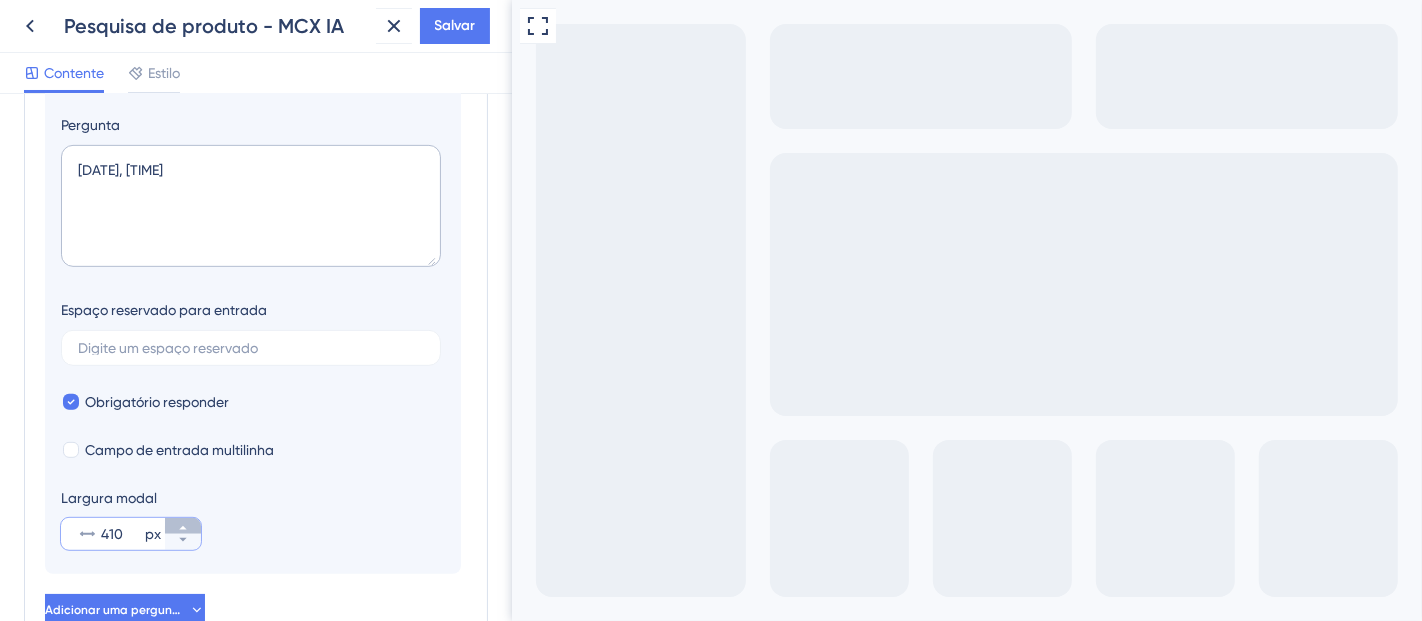 click 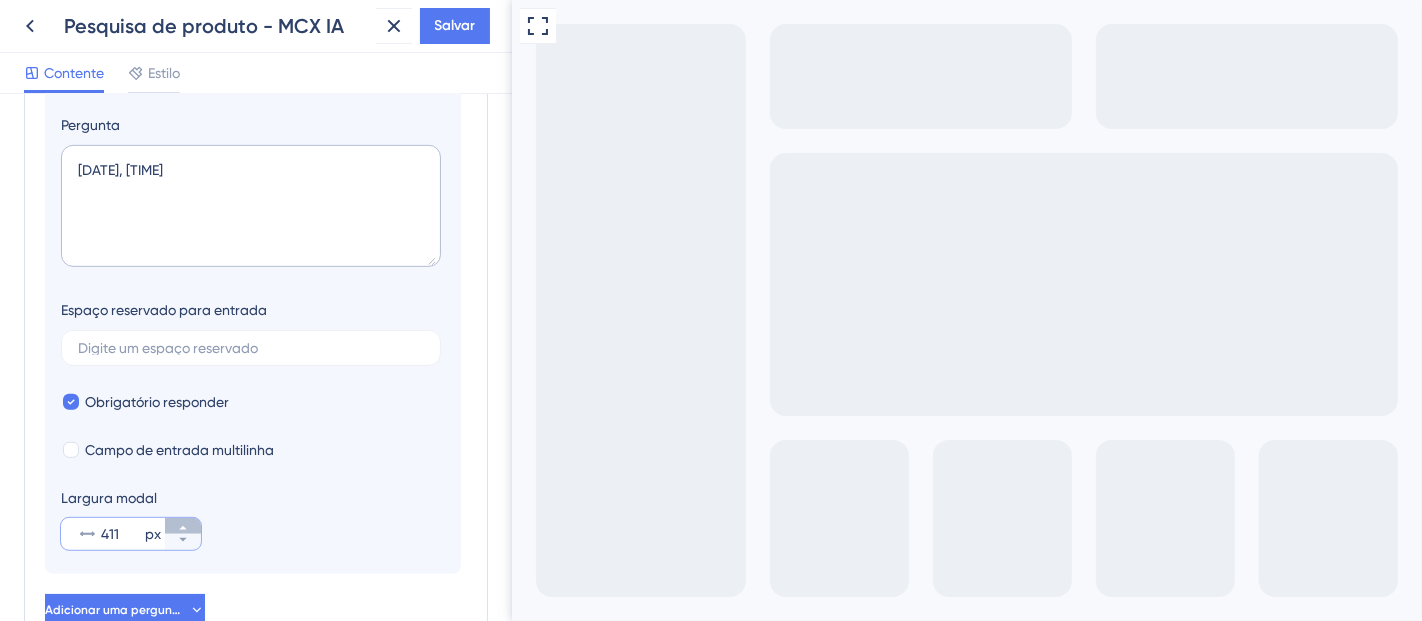 click 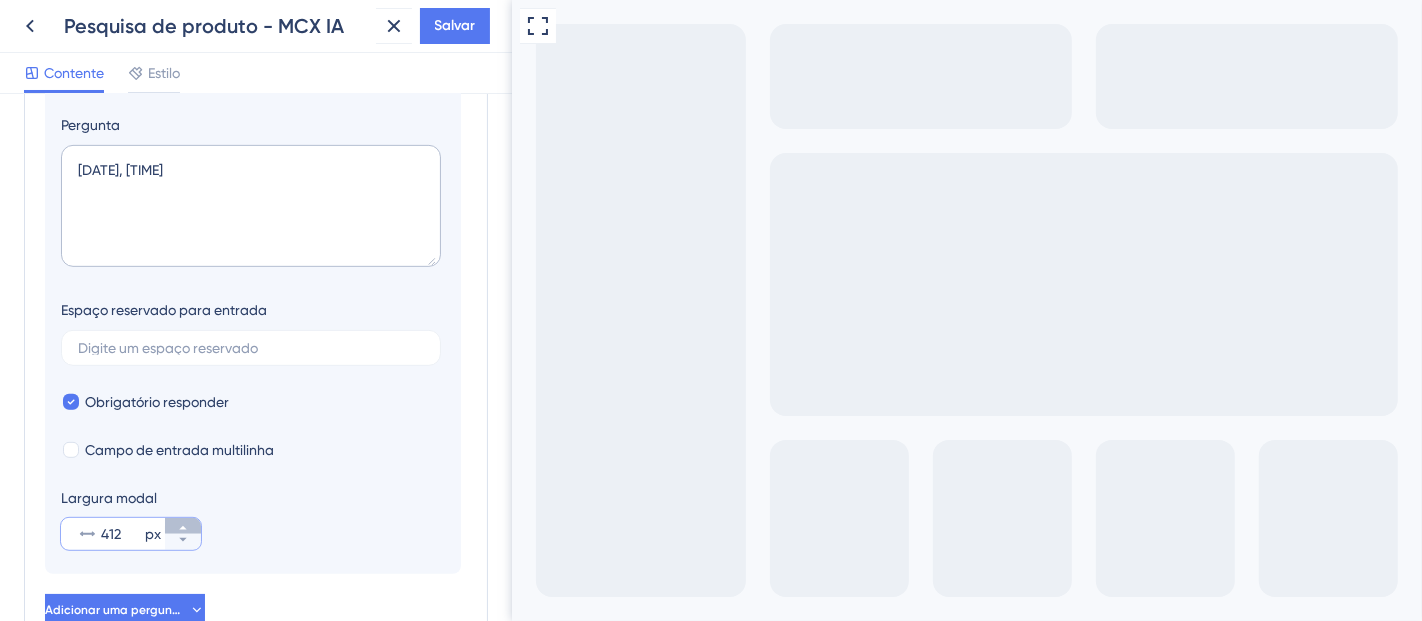 click 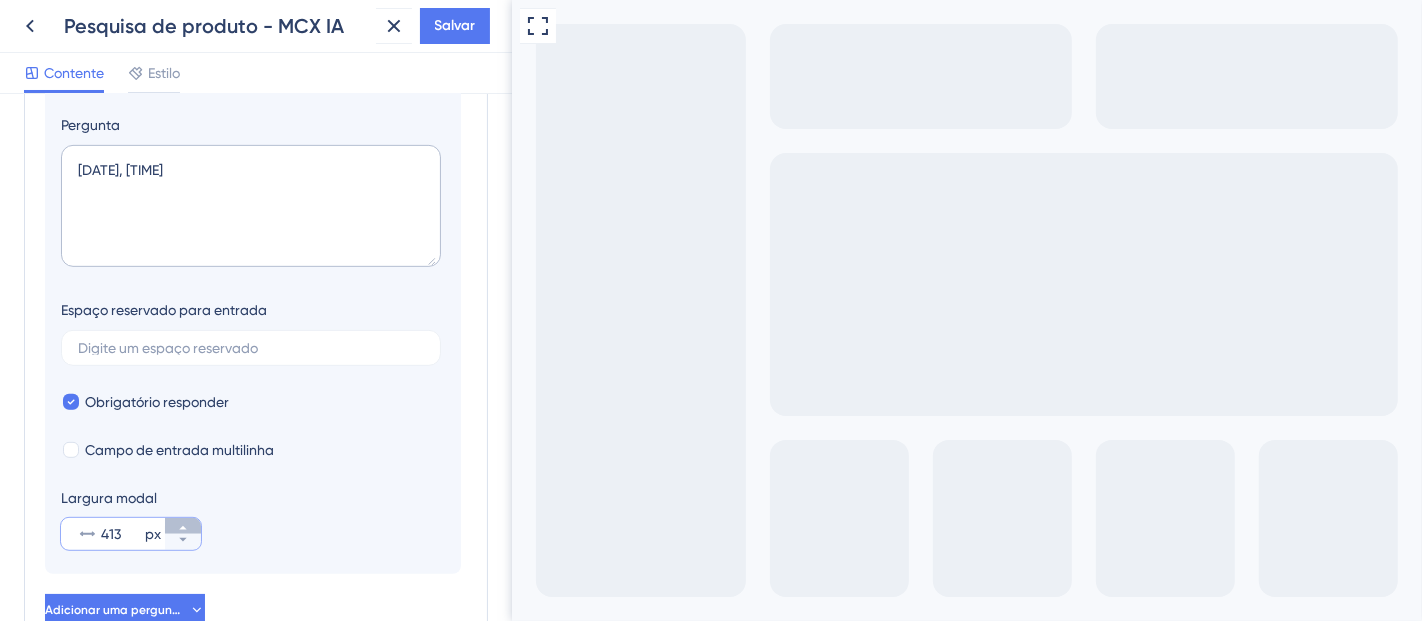 click 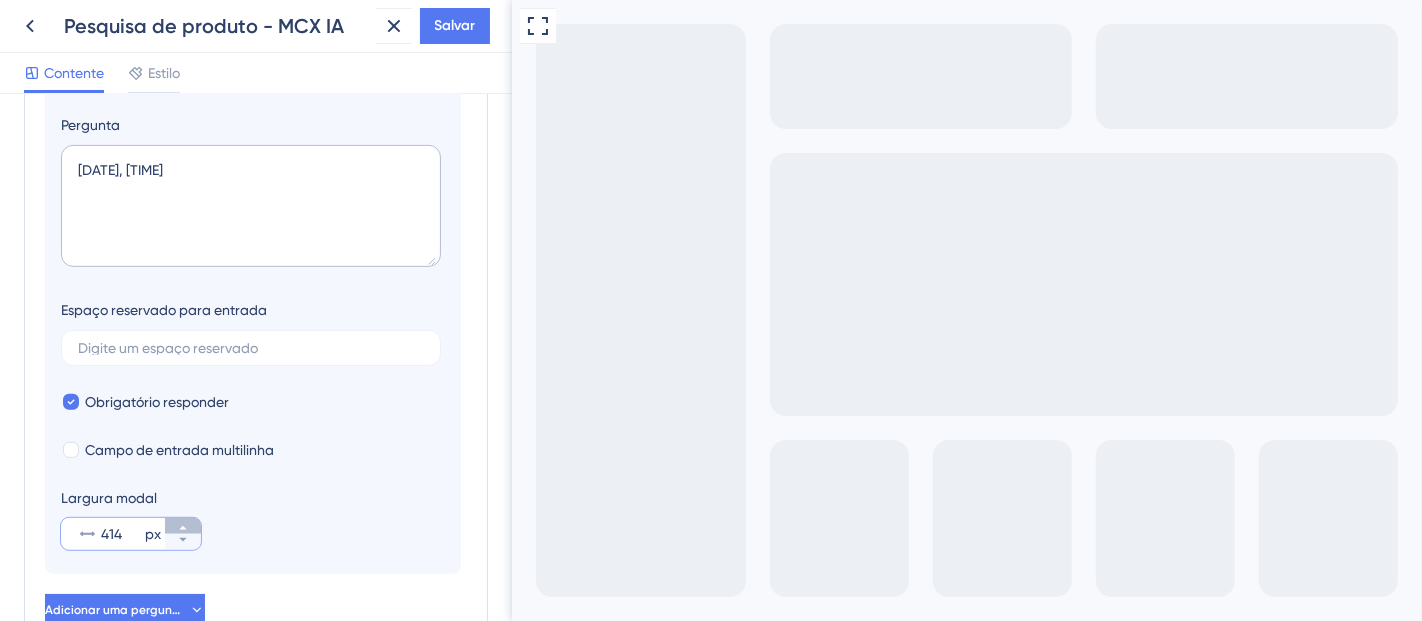 click 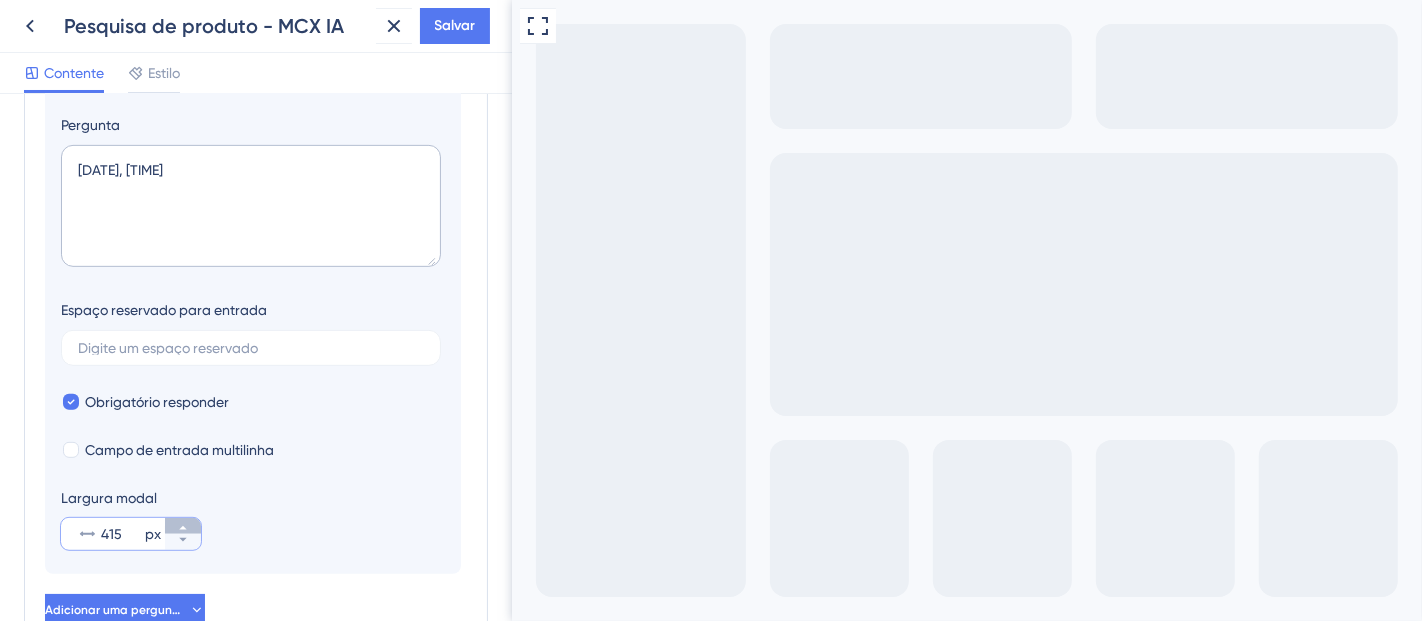 click 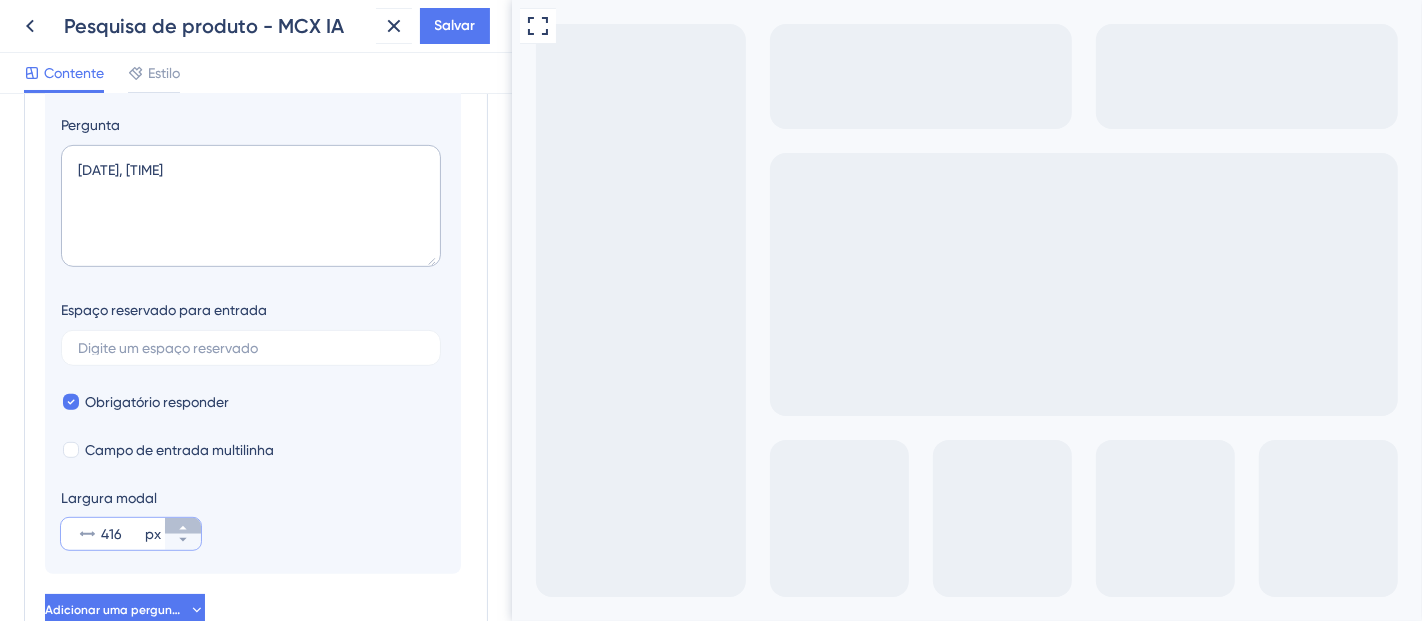 click 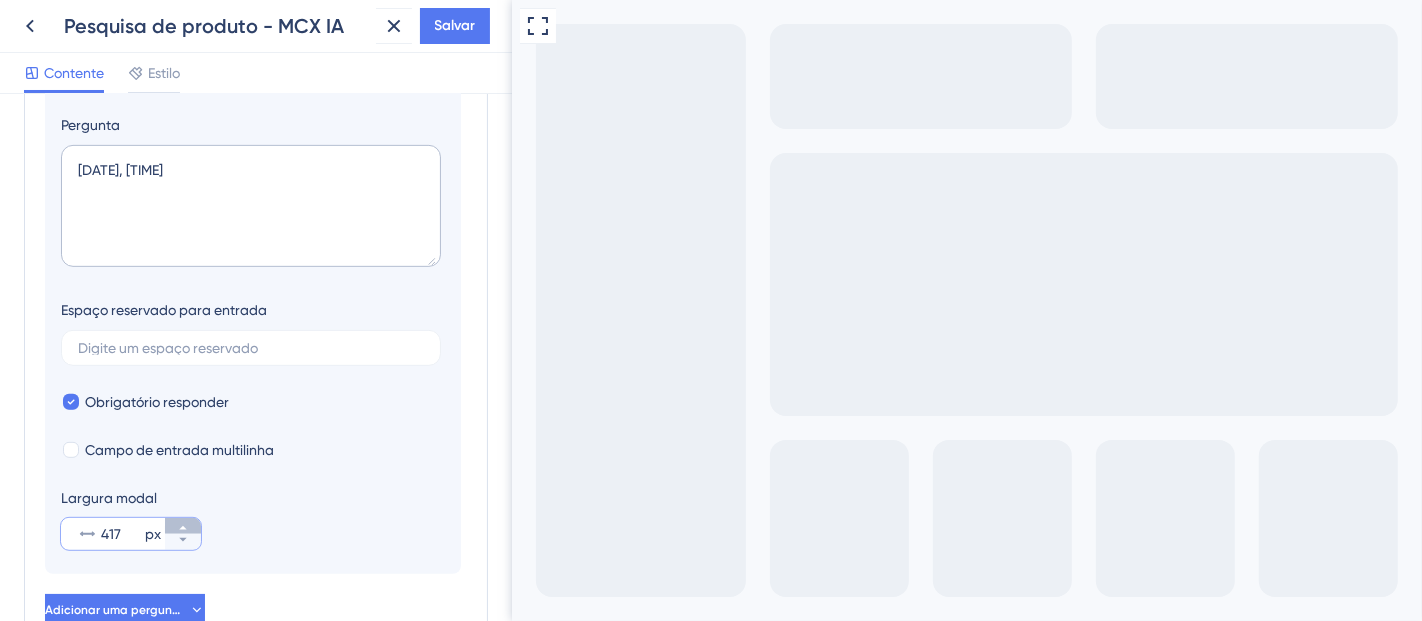 click 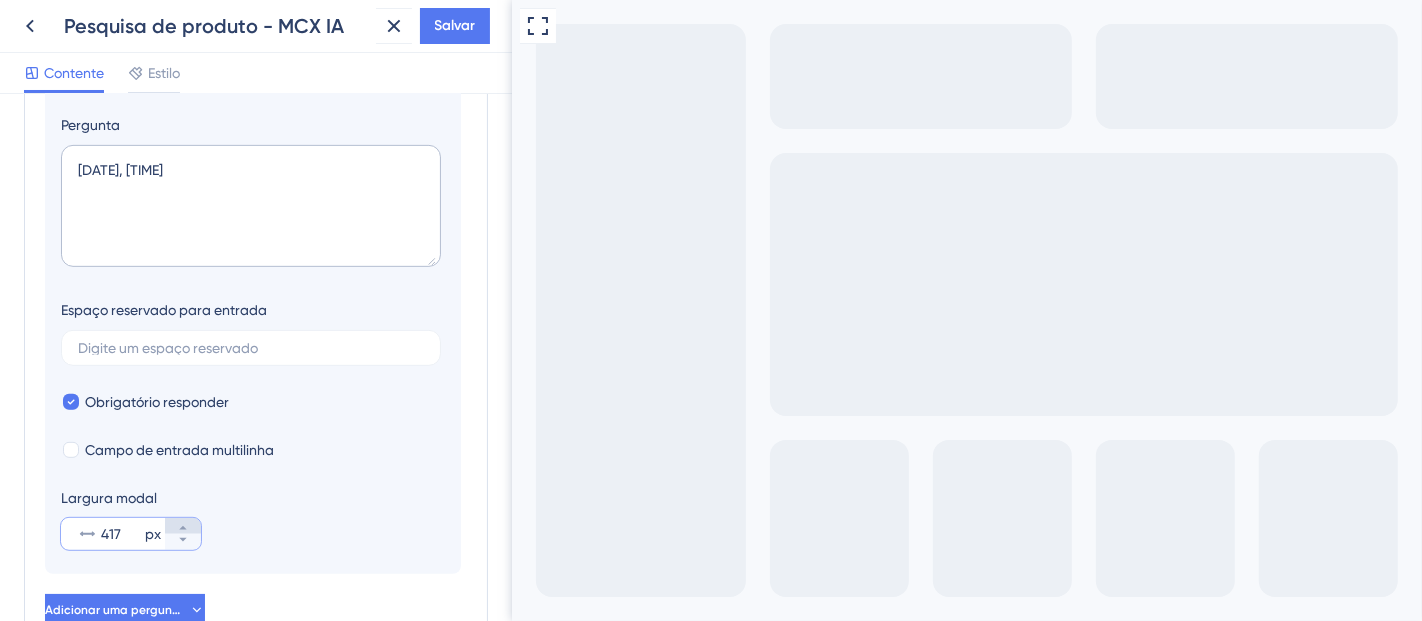 type on "418" 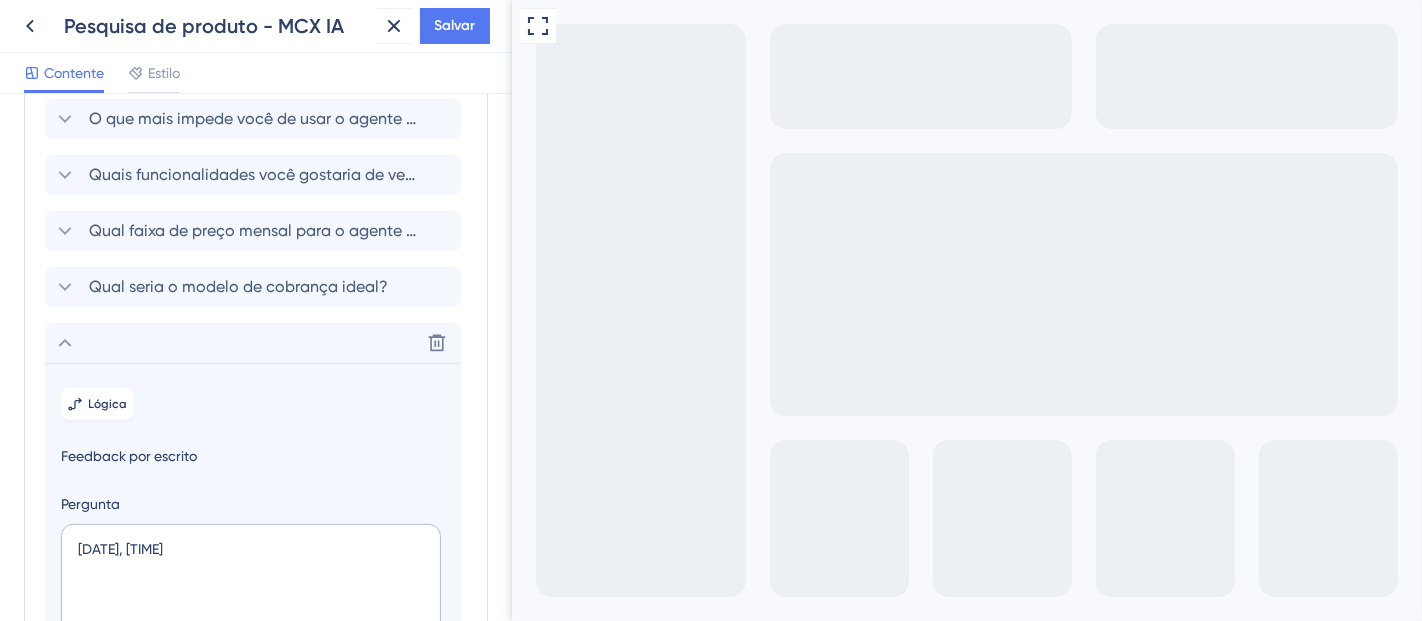 scroll, scrollTop: 0, scrollLeft: 0, axis: both 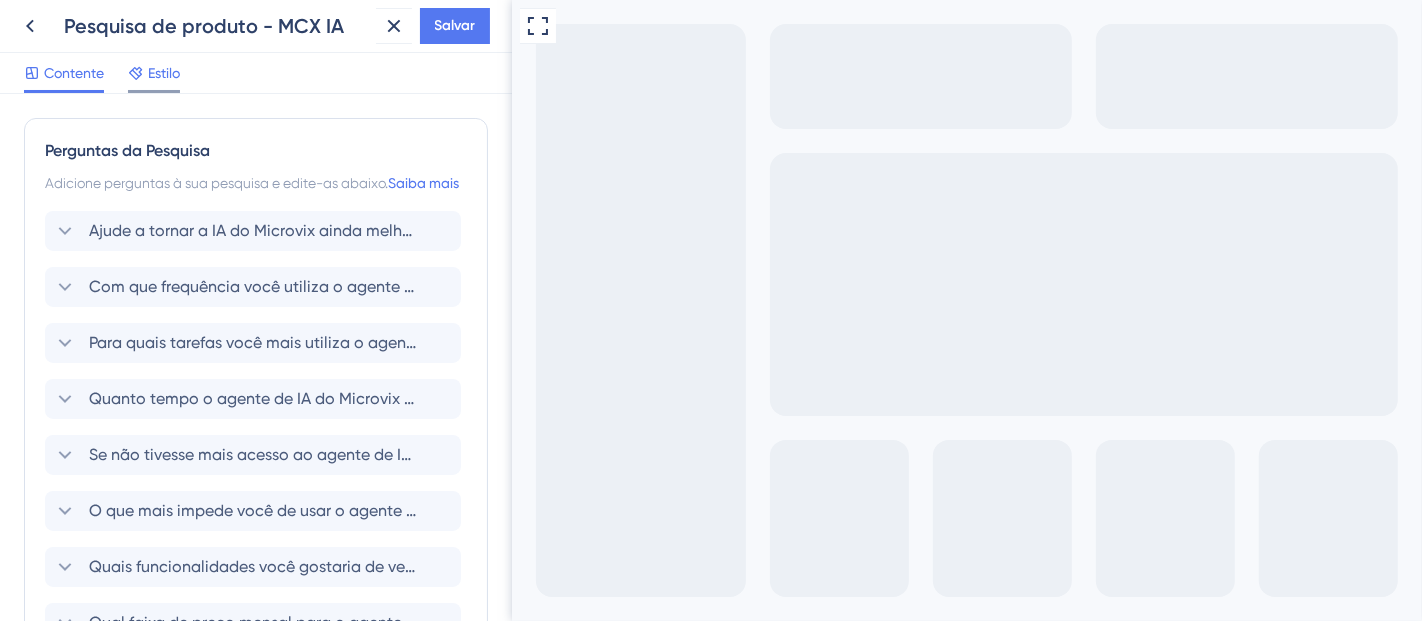 click on "Estilo" at bounding box center (164, 73) 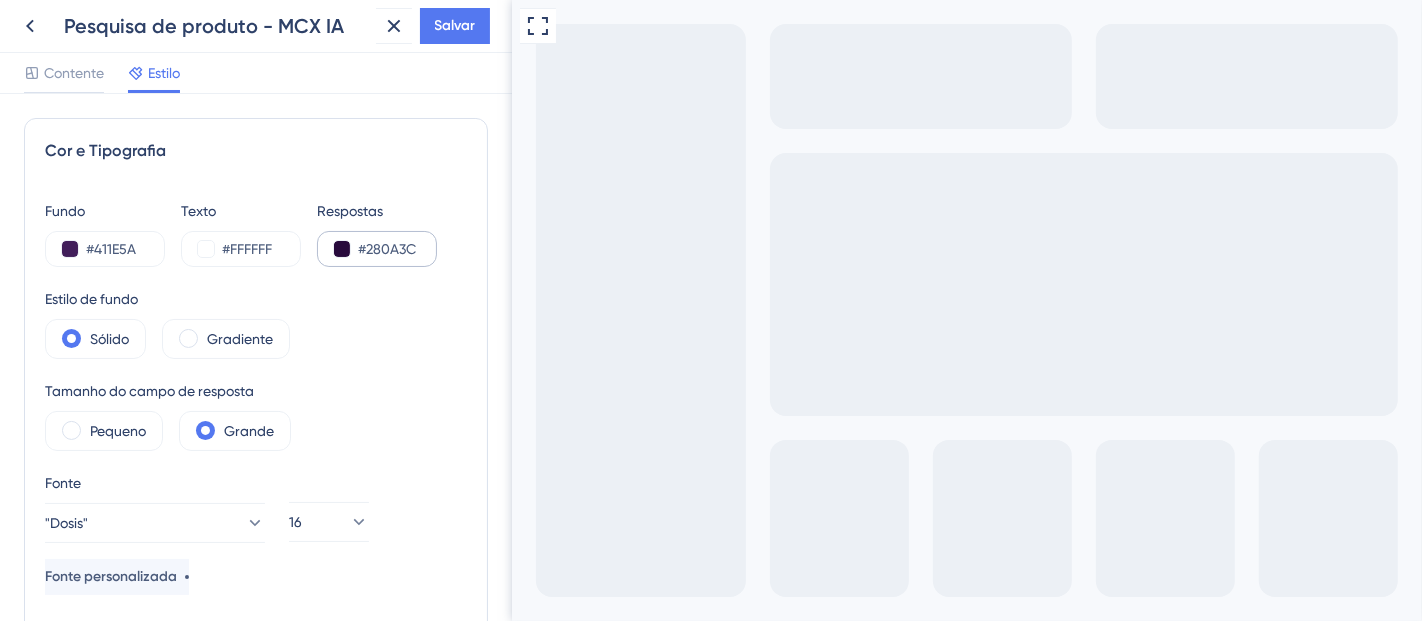 scroll, scrollTop: 0, scrollLeft: 0, axis: both 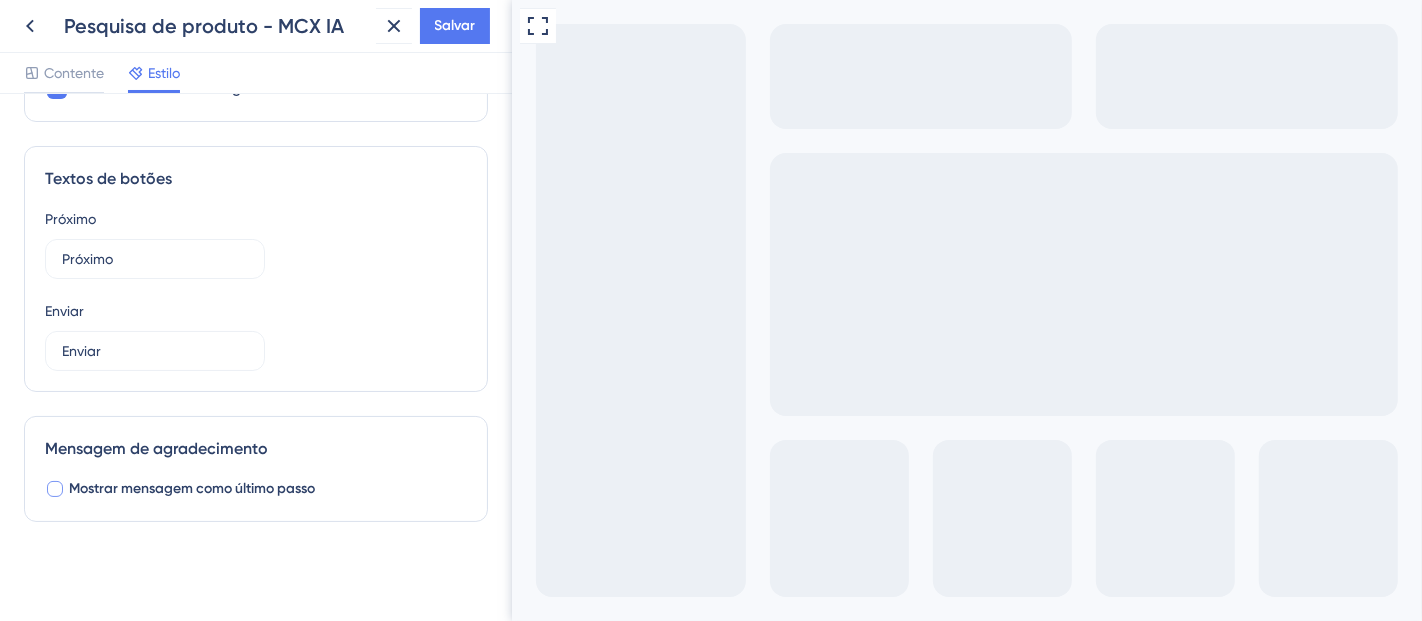 click on "Mostrar mensagem como último passo" at bounding box center [192, 488] 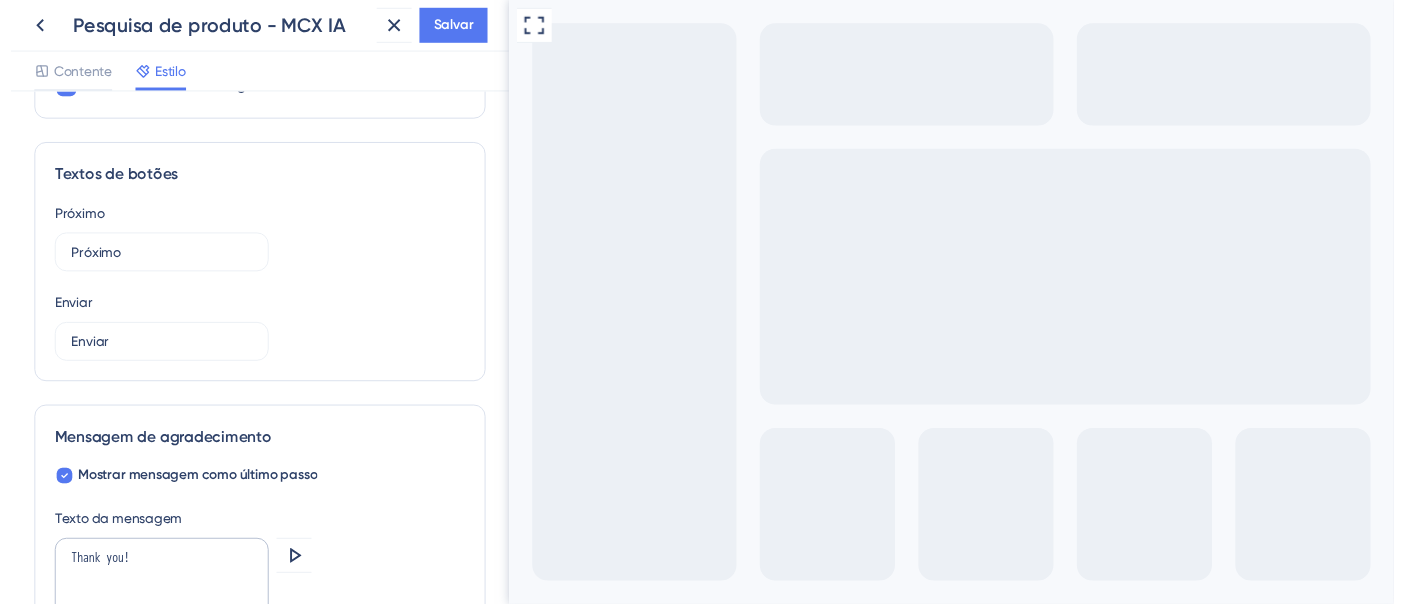 scroll, scrollTop: 1375, scrollLeft: 0, axis: vertical 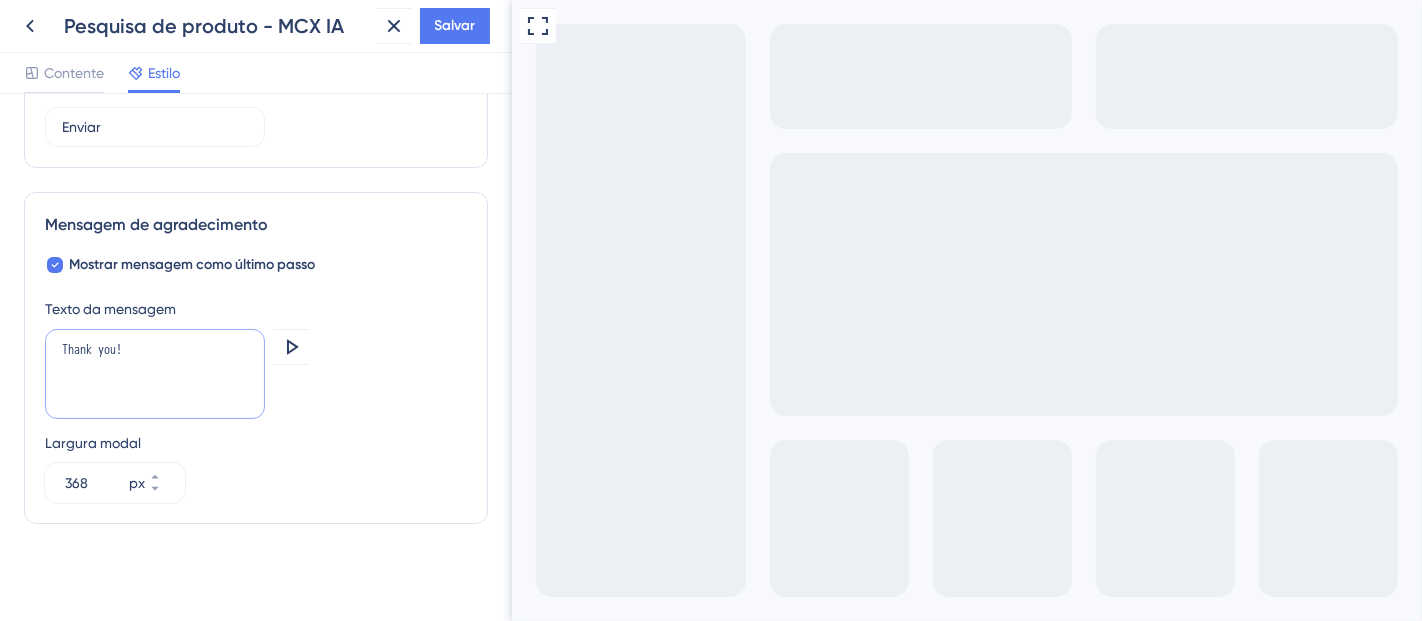 click on "Thank you!" at bounding box center (155, 374) 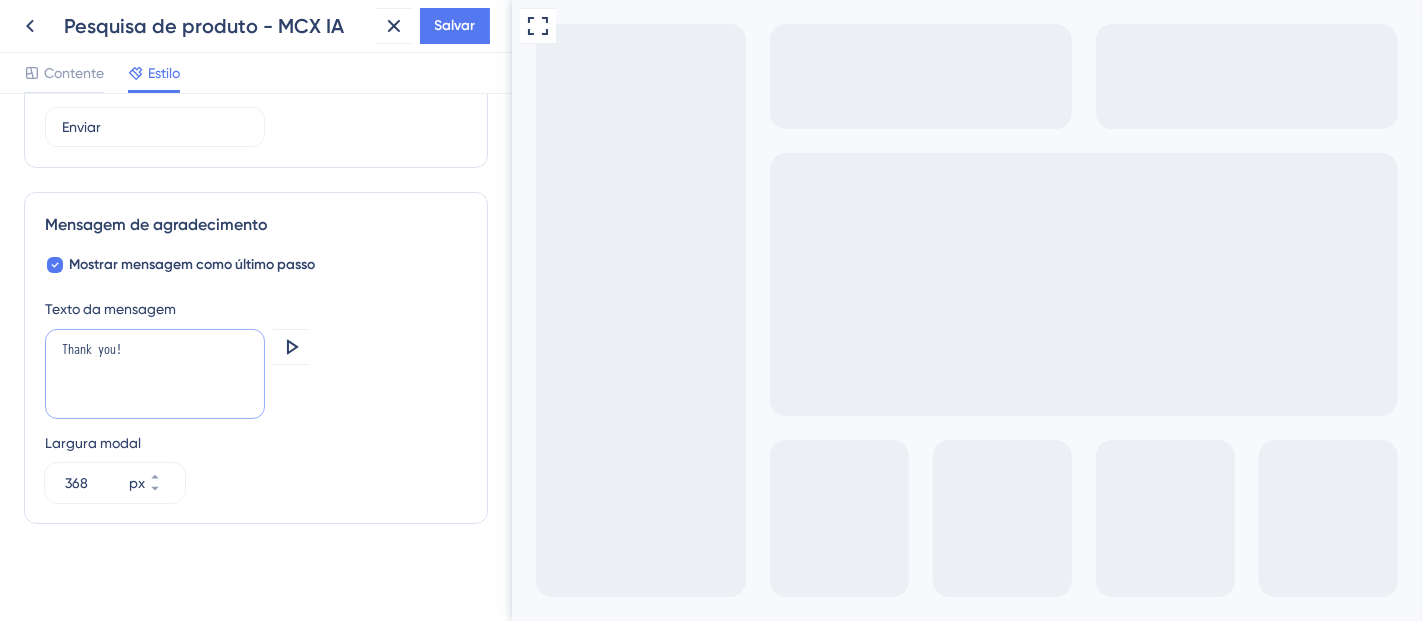 click on "Thank you!" at bounding box center [155, 374] 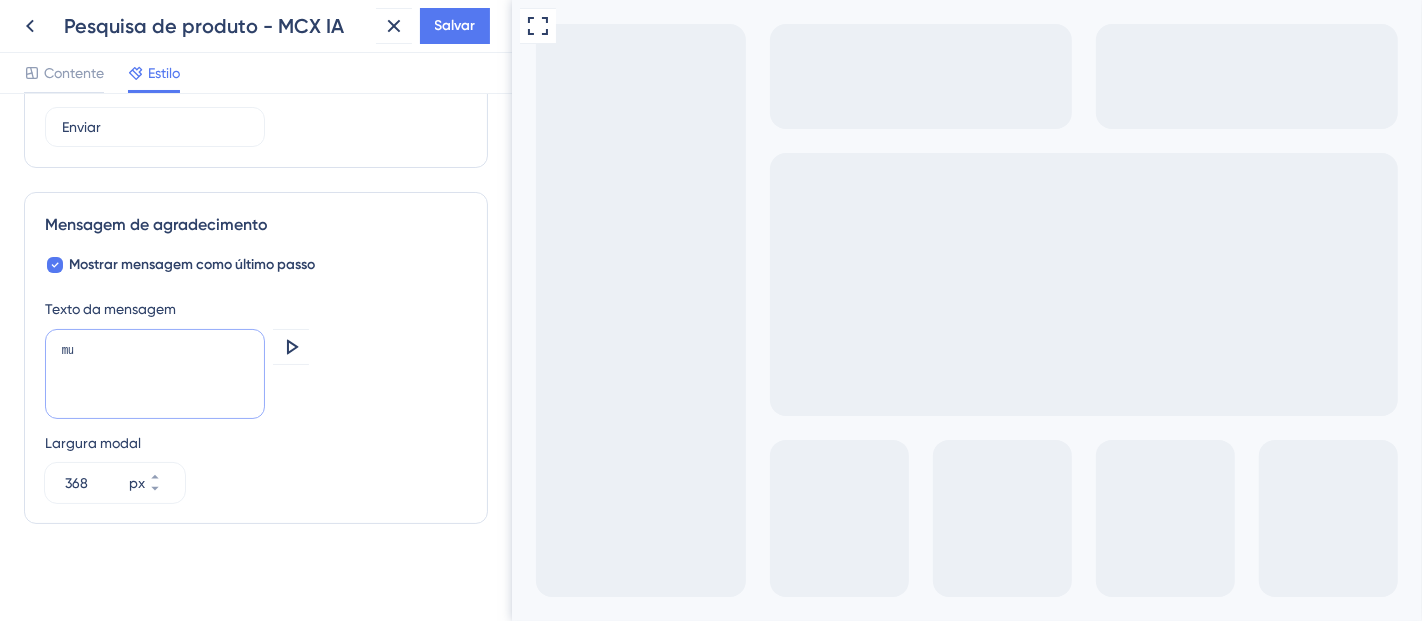 type on "m" 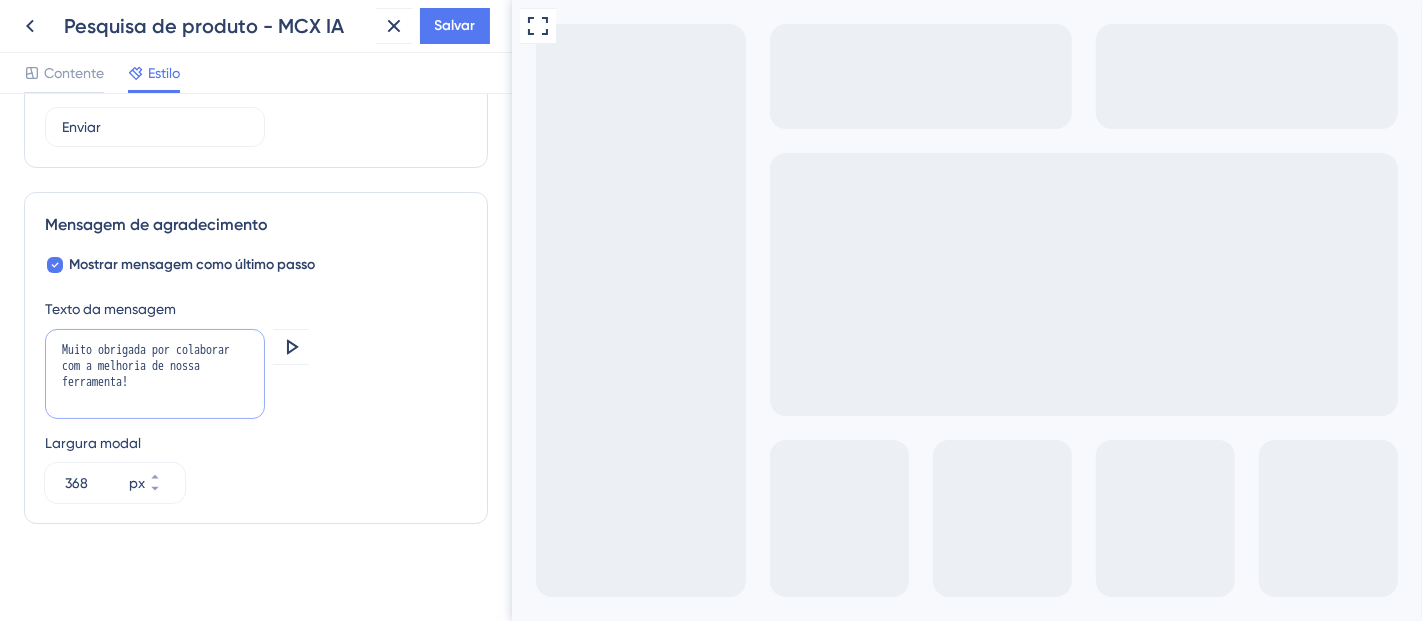 click on "Muito obrigada por colaborar com a melhoria de nossa ferramenta!" at bounding box center [155, 374] 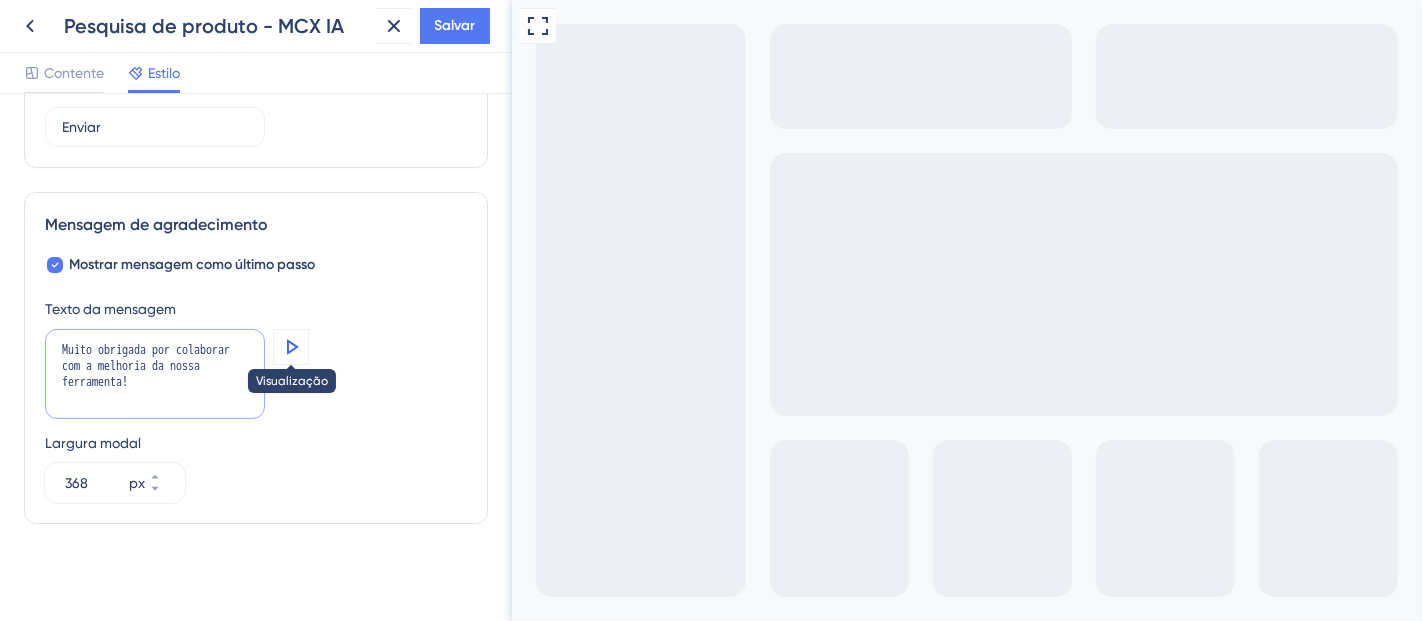 type on "Muito obrigada por colaborar com a melhoria da nossa ferramenta!" 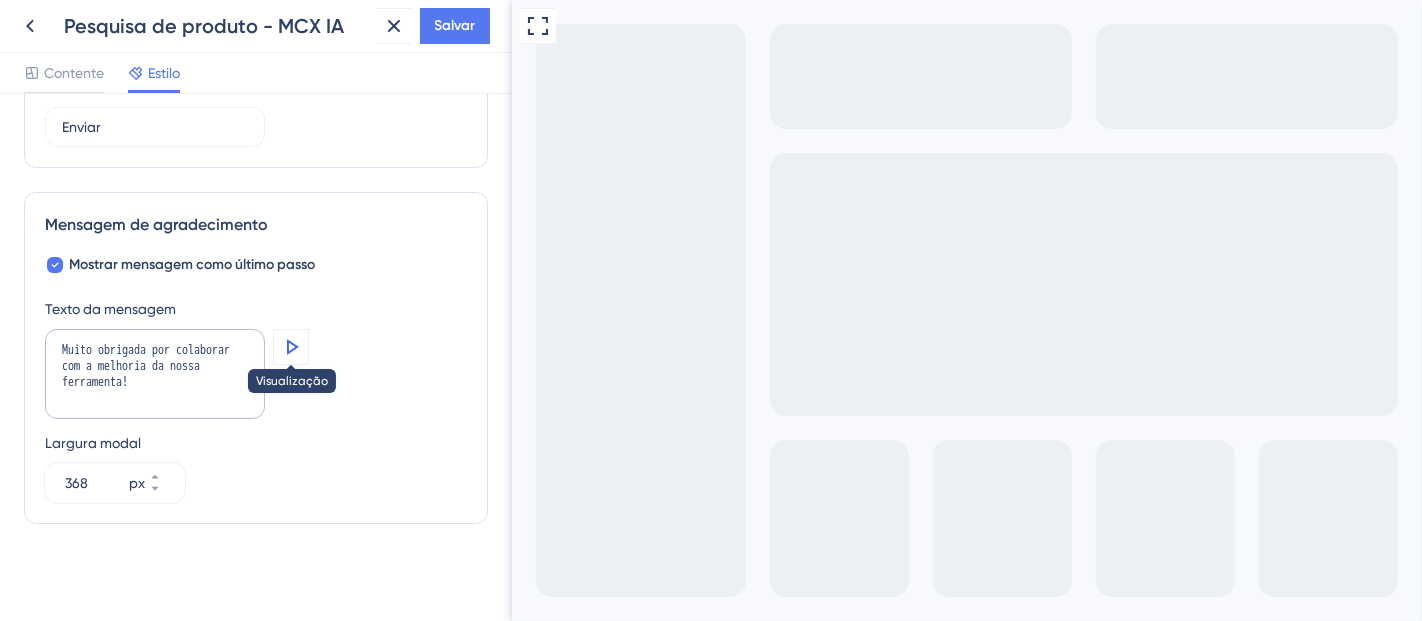 click at bounding box center (291, 347) 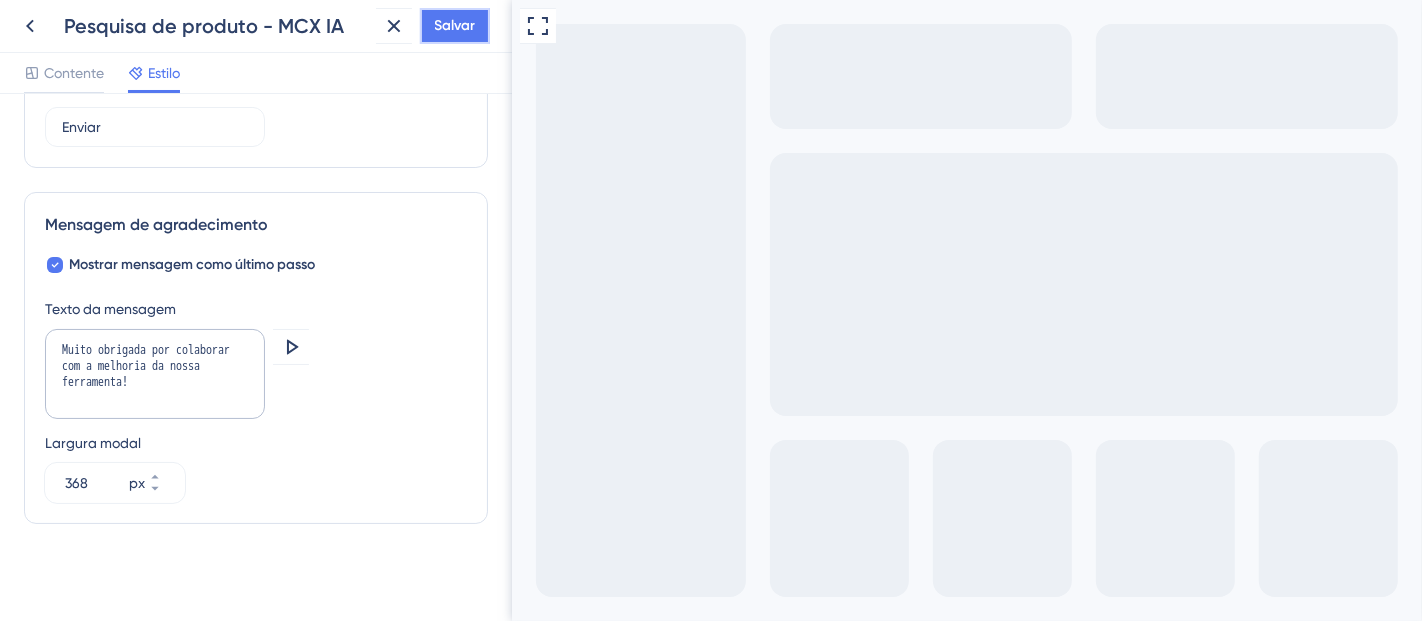 click on "Salvar" at bounding box center (455, 25) 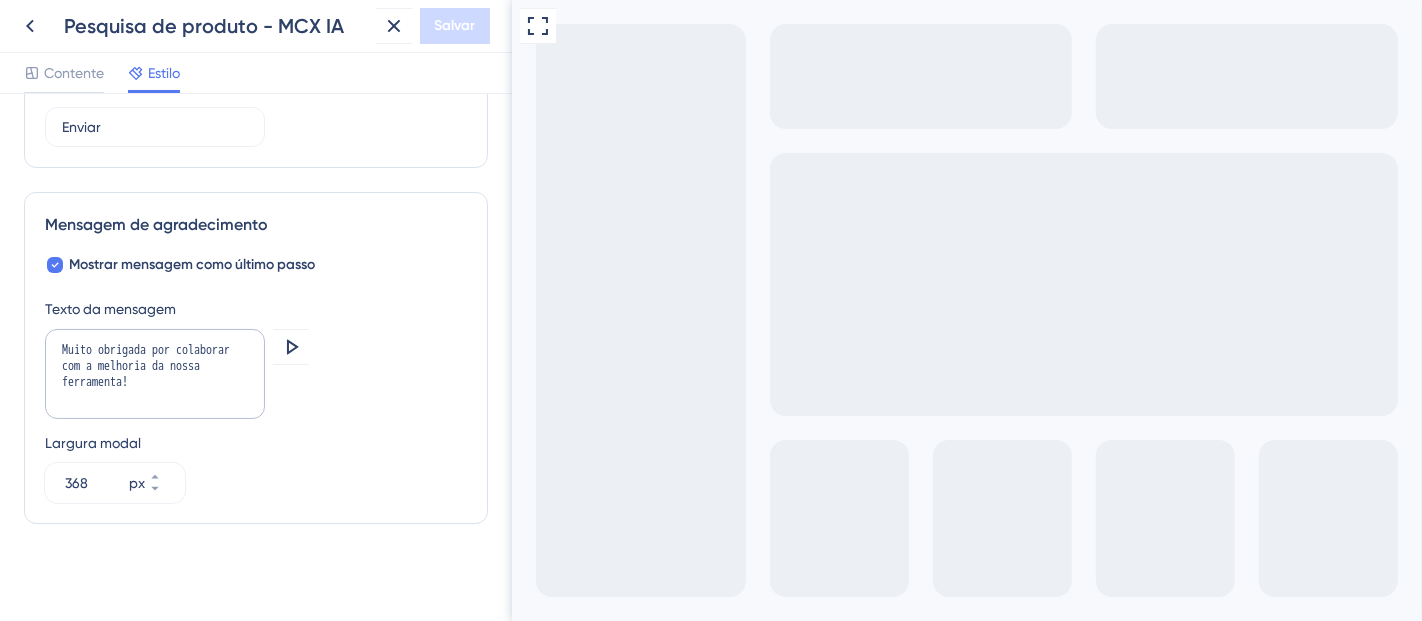 click on "Contente Estilo" at bounding box center (256, 73) 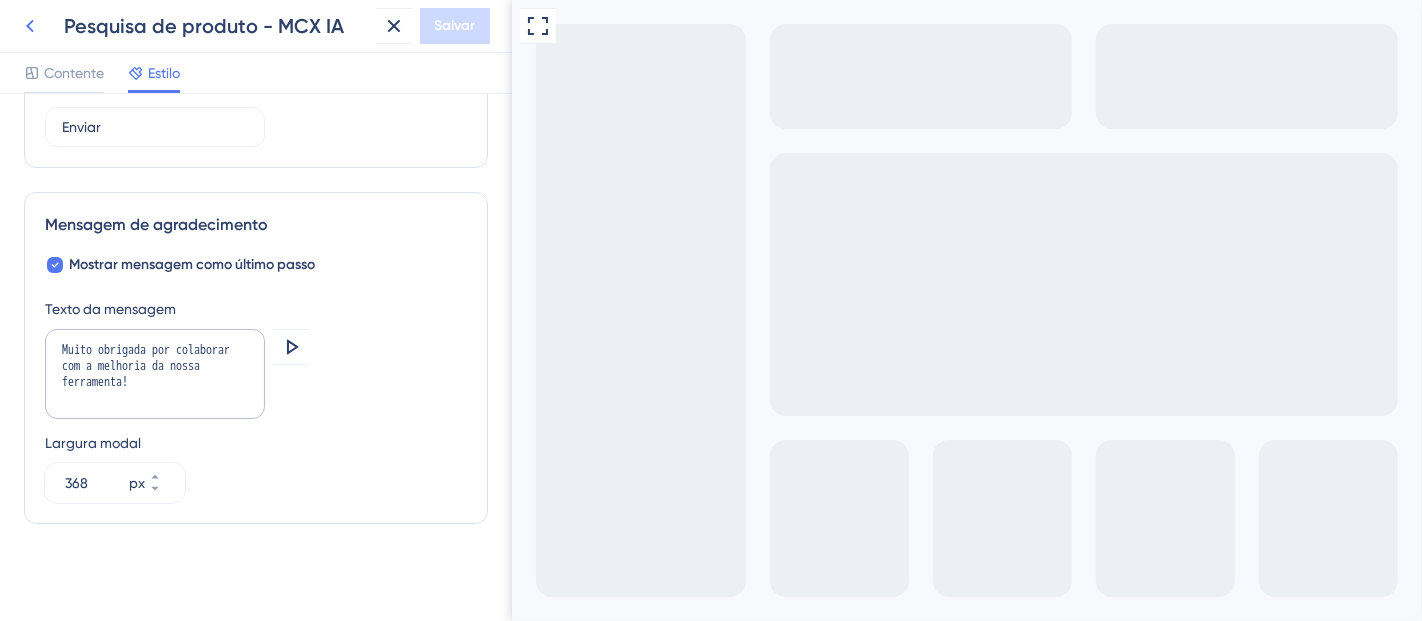 click 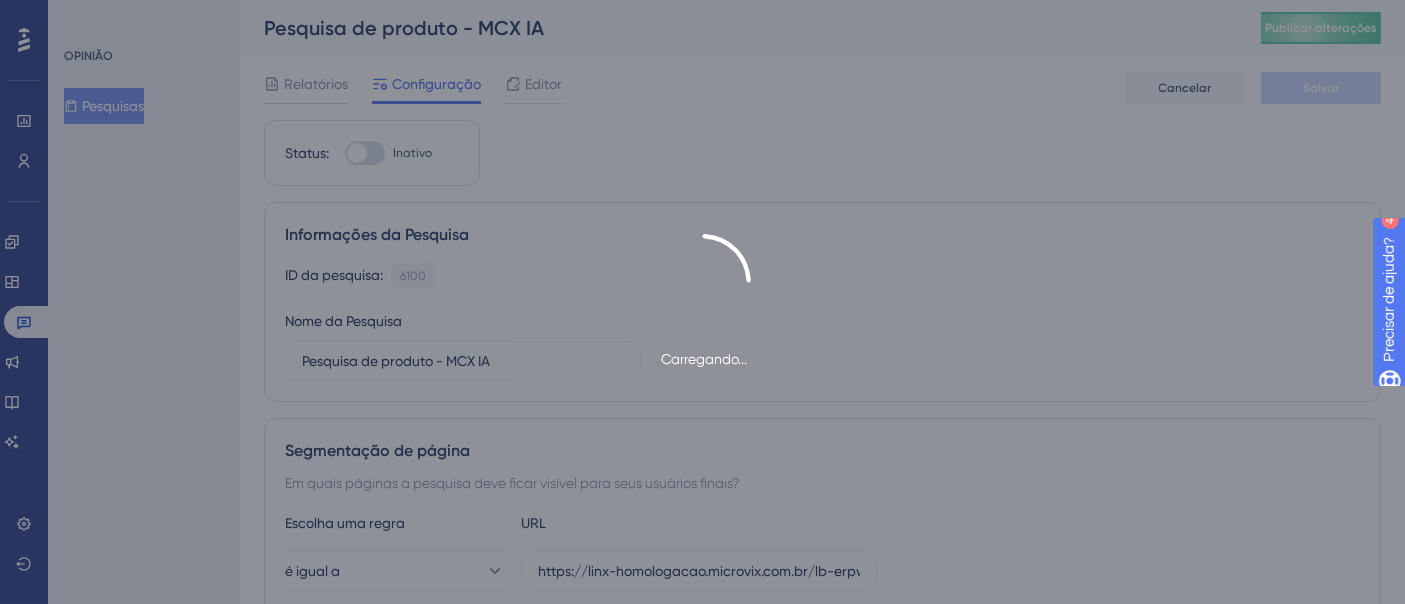 scroll, scrollTop: 0, scrollLeft: 0, axis: both 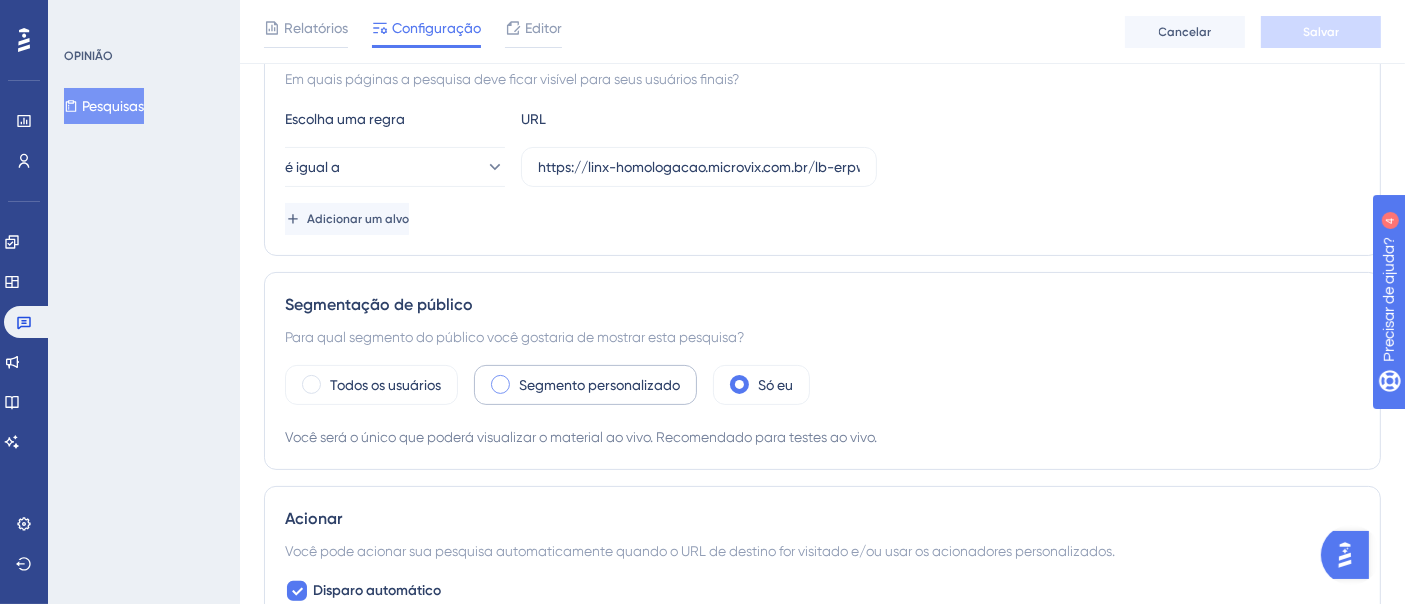 click on "Segmento personalizado" at bounding box center [599, 385] 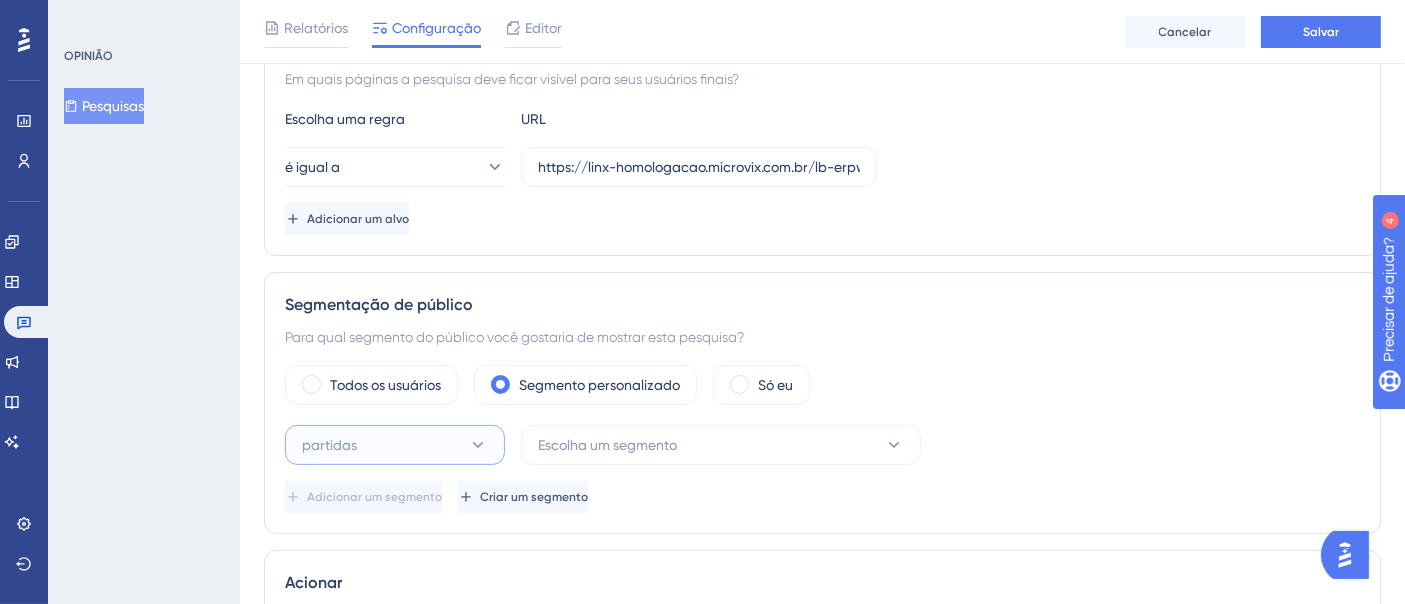 click 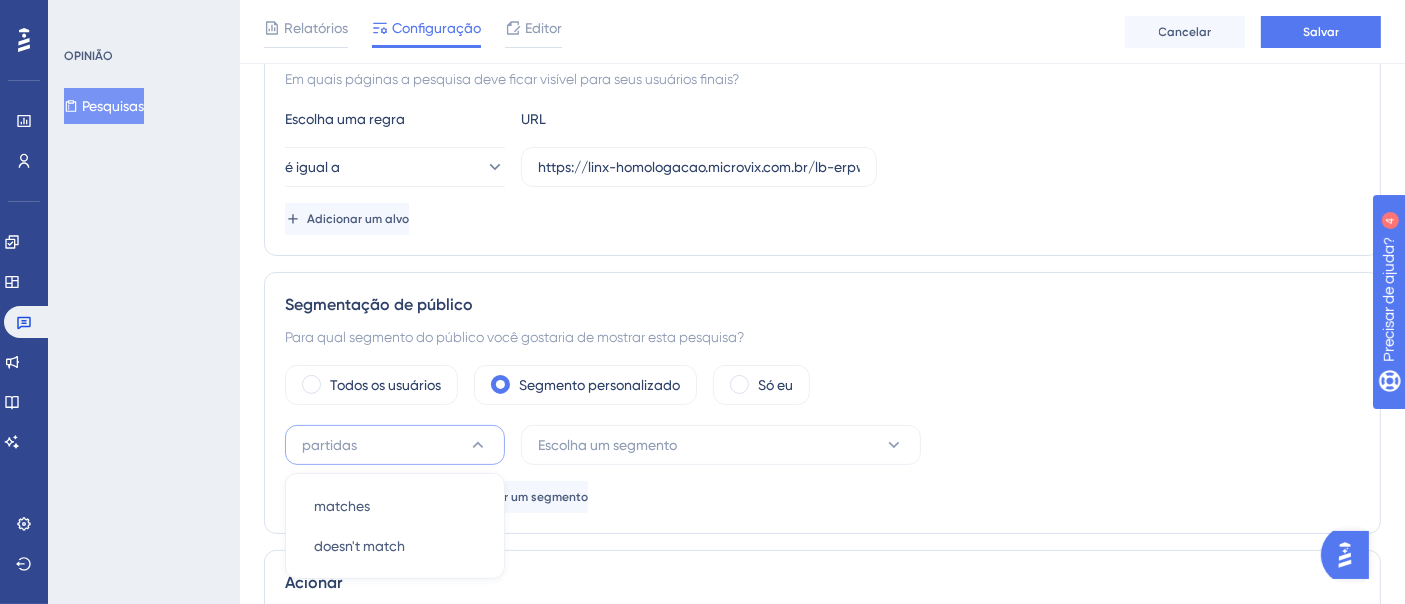 scroll, scrollTop: 632, scrollLeft: 0, axis: vertical 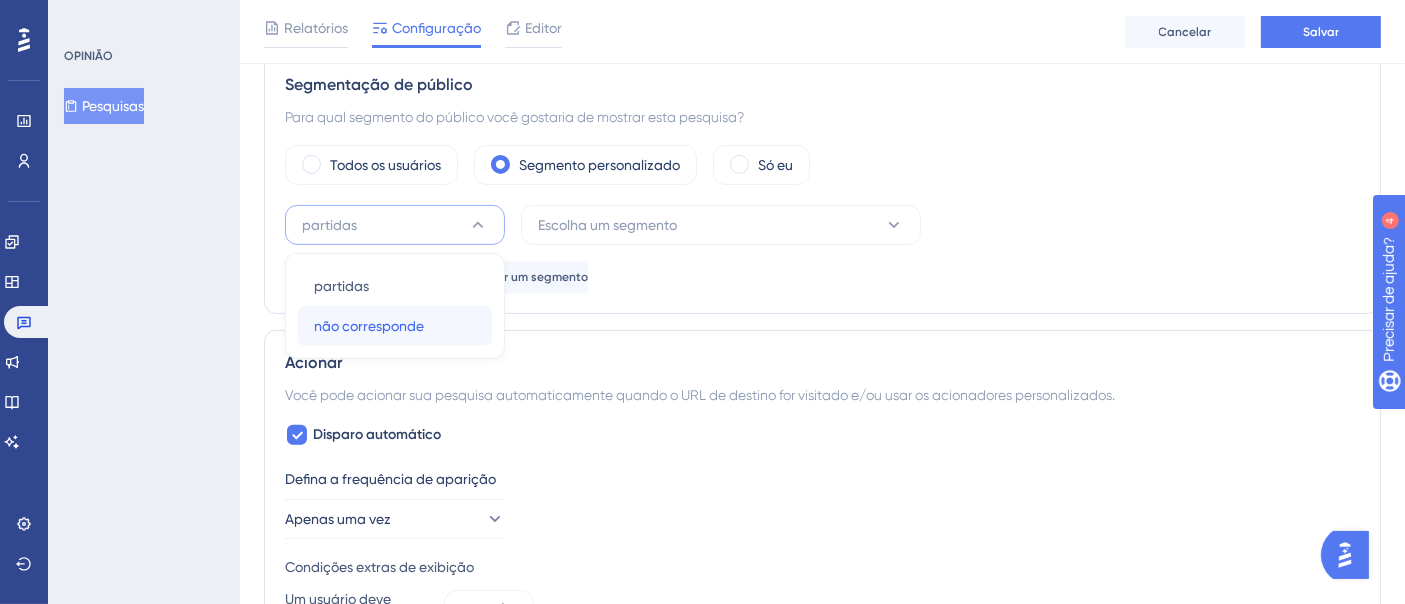 click on "não corresponde" at bounding box center [369, 326] 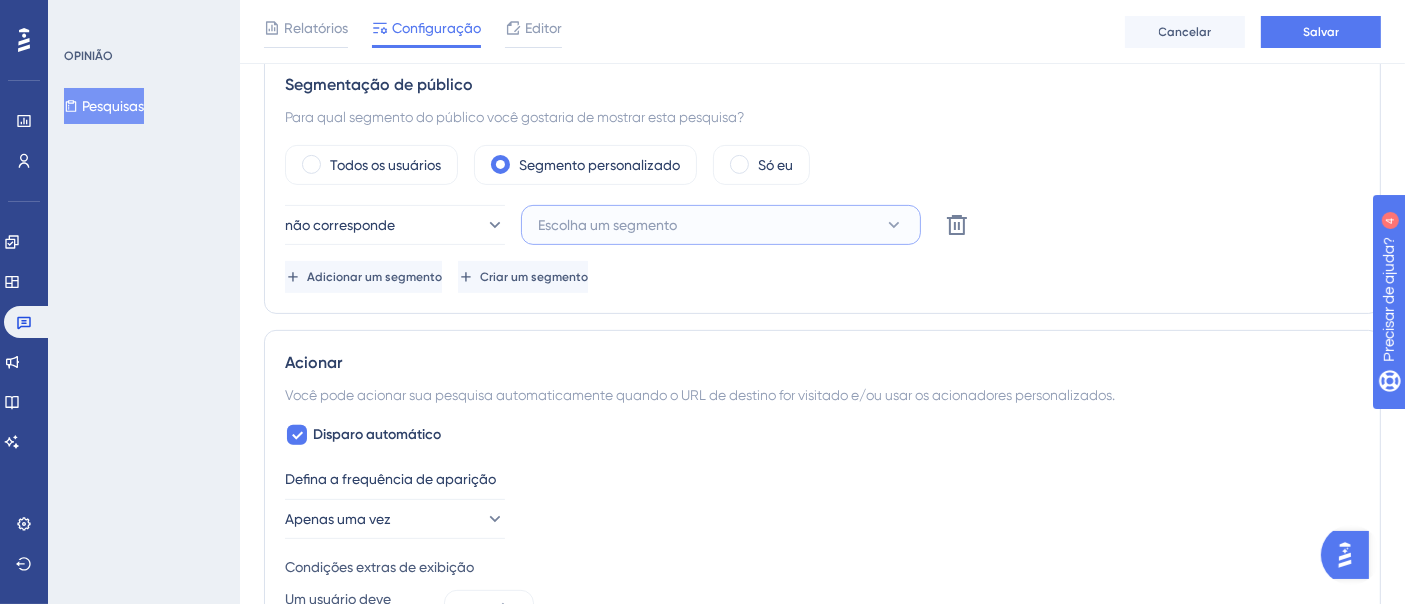 click on "Escolha um segmento" at bounding box center [607, 225] 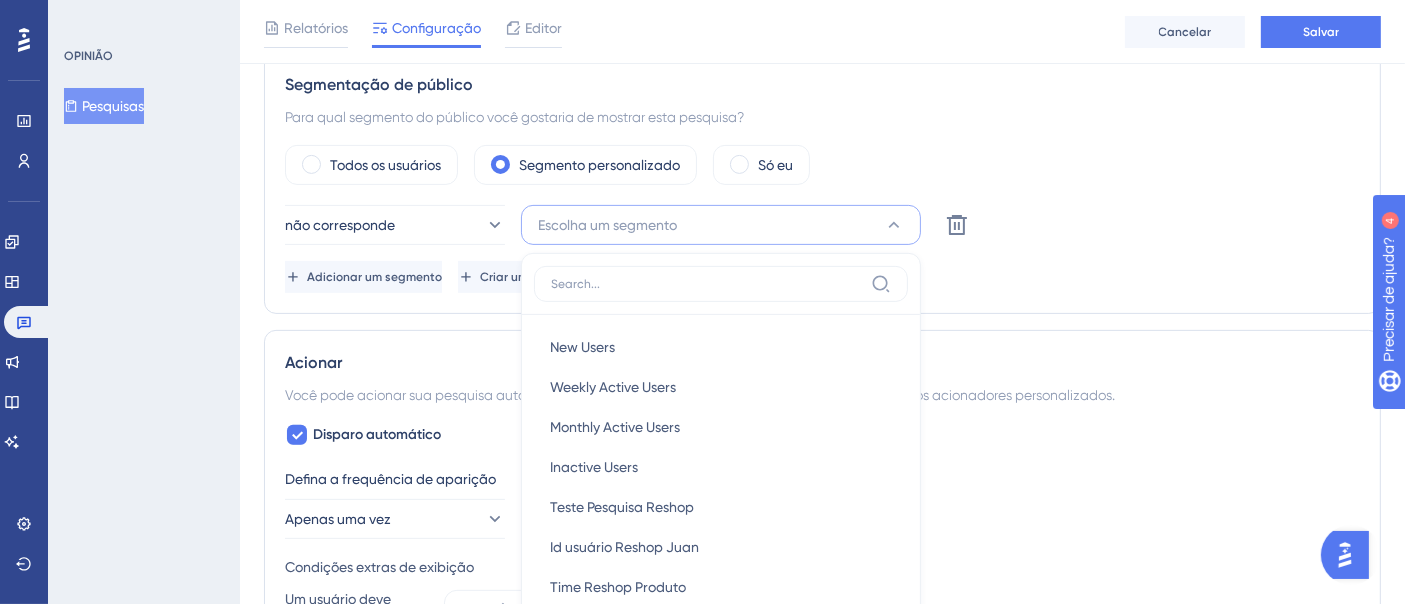 scroll, scrollTop: 777, scrollLeft: 0, axis: vertical 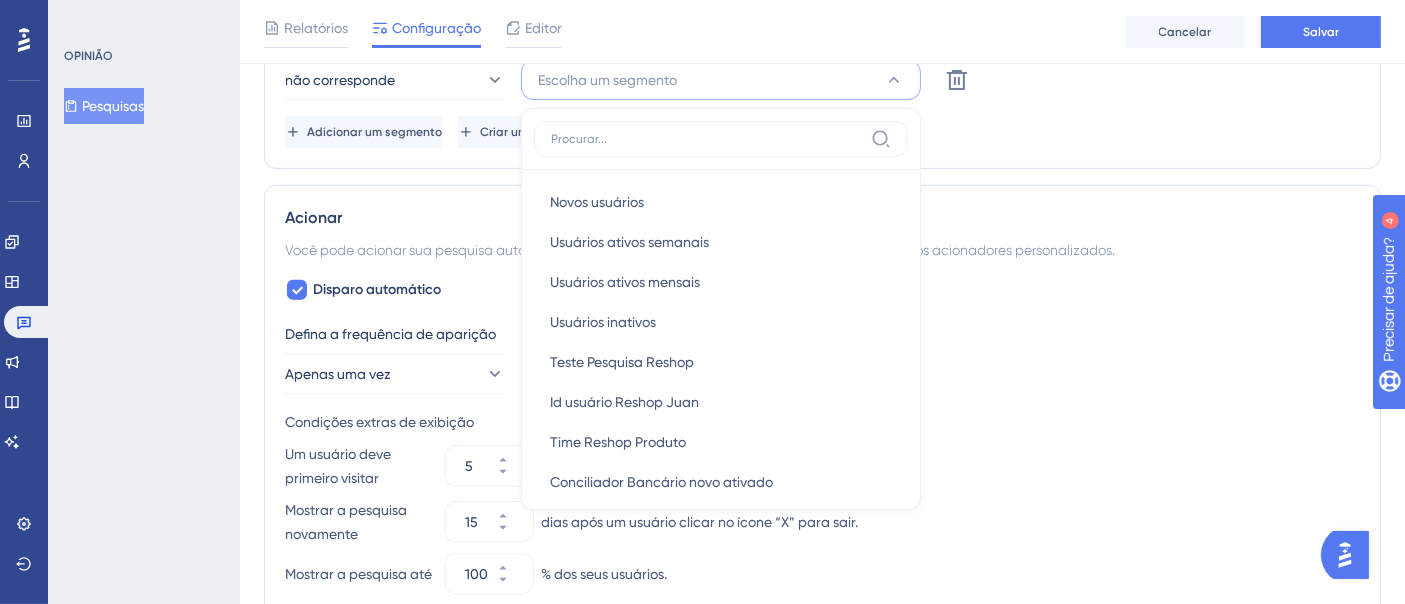 click on "Novos usuários Novos usuários Usuários ativos semanais Usuários ativos semanais Usuários ativos mensais Usuários ativos mensais Usuários inativos Usuários inativos Teste Pesquisa Reshop Teste Pesquisa Reshop Id usuário Reshop Juan Id usuário Reshop Juan Time Reshop Produto Time Reshop Produto Conciliador Bancário novo ativado Conciliador Bancário novo ativado Conciliador Bancário Antigo Acionado Conciliador Bancário Antigo Acionado Relojoaria Relojoaria REMOVER PORTAIS DE TA REMOVER PORTAIS DE TA portal 4220 portal 4220 CSS IA CSS IA Texto IA Texto IA UF PR UF PR CNPJs - Marketplace CNPJs - Marketplace CNPJs não autorizados no PR CNPJs não autorizados no PR Novo Segmento Novo Segmento Clientes - Franquias Clientes - Franquias Clientes - VD Clientes - VD Móvel Móvel" at bounding box center (721, 309) 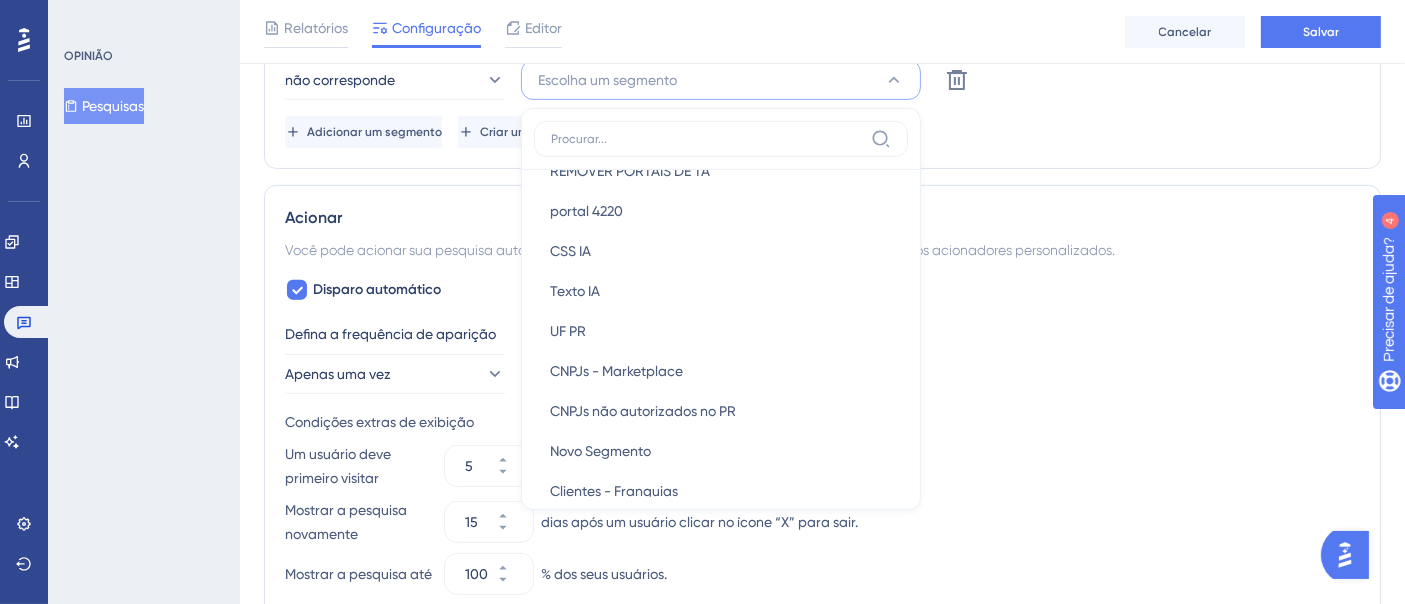 scroll, scrollTop: 535, scrollLeft: 0, axis: vertical 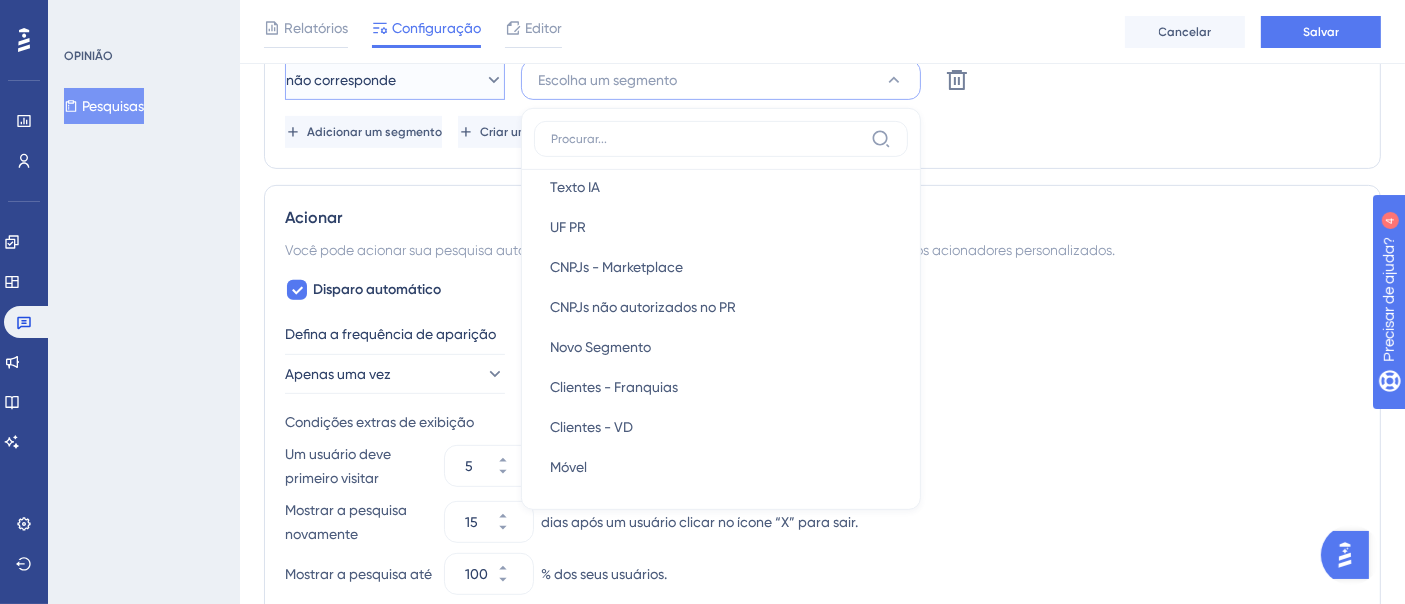 click on "não corresponde" at bounding box center (341, 80) 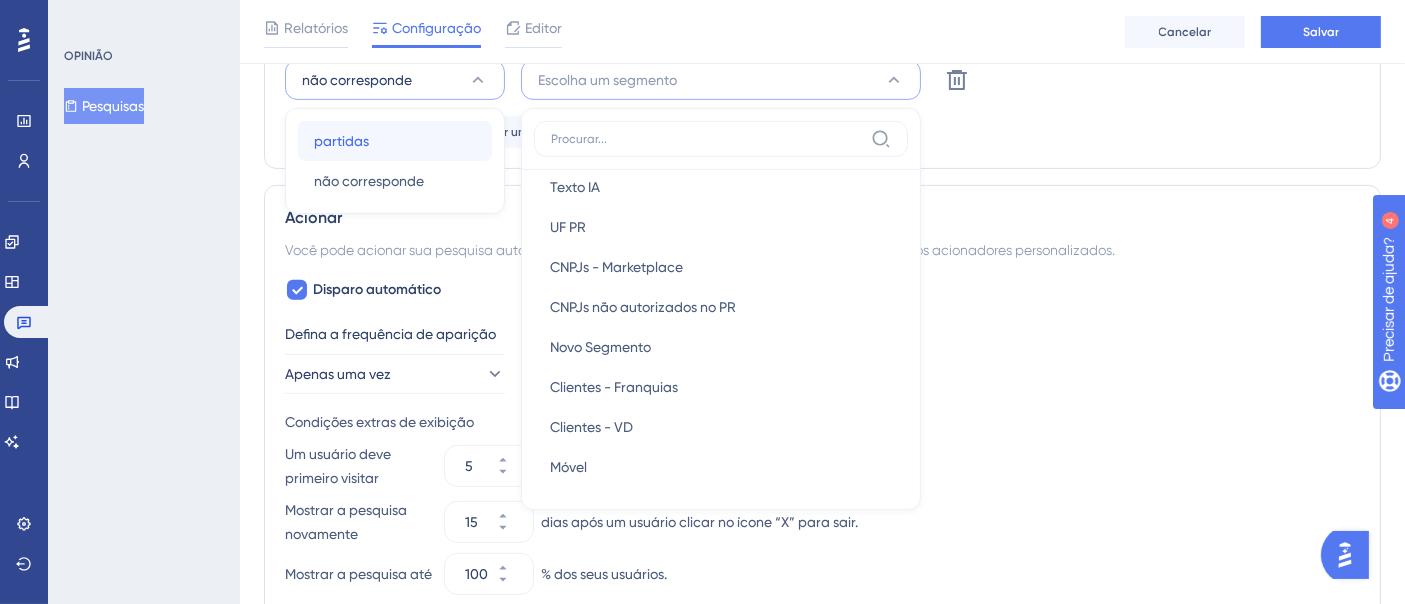 click on "partidas partidas" at bounding box center [395, 141] 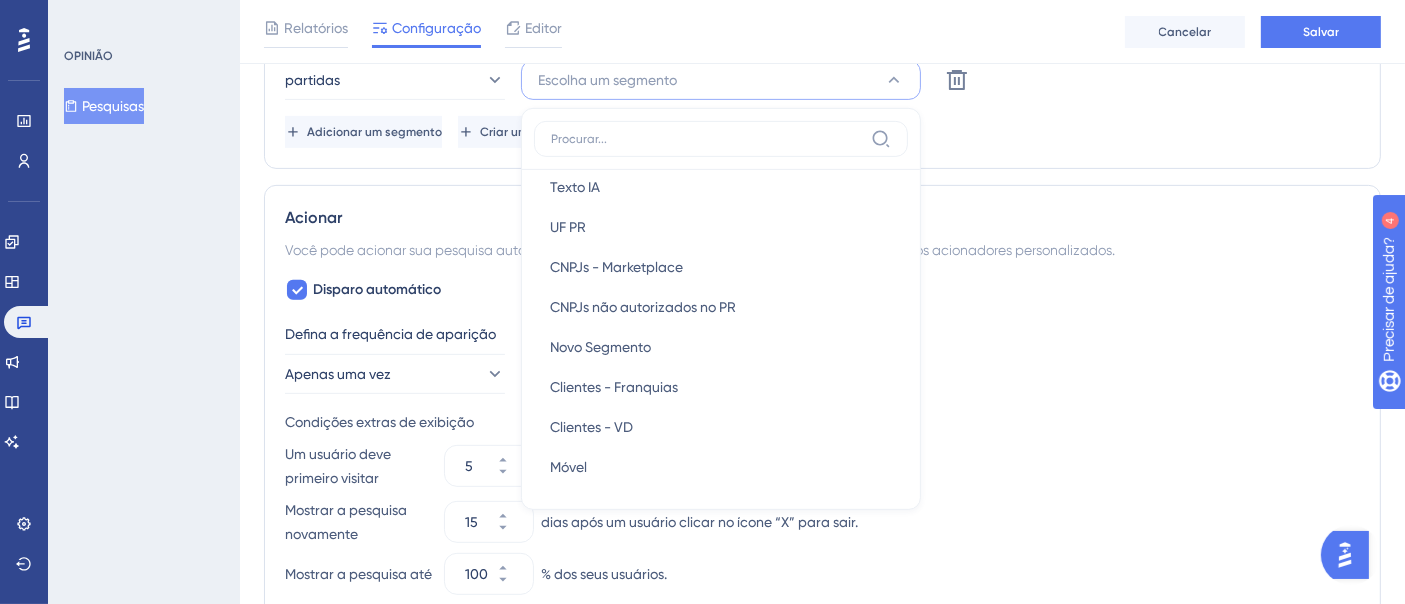 click on "OPINIÃO Pesquisas" at bounding box center (144, 302) 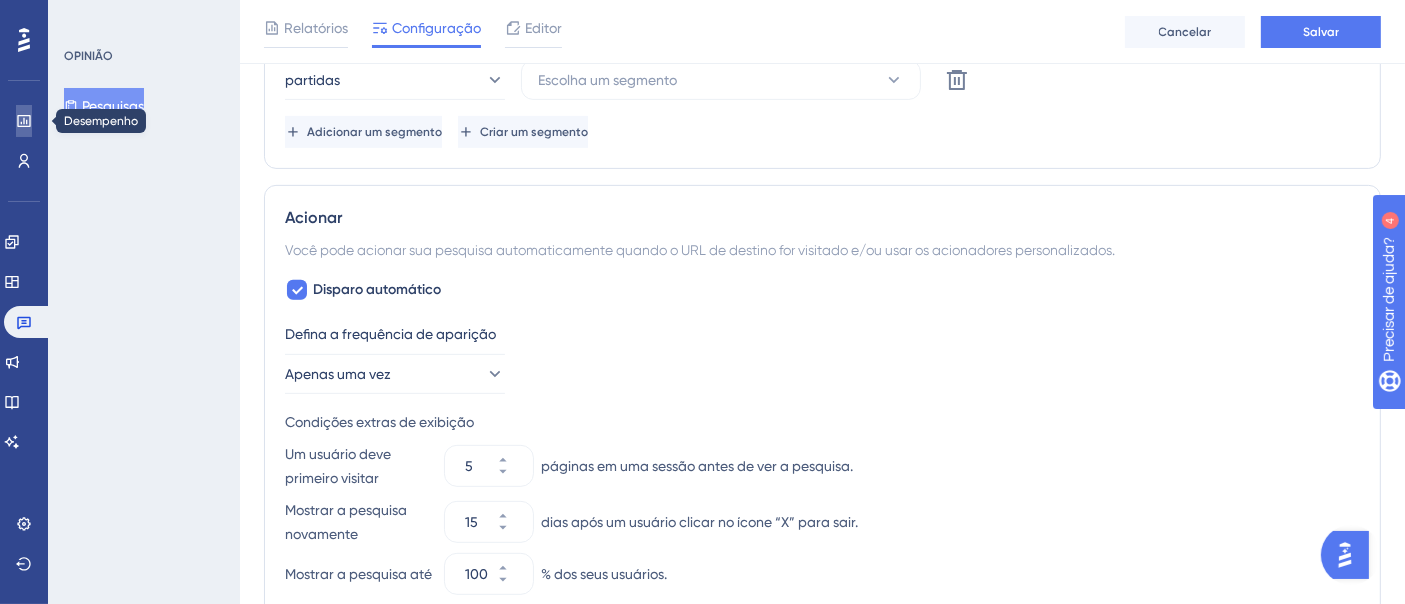 click 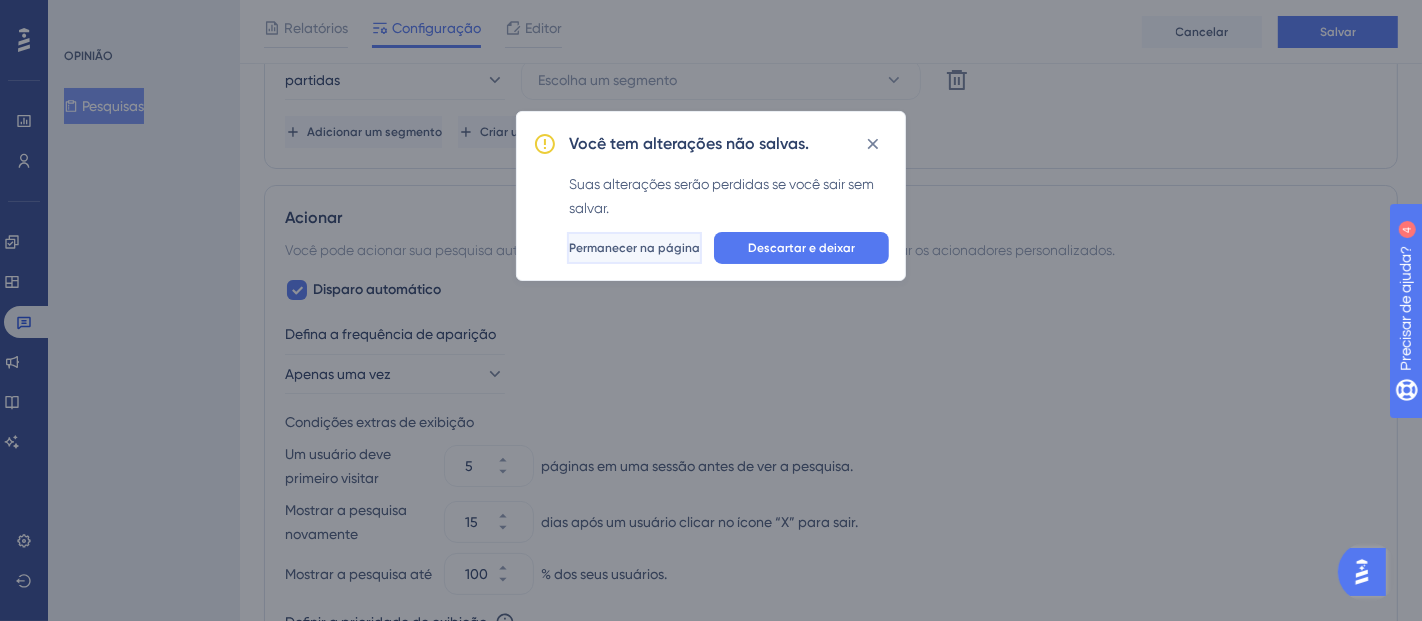 click on "Permanecer na página" at bounding box center (634, 248) 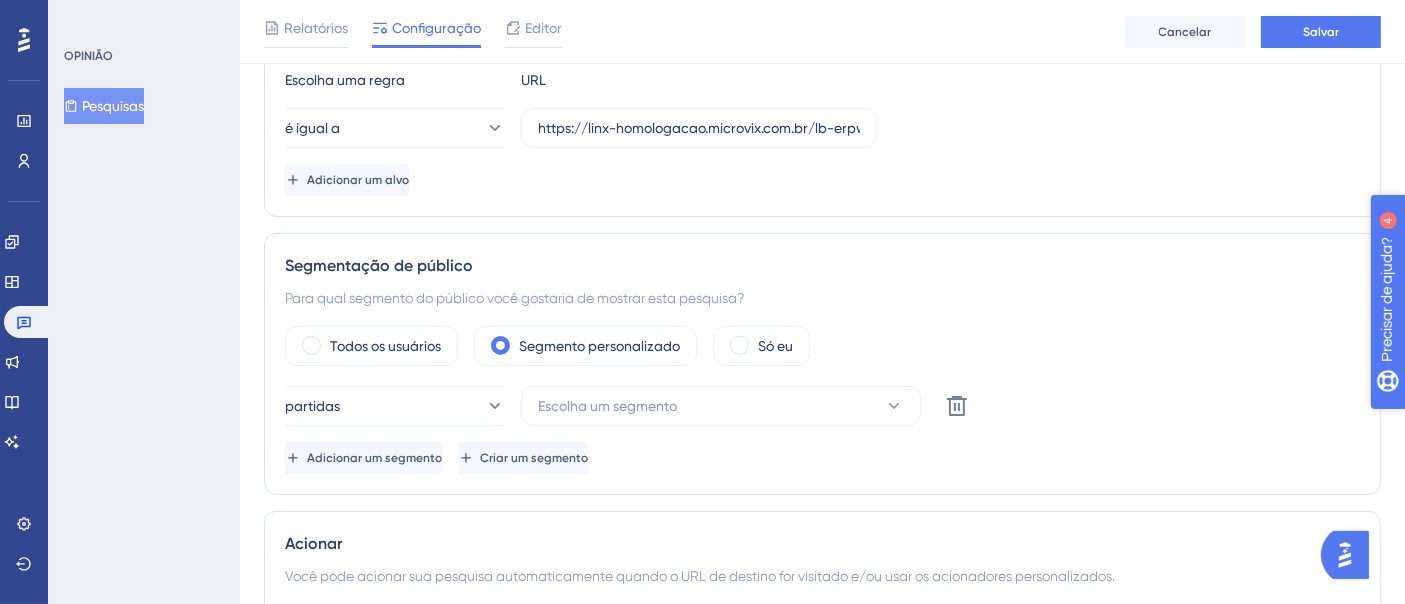 scroll, scrollTop: 438, scrollLeft: 0, axis: vertical 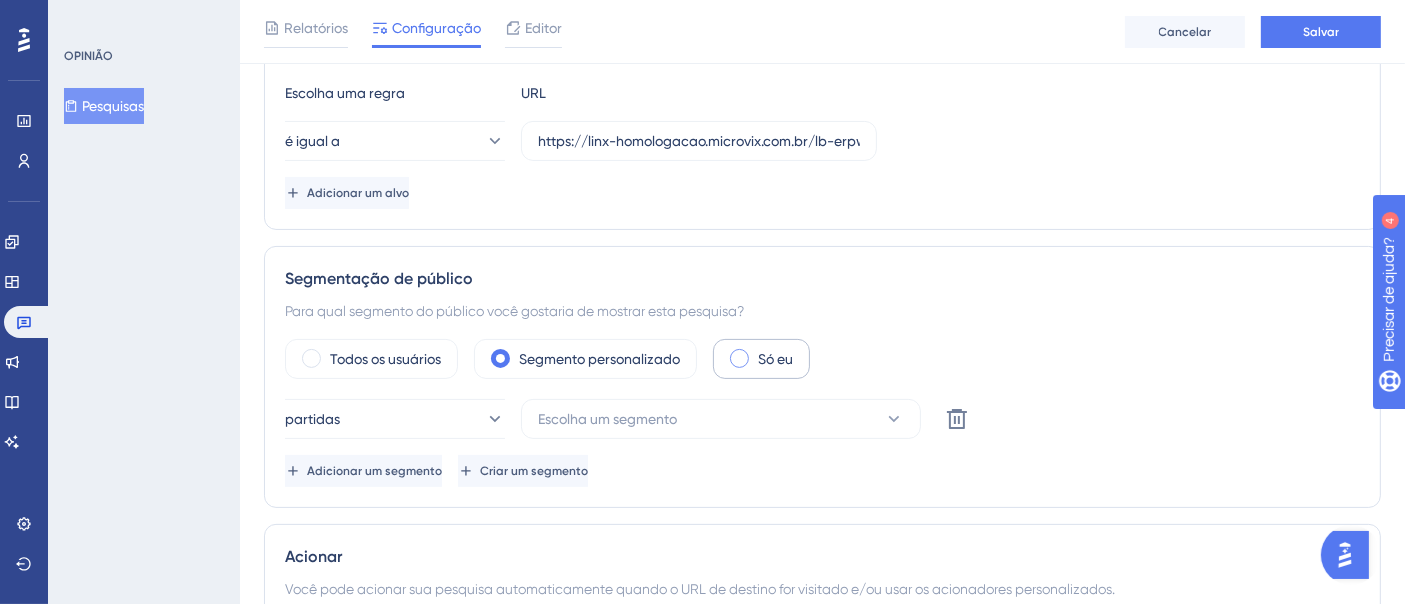 click on "Só eu" at bounding box center [761, 359] 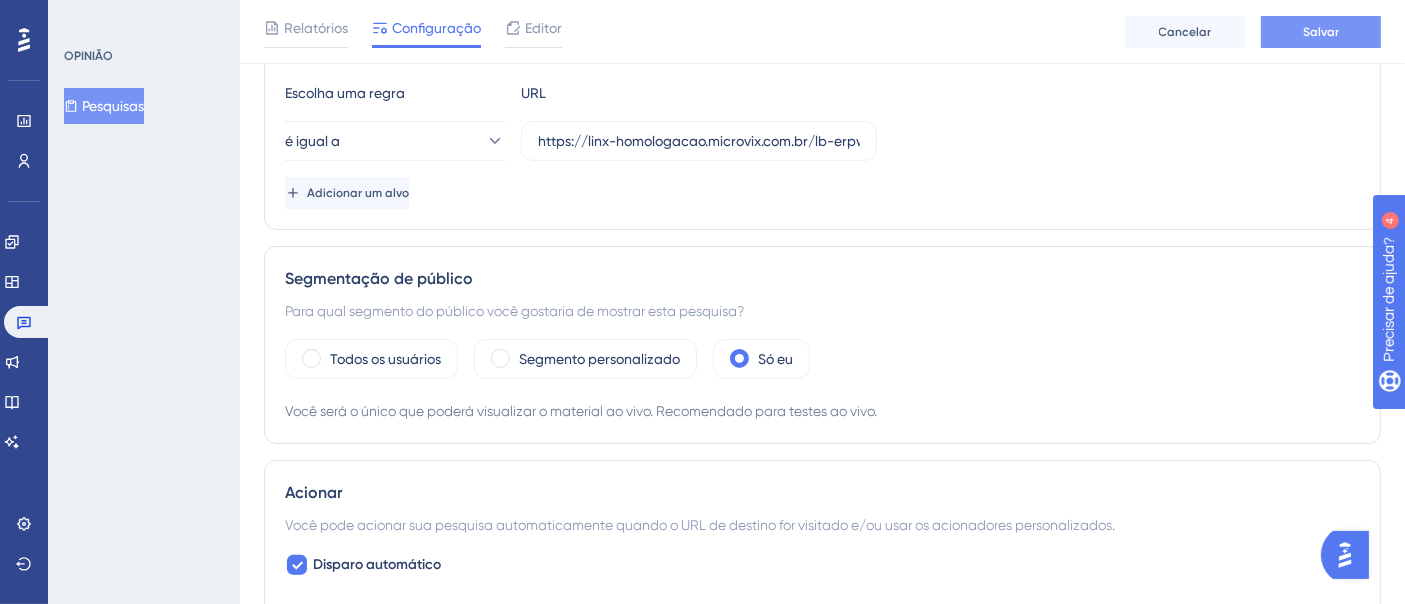 click on "Salvar" at bounding box center (1321, 32) 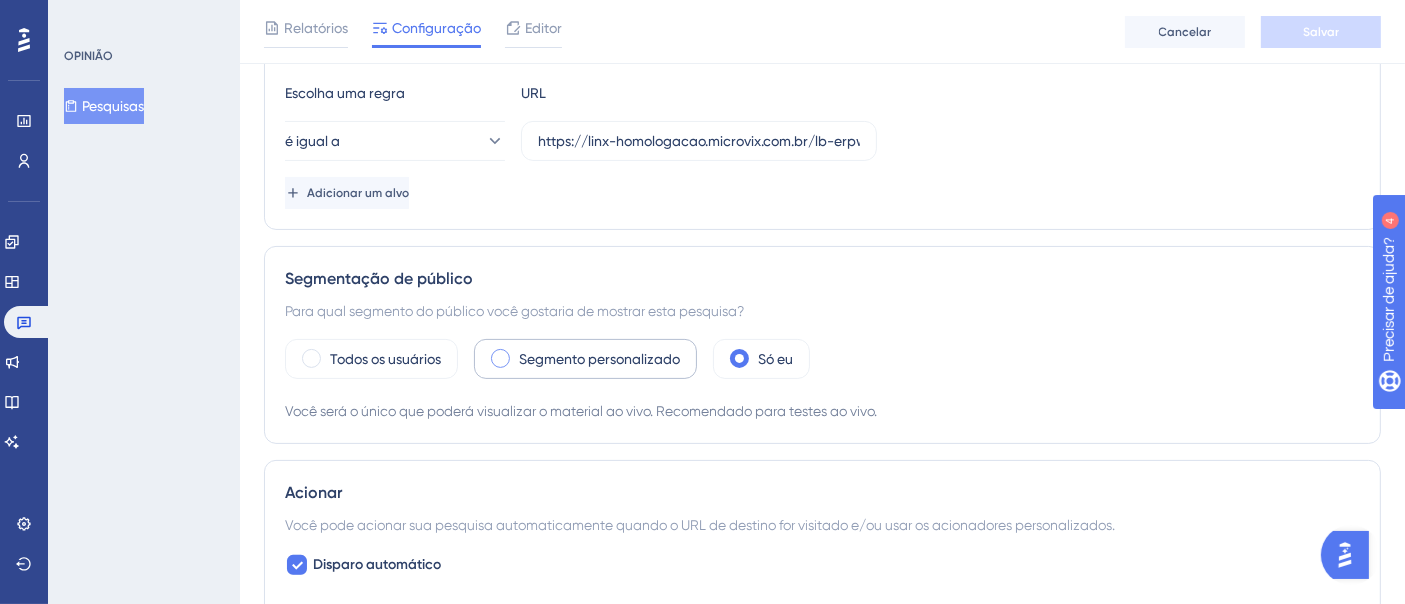 click on "Segmento personalizado" at bounding box center [599, 359] 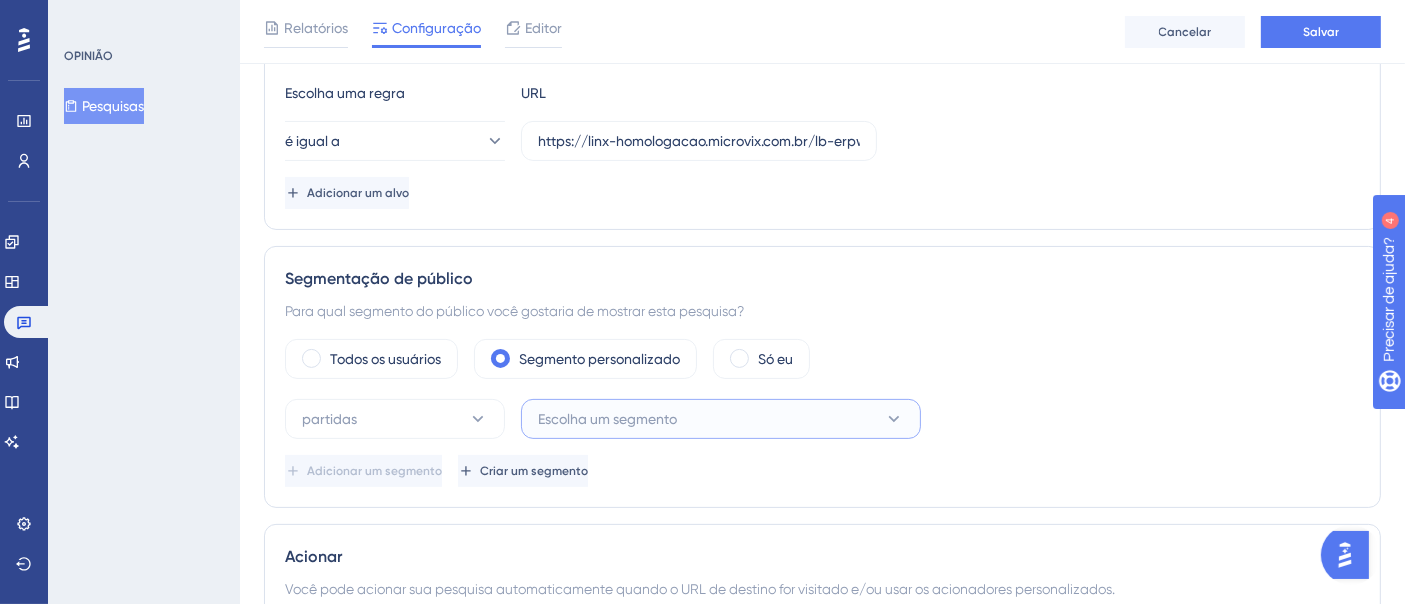 click on "Escolha um segmento" at bounding box center [721, 419] 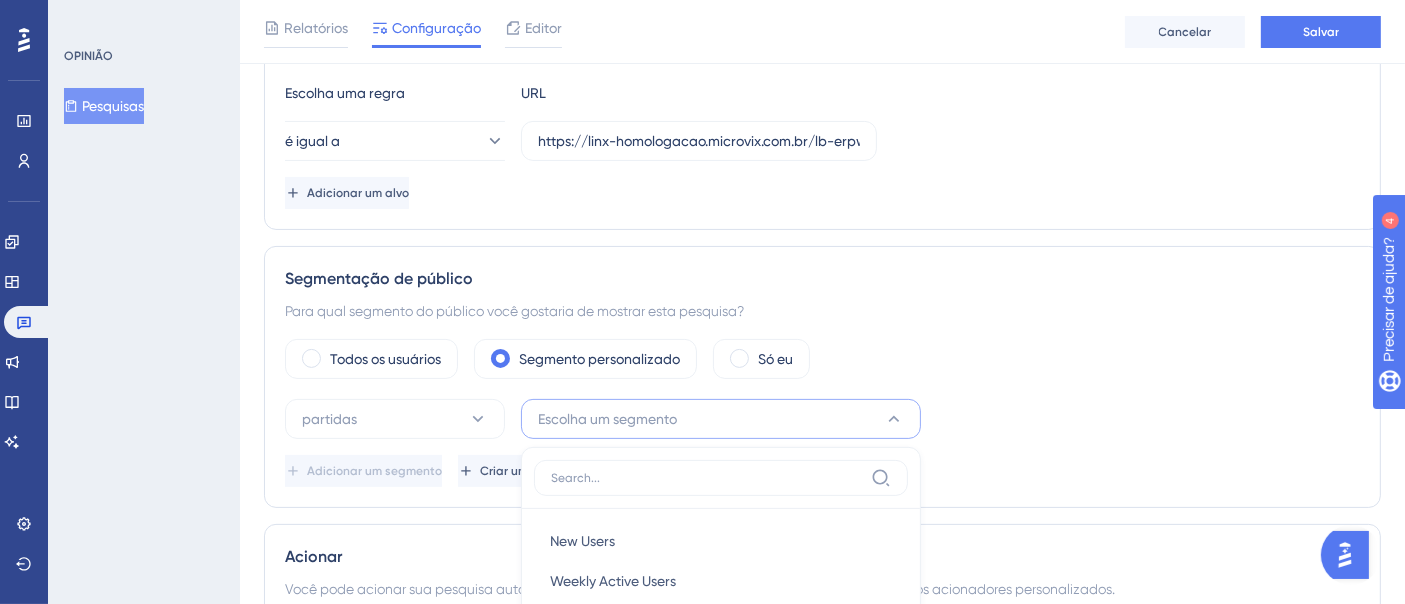 scroll, scrollTop: 777, scrollLeft: 0, axis: vertical 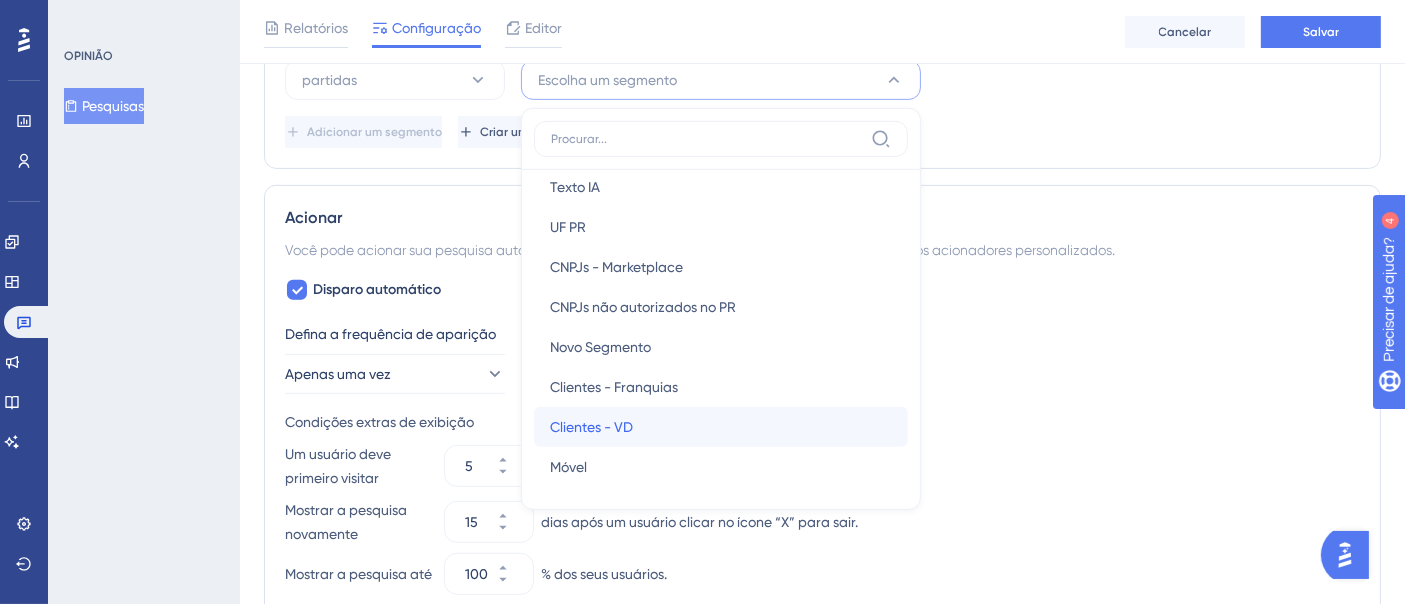 click on "Clientes - VD Clientes - VD" at bounding box center (721, 427) 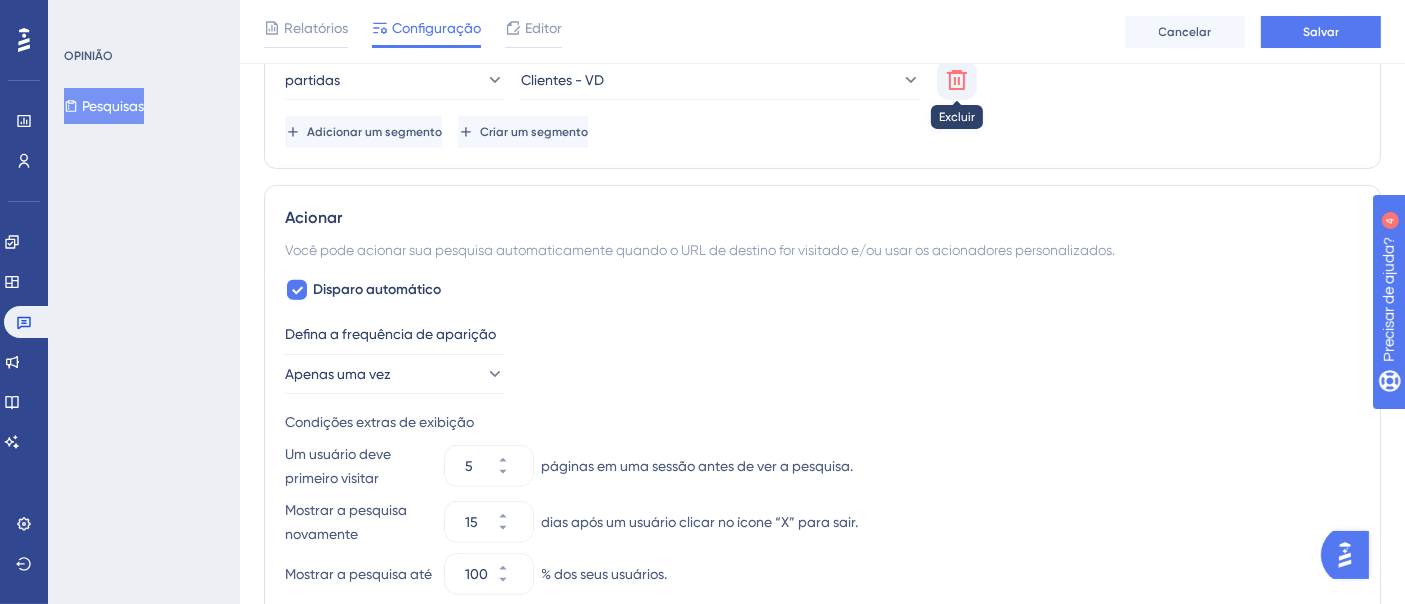 click 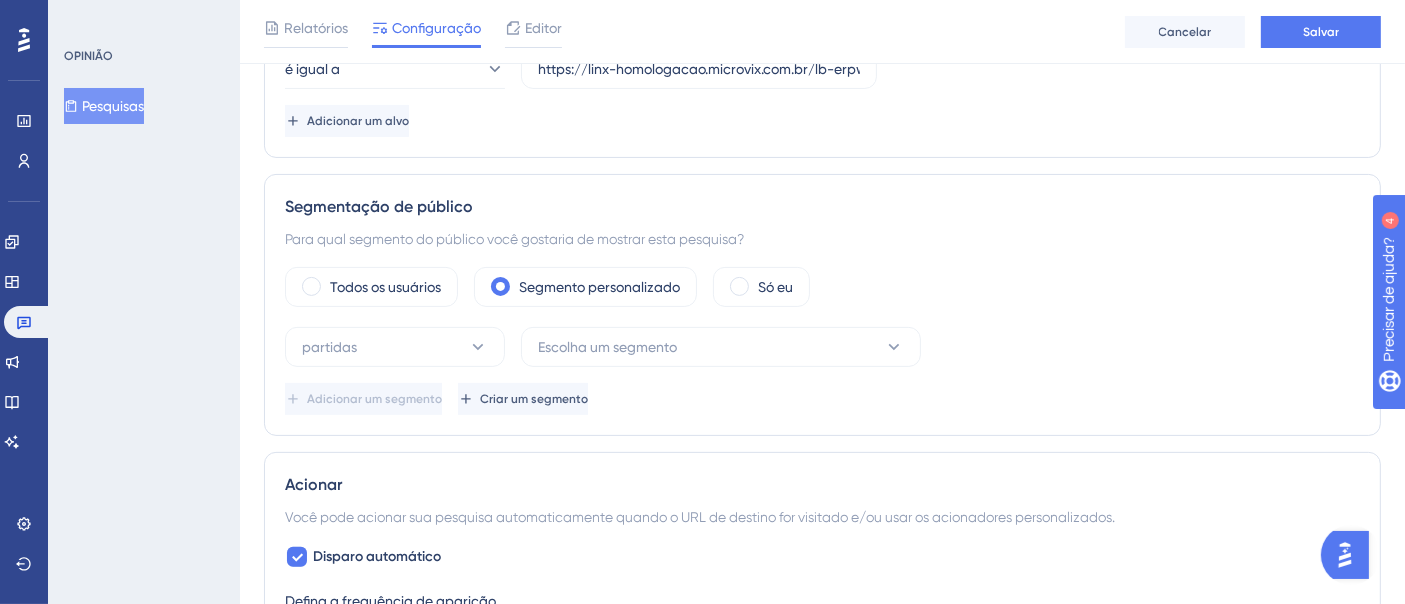 scroll, scrollTop: 491, scrollLeft: 0, axis: vertical 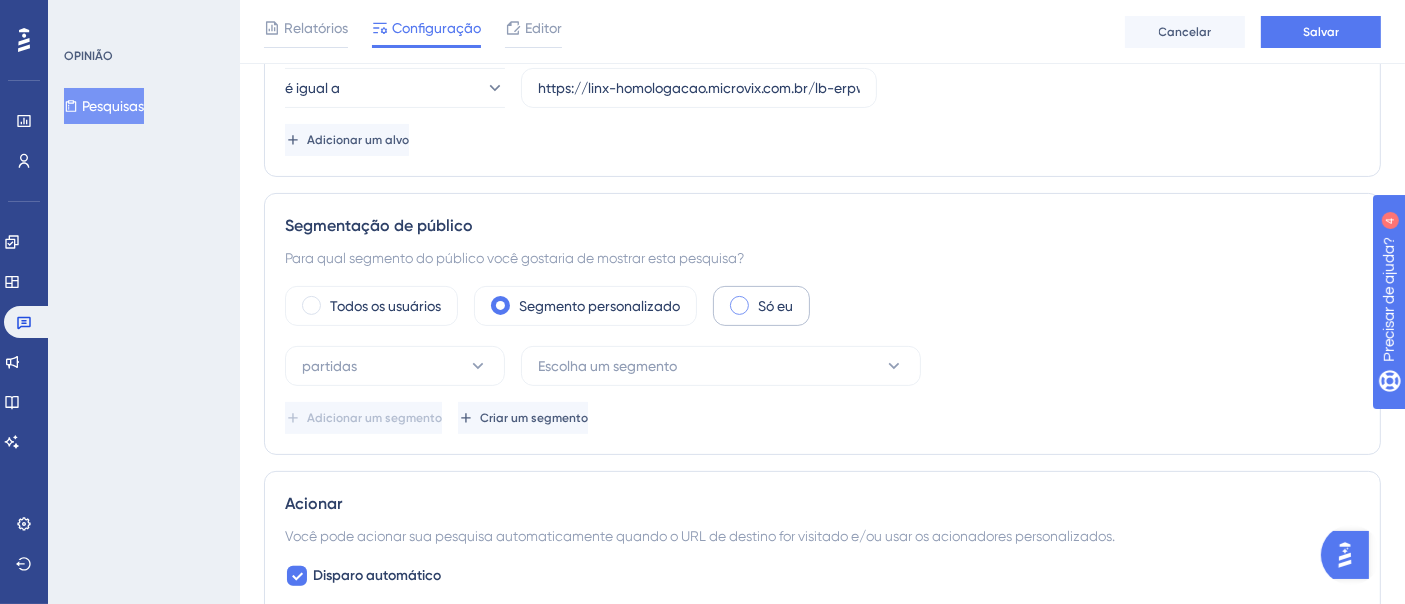 click on "Só eu" at bounding box center [775, 306] 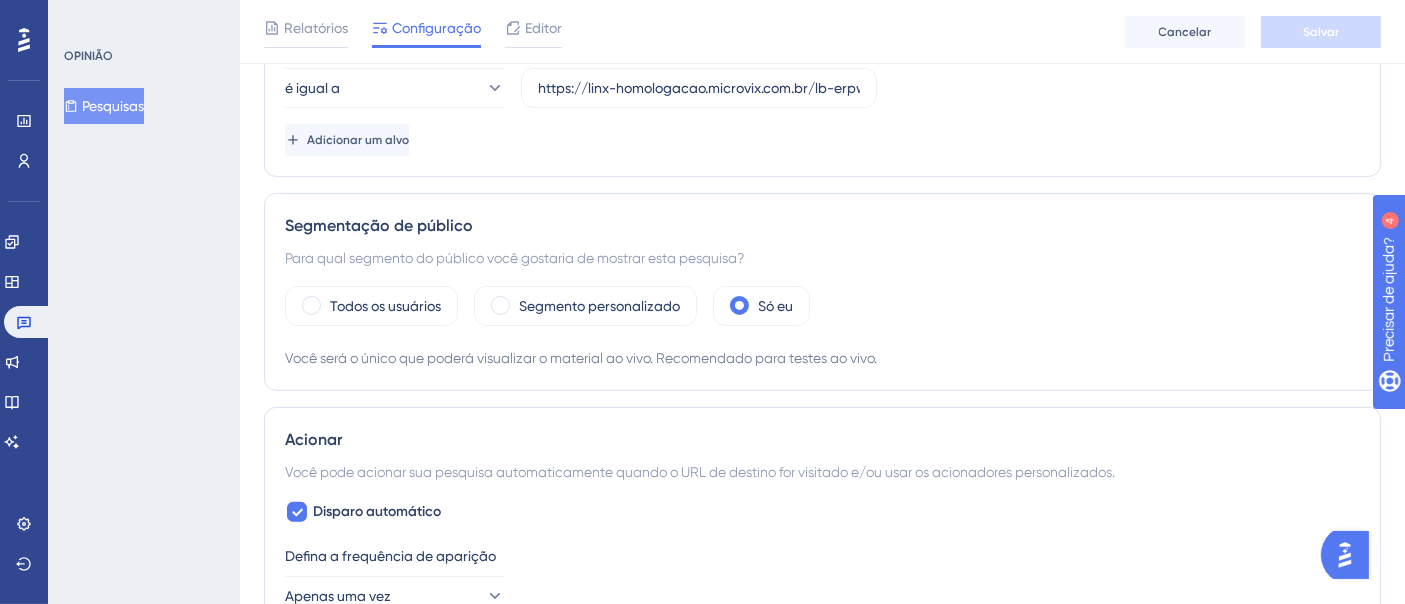 click on "Pesquisas" at bounding box center [113, 106] 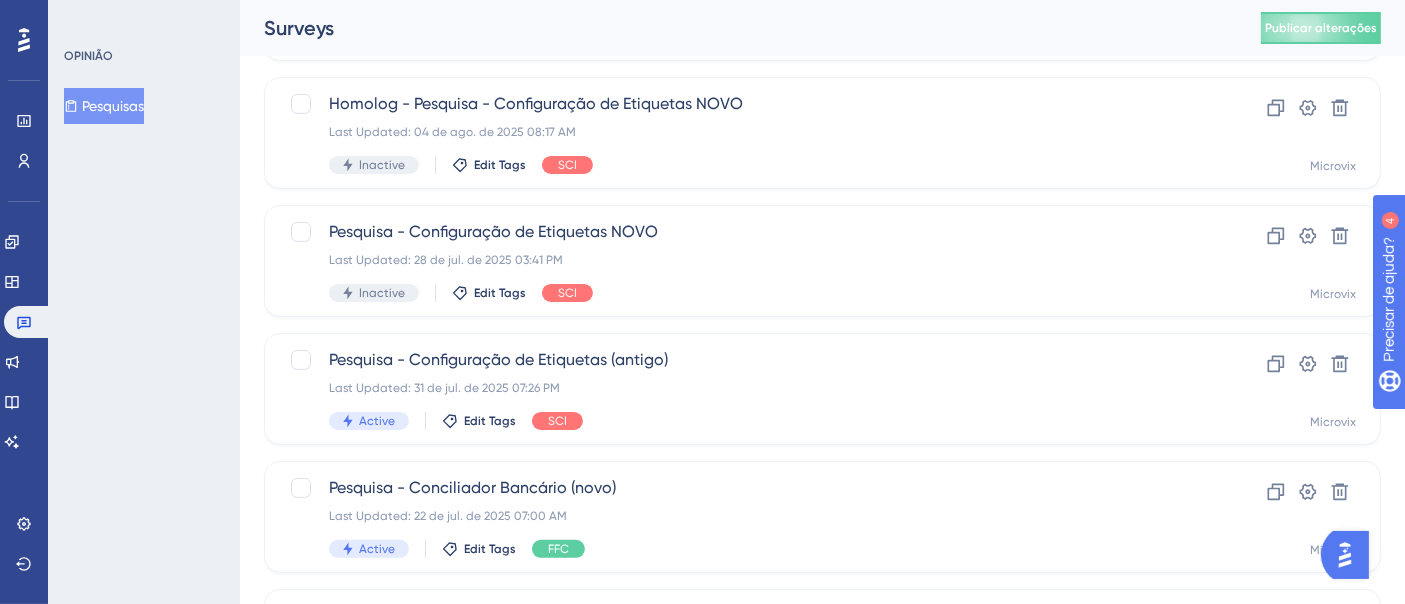 scroll, scrollTop: 0, scrollLeft: 0, axis: both 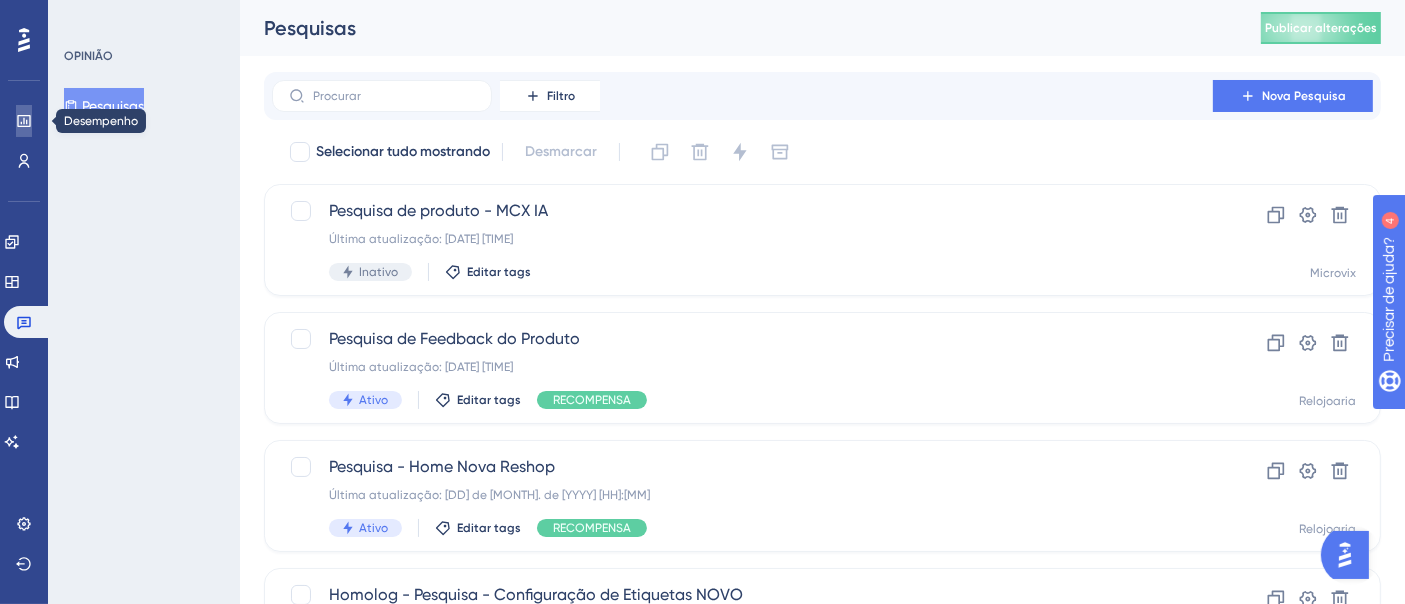 click at bounding box center [24, 121] 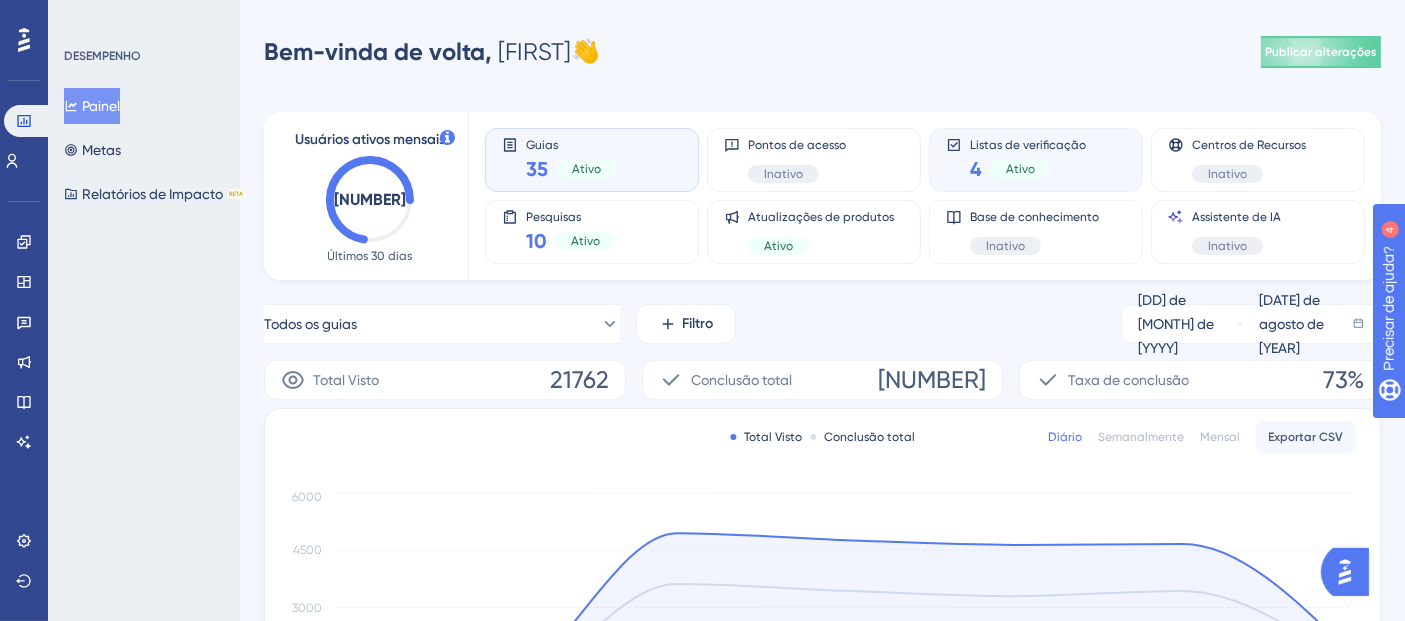 click on "Ativo" at bounding box center [1020, 169] 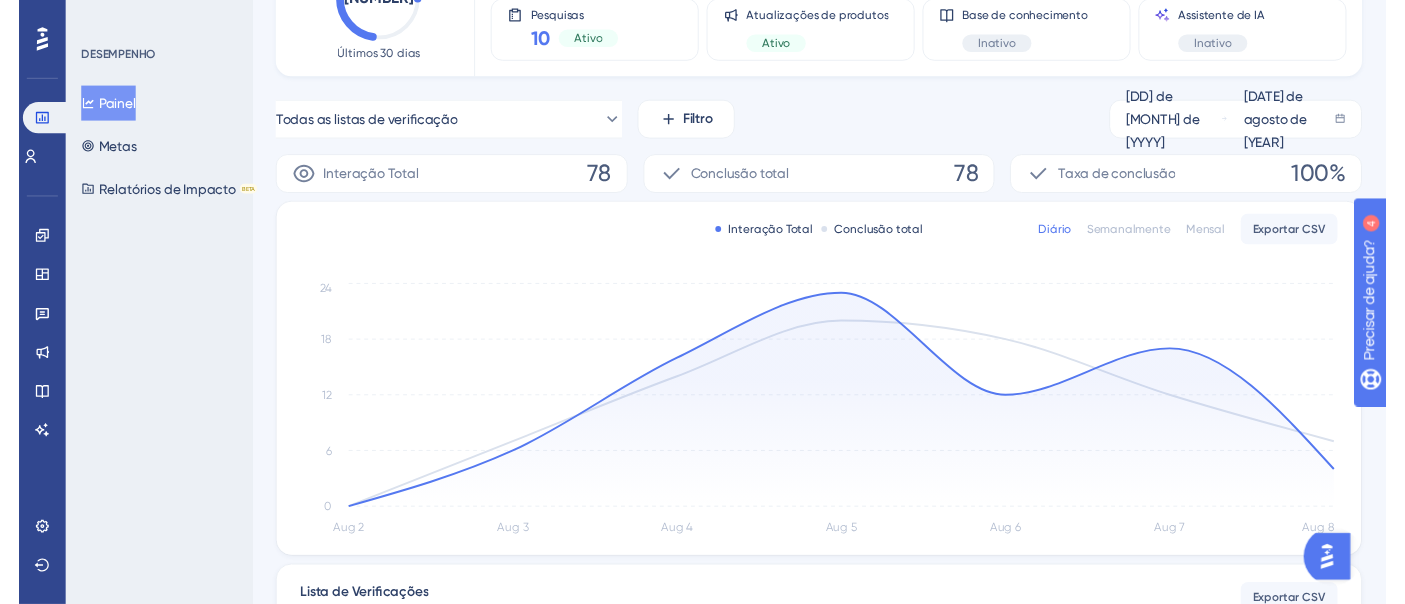 scroll, scrollTop: 0, scrollLeft: 0, axis: both 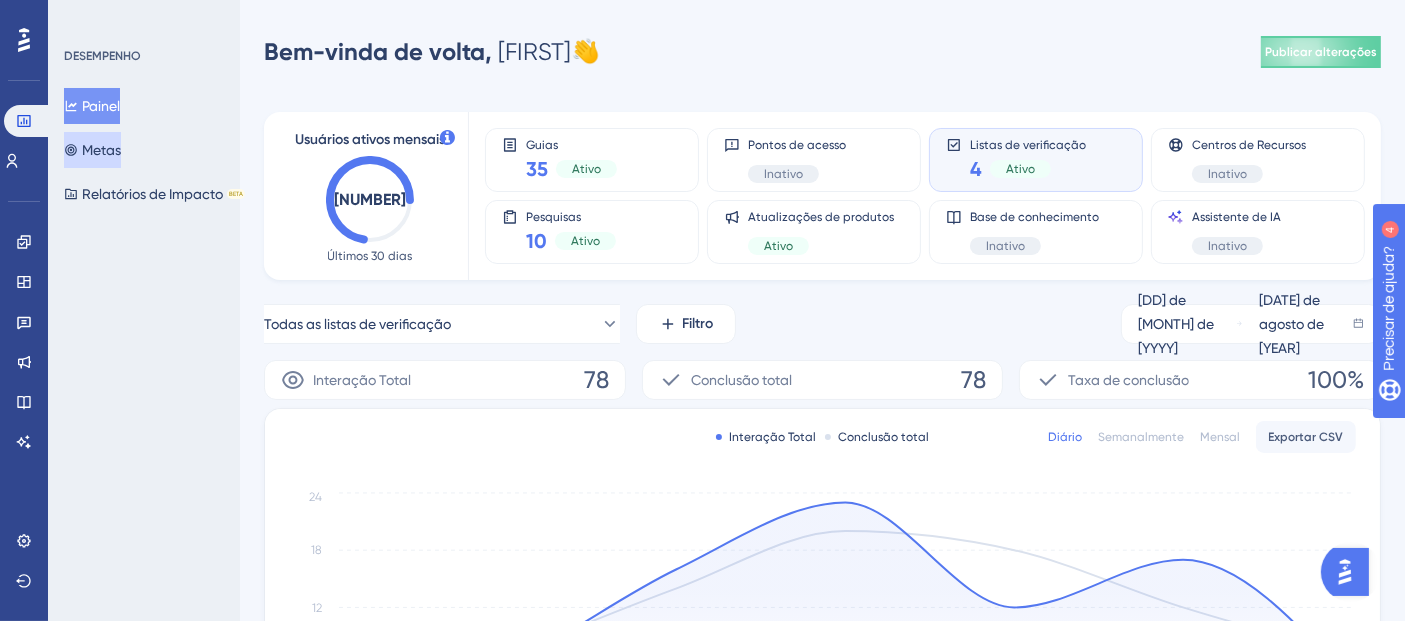 click 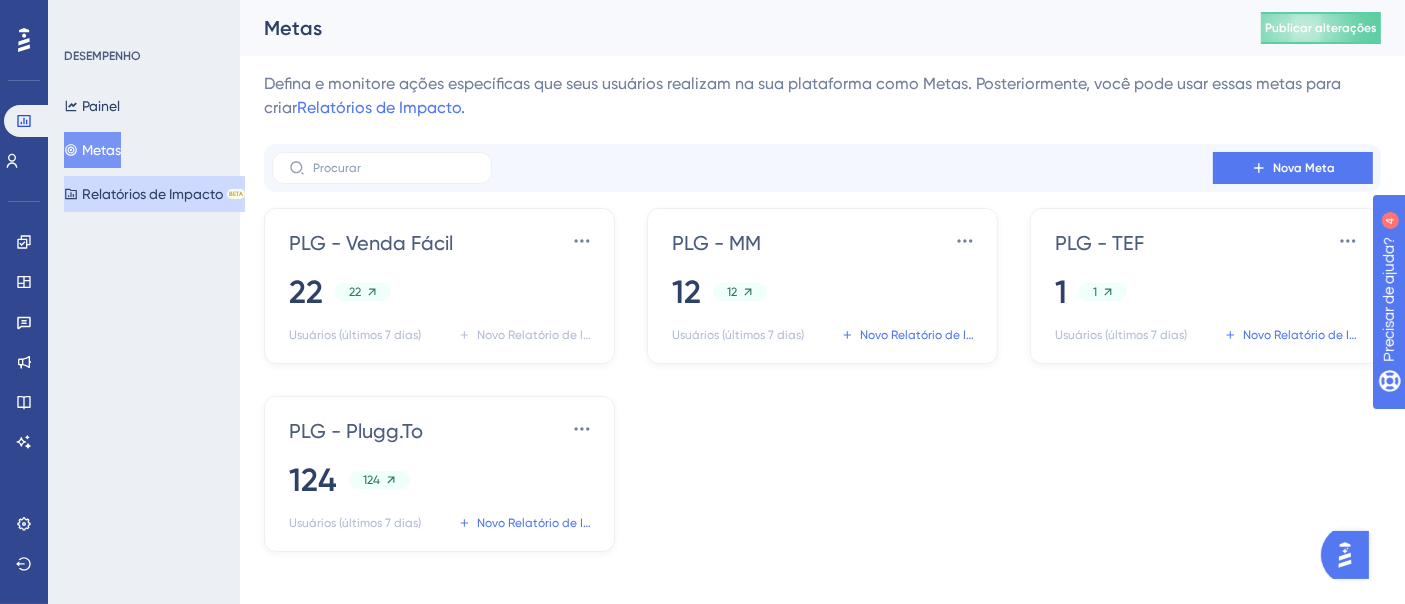 click on "Relatórios de Impacto" at bounding box center [152, 194] 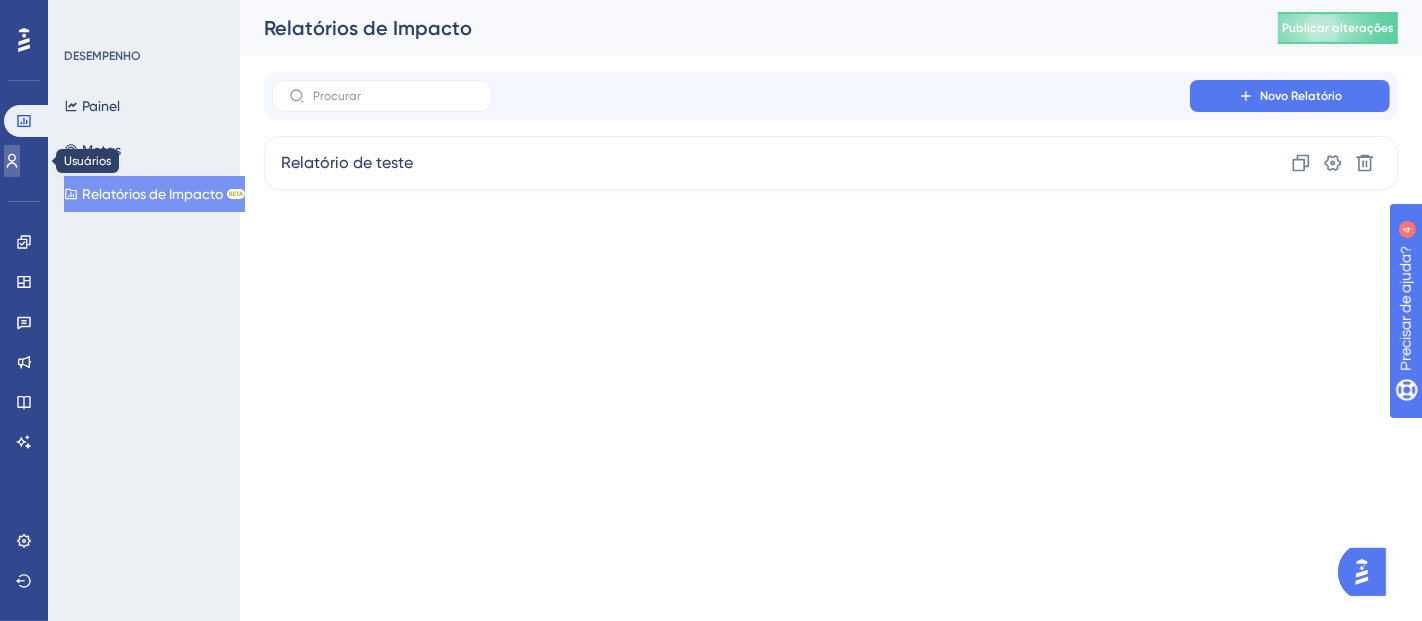 click at bounding box center [12, 161] 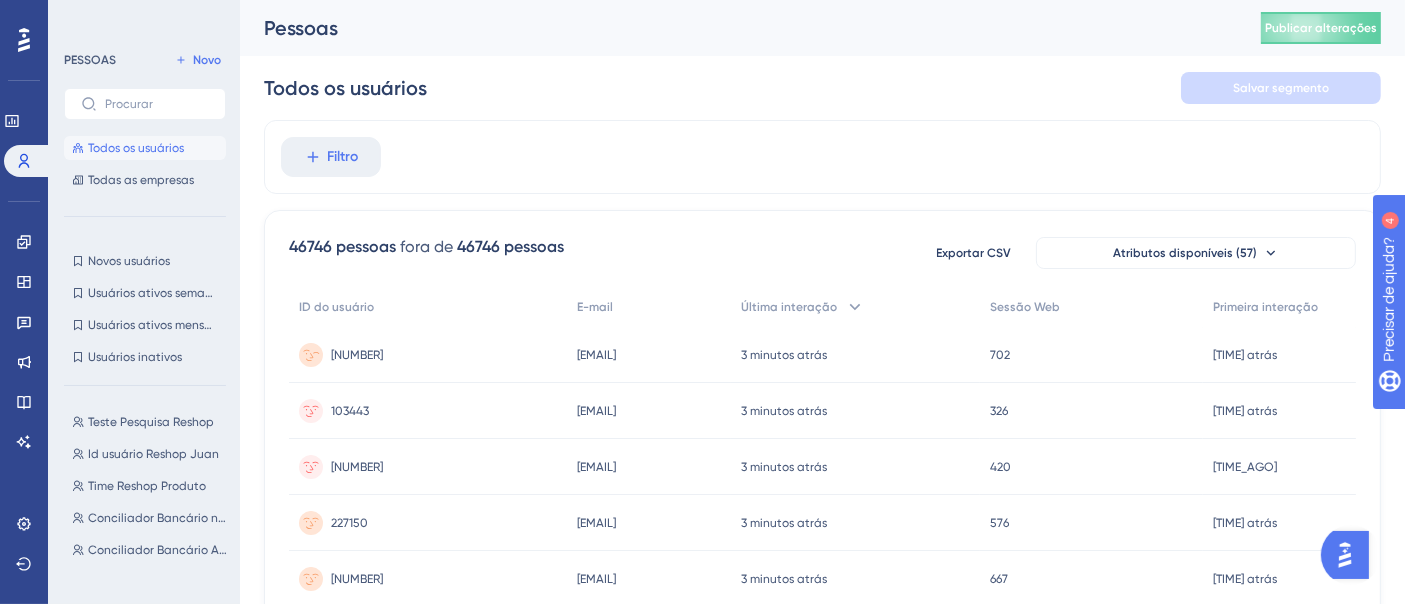 click on "climadasilvanono@gmail.com" at bounding box center [596, 355] 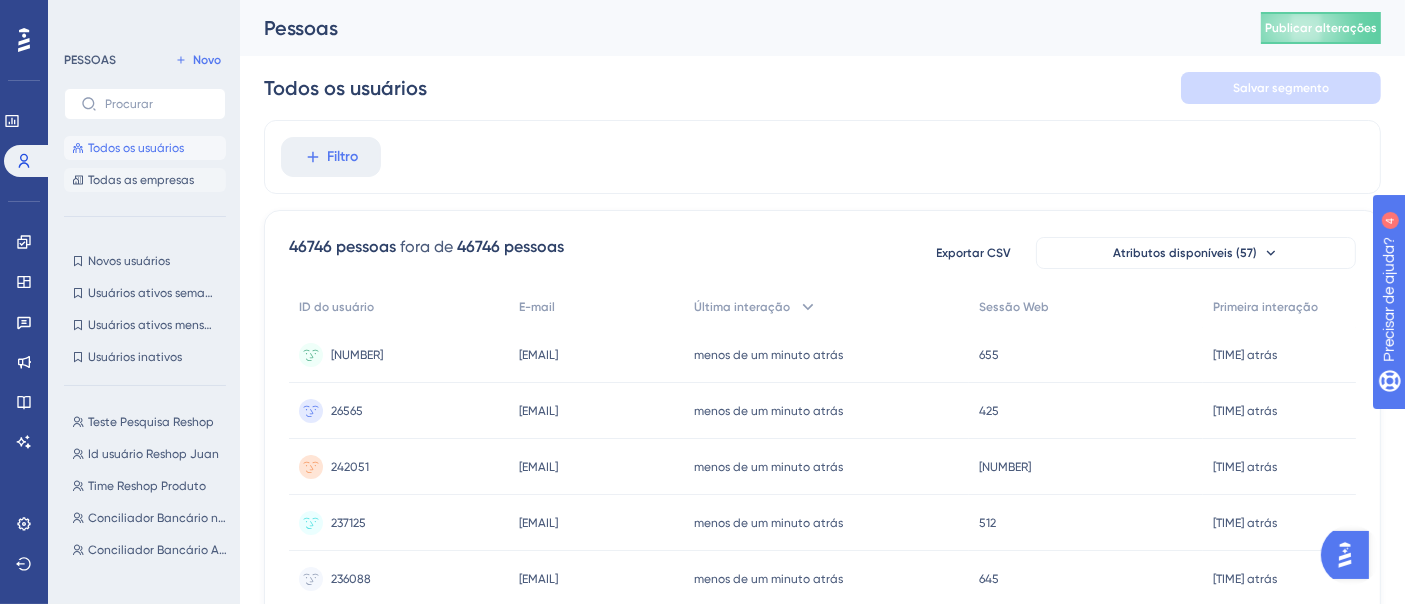 click on "Todas as empresas" at bounding box center [141, 180] 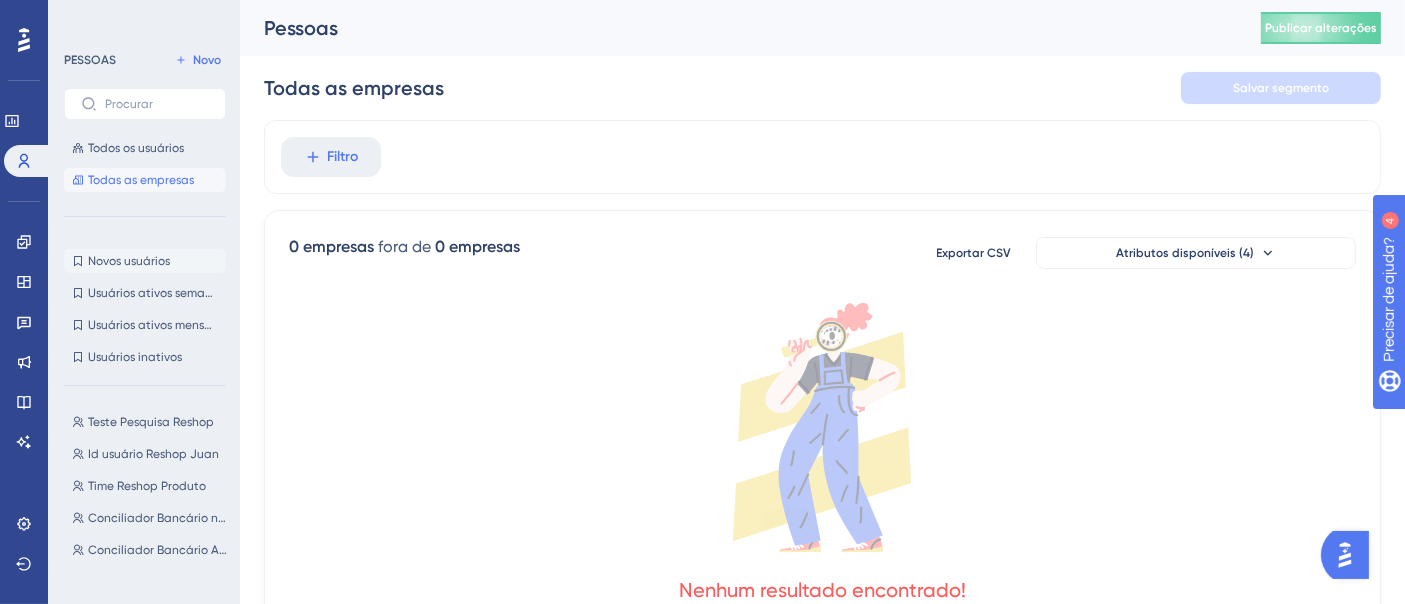 click on "Novos usuários" at bounding box center [129, 261] 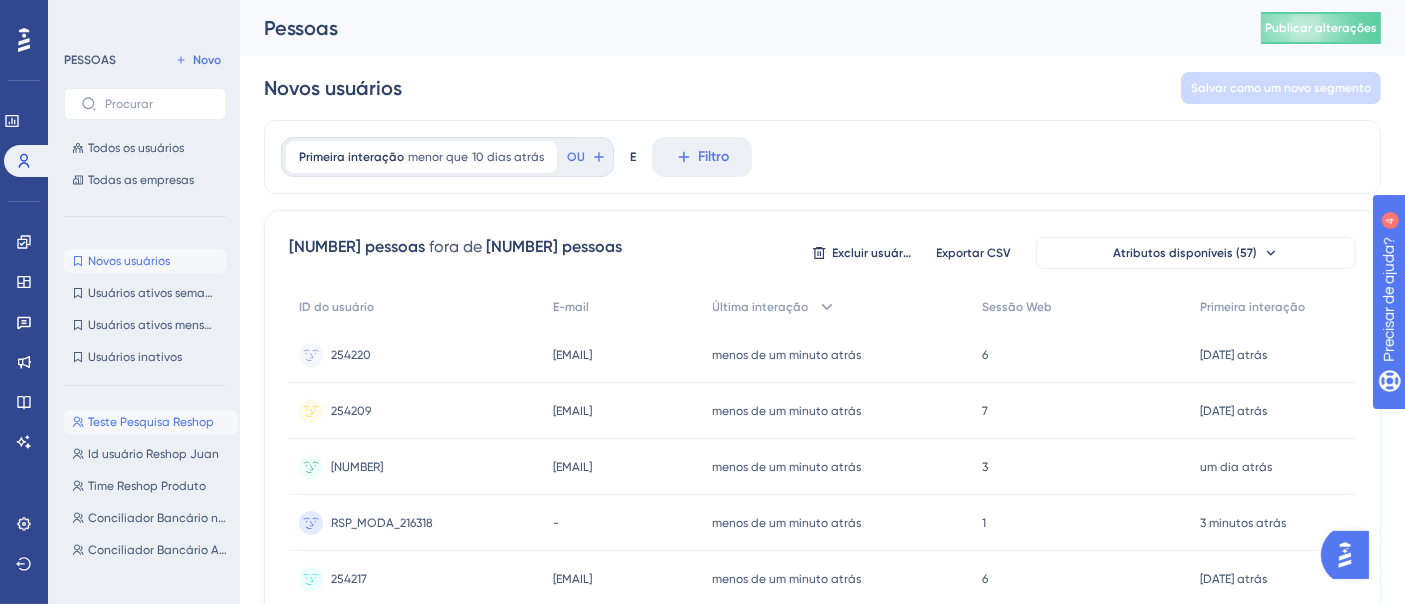 click on "Teste Pesquisa Reshop" at bounding box center (151, 422) 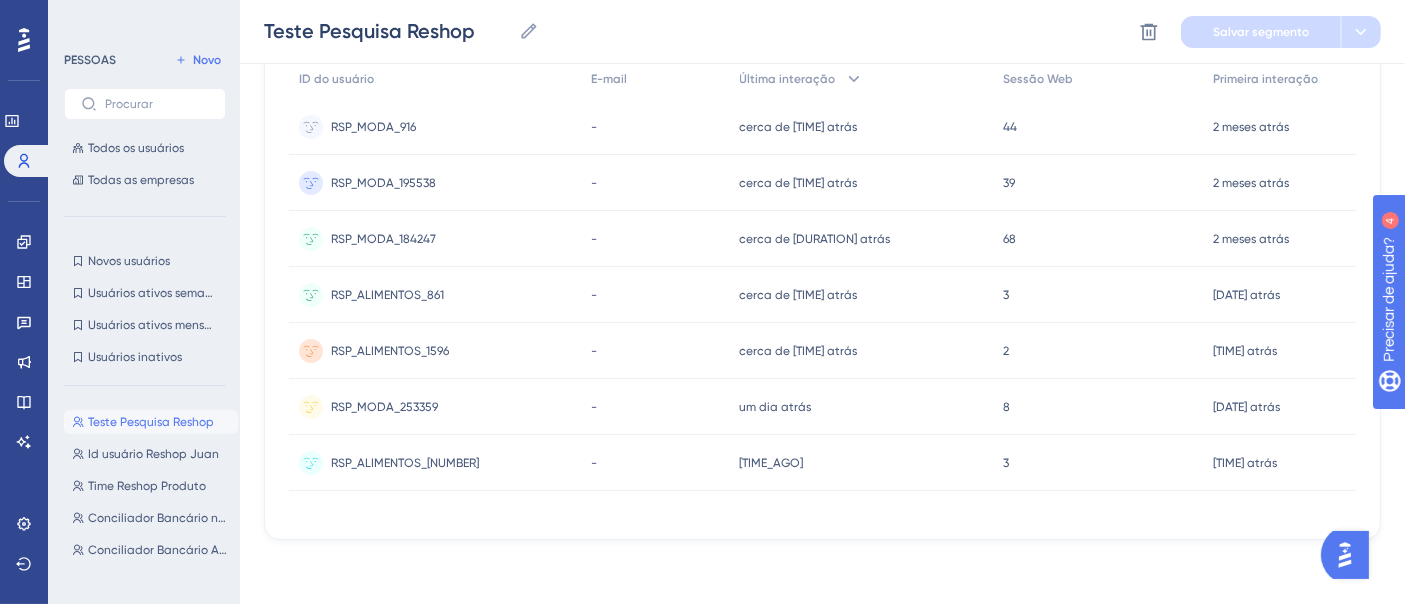 scroll, scrollTop: 262, scrollLeft: 0, axis: vertical 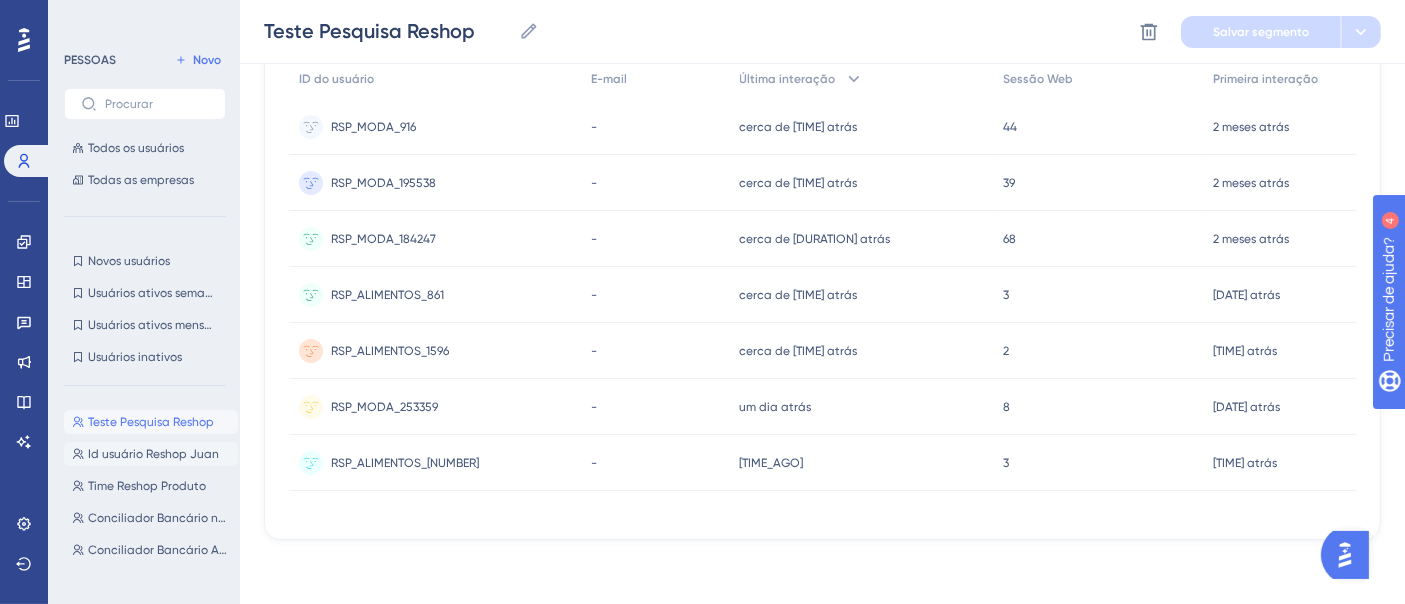 click on "Id usuário Reshop Juan" at bounding box center [153, 454] 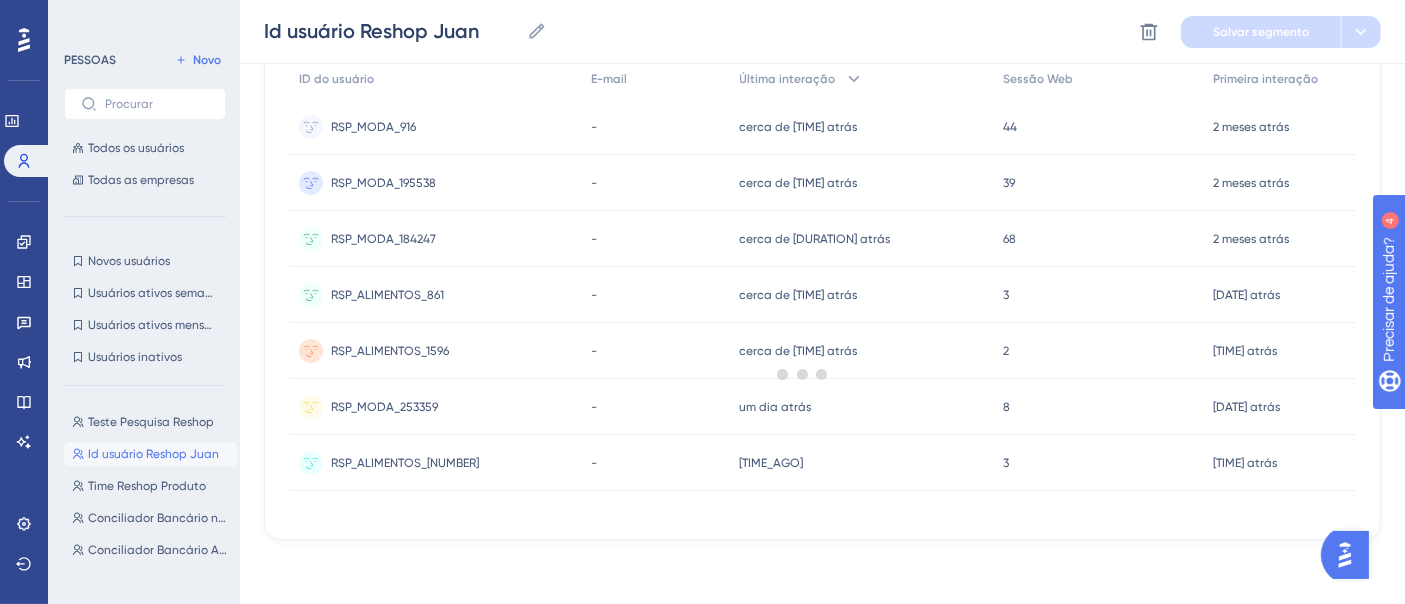 scroll, scrollTop: 135, scrollLeft: 0, axis: vertical 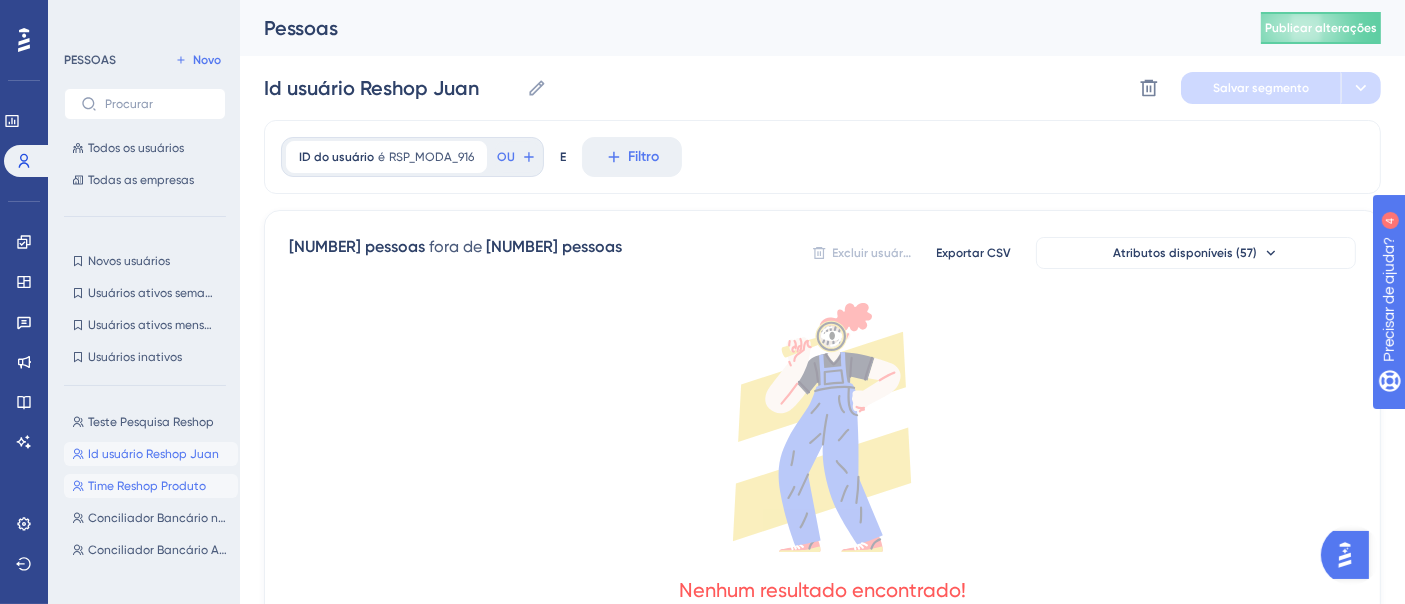 click on "Time Reshop Produto Time Reshop Produto" at bounding box center [151, 486] 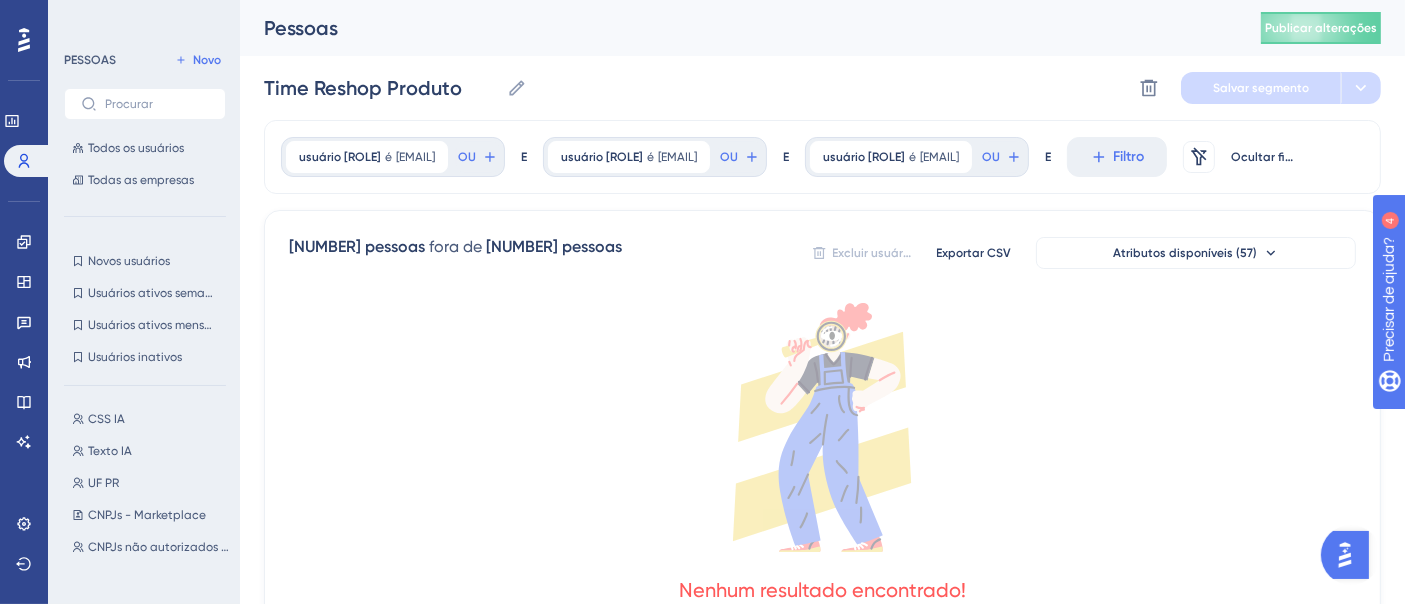 scroll, scrollTop: 274, scrollLeft: 0, axis: vertical 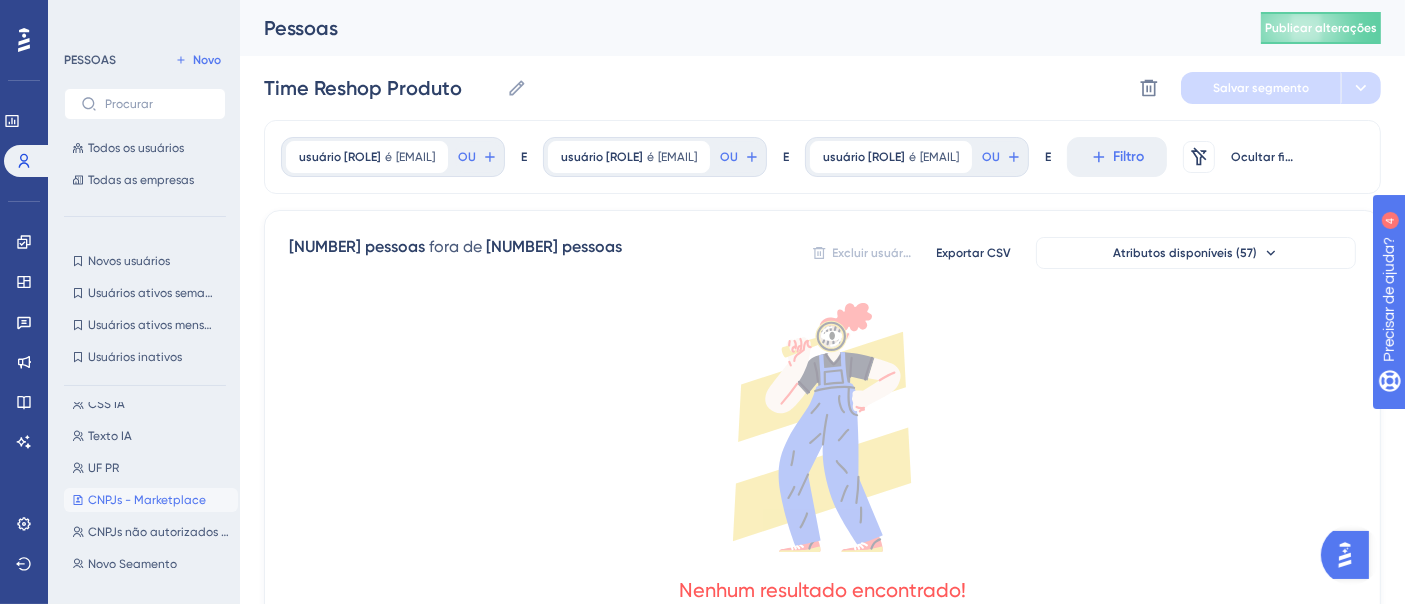 click on "CNPJs - Marketplace CNPJs - Marketplace" at bounding box center (151, 500) 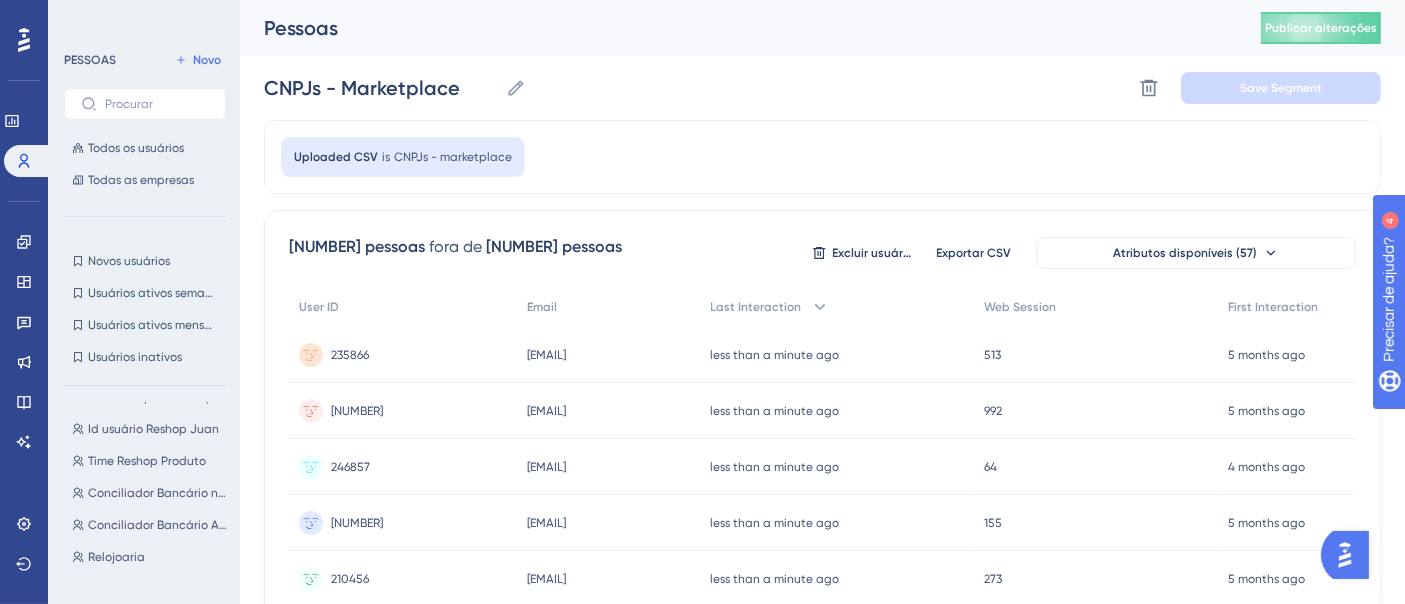 scroll, scrollTop: 0, scrollLeft: 0, axis: both 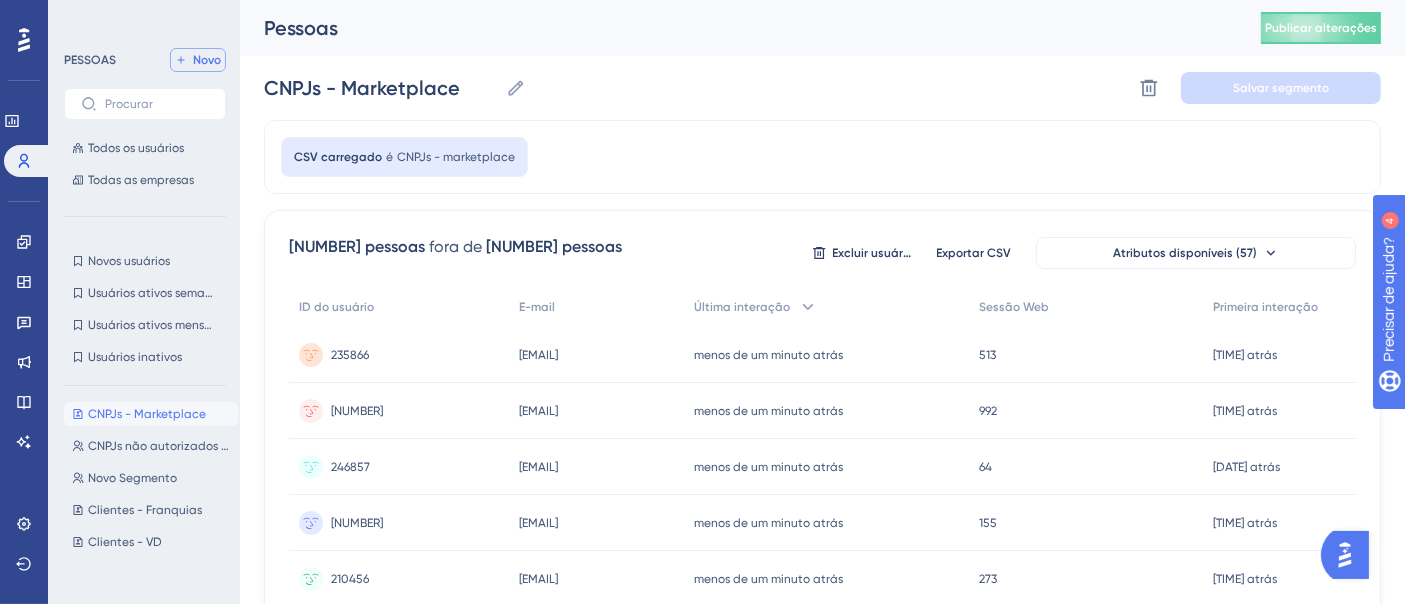 click on "Novo" at bounding box center [207, 60] 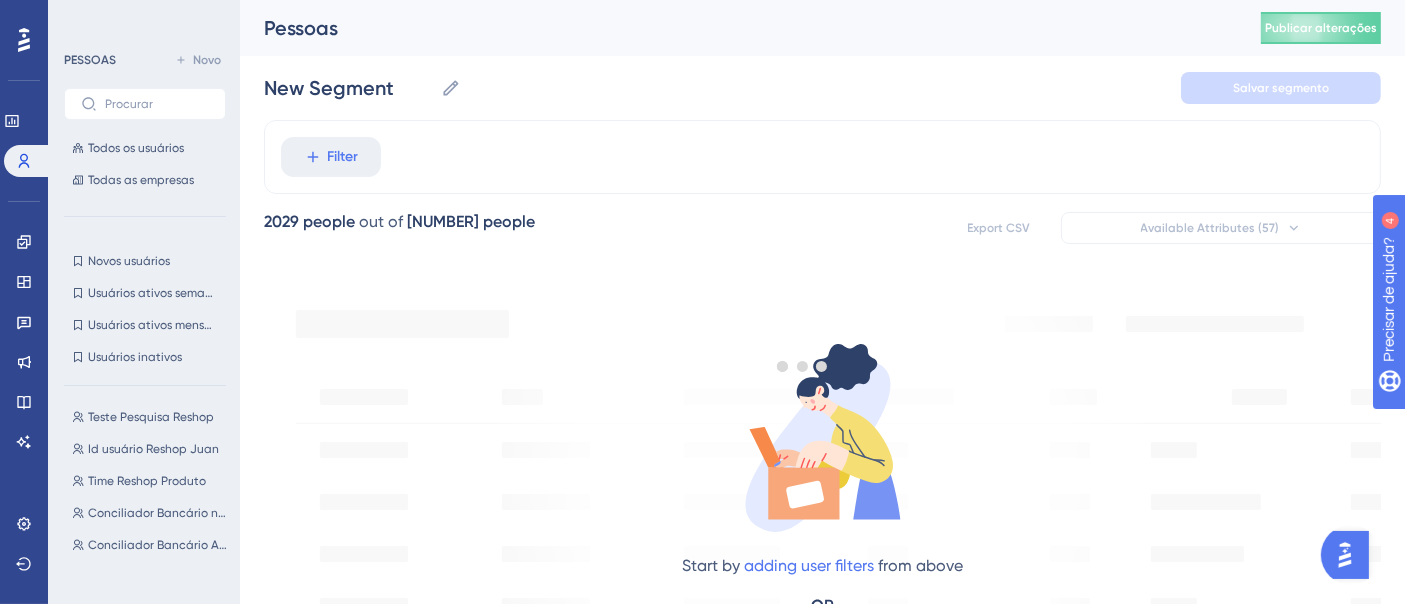 scroll, scrollTop: 0, scrollLeft: 0, axis: both 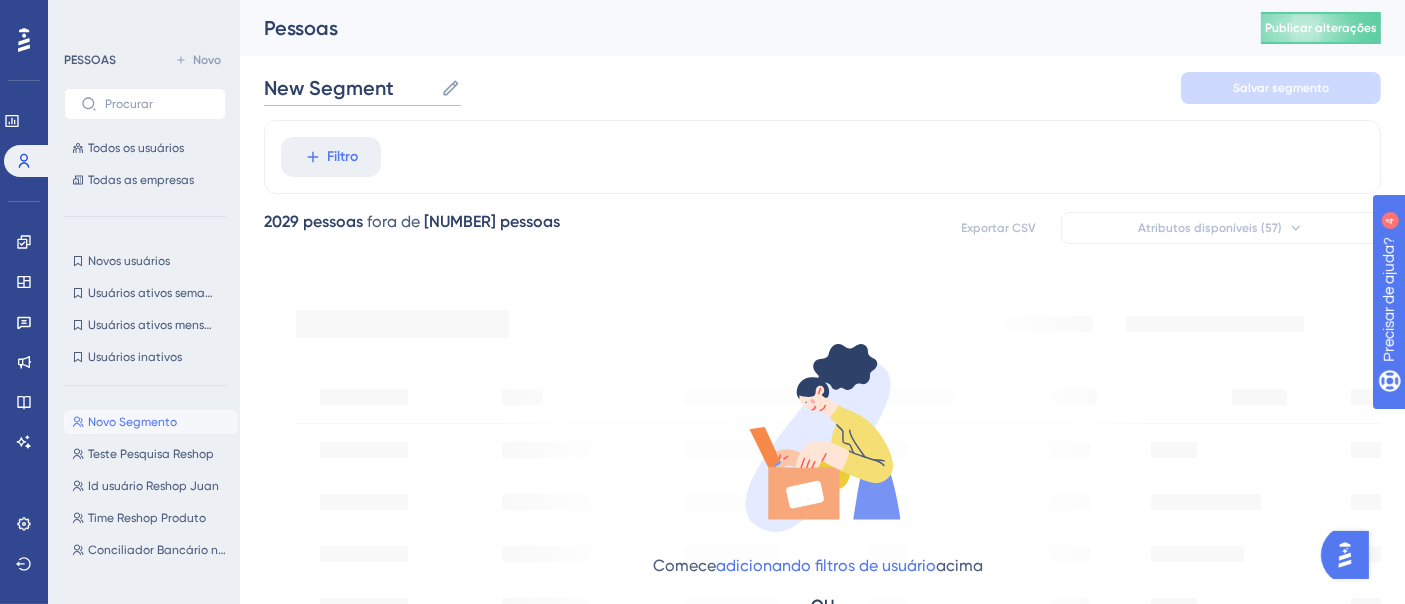 click on "New Segment" at bounding box center [348, 88] 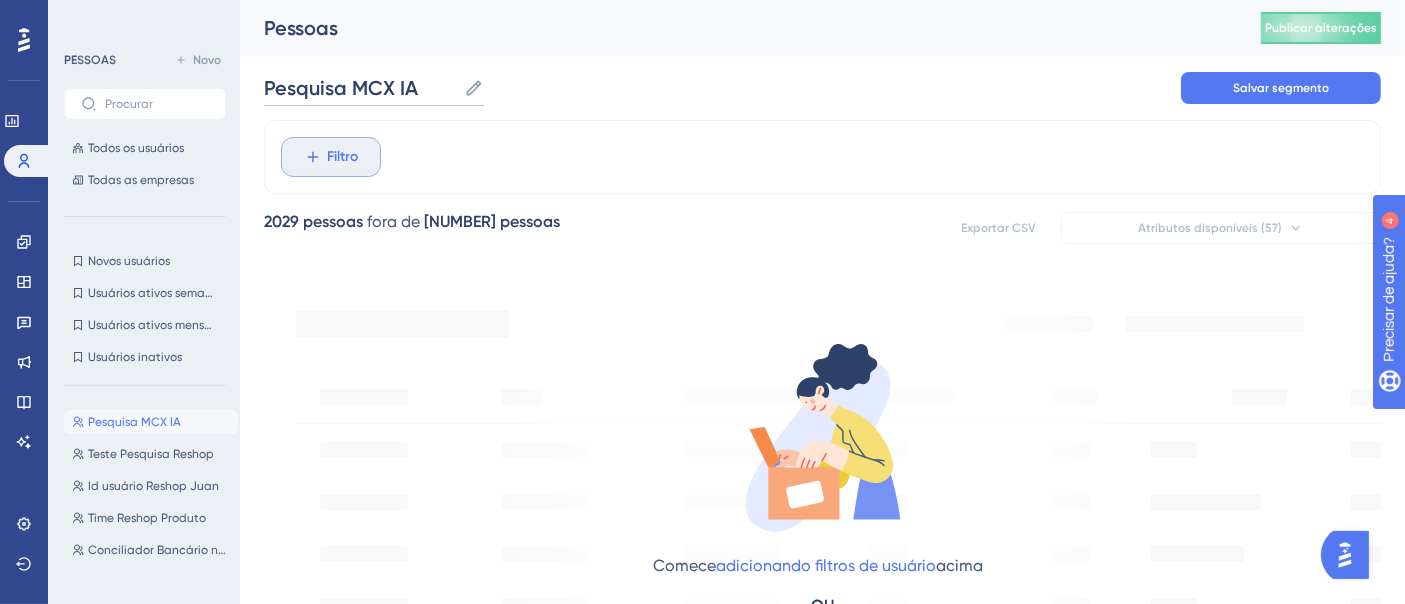 type on "Pesquisa MCX IA" 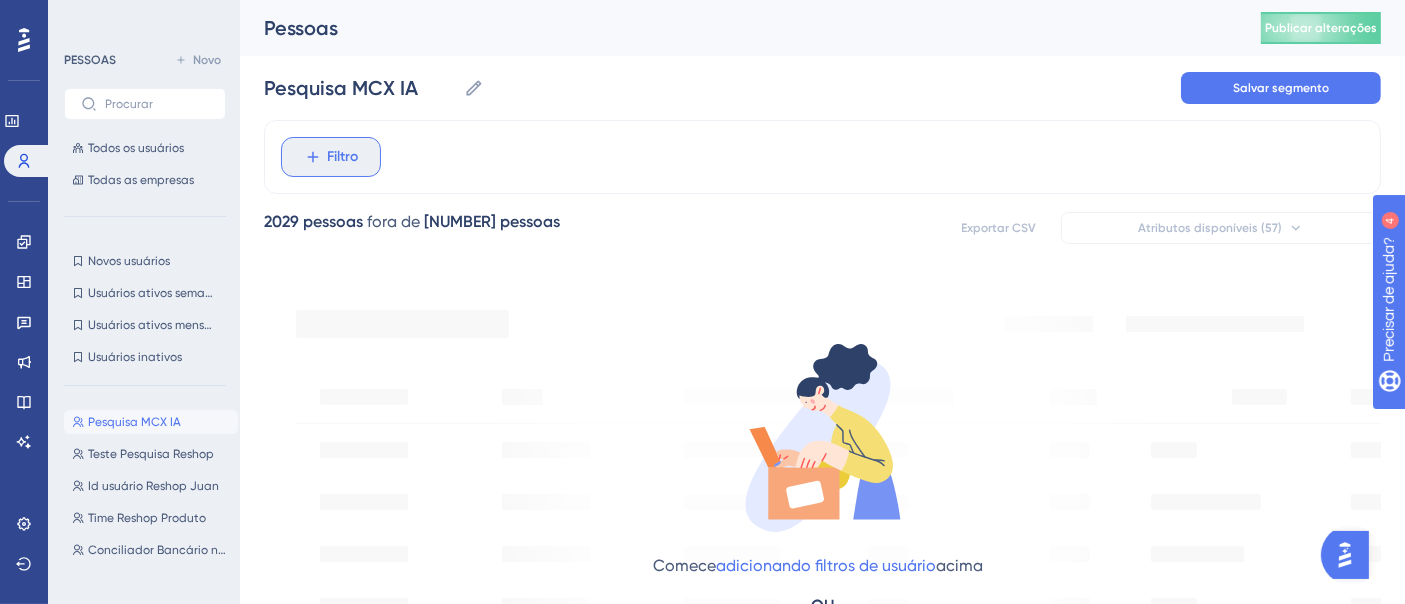 click on "Filtro" at bounding box center (331, 157) 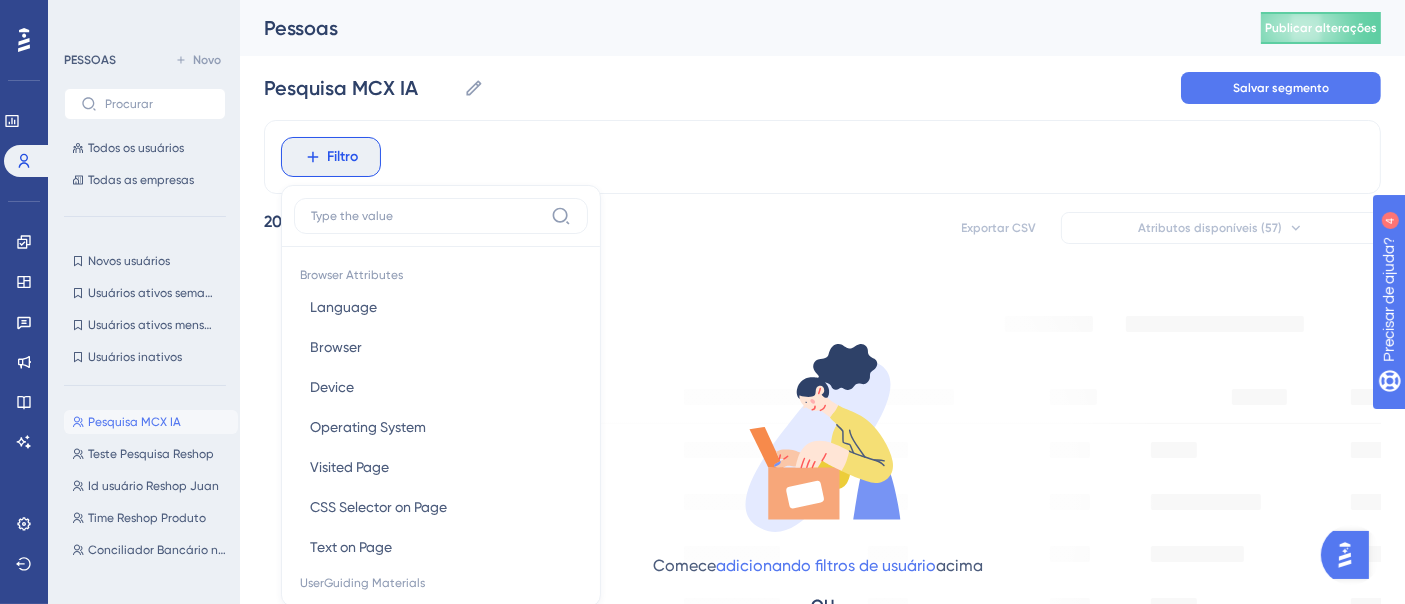 scroll, scrollTop: 93, scrollLeft: 0, axis: vertical 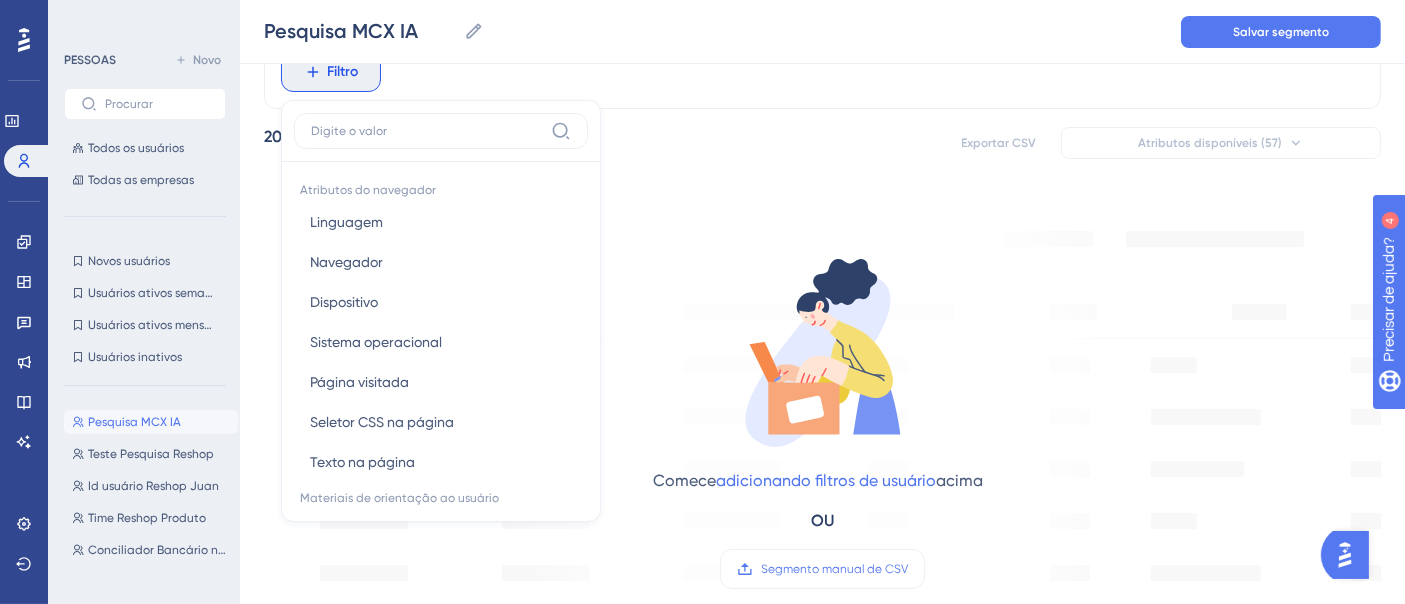 click on "Comece  adicionando filtros de usuário  acima     OU Segmento manual de CSV" at bounding box center (823, 405) 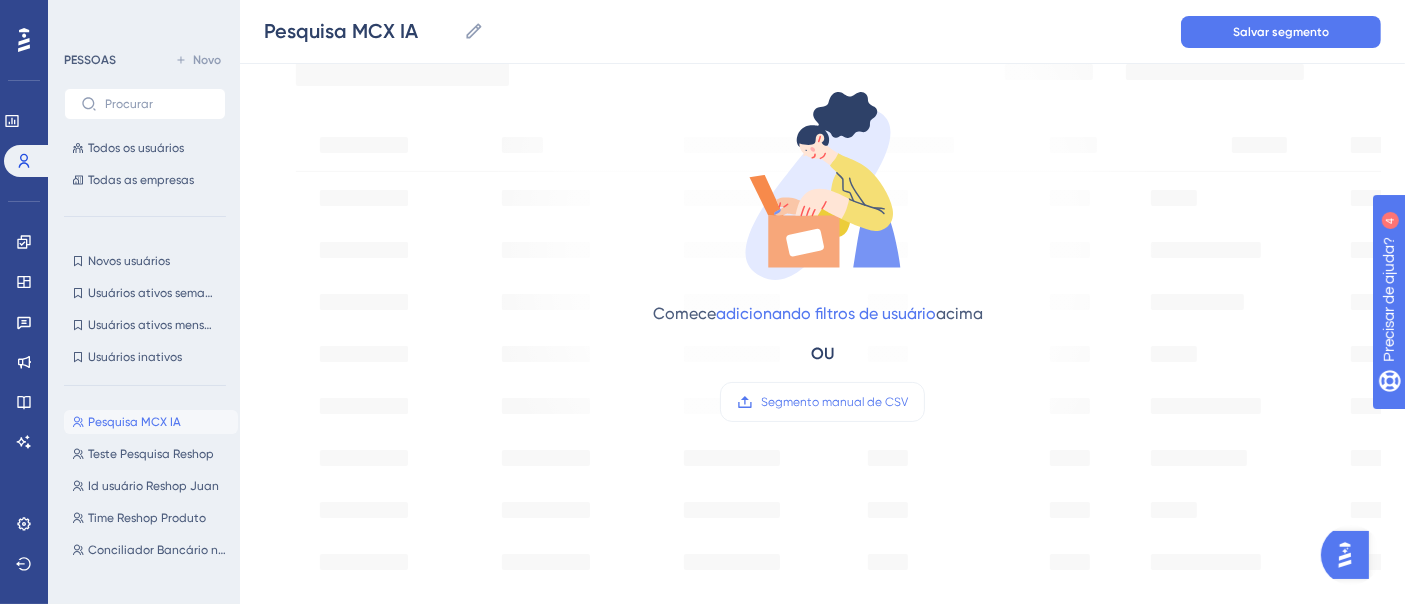 scroll, scrollTop: 249, scrollLeft: 0, axis: vertical 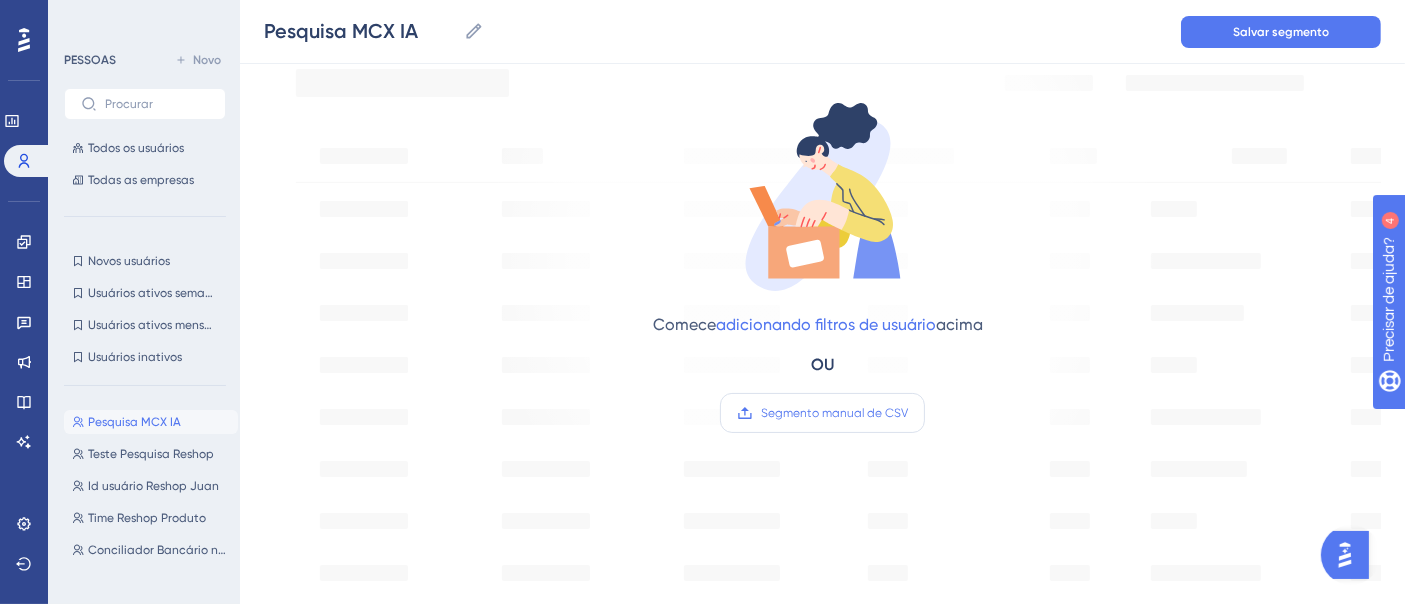 click on "Segmento manual de CSV" at bounding box center (834, 413) 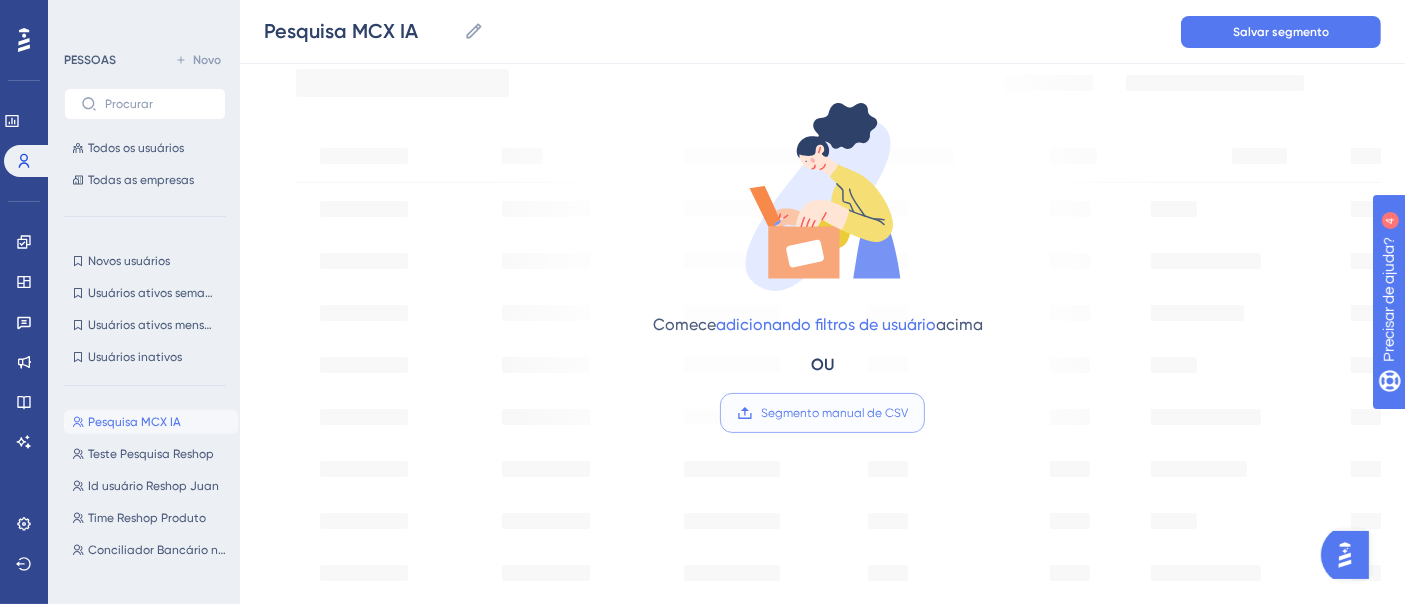 click on "Segmento manual de CSV" at bounding box center [908, 413] 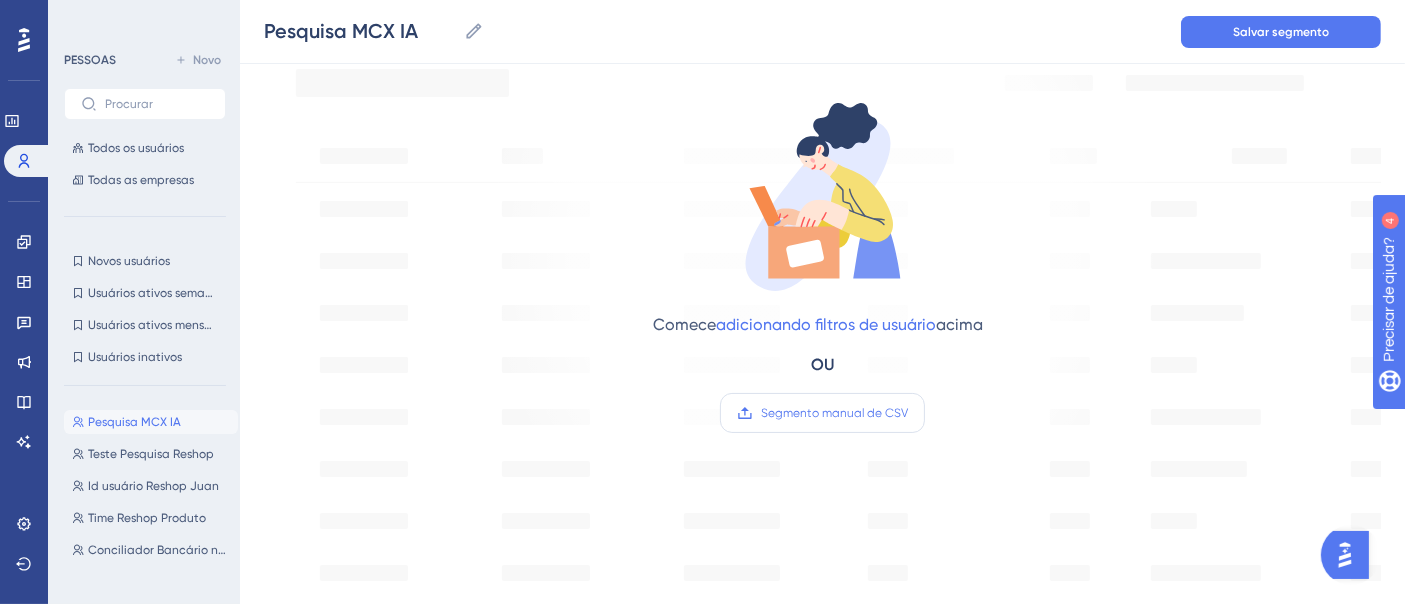 click on "Segmento manual de CSV" at bounding box center (834, 413) 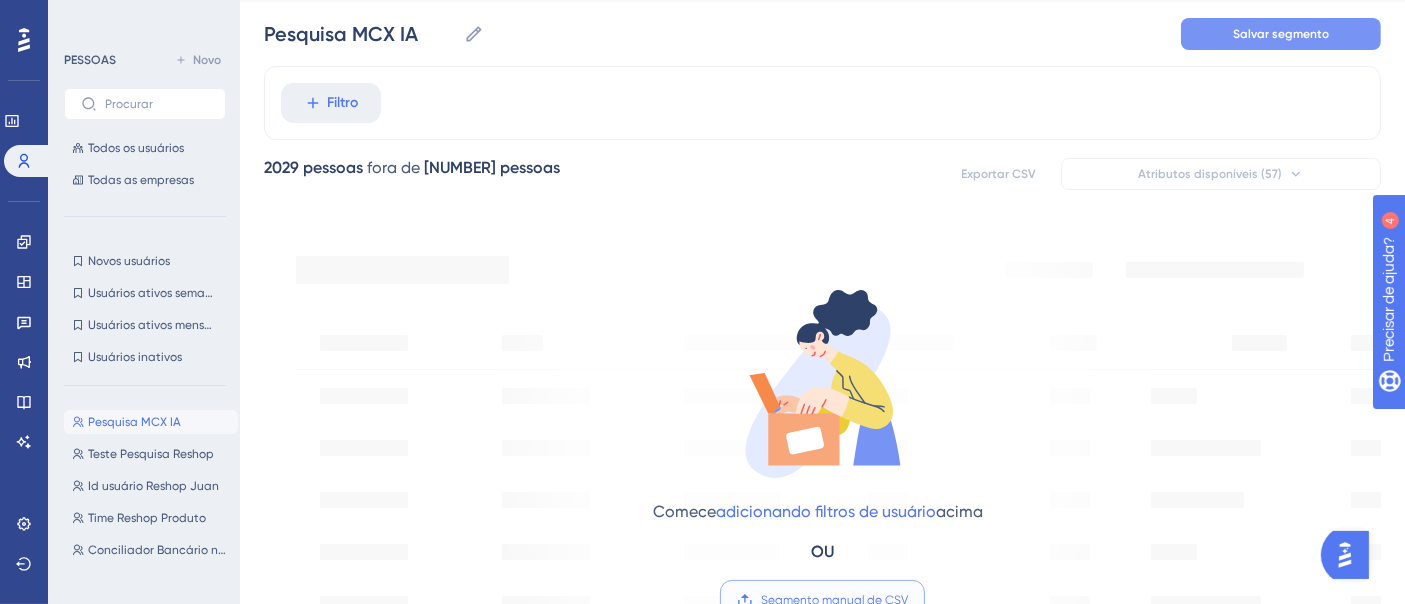 scroll, scrollTop: 33, scrollLeft: 0, axis: vertical 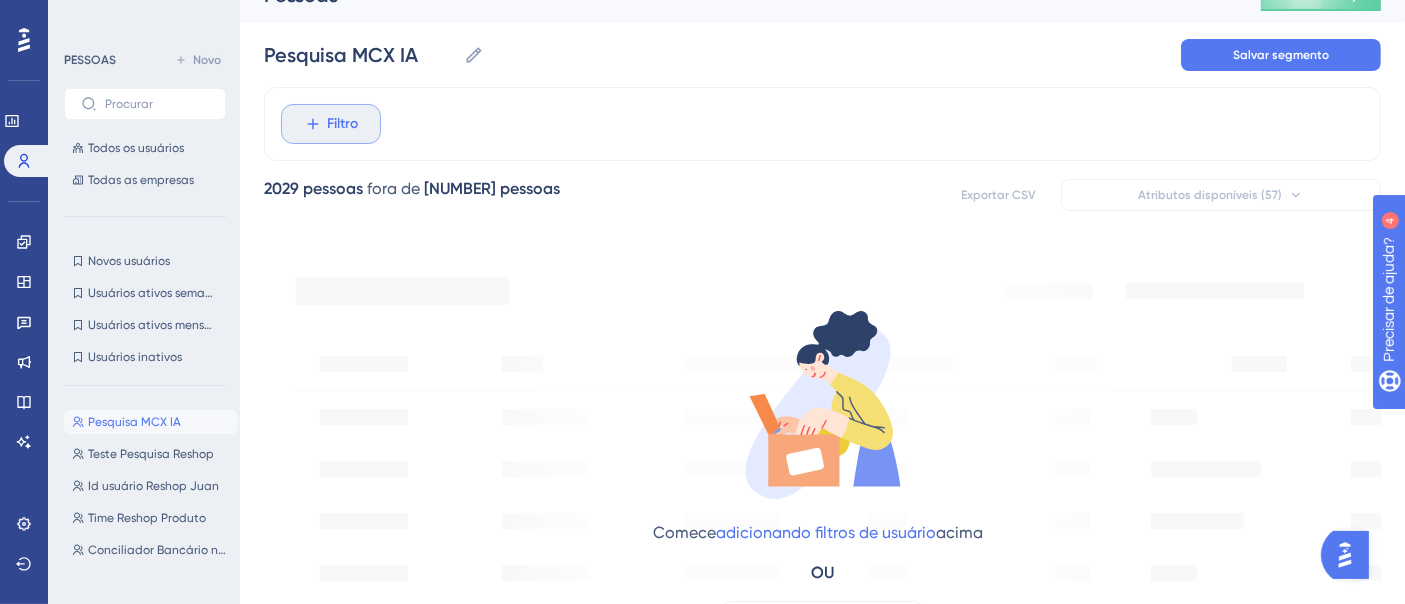 click 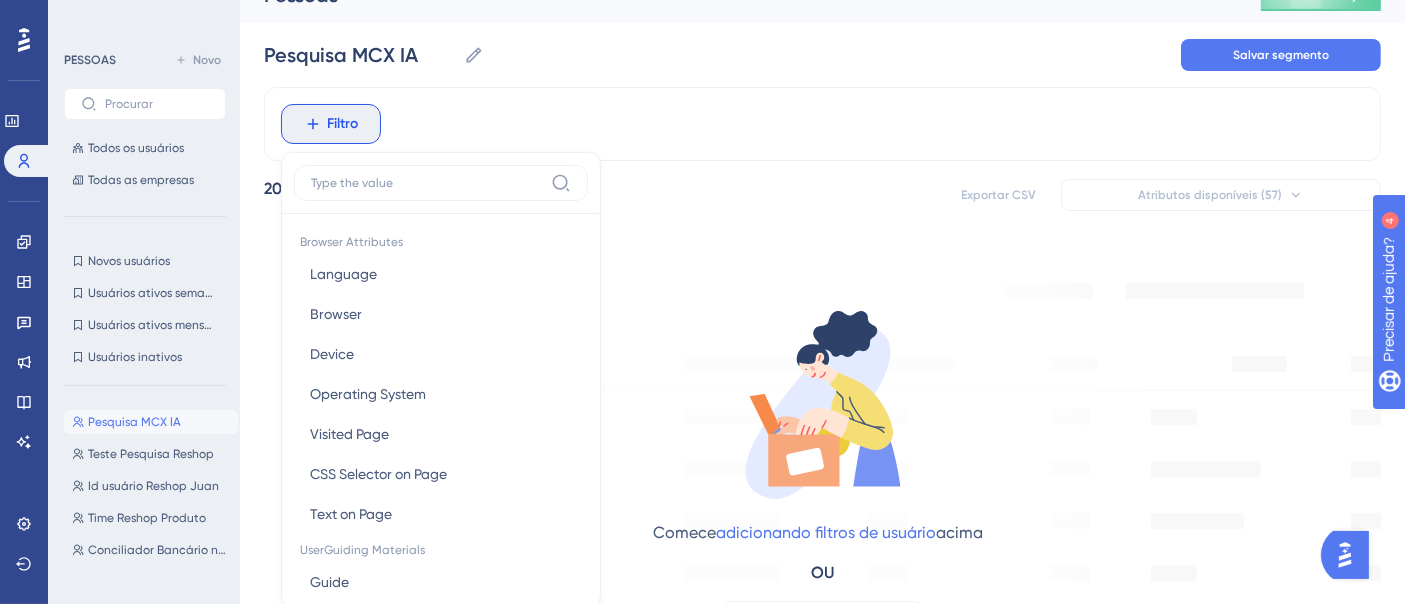 scroll, scrollTop: 110, scrollLeft: 0, axis: vertical 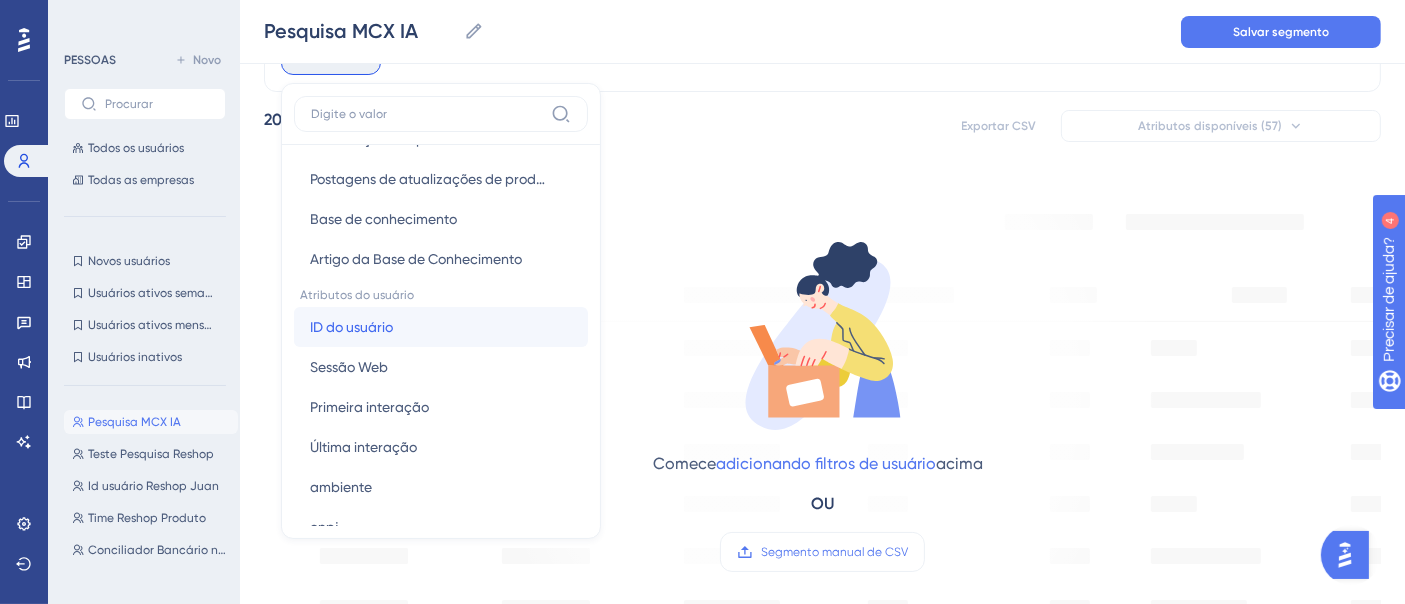 click on "ID do usuário ID do usuário" at bounding box center [441, 327] 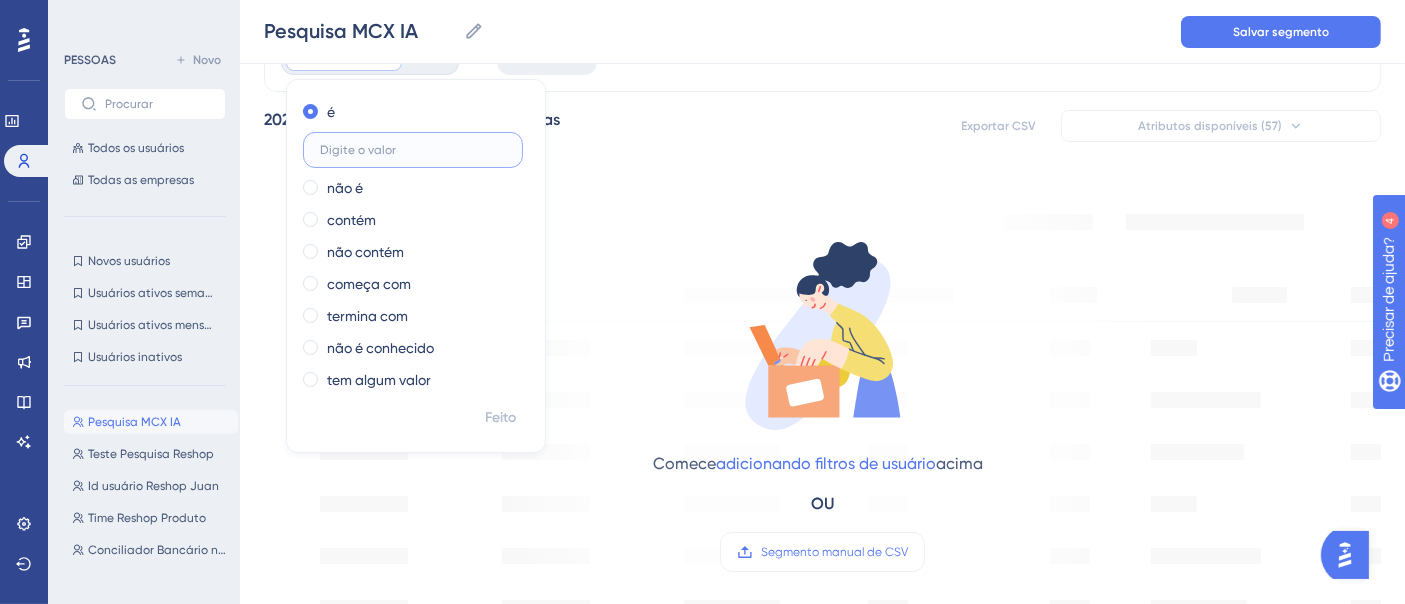paste on "244230" 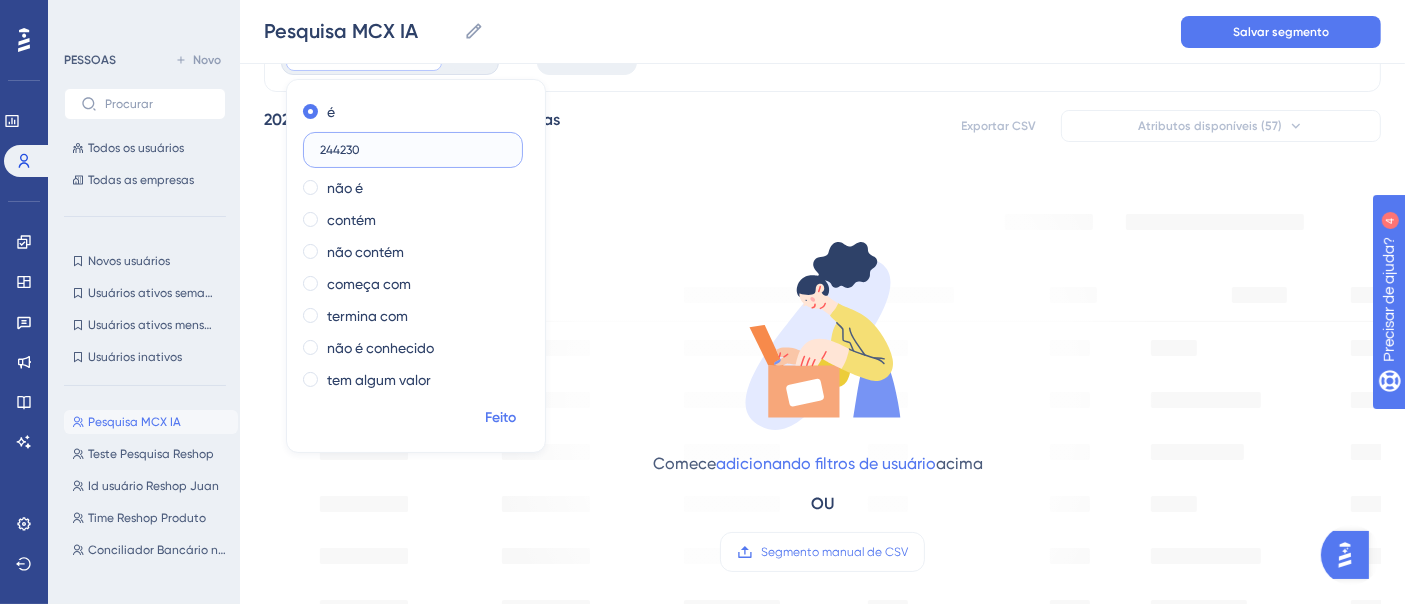 type on "244230" 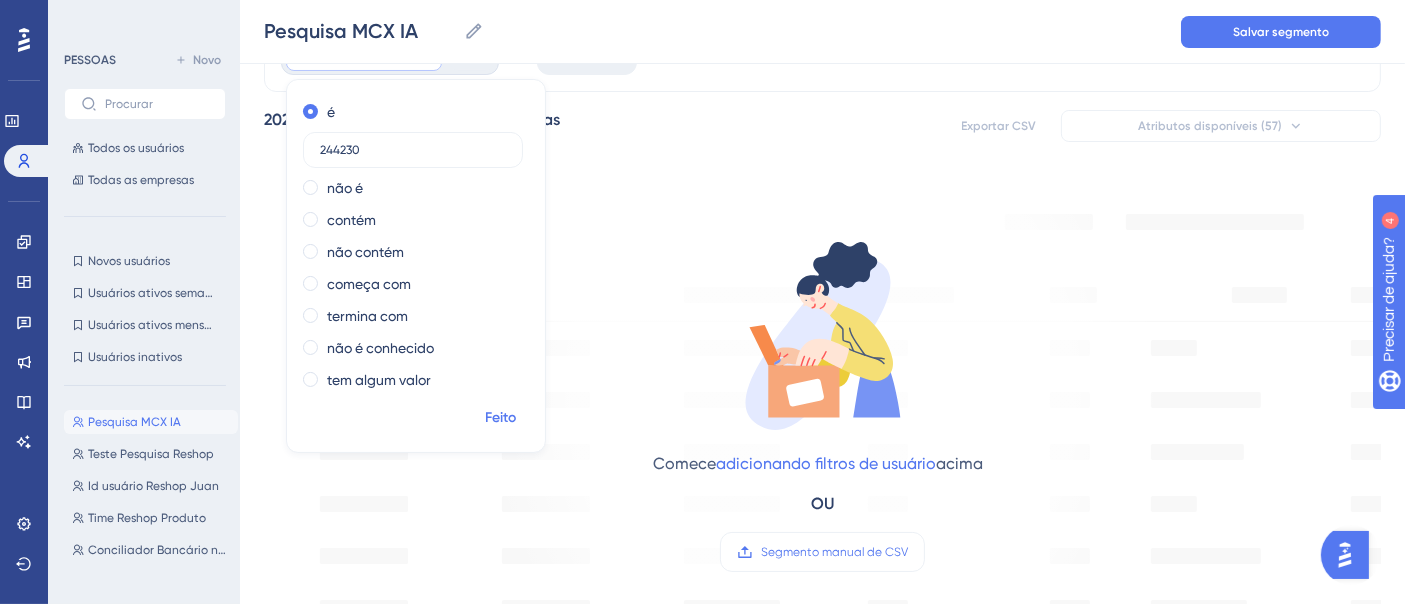 click on "Feito" at bounding box center (501, 417) 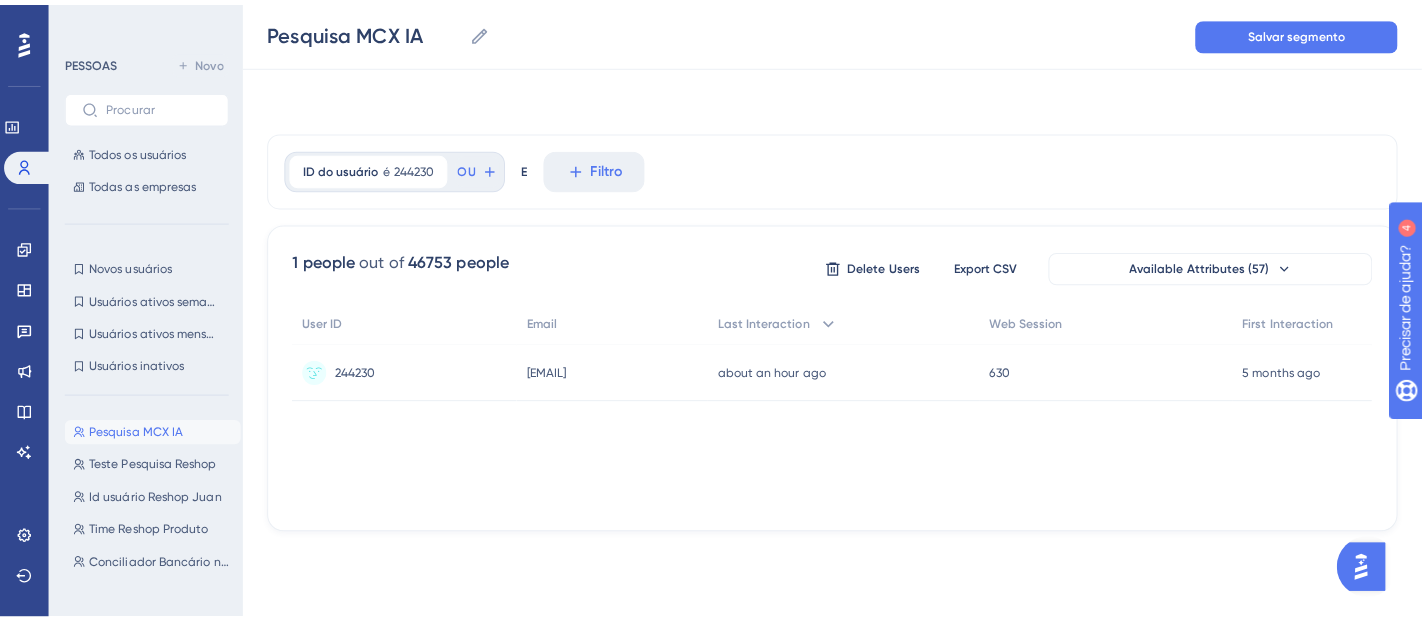 scroll, scrollTop: 0, scrollLeft: 0, axis: both 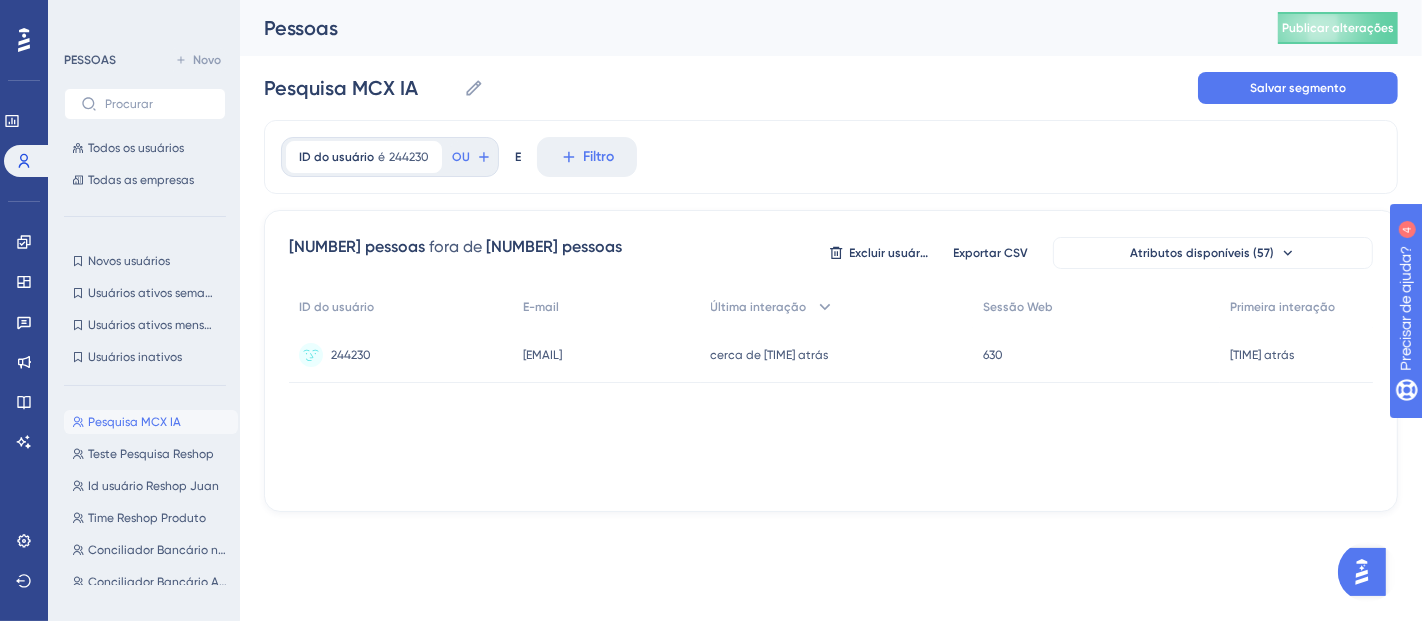 drag, startPoint x: 1371, startPoint y: 301, endPoint x: 1335, endPoint y: 225, distance: 84.095184 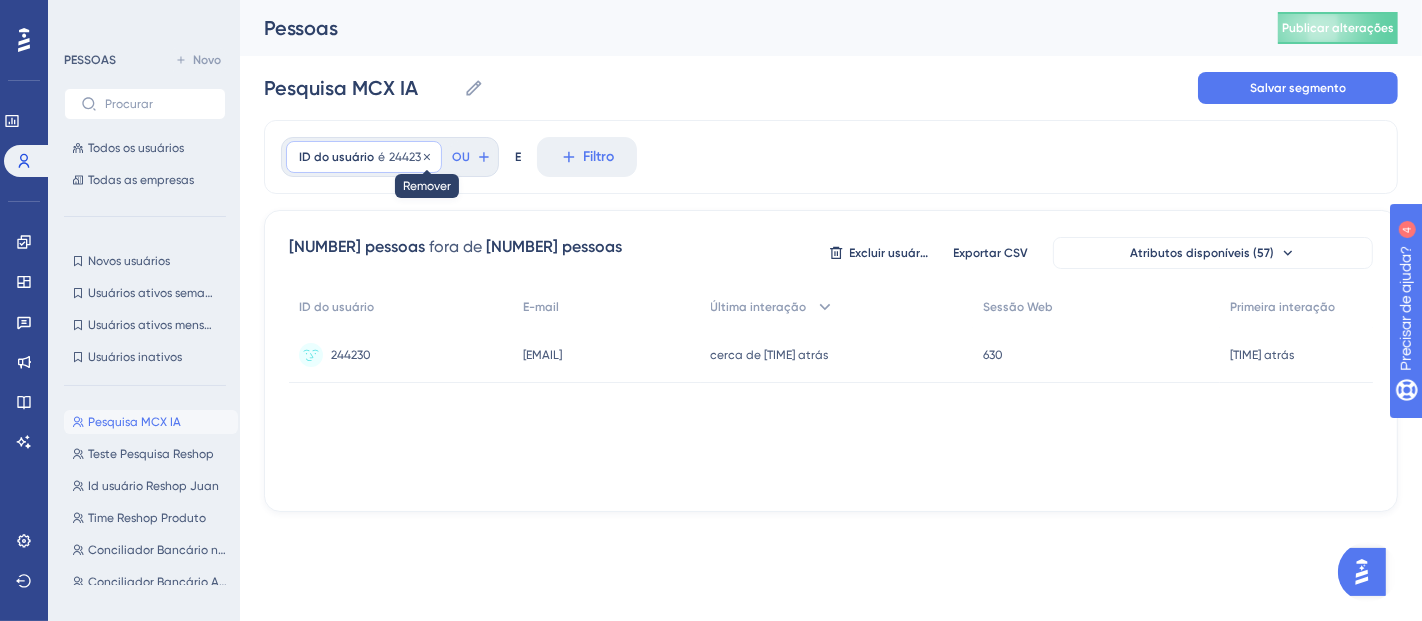 click 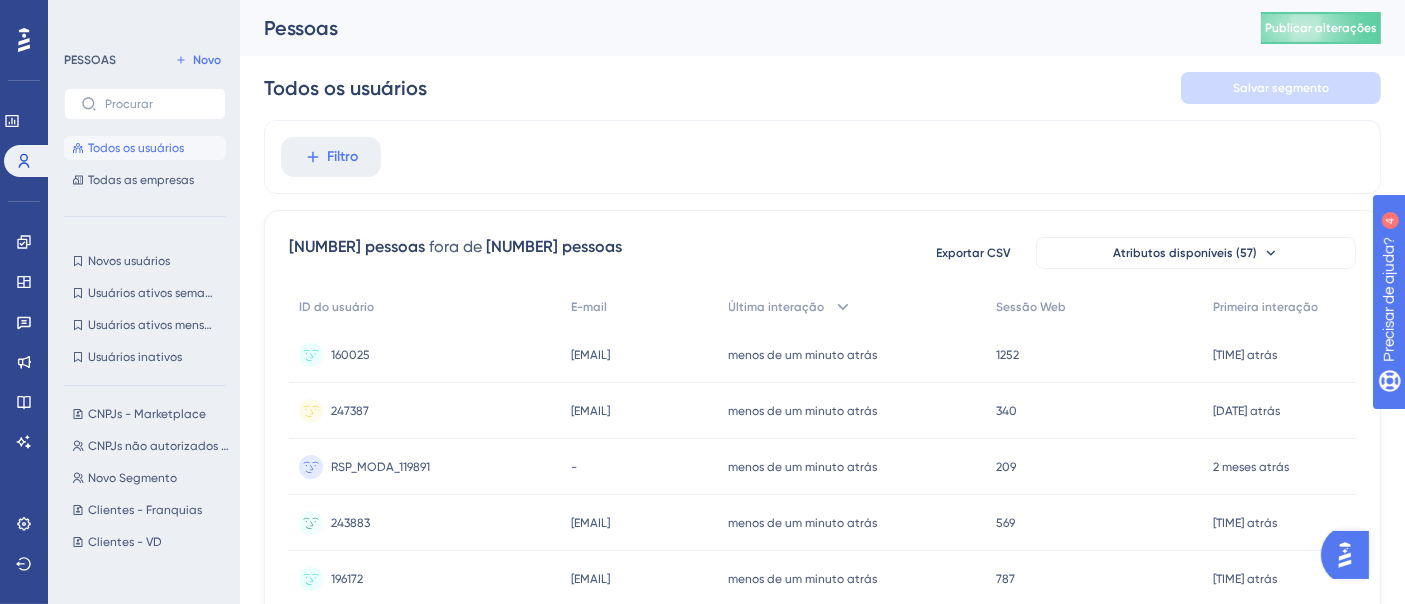 scroll, scrollTop: 0, scrollLeft: 0, axis: both 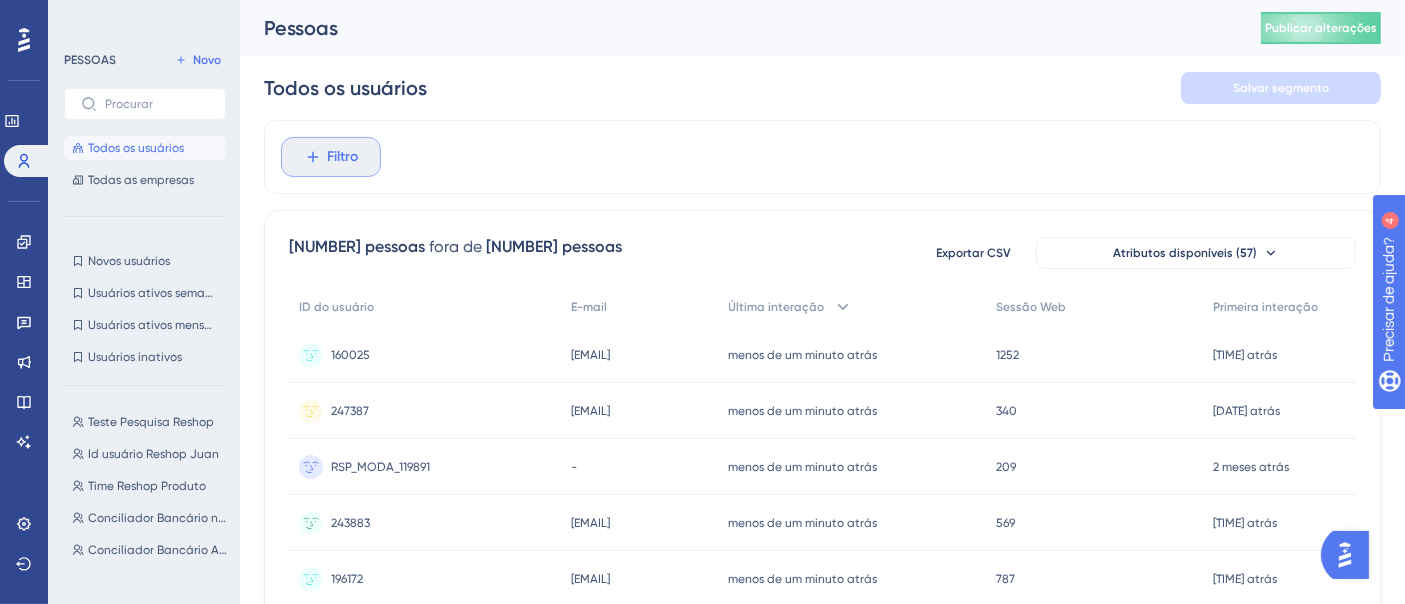 click on "Filtro" at bounding box center (331, 157) 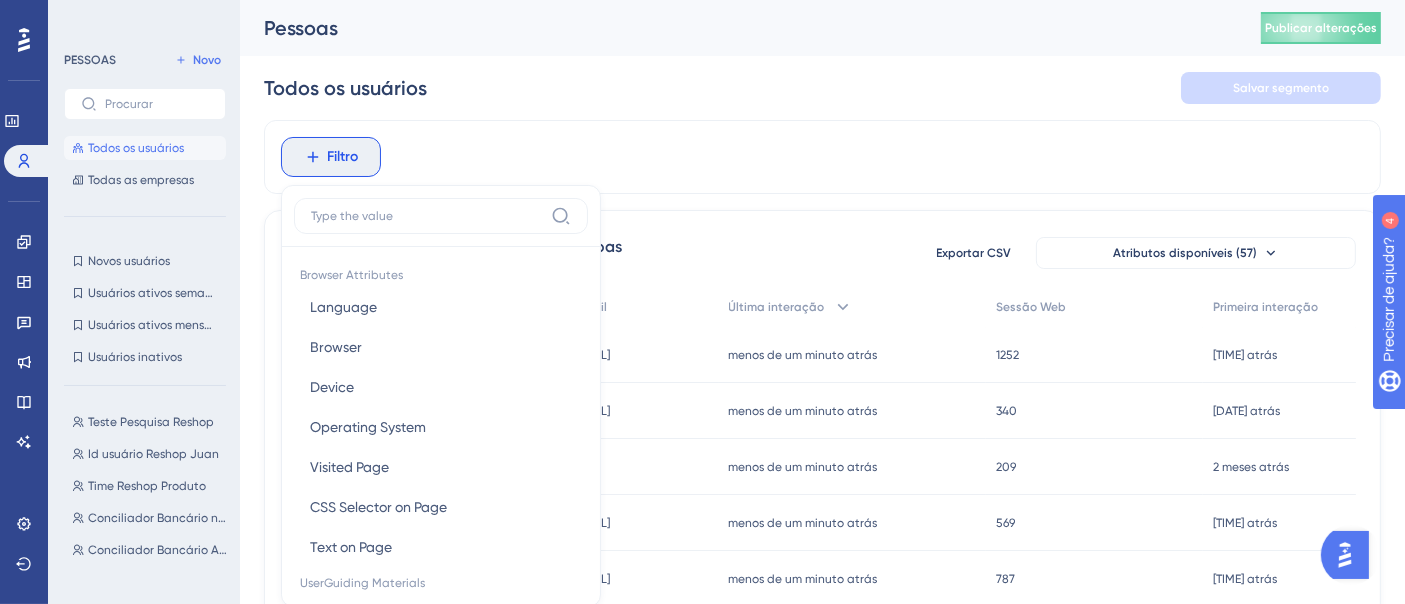 scroll, scrollTop: 93, scrollLeft: 0, axis: vertical 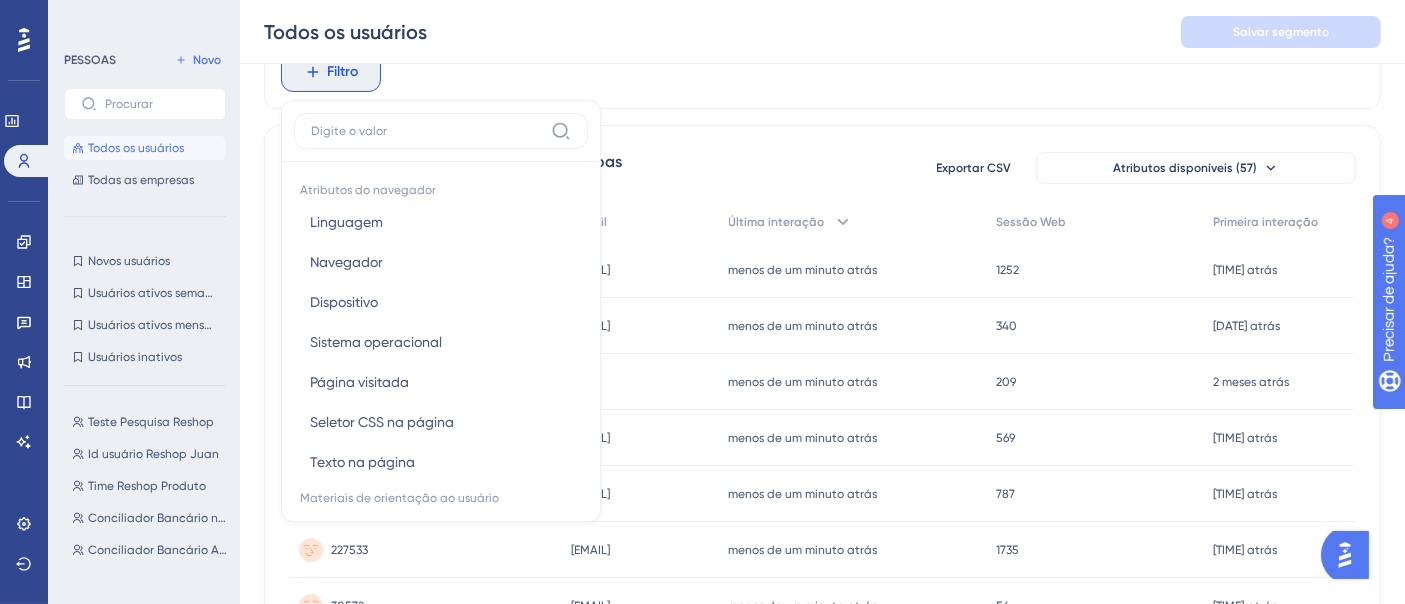 click on "Filtro Atributos do navegador Linguagem Linguagem Navegador Navegador Dispositivo Dispositivo Sistema operacional Sistema operacional Página visitada Página visitada Seletor CSS na página Seletor CSS na página Texto na página Texto na página Materiais de orientação ao usuário Guia Guia Lista de verificação Lista de verificação Interação de pesquisa Interação de pesquisa Resposta da pesquisa Resposta da pesquisa Interação de ponto de acesso Interação de ponto de acesso Interação de botão personalizada Interação de botão personalizada Meta Meta Assistente de IA Assistente de IA Interação do Centro de Recursos Interação do Centro de Recursos Guia do Centro de Recursos Guia do Centro de Recursos Atualizações de produtos Atualizações de produtos Postagens de atualizações de produtos Postagens de atualizações de produtos Base de conhecimento Base de conhecimento Artigo da Base de Conhecimento Artigo da Base de Conhecimento Atributos do usuário ID do usuário ID do usuário uf" at bounding box center (822, 72) 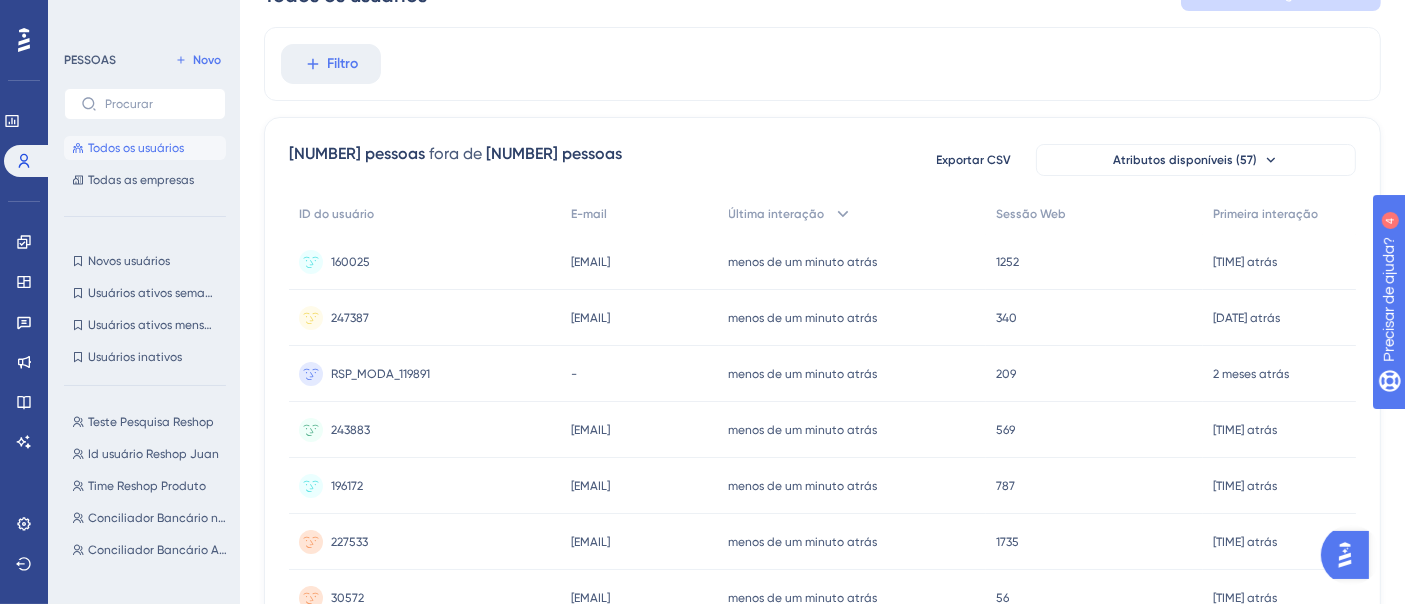 scroll, scrollTop: 0, scrollLeft: 0, axis: both 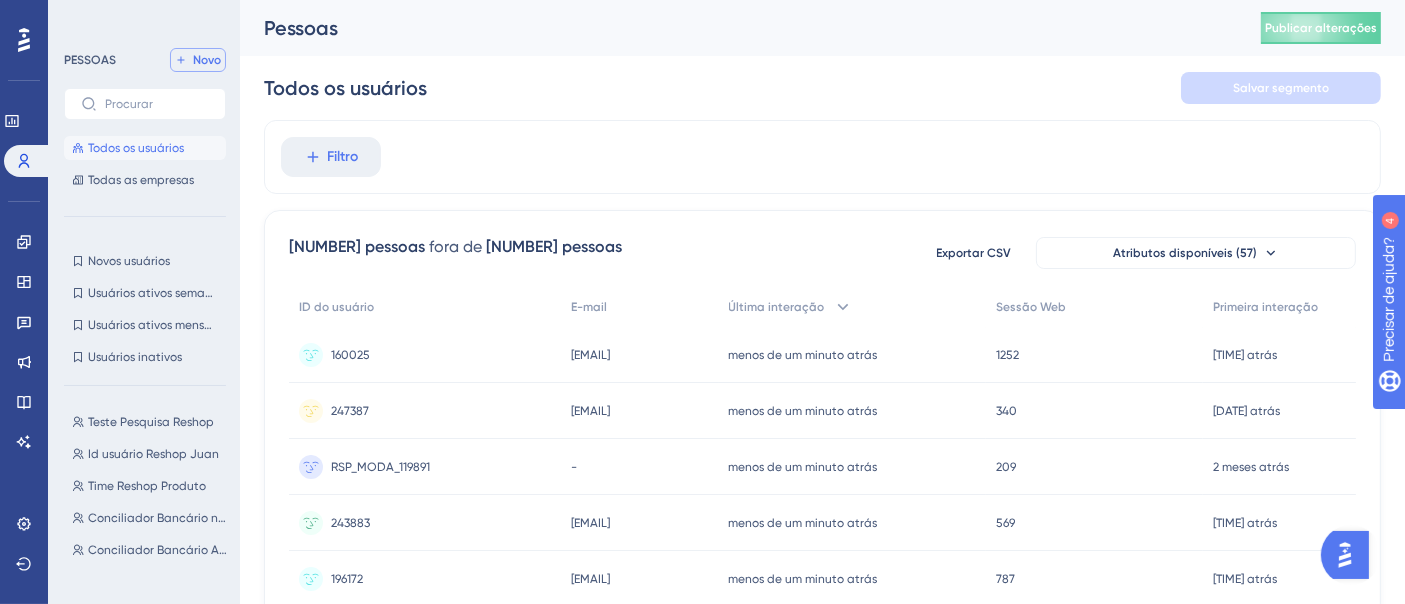 click on "Novo" at bounding box center (207, 60) 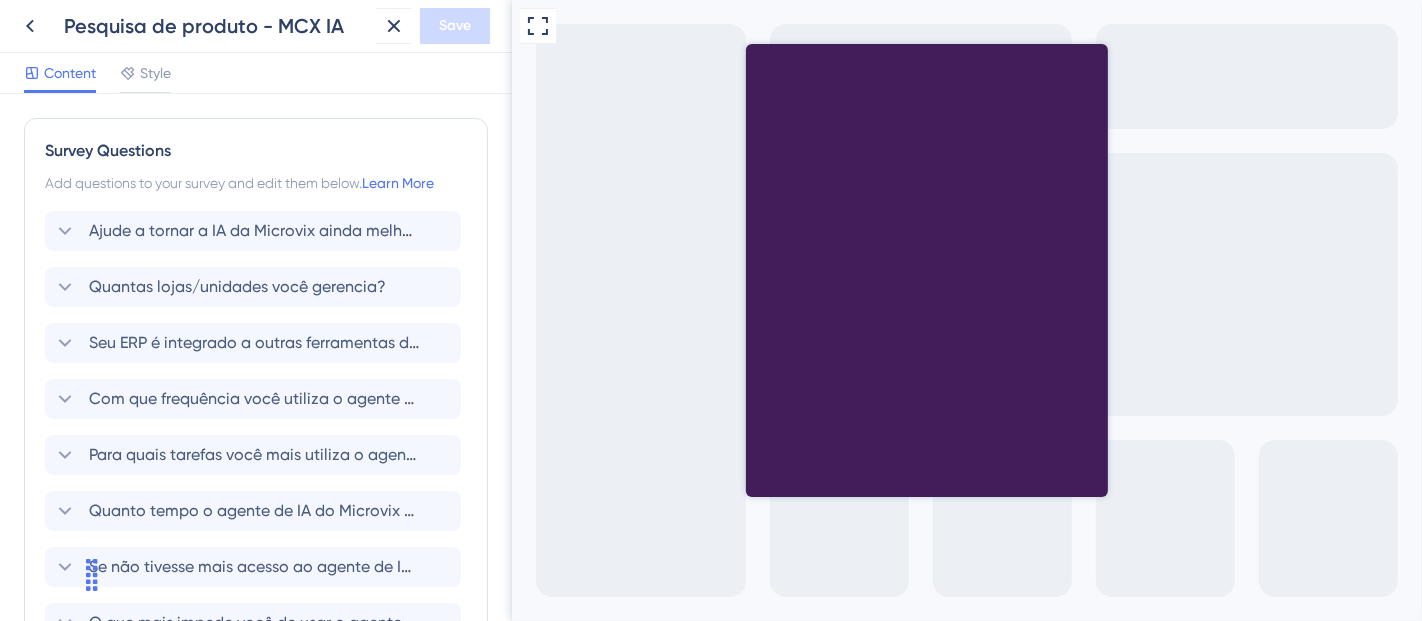 scroll, scrollTop: 0, scrollLeft: 0, axis: both 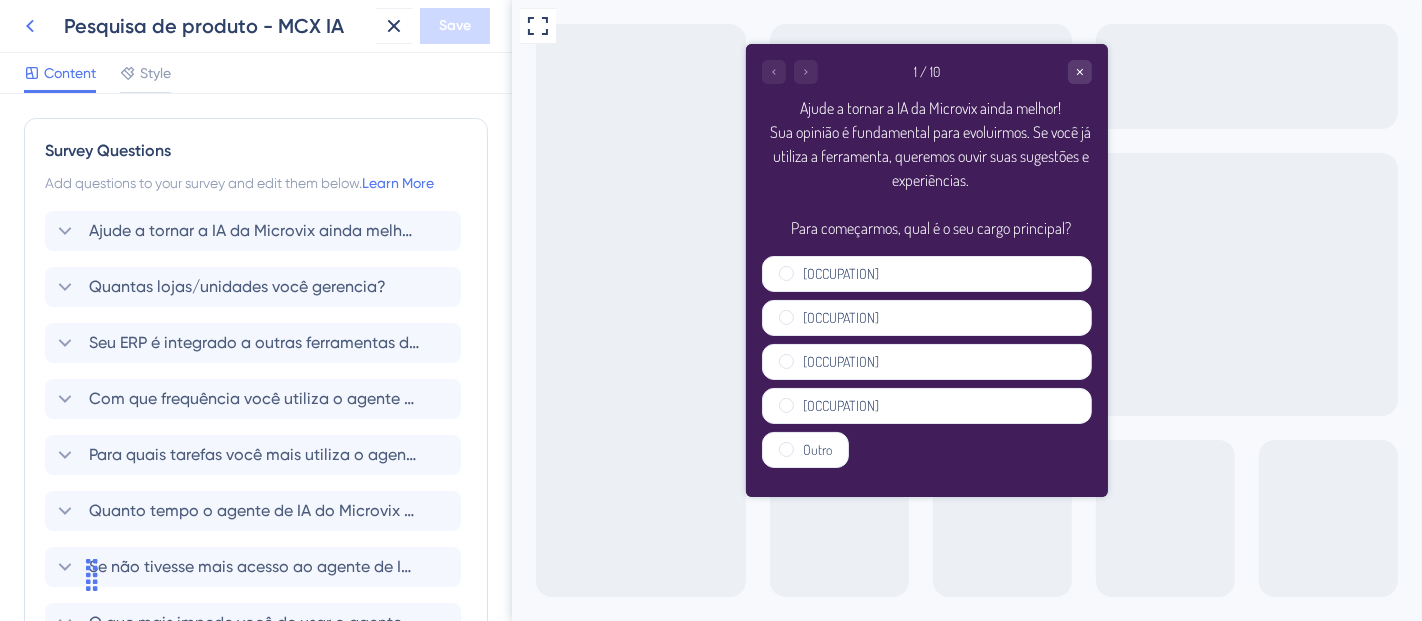 click 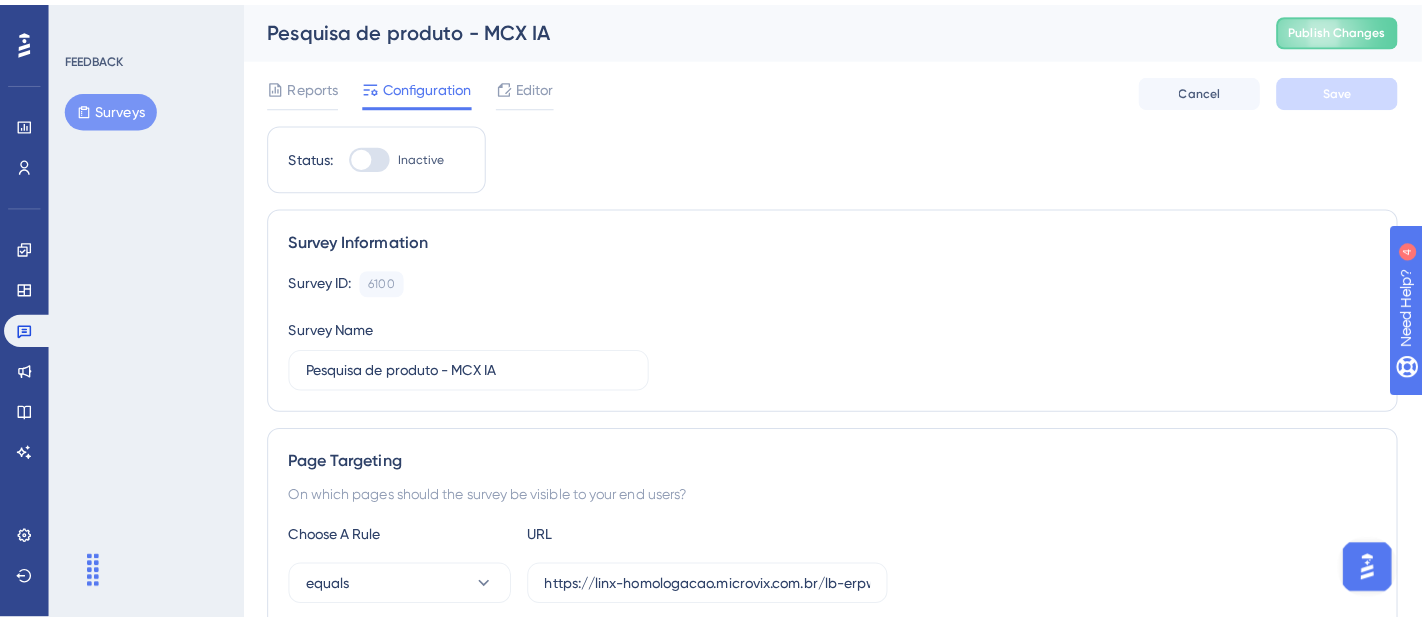 scroll, scrollTop: 0, scrollLeft: 0, axis: both 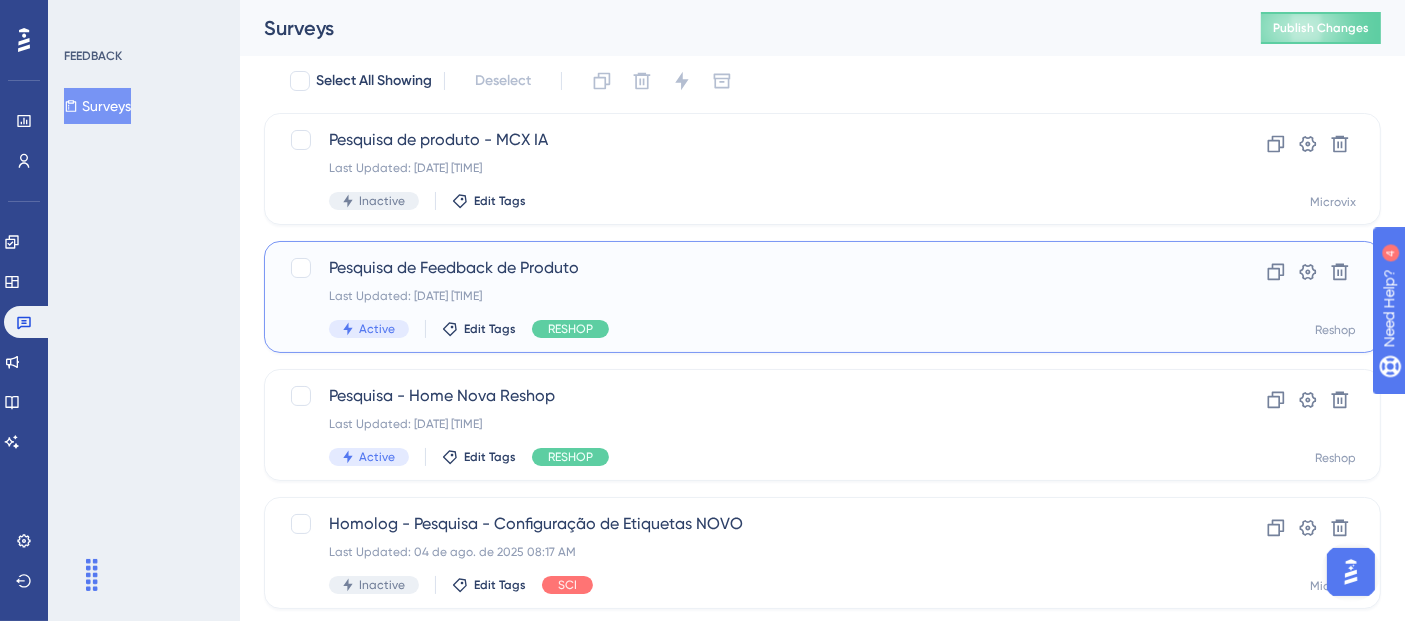 click on "Pesquisa de Feedback de Produto Last Updated: 07 de ago. de 2025 03:50 PM Active Edit Tags RESHOP" at bounding box center [742, 297] 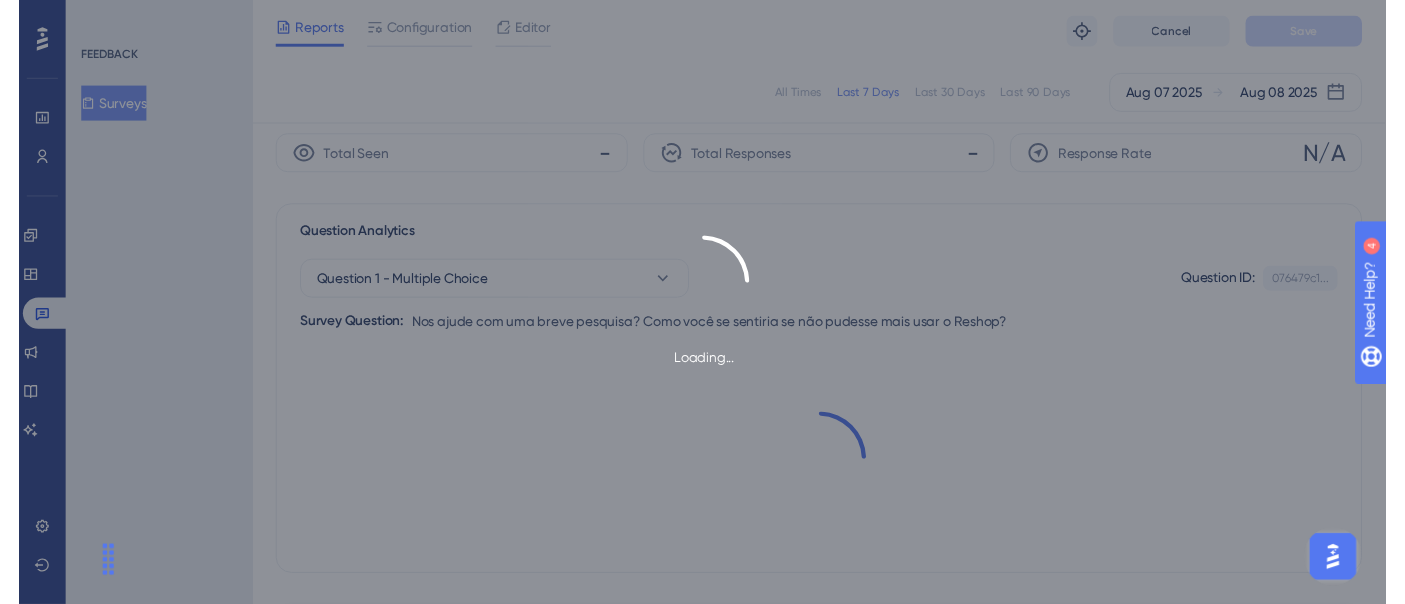 scroll, scrollTop: 0, scrollLeft: 0, axis: both 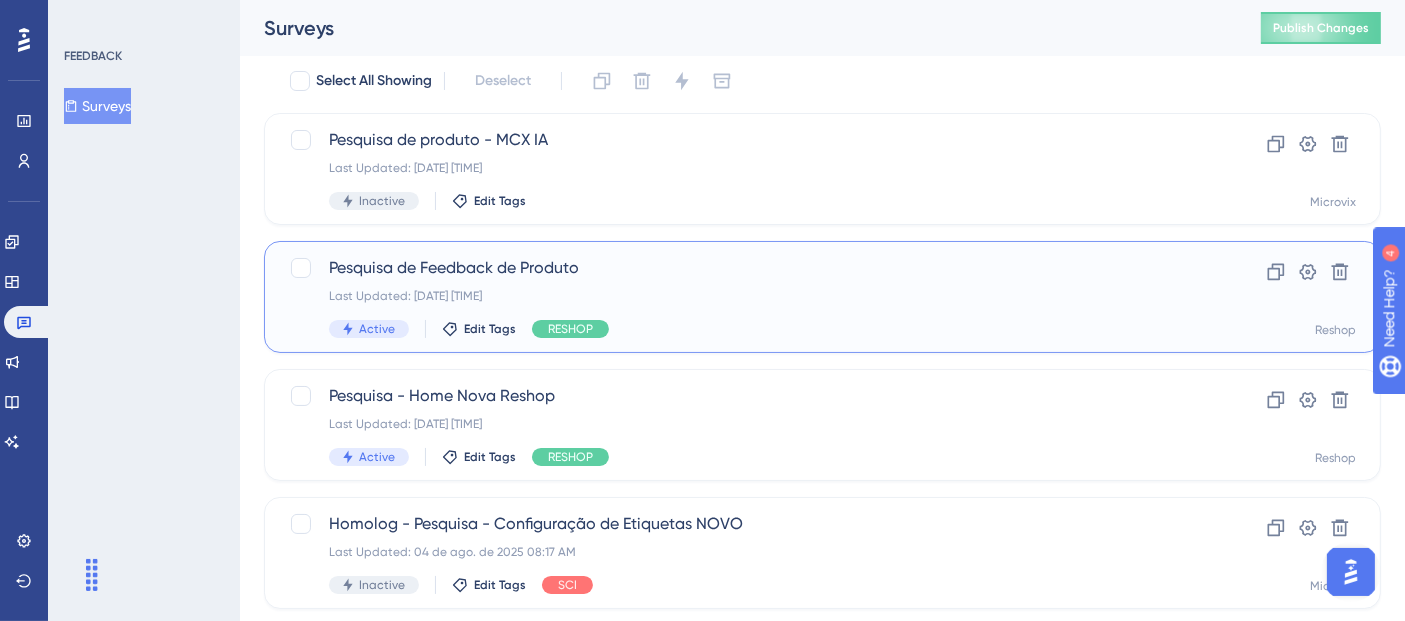 click on "Last Updated: [DD] de [MONTH]. de [YYYY] [HH]:[MM] [AM/PM]" at bounding box center (742, 296) 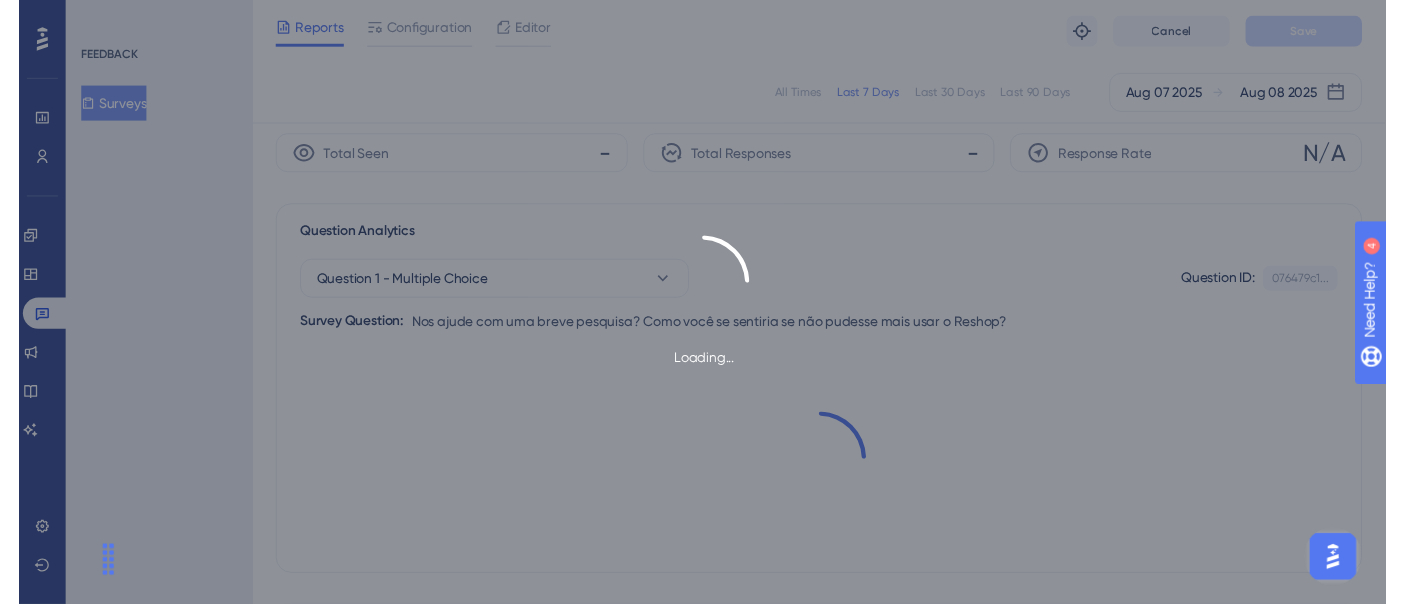 scroll, scrollTop: 0, scrollLeft: 0, axis: both 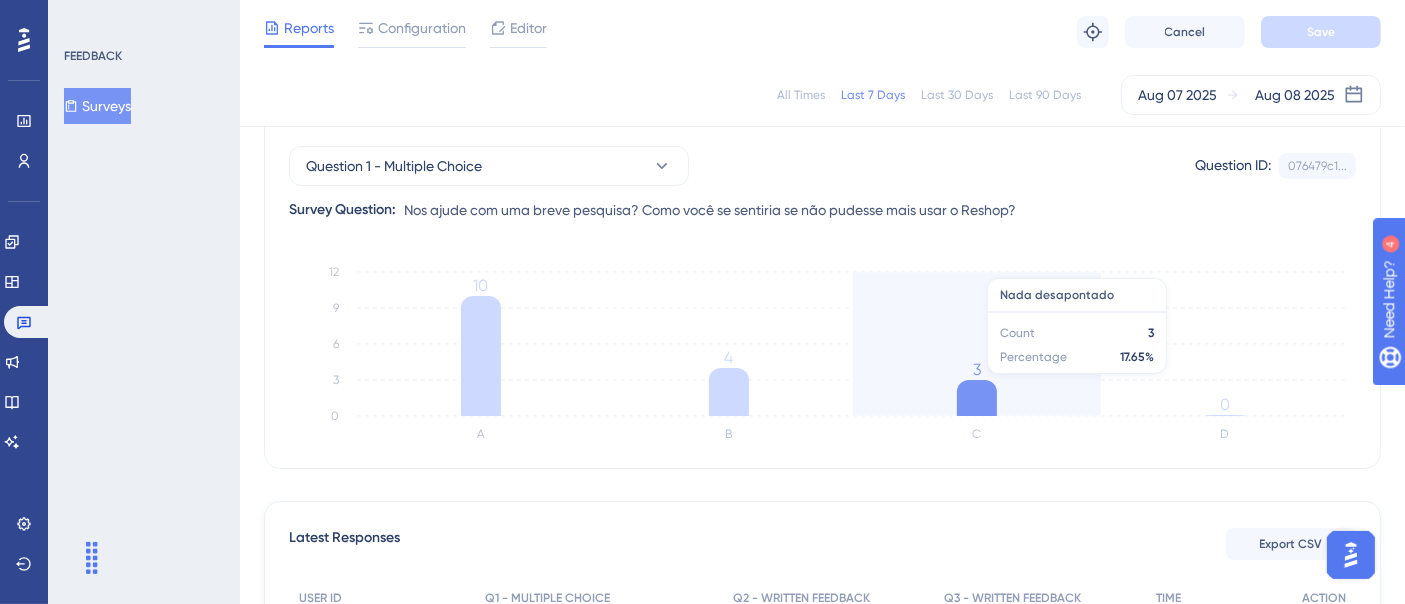 click 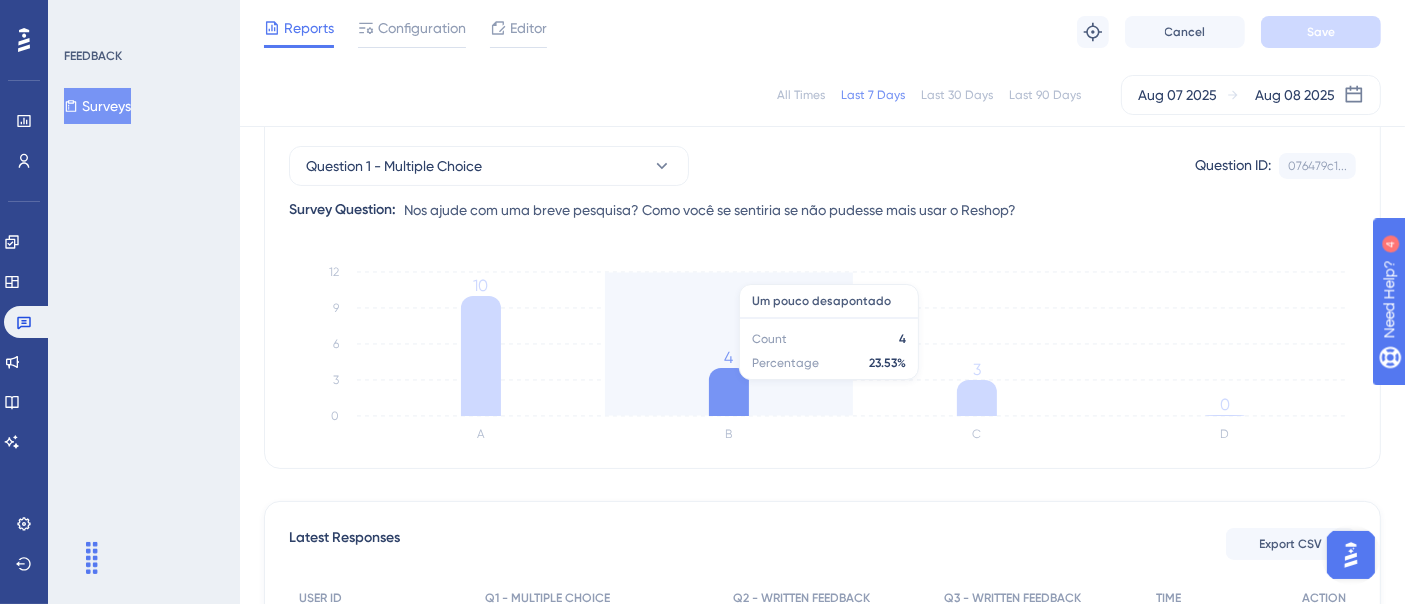 click 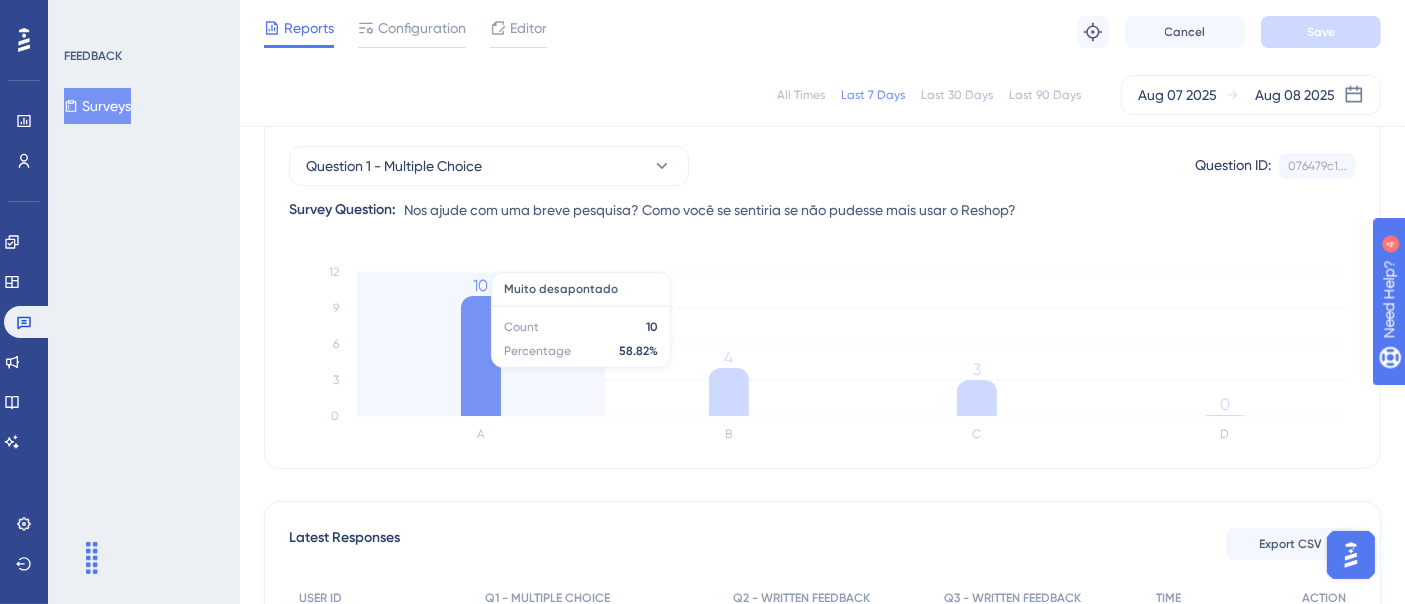 click 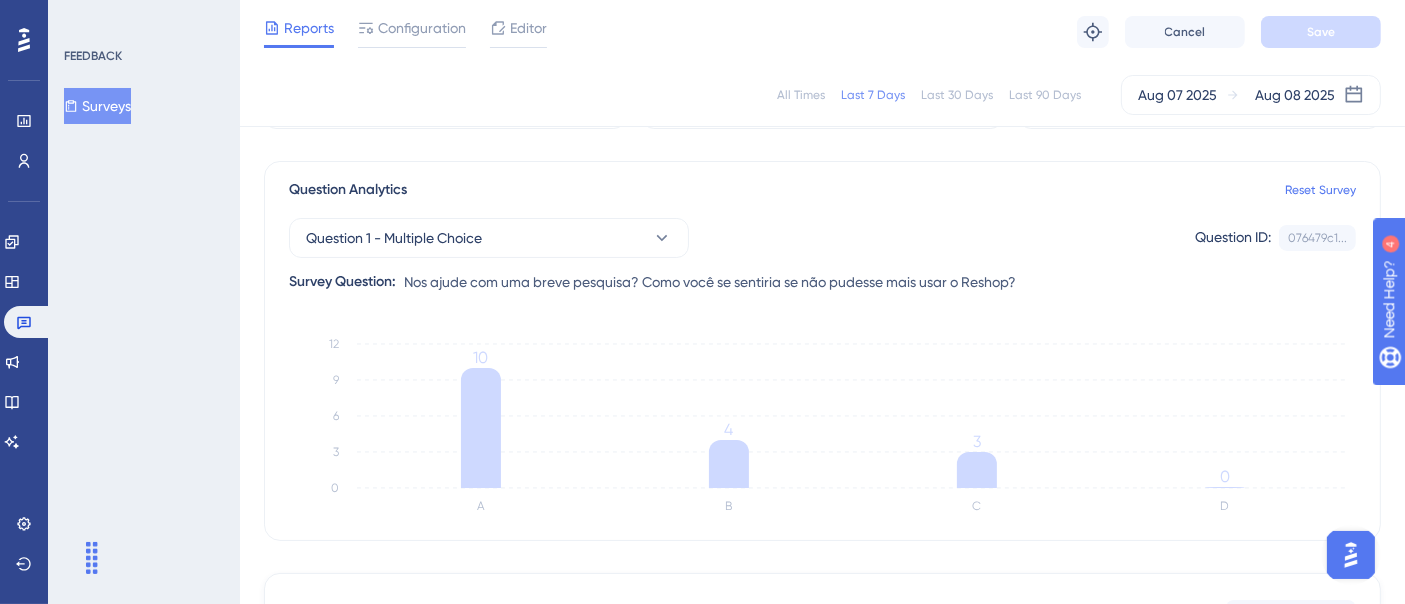 scroll, scrollTop: 63, scrollLeft: 0, axis: vertical 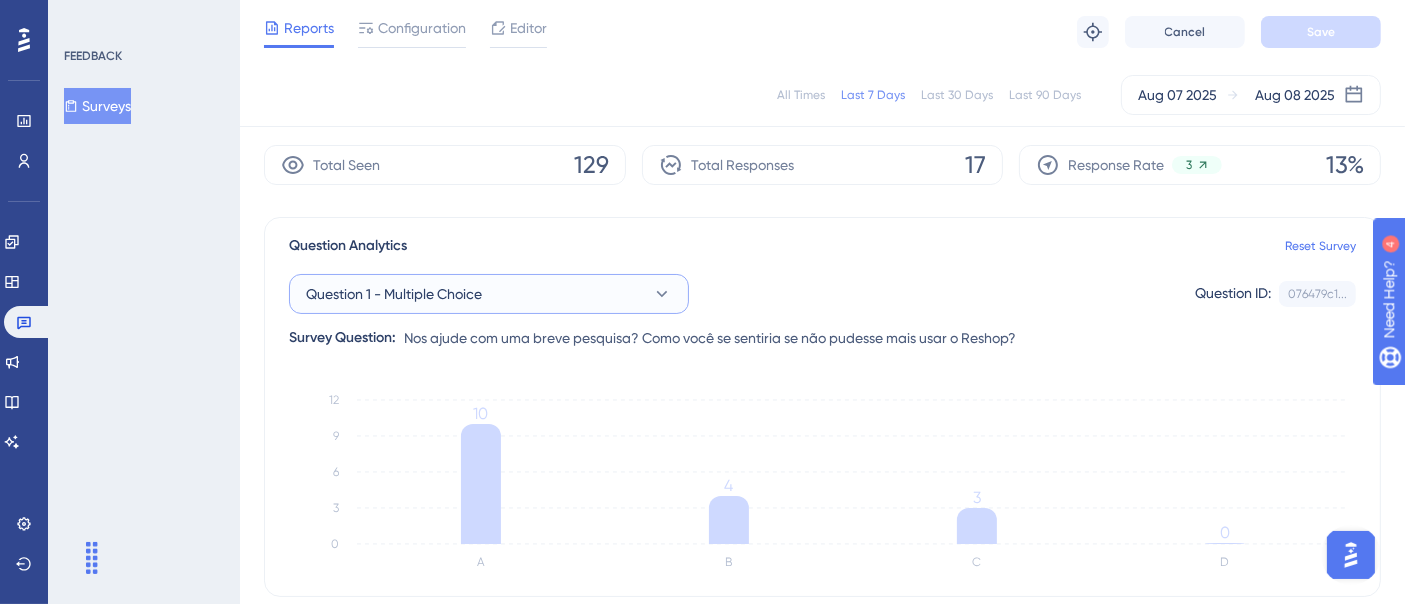 click 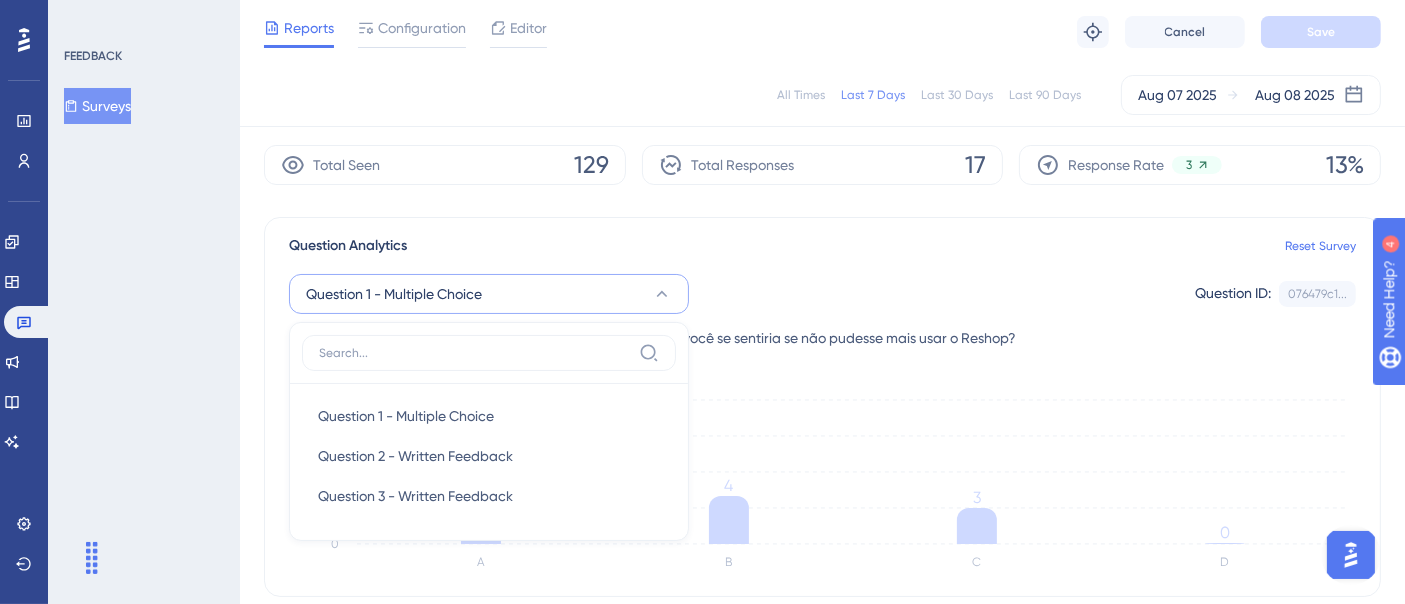 scroll, scrollTop: 189, scrollLeft: 0, axis: vertical 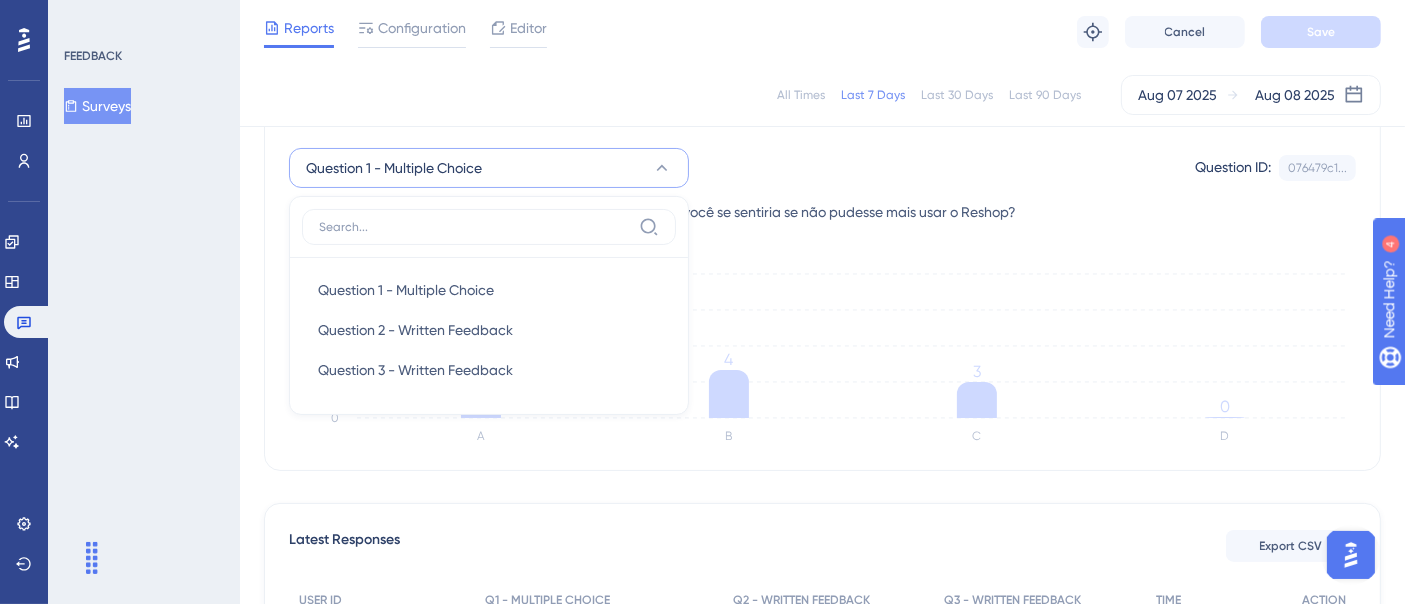 click 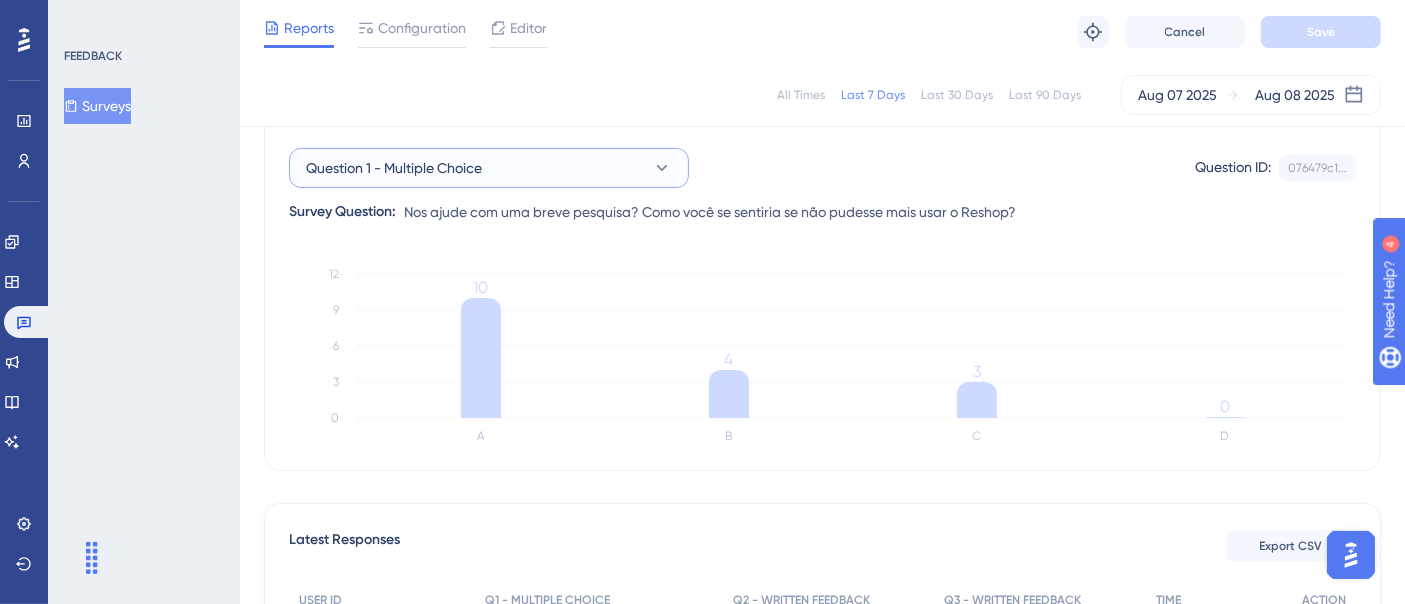 click 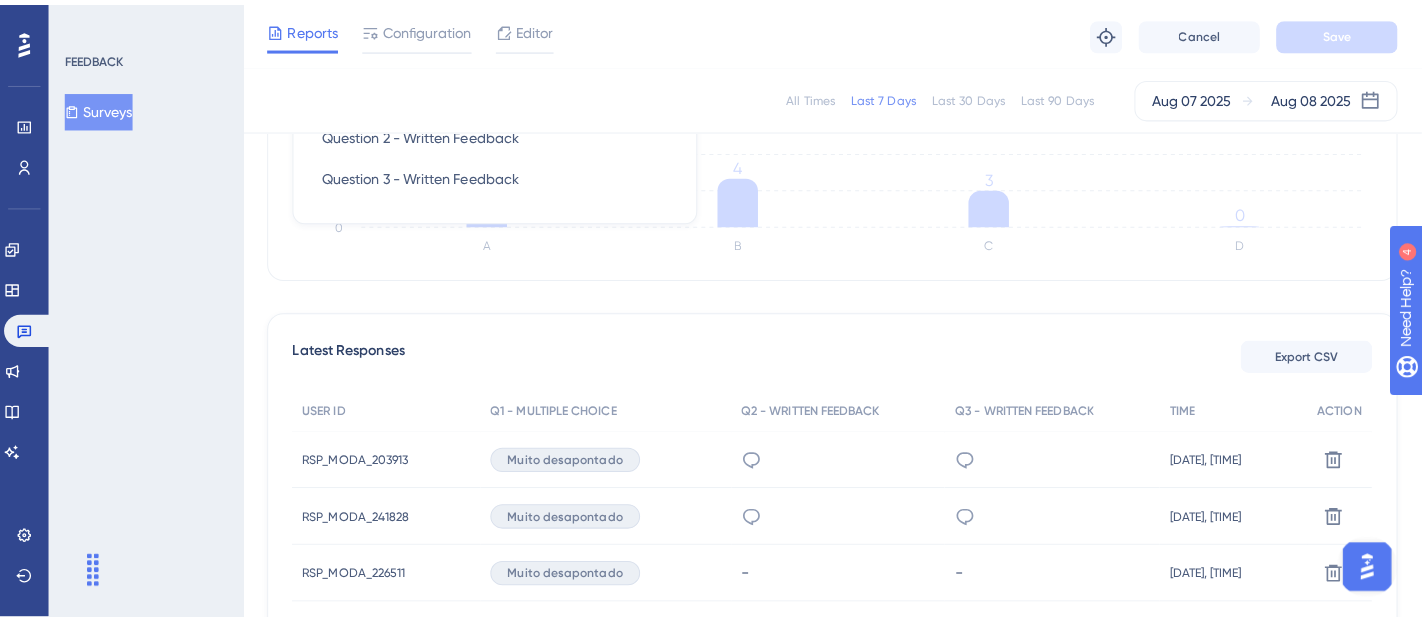 scroll, scrollTop: 400, scrollLeft: 0, axis: vertical 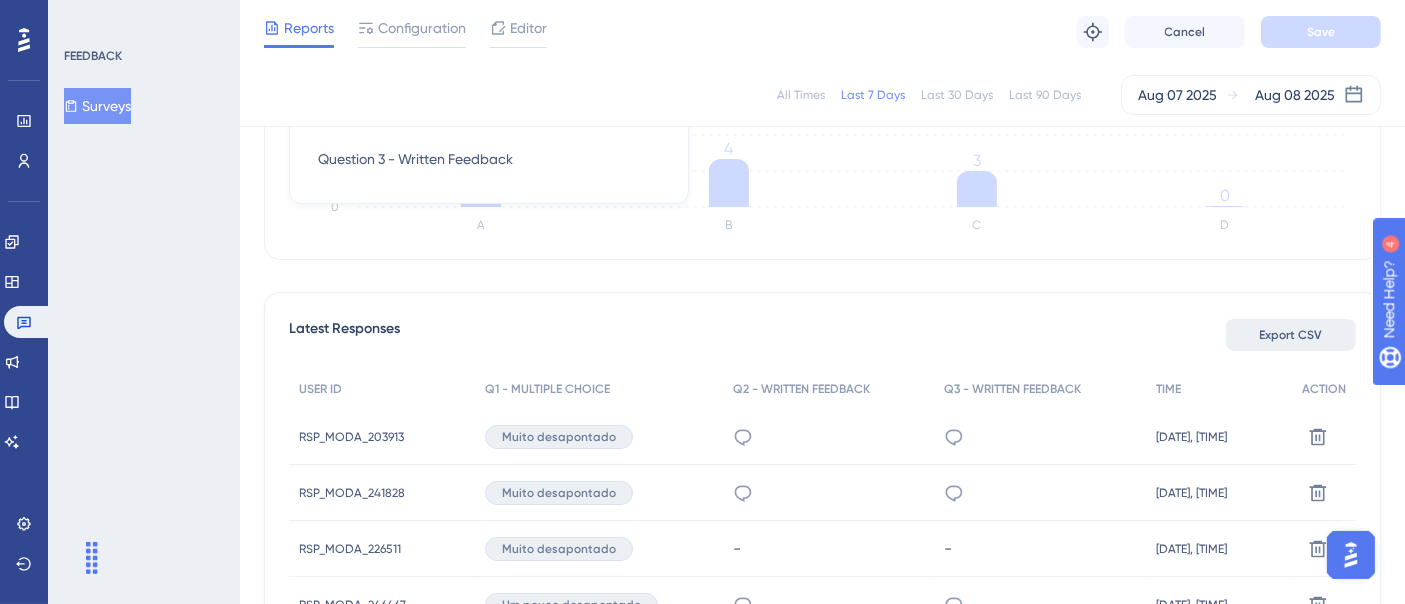click on "Export CSV" at bounding box center (1291, 335) 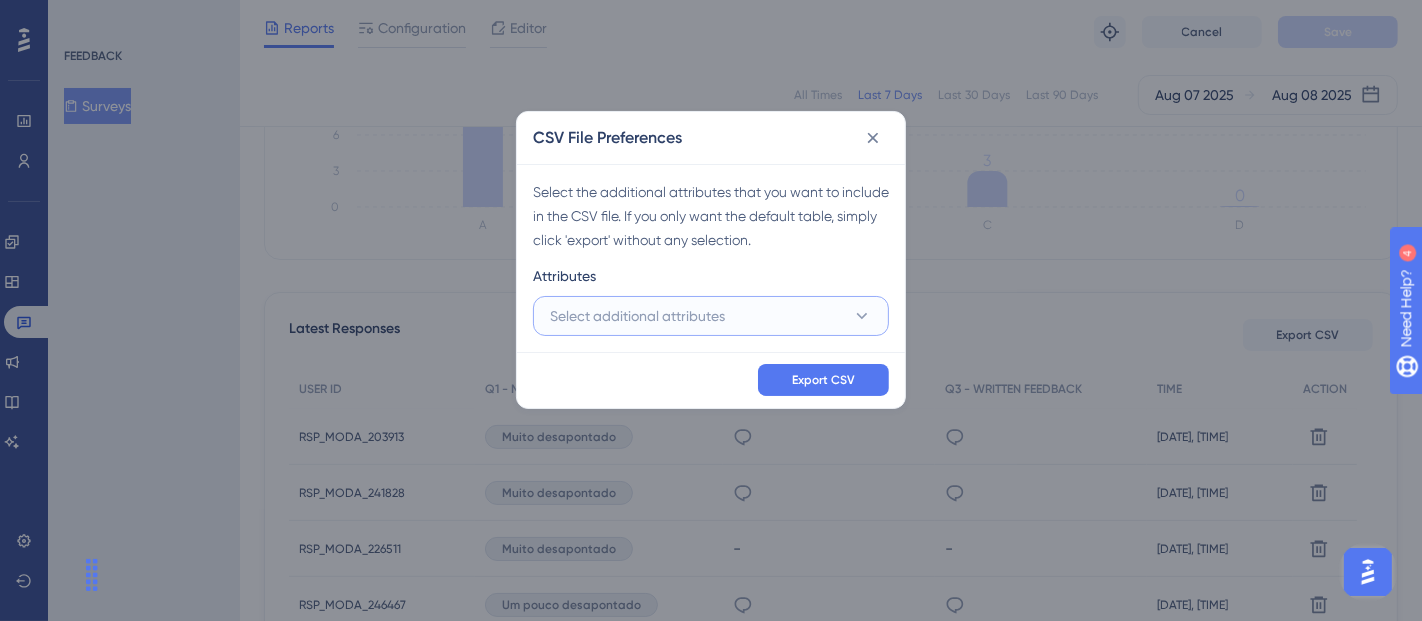 click on "Select additional attributes" at bounding box center (711, 316) 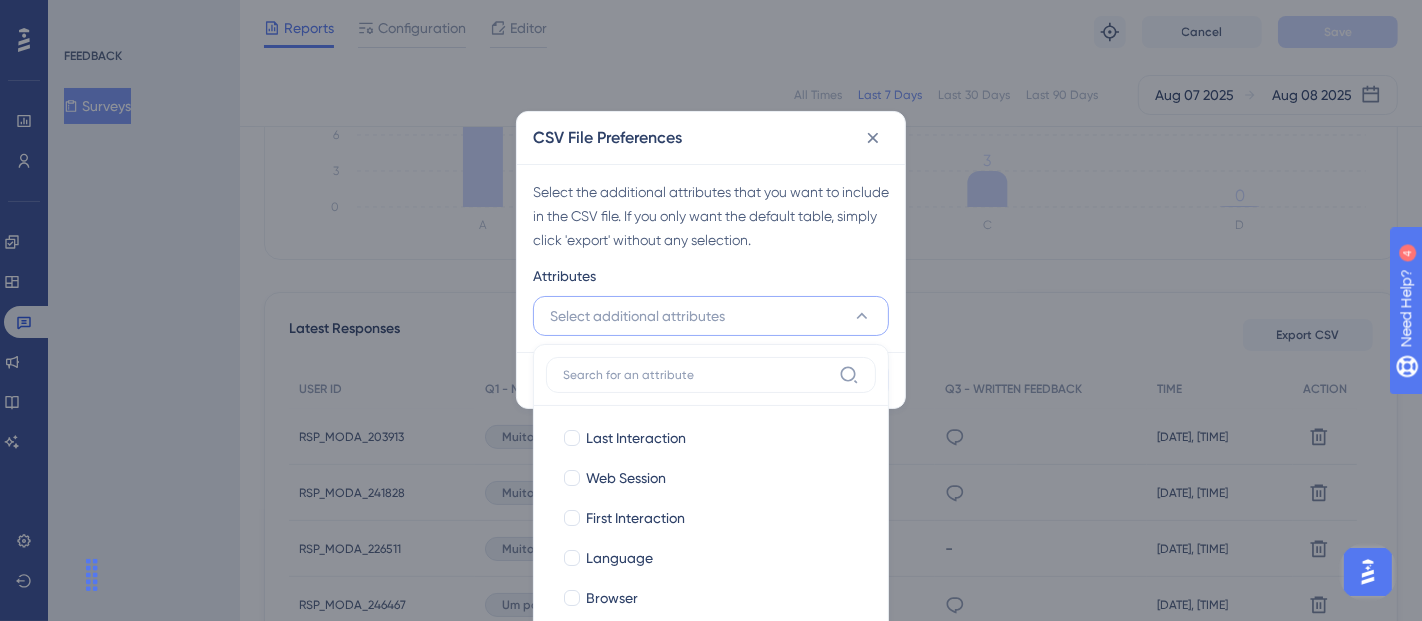 scroll, scrollTop: 538, scrollLeft: 0, axis: vertical 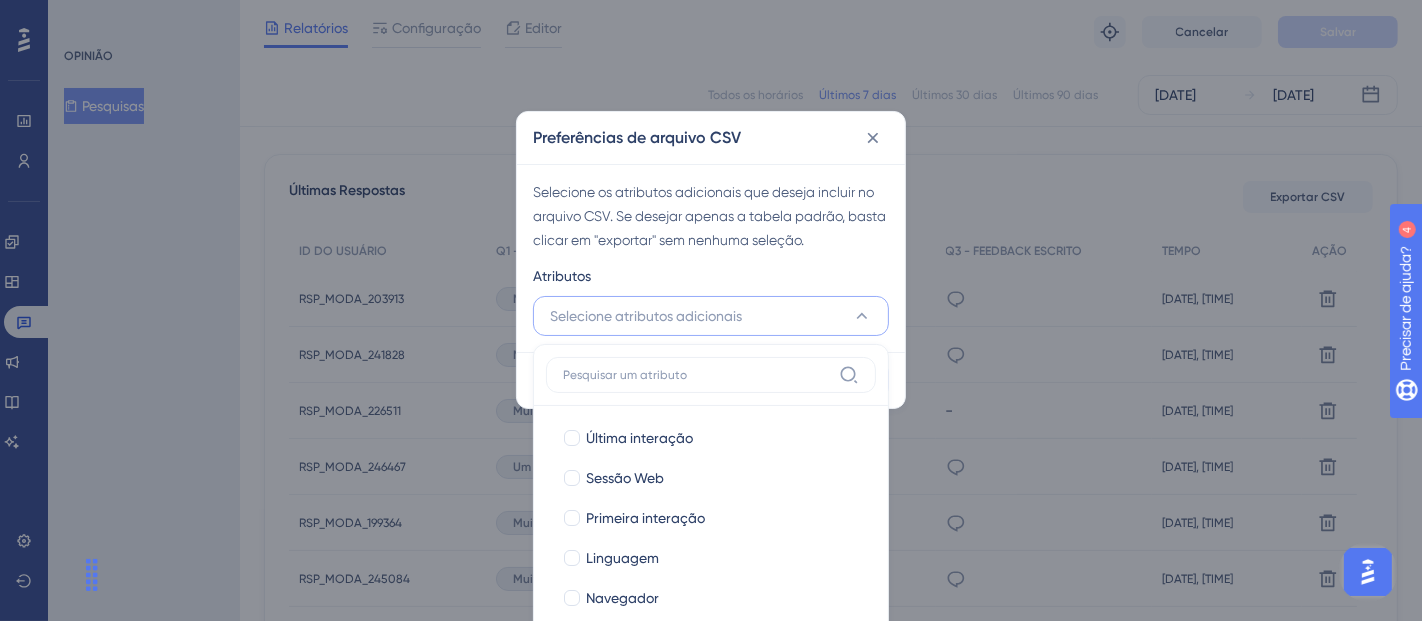 click on "Selecione os atributos adicionais que deseja incluir no arquivo CSV. Se desejar apenas a tabela padrão, basta clicar em "exportar" sem nenhuma seleção." at bounding box center (709, 216) 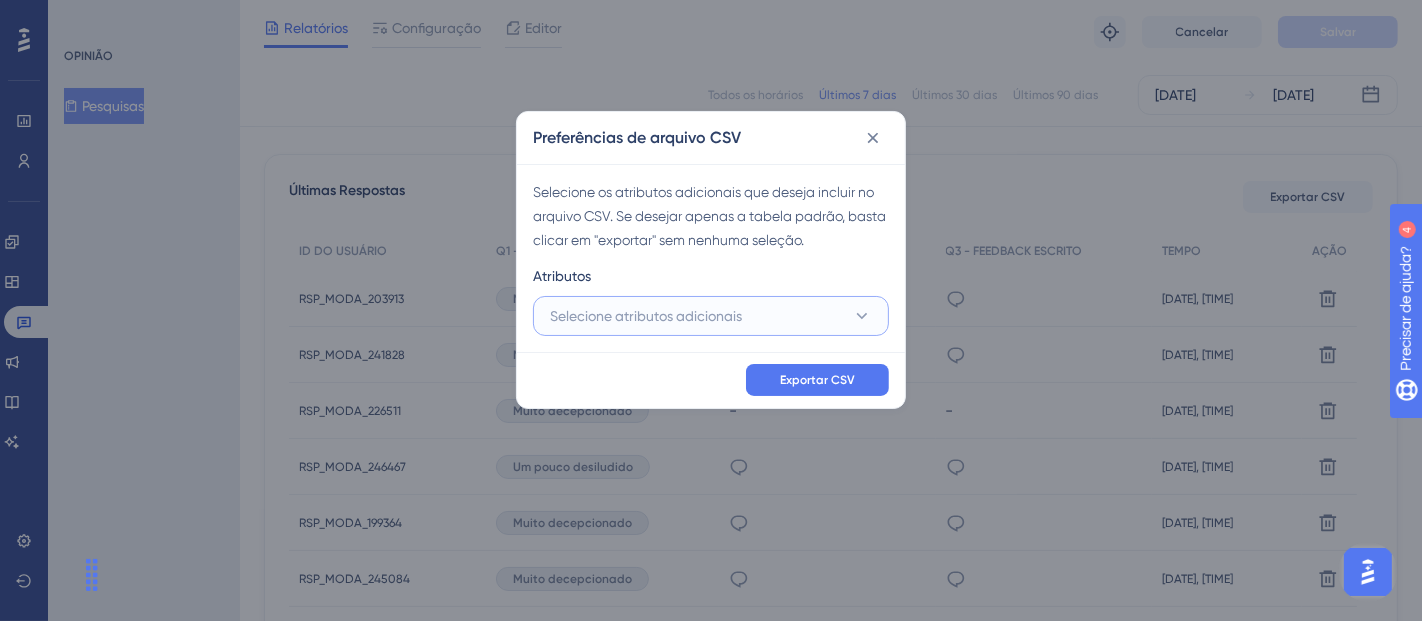 click on "Selecione atributos adicionais" at bounding box center (711, 316) 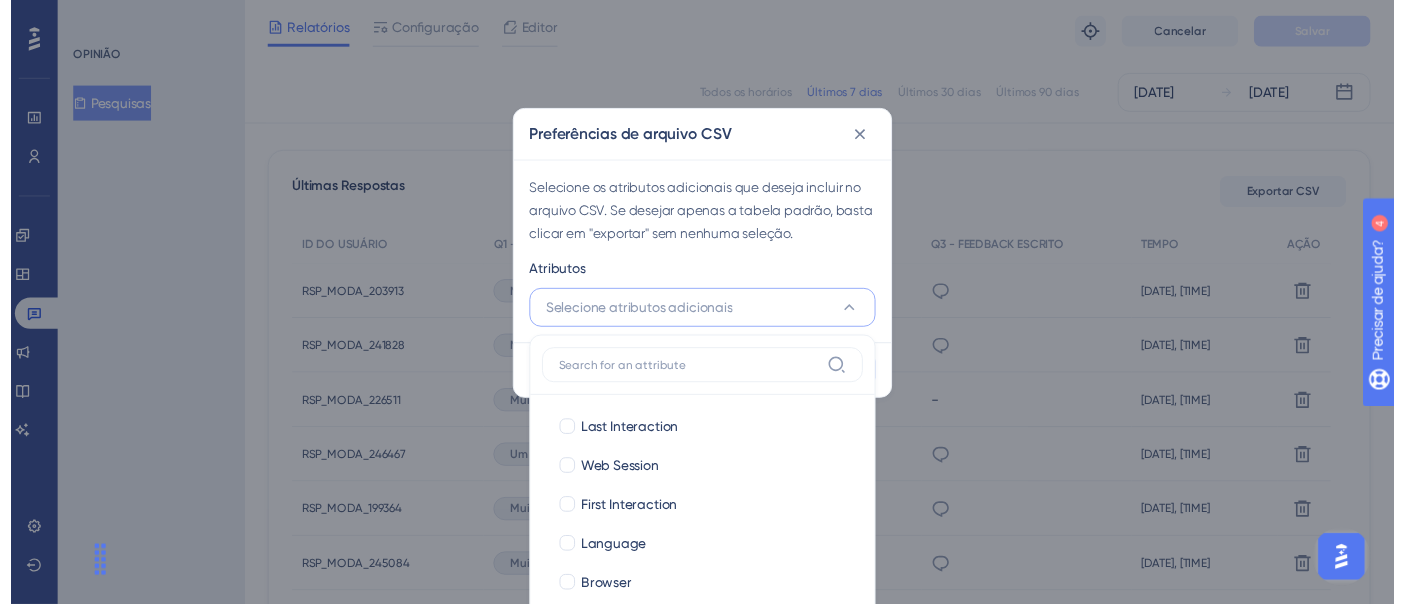 scroll, scrollTop: 677, scrollLeft: 0, axis: vertical 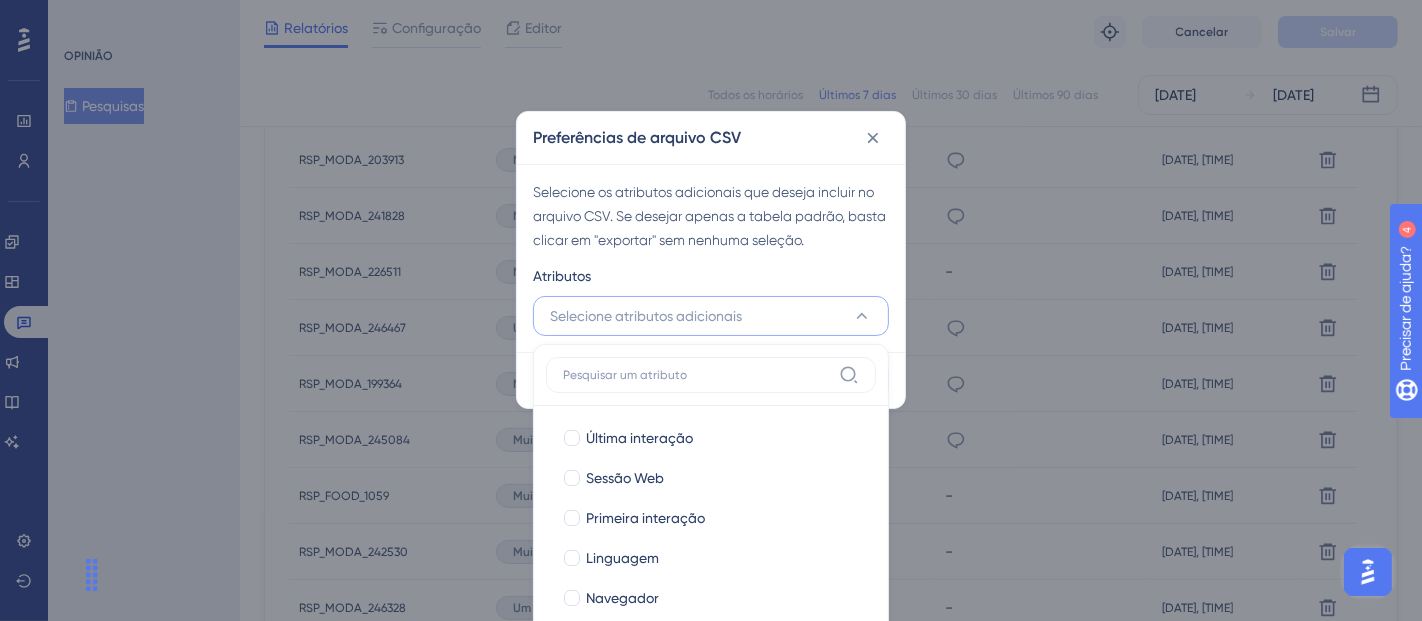 drag, startPoint x: 1421, startPoint y: 132, endPoint x: 1421, endPoint y: 164, distance: 32 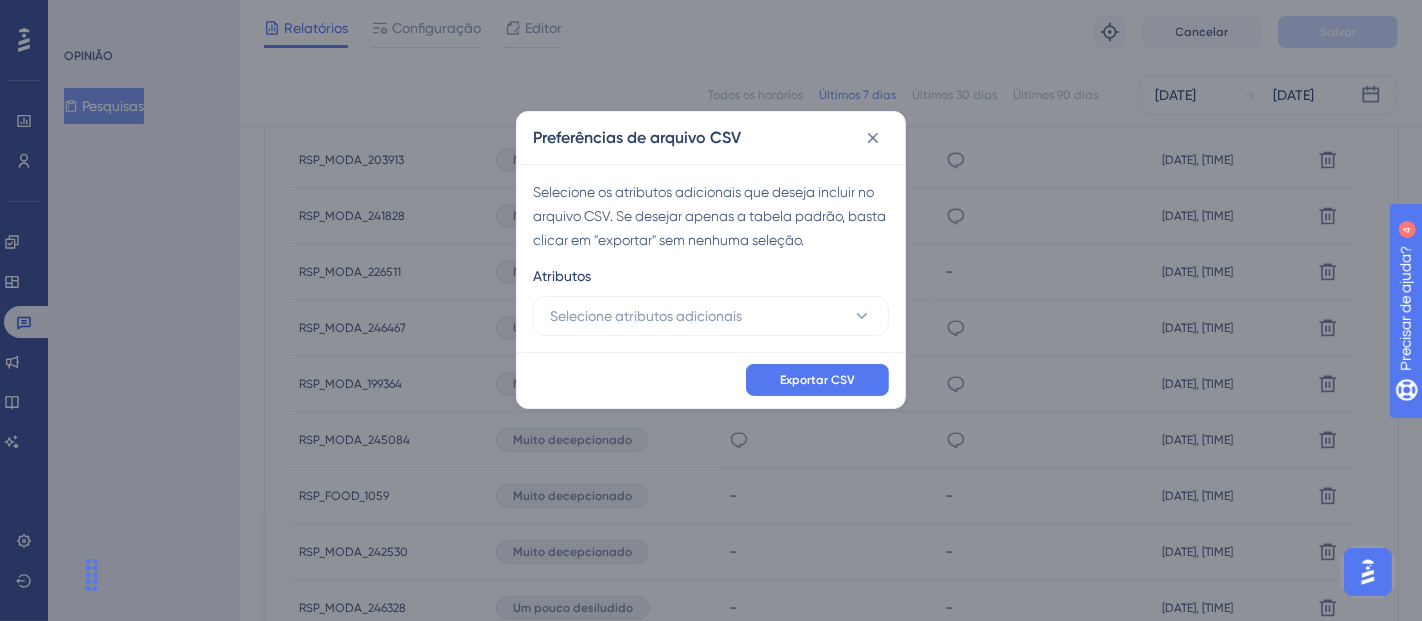 click on "Preferências de arquivo CSV Selecione os atributos adicionais que deseja incluir no arquivo CSV. Se desejar apenas a tabela padrão, basta clicar em "exportar" sem nenhuma seleção. Atributos Selecione atributos adicionais Exportar CSV" at bounding box center (711, 310) 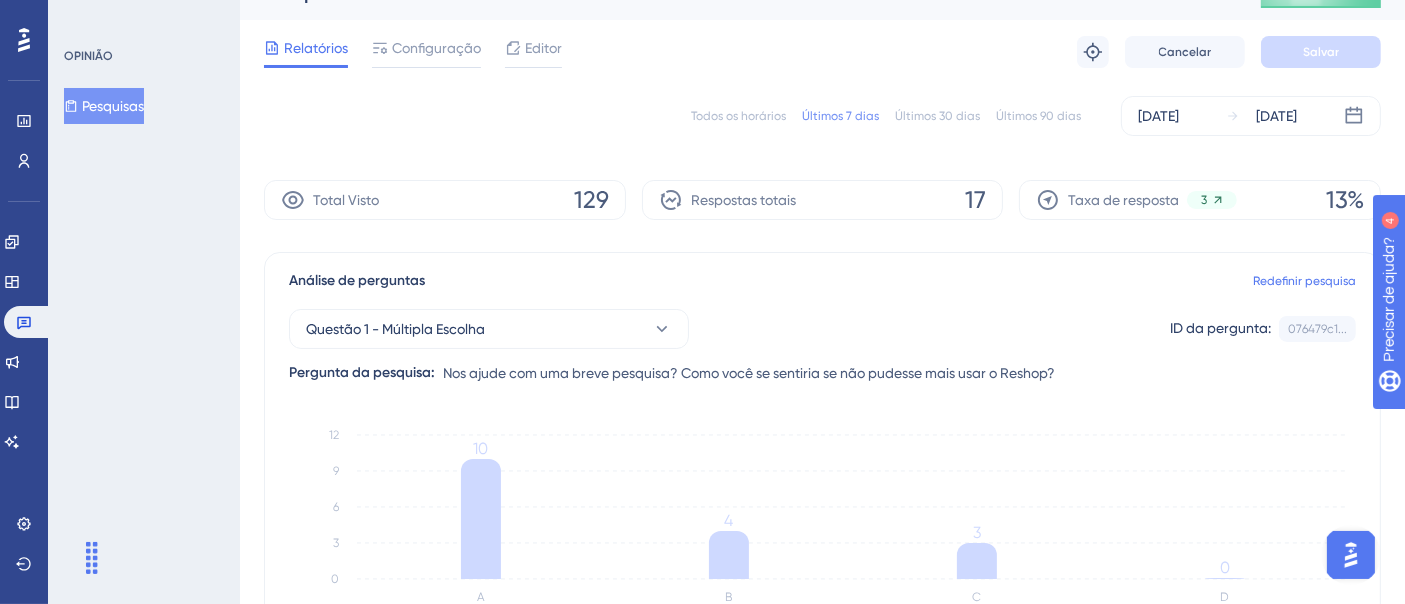 scroll, scrollTop: 0, scrollLeft: 0, axis: both 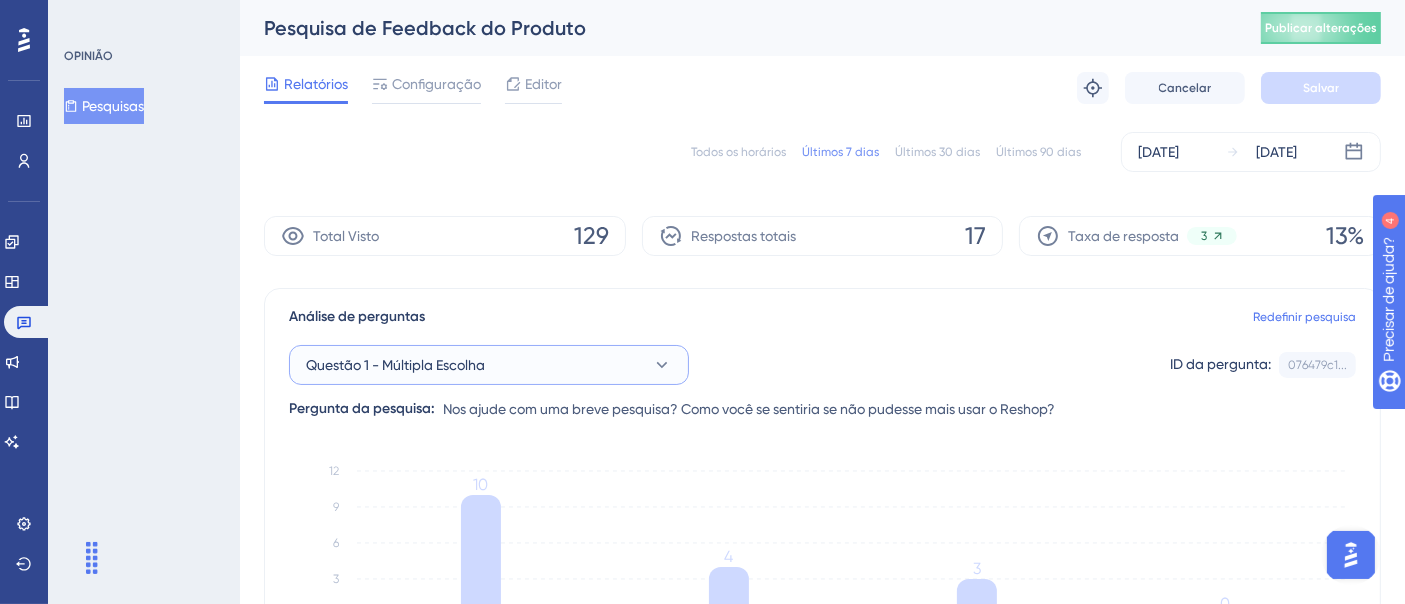 click on "Questão 1 - Múltipla Escolha" at bounding box center [395, 365] 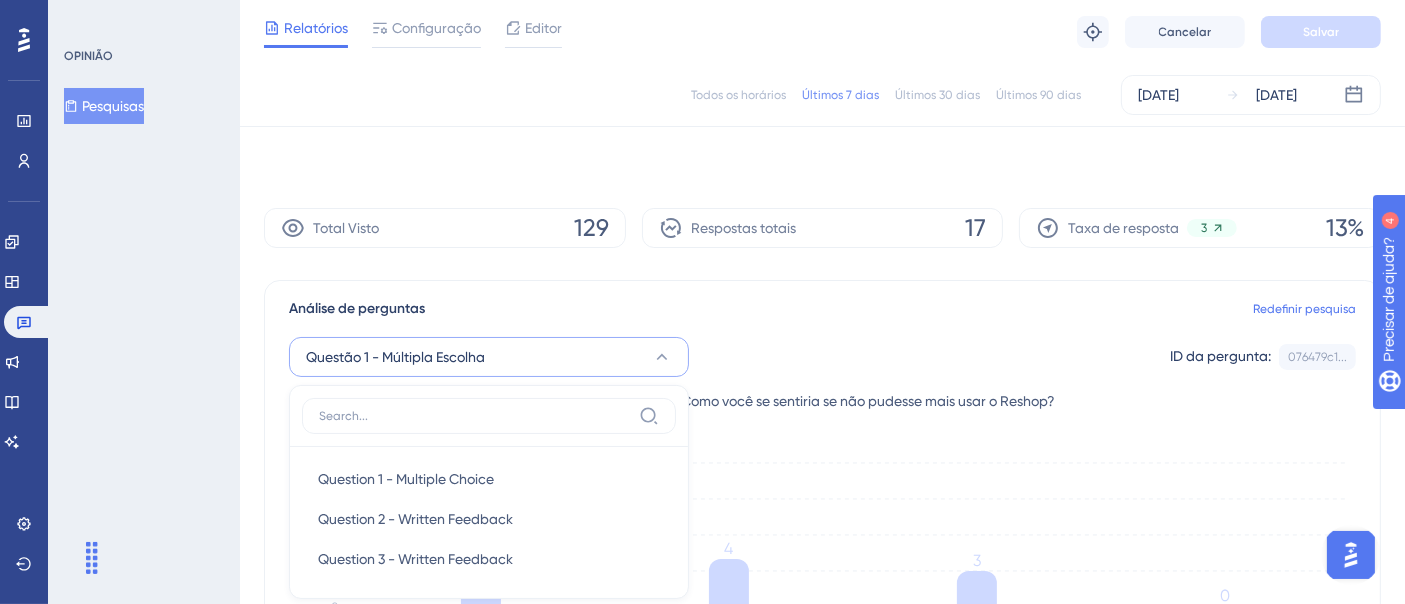 scroll, scrollTop: 197, scrollLeft: 0, axis: vertical 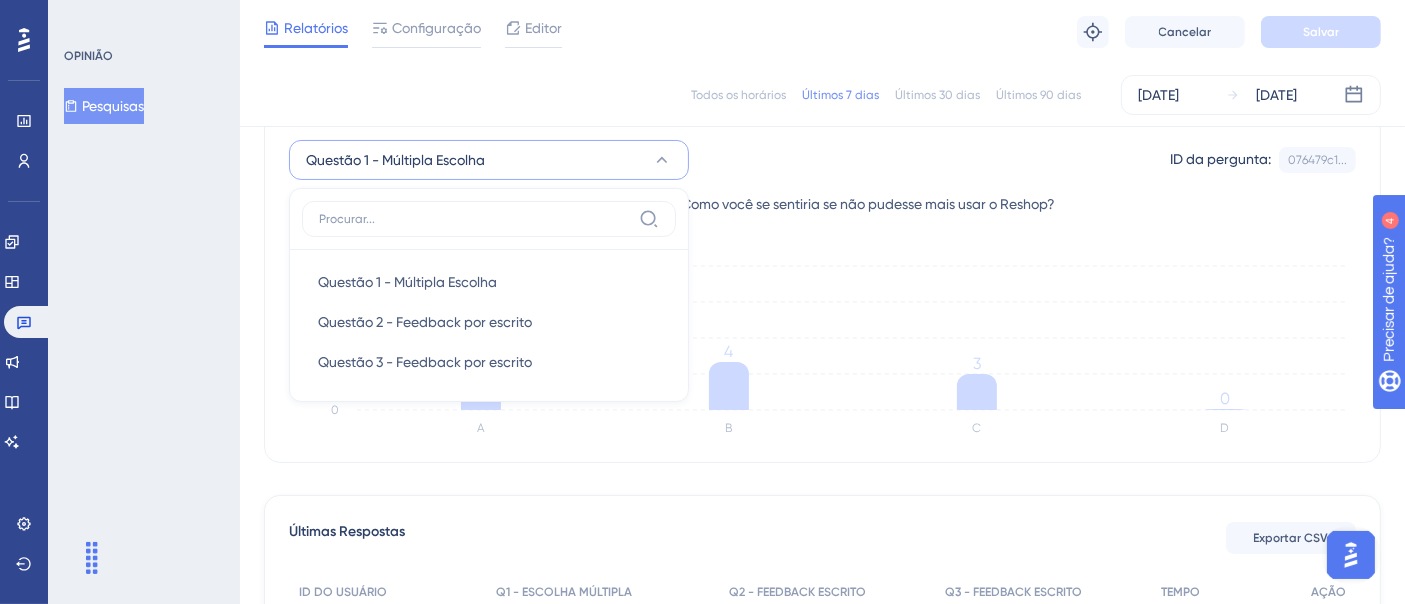 click on "Análise de perguntas Redefinir pesquisa Questão 1 - Múltipla Escolha Questão 1 - Múltipla Escolha Questão 1 - Múltipla Escolha Questão 2 - Feedback por escrito Questão 2 - Feedback por escrito Questão 3 - Feedback por escrito Questão 3 - Feedback por escrito ID da pergunta: 076479c1... Cópia Pergunta da pesquisa: Nos ajude com uma breve pesquisa? Como você se sentiria se não pudesse mais usar o Reshop? A B C D 0 3 6 9 12 10 4 3 0" at bounding box center [822, 273] 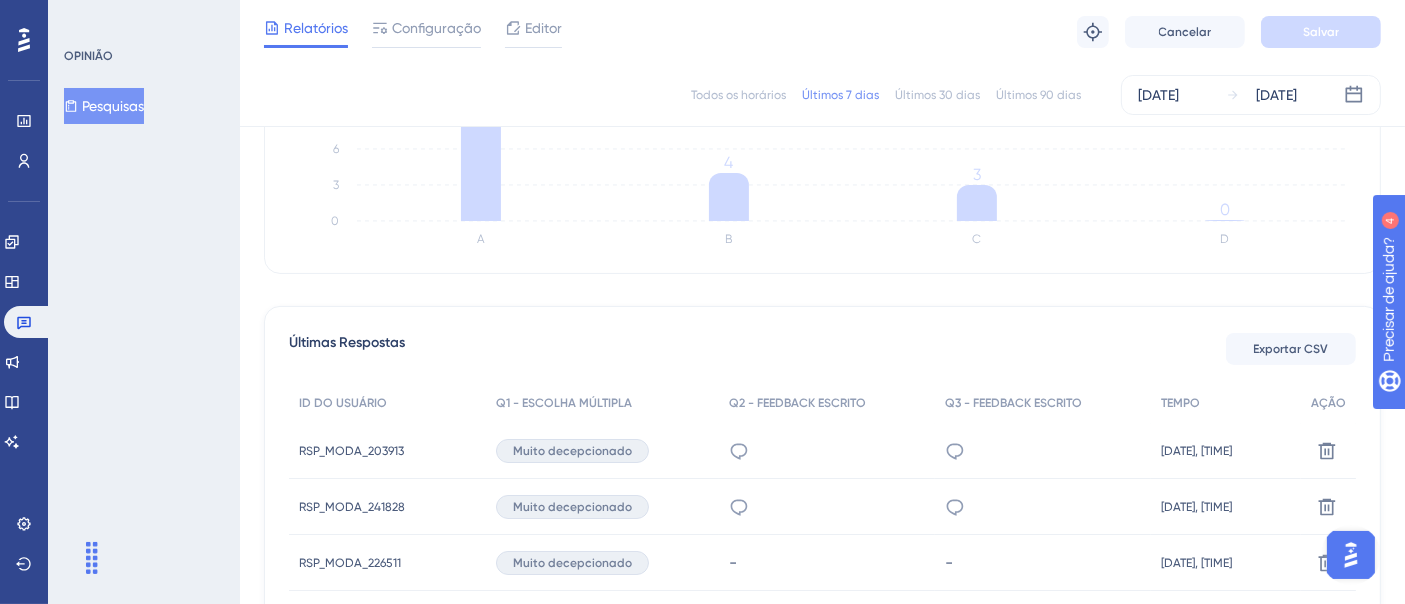 scroll, scrollTop: 389, scrollLeft: 0, axis: vertical 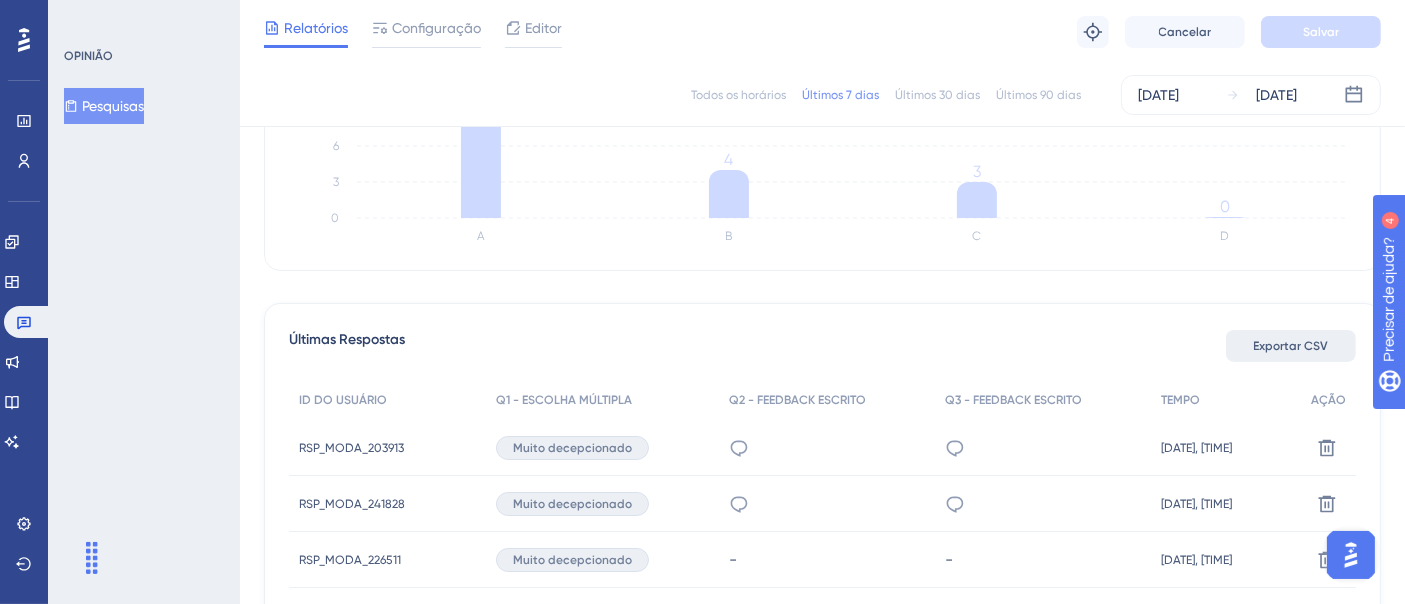 click on "Exportar CSV" at bounding box center [1291, 346] 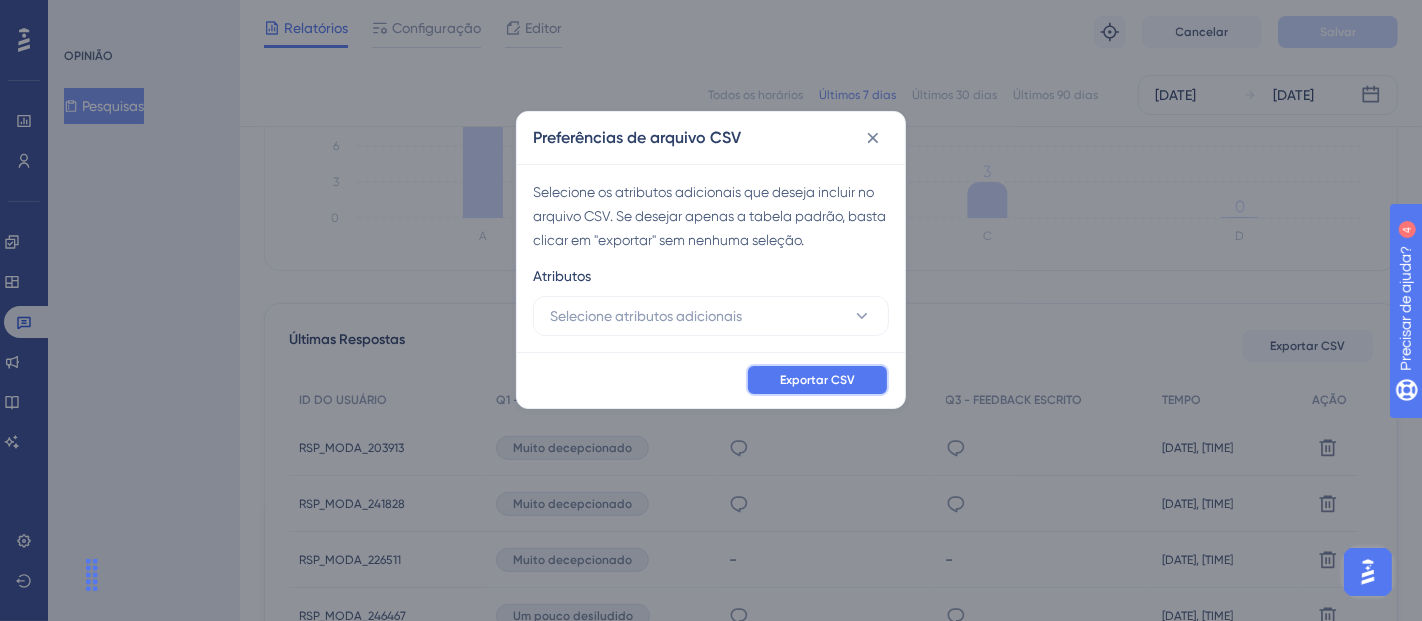 click on "Exportar CSV" at bounding box center (817, 380) 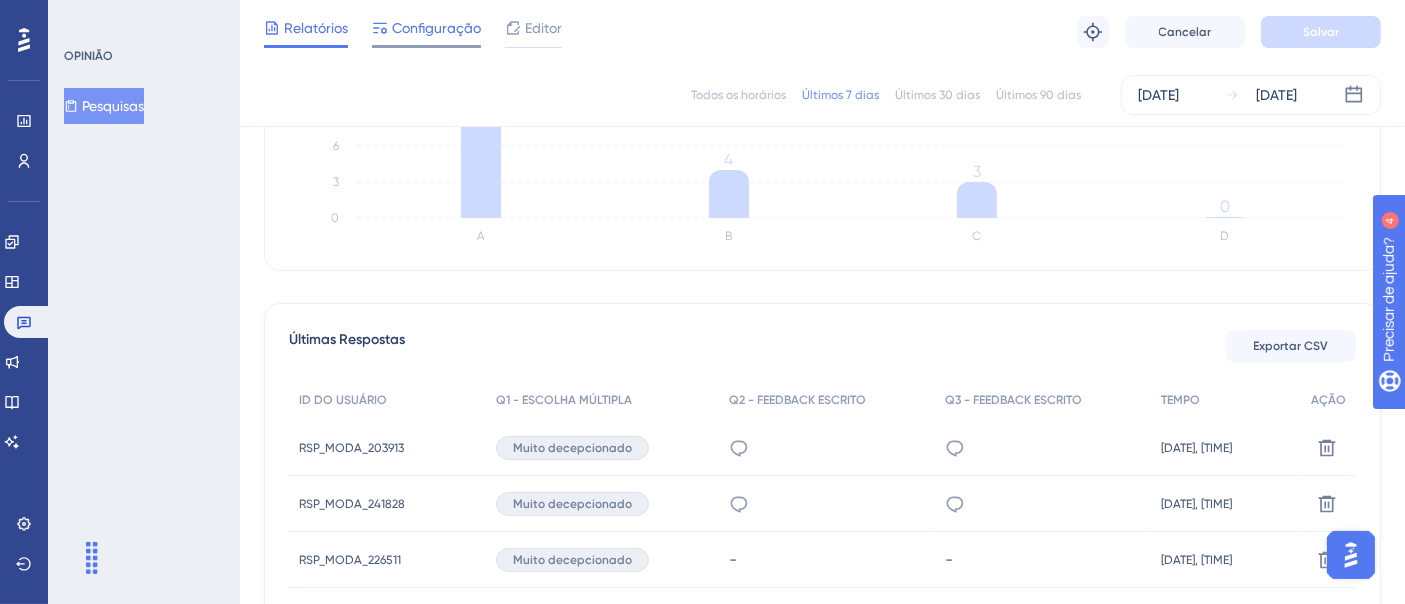 click at bounding box center (426, 46) 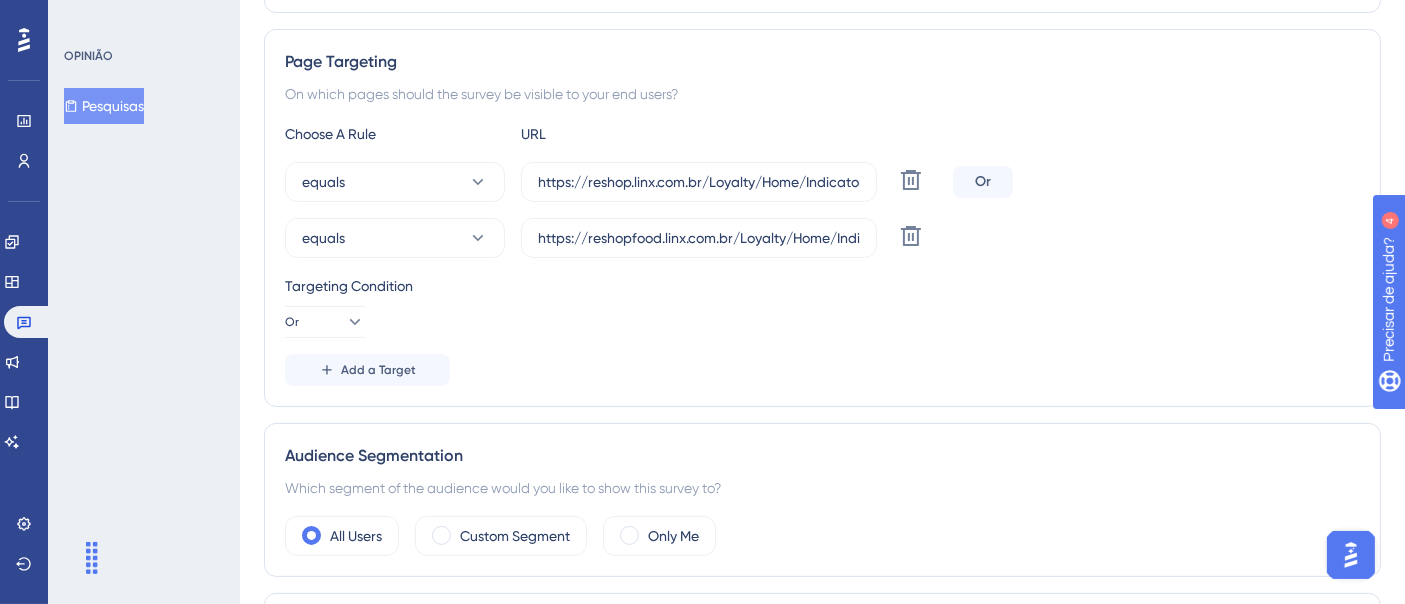 scroll, scrollTop: 0, scrollLeft: 0, axis: both 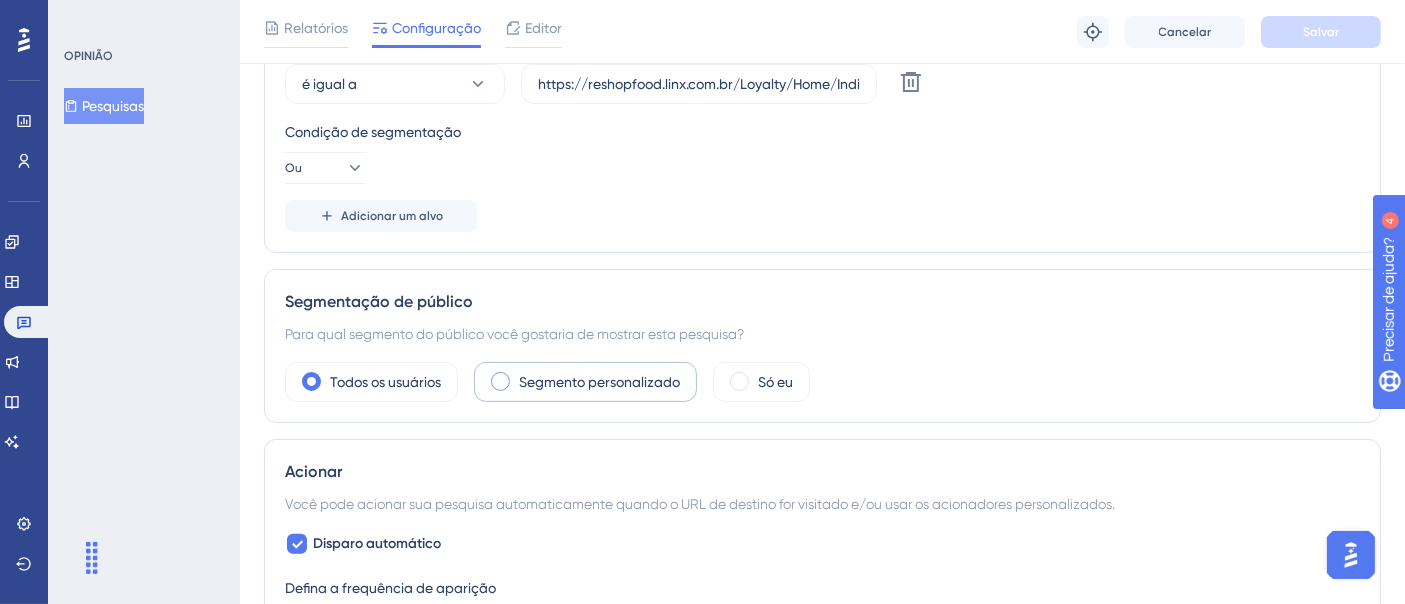 click on "Segmento personalizado" at bounding box center (585, 382) 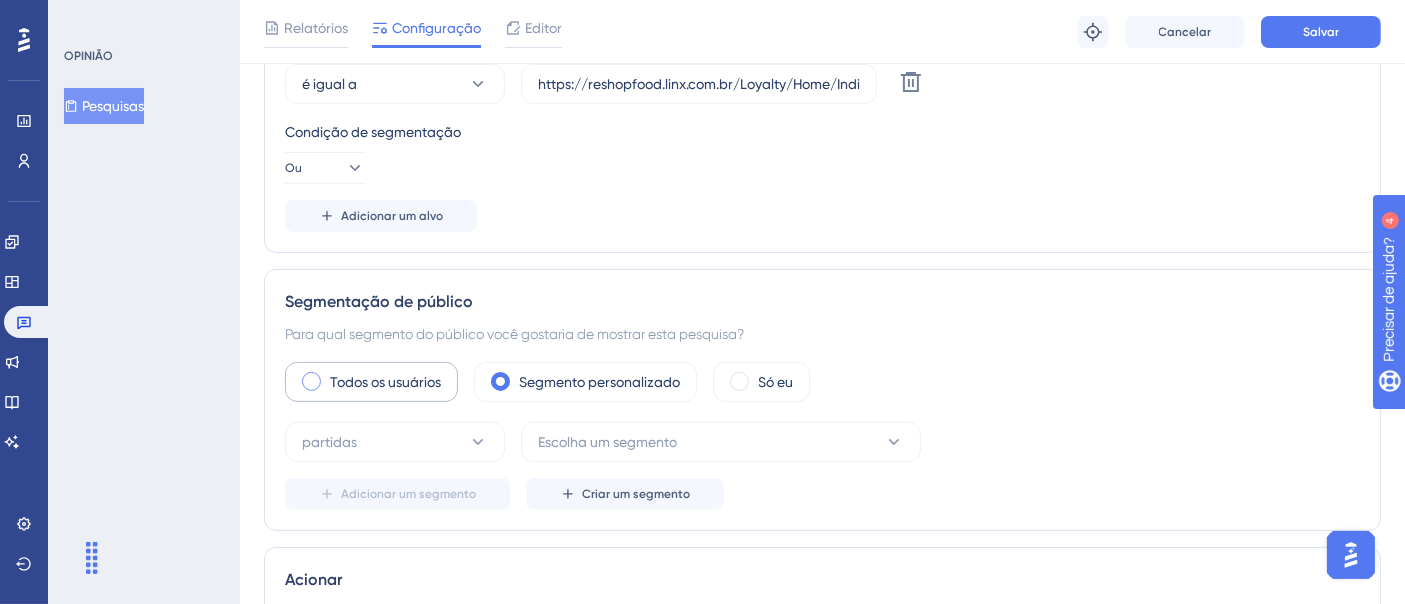 click on "Todos os usuários" at bounding box center [371, 382] 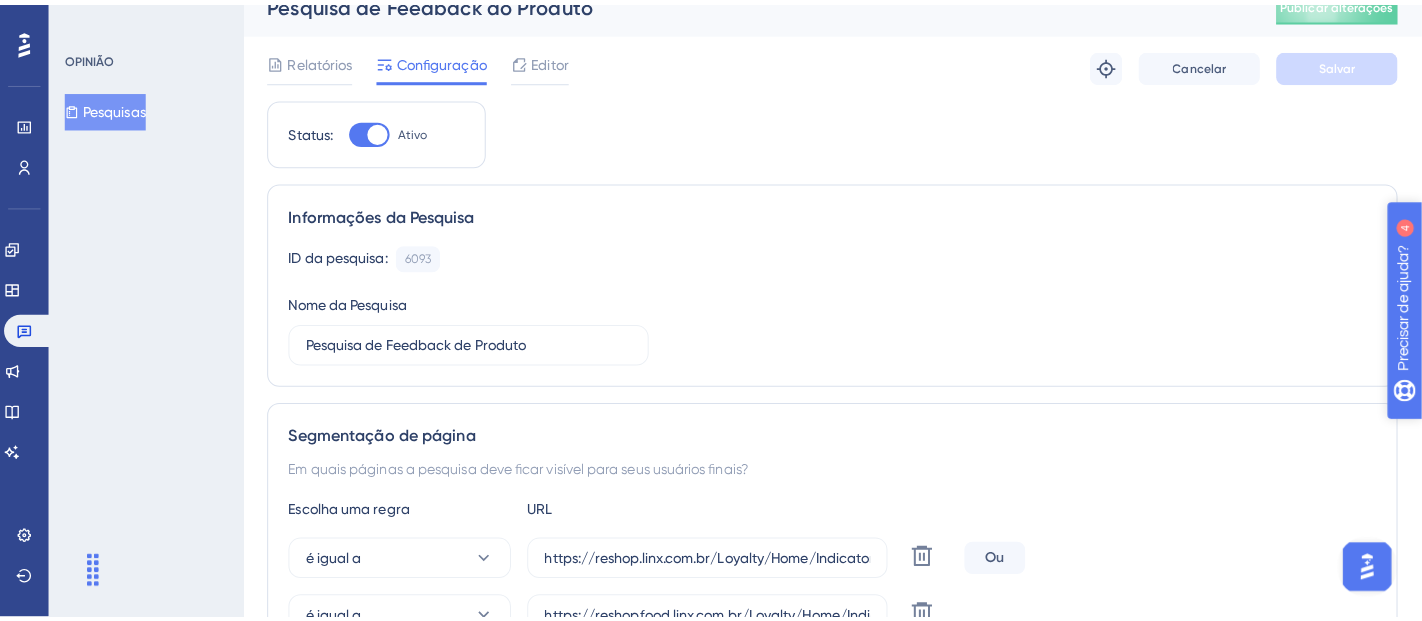 scroll, scrollTop: 0, scrollLeft: 0, axis: both 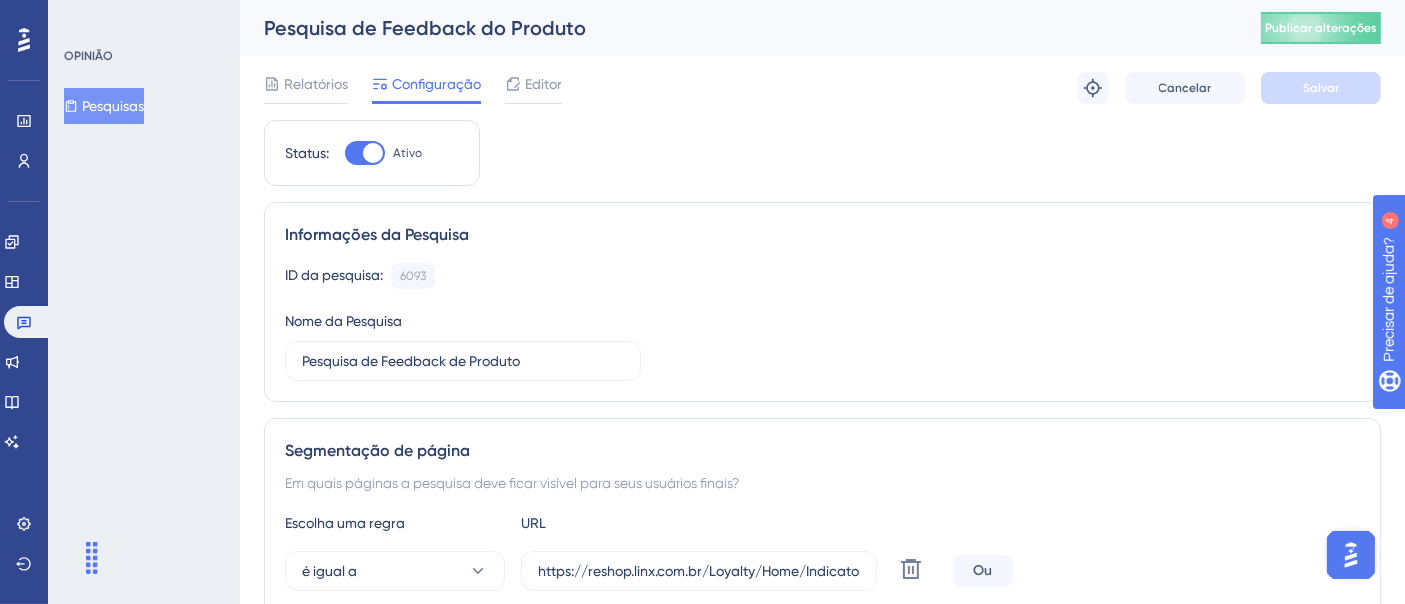 click on "Relatórios Configuração Editor Solução de problemas Cancelar Salvar" at bounding box center (822, 88) 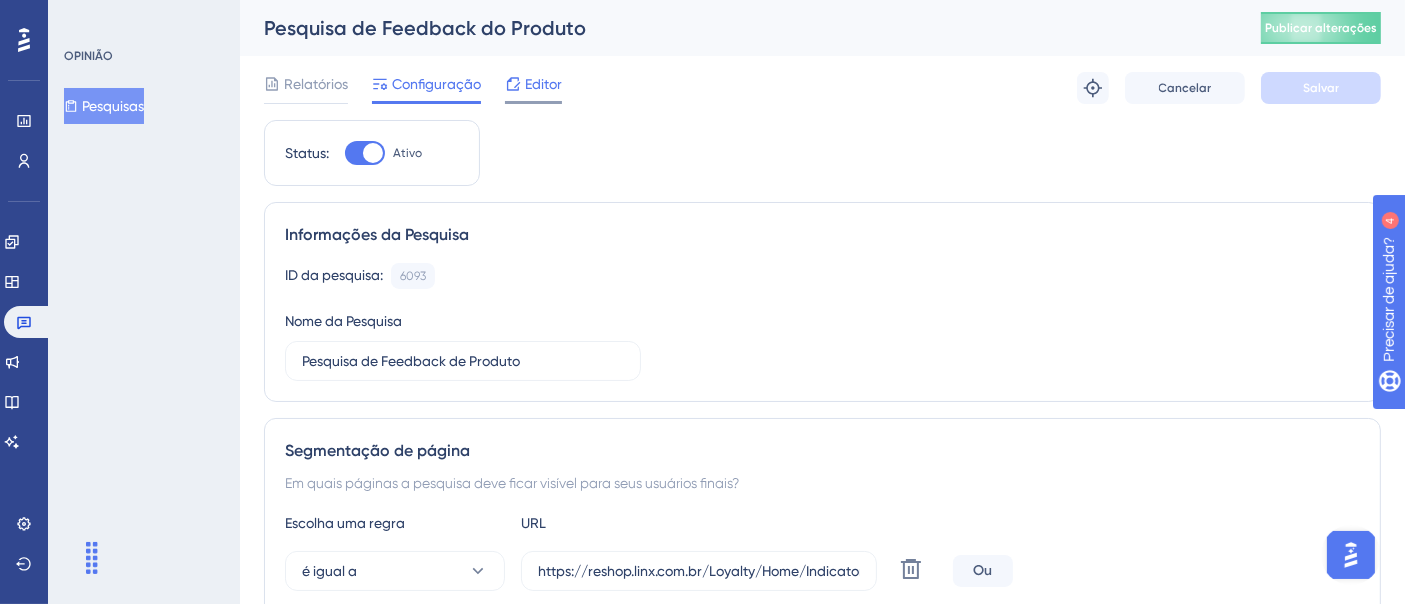 click on "Editor" at bounding box center (543, 84) 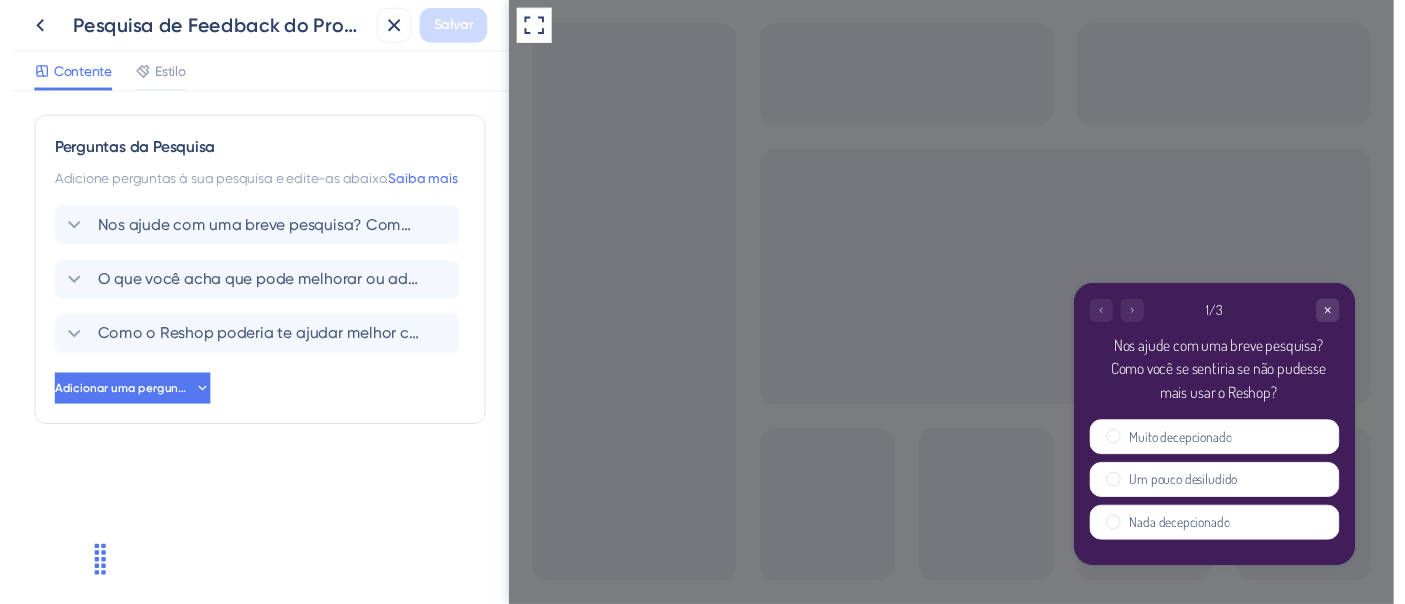 scroll, scrollTop: 0, scrollLeft: 0, axis: both 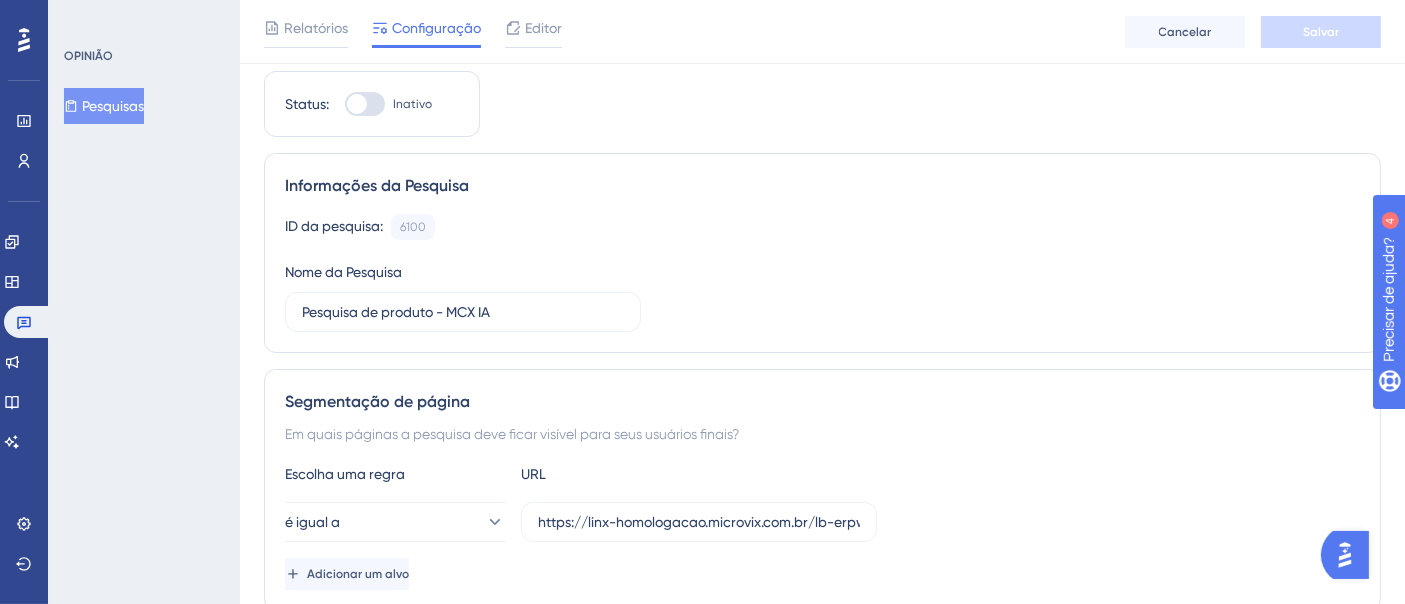 click on "Pesquisas" at bounding box center (113, 106) 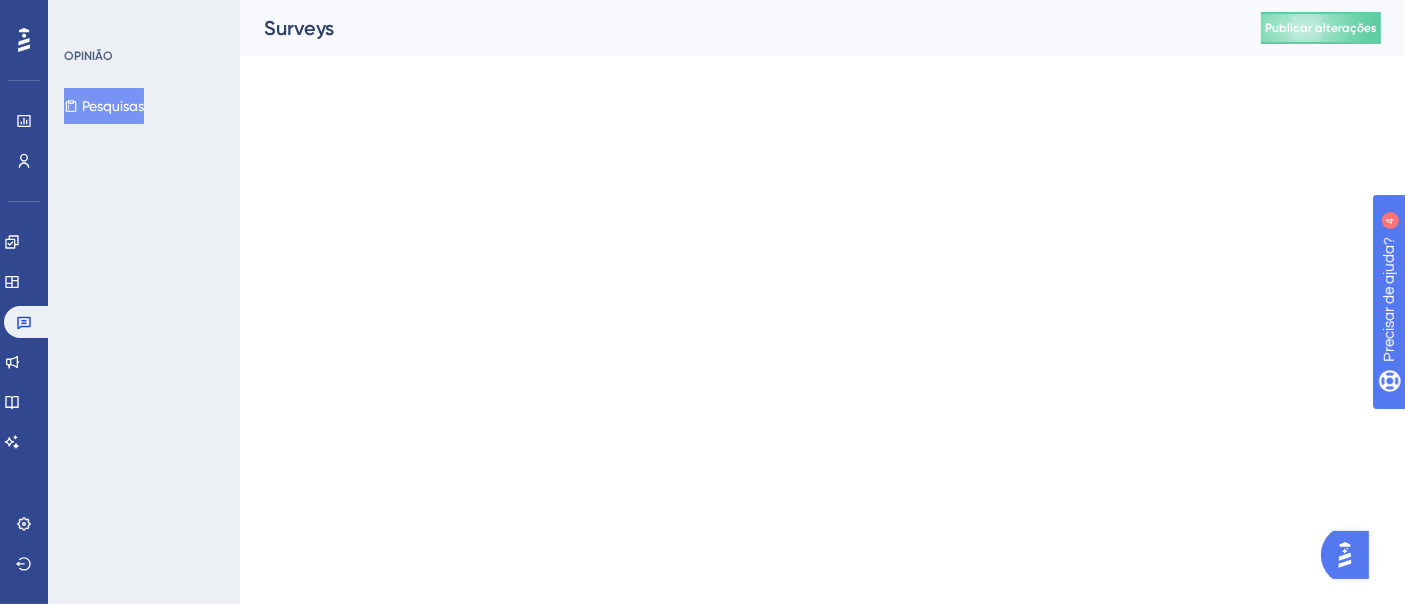 scroll, scrollTop: 0, scrollLeft: 0, axis: both 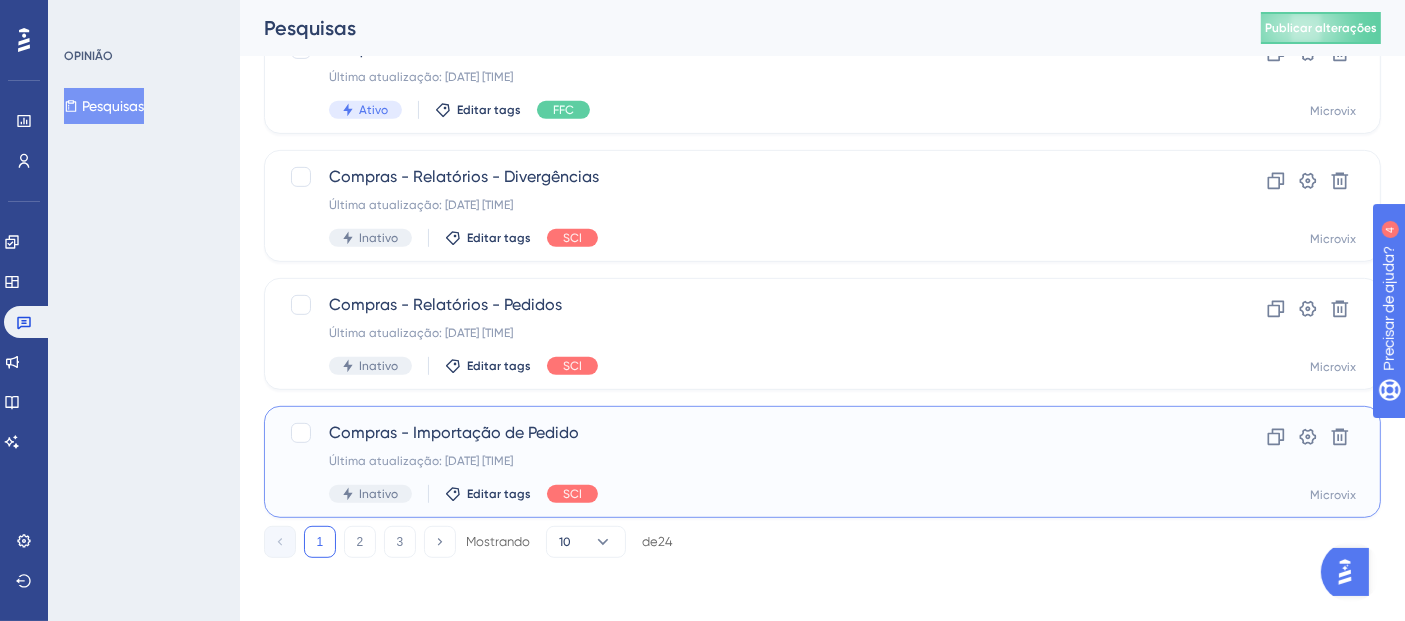 click on "Compras - Importação de Pedido Última atualização: 30 de junho. de 2025 21:10 Inativo Editar tags SCI" at bounding box center (742, 462) 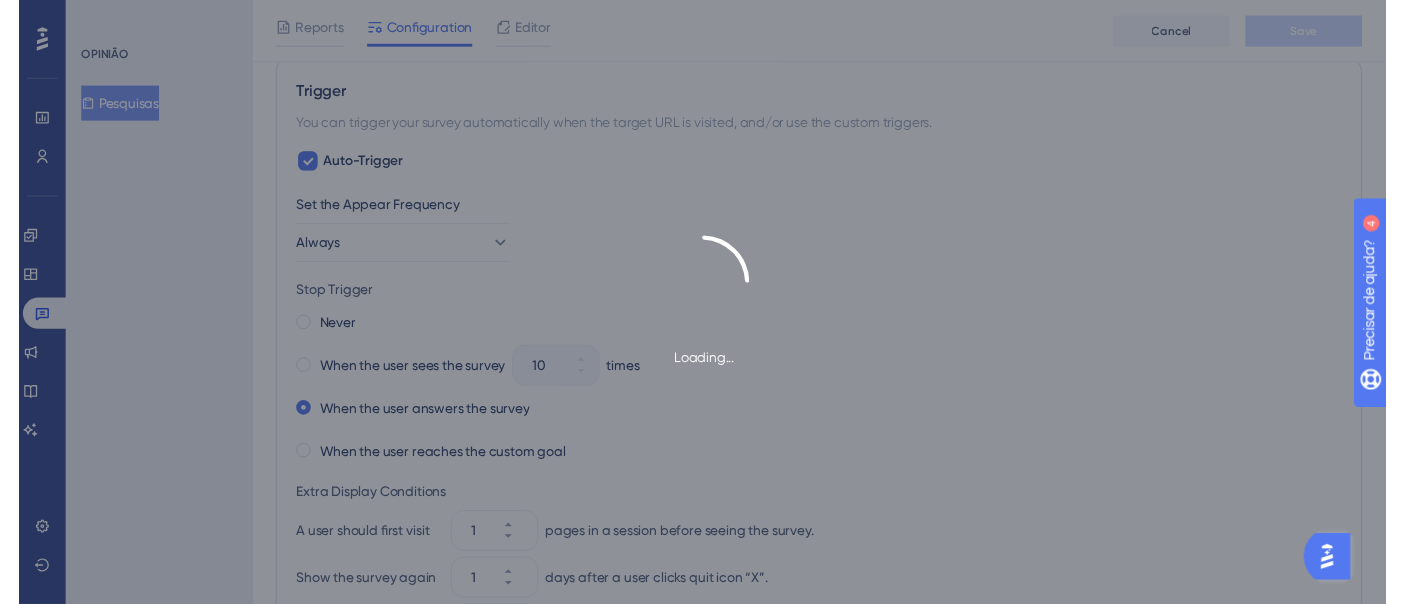 scroll, scrollTop: 0, scrollLeft: 0, axis: both 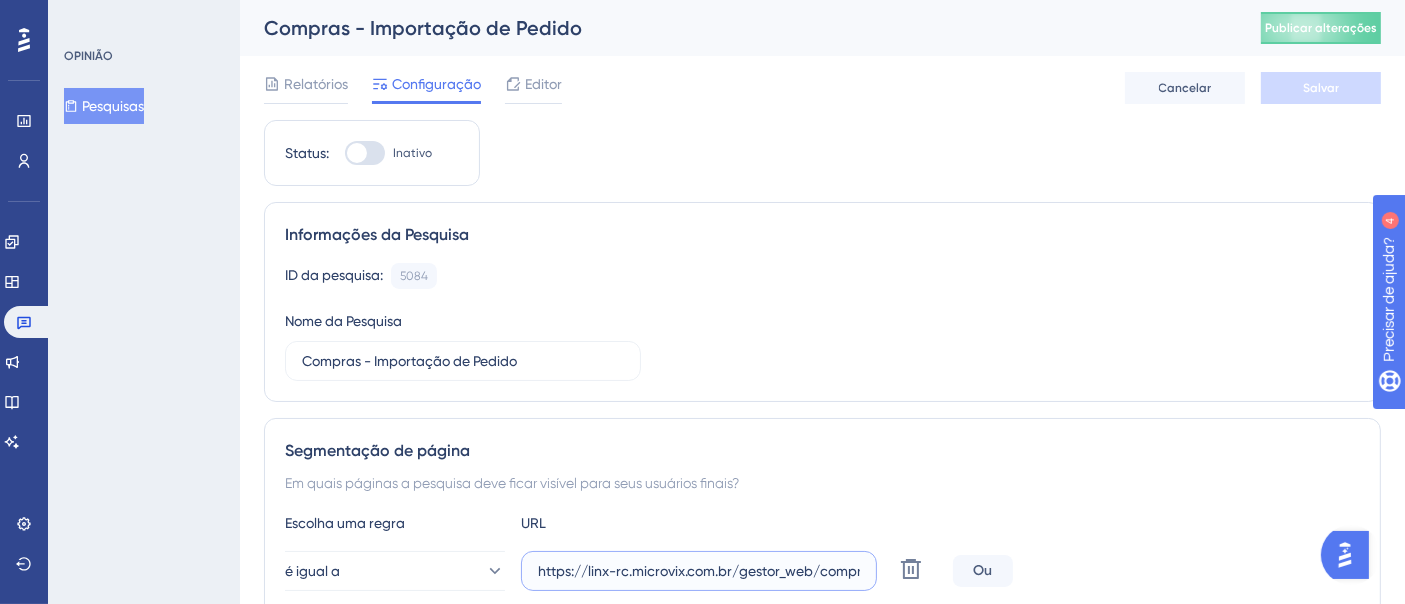 click on "https://linx-rc.microvix.com.br/gestor_web/compras/importacao_pedido_compra/importacao_pedido_compra.asp" at bounding box center (699, 571) 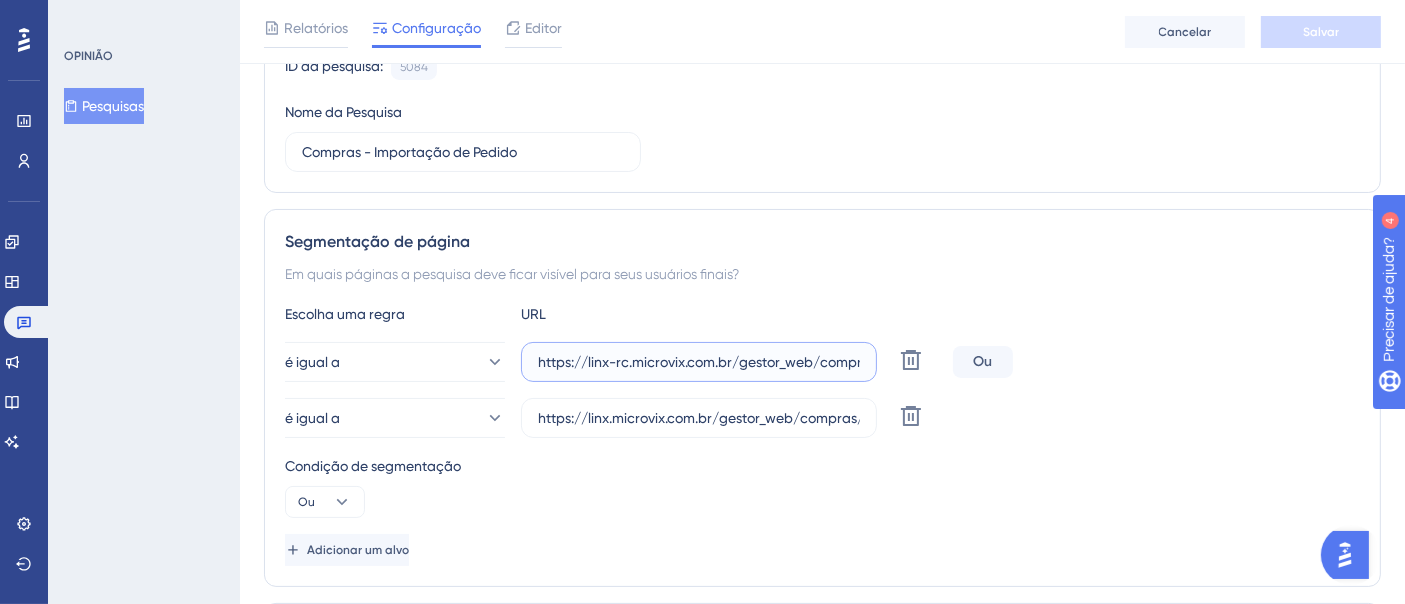 scroll, scrollTop: 220, scrollLeft: 0, axis: vertical 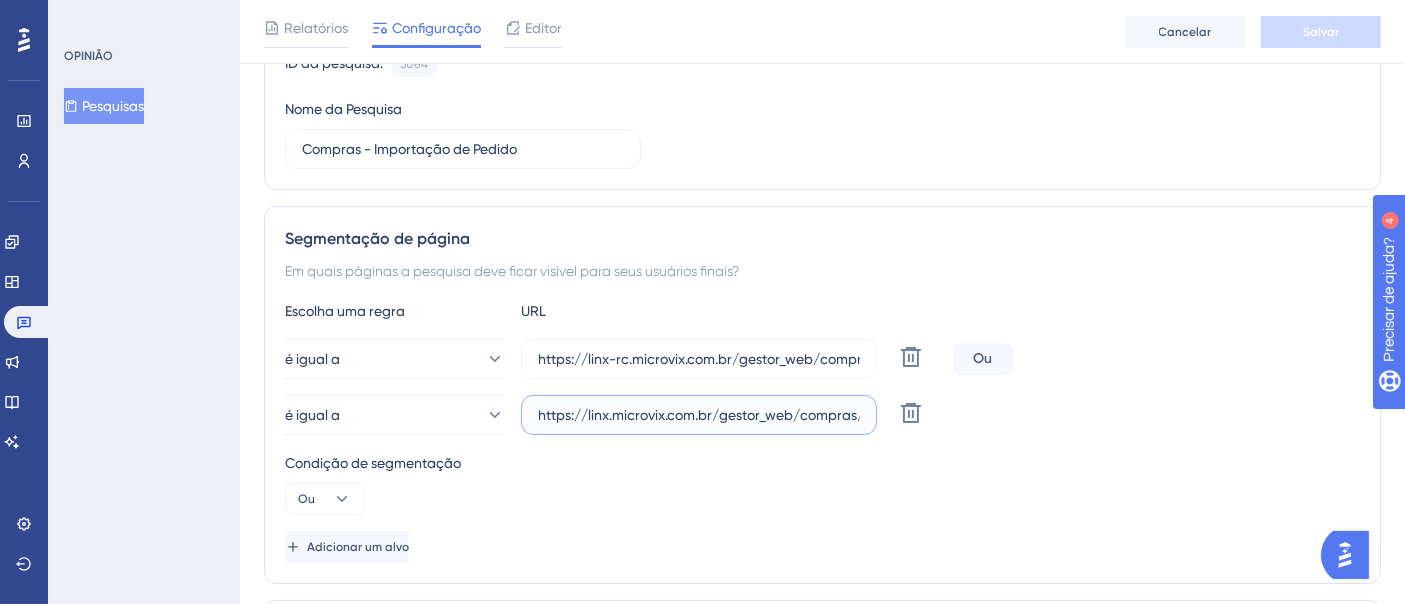 click on "https://linx.microvix.com.br/gestor_web/compras/importacao_pedido_compra/importacao_pedido_compra.asp" at bounding box center (699, 415) 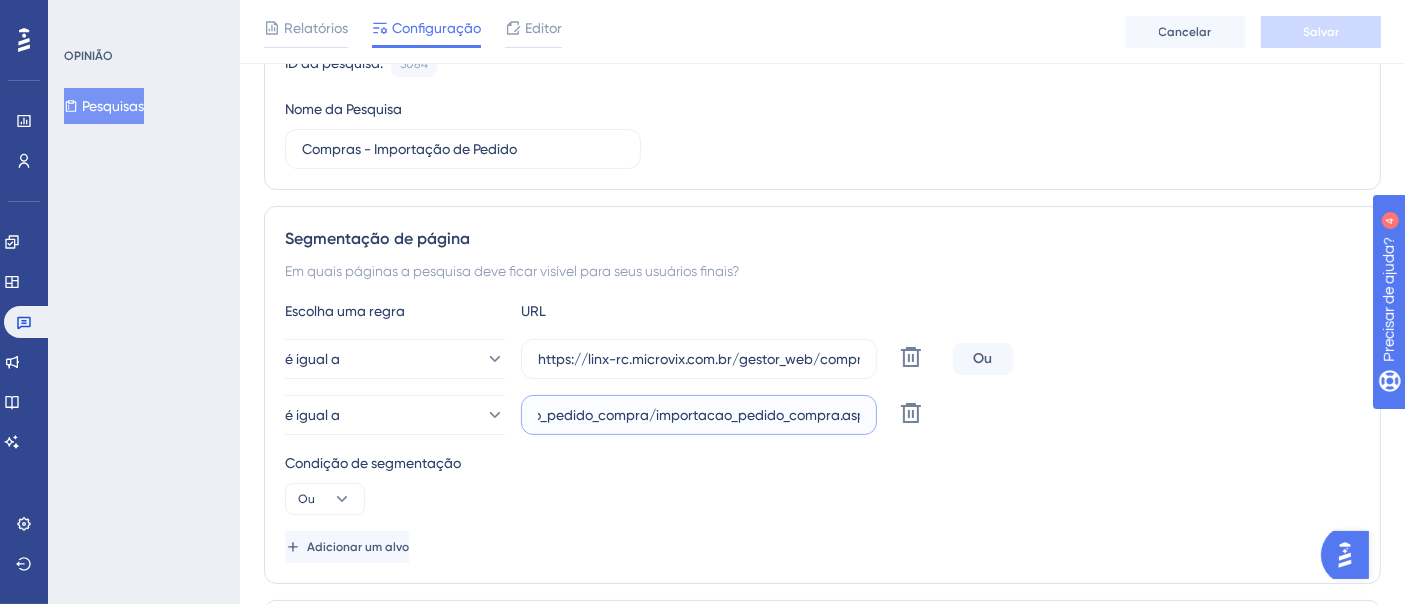 scroll, scrollTop: 0, scrollLeft: 406, axis: horizontal 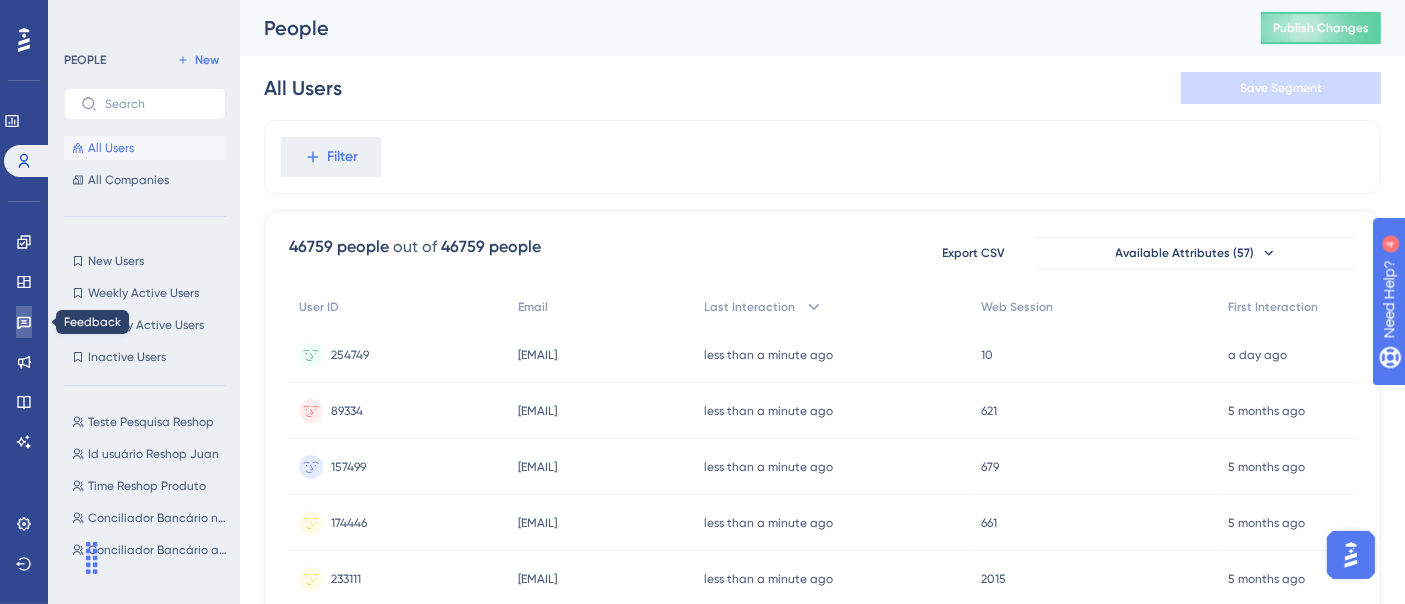 click 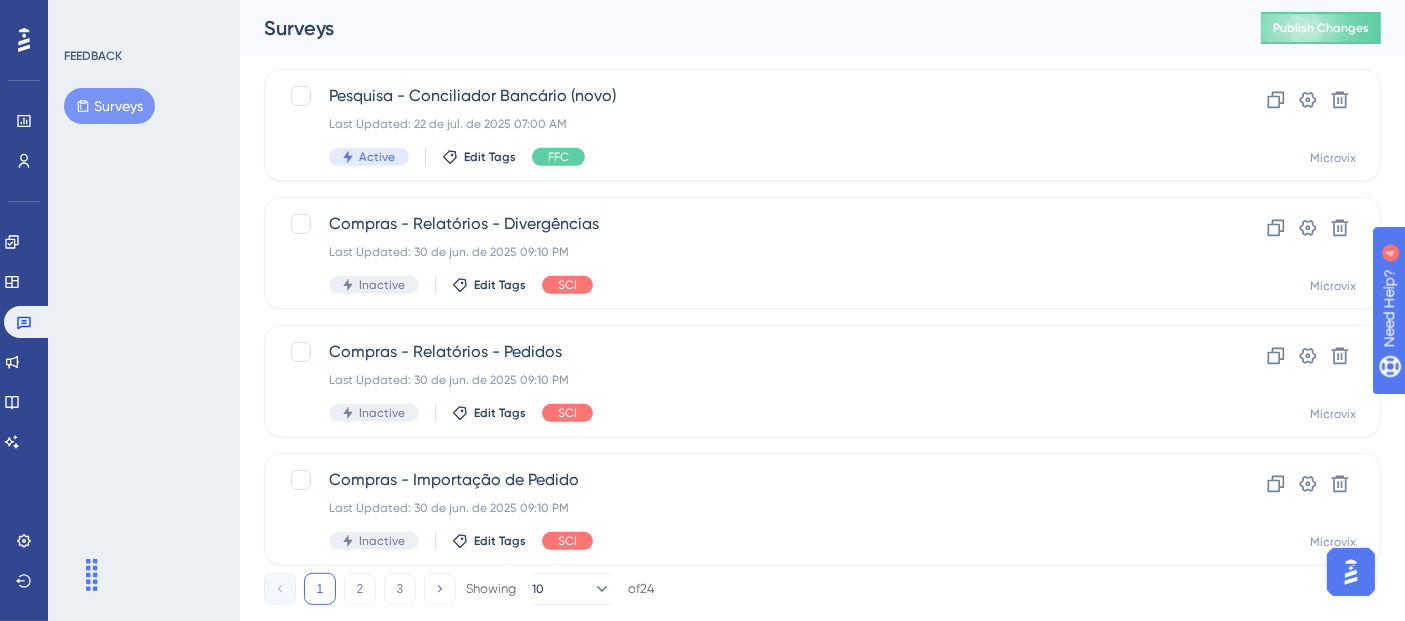 scroll, scrollTop: 930, scrollLeft: 0, axis: vertical 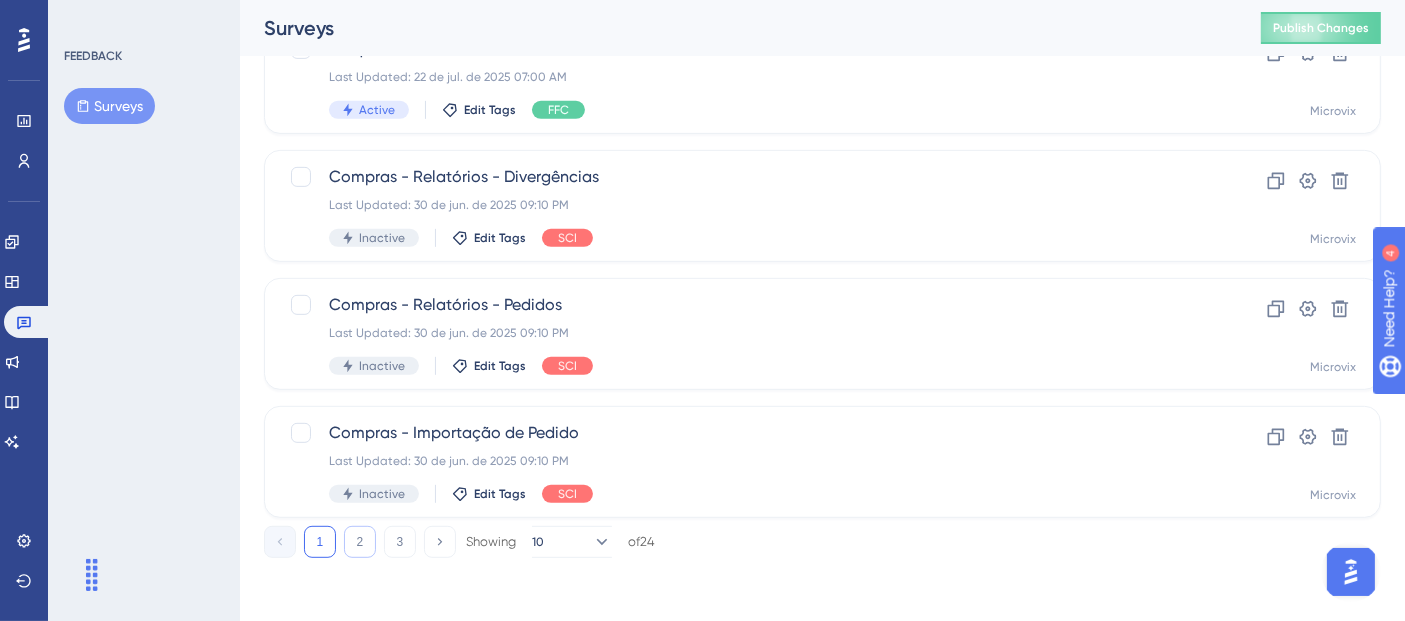 click on "2" at bounding box center [360, 542] 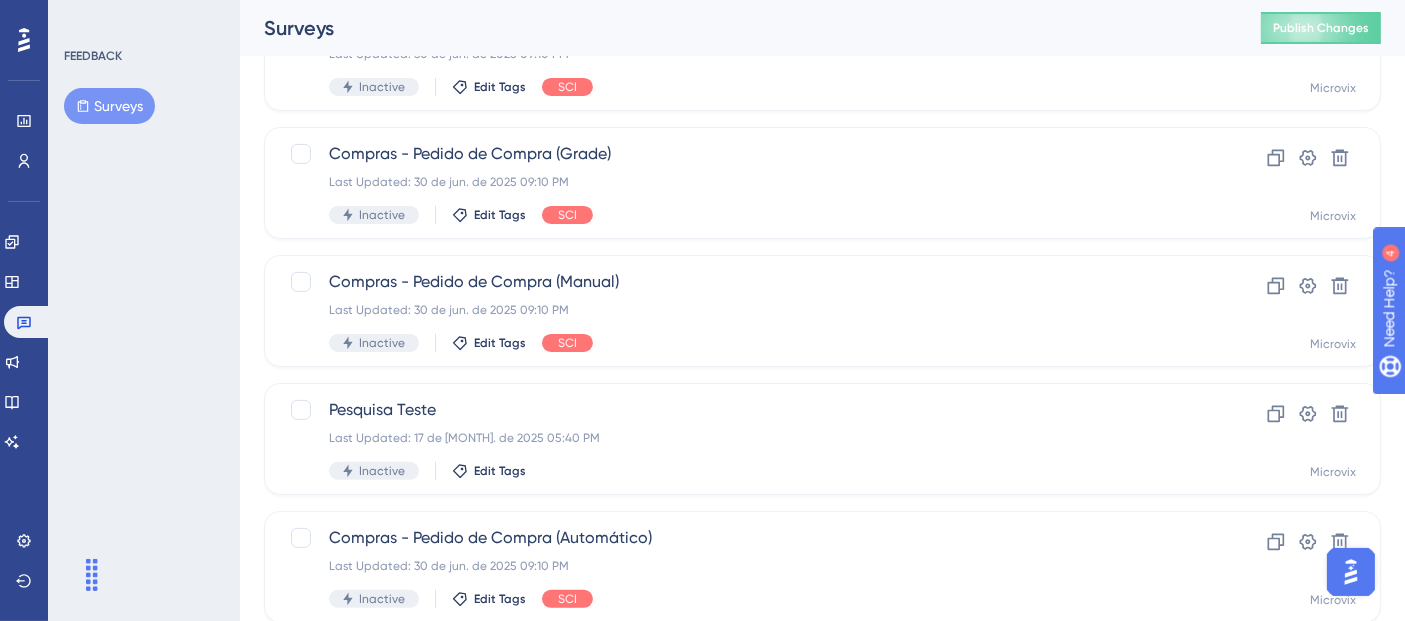scroll, scrollTop: 930, scrollLeft: 0, axis: vertical 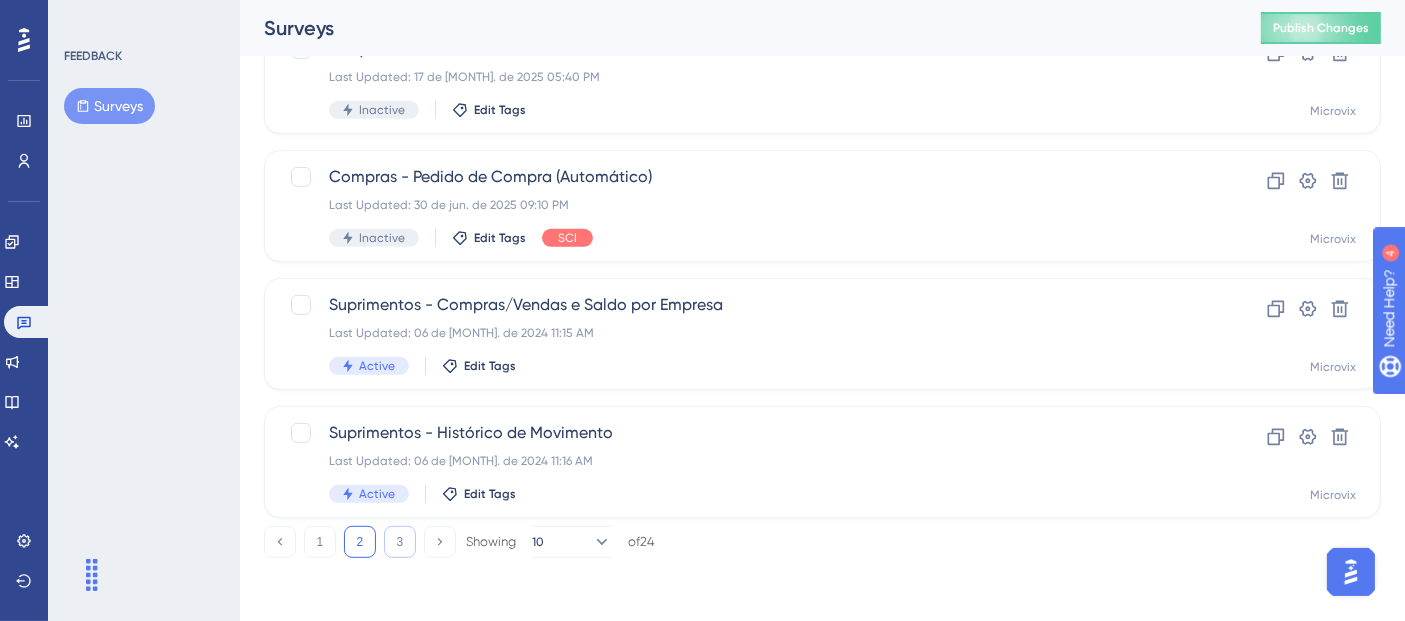 click on "3" at bounding box center [400, 542] 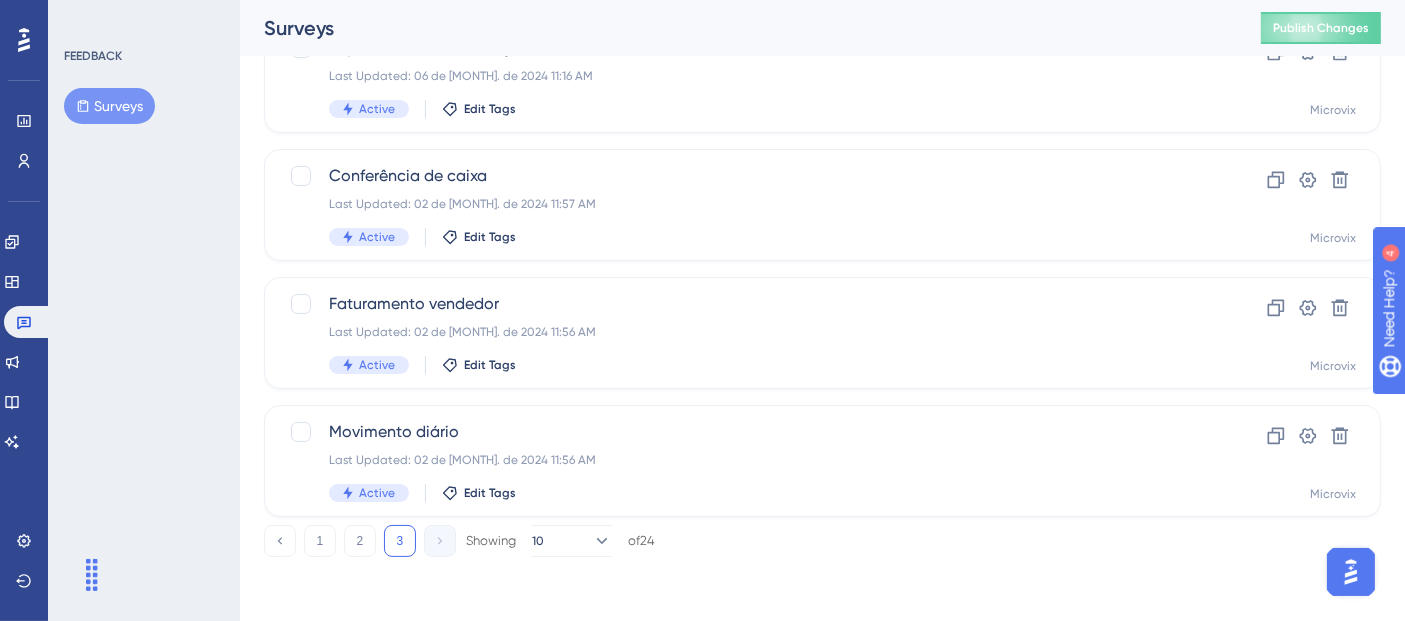 scroll, scrollTop: 162, scrollLeft: 0, axis: vertical 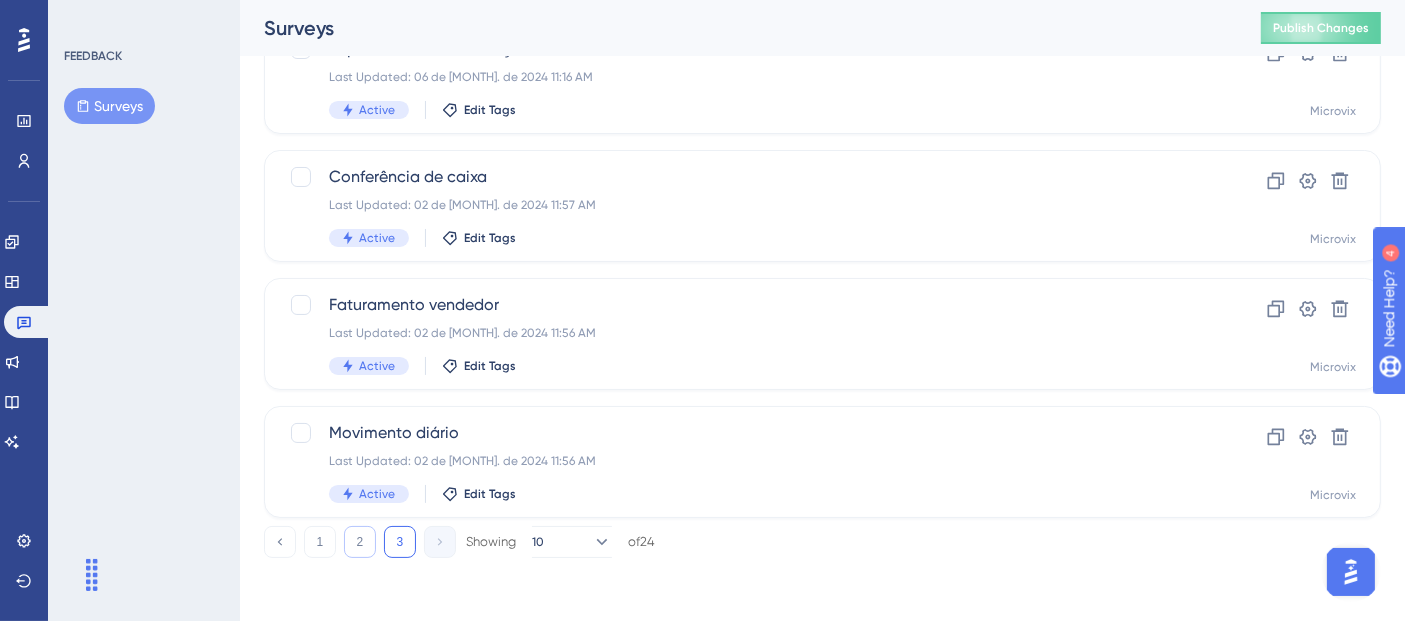 click on "2" at bounding box center (360, 542) 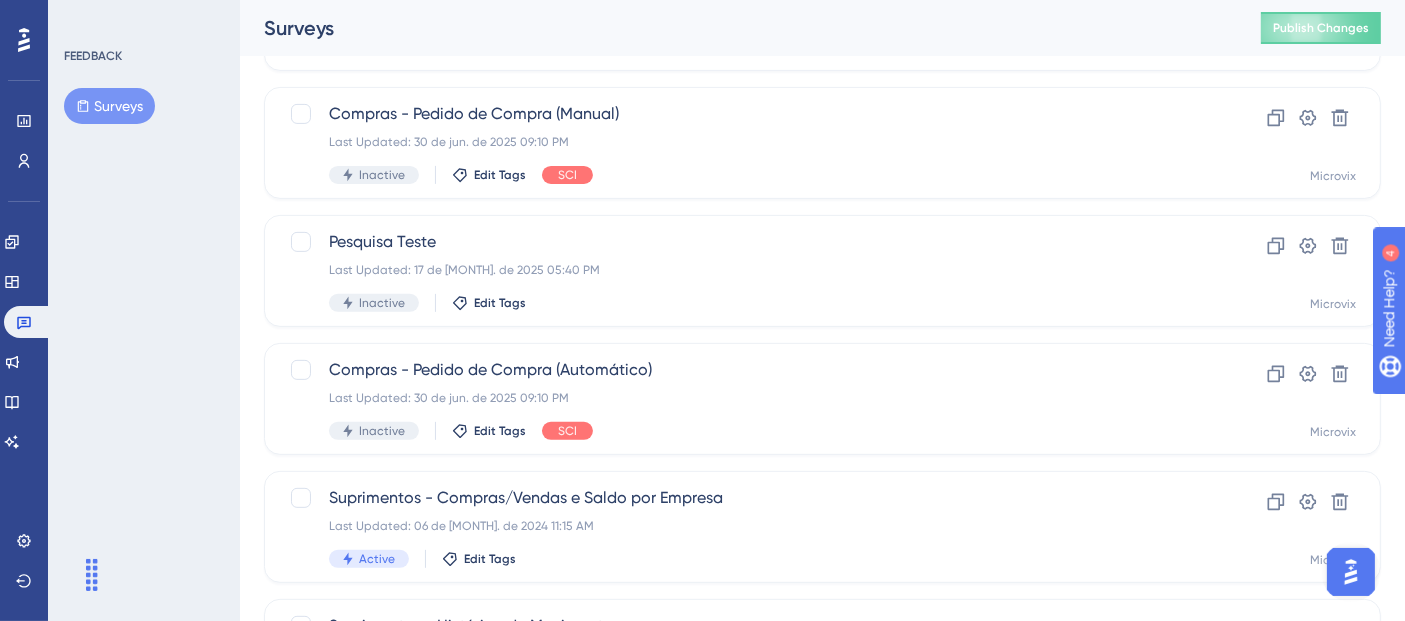 scroll, scrollTop: 930, scrollLeft: 0, axis: vertical 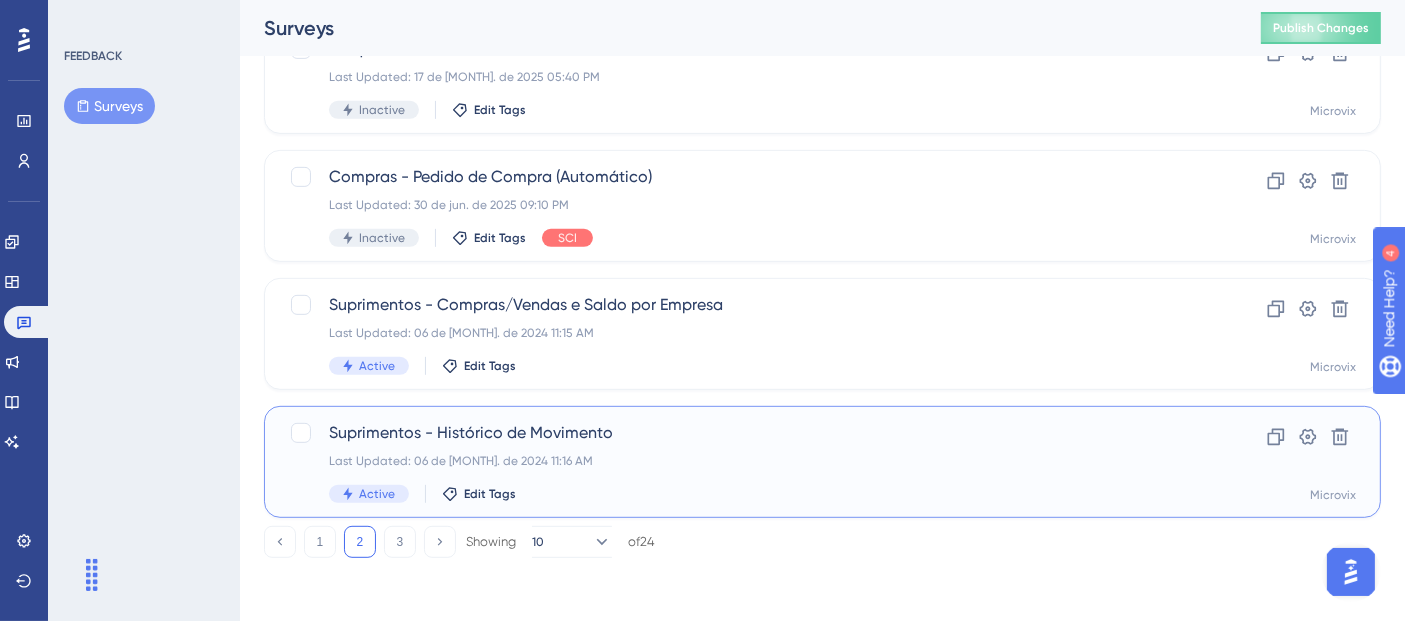 click on "Last Updated: 06 de [MONTH]. de 2024 11:16 AM" at bounding box center (742, 461) 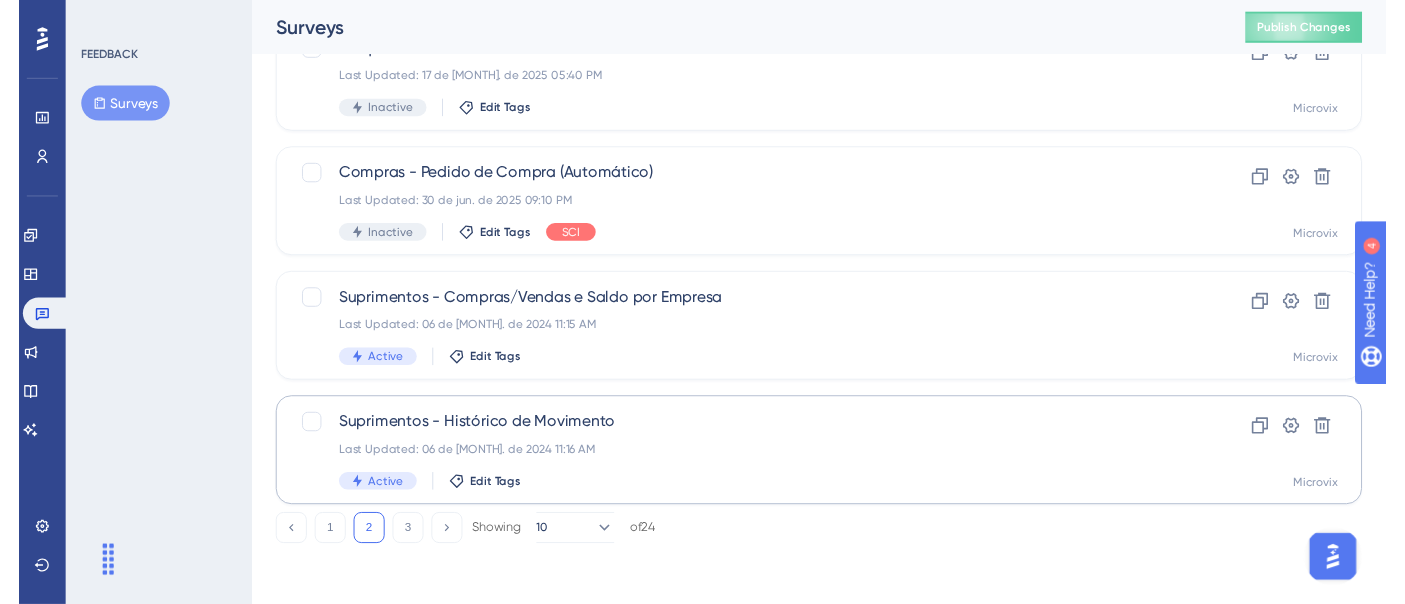 scroll, scrollTop: 0, scrollLeft: 0, axis: both 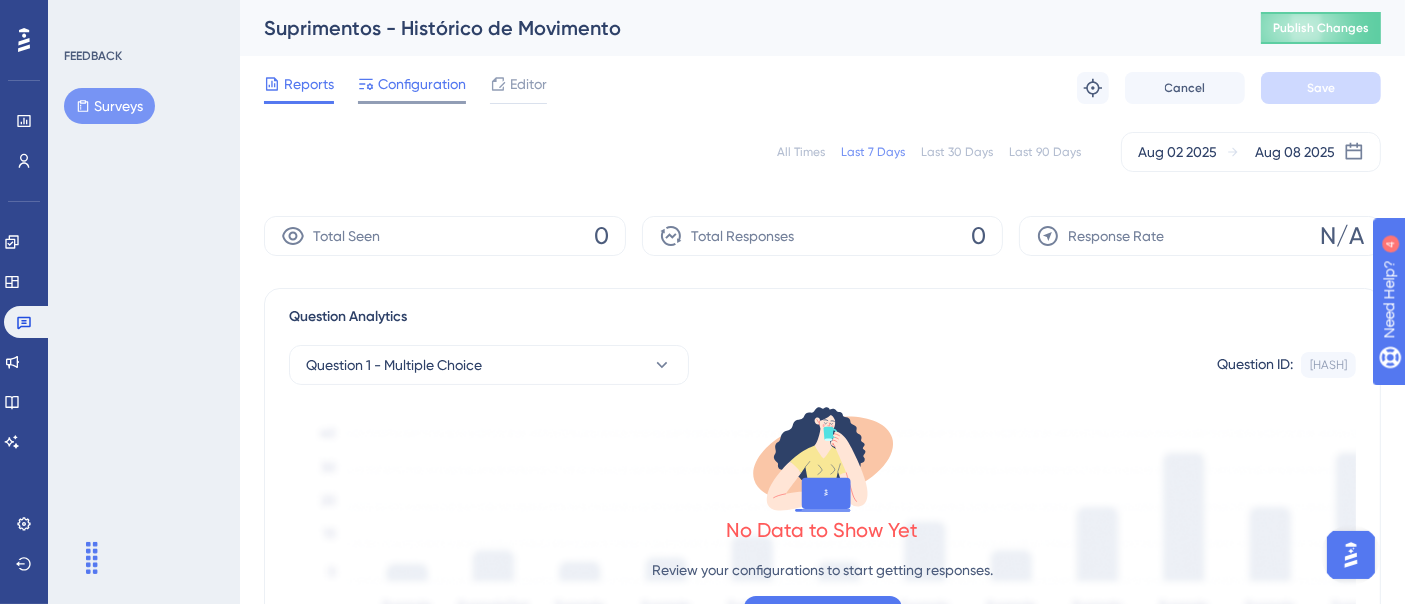 click on "Configuration" at bounding box center [422, 84] 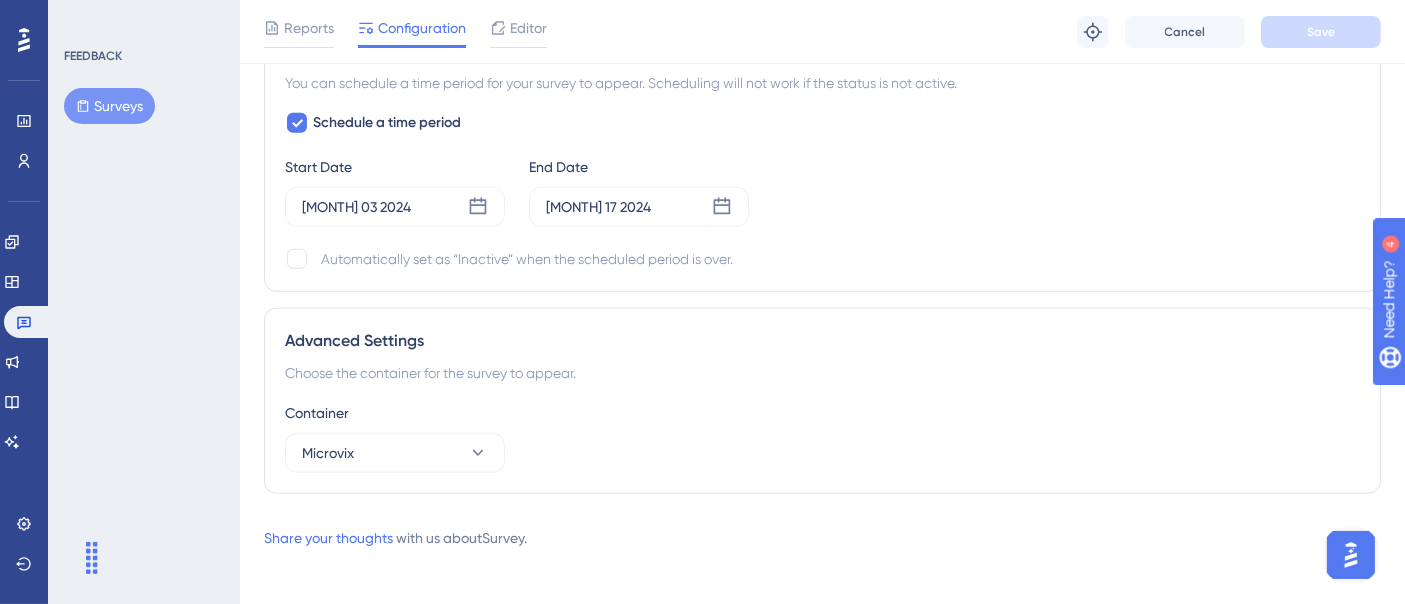scroll, scrollTop: 1618, scrollLeft: 0, axis: vertical 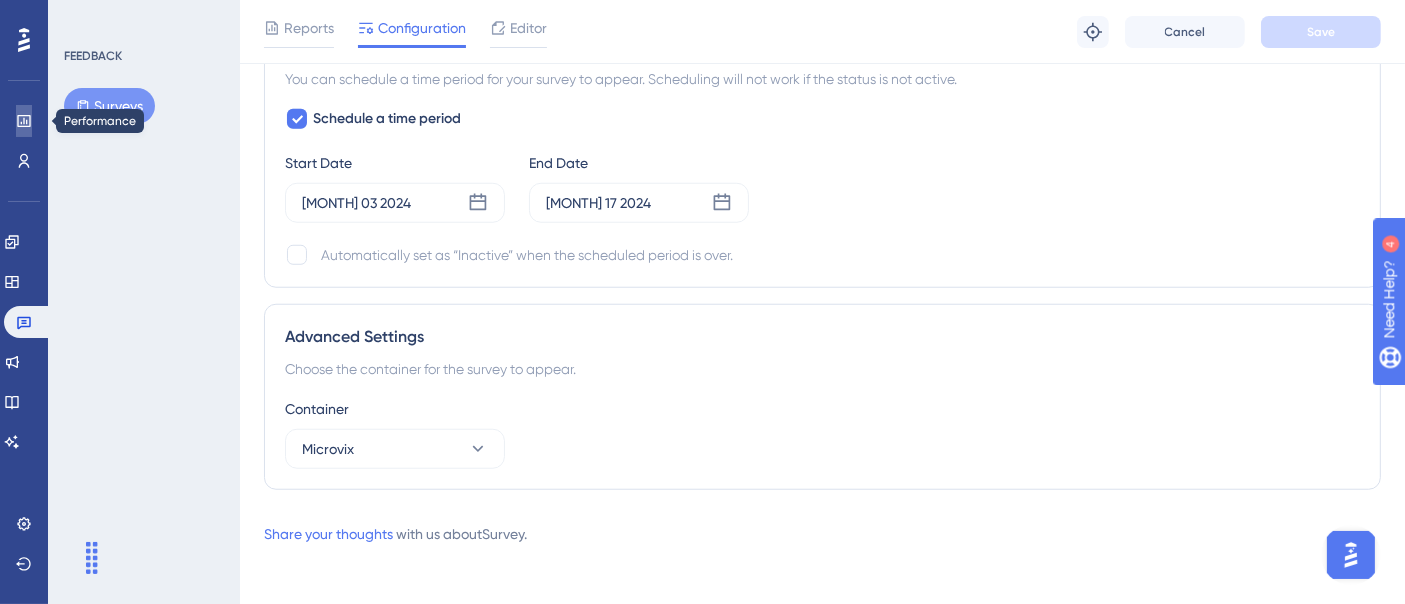 click at bounding box center (24, 121) 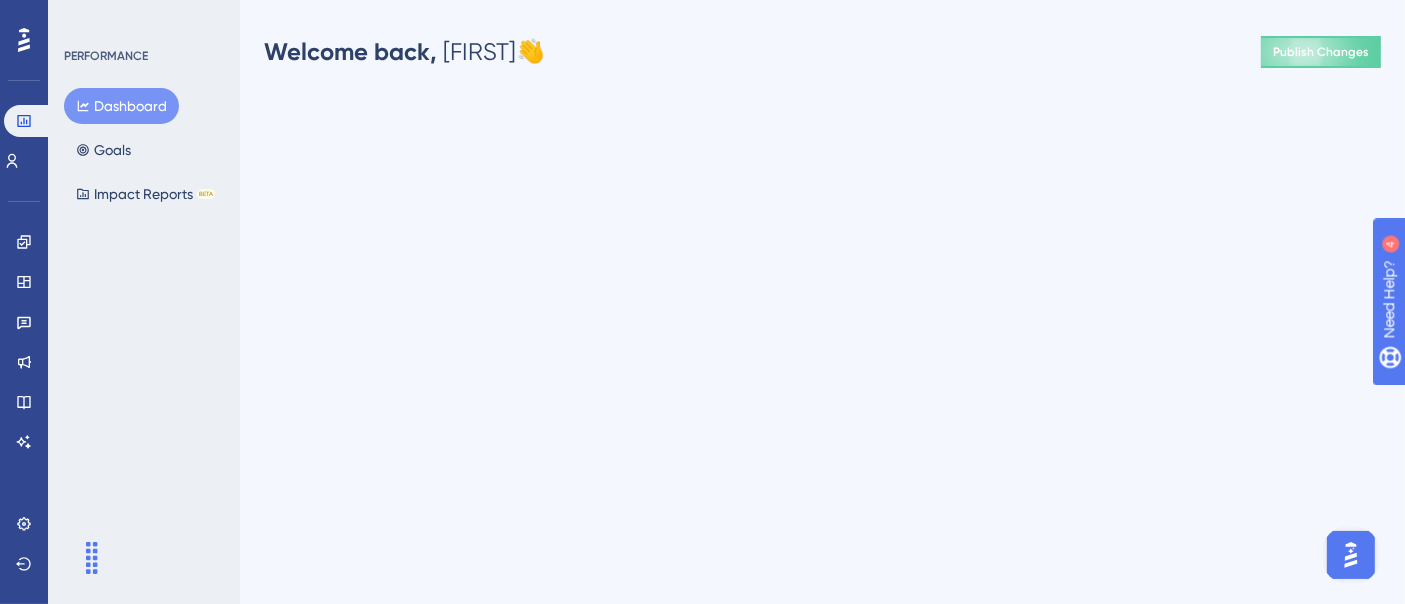 scroll, scrollTop: 0, scrollLeft: 0, axis: both 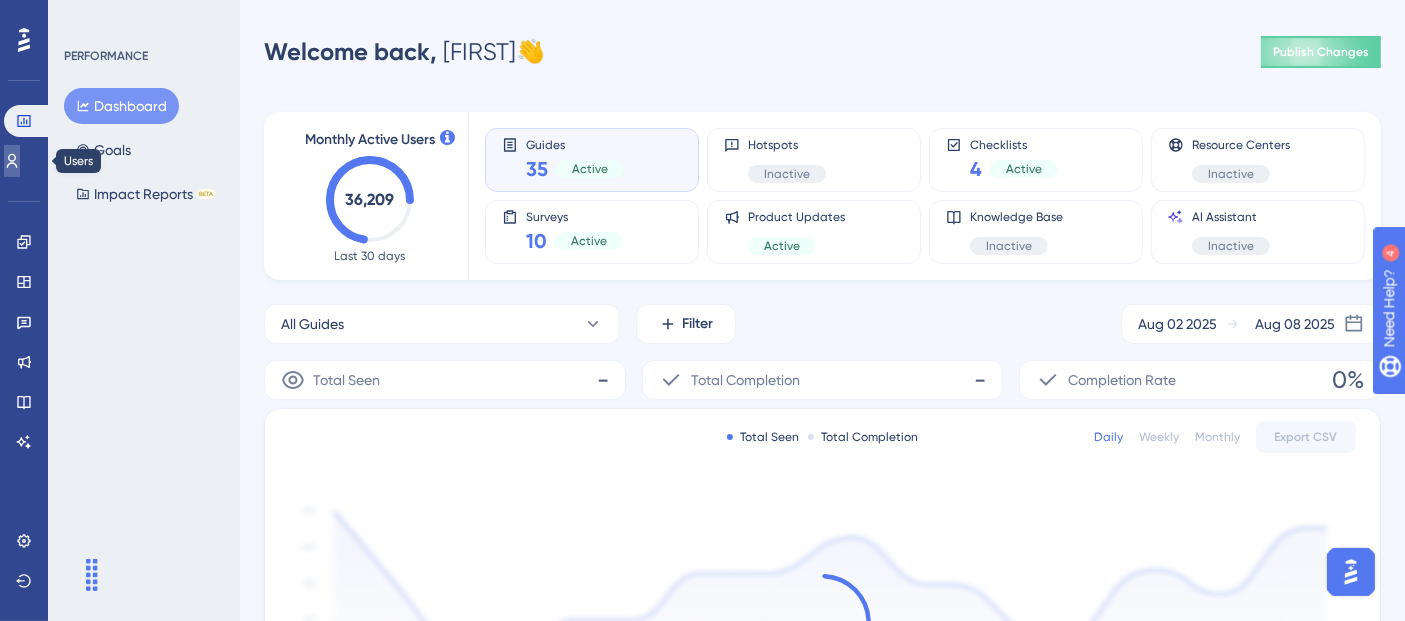 click 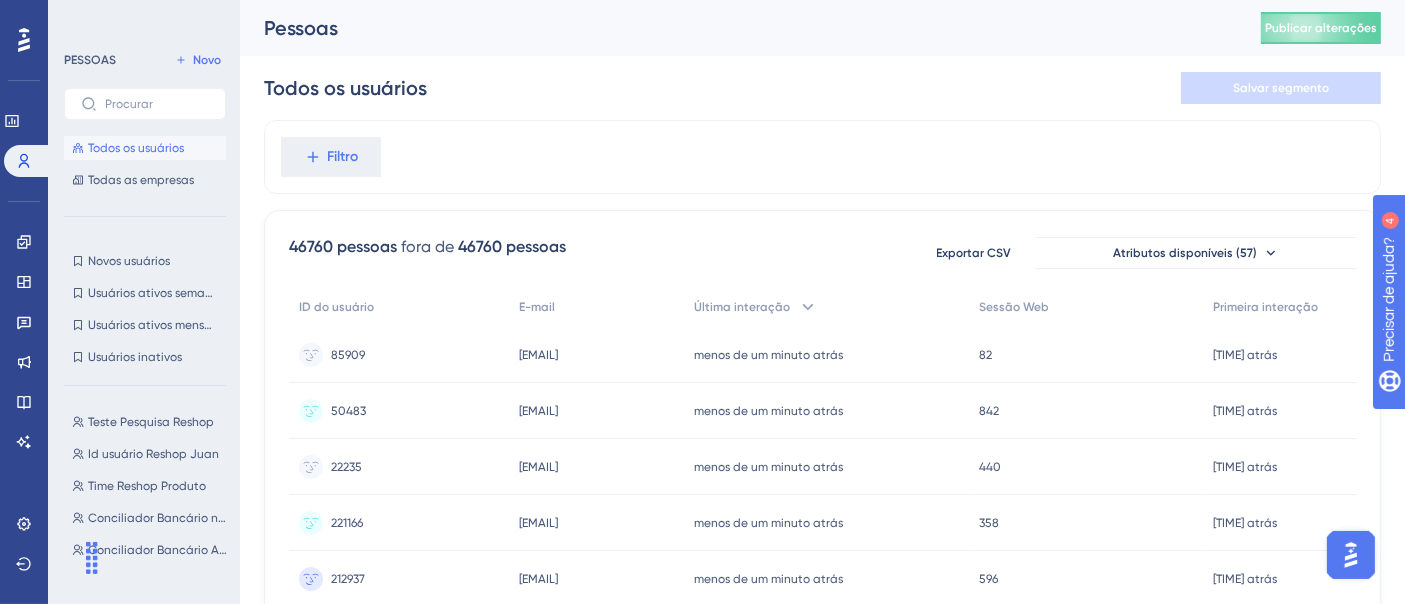 click on "Todos os usuários Salvar segmento" at bounding box center (822, 88) 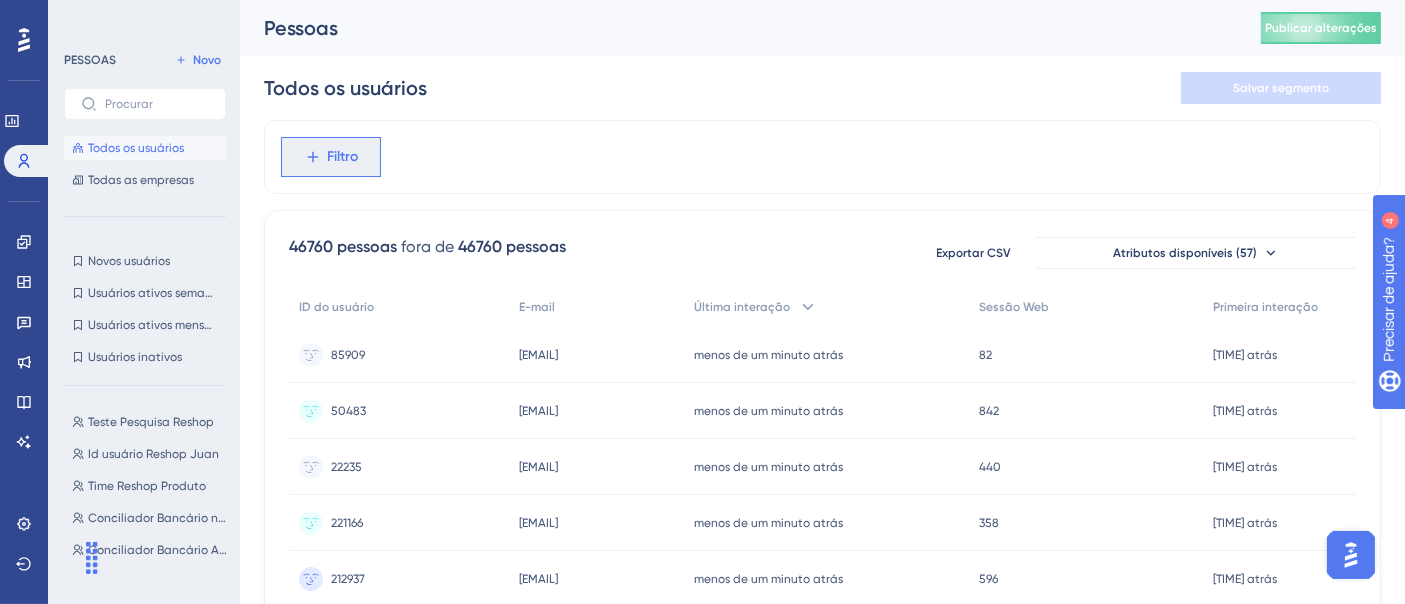 click on "Filtro" at bounding box center (343, 156) 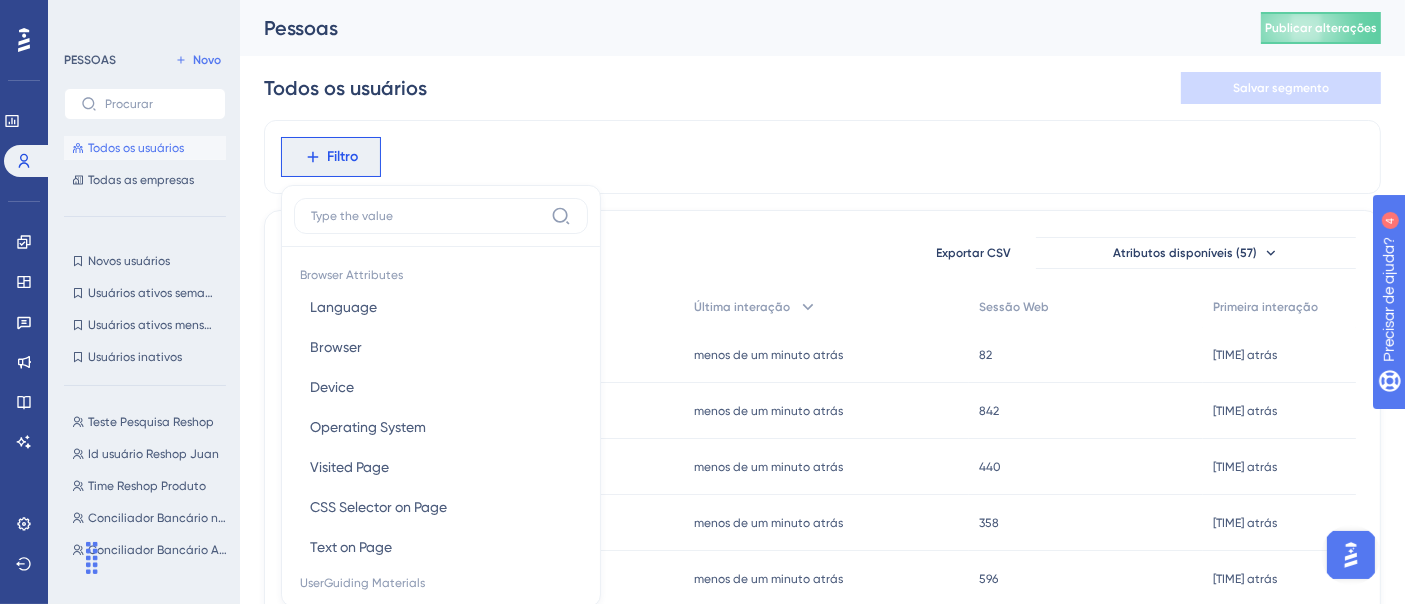 scroll, scrollTop: 51, scrollLeft: 0, axis: vertical 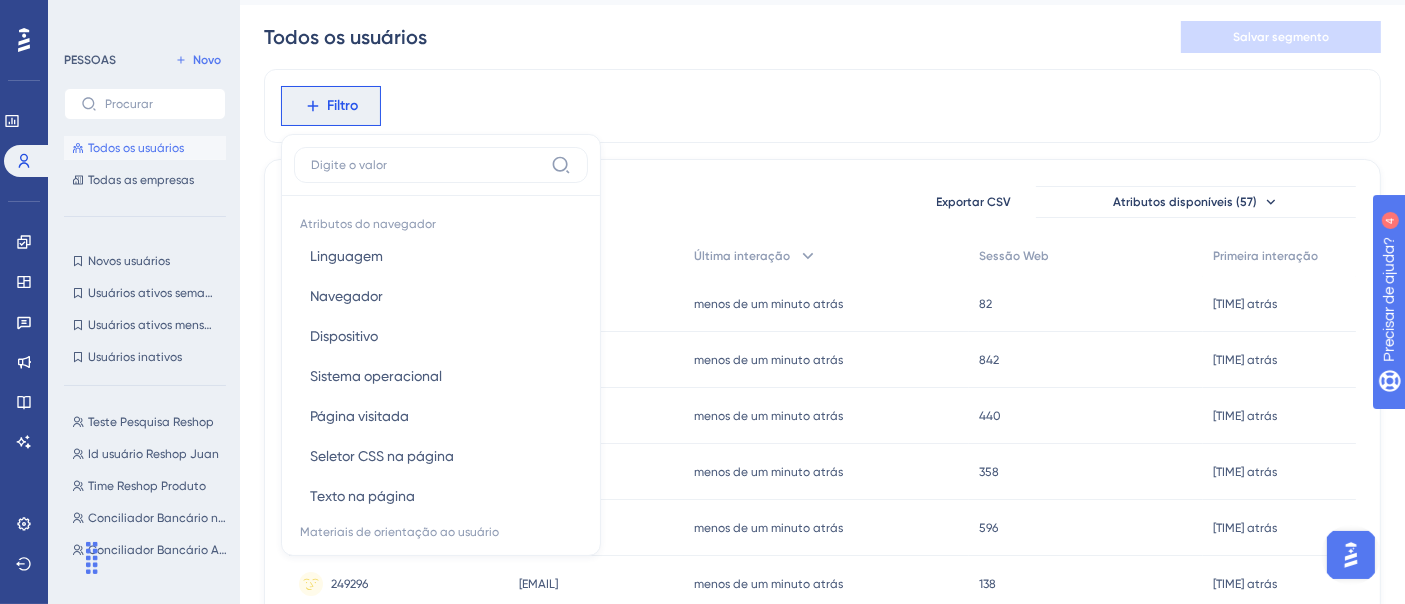 click on "Filtro Atributos do navegador Linguagem Linguagem Navegador Navegador Dispositivo Dispositivo Sistema operacional Sistema operacional Página visitada Página visitada Seletor CSS na página Seletor CSS na página Texto na página Texto na página Materiais de orientação ao usuário Guia Guia Lista de verificação Lista de verificação Interação de pesquisa Interação de pesquisa Resposta da pesquisa Resposta da pesquisa Interação de ponto de acesso Interação de ponto de acesso Interação de botão personalizada Interação de botão personalizada Meta Meta Assistente de IA Assistente de IA Interação do Centro de Recursos Interação do Centro de Recursos Guia do Centro de Recursos Guia do Centro de Recursos Atualizações de produtos Atualizações de produtos Postagens de atualizações de produtos Postagens de atualizações de produtos Base de conhecimento Base de conhecimento Artigo da Base de Conhecimento Artigo da Base de Conhecimento Atributos do usuário ID do usuário ID do usuário uf" at bounding box center [822, 106] 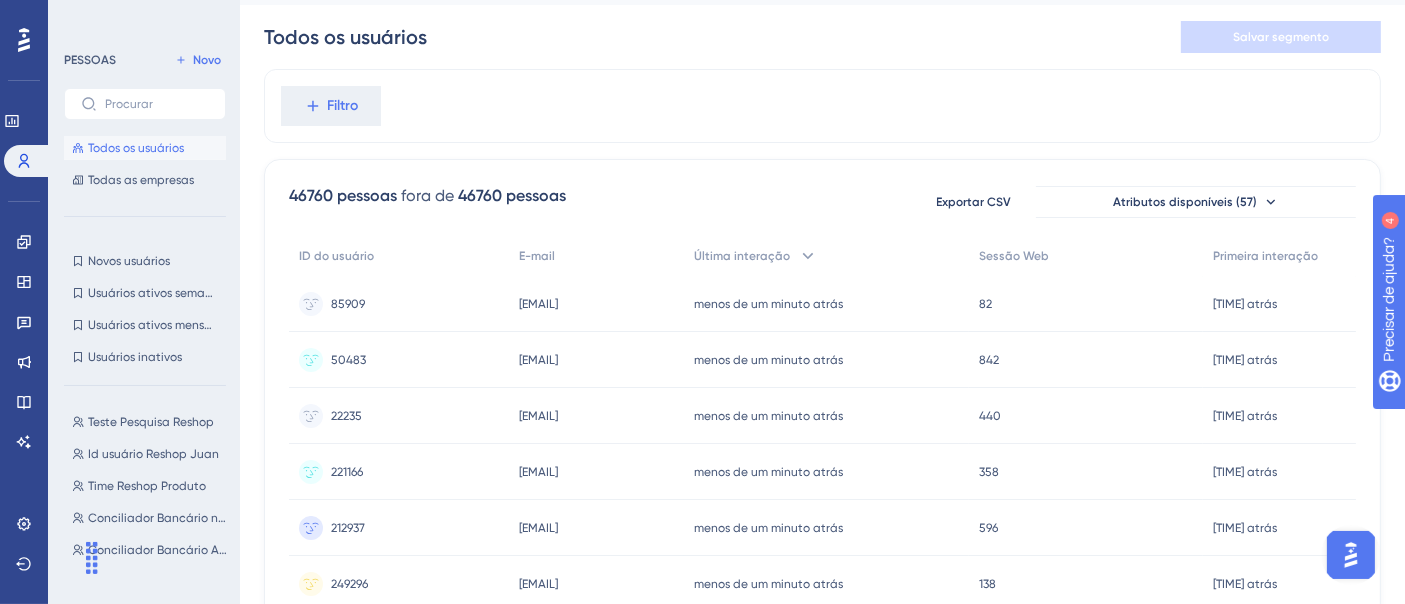 scroll, scrollTop: 0, scrollLeft: 0, axis: both 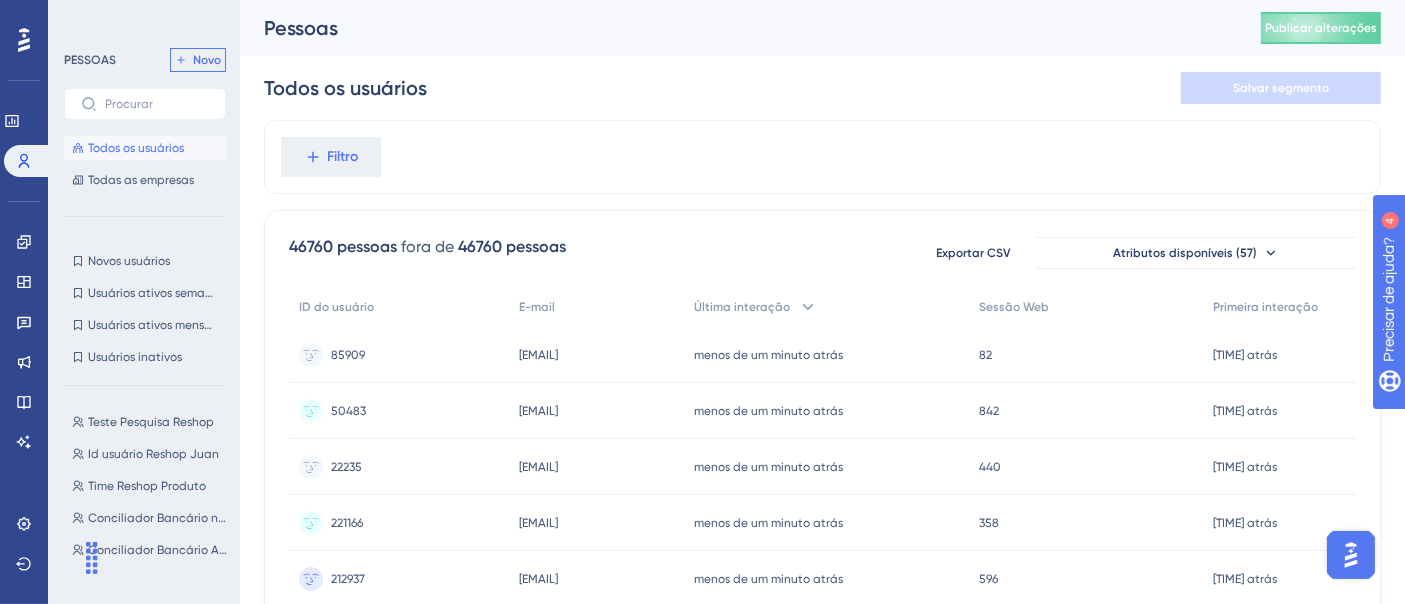 click 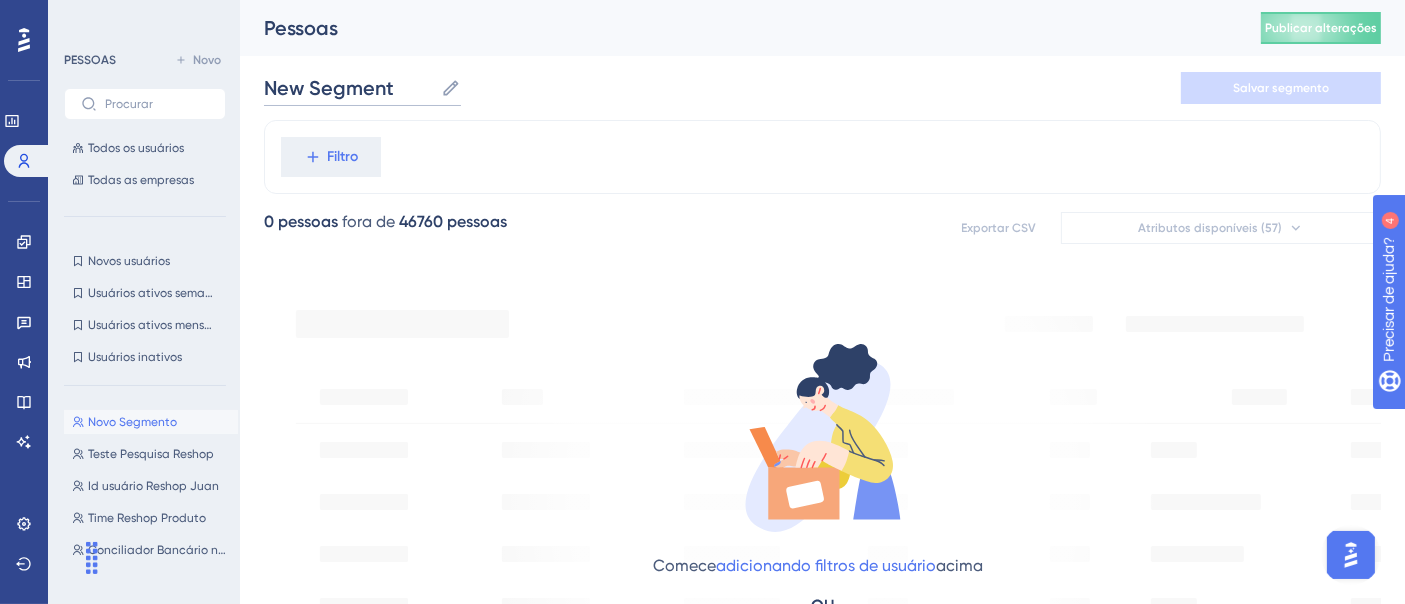 click on "New Segment" at bounding box center [348, 88] 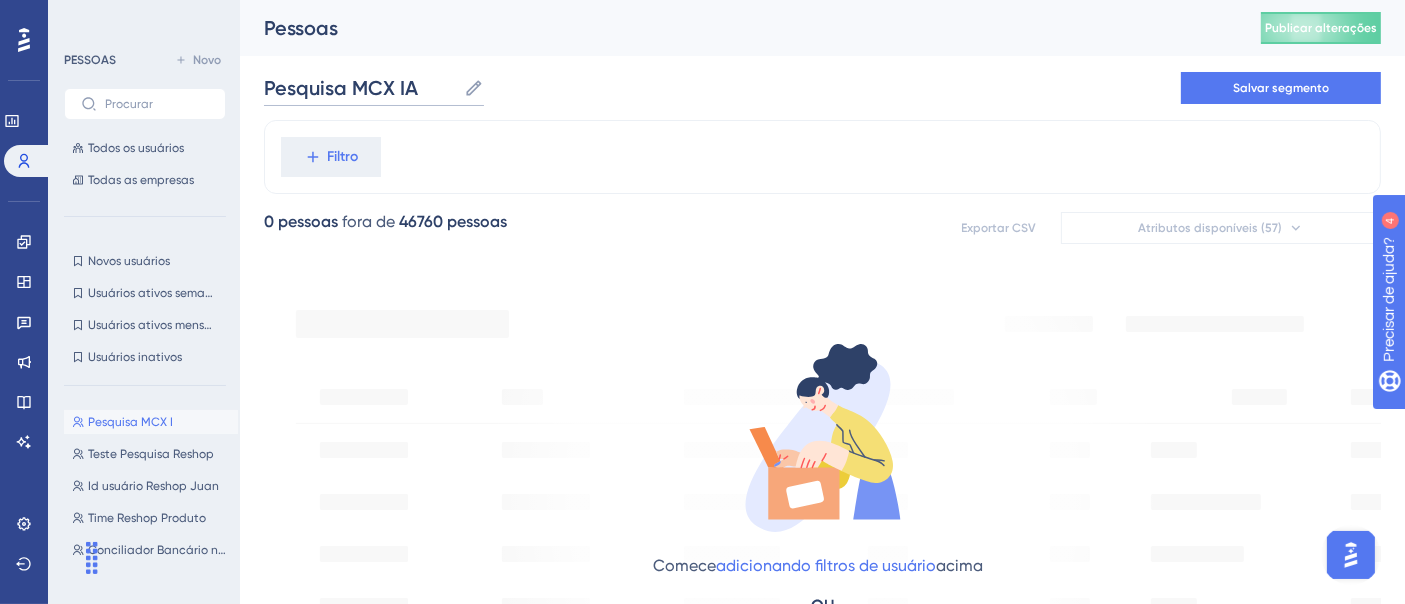 type on "Pesquisa MCX IA" 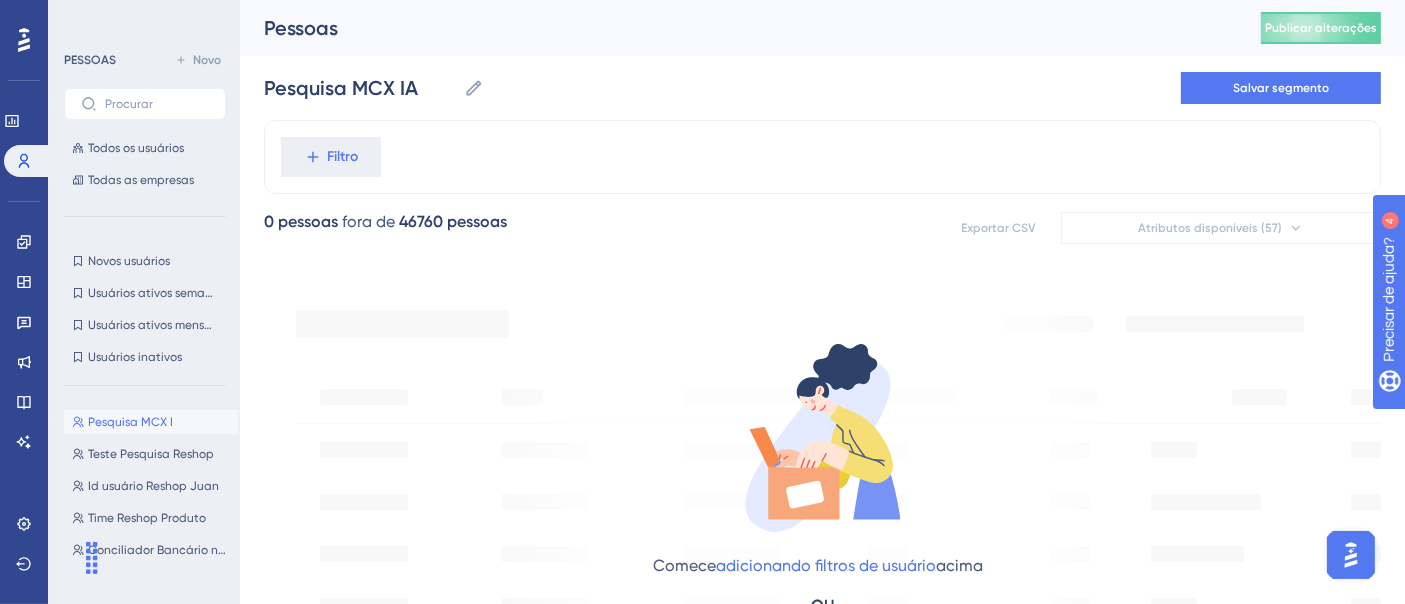 click on "Filtro" at bounding box center [822, 157] 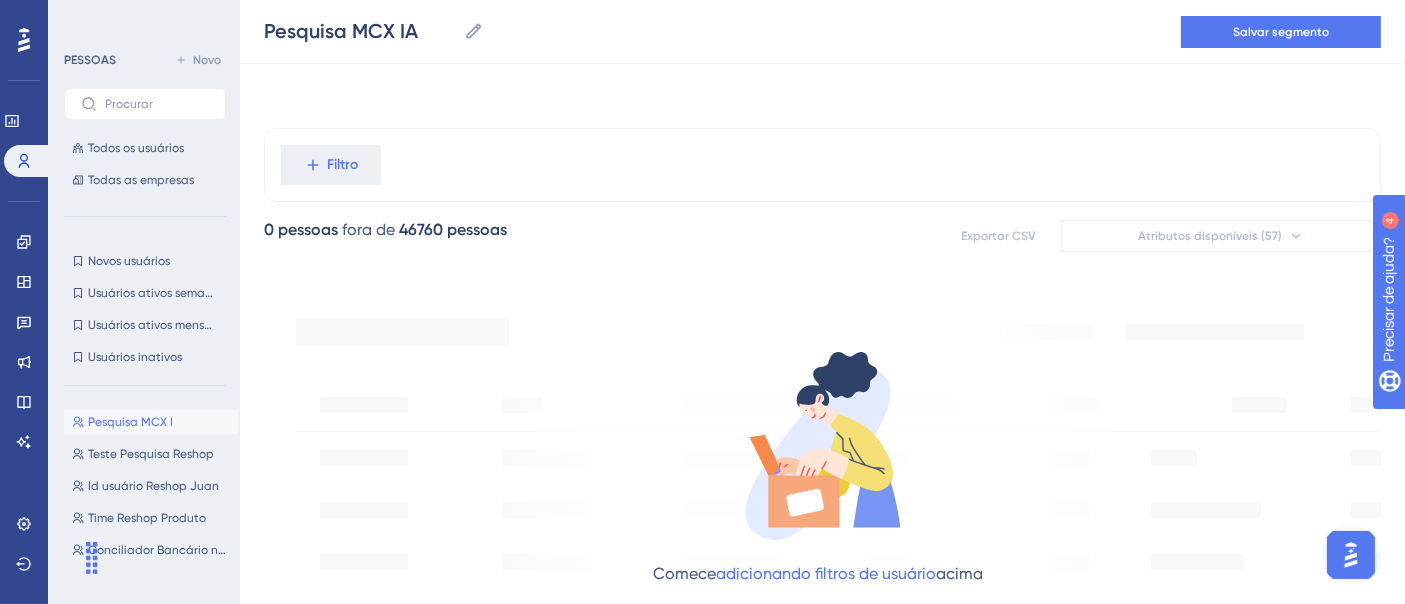 scroll, scrollTop: 185, scrollLeft: 0, axis: vertical 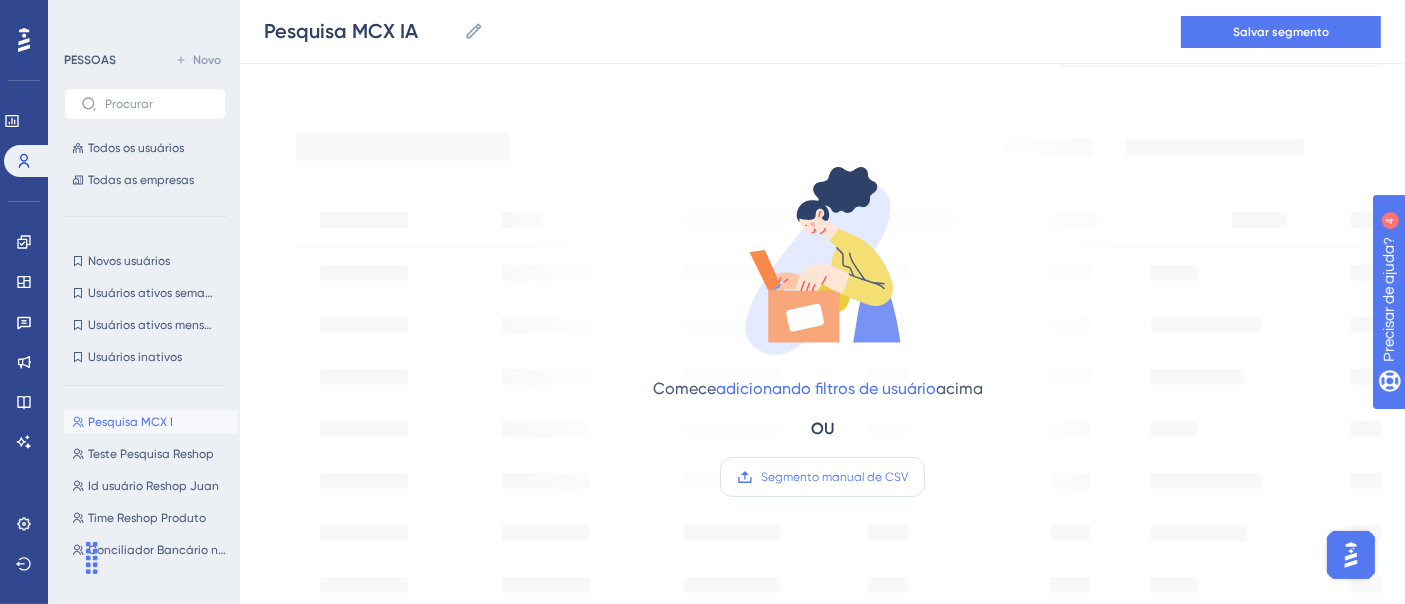 click on "Segmento manual de CSV" at bounding box center [822, 477] 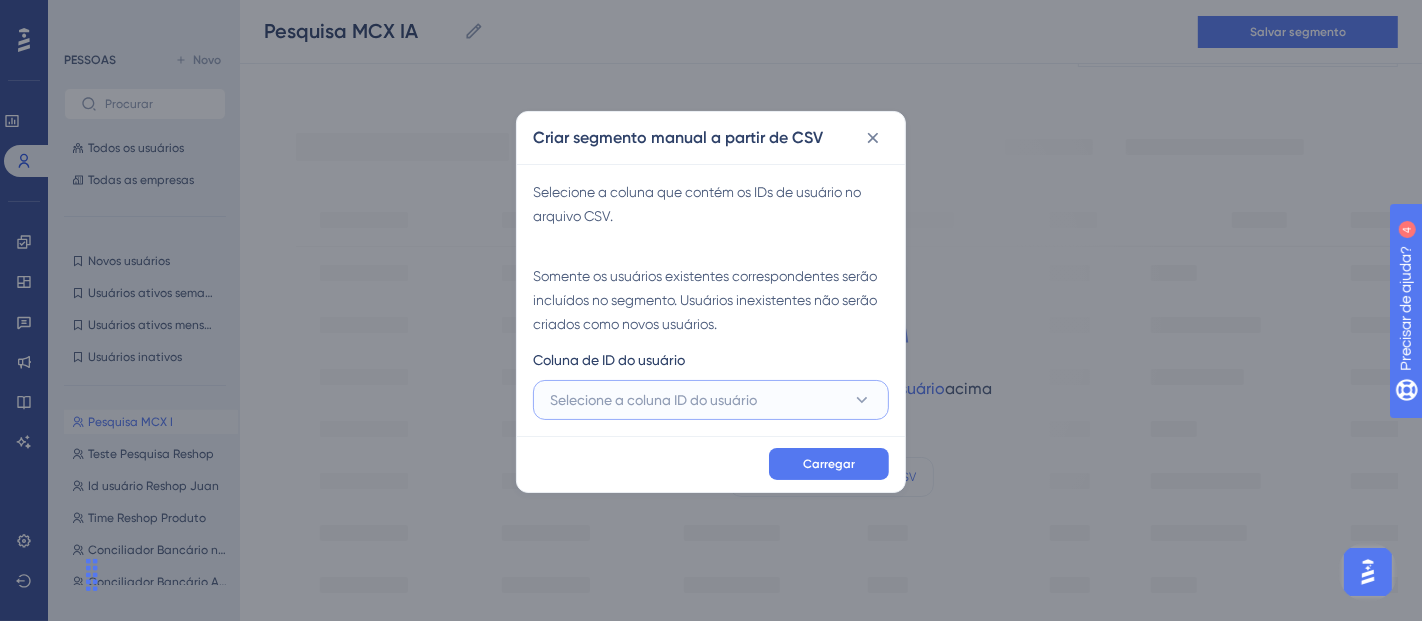 click on "Selecione a coluna ID do usuário" at bounding box center [653, 400] 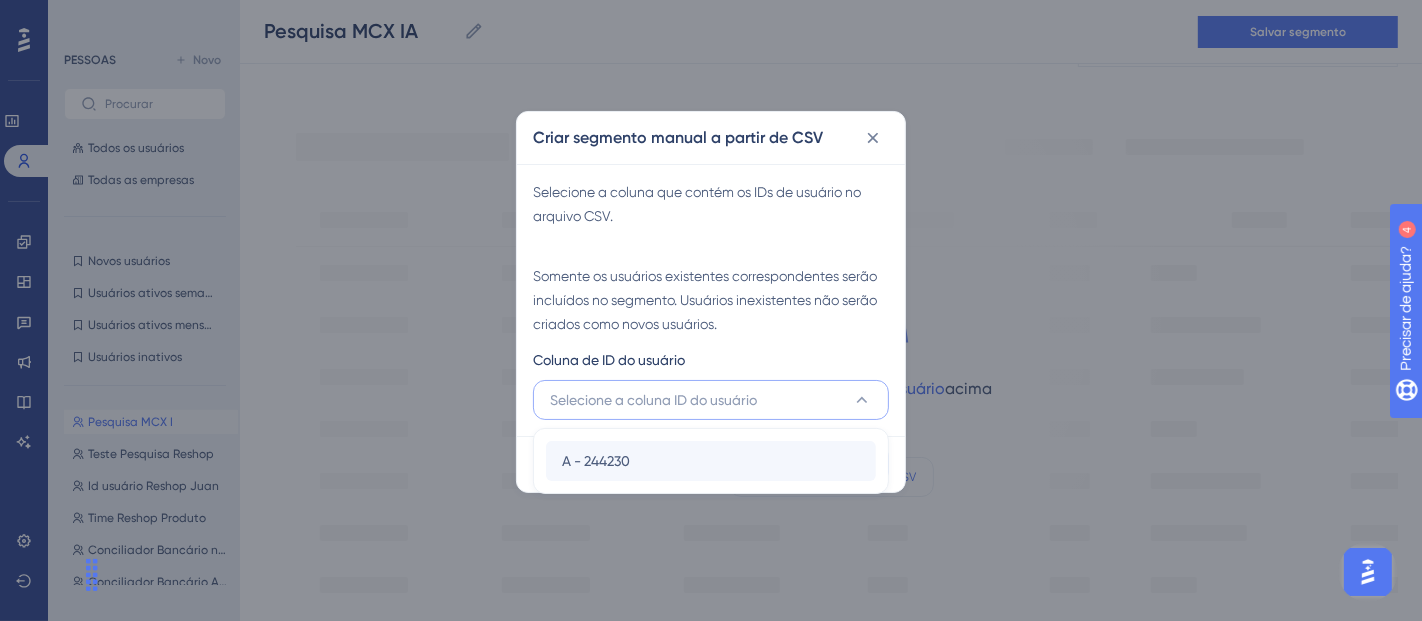 type 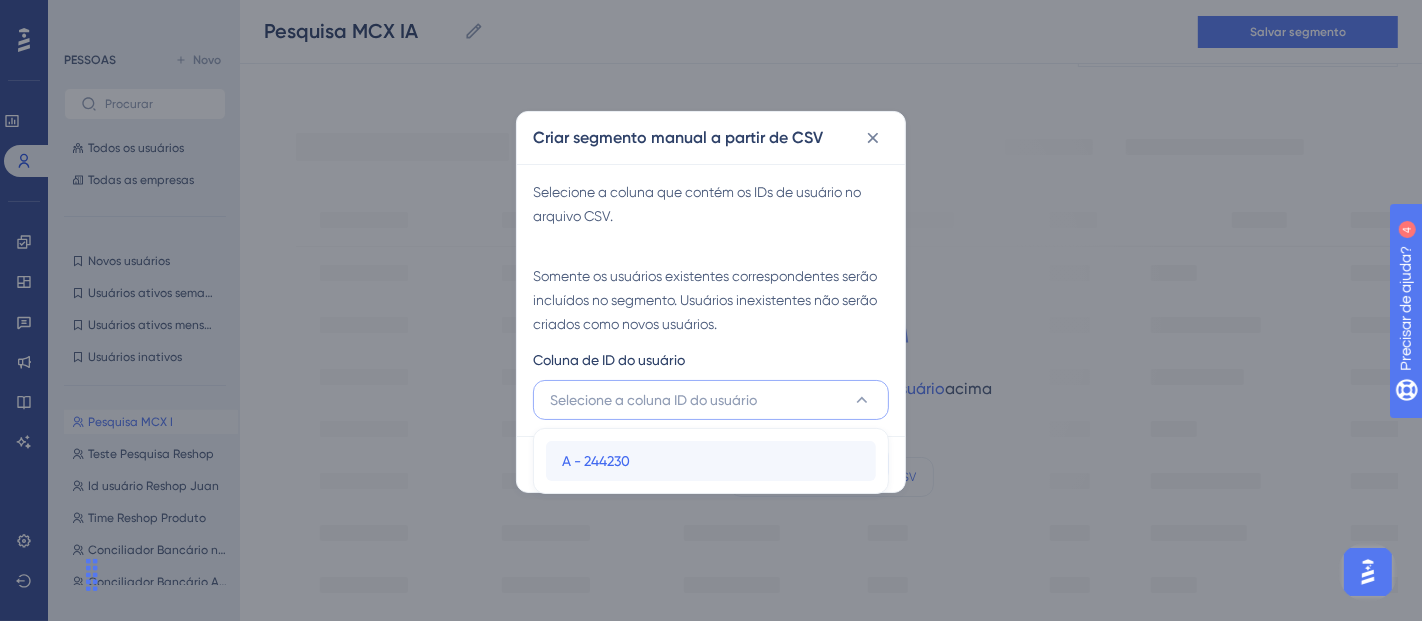 click on "A - [NUMBER] A - [NUMBER]" at bounding box center [711, 461] 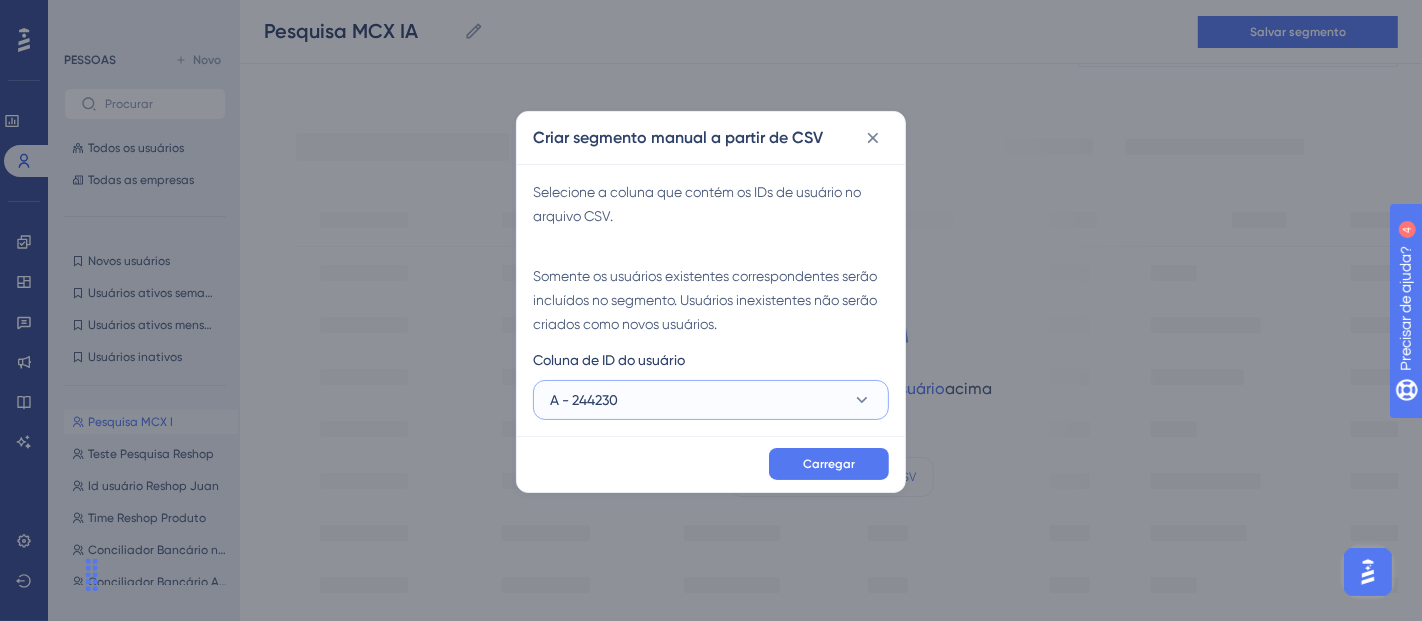 click on "A - 244230" at bounding box center (711, 400) 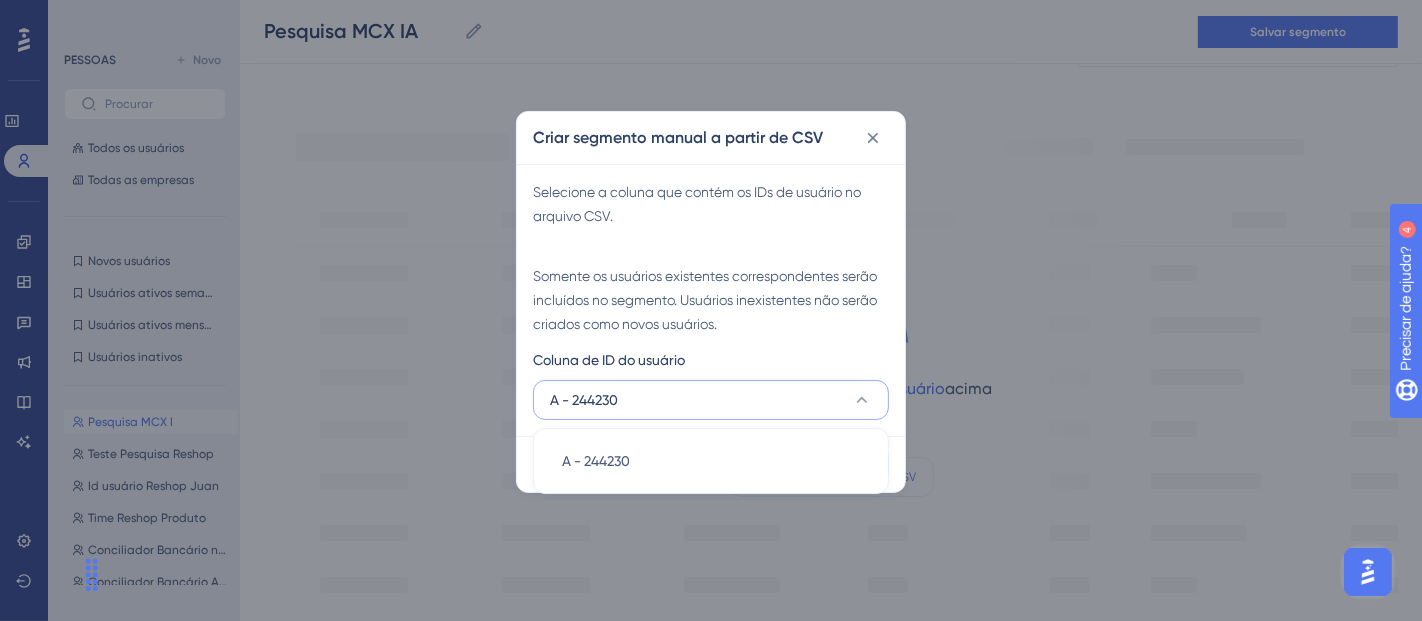 click on "A - 244230" at bounding box center [711, 400] 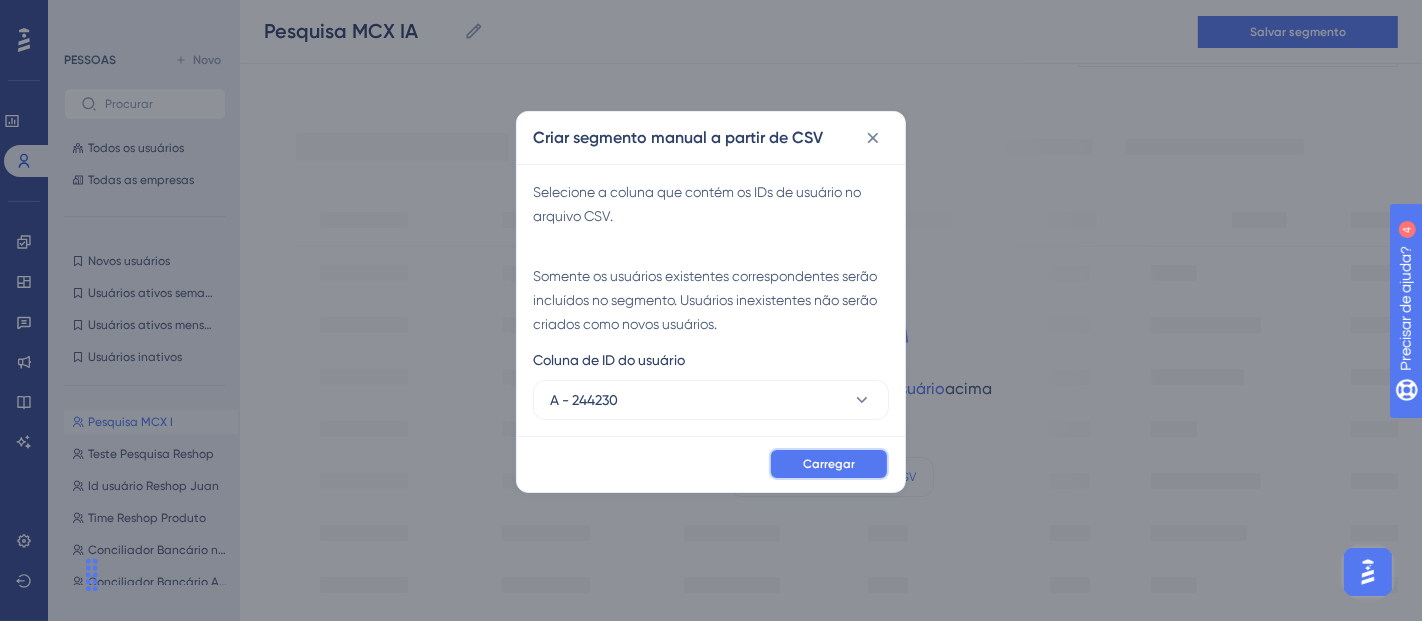 click on "Carregar" at bounding box center [829, 464] 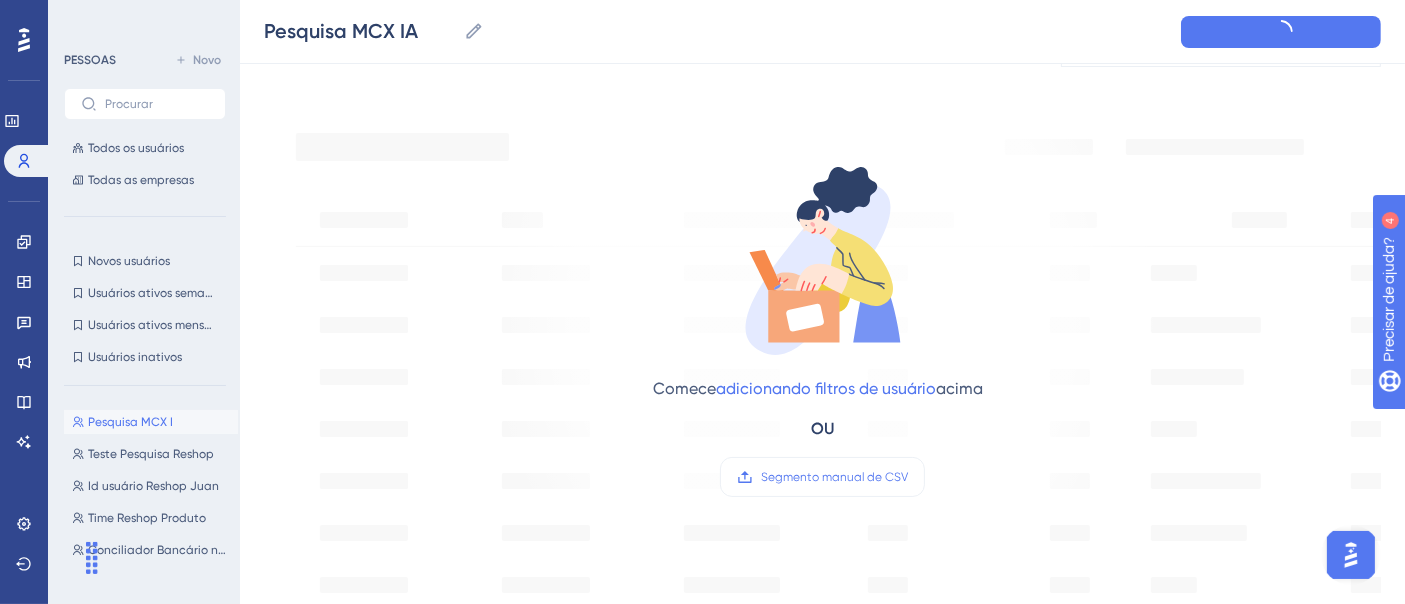type on "New Segment-1" 